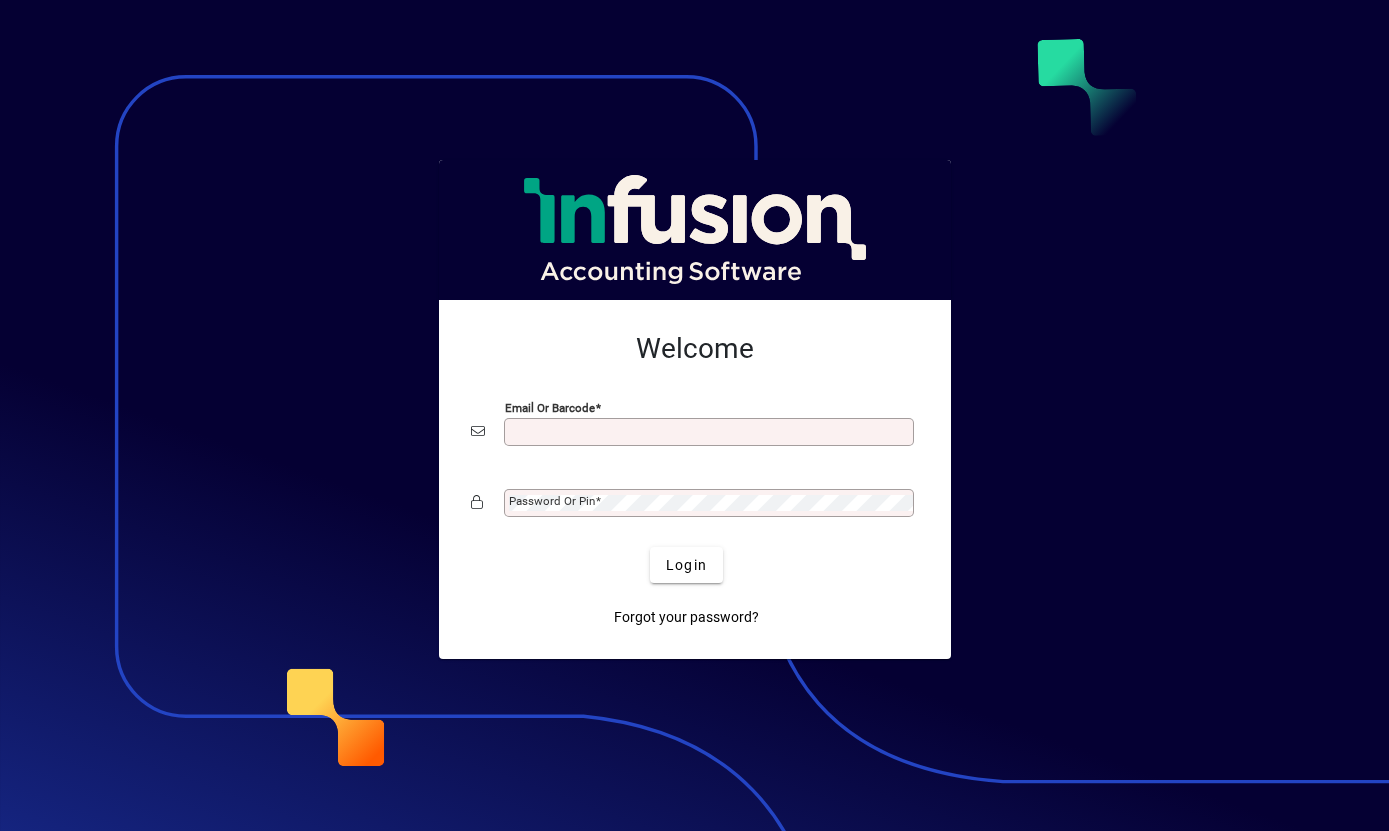 scroll, scrollTop: 0, scrollLeft: 0, axis: both 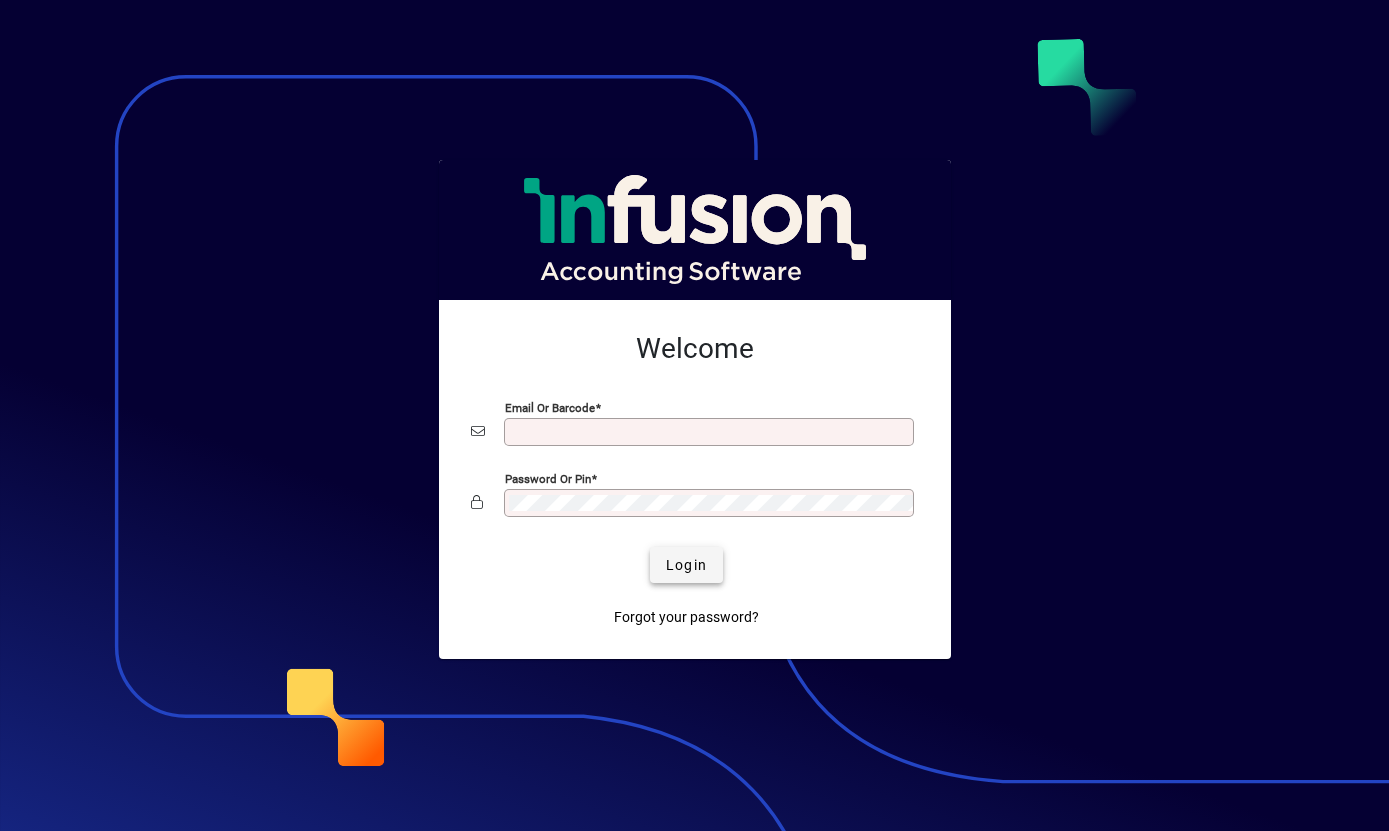 type on "**********" 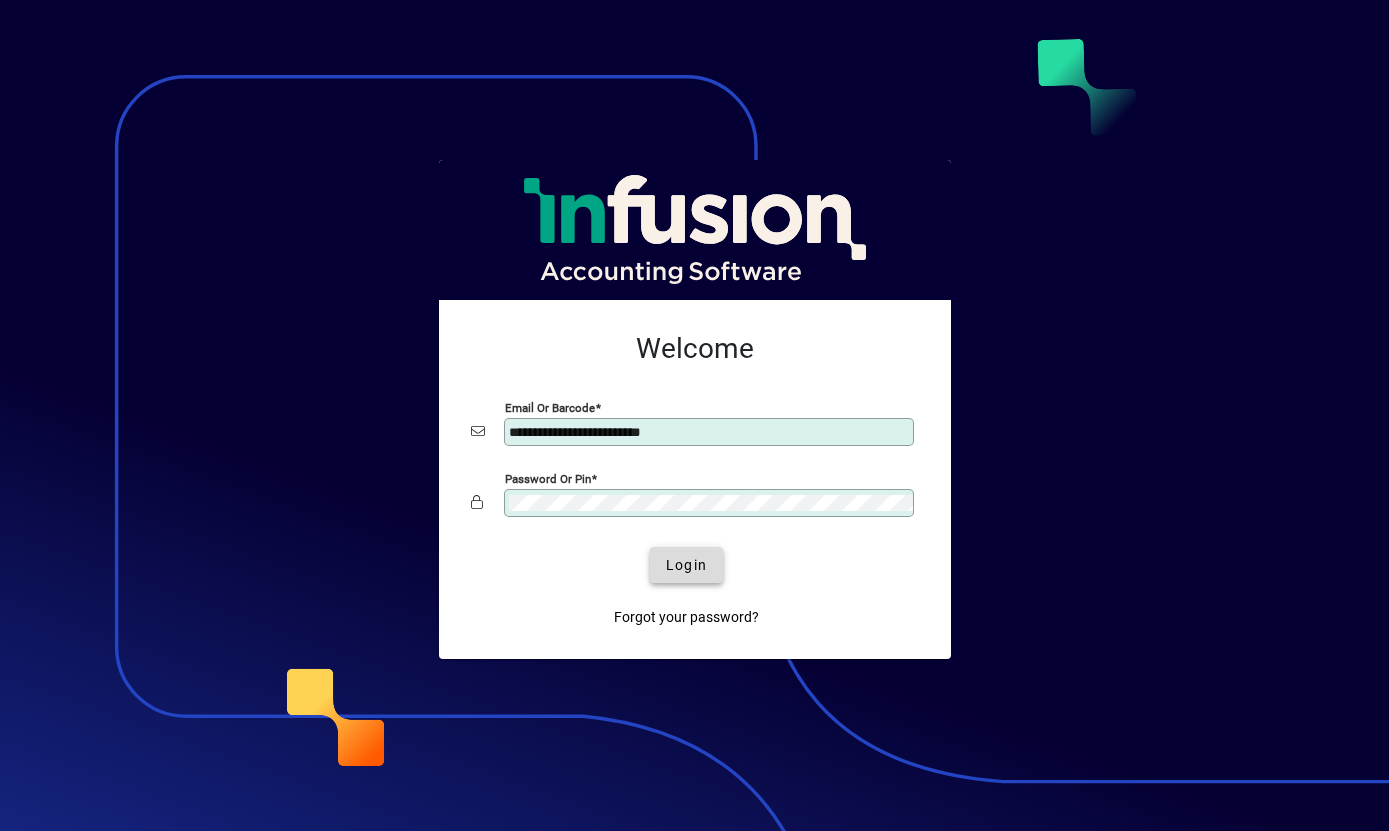 click on "Login" 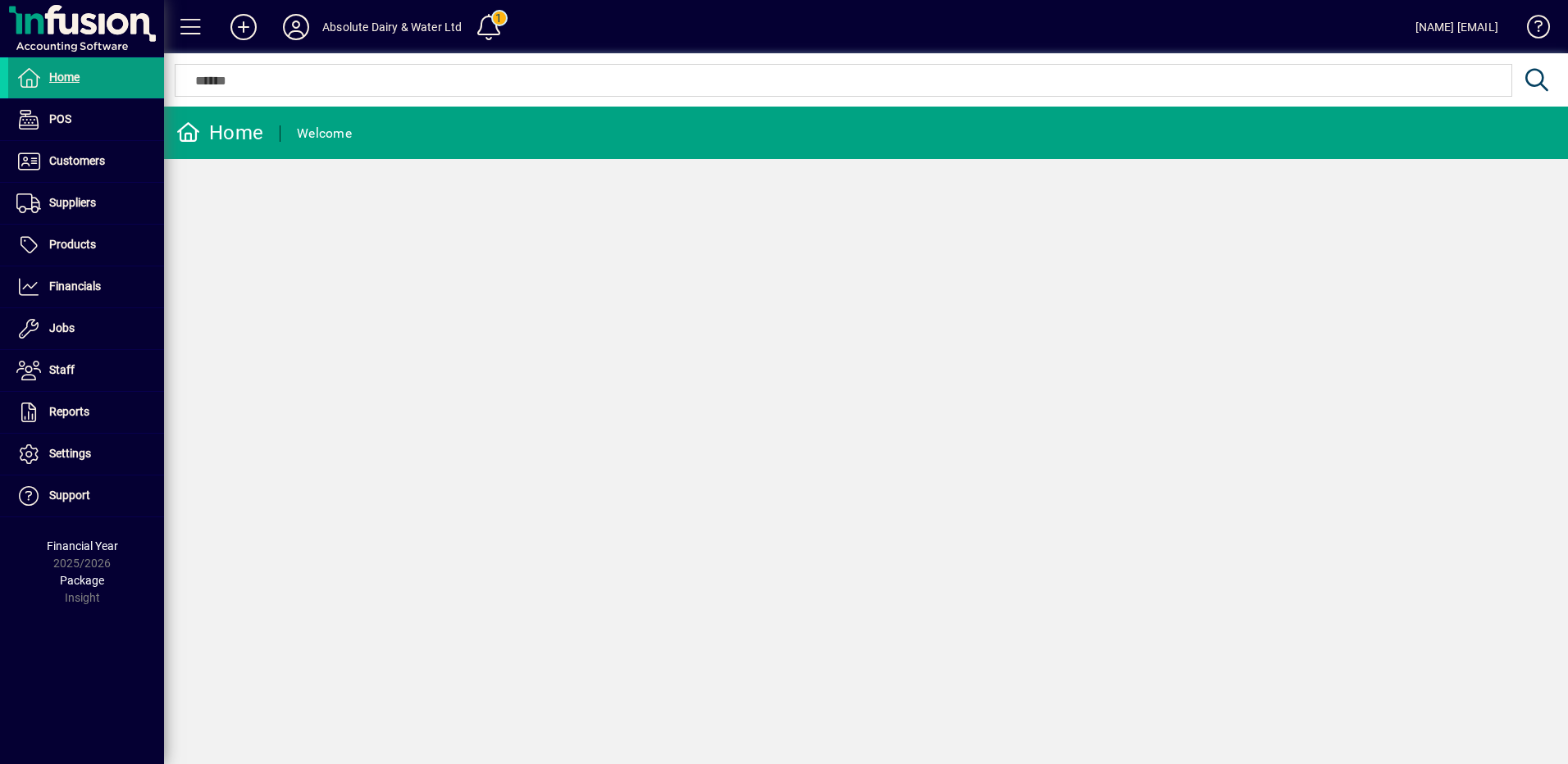scroll, scrollTop: 0, scrollLeft: 0, axis: both 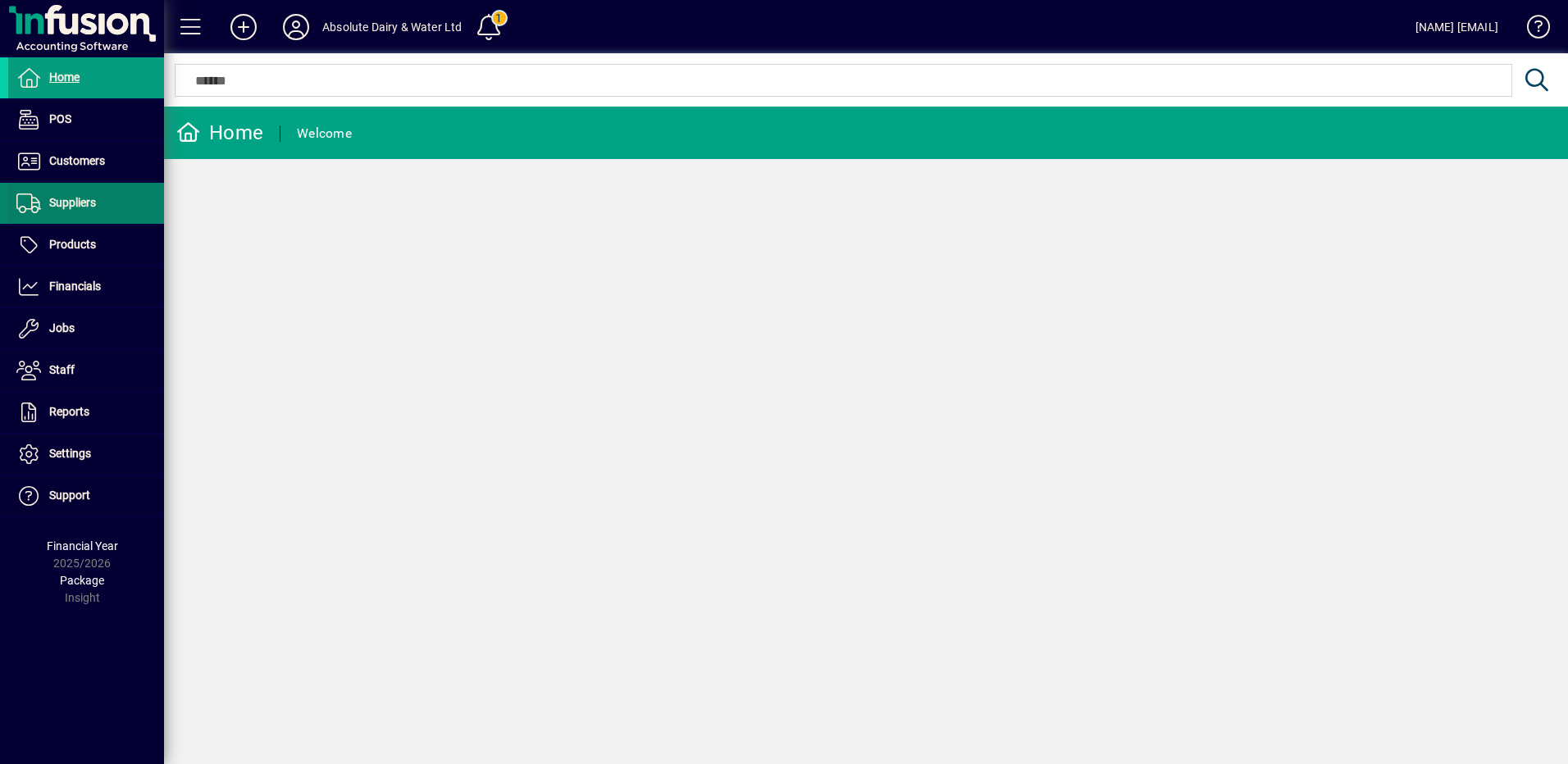 click on "Suppliers" at bounding box center [72, 202] 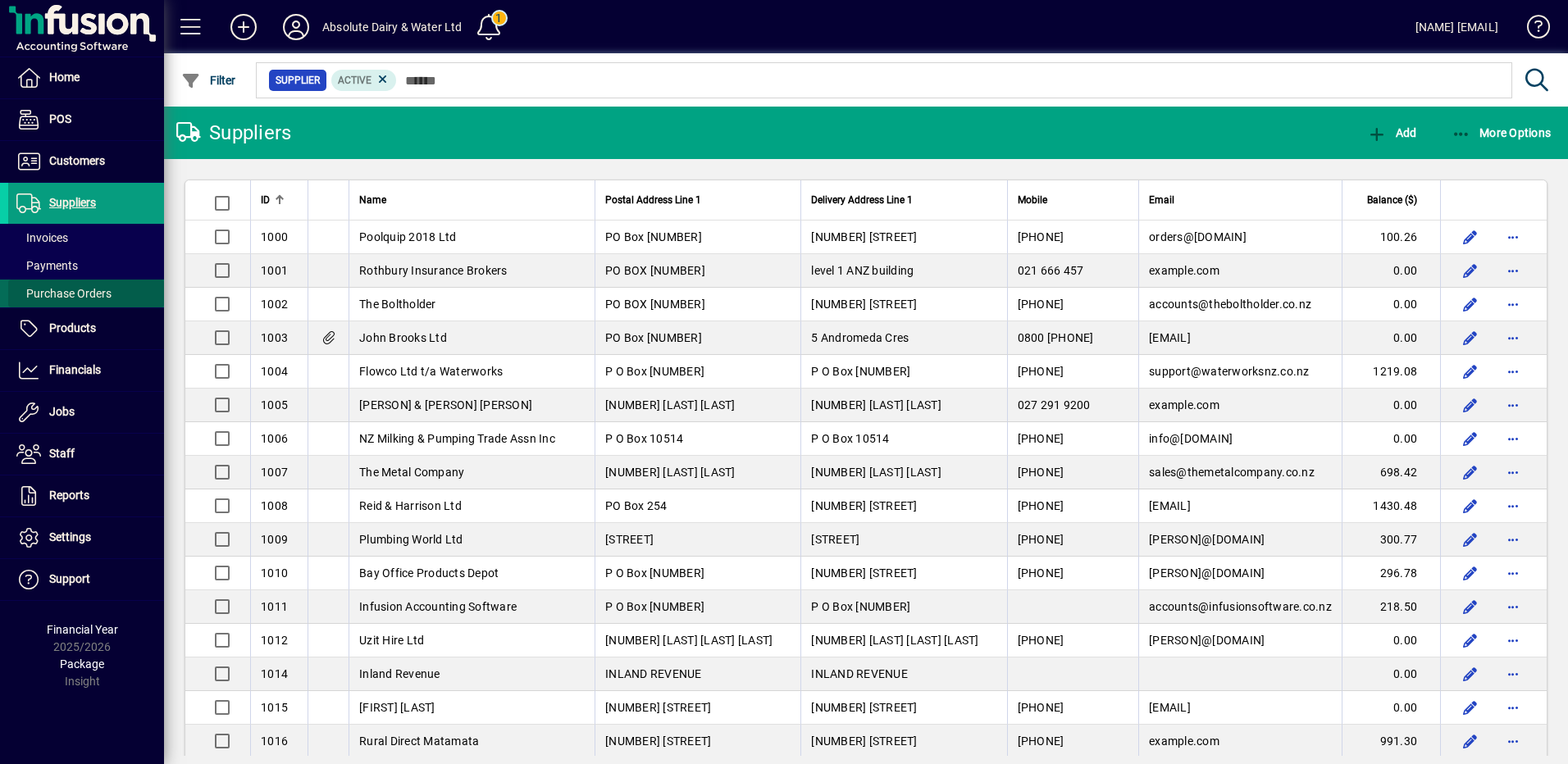 click on "Purchase Orders" at bounding box center (64, 293) 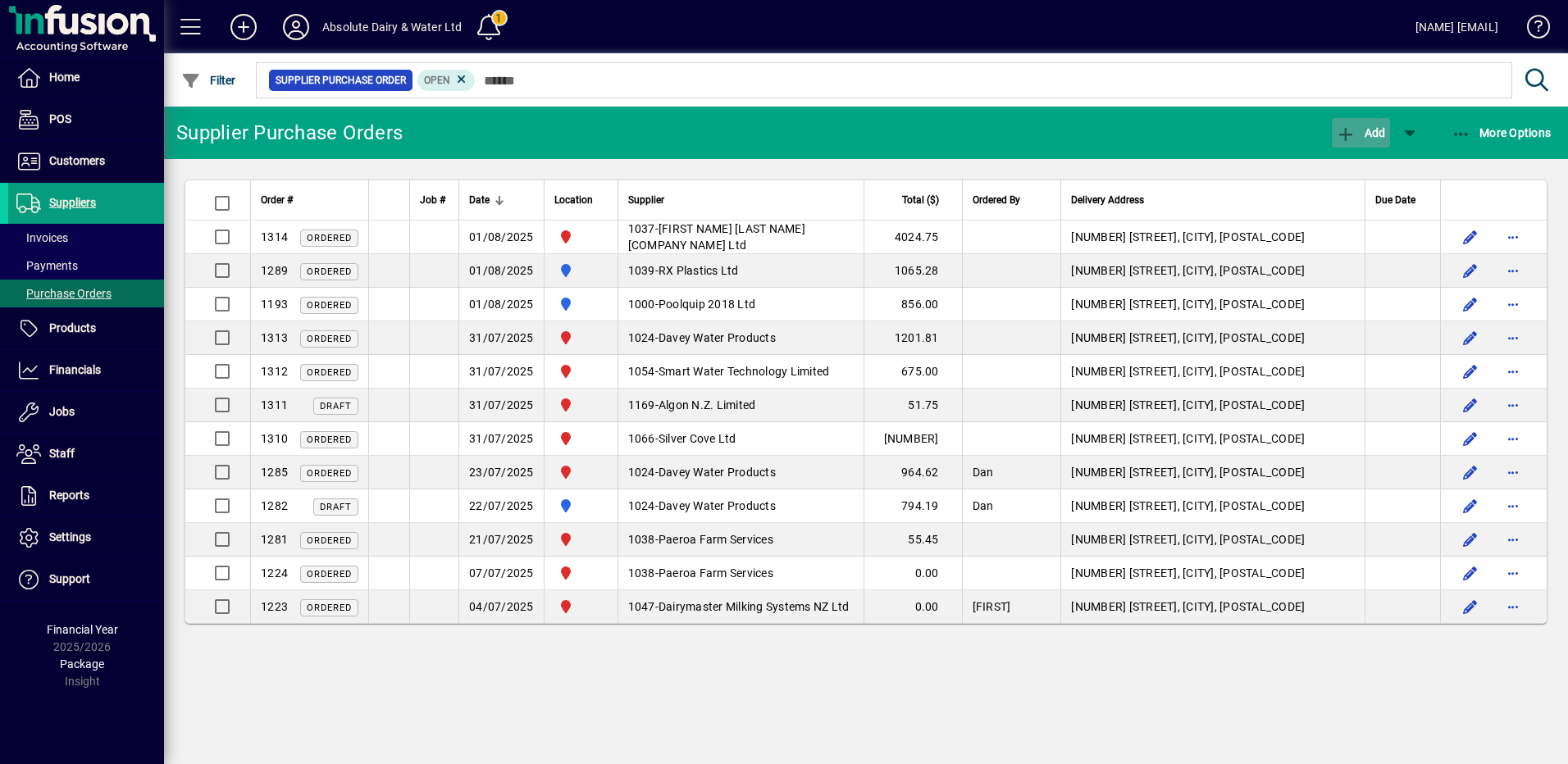 click on "Add" 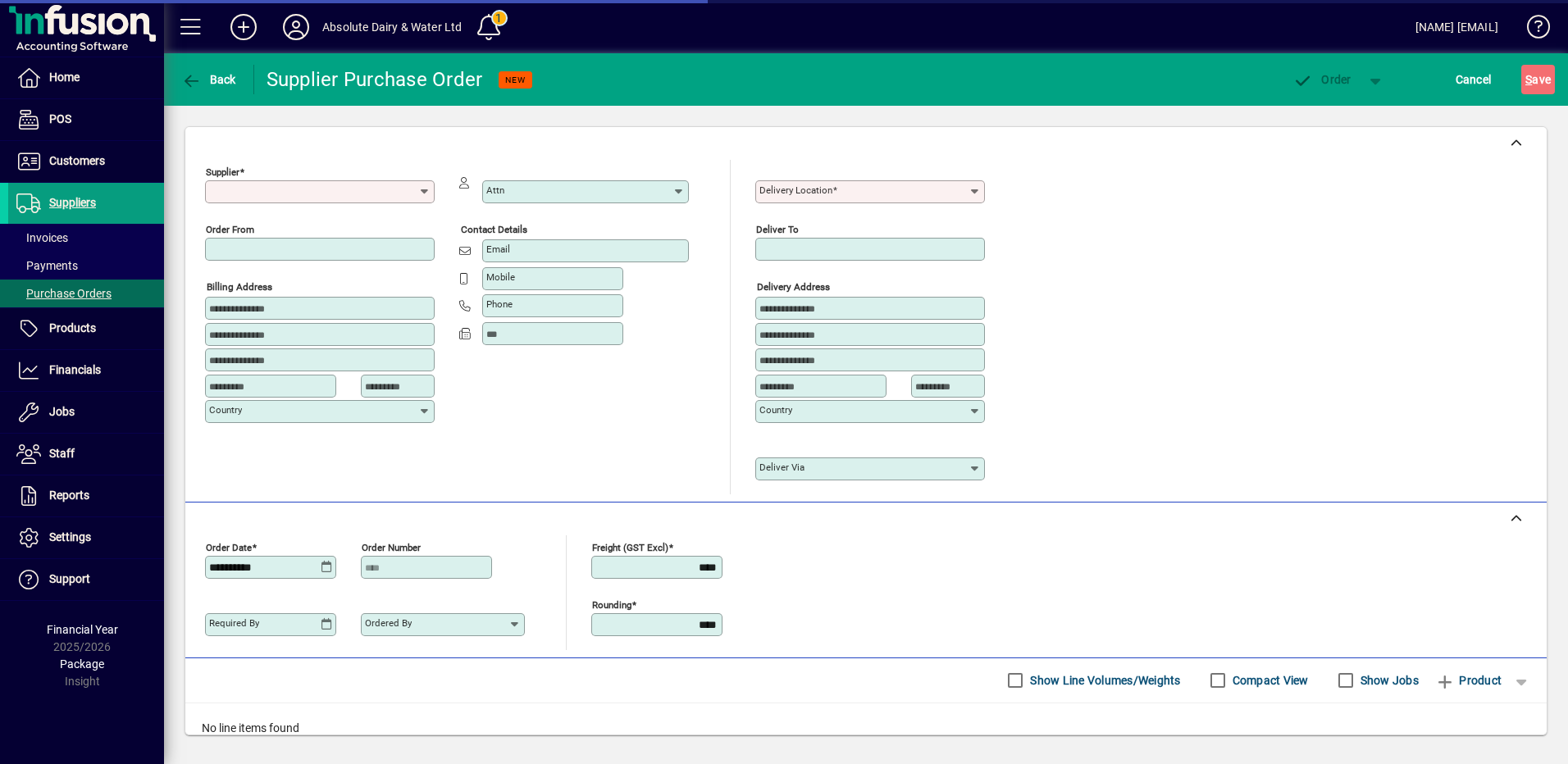 click on "Supplier" at bounding box center [313, 192] 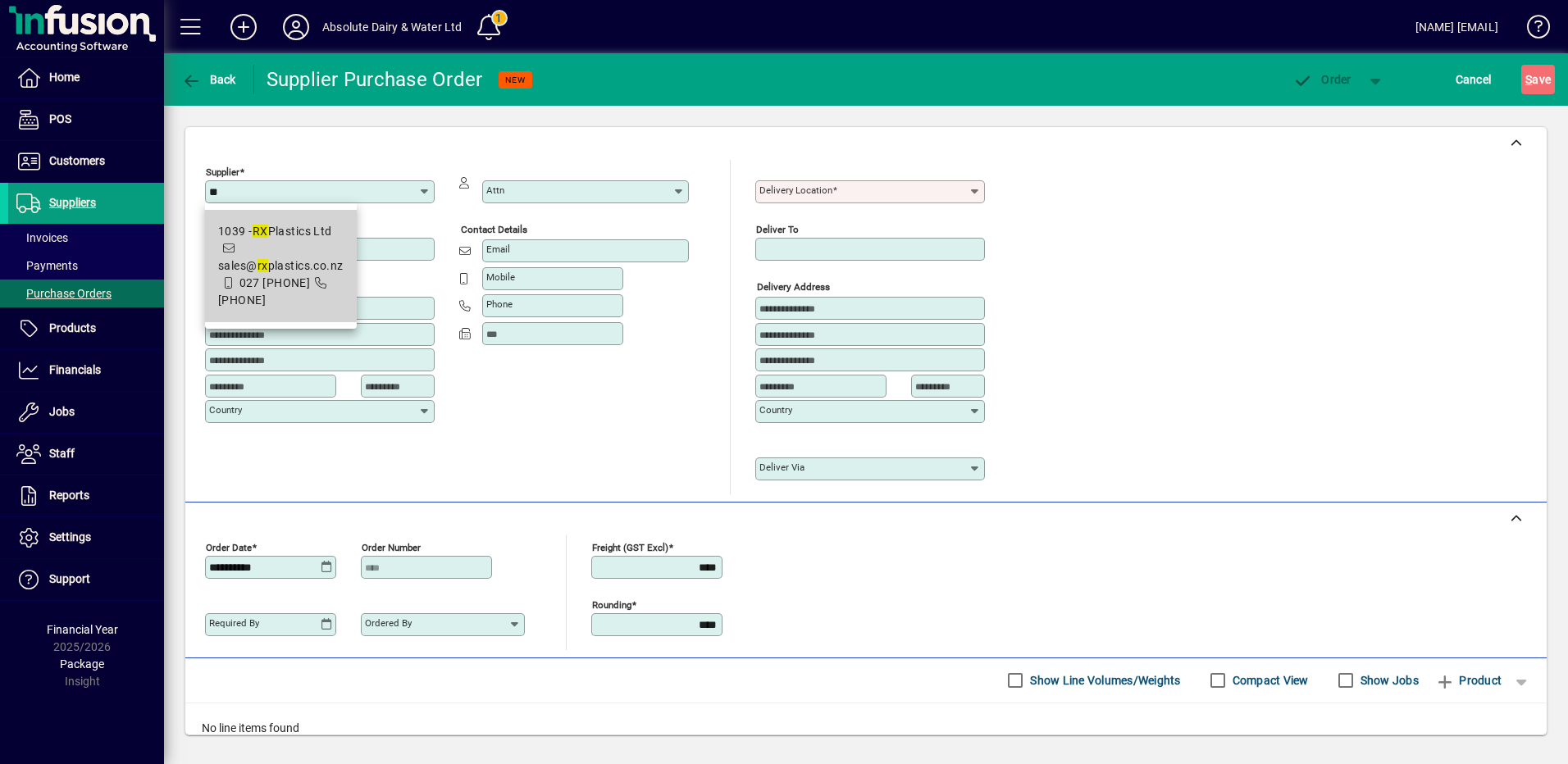 click on "RX" at bounding box center (260, 231) 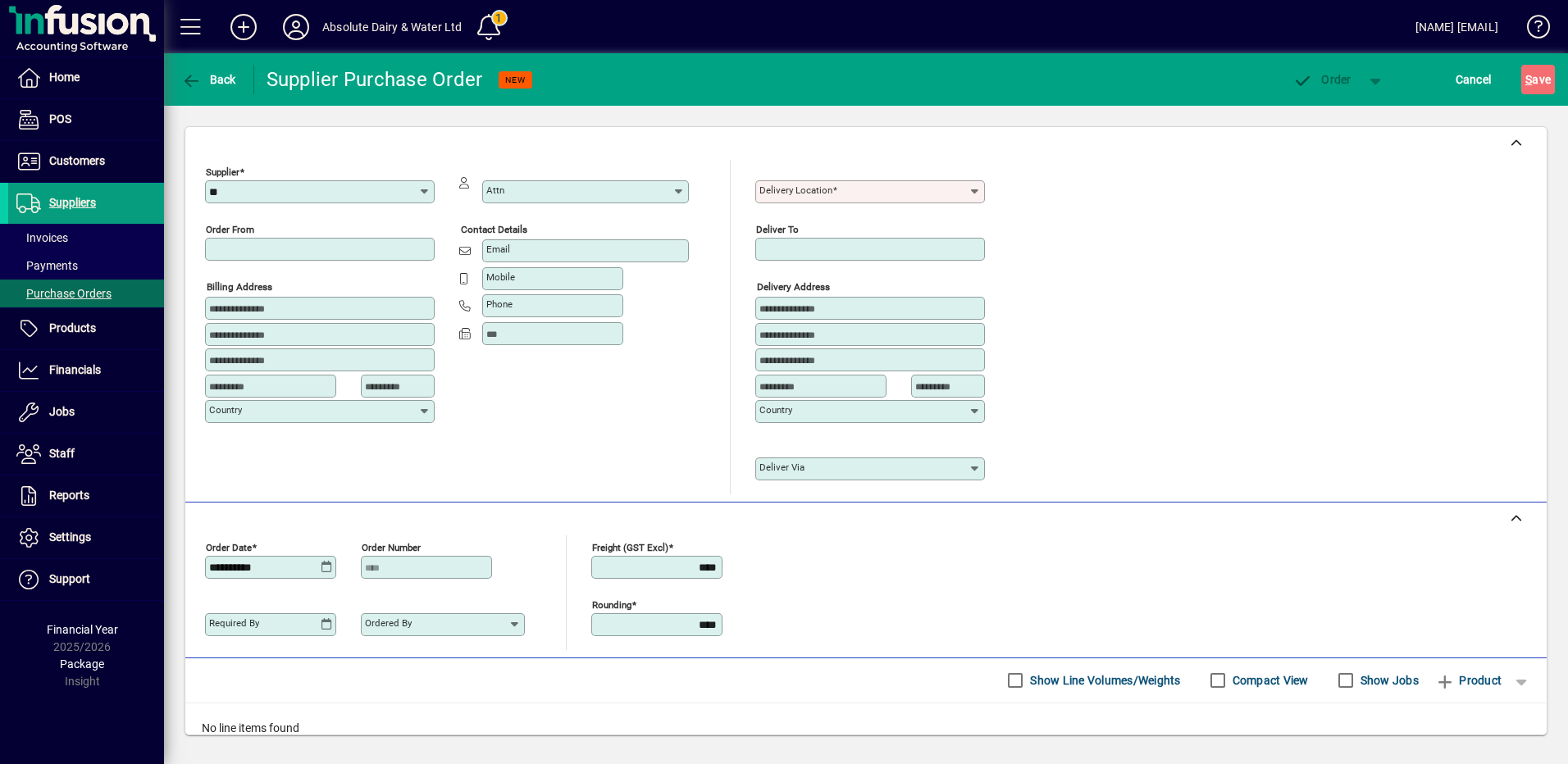 type on "**********" 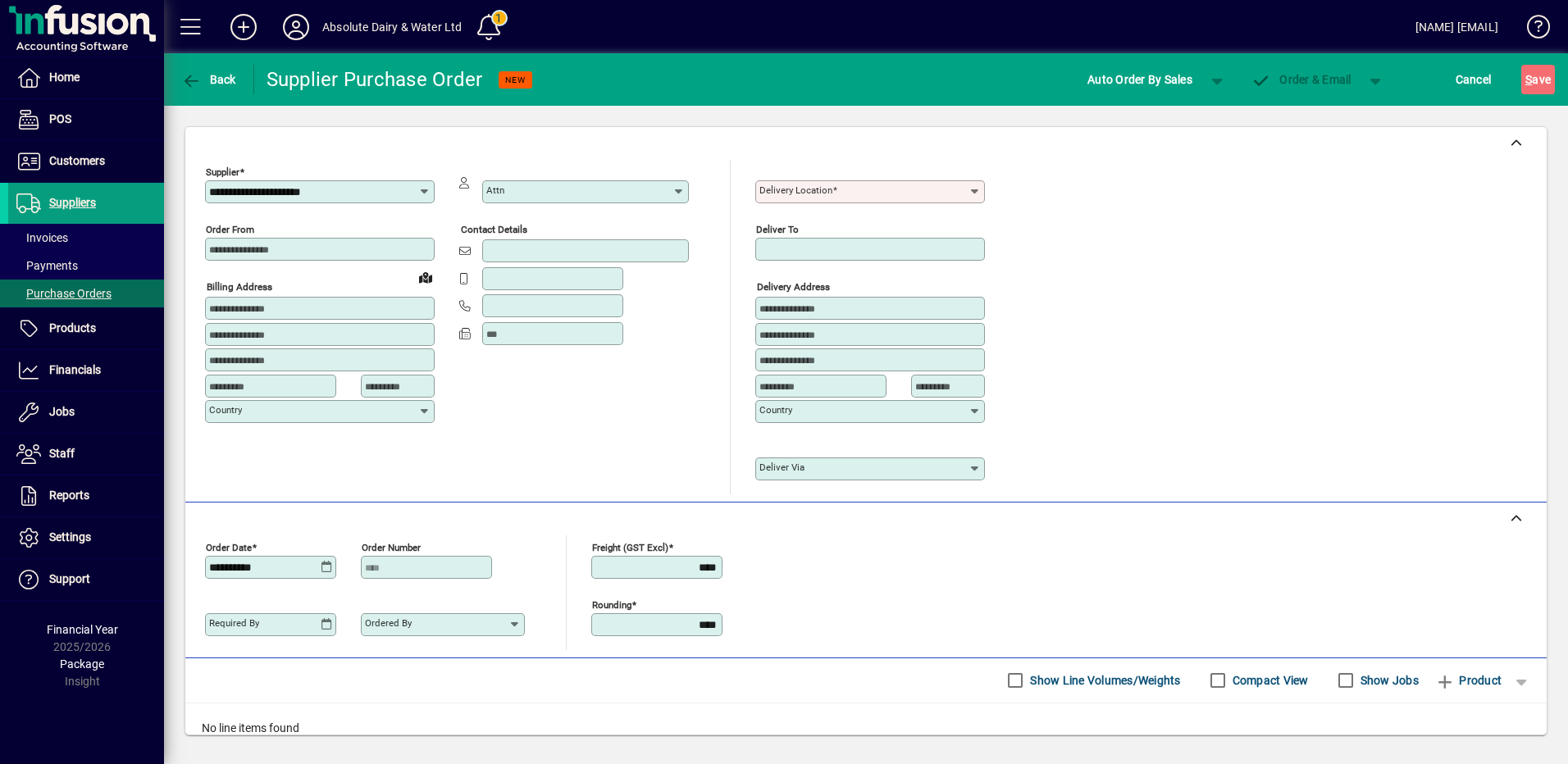 type on "**********" 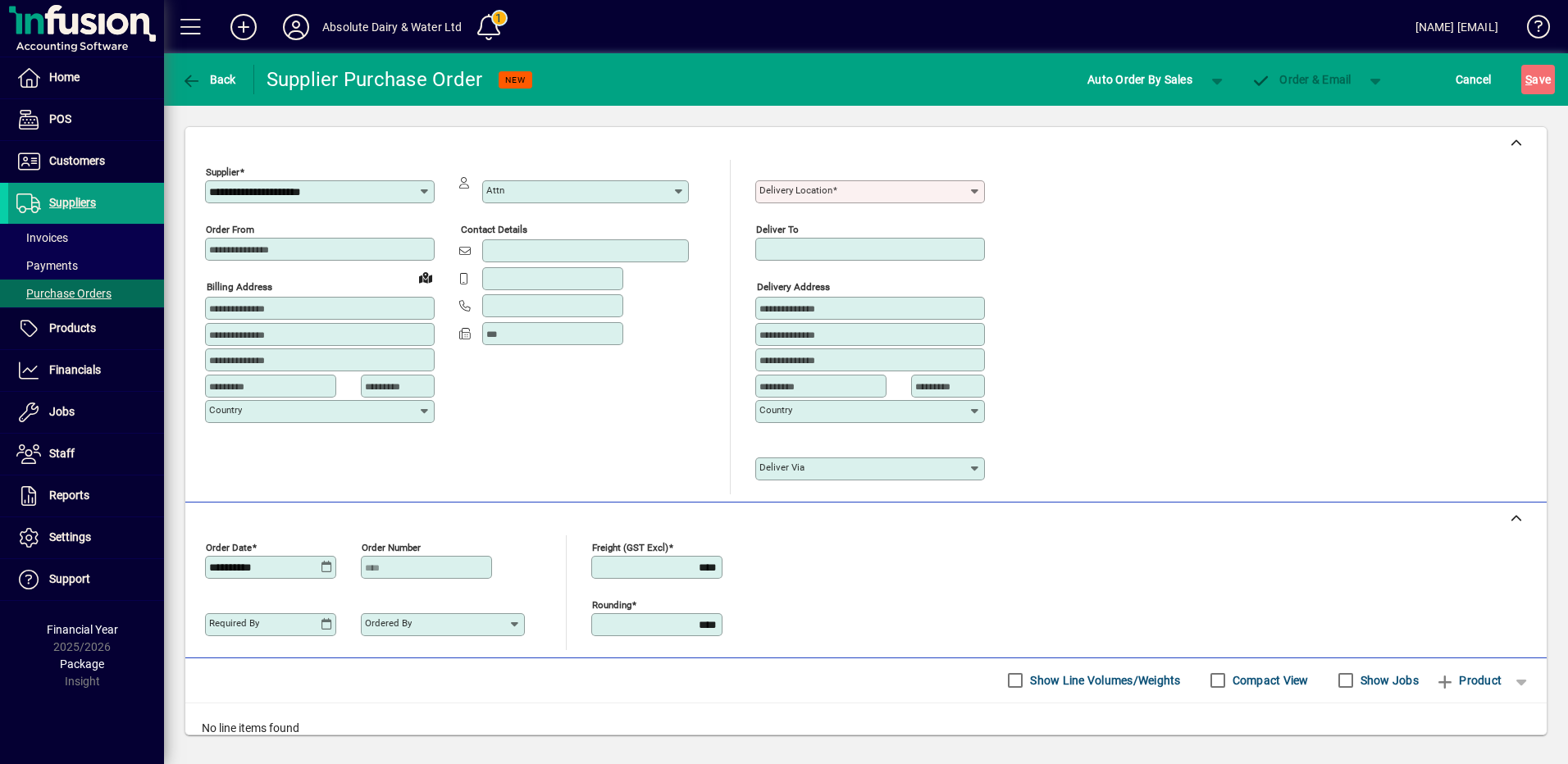 type on "*********" 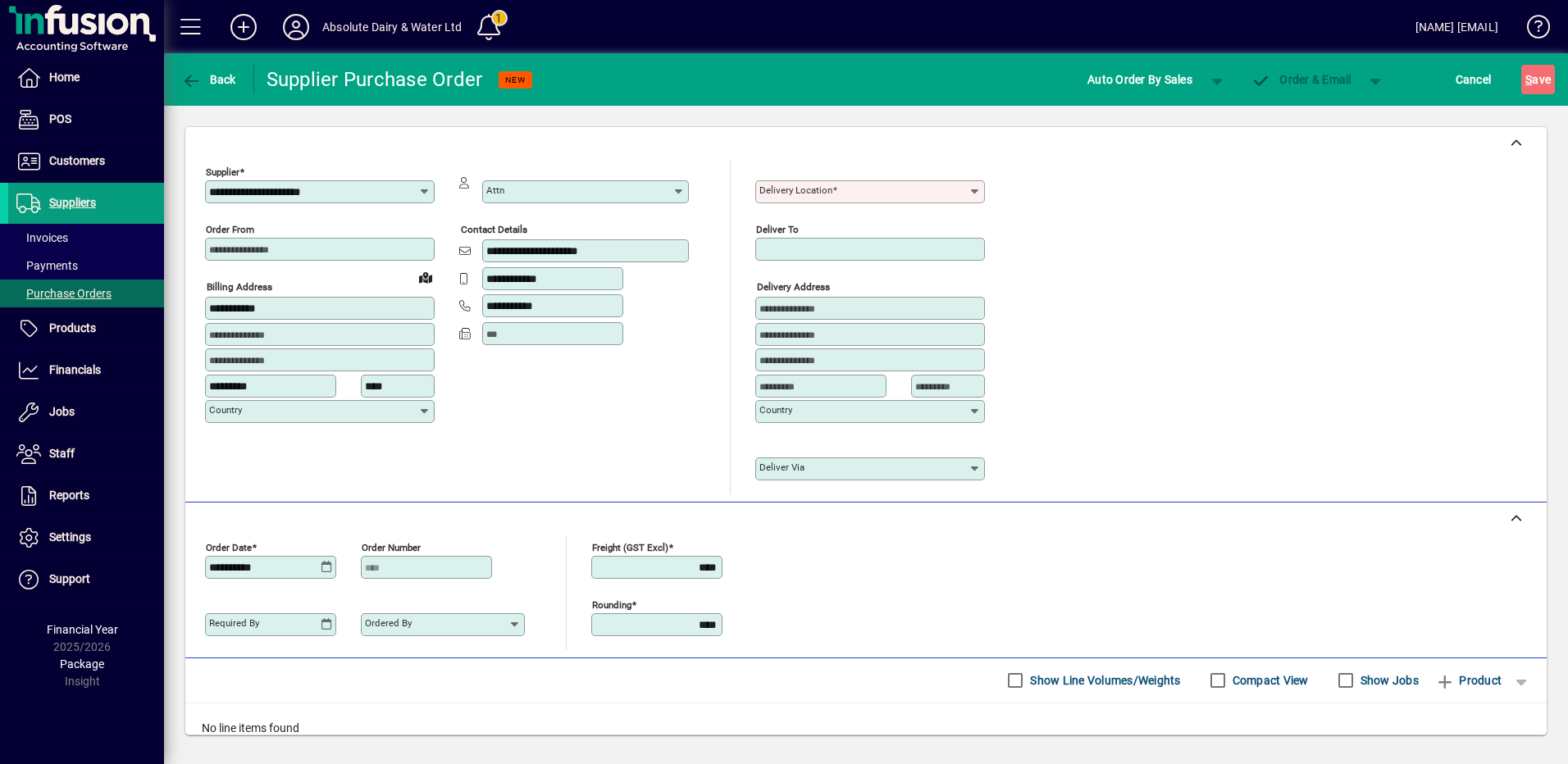 type on "**********" 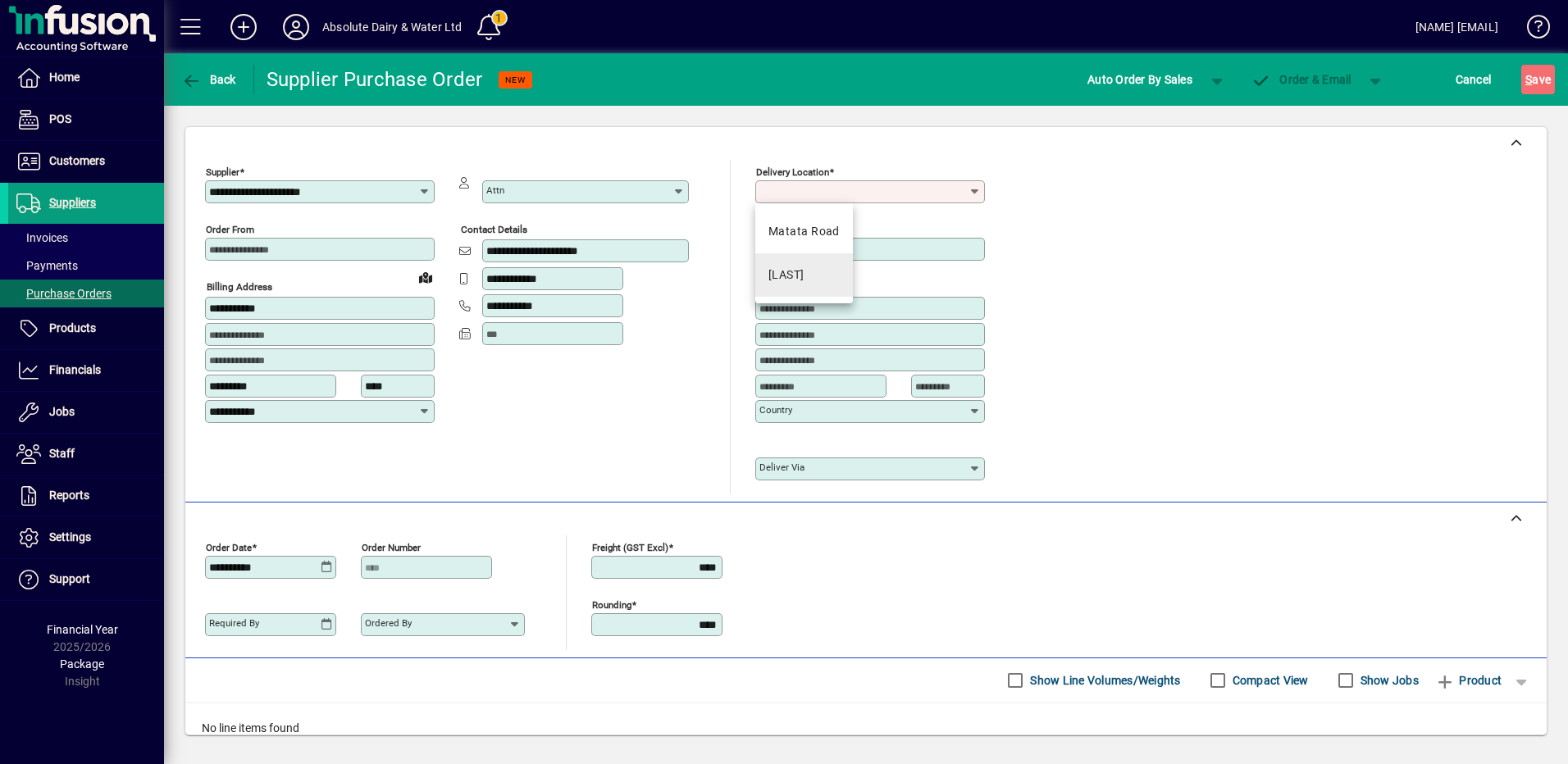 click on "[LAST]" at bounding box center [804, 275] 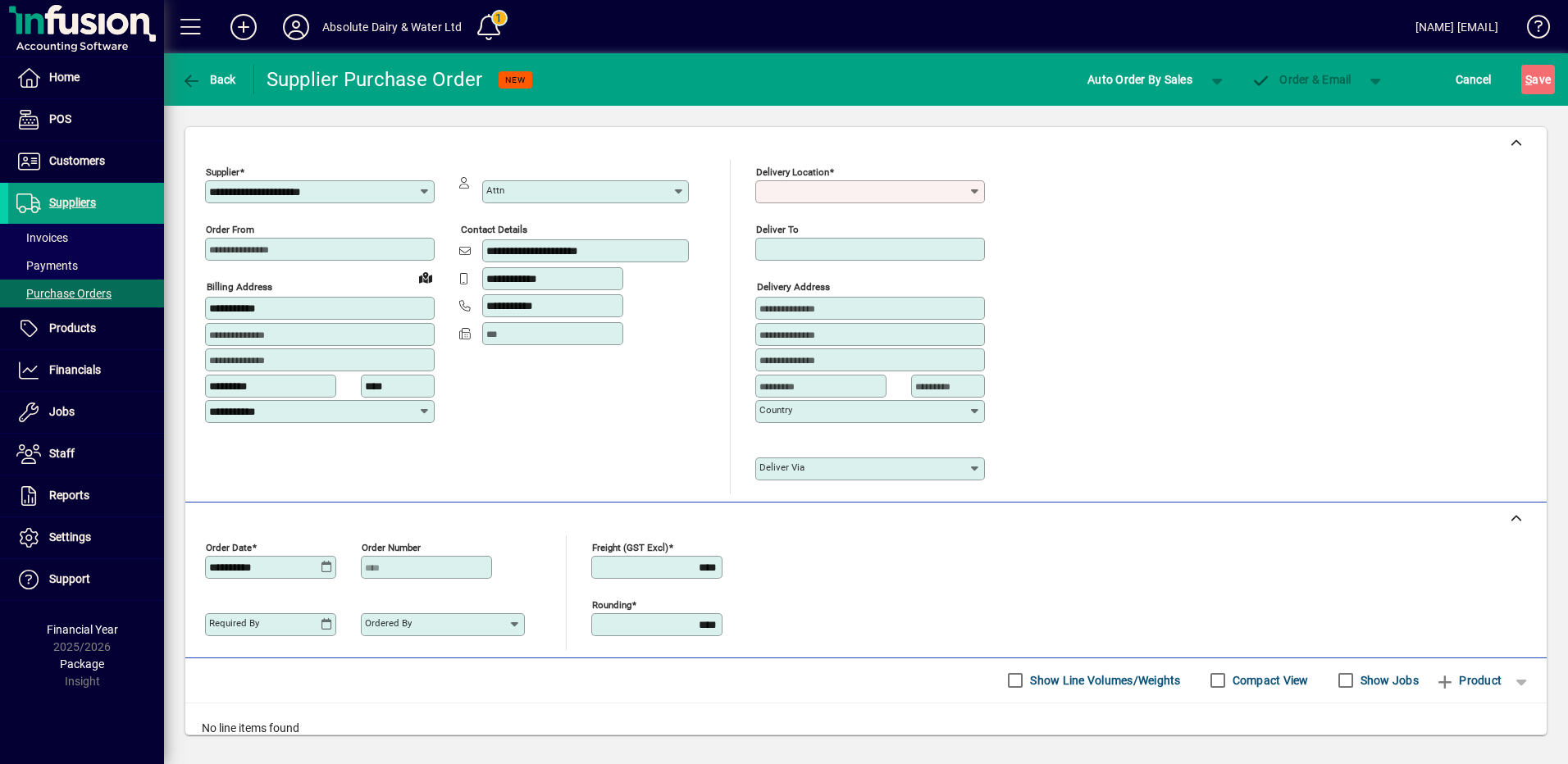 type on "********" 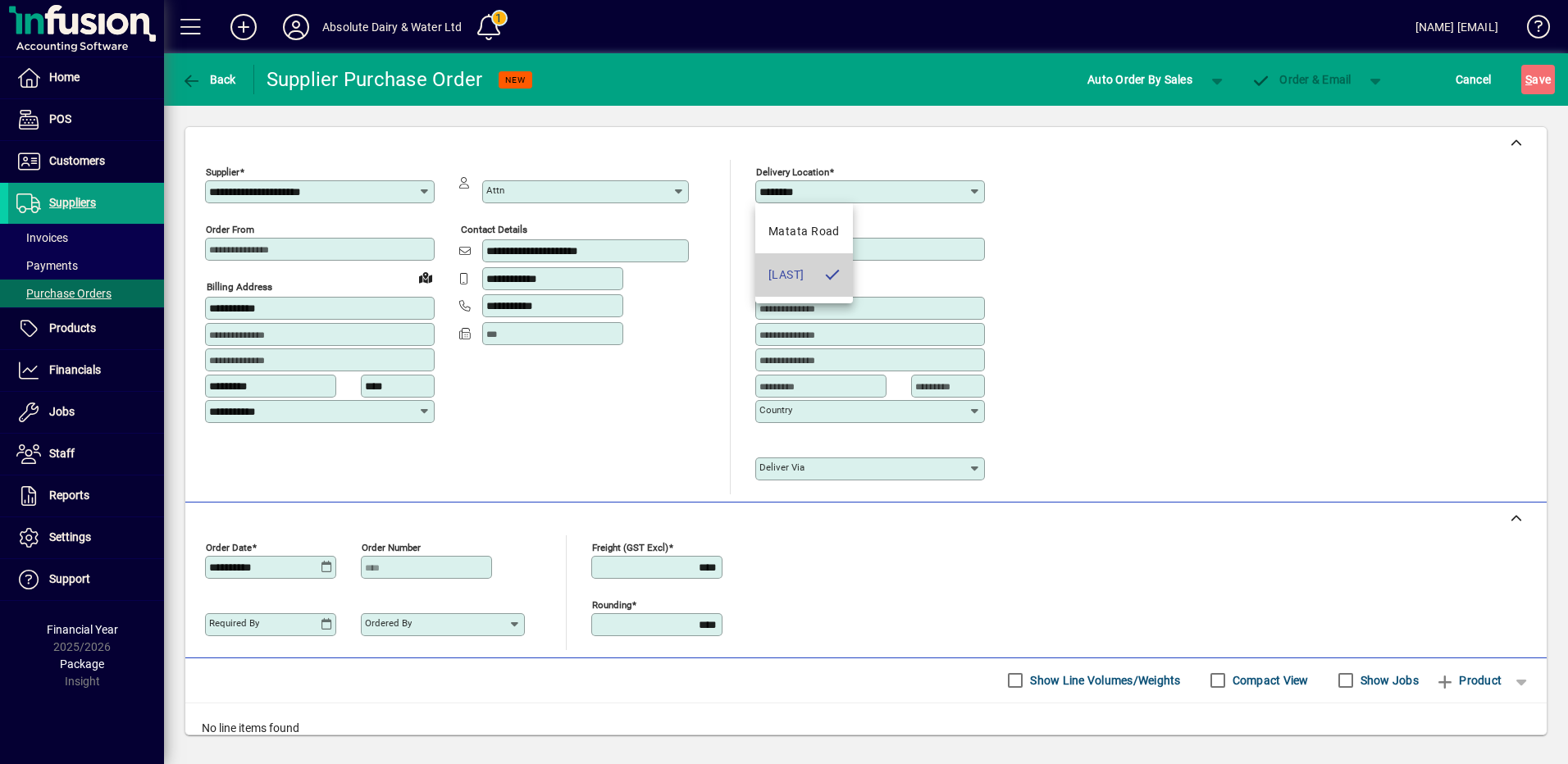 type on "**********" 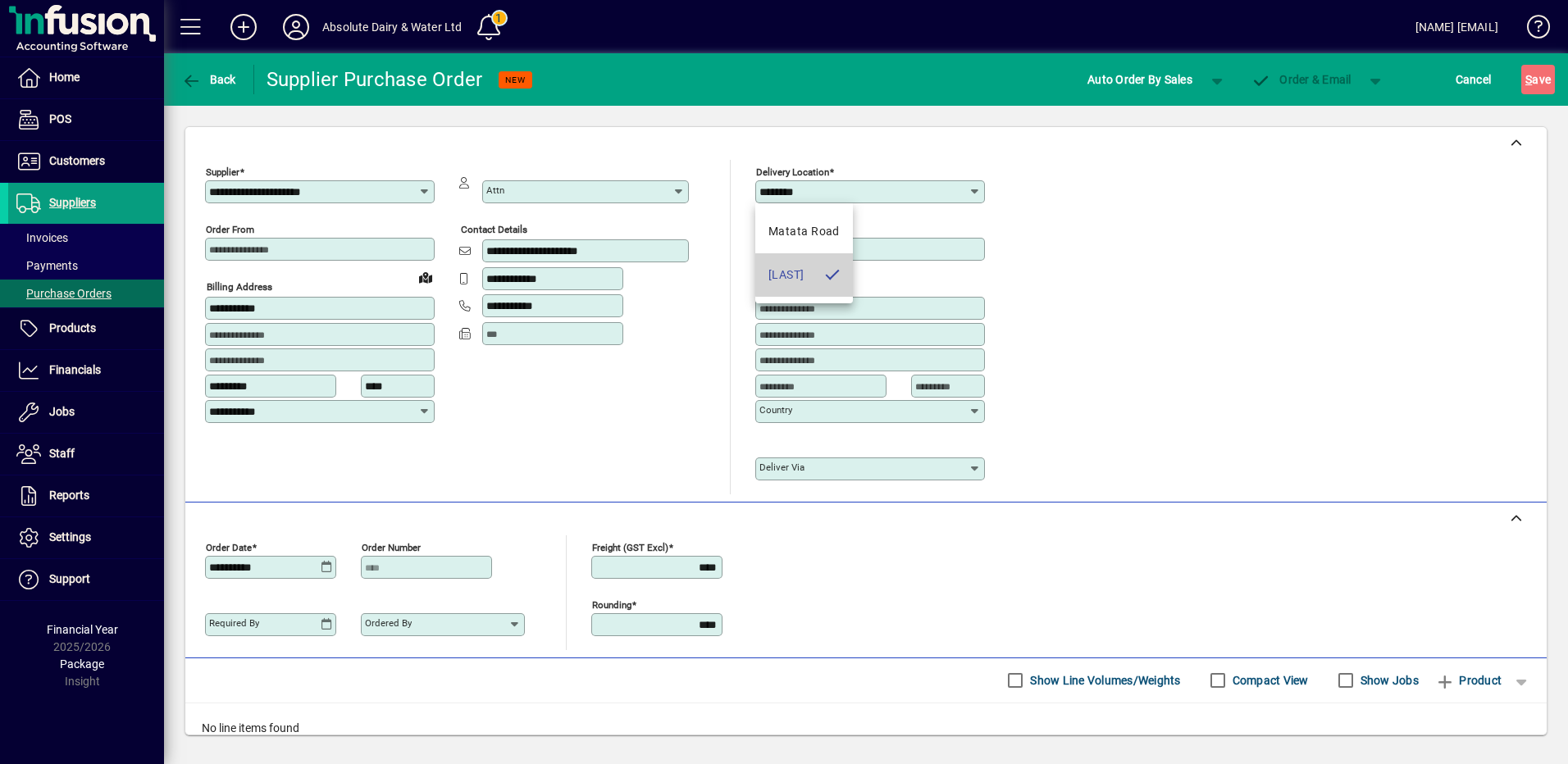 type on "*********" 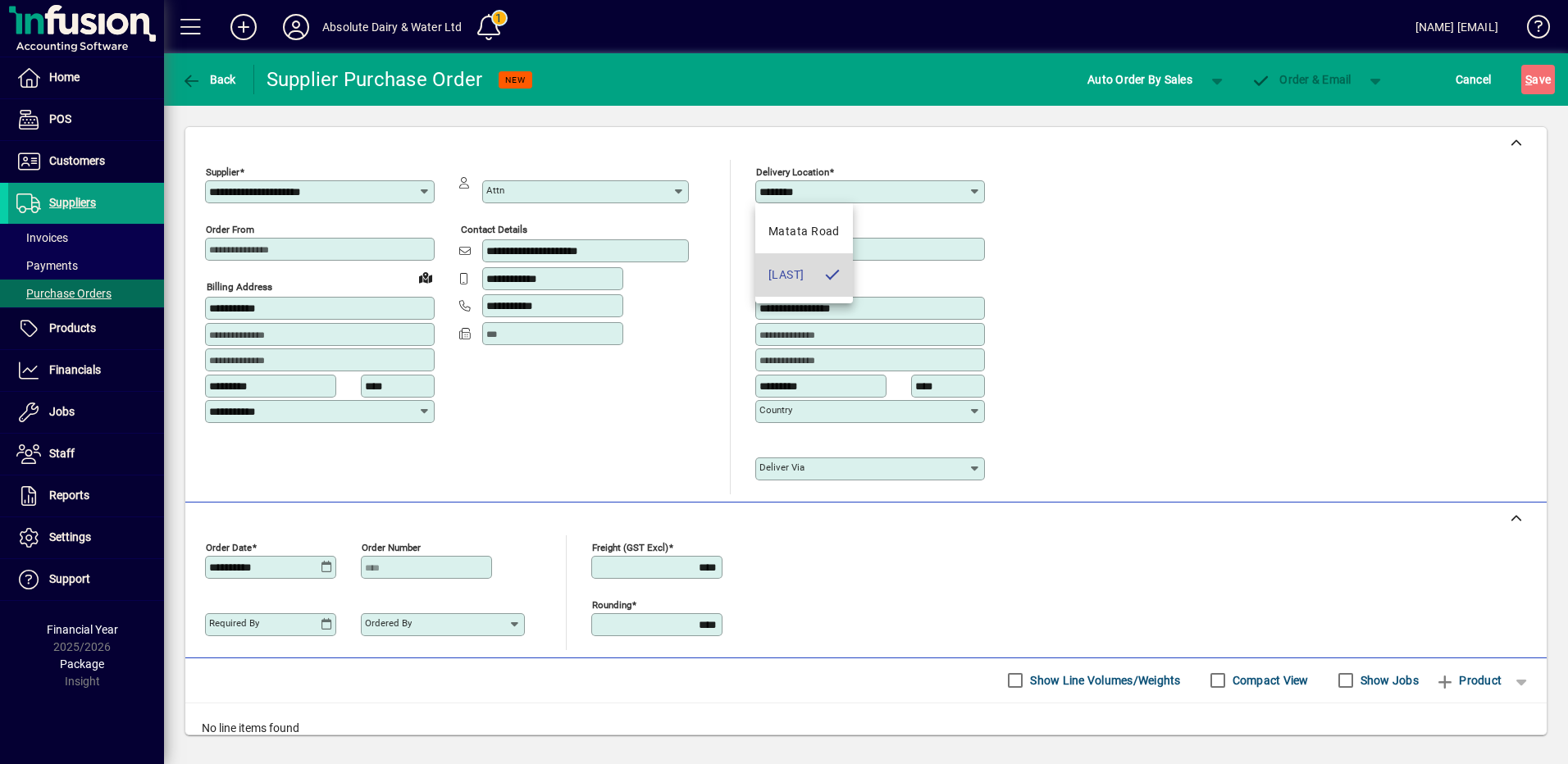 type on "**********" 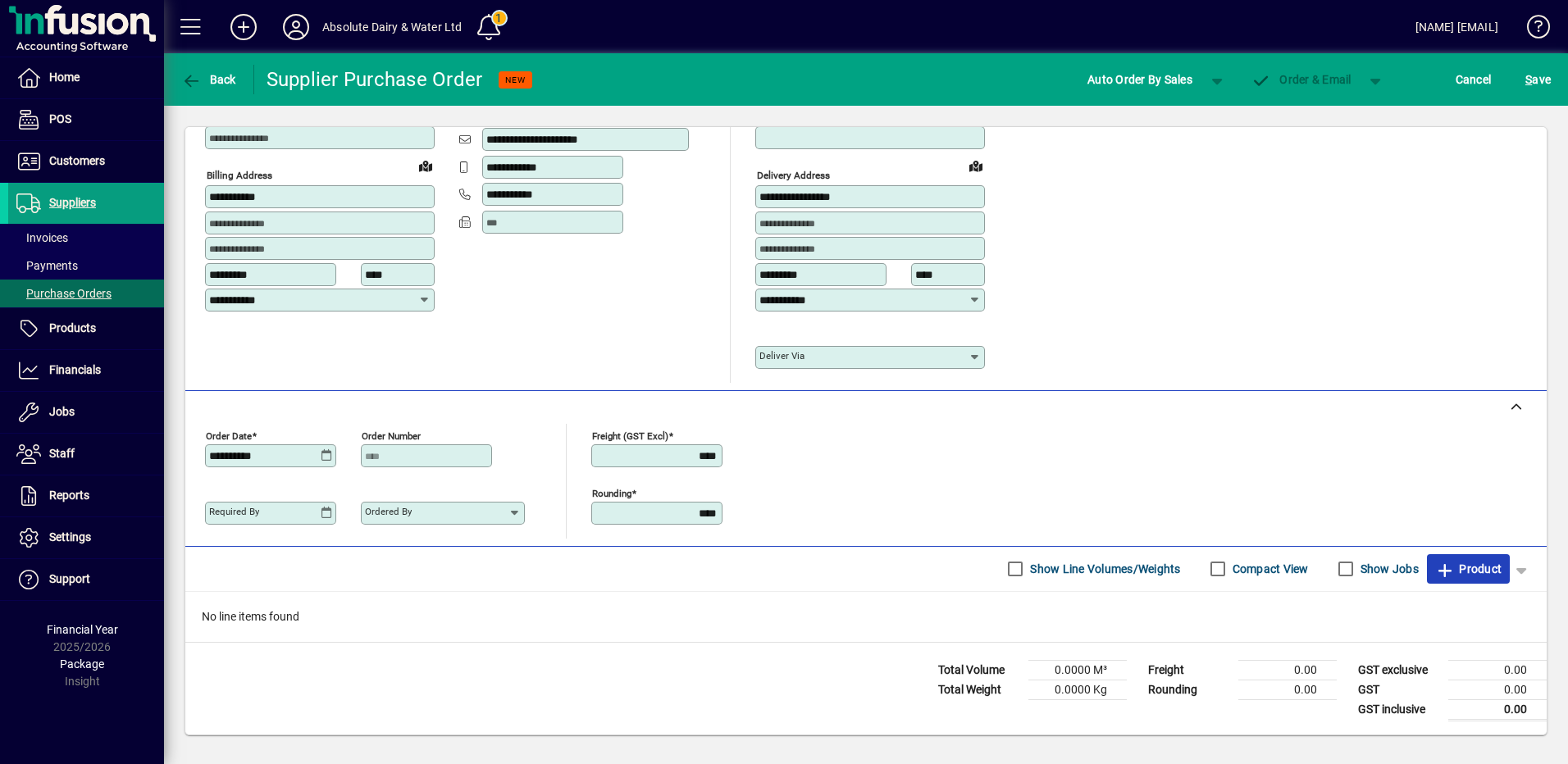 click on "Product" 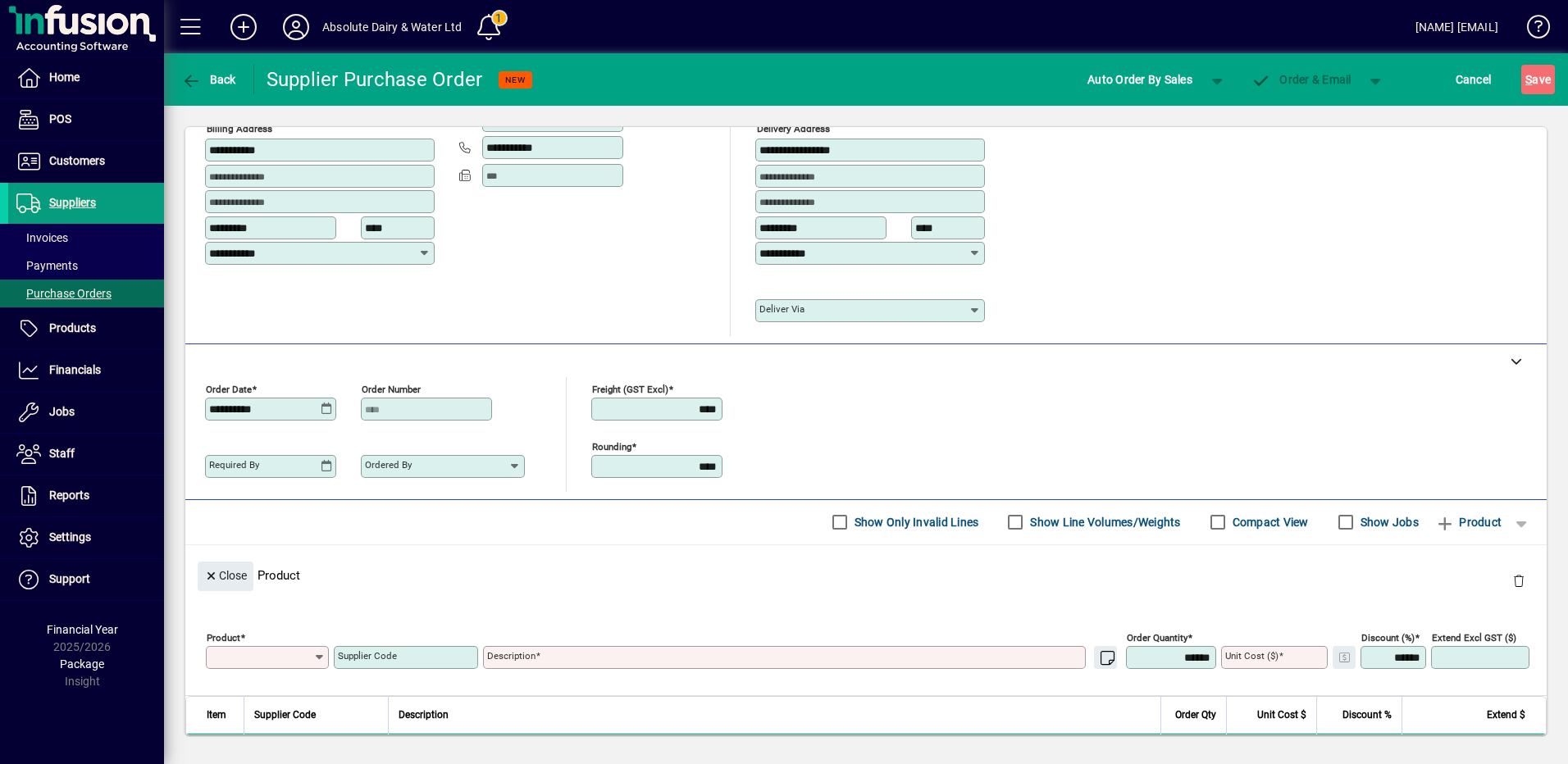 scroll, scrollTop: 0, scrollLeft: 0, axis: both 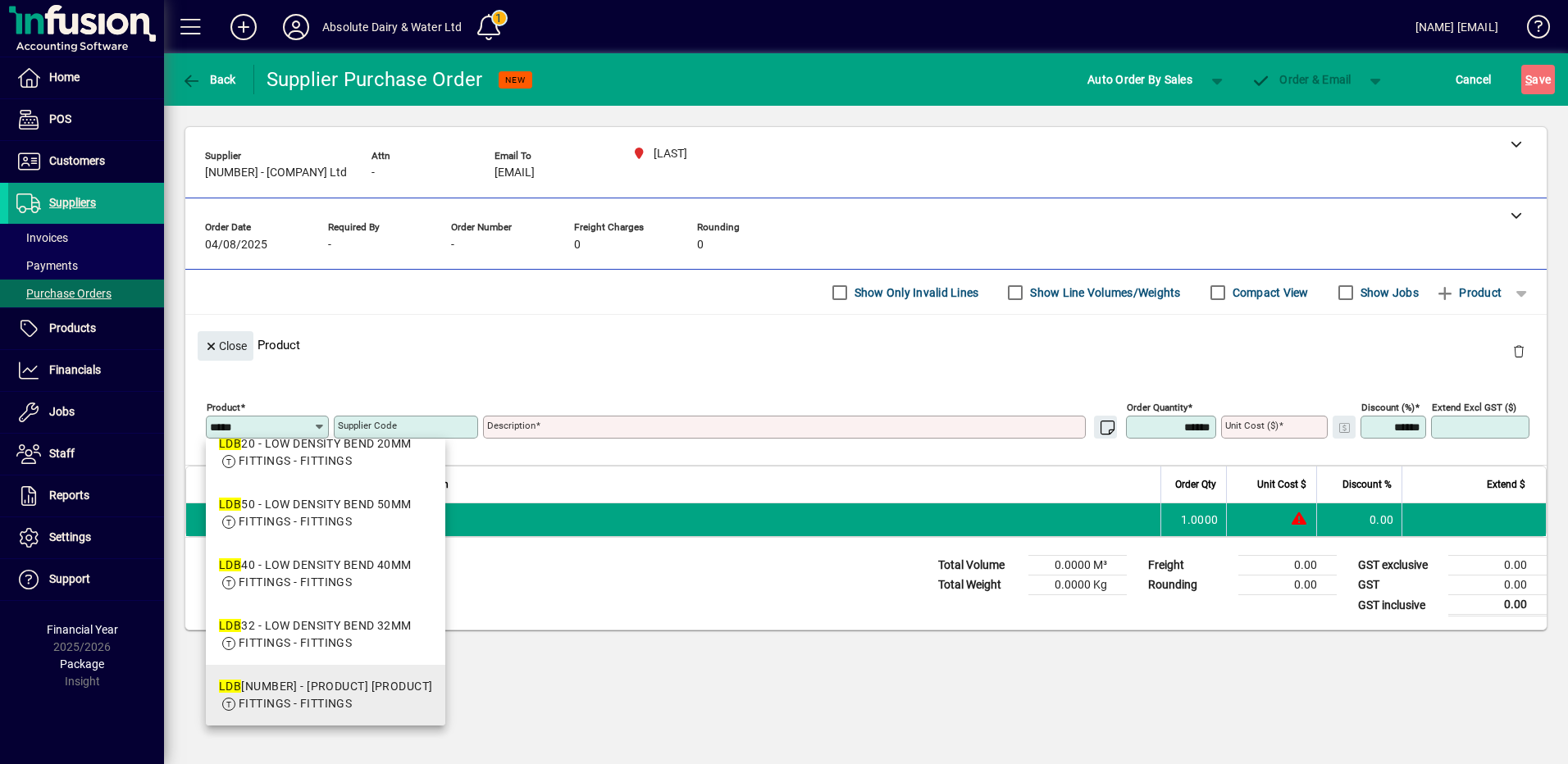 click on "LDB 25 - LOW DENSITY BEND 25MM" at bounding box center [326, 686] 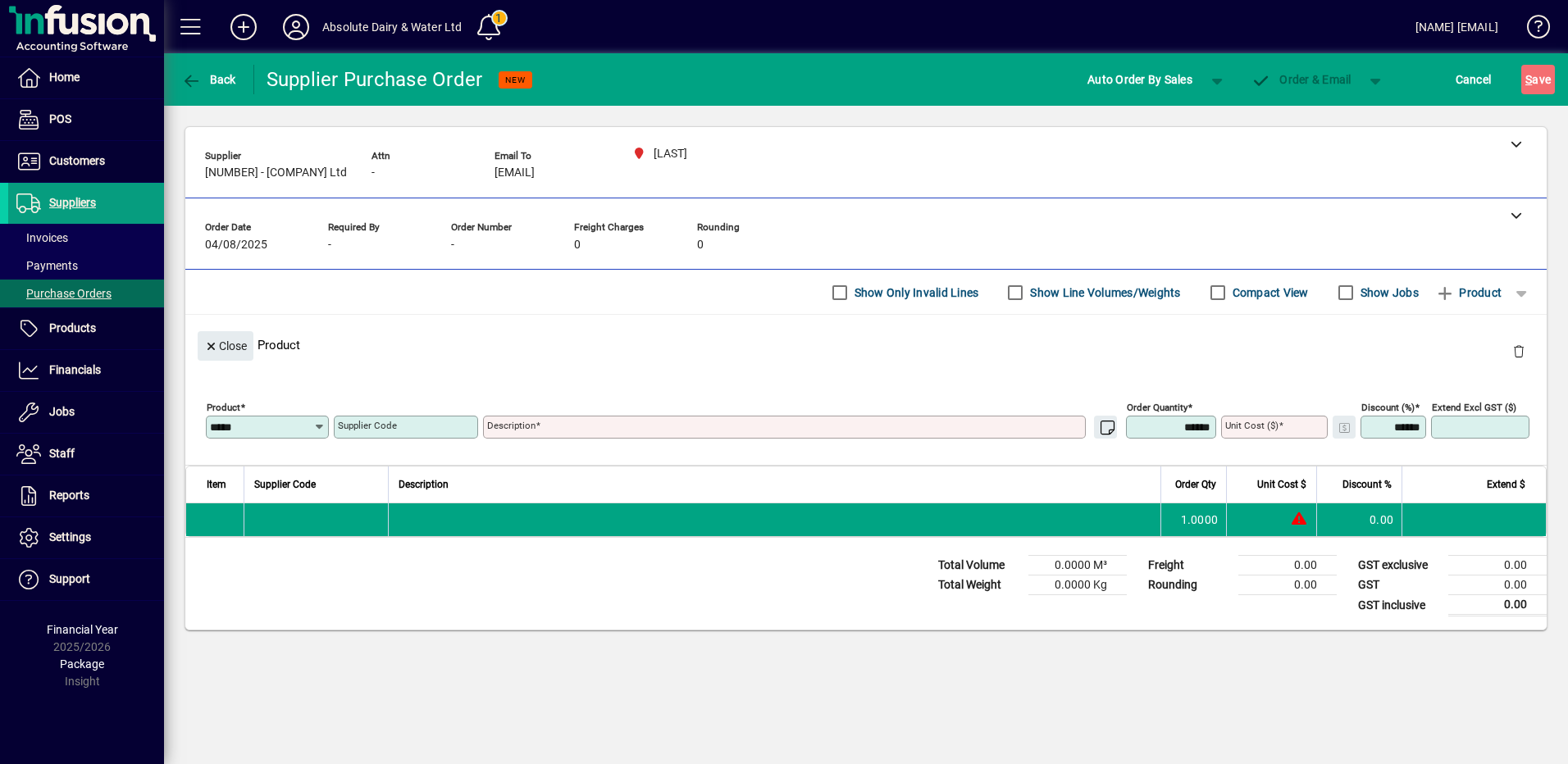 type on "*****" 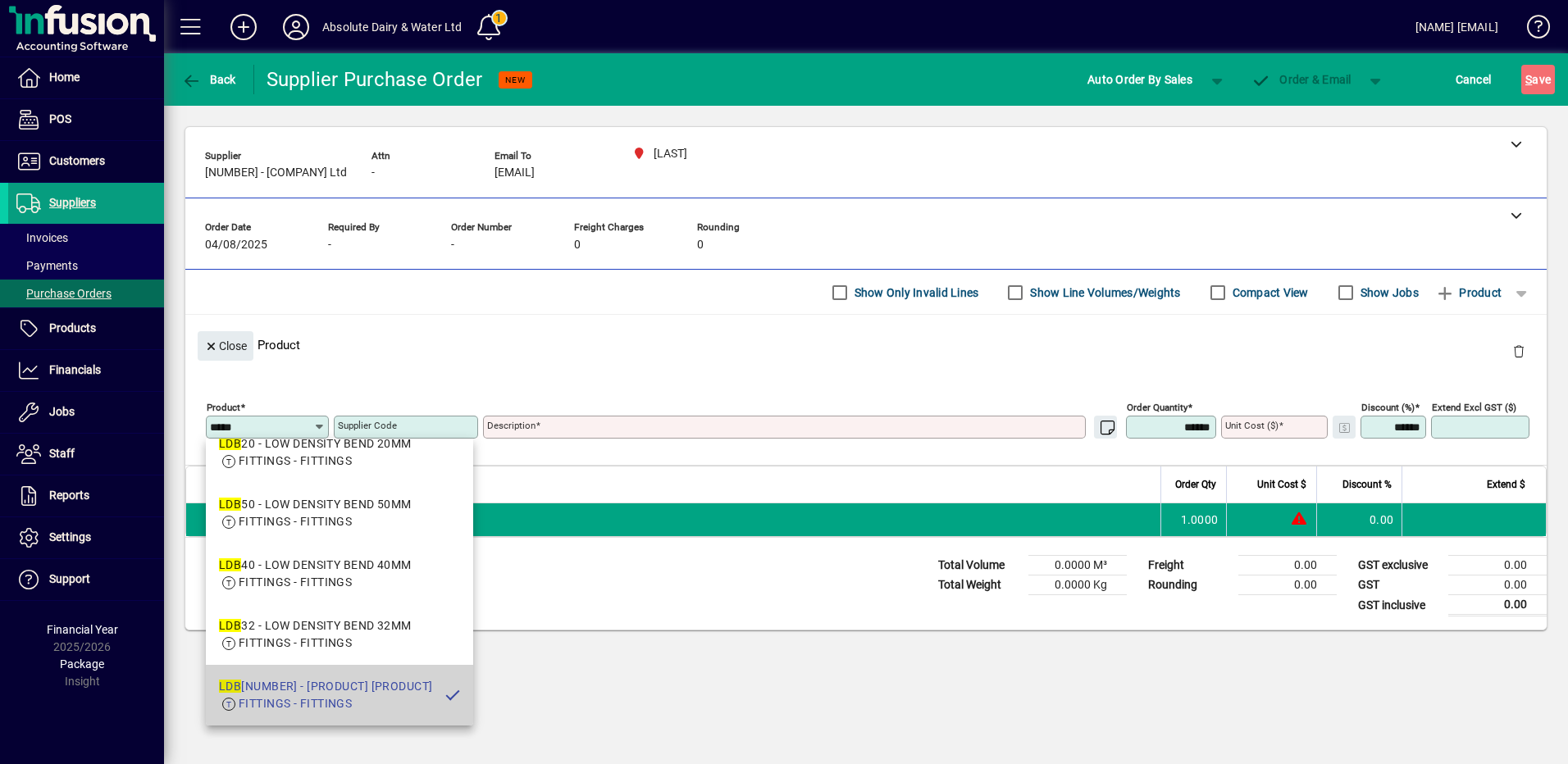 type on "**********" 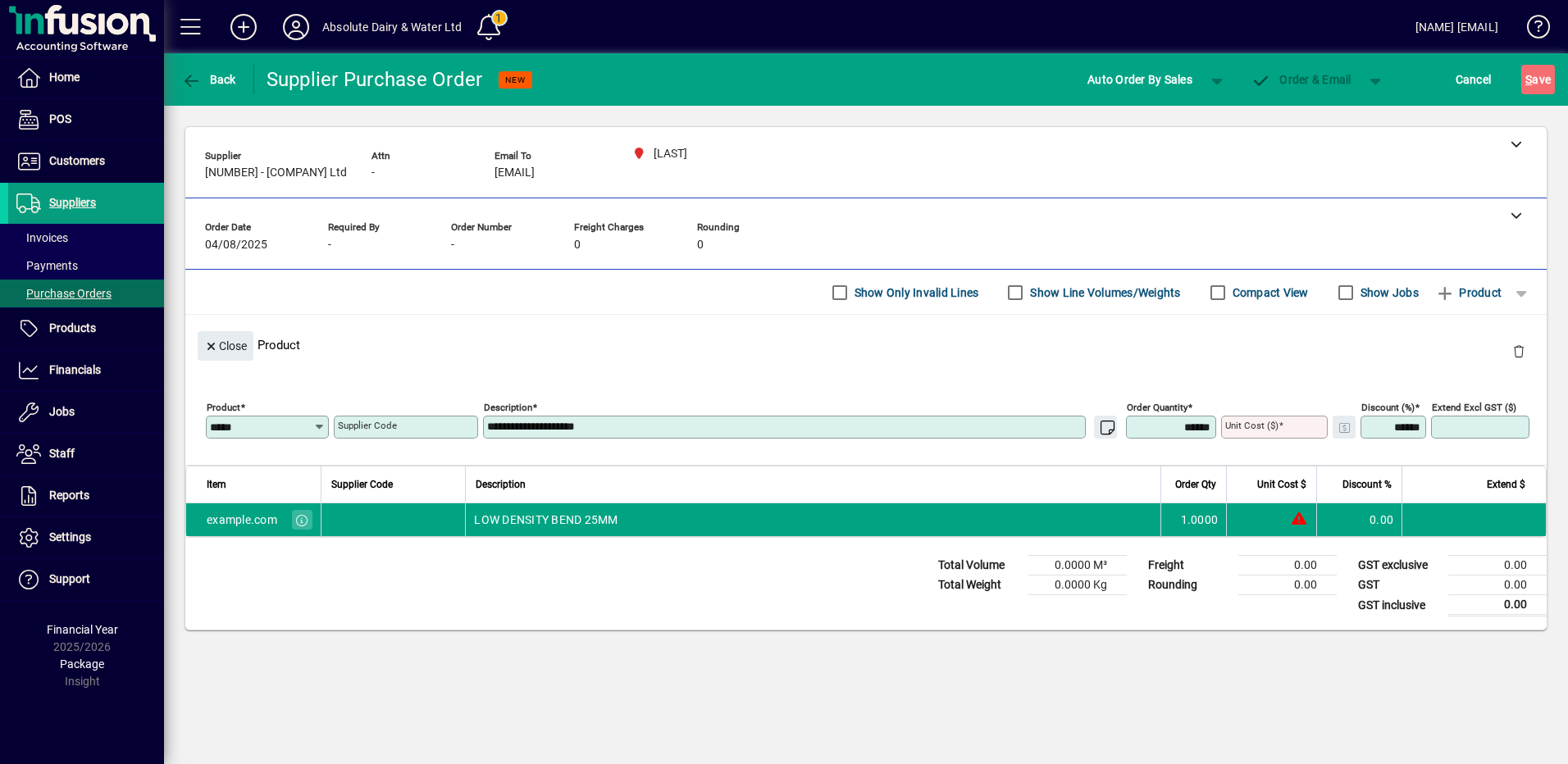 type on "*****" 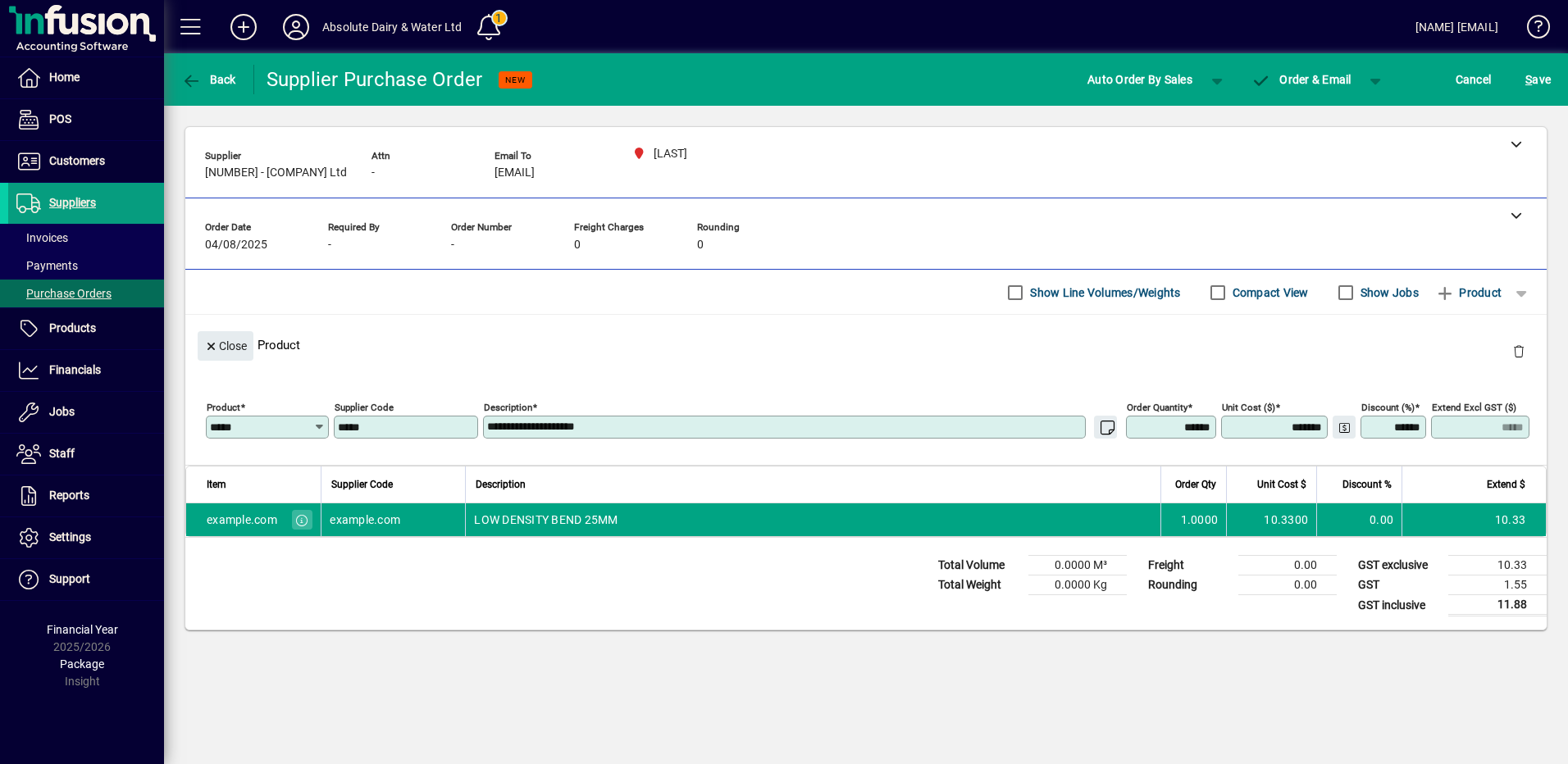 type 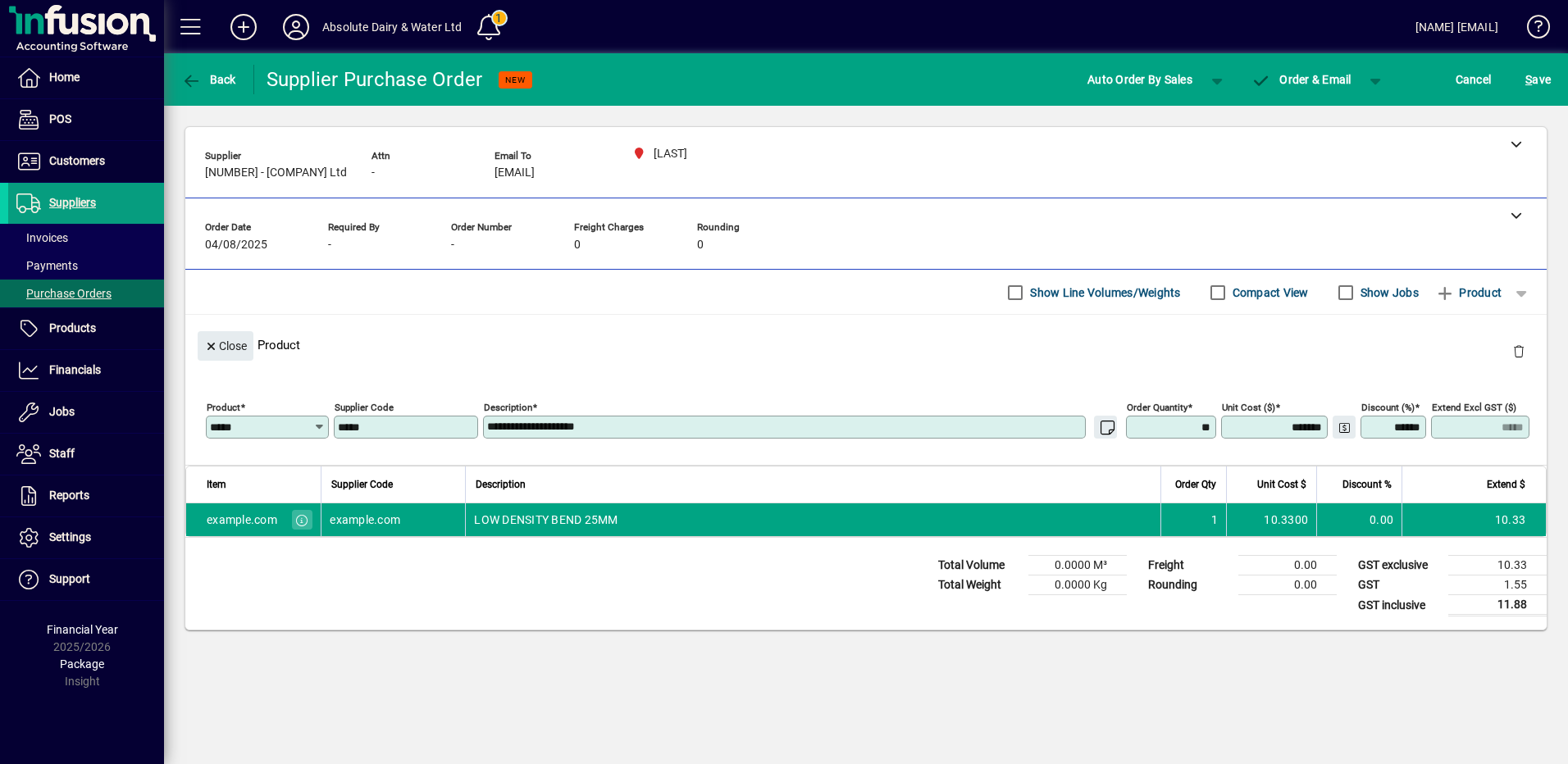 type on "*******" 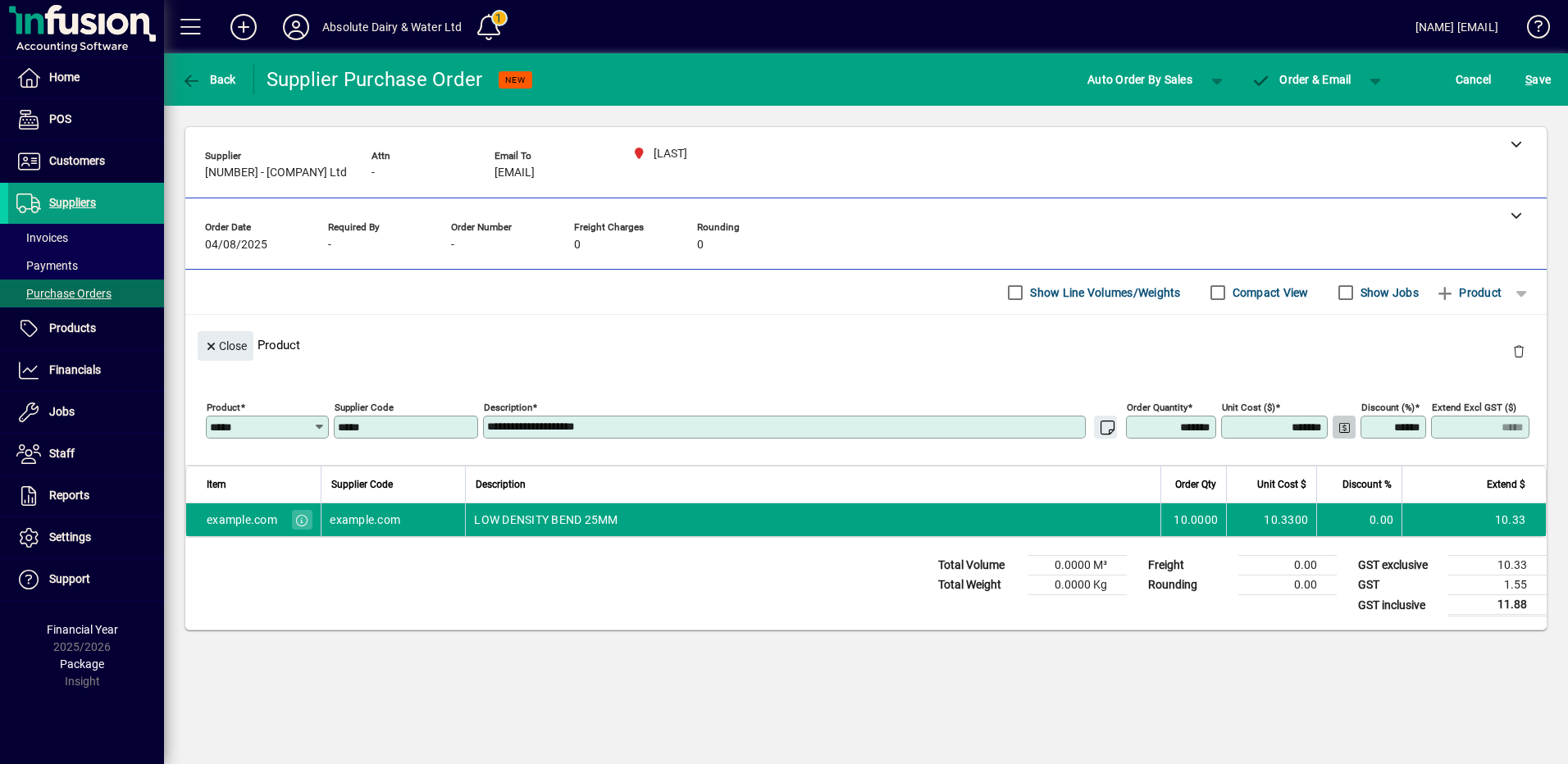 type 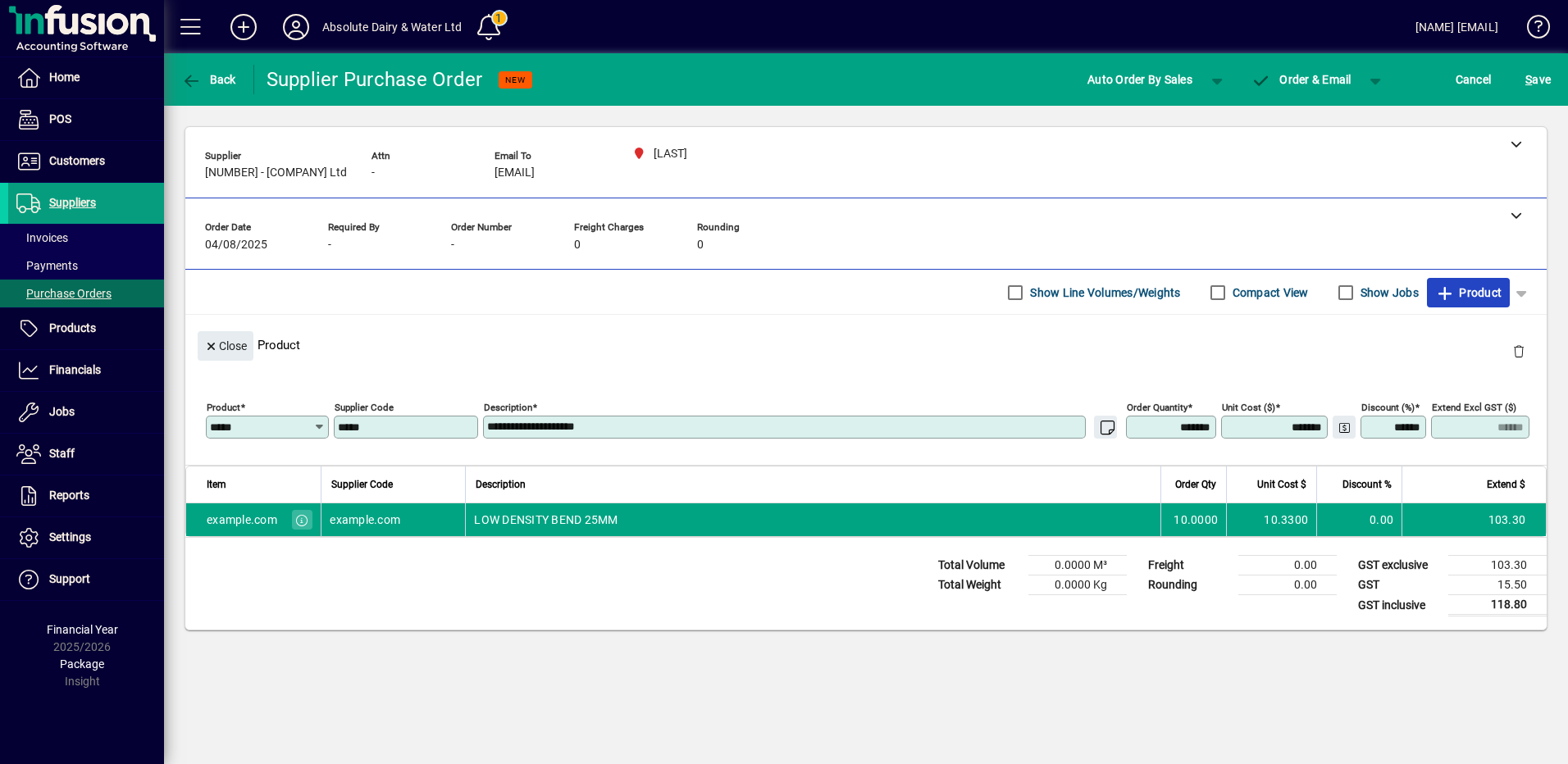 type 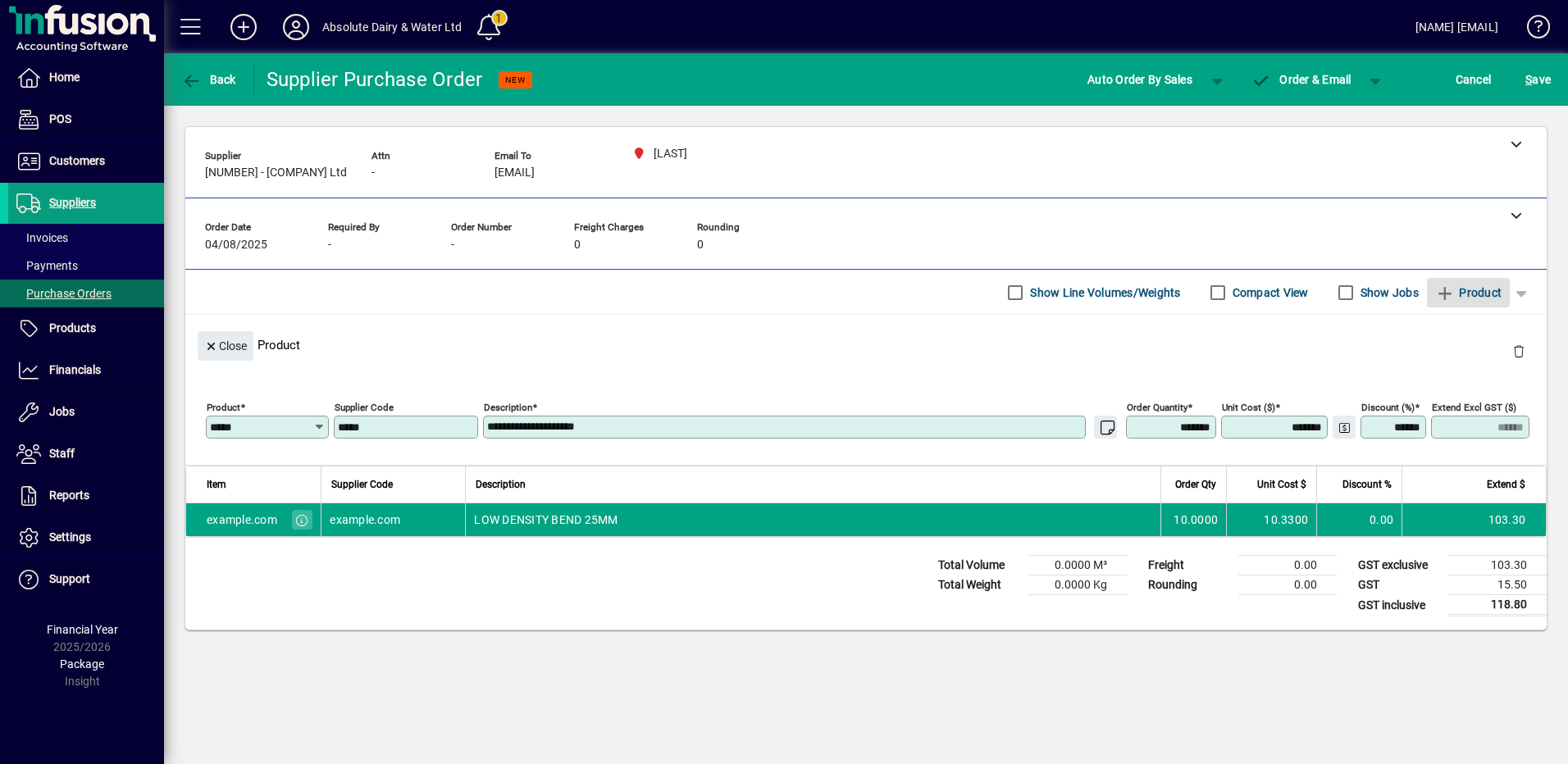 type 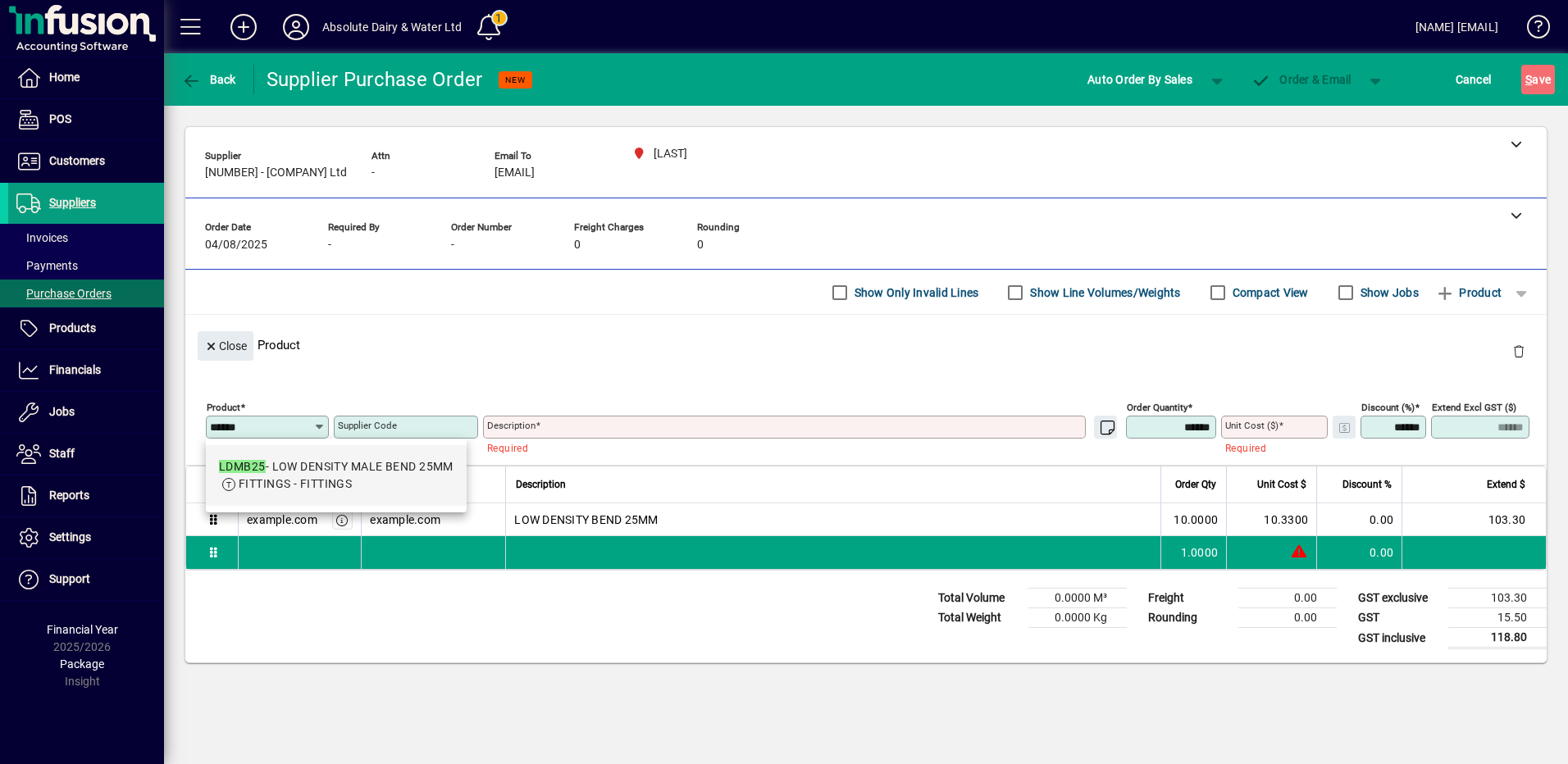 click on "example.com" at bounding box center (336, 475) 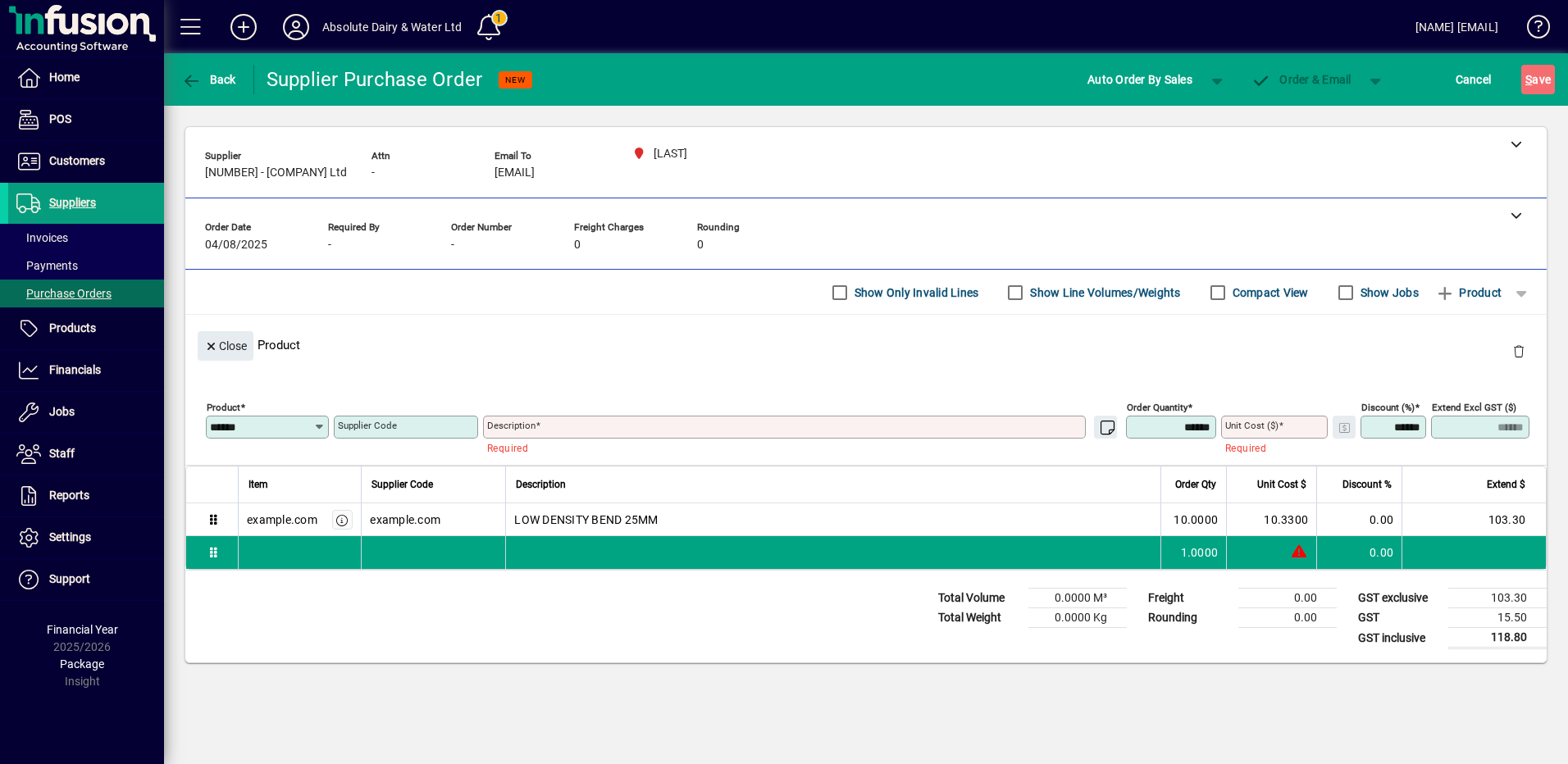 type on "******" 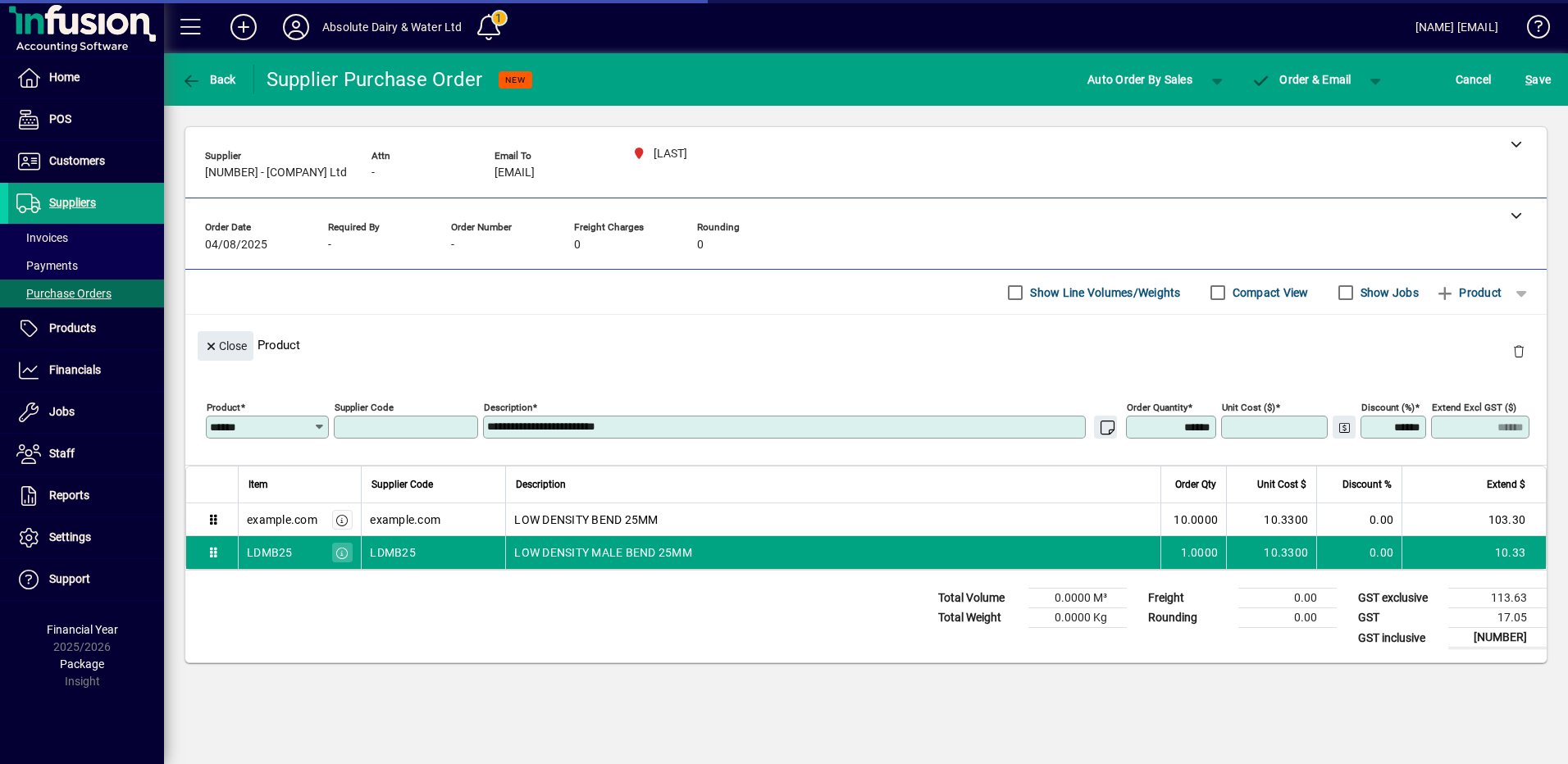 type on "******" 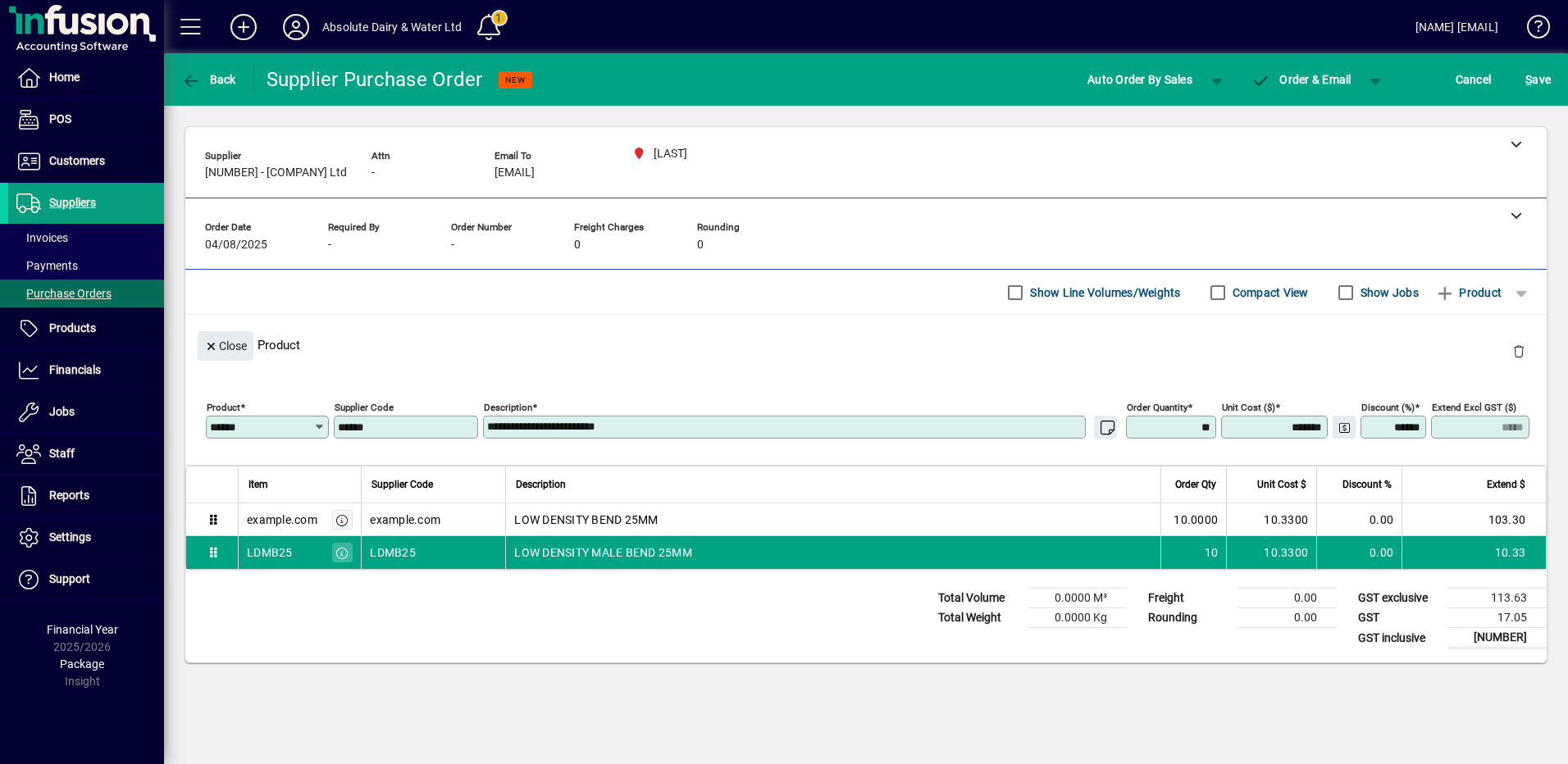 type on "*******" 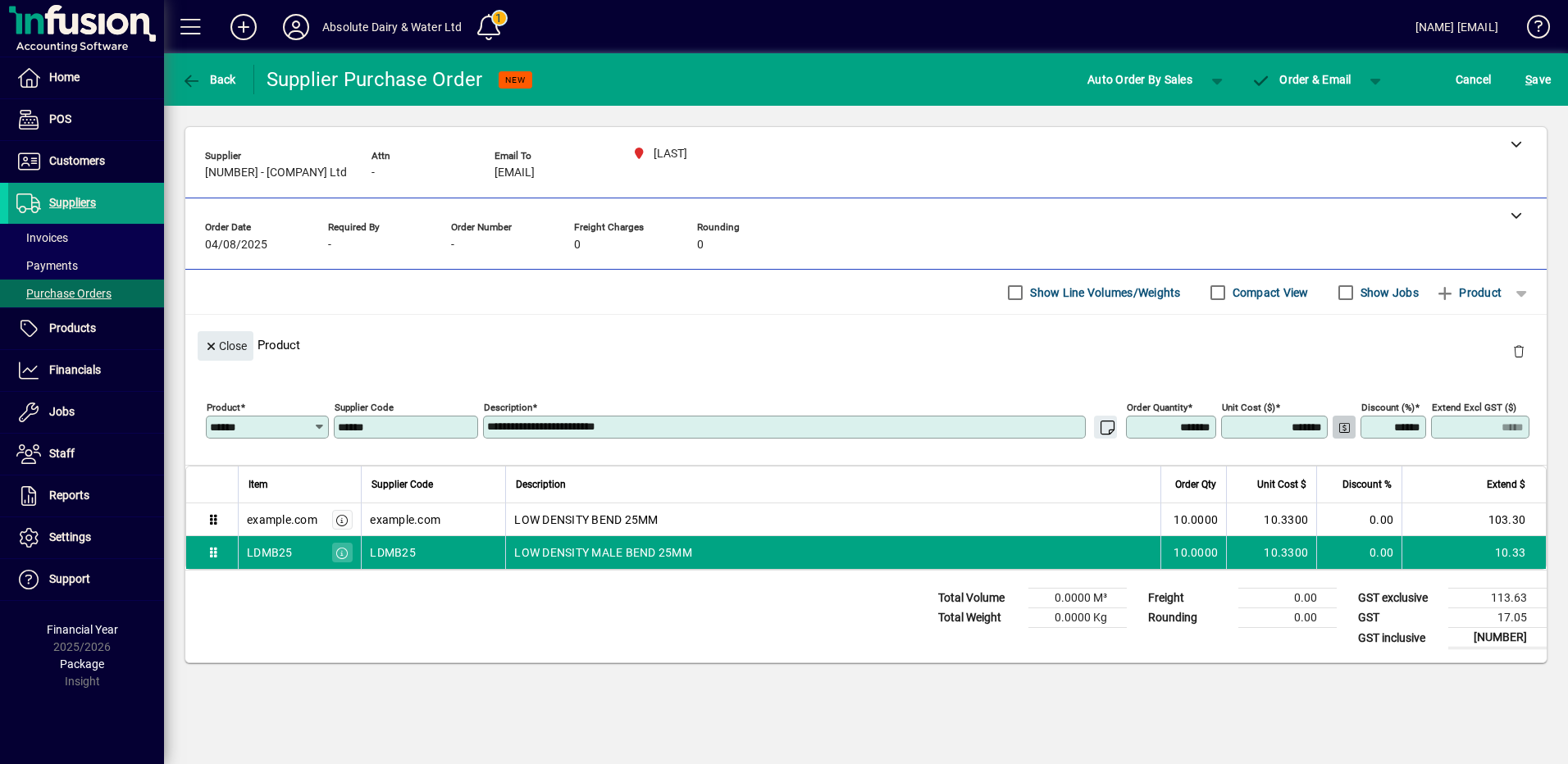 type on "******" 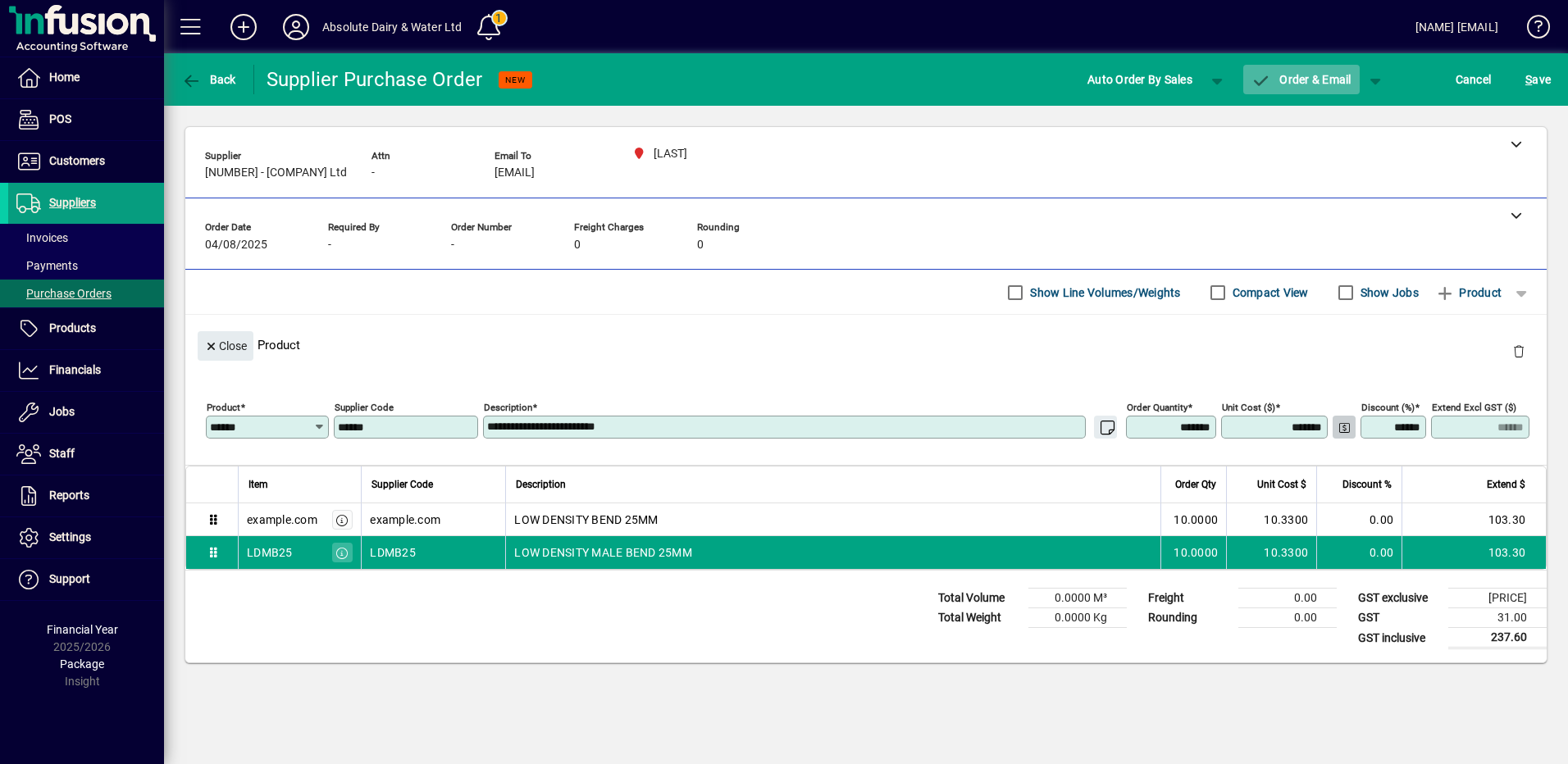 click on "Order & Email" 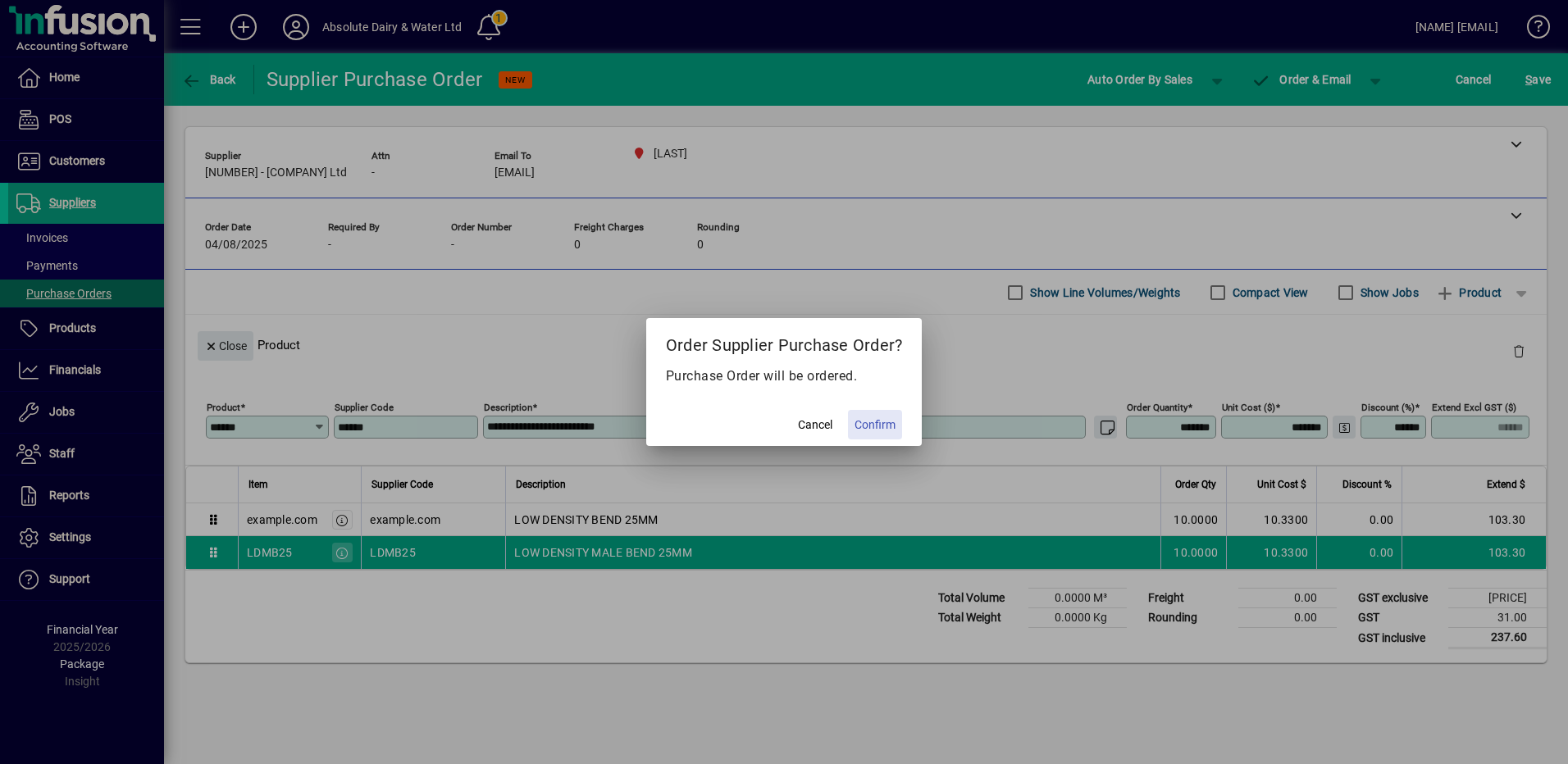 click 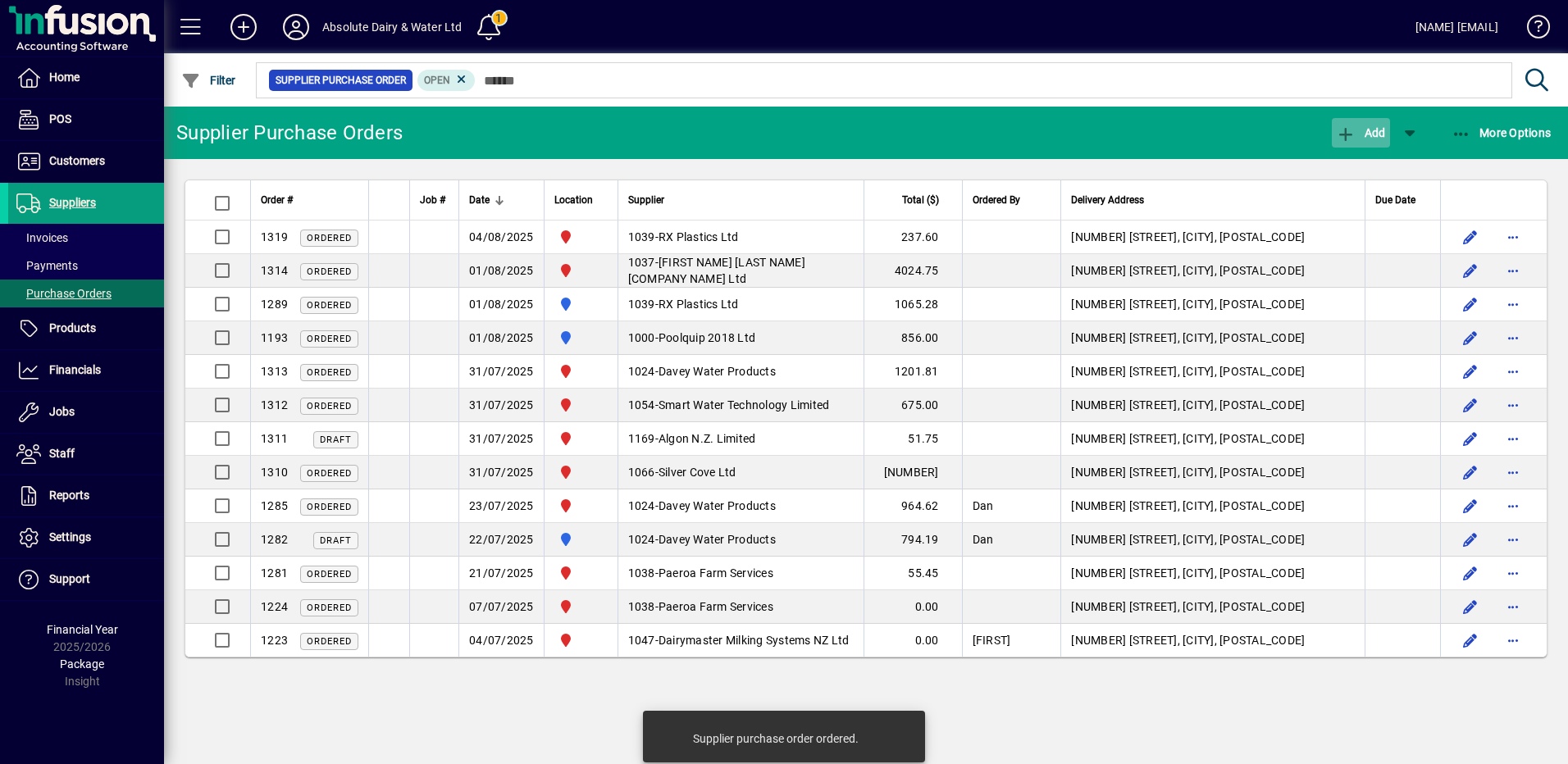click on "Add" 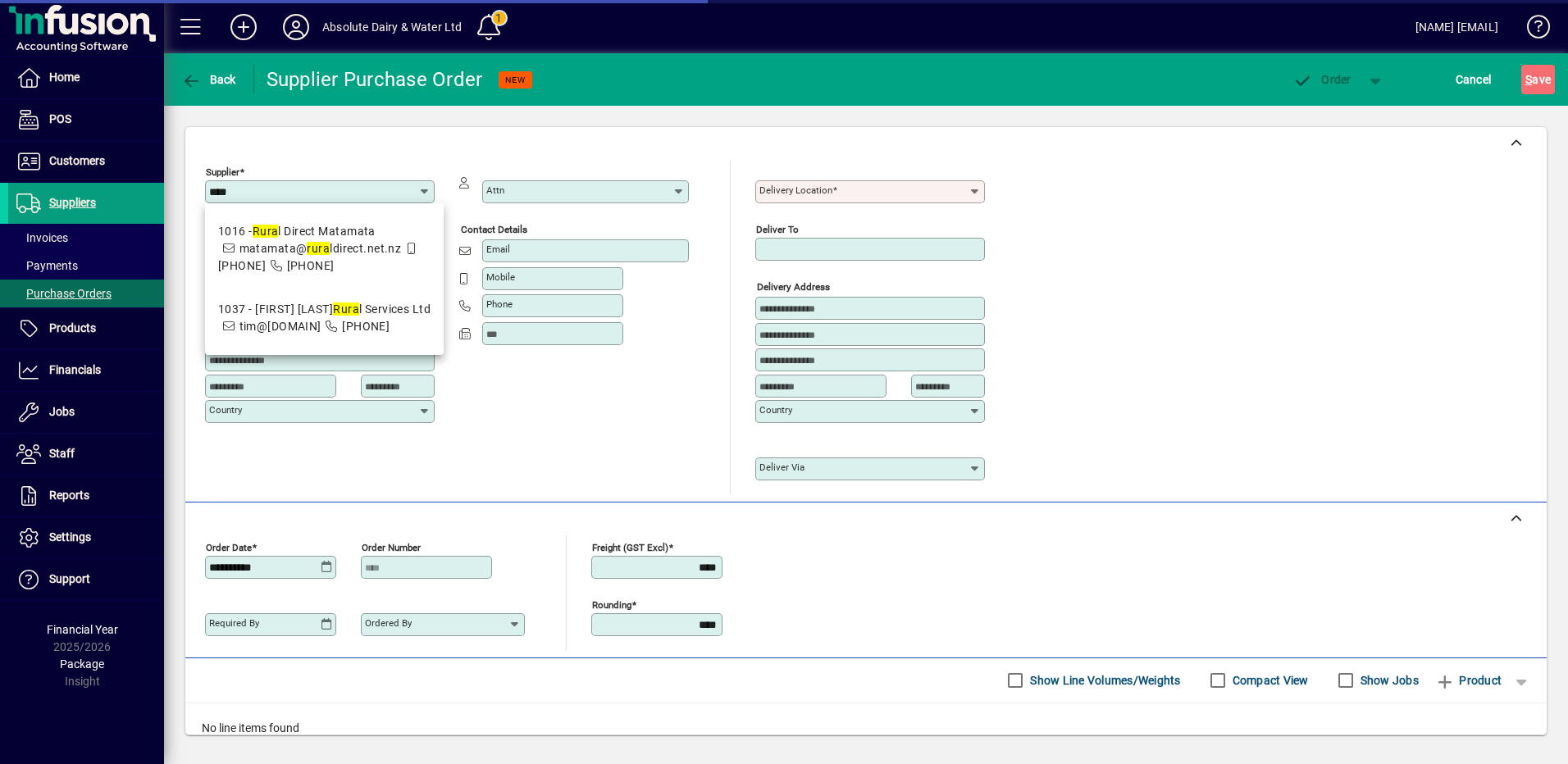 click on "Supplier ****" 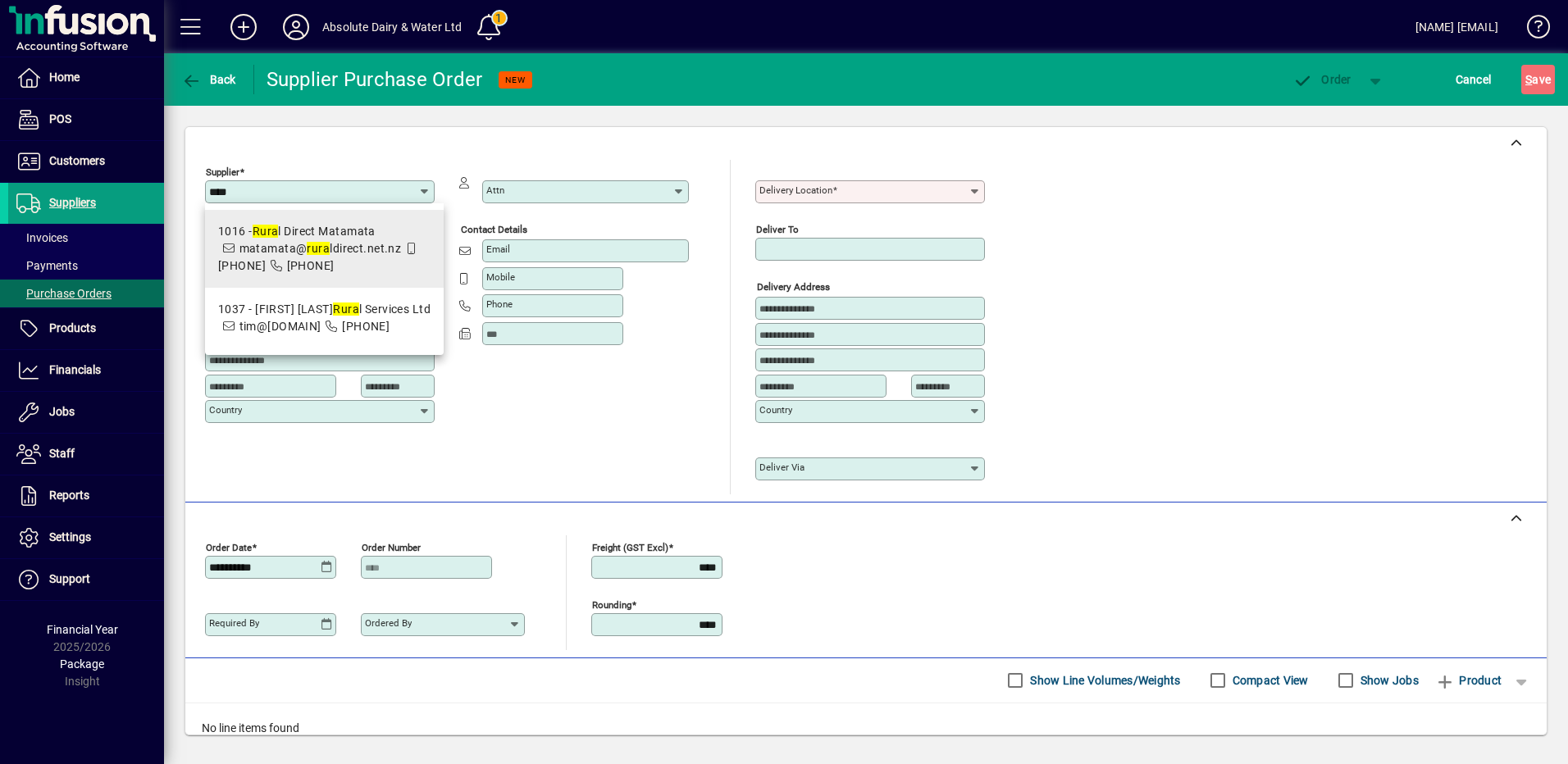 click on "1016 - Rura l Direct Matamata matamata@ rura ldirect.net.nz 07 [PHONE] 07 [PHONE]" at bounding box center (324, 248) 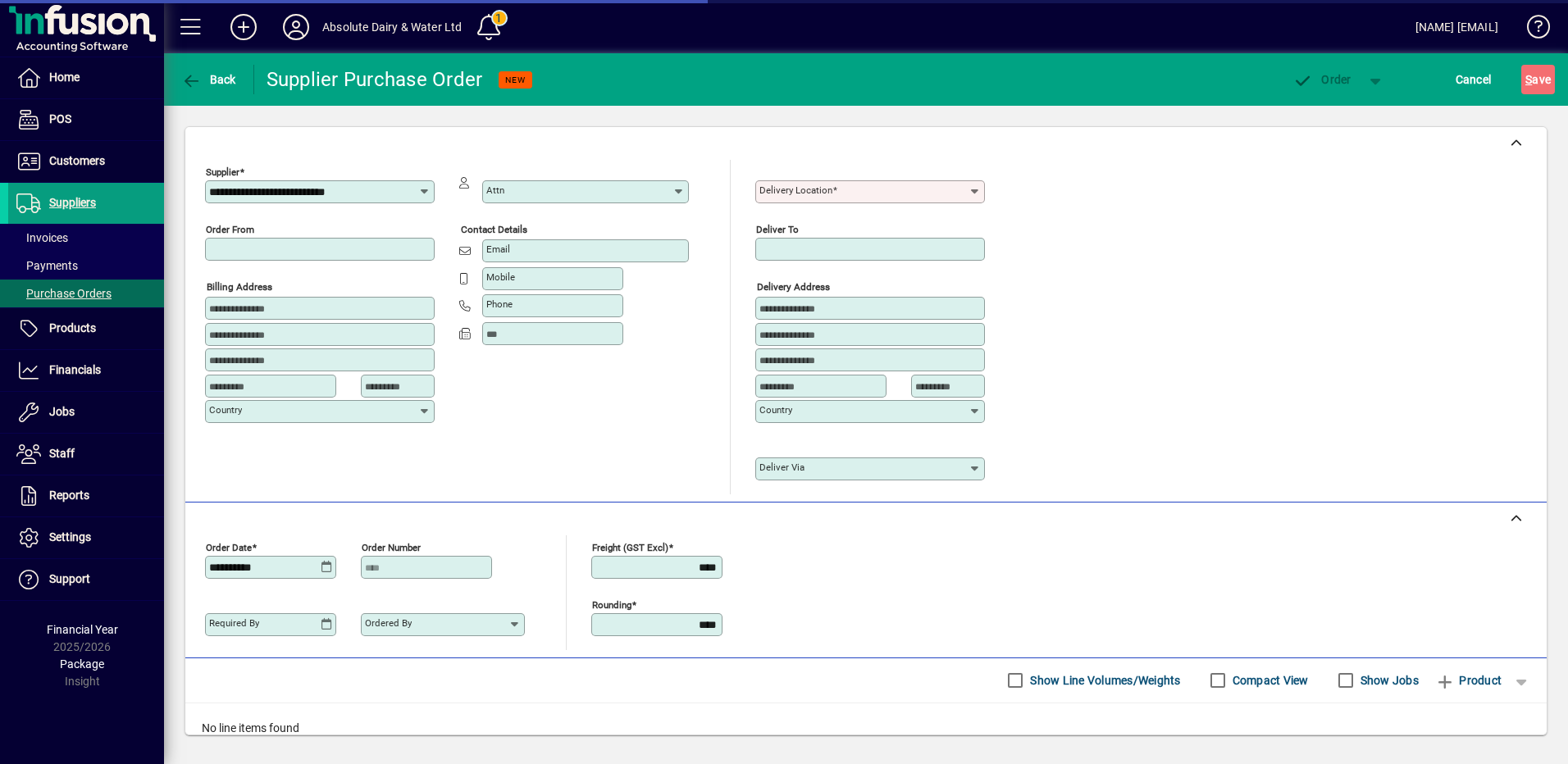 type on "**********" 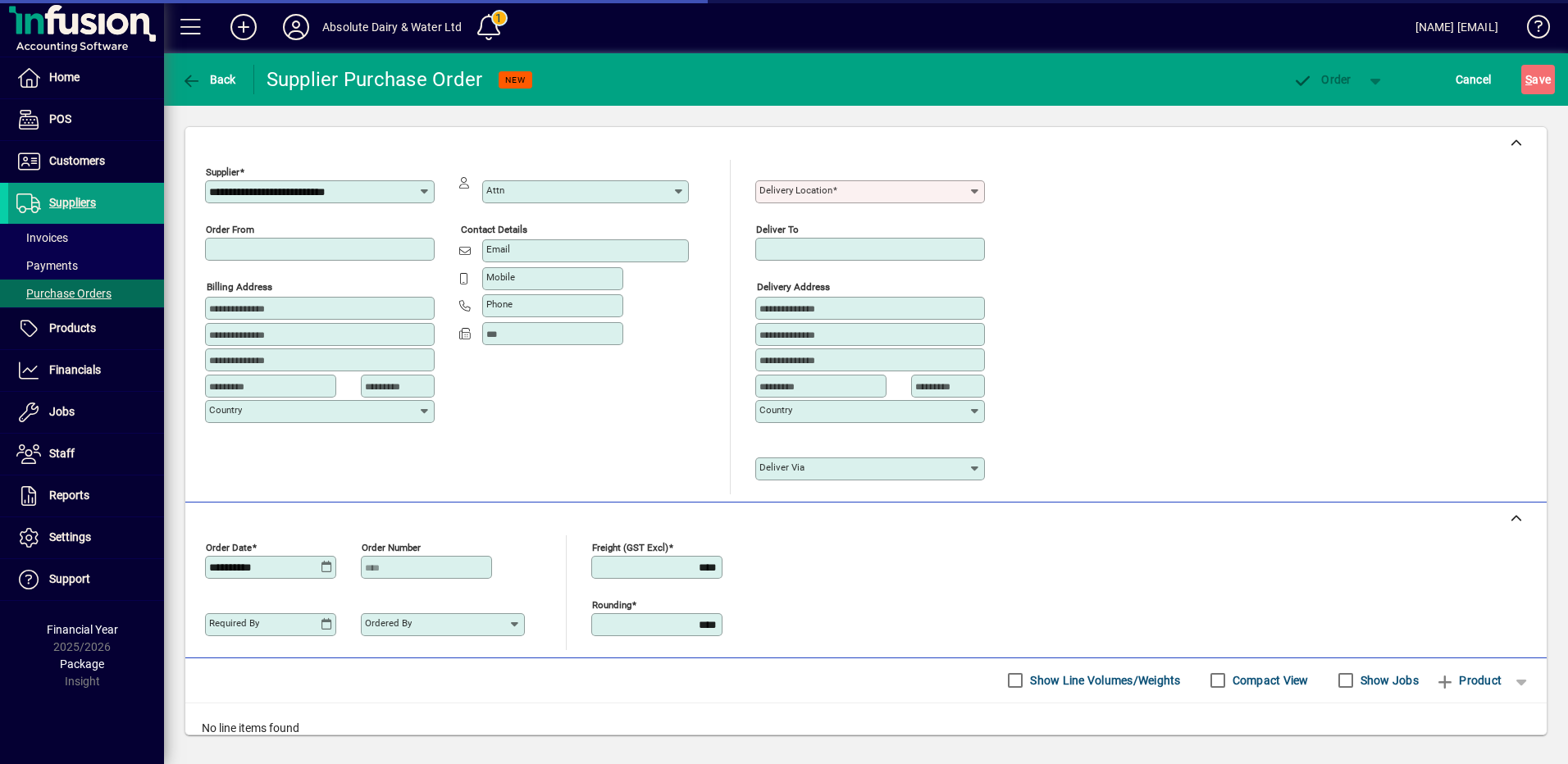 type on "*****" 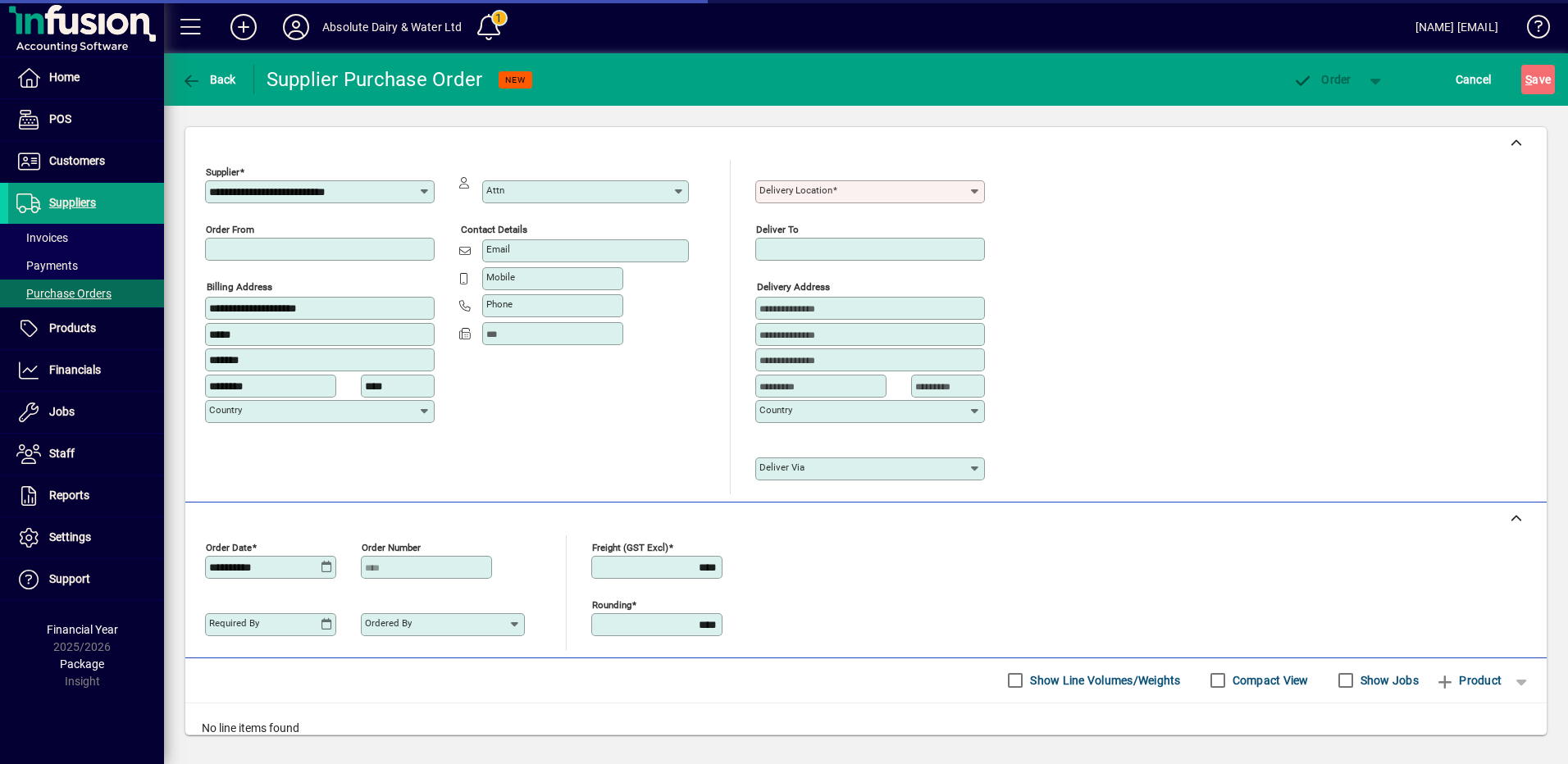 type on "**********" 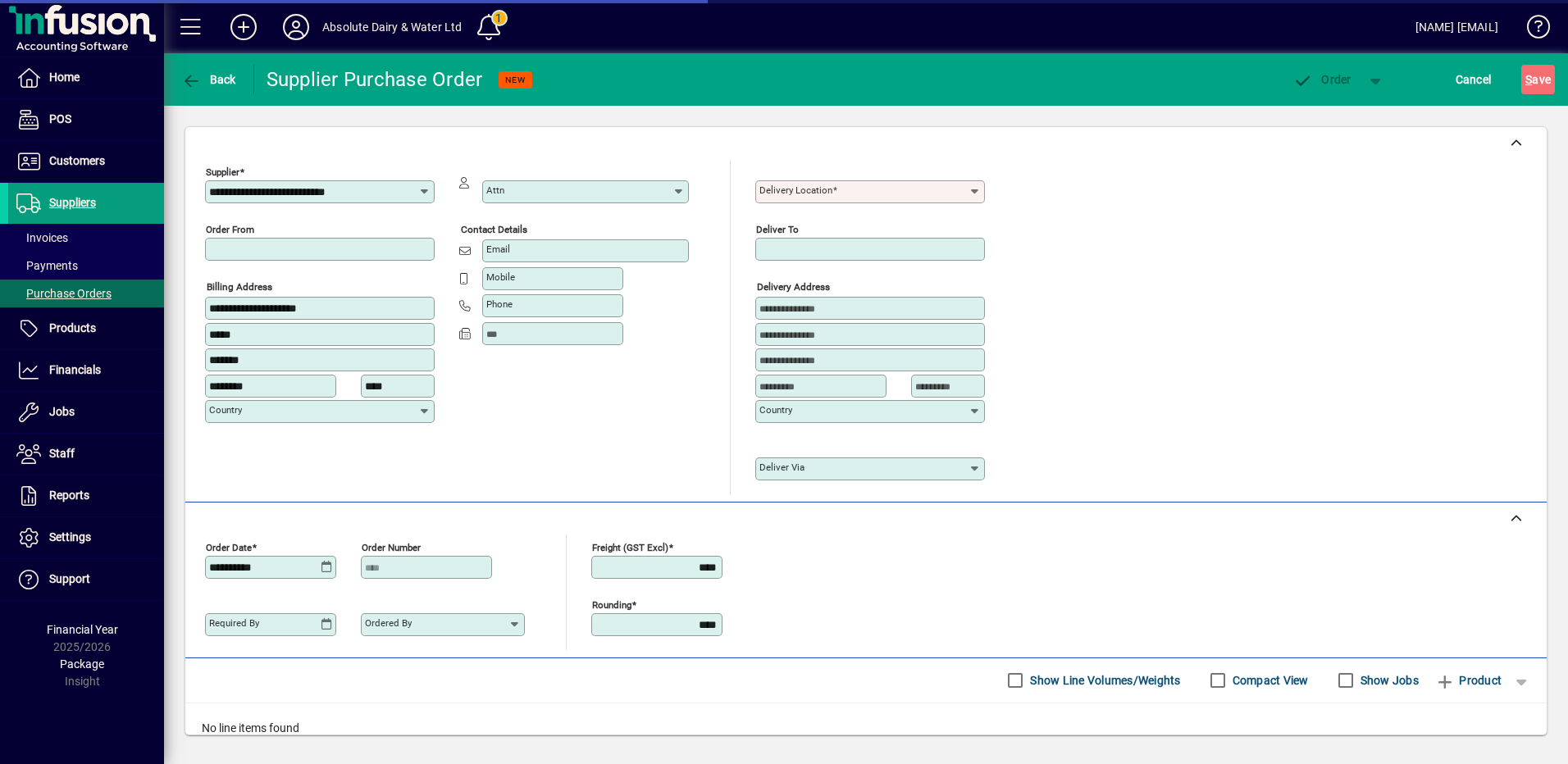 type on "**********" 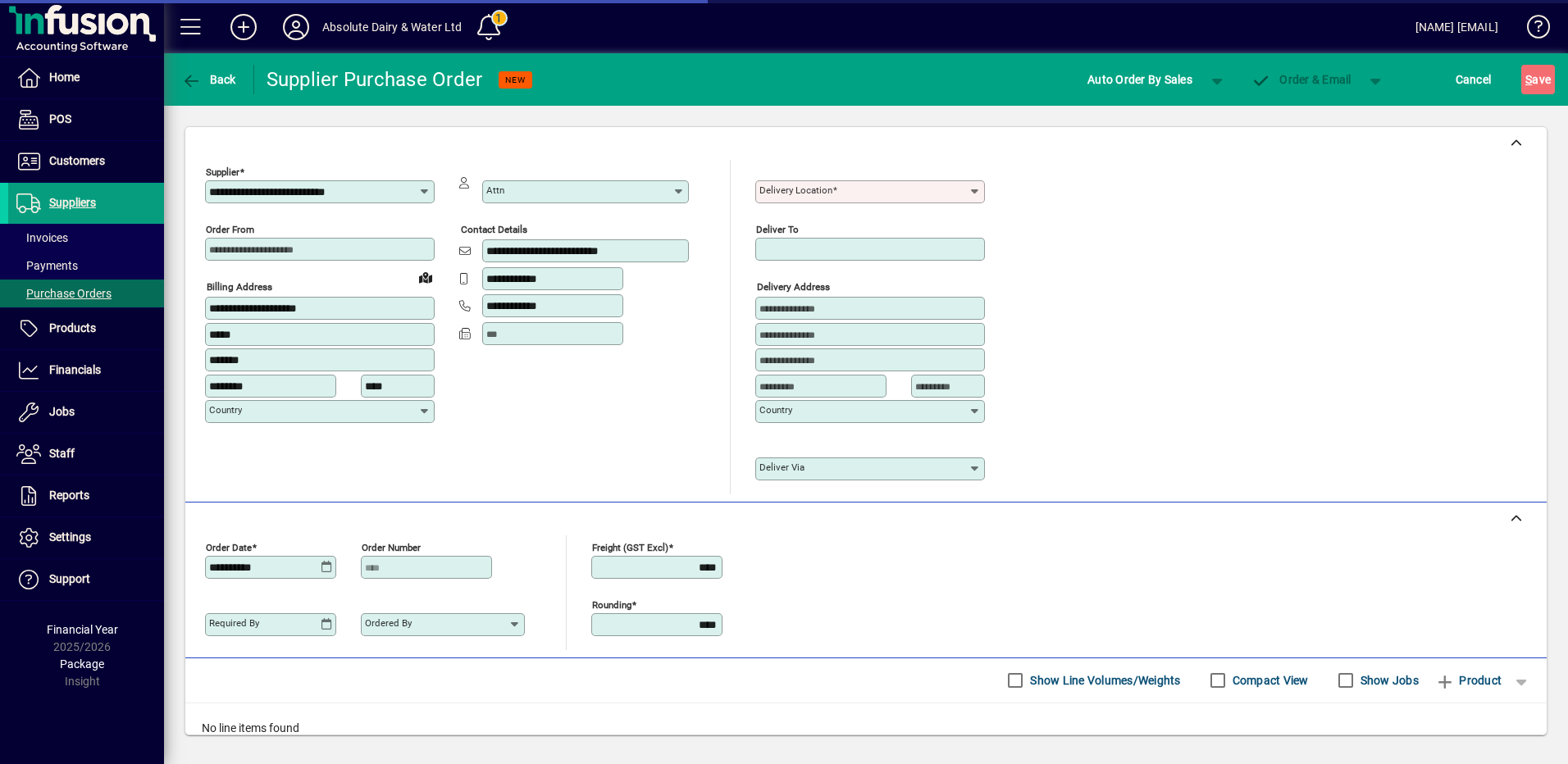 type on "**********" 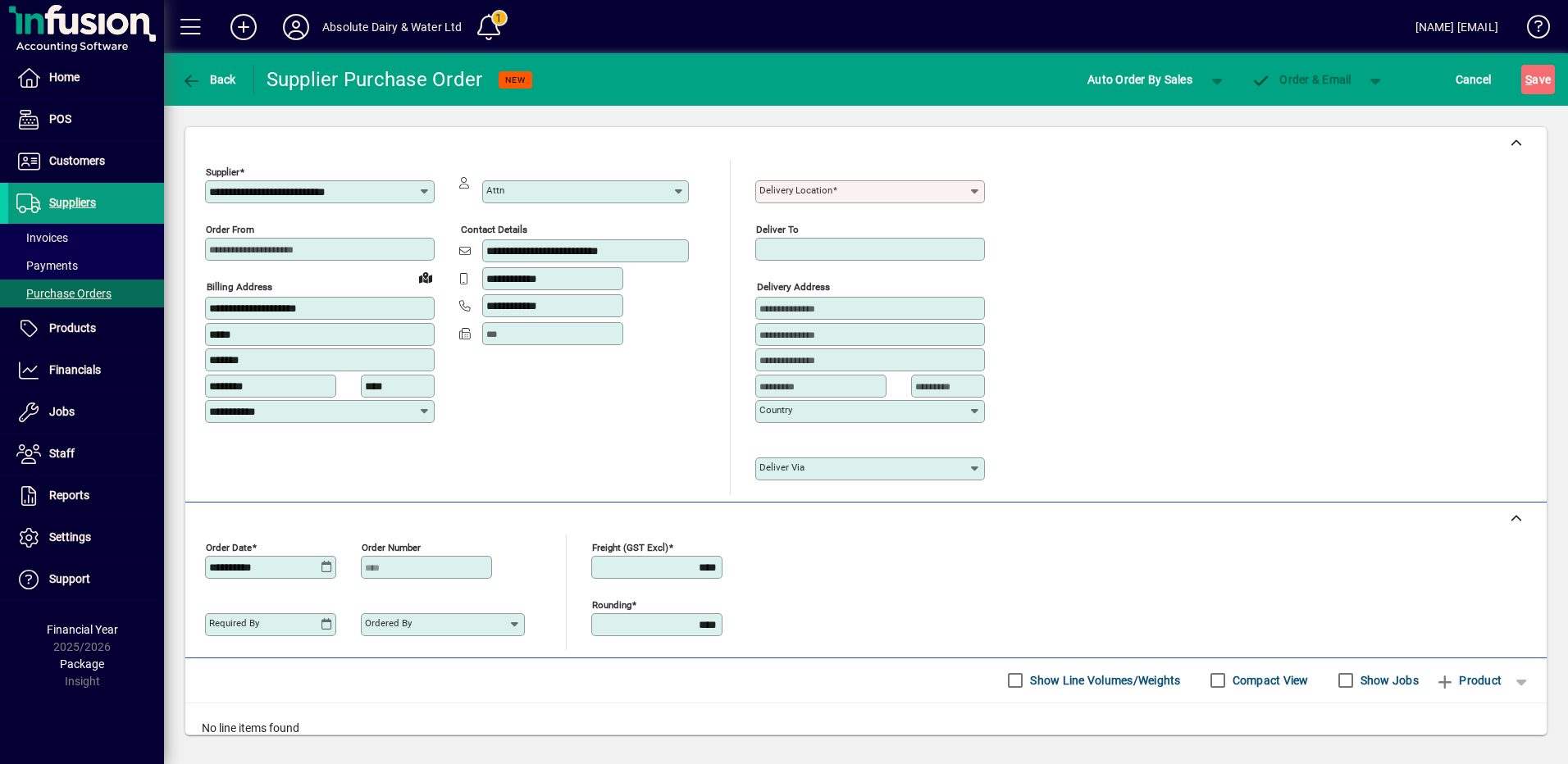 click on "Delivery Location" at bounding box center [795, 190] 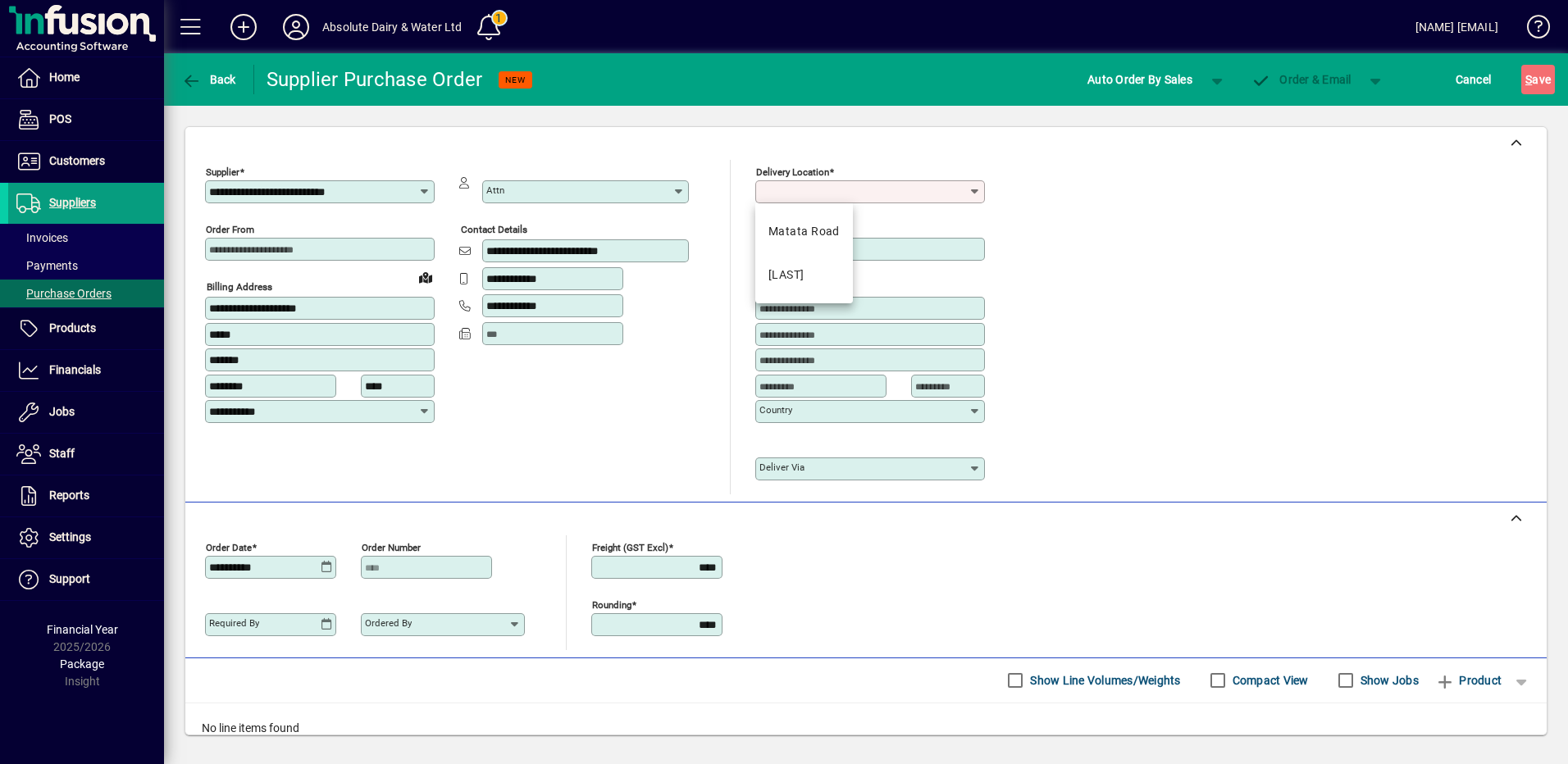 click on "Matata Road" at bounding box center [804, 231] 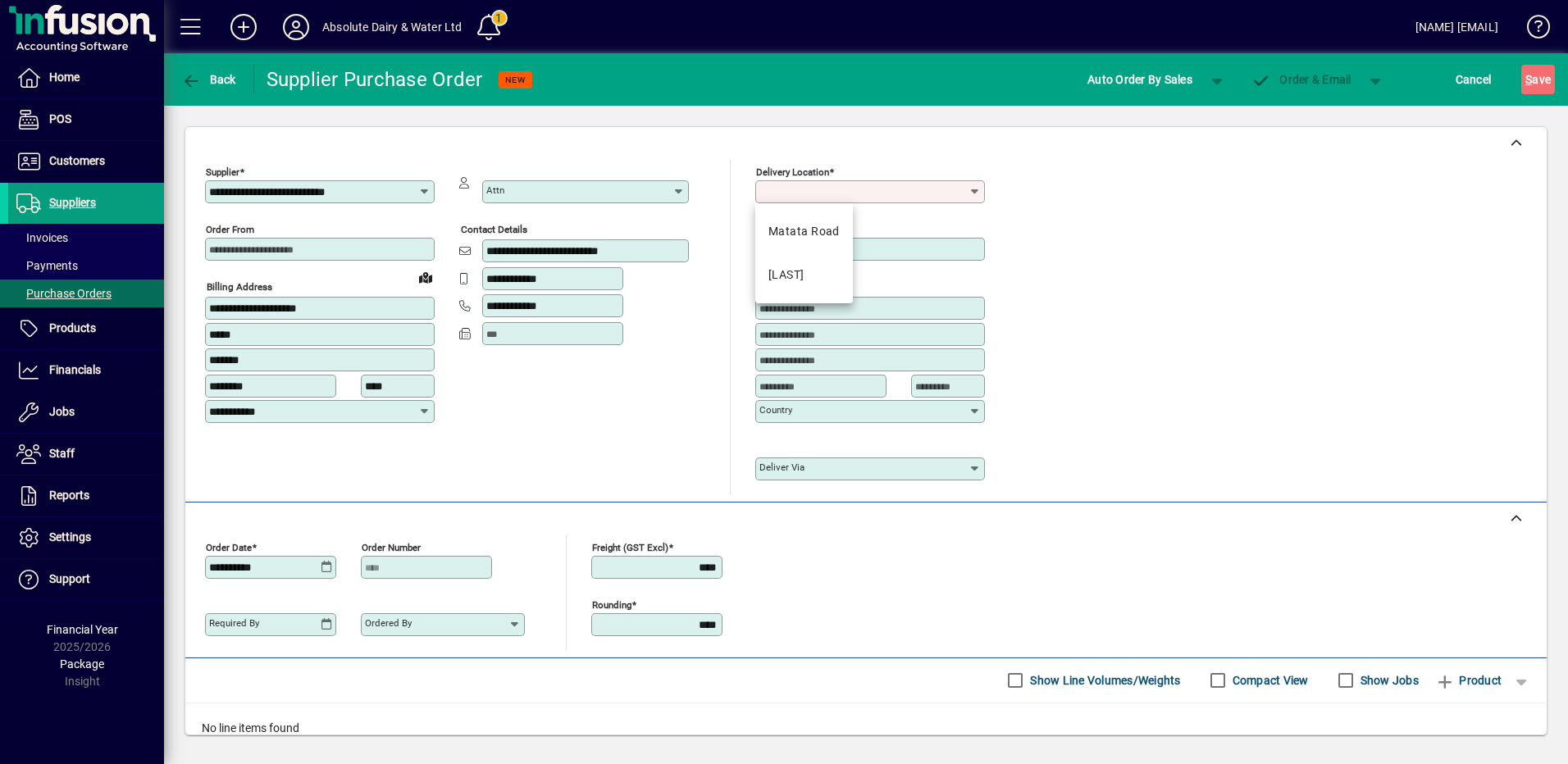 type on "**********" 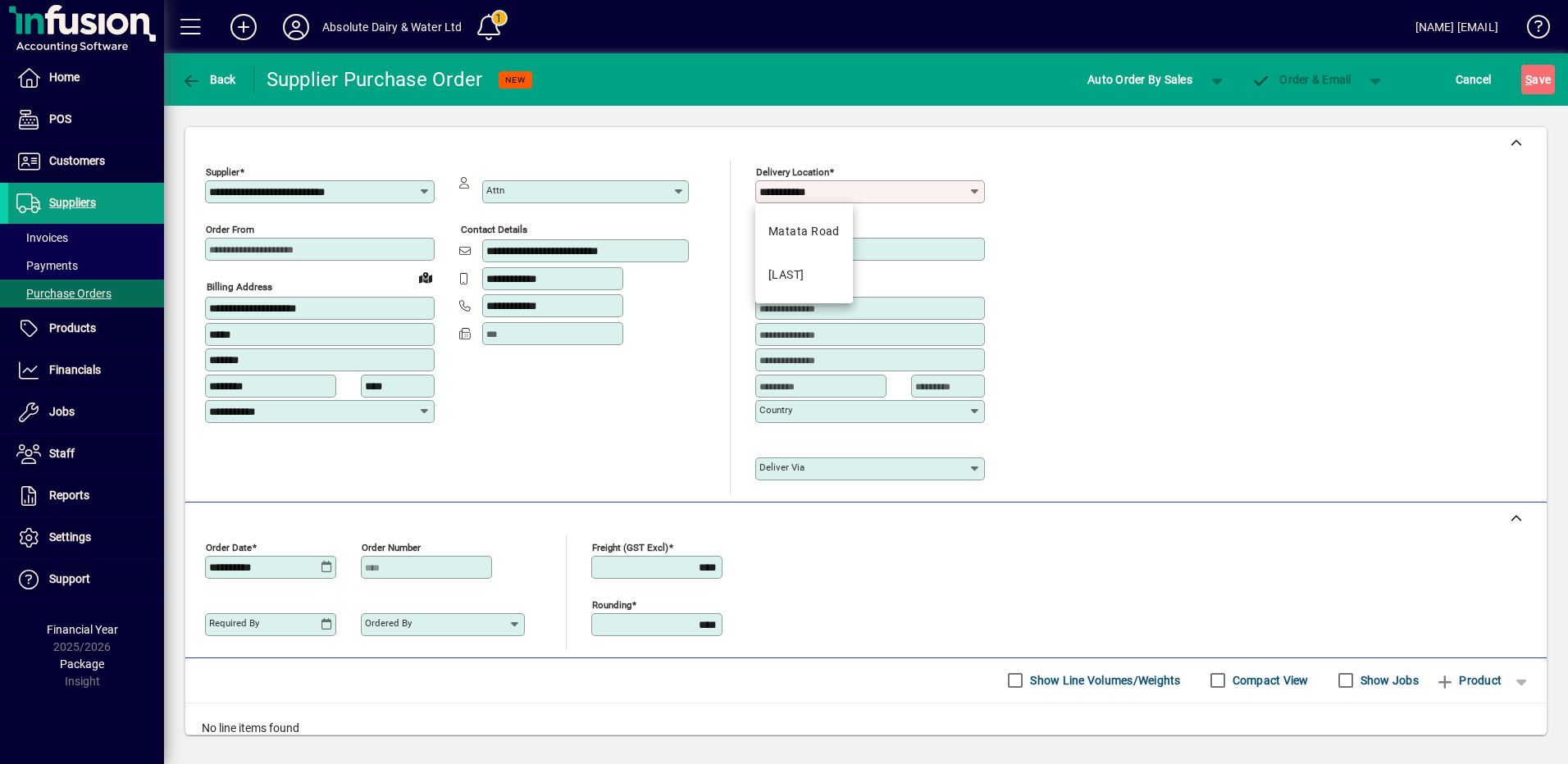 type on "**********" 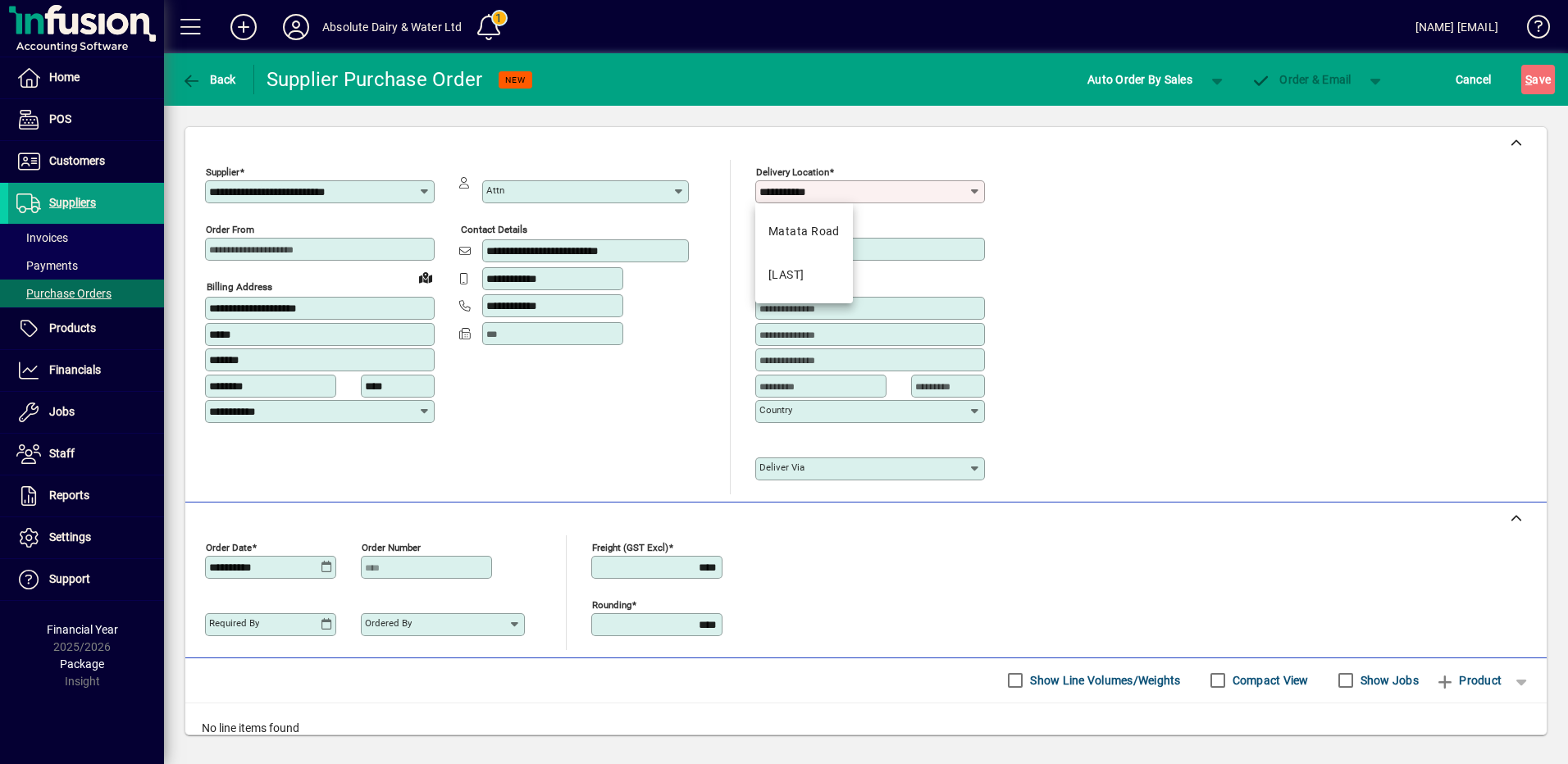 type on "*****" 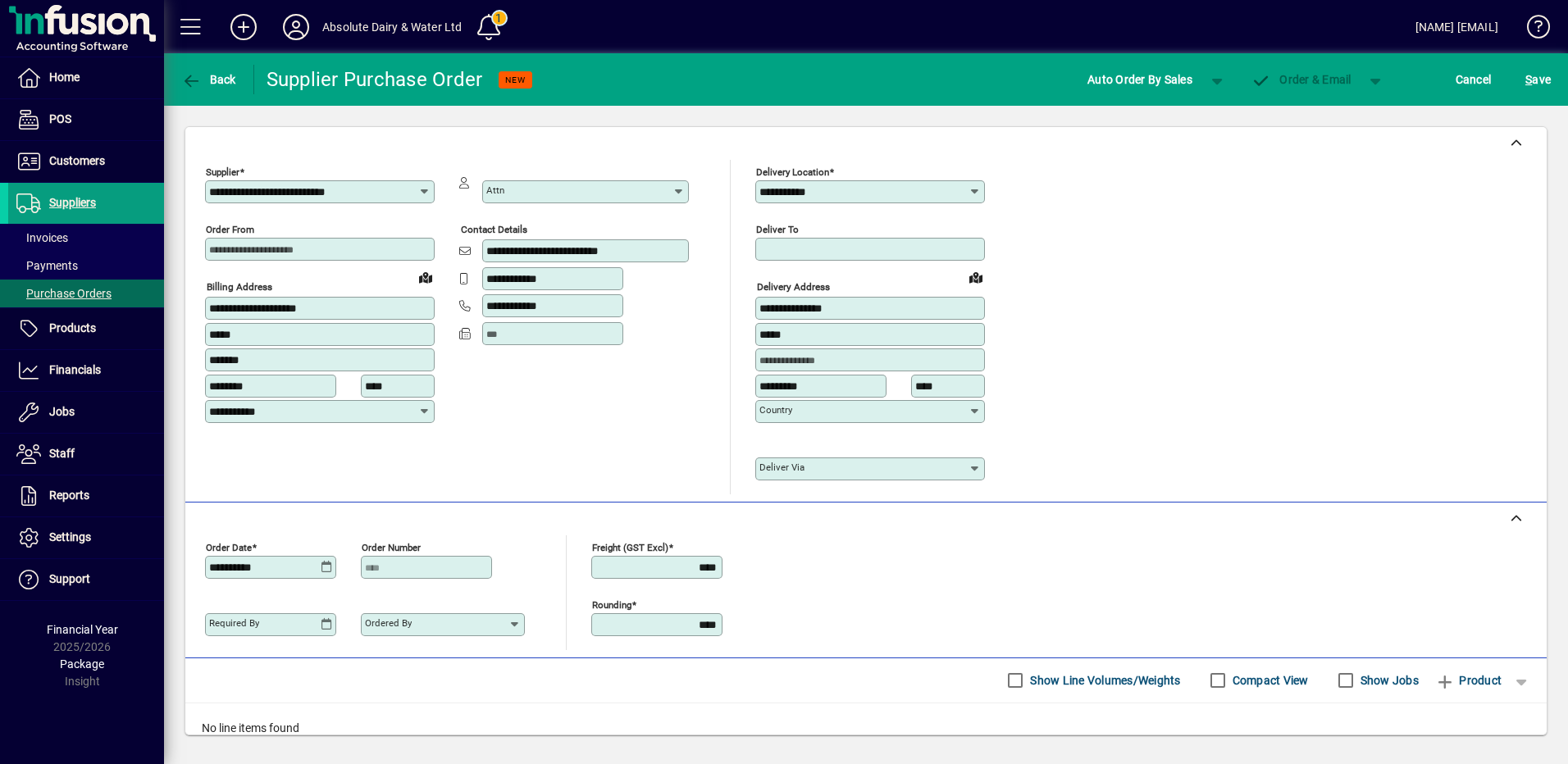 type on "**********" 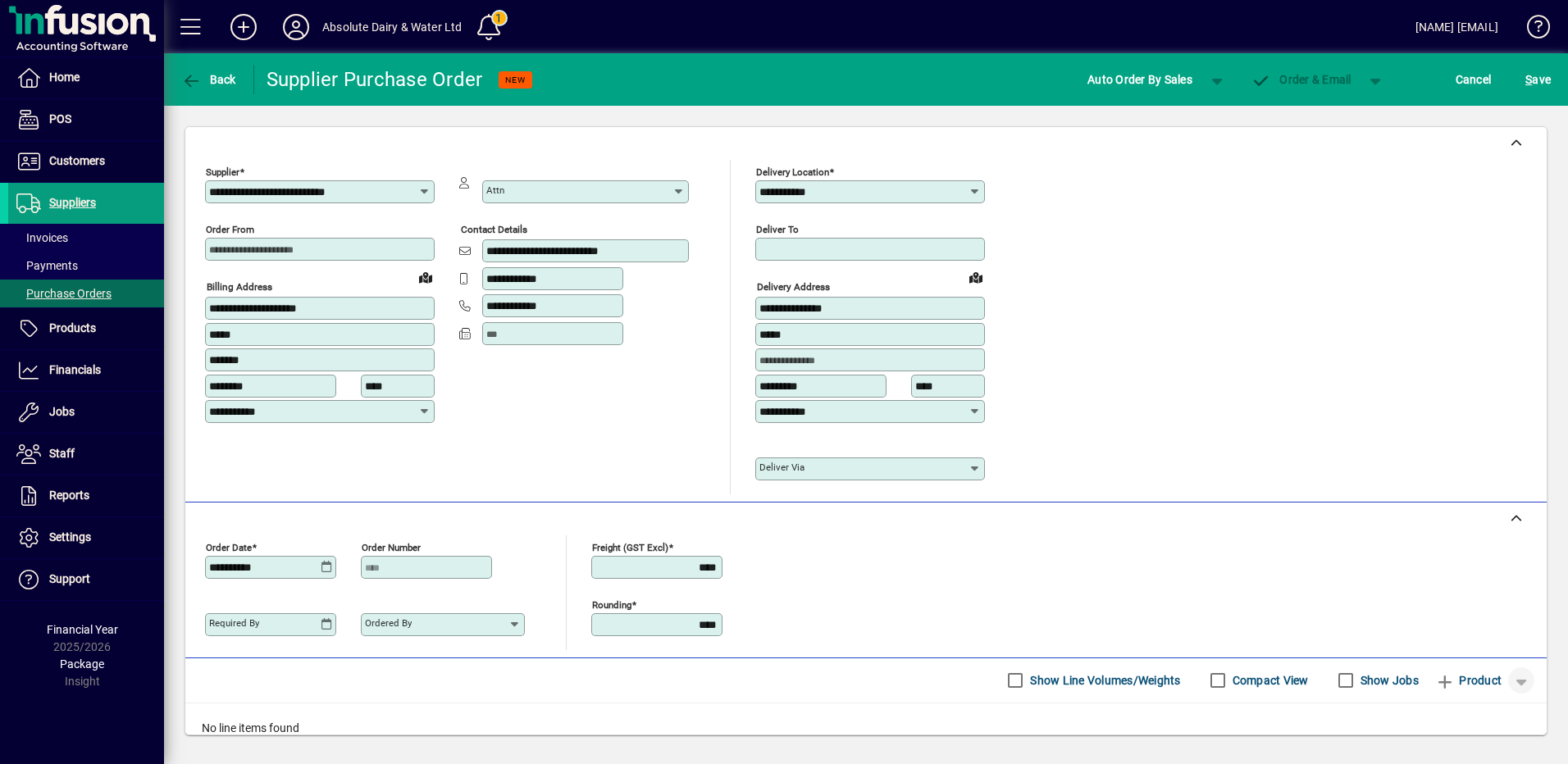 scroll, scrollTop: 111, scrollLeft: 0, axis: vertical 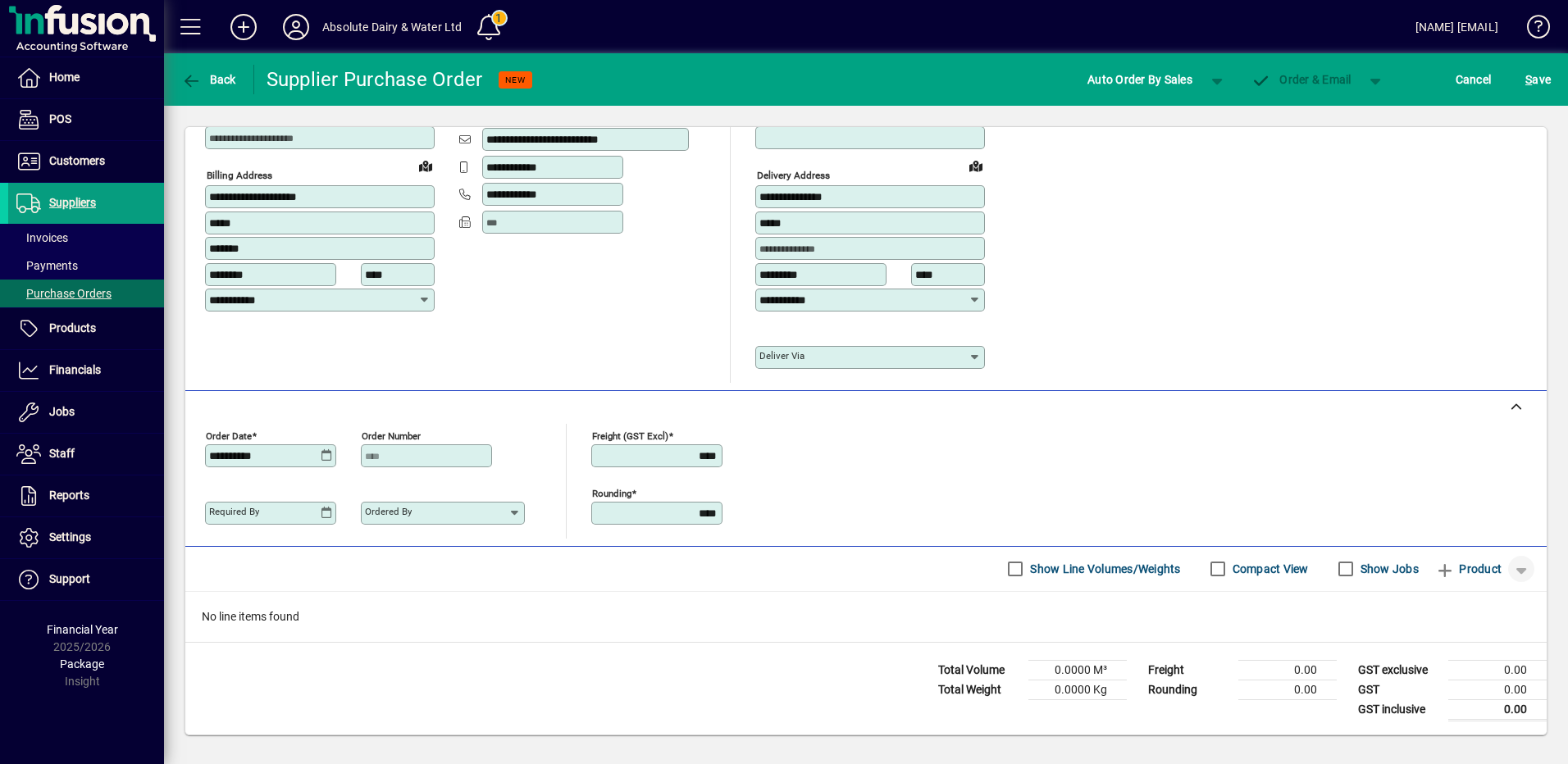 click 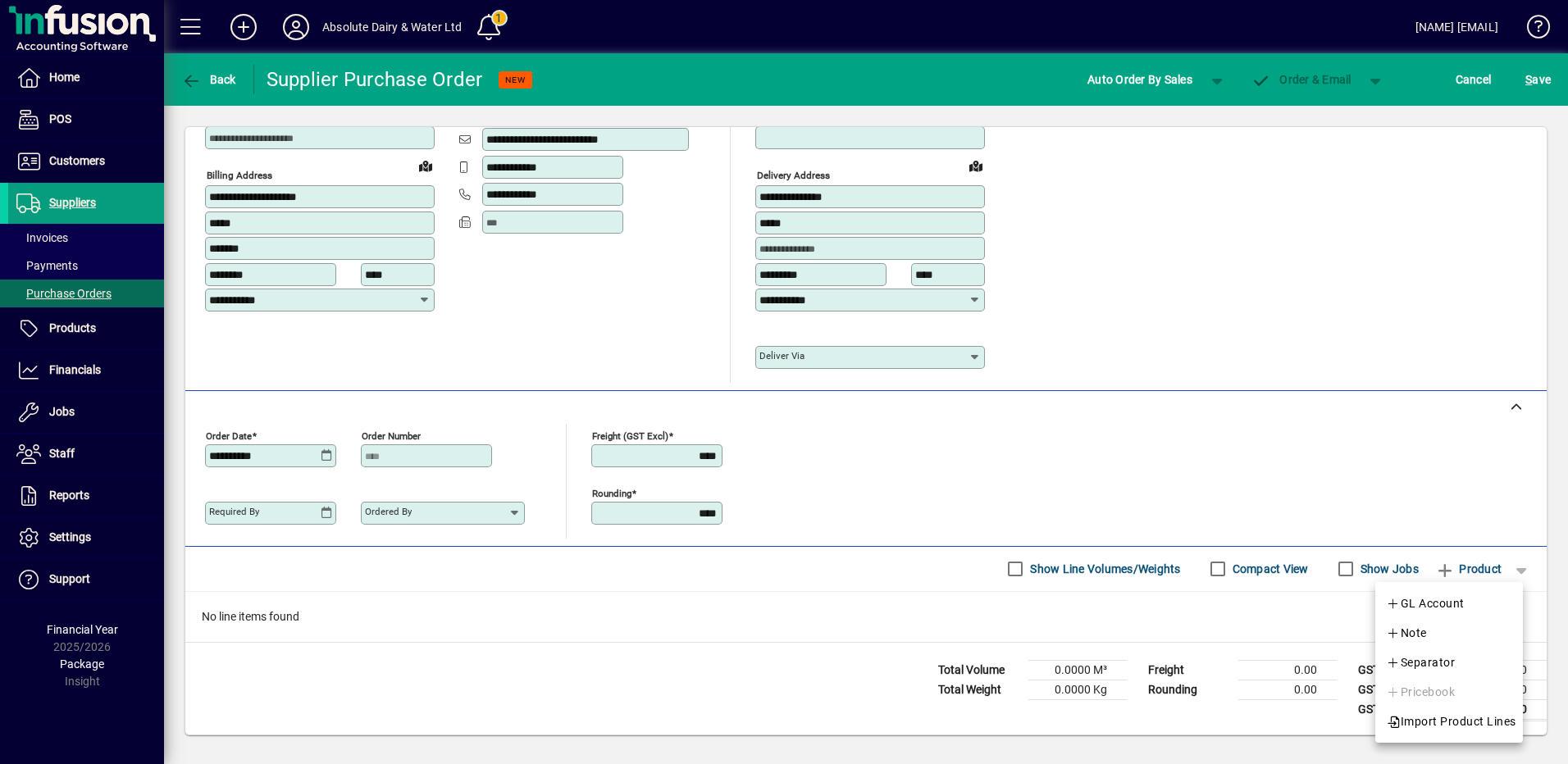 click at bounding box center [784, 382] 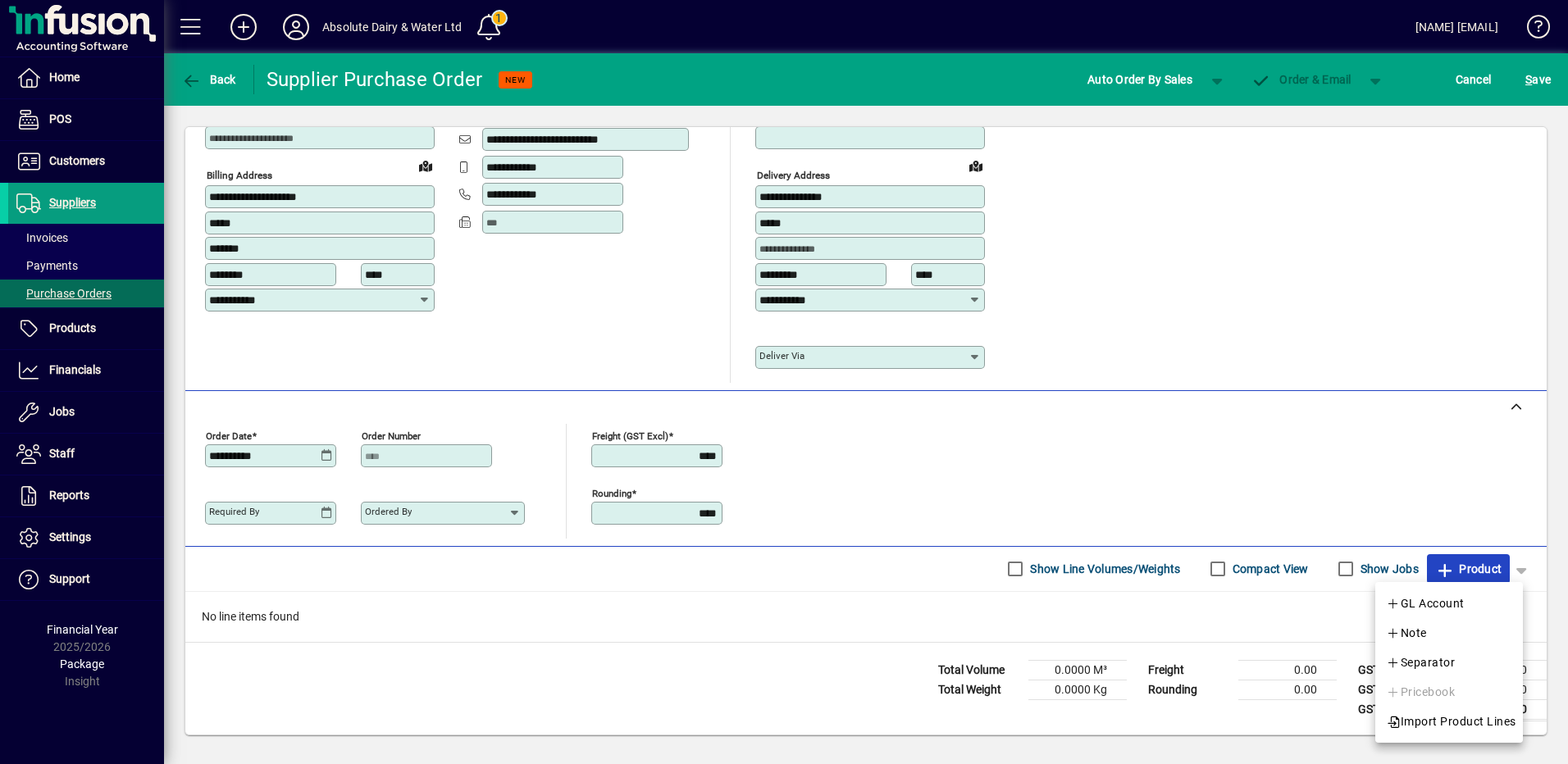 click on "Product" 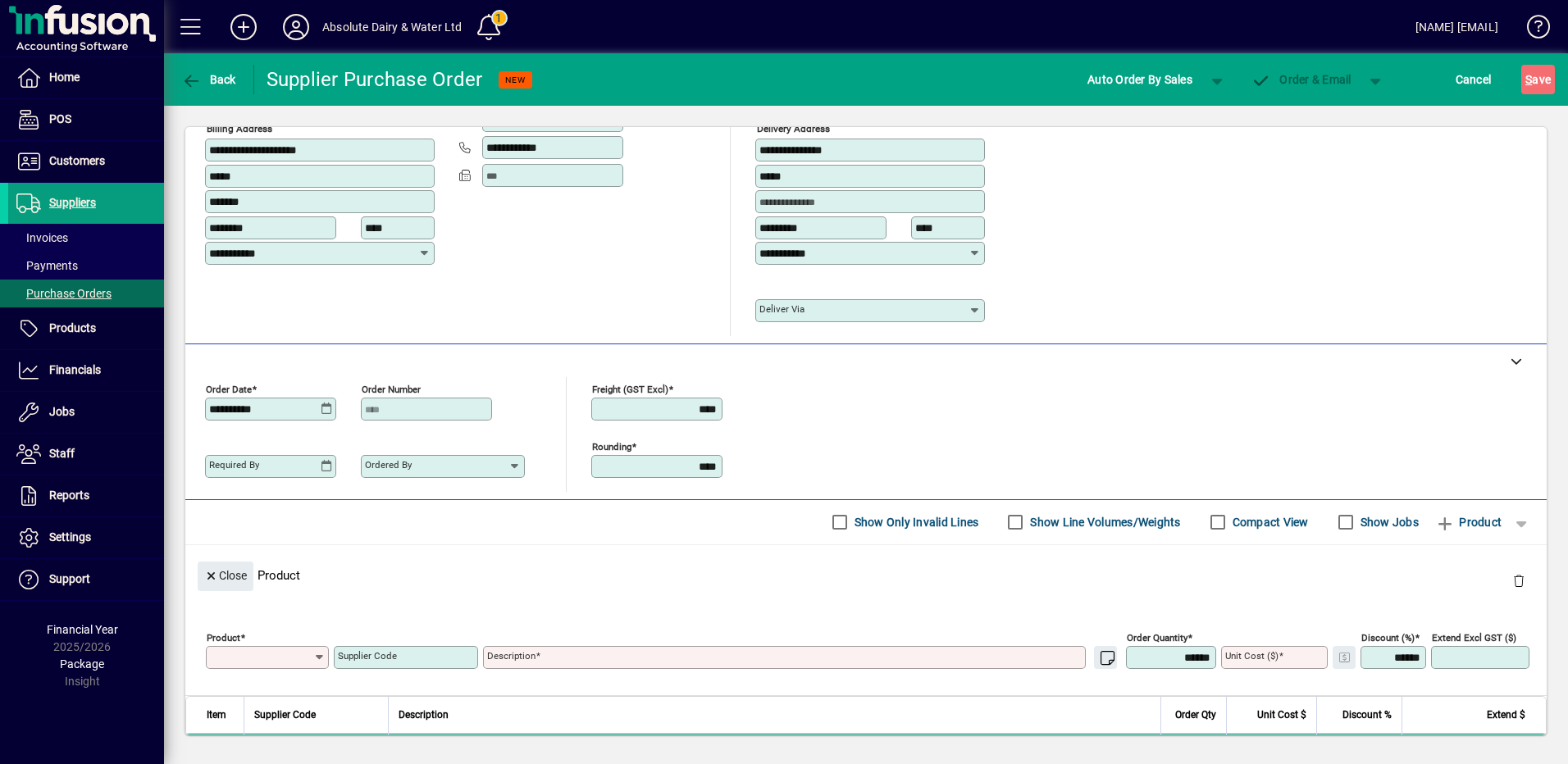 scroll, scrollTop: 0, scrollLeft: 0, axis: both 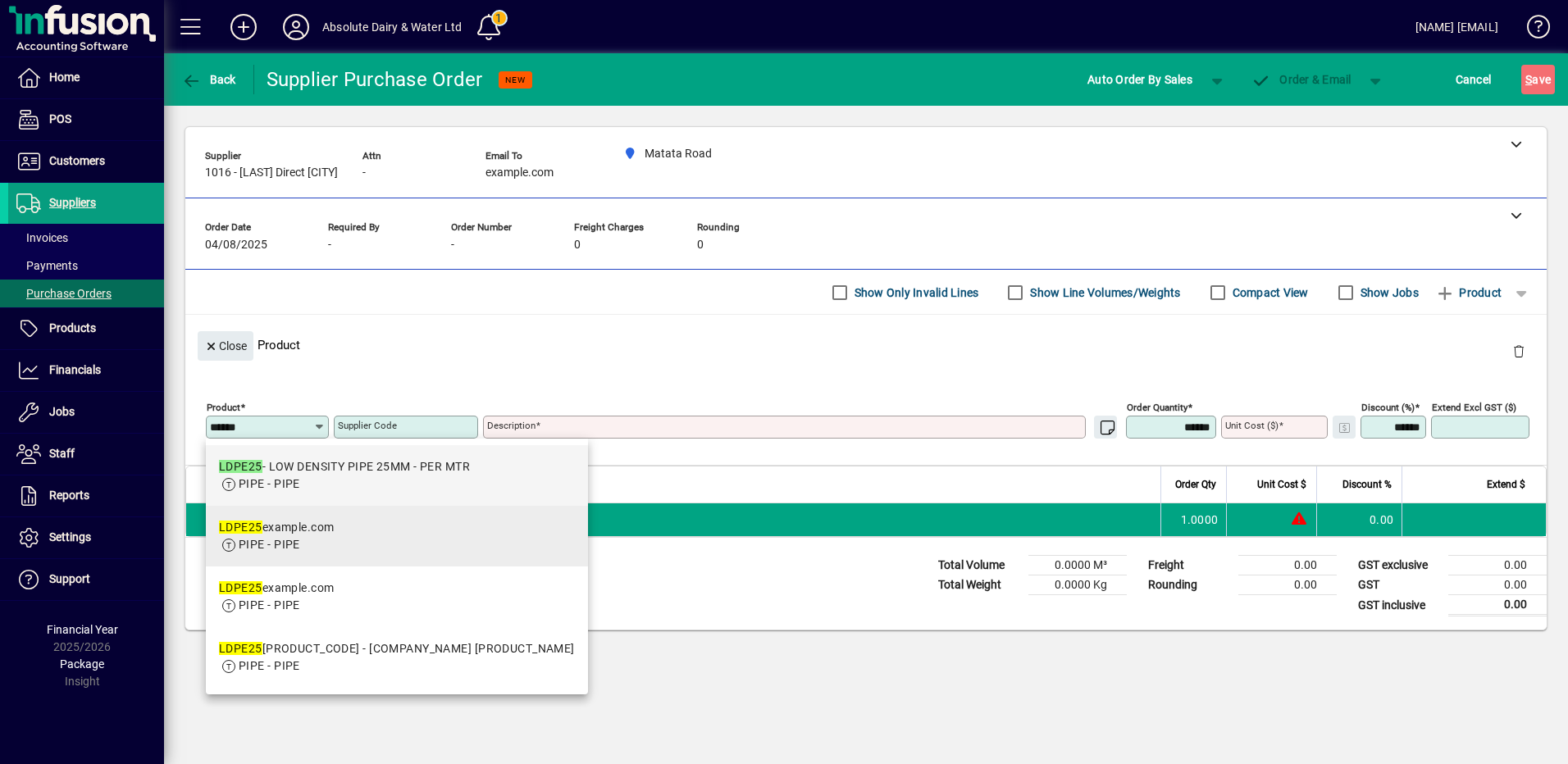 click on "PIPE - PIPE" at bounding box center [276, 544] 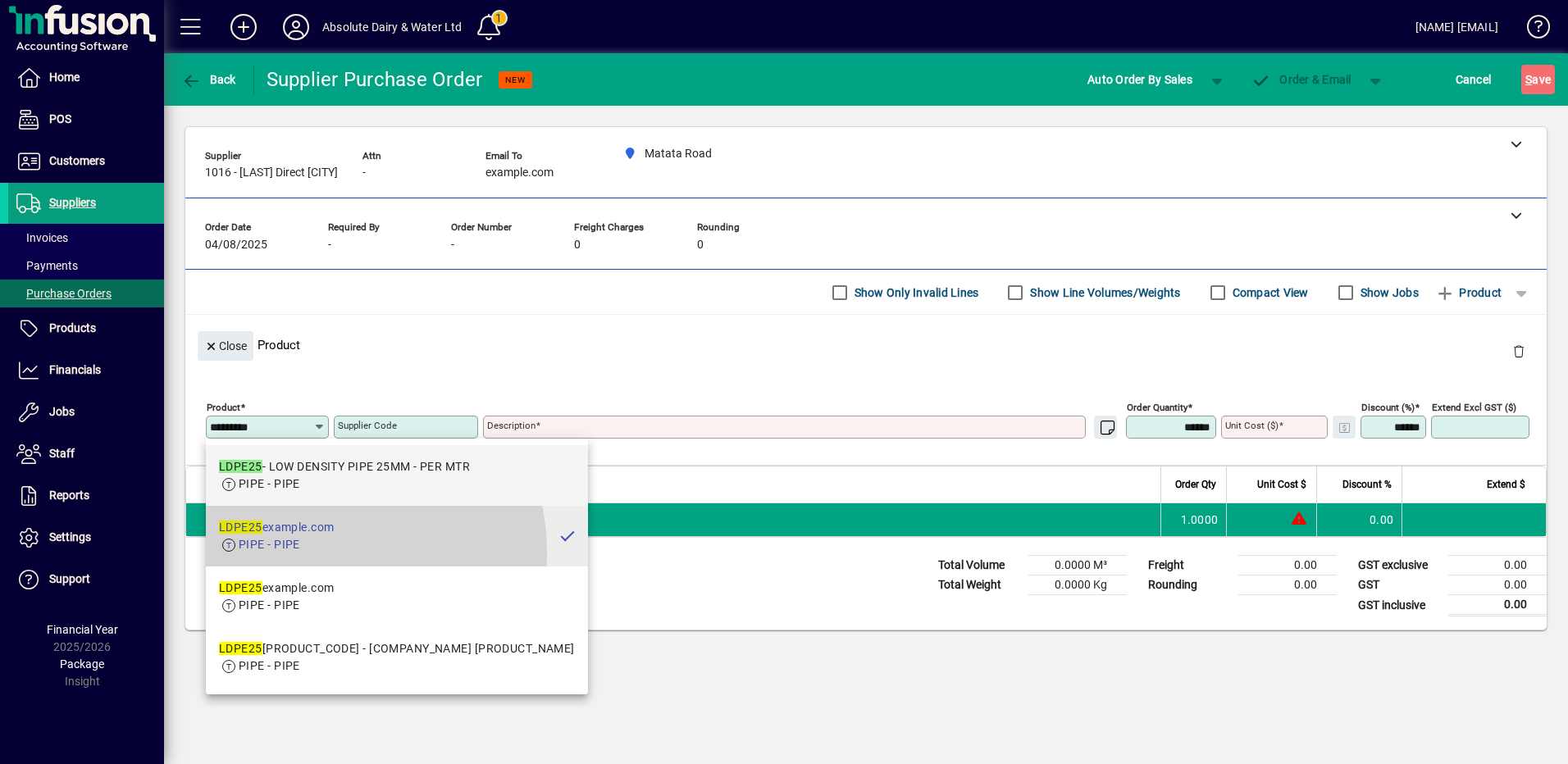 type on "**********" 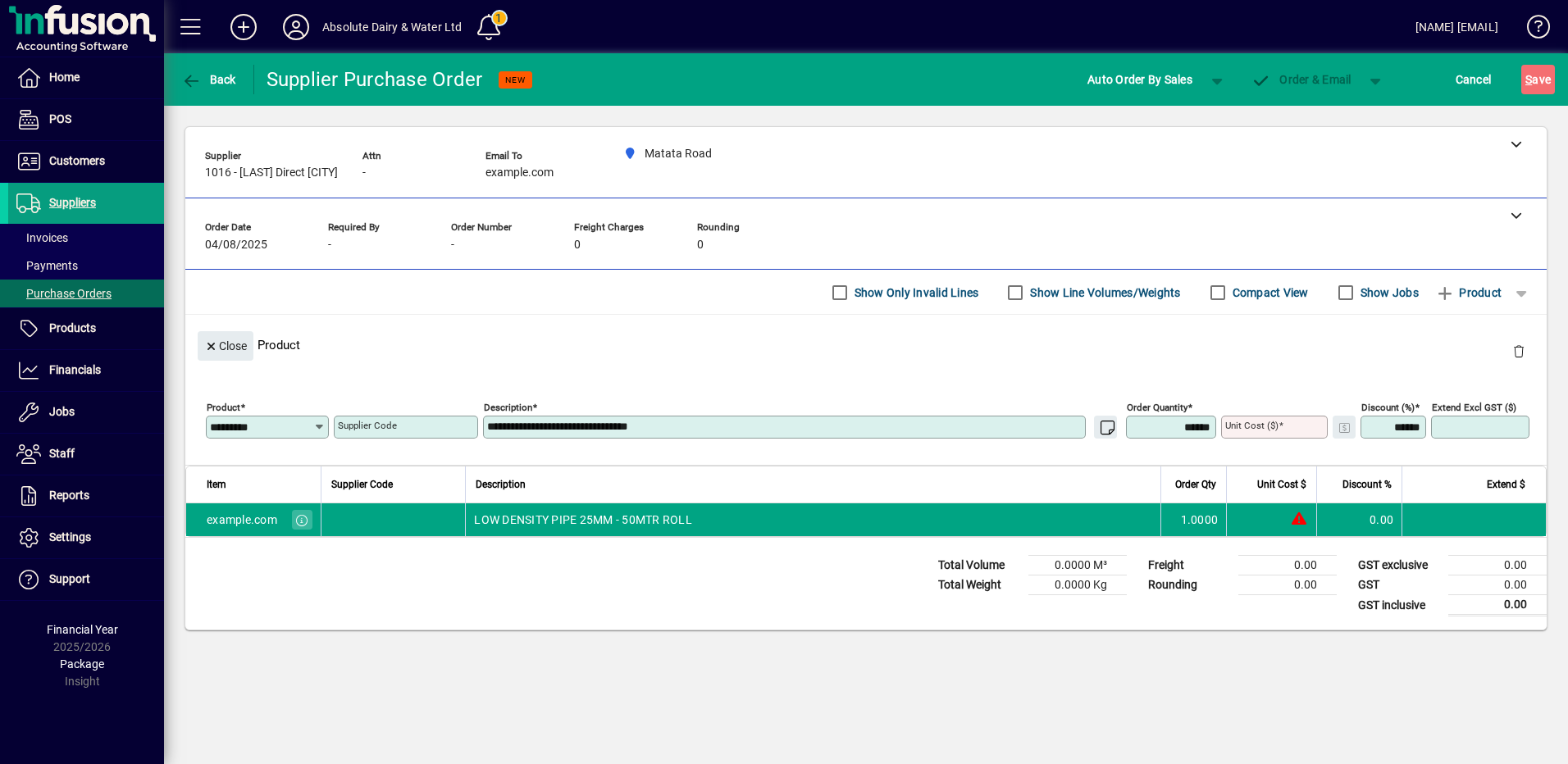 type on "*******" 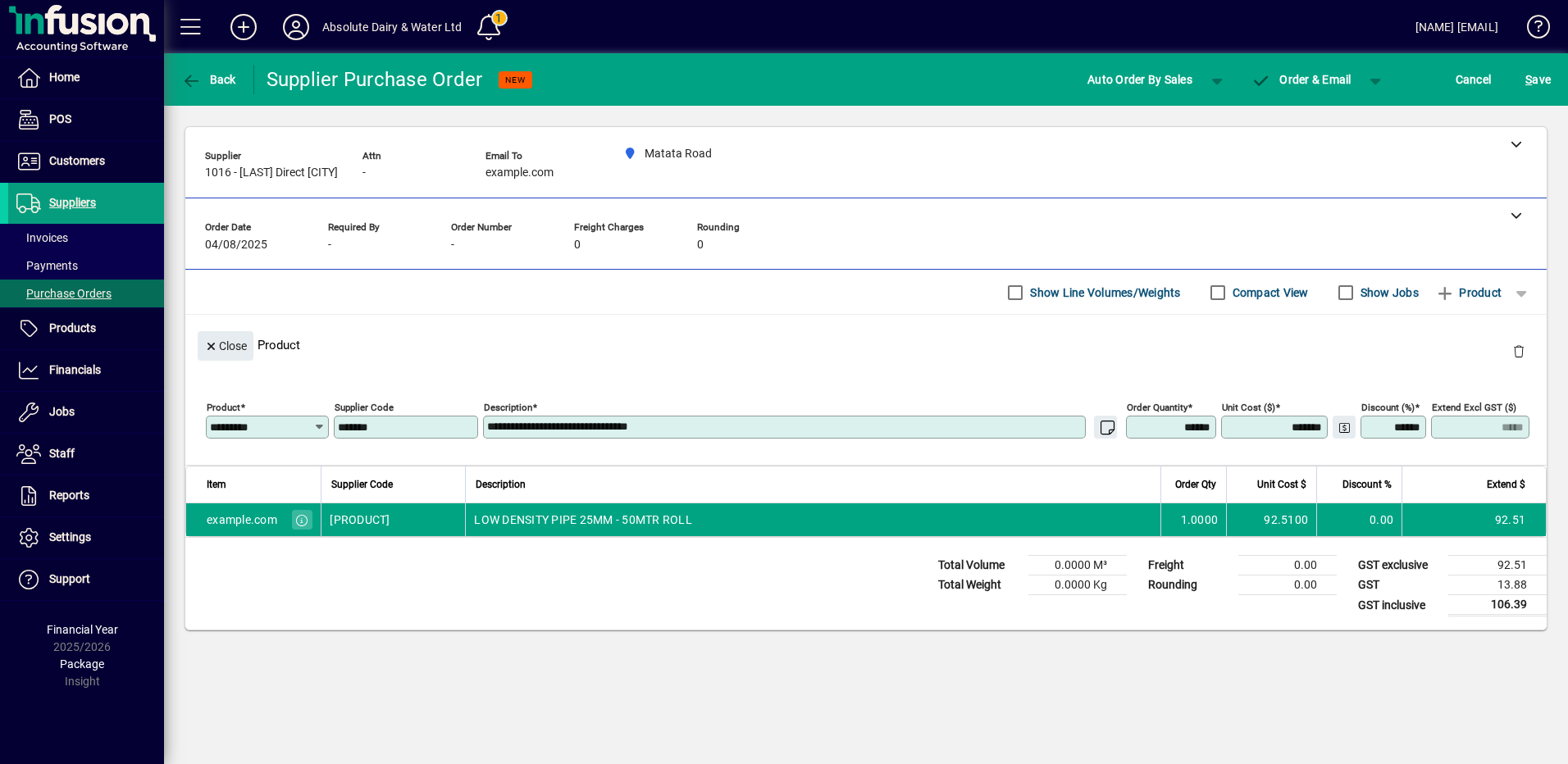 type 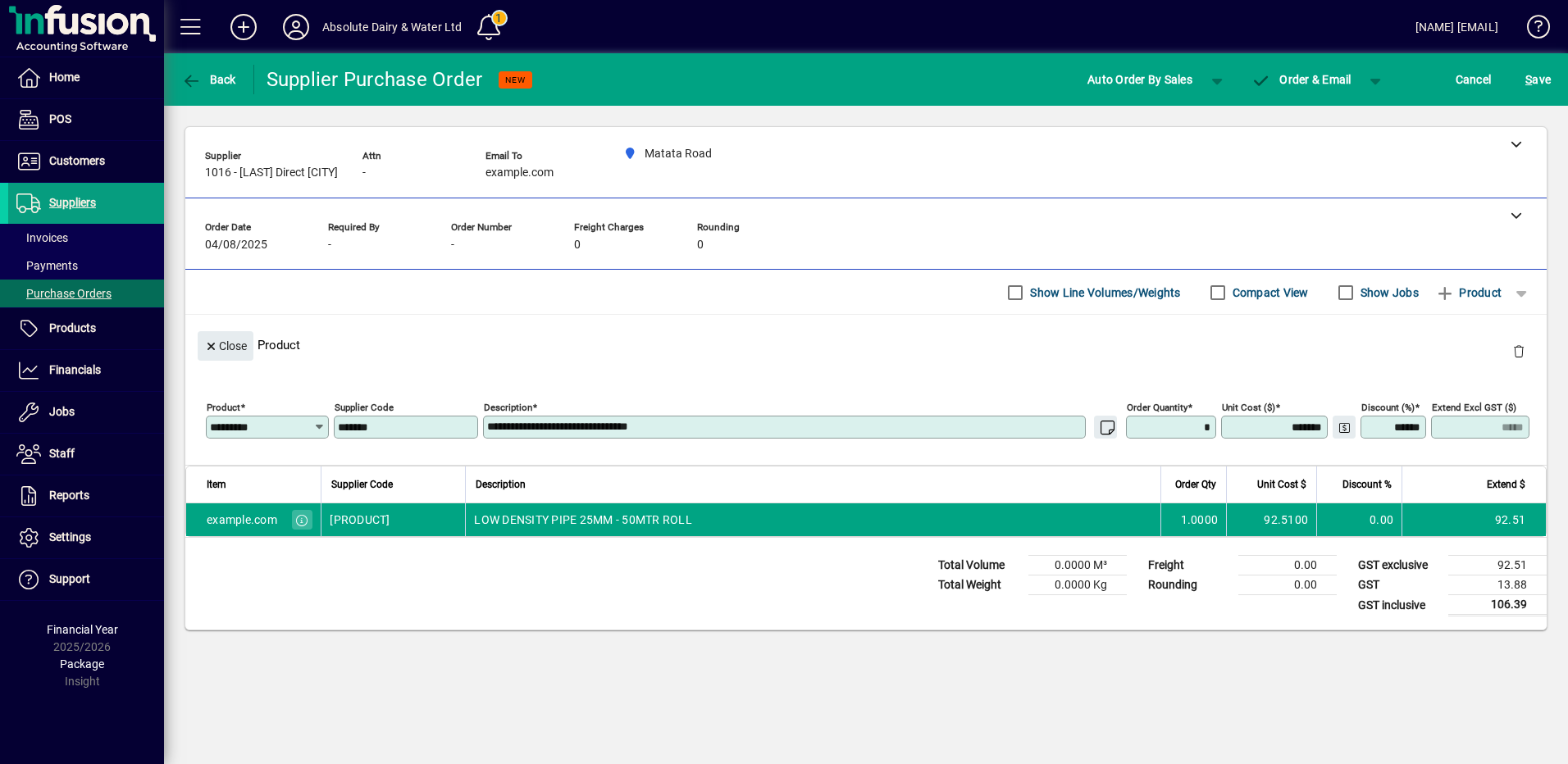 type on "******" 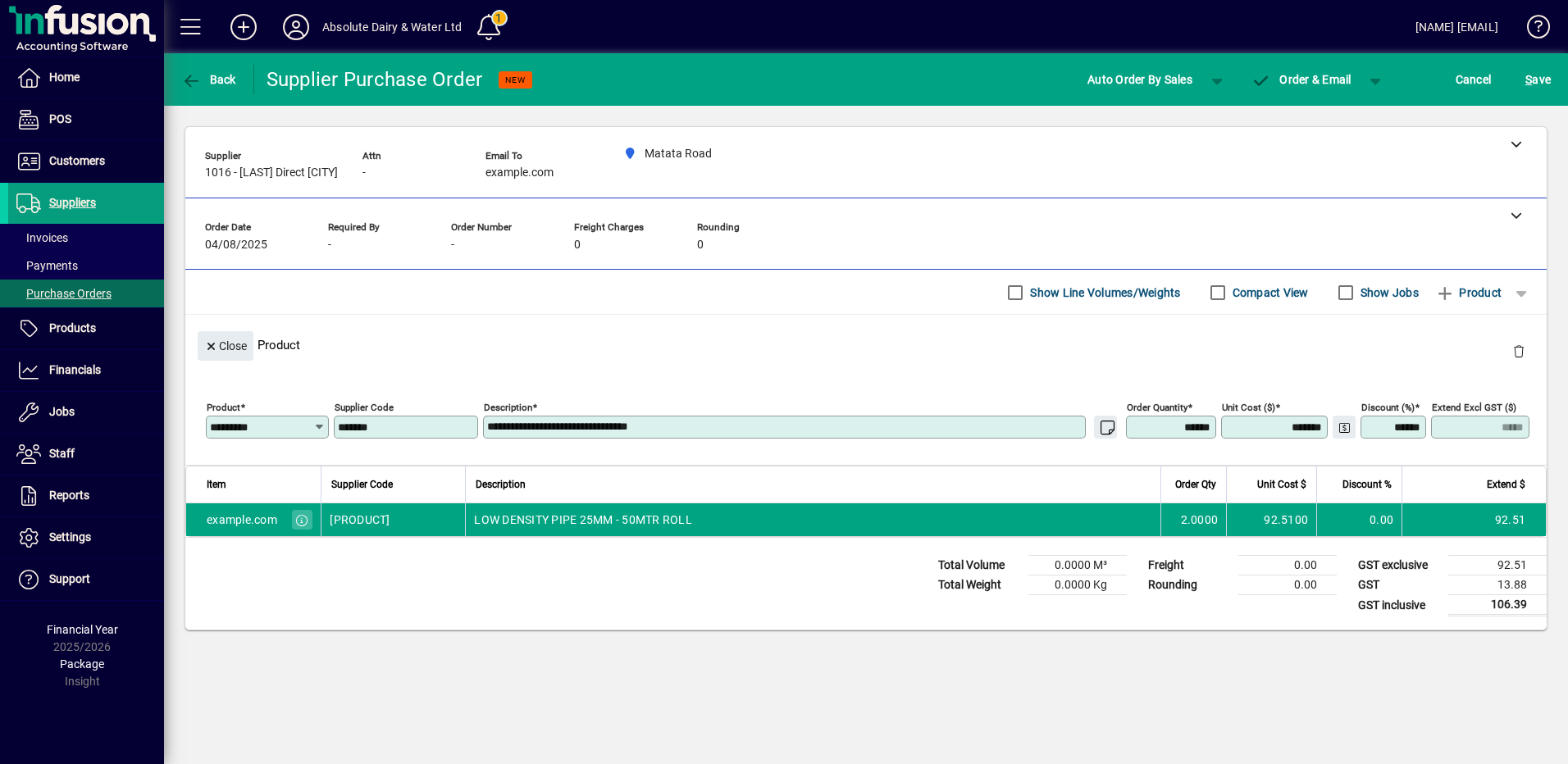 type on "******" 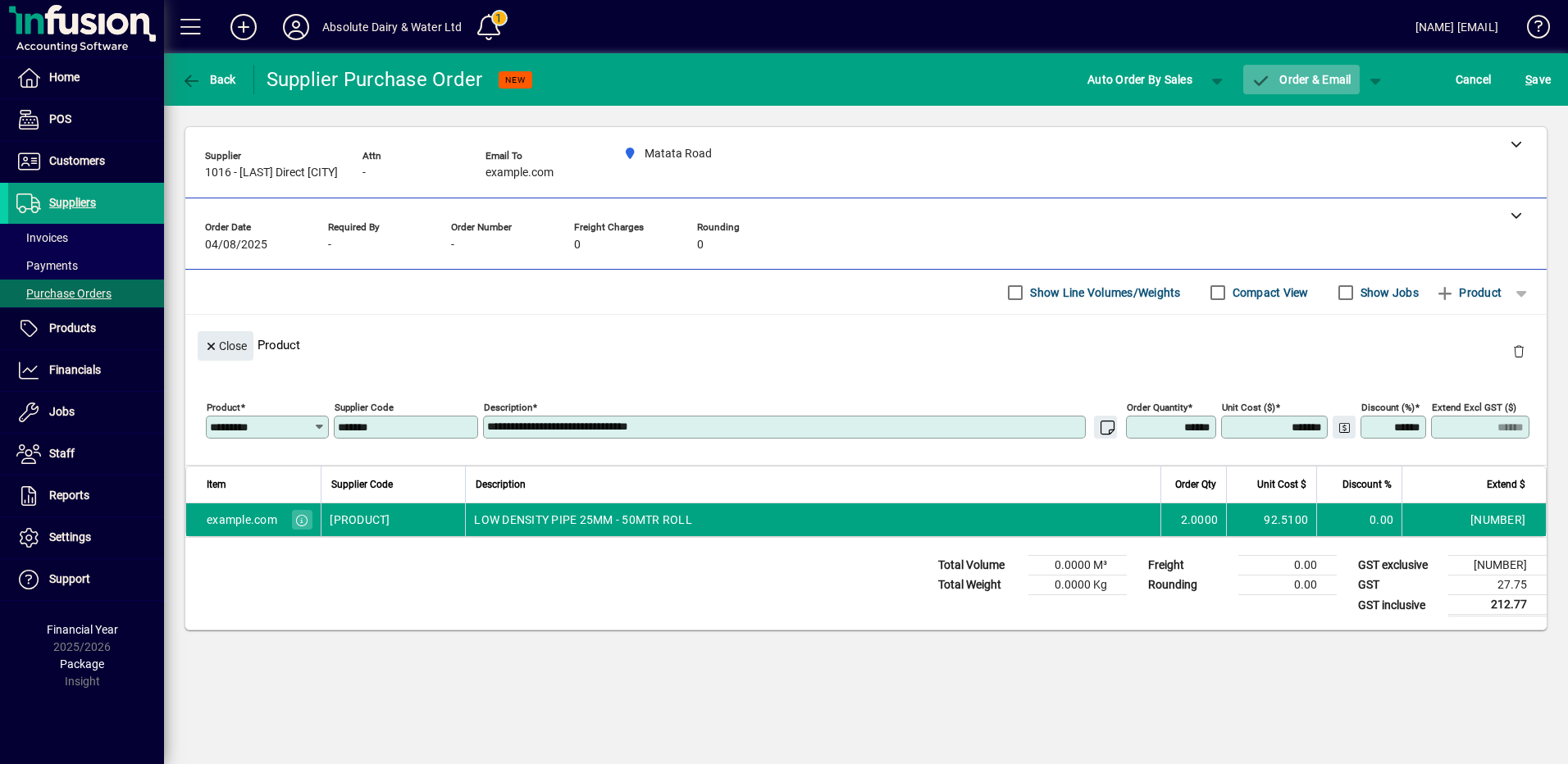click 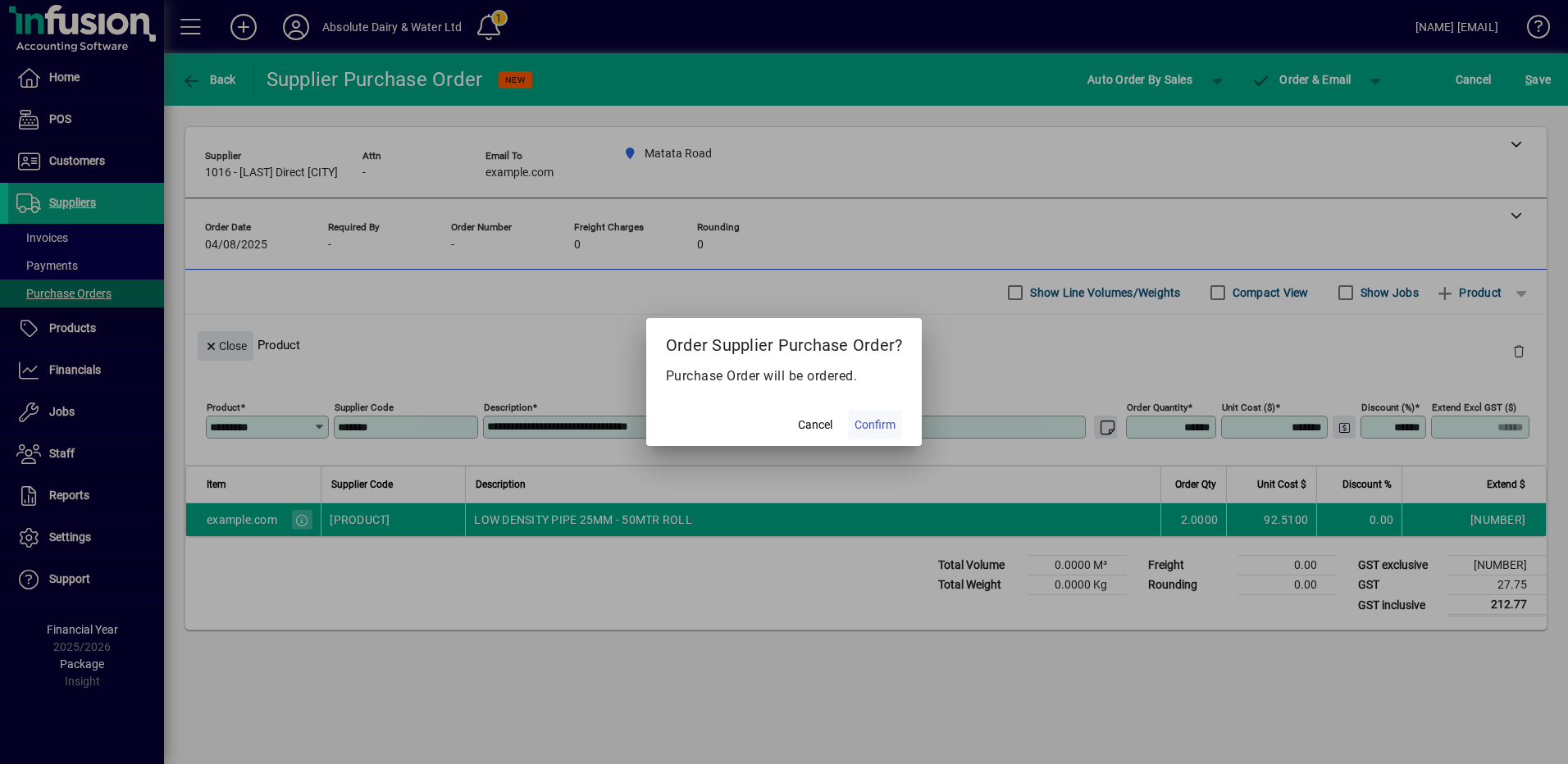 click 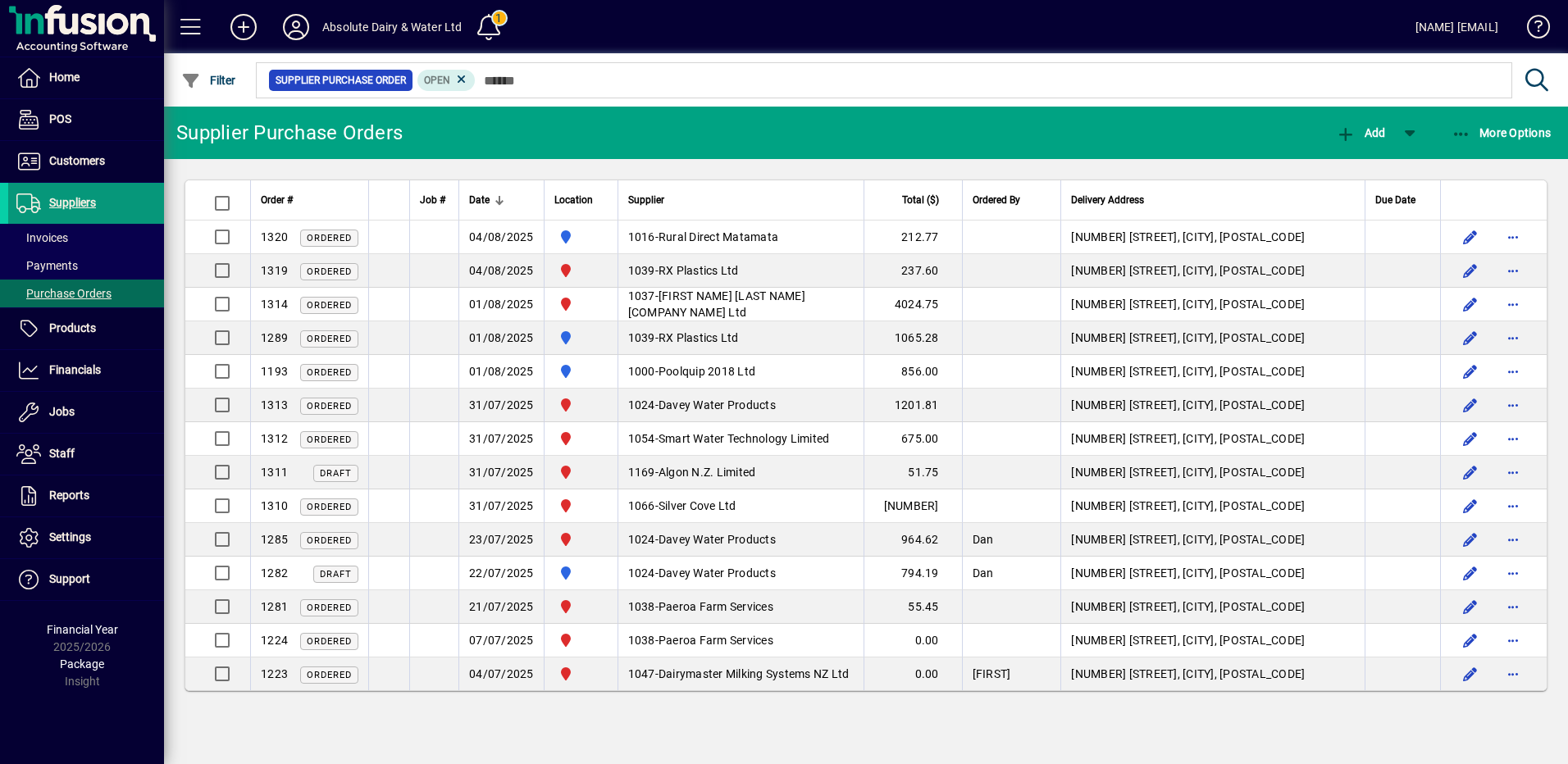 click on "Suppliers" at bounding box center [72, 202] 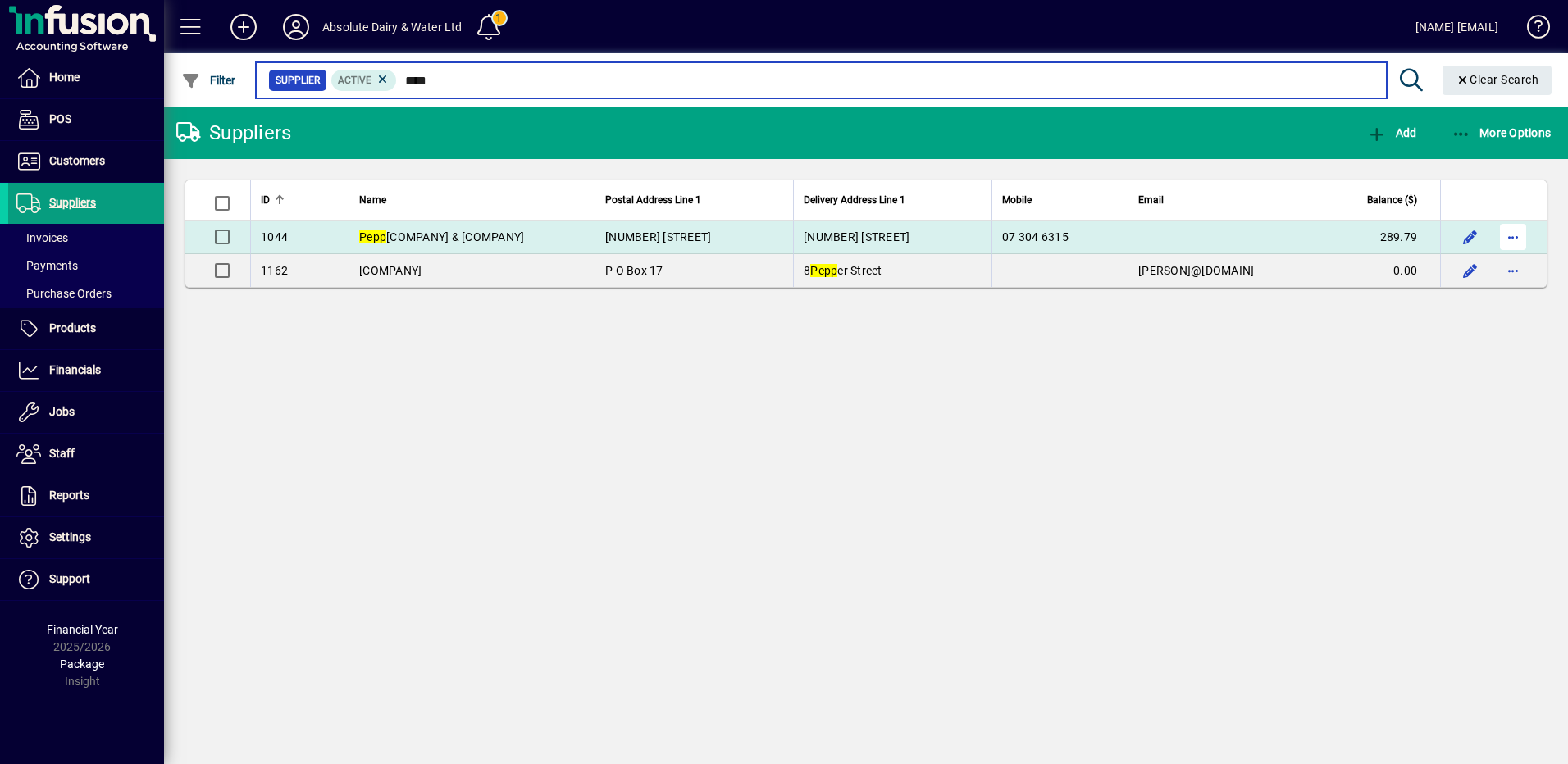 type on "****" 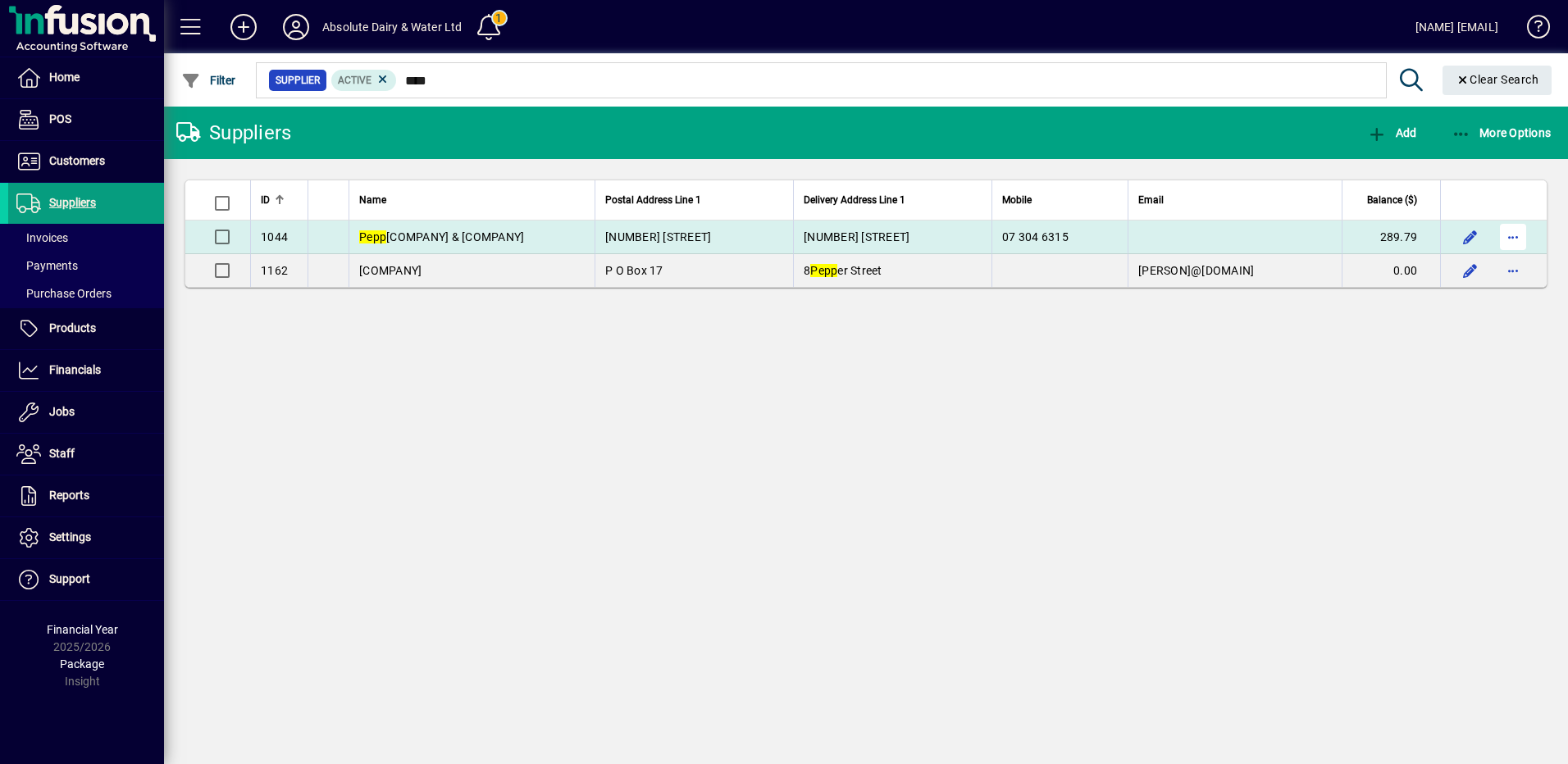 click at bounding box center [1513, 237] 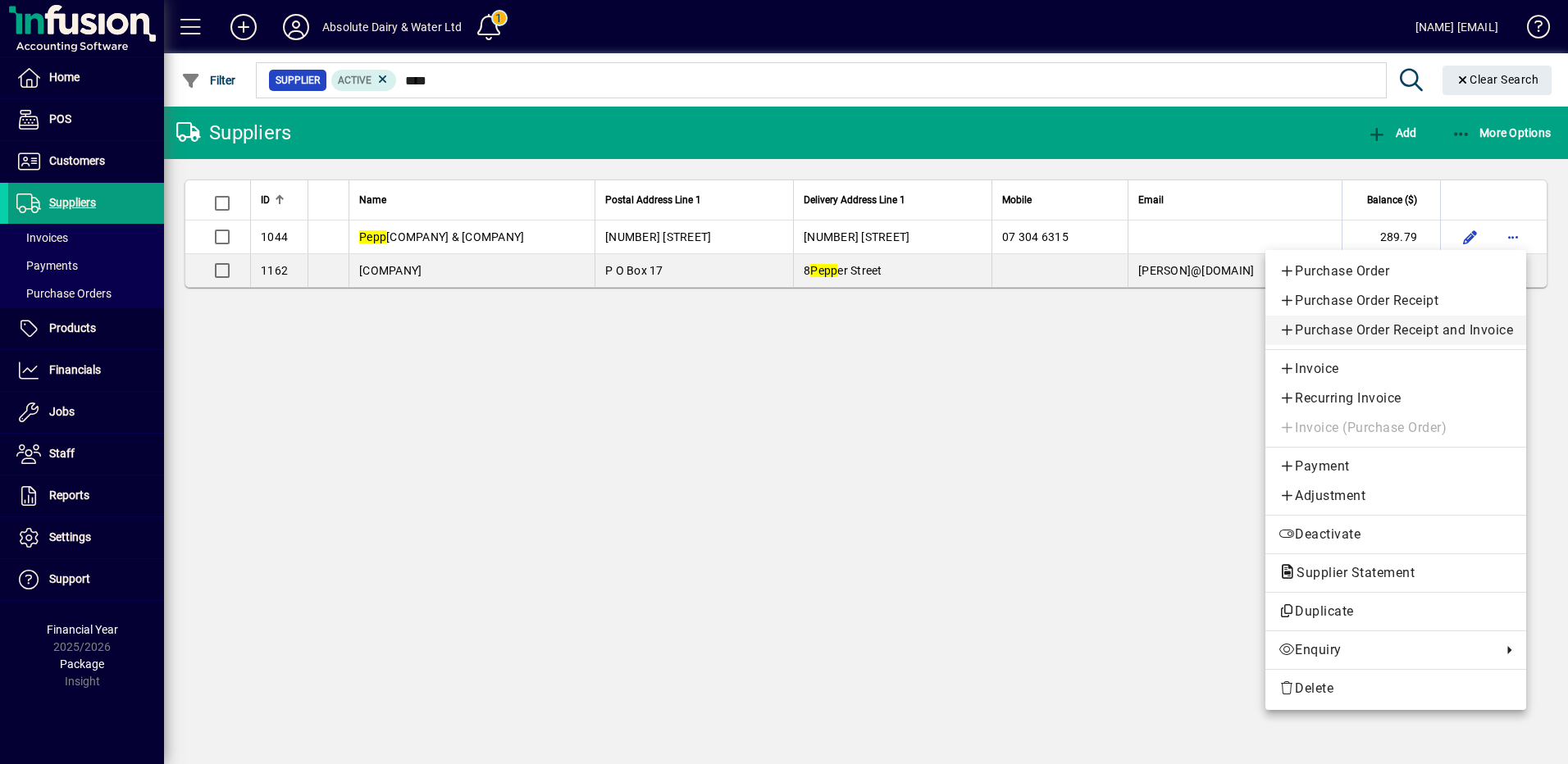click on "Purchase Order Receipt and Invoice" at bounding box center (1396, 330) 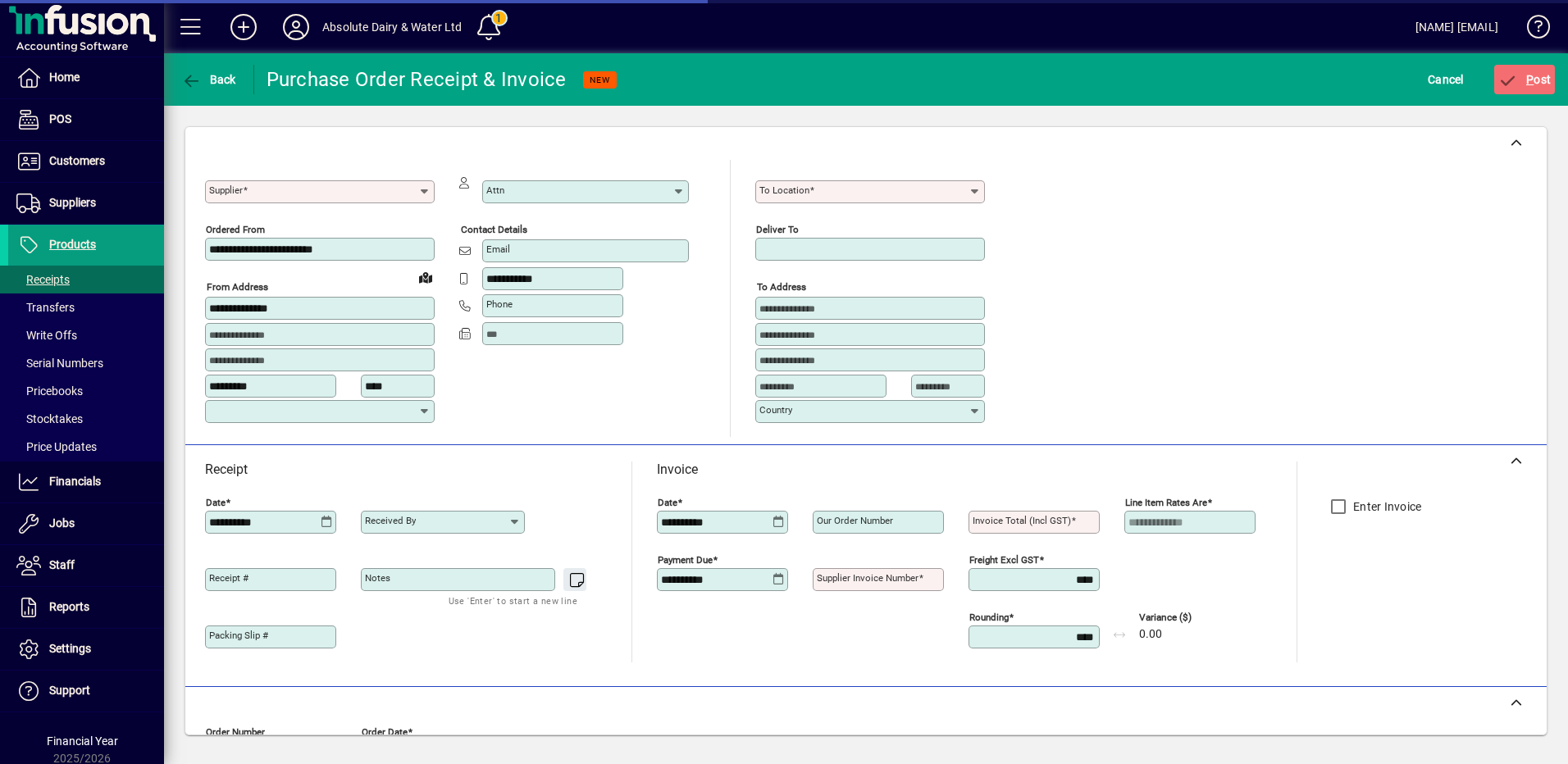 type on "**********" 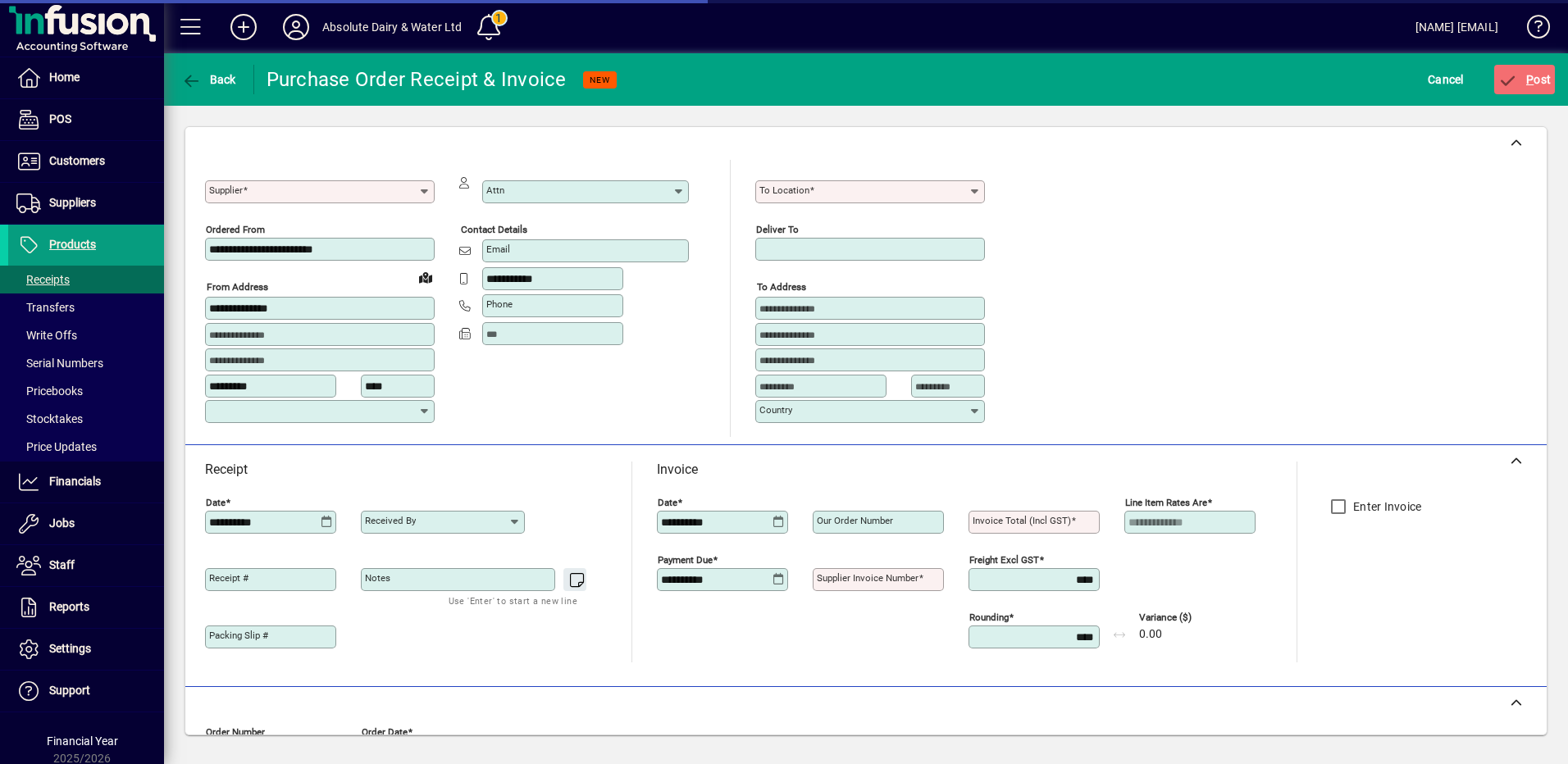 type on "**********" 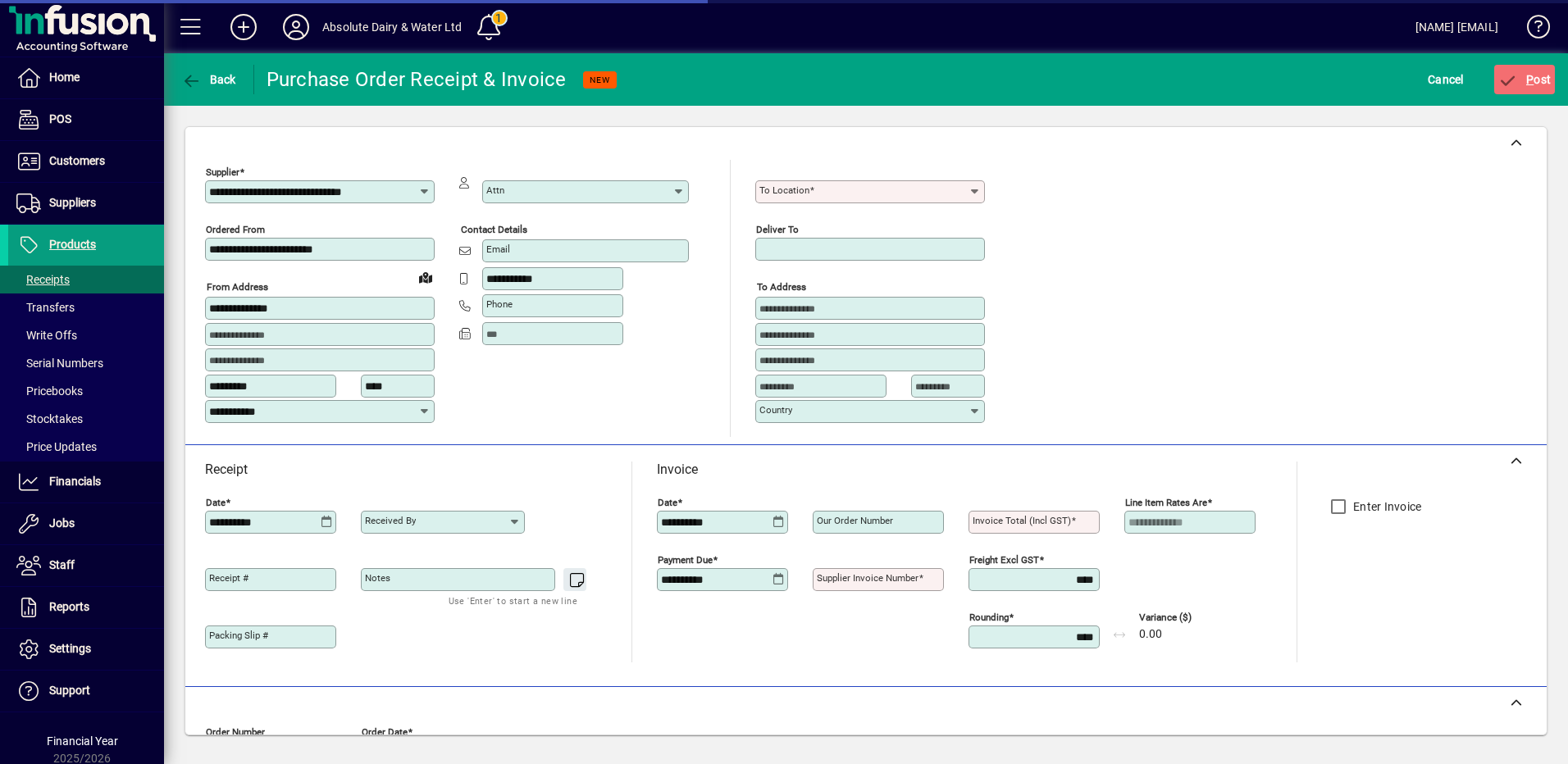 click on "To location" at bounding box center (864, 192) 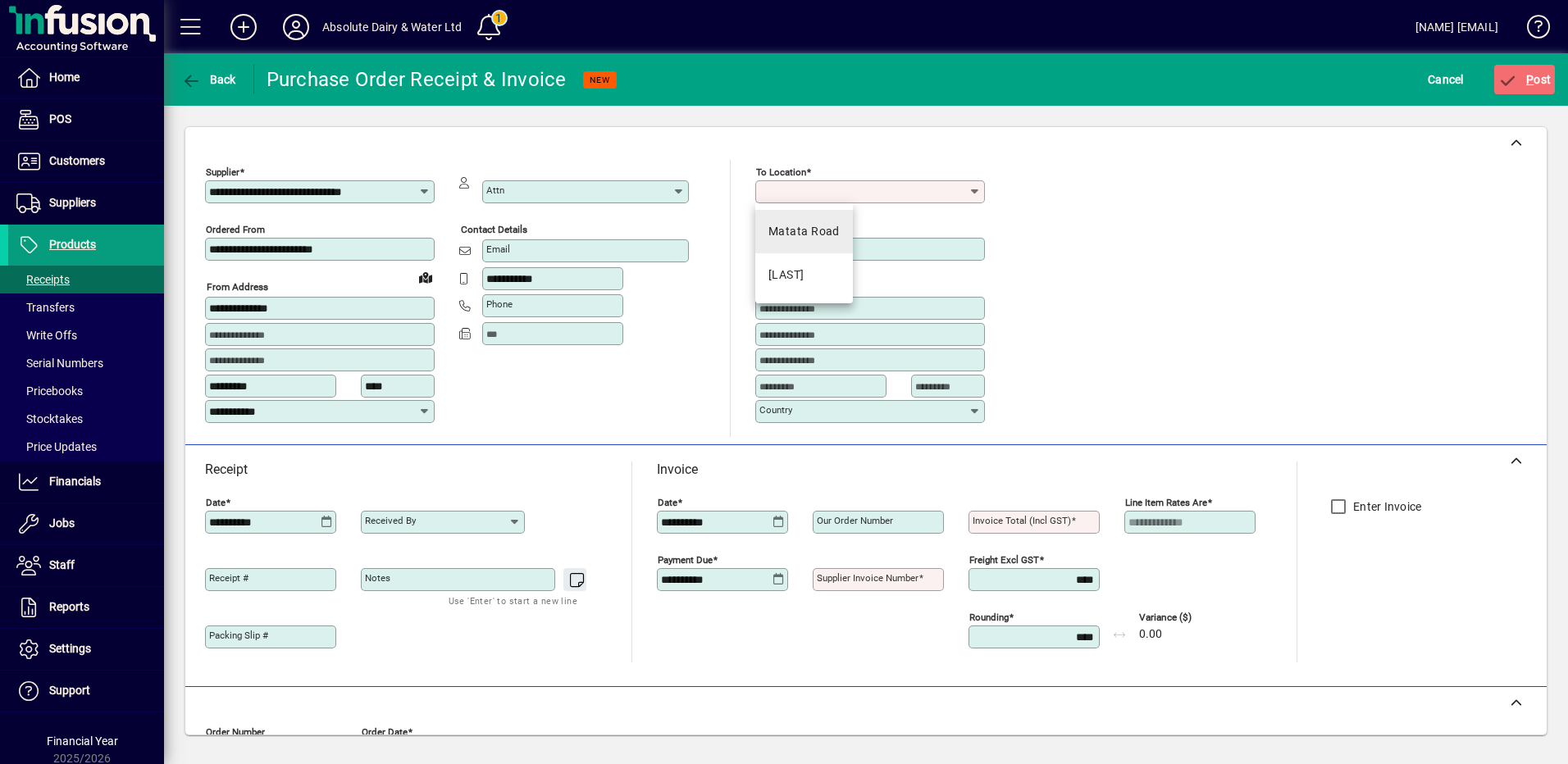 click on "Matata Road" at bounding box center [804, 231] 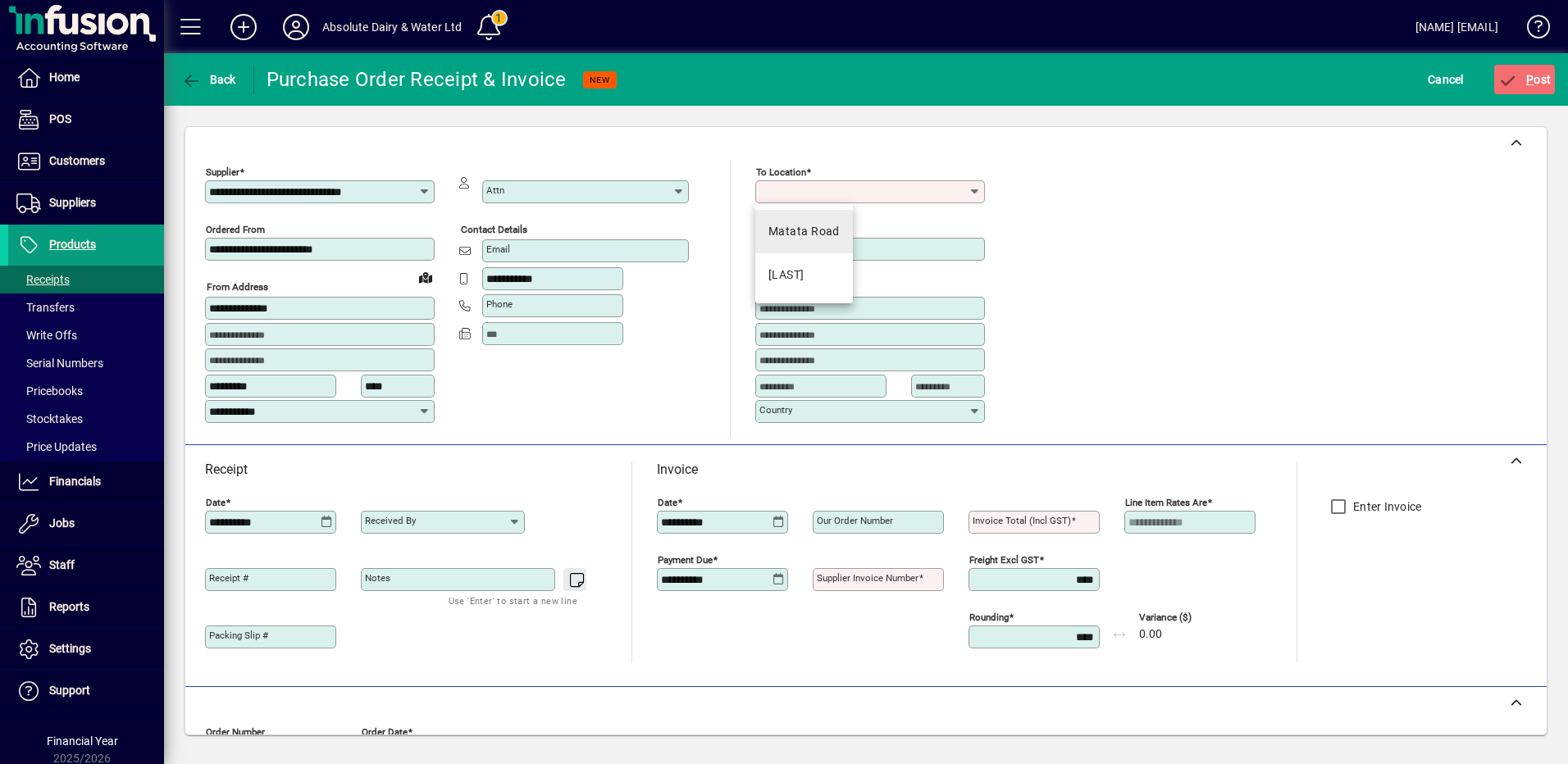 type on "**********" 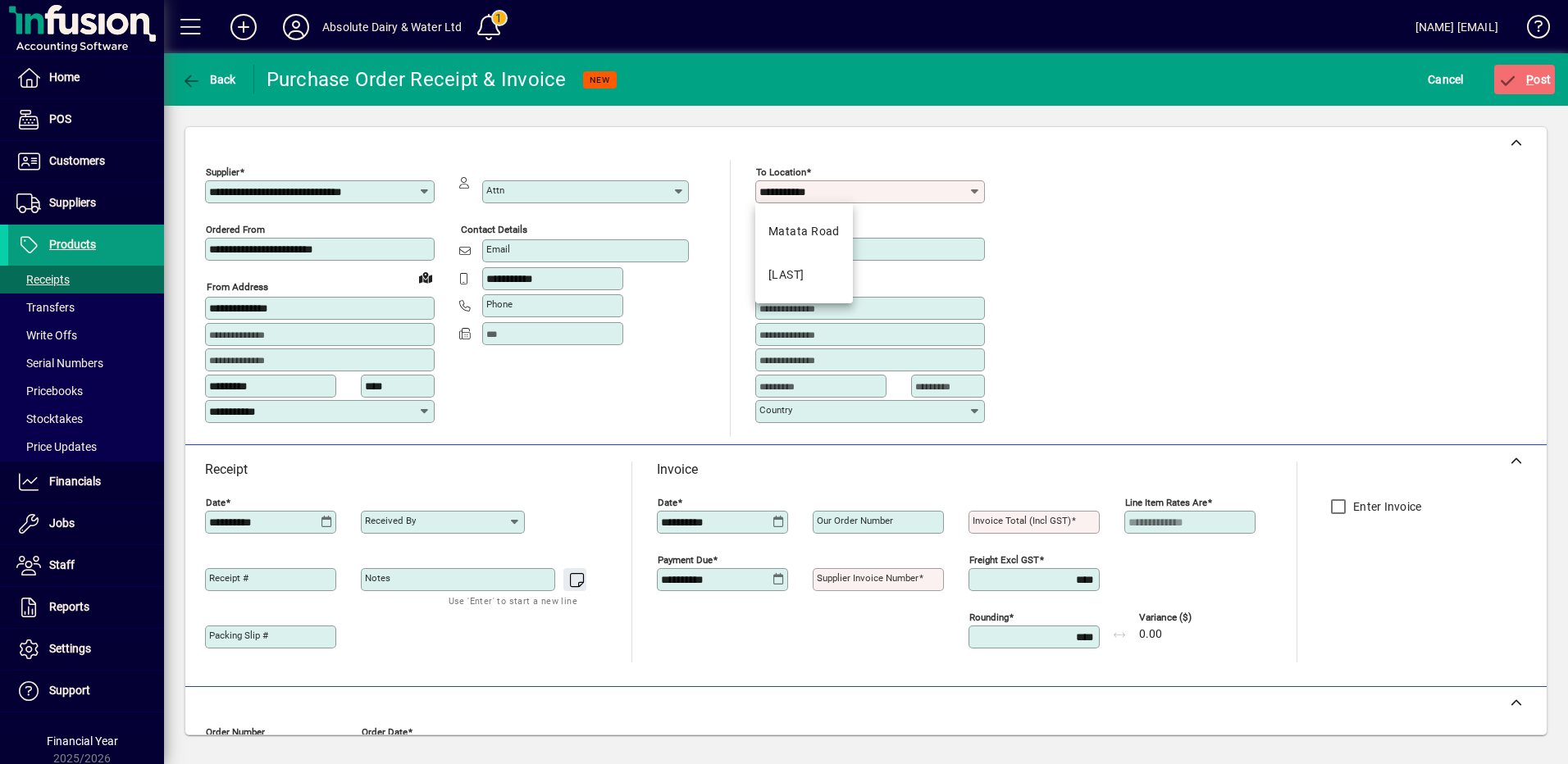 type on "**********" 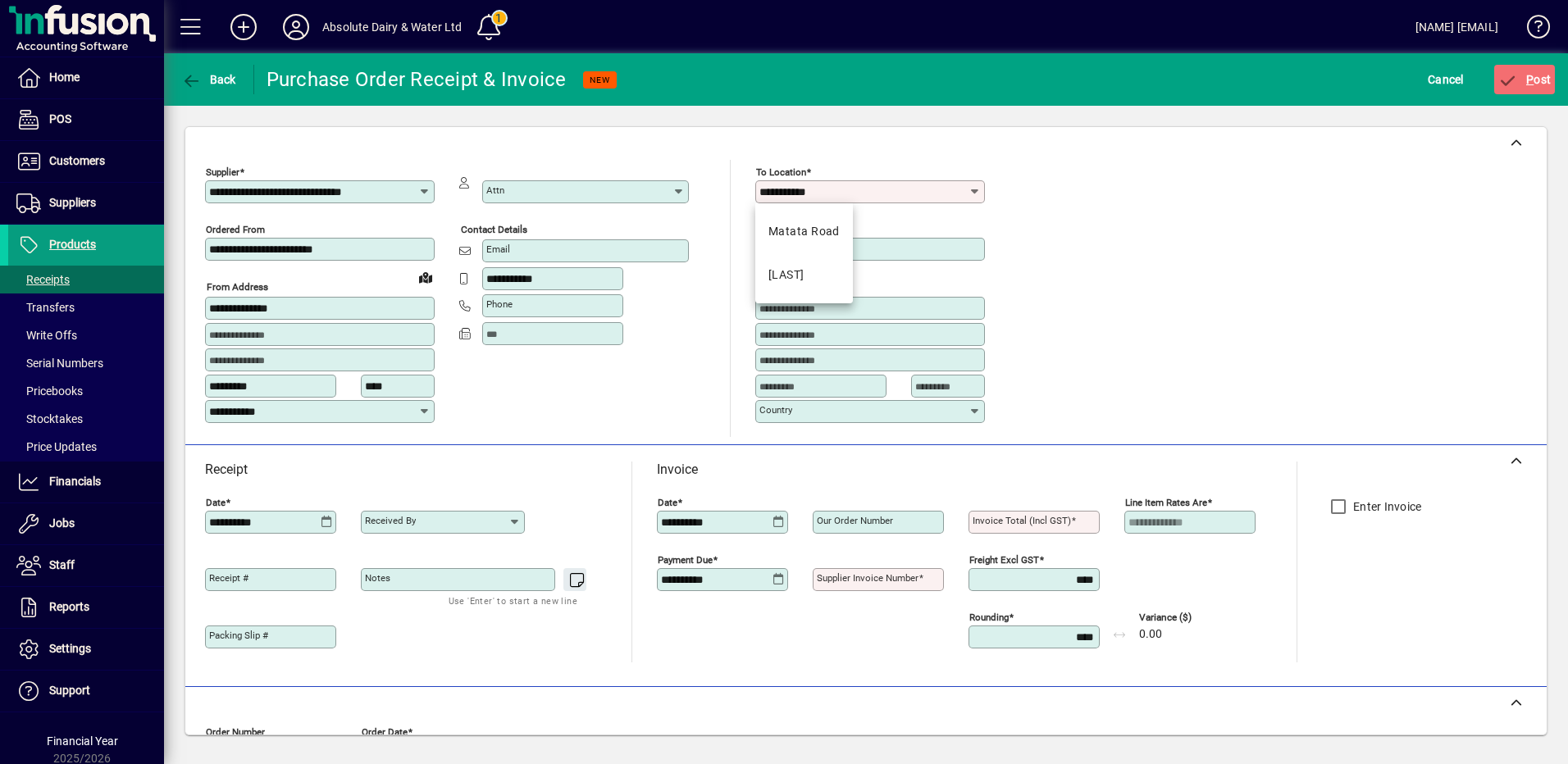 type on "*****" 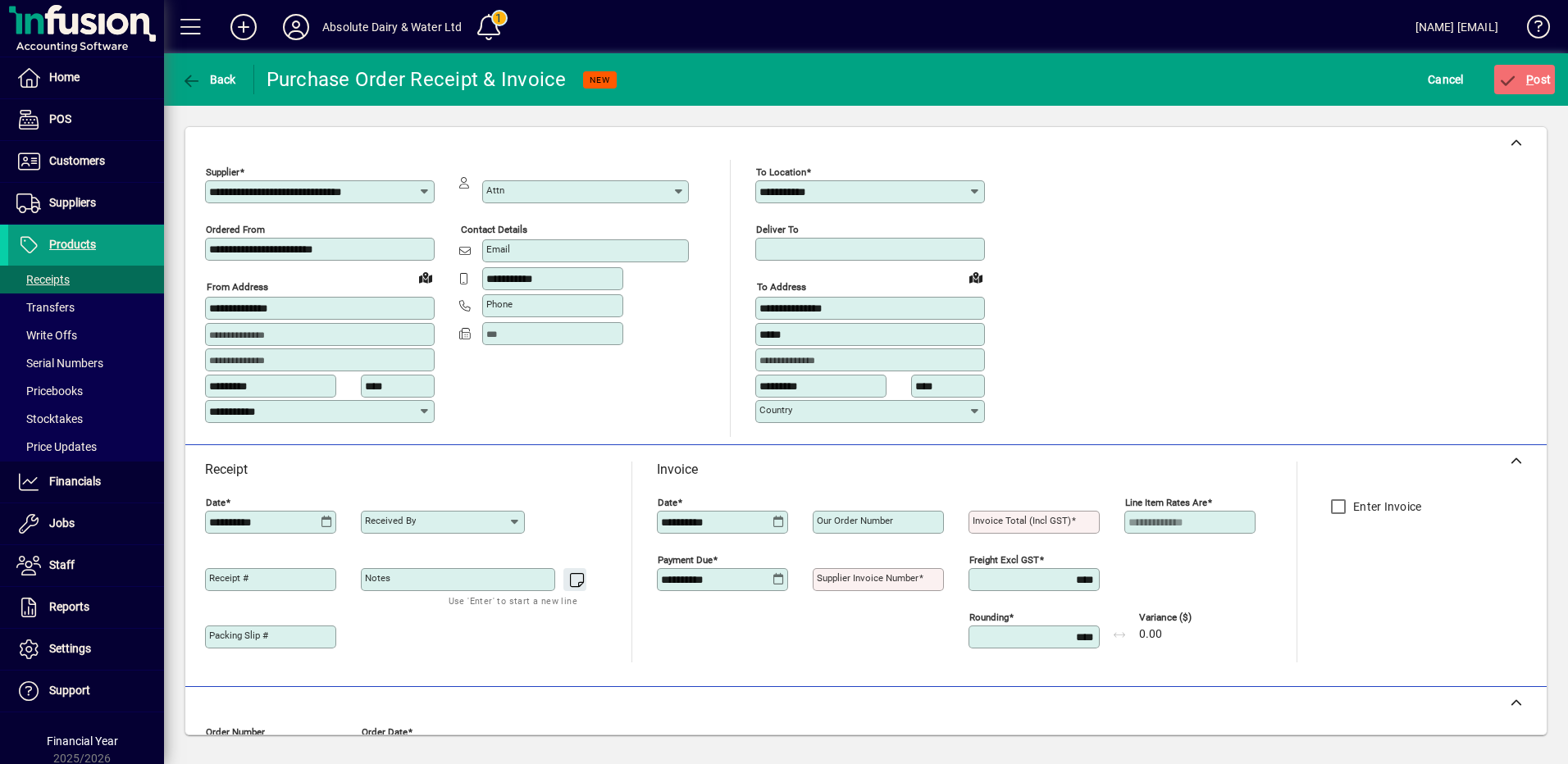 type on "**********" 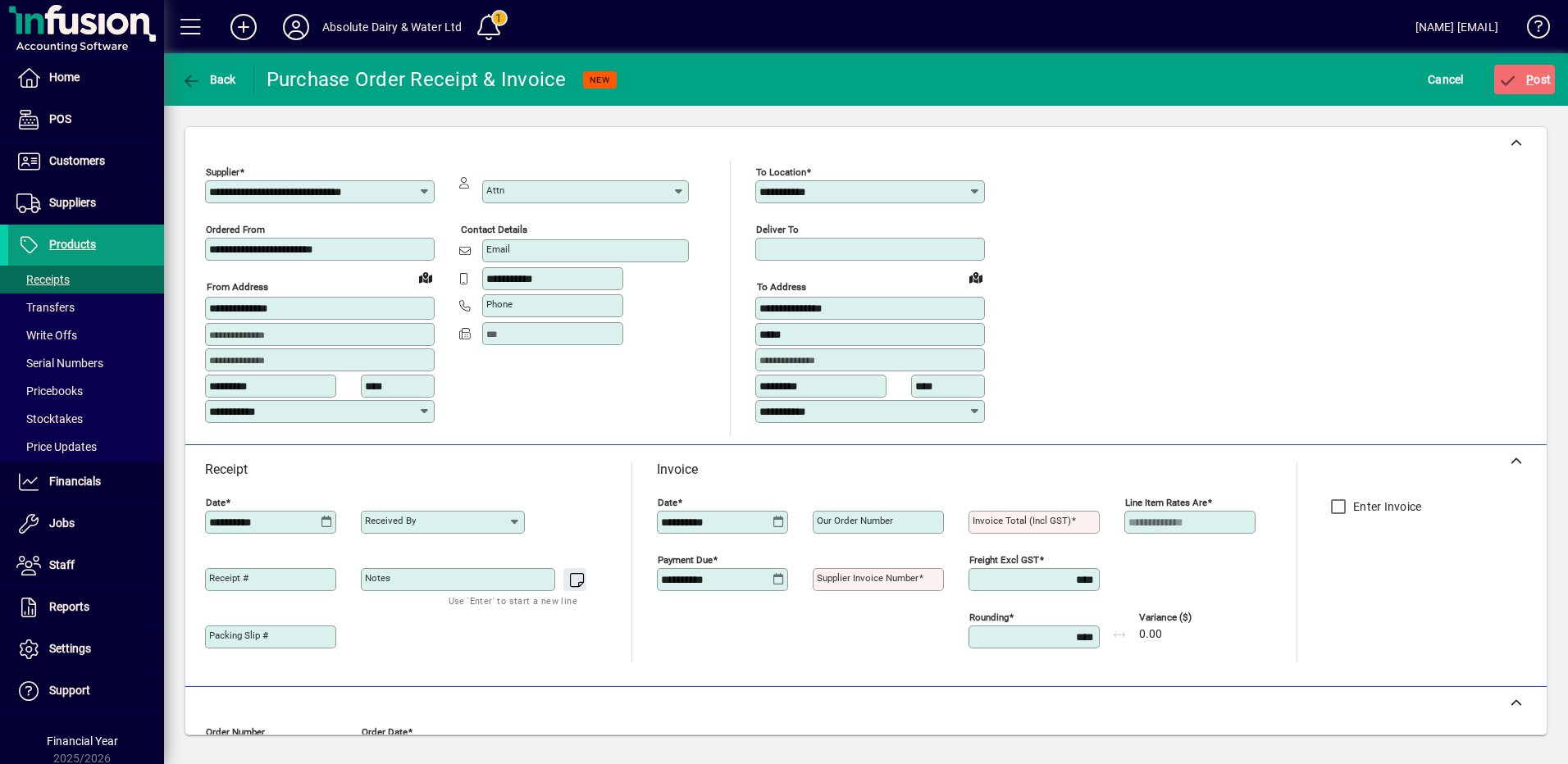 click on "Supplier invoice number" at bounding box center [868, 578] 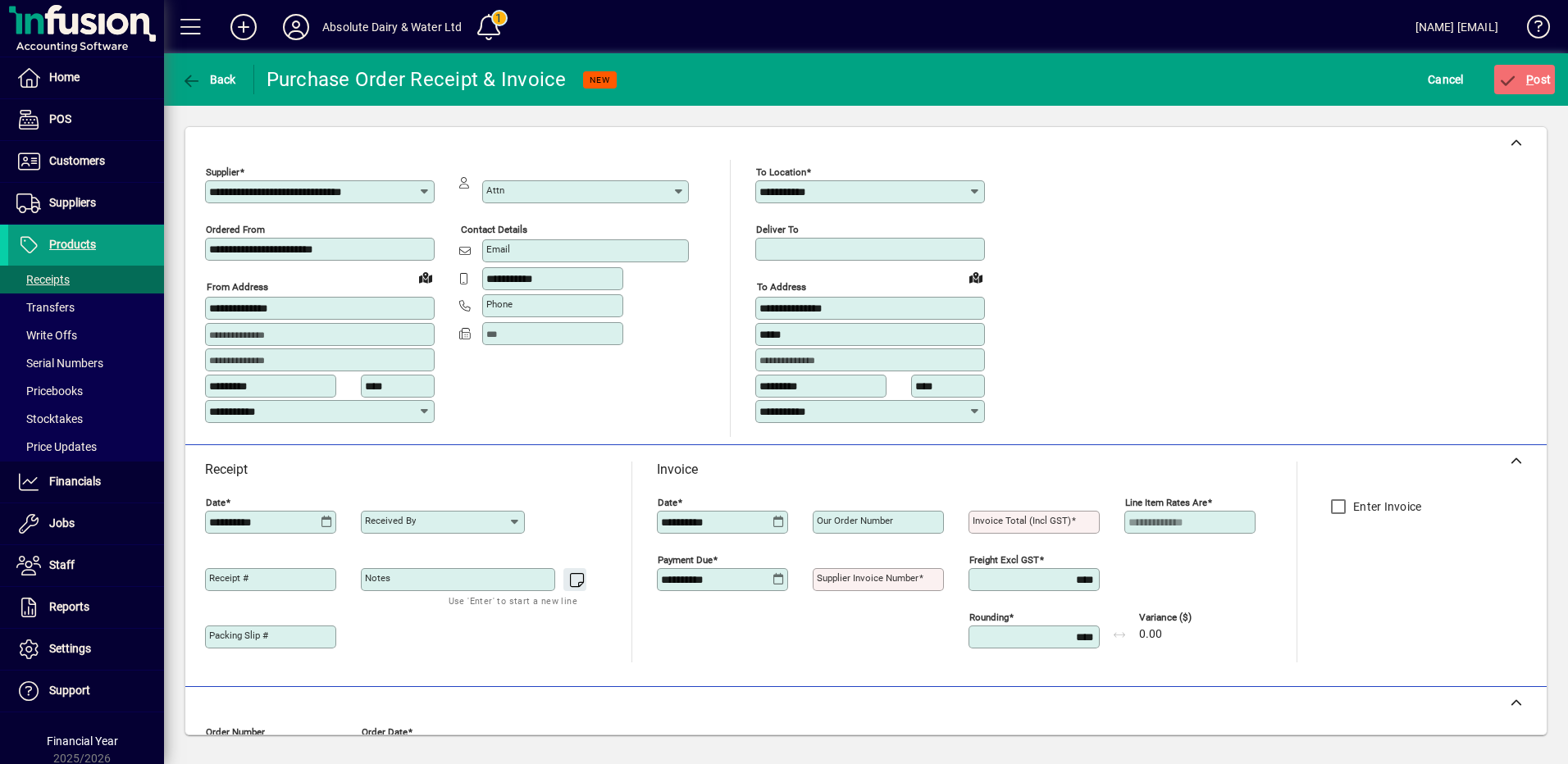click on "Supplier invoice number" at bounding box center (880, 580) 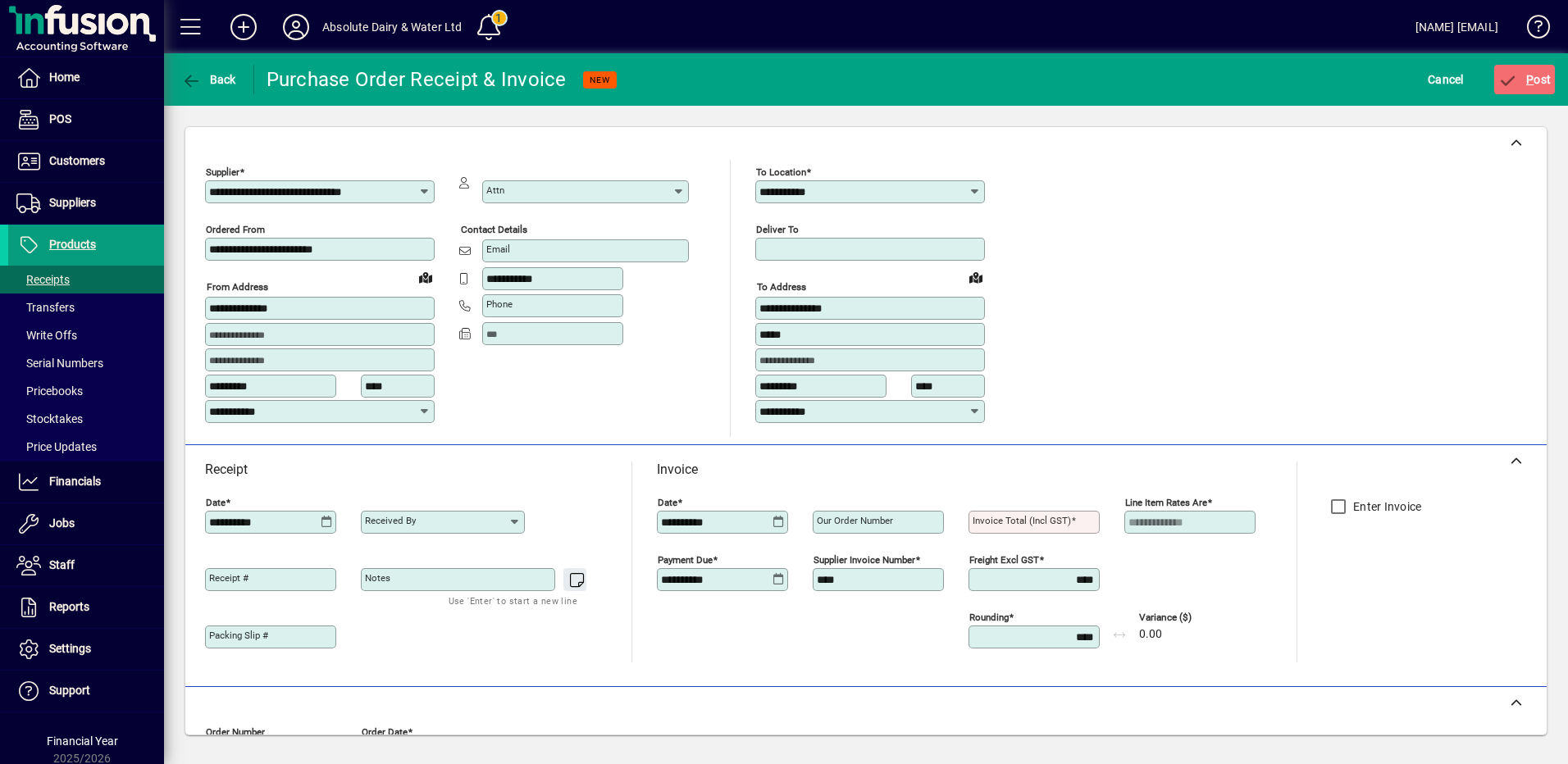 type on "****" 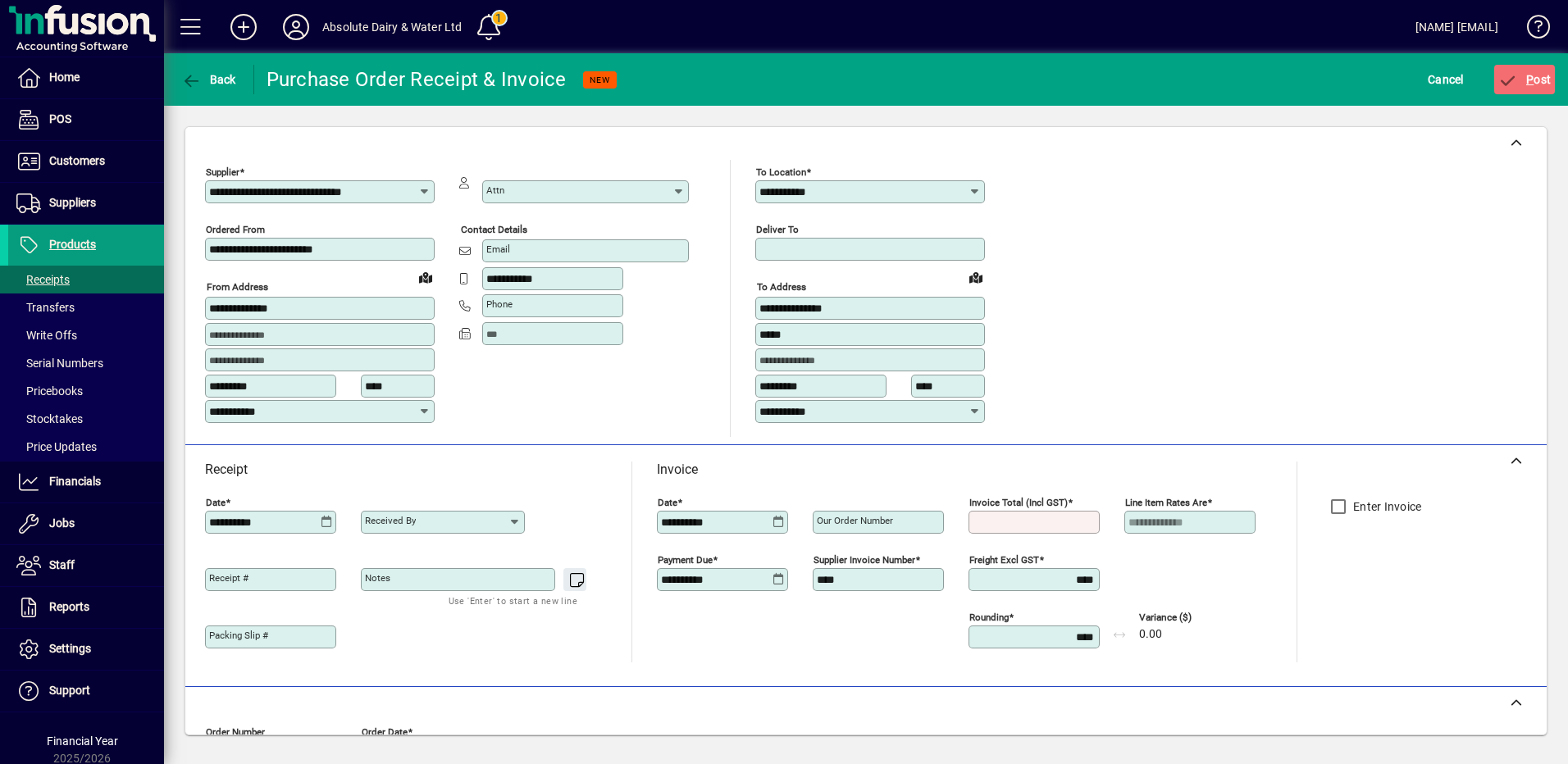 type on "*" 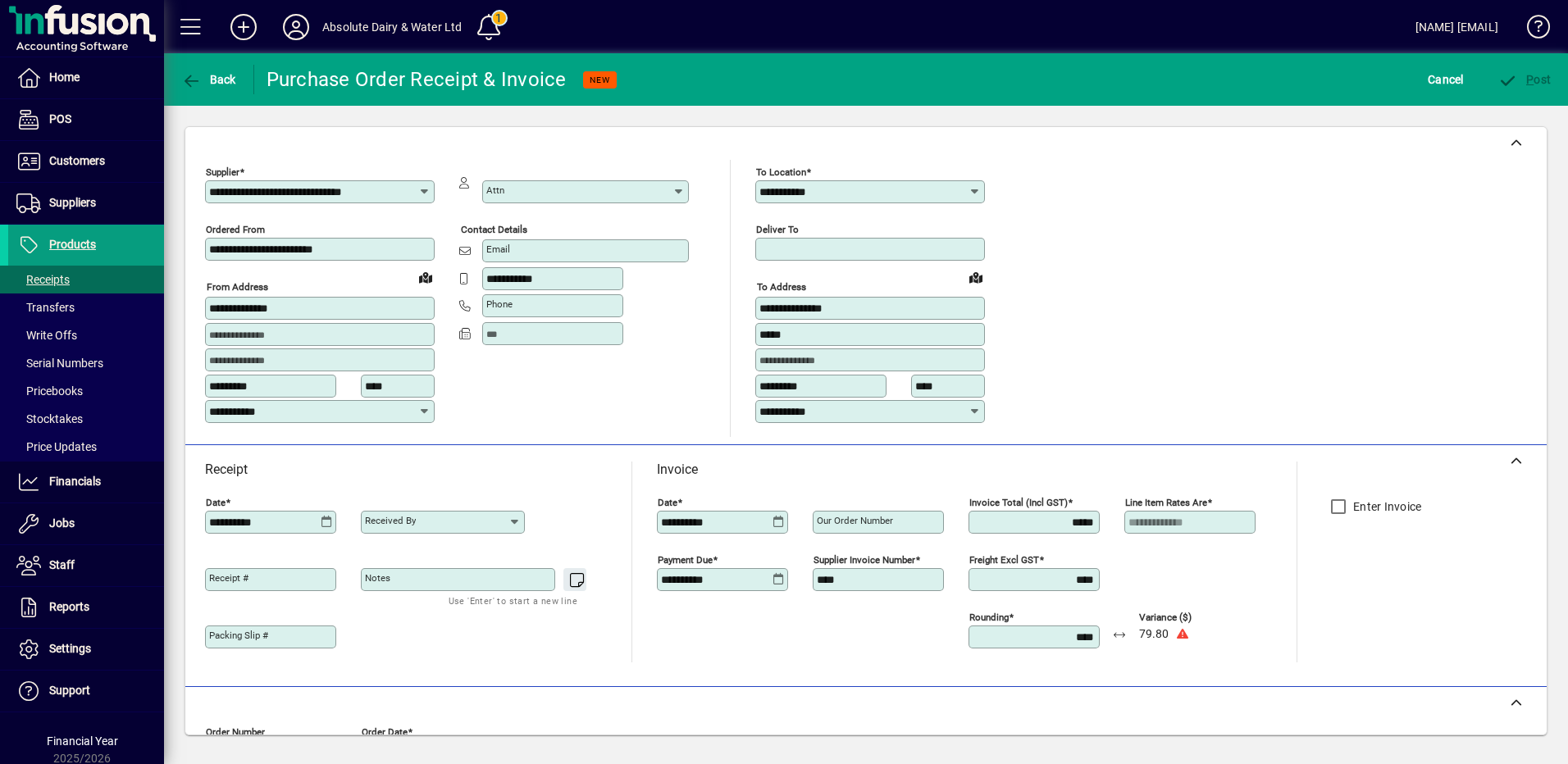type on "*****" 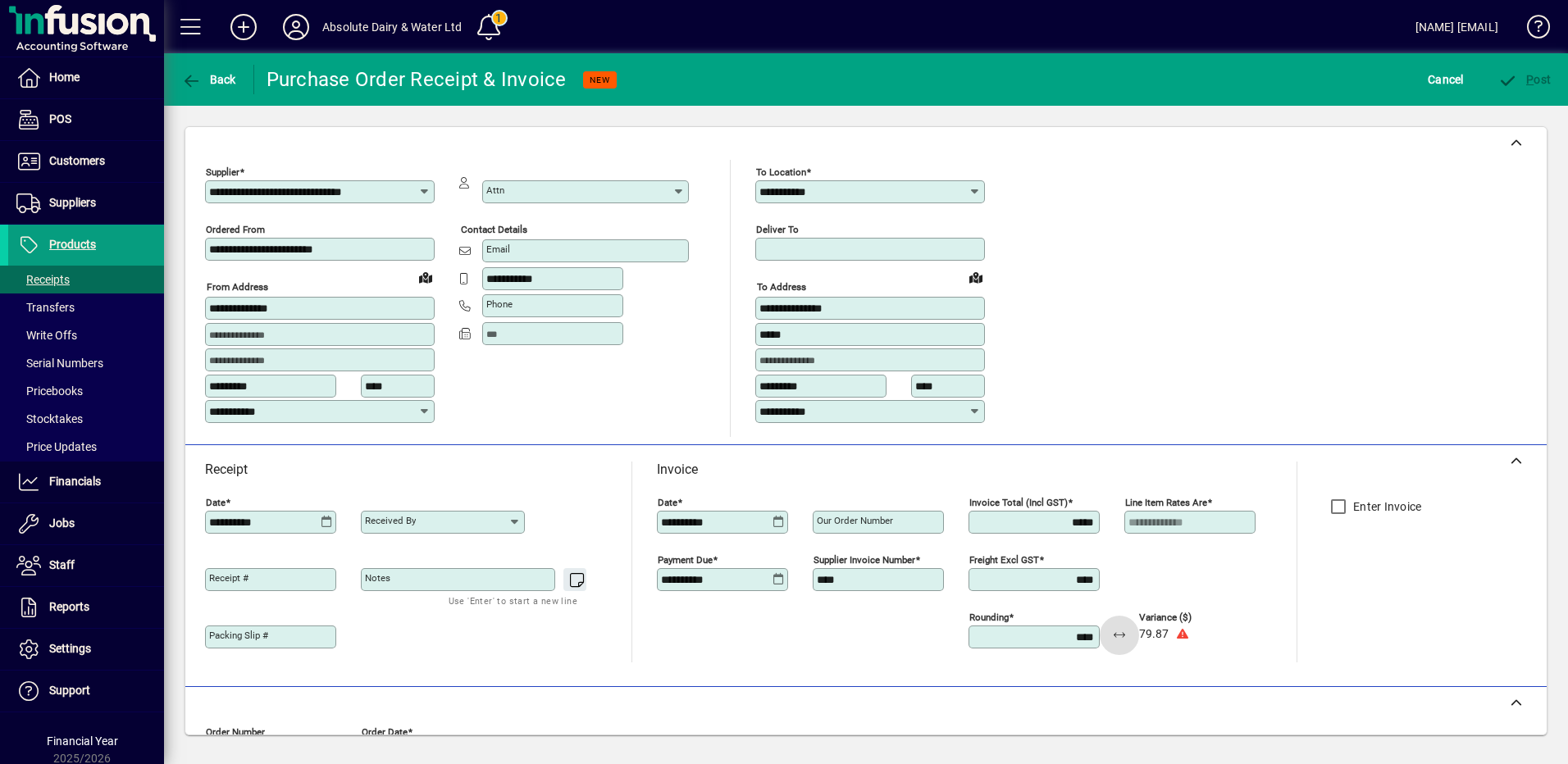 type 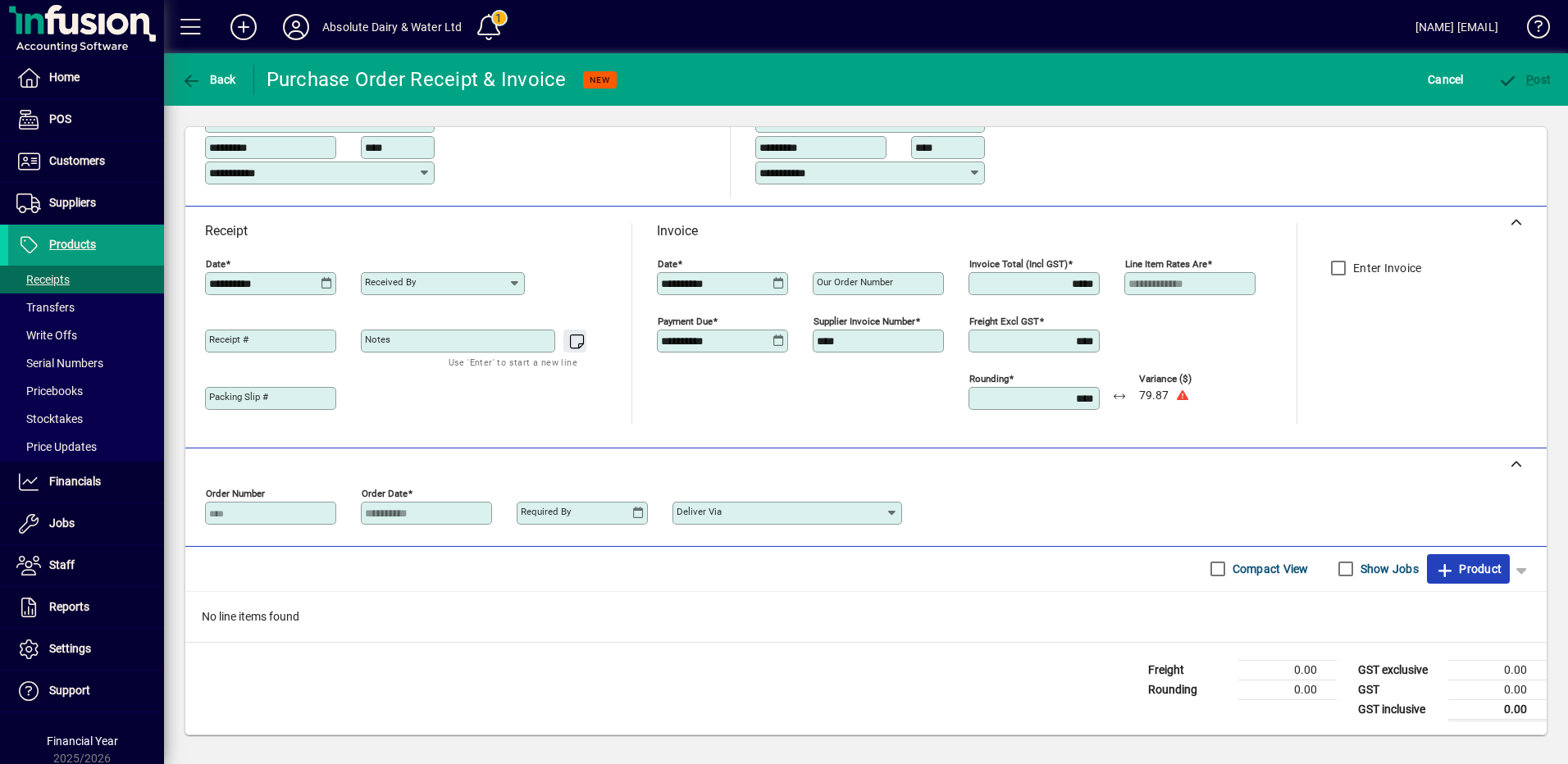 click on "Product" 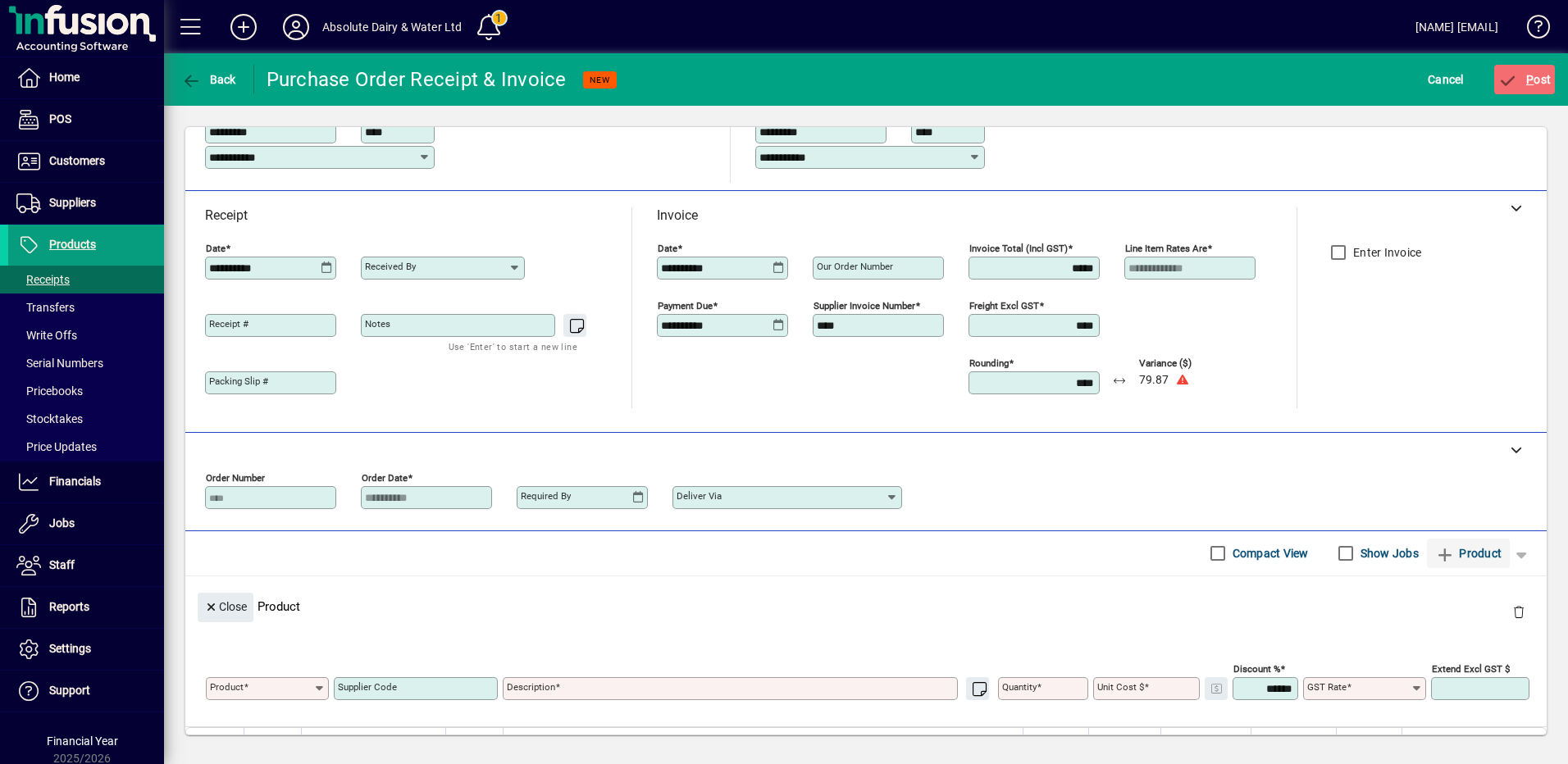 scroll, scrollTop: 0, scrollLeft: 0, axis: both 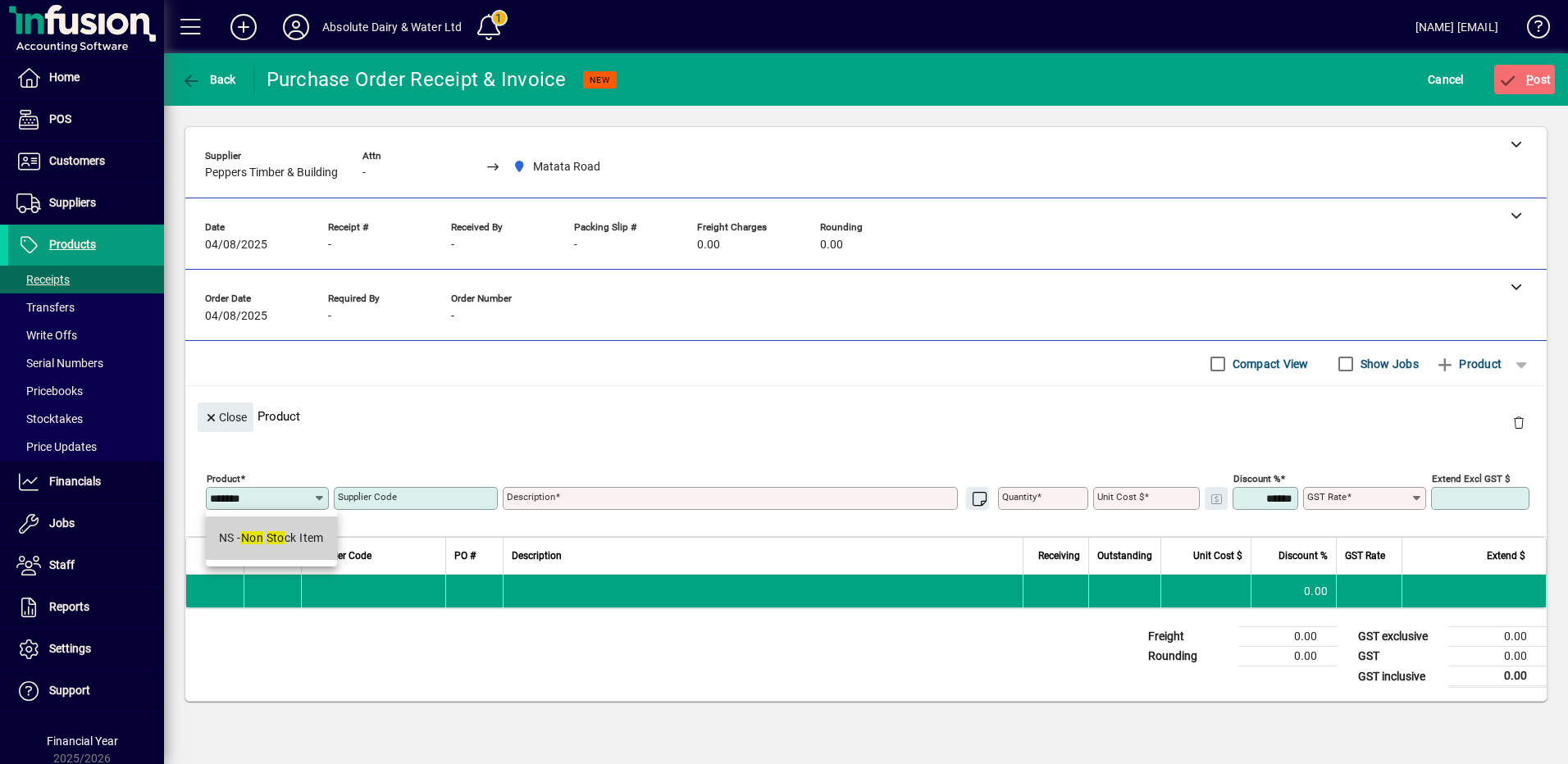 click on "NS -  Non   Sto ck Item" at bounding box center (271, 538) 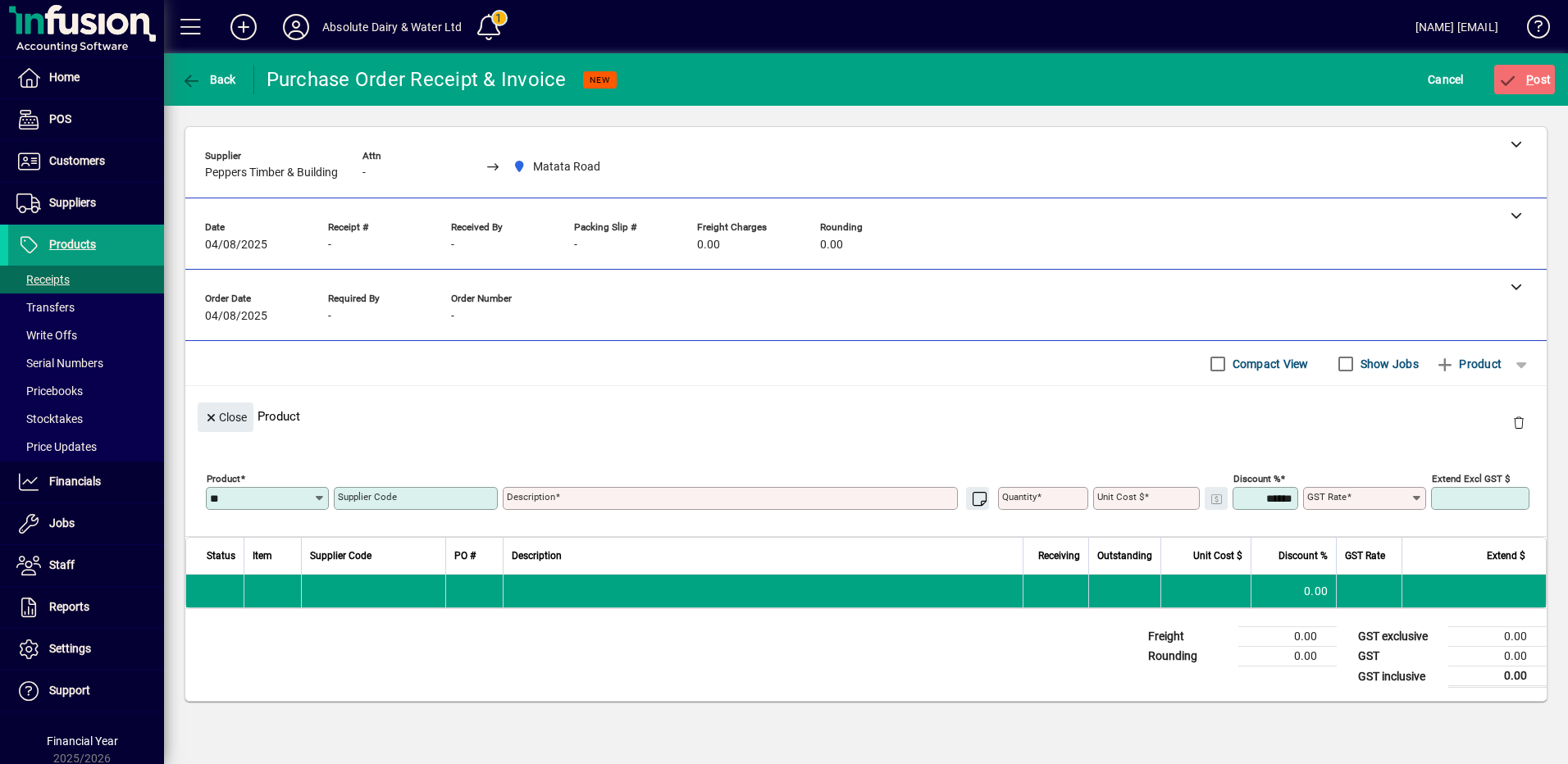 type on "**********" 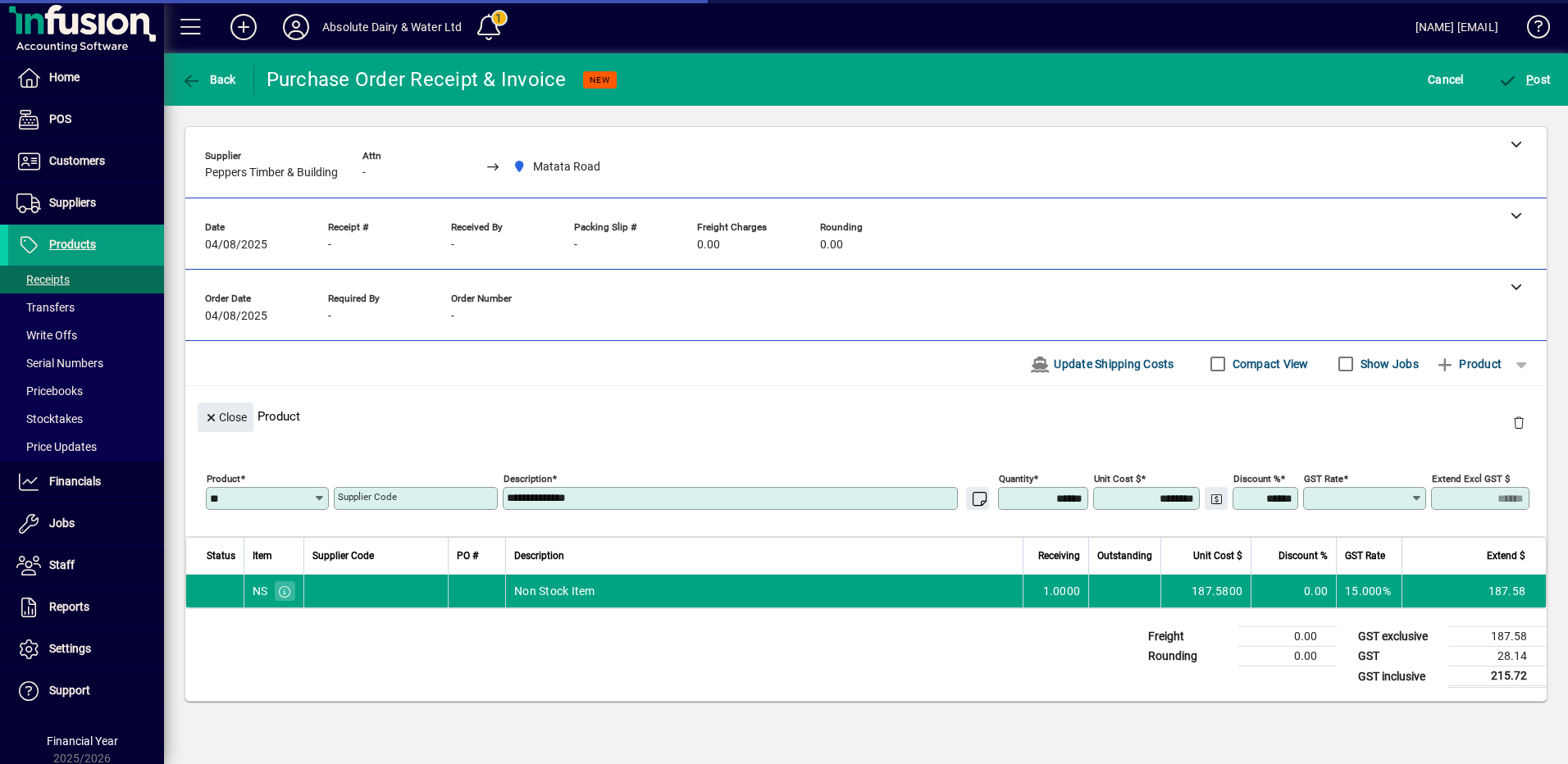 type on "********" 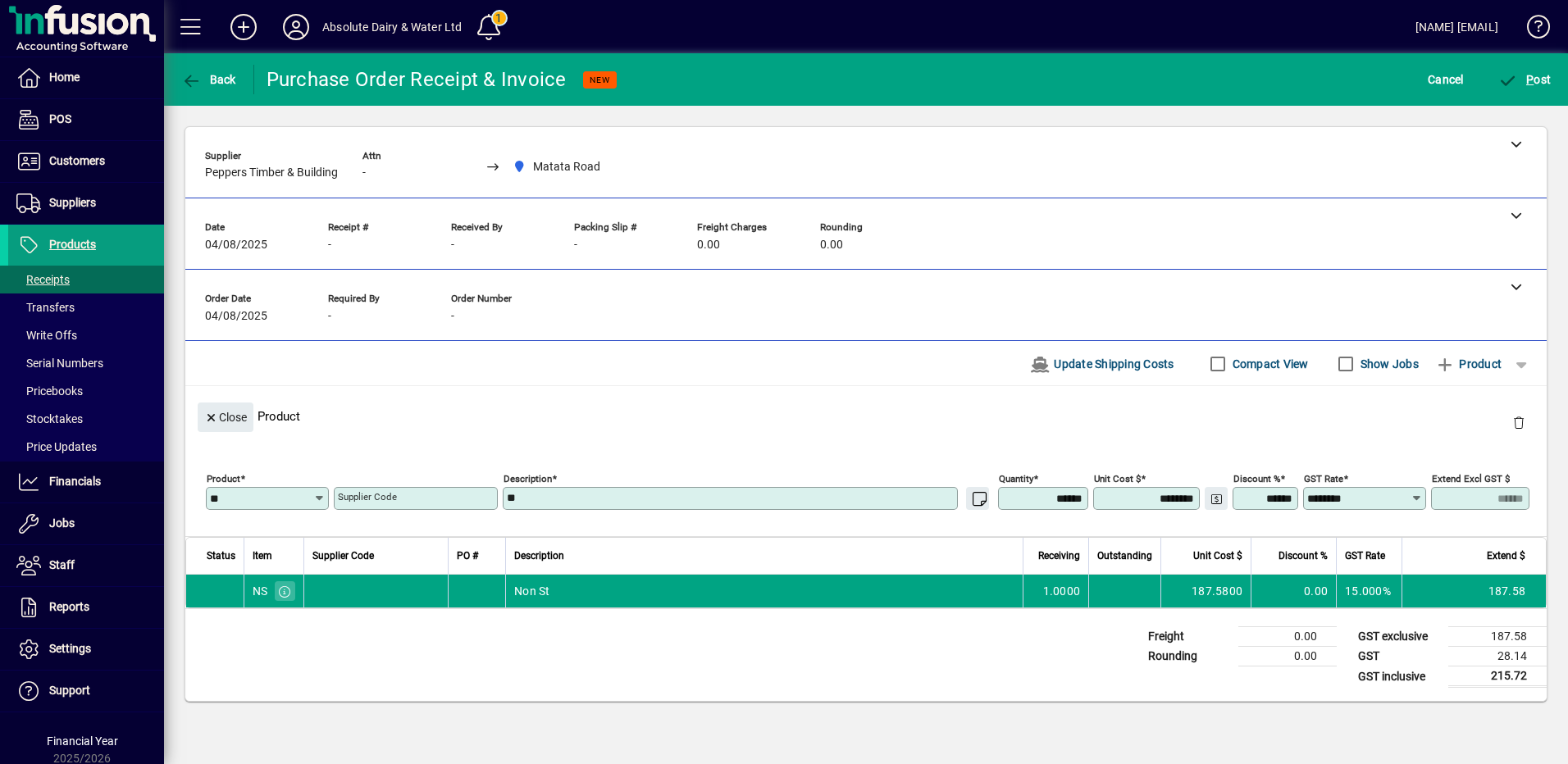 type on "*" 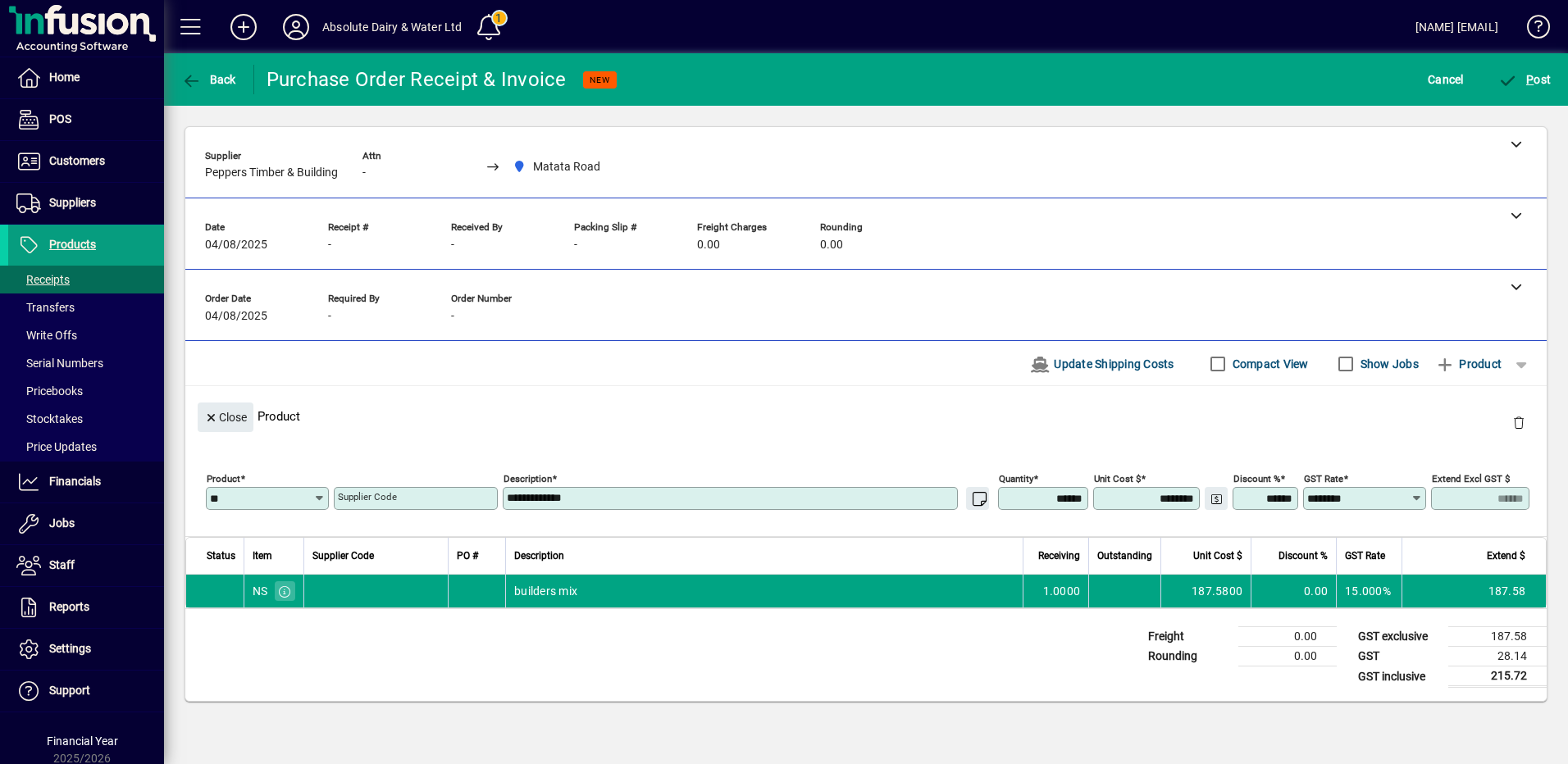 type on "**********" 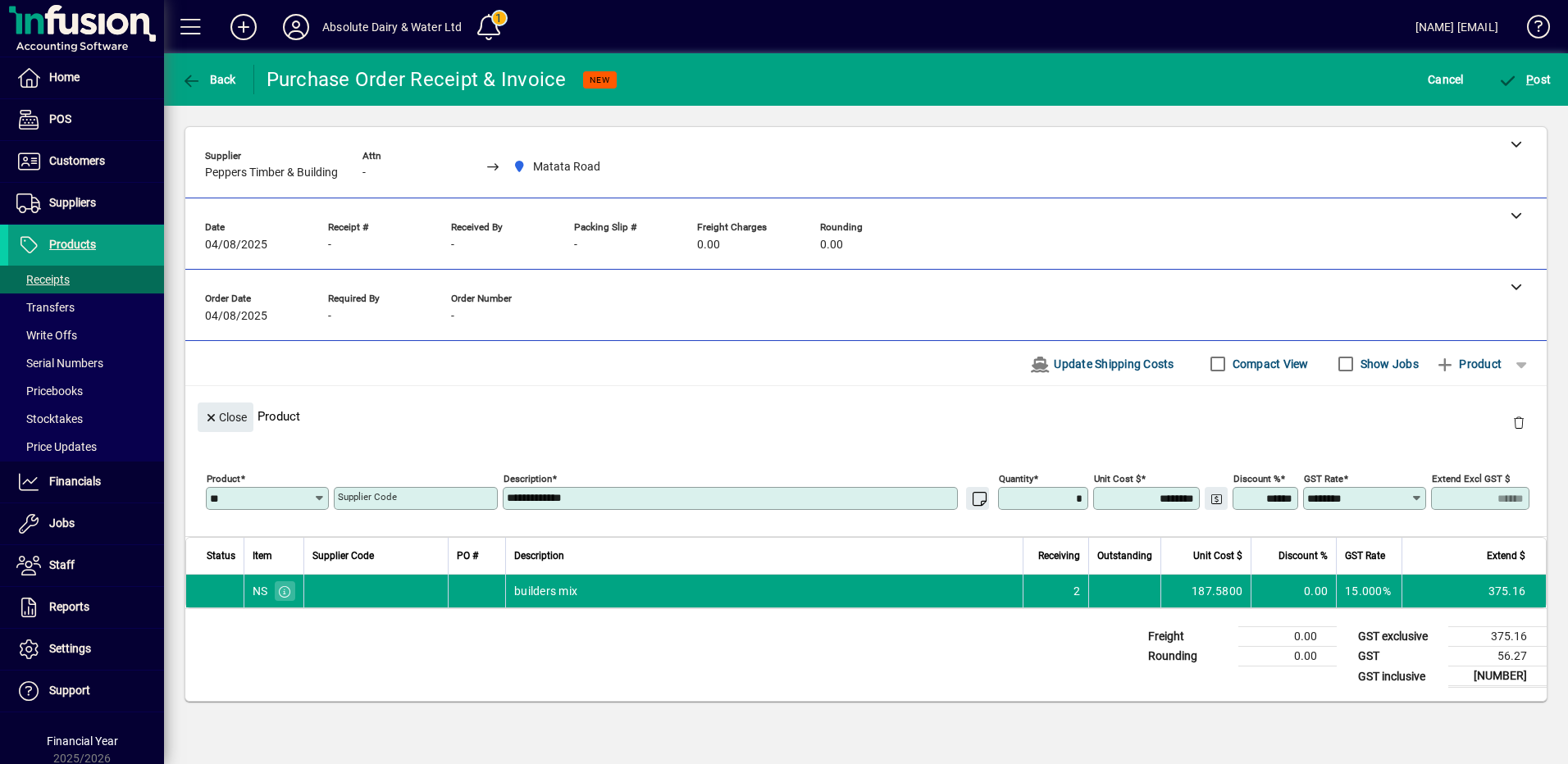 type on "******" 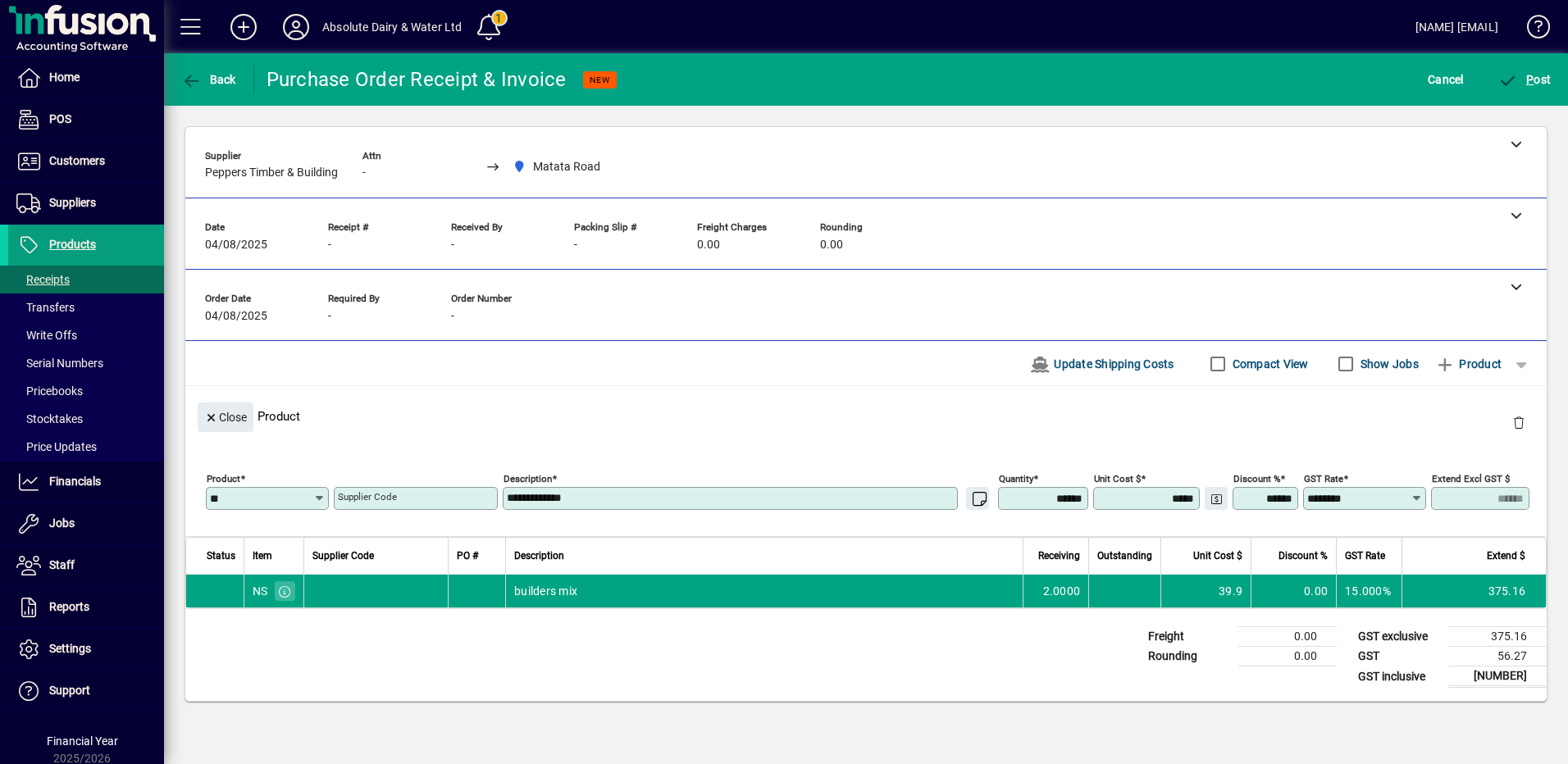 type on "*****" 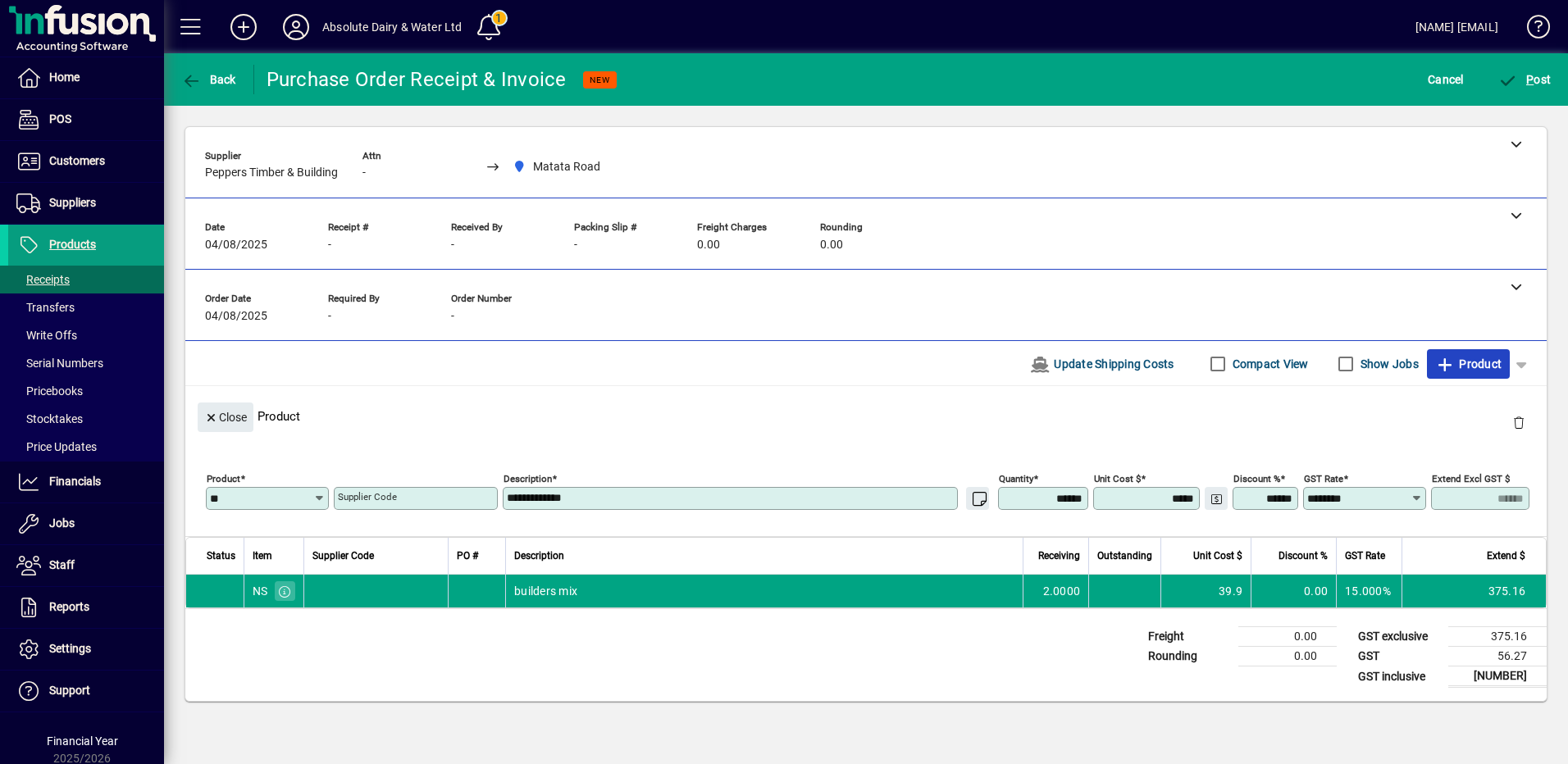 type 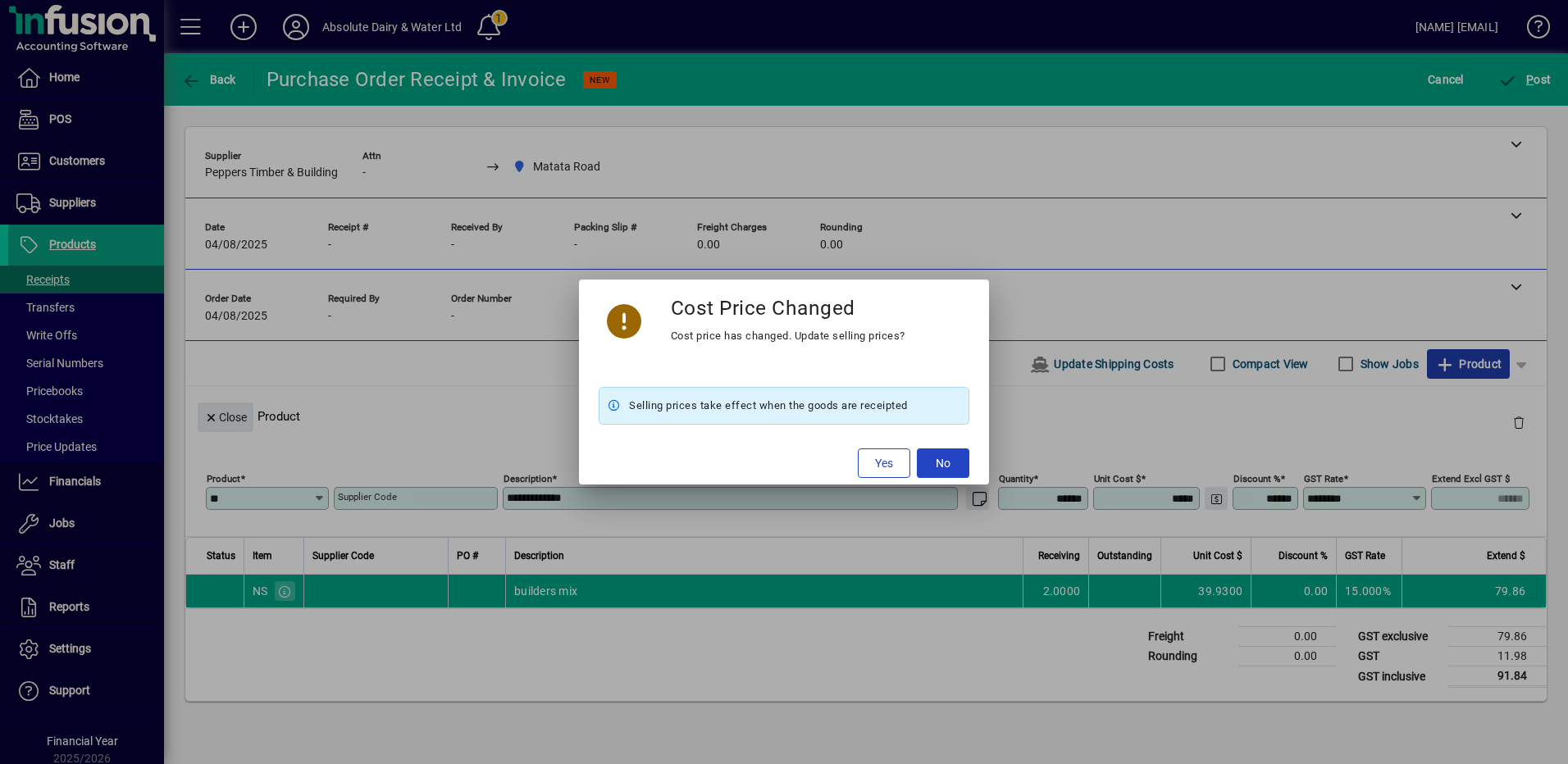 type on "*******" 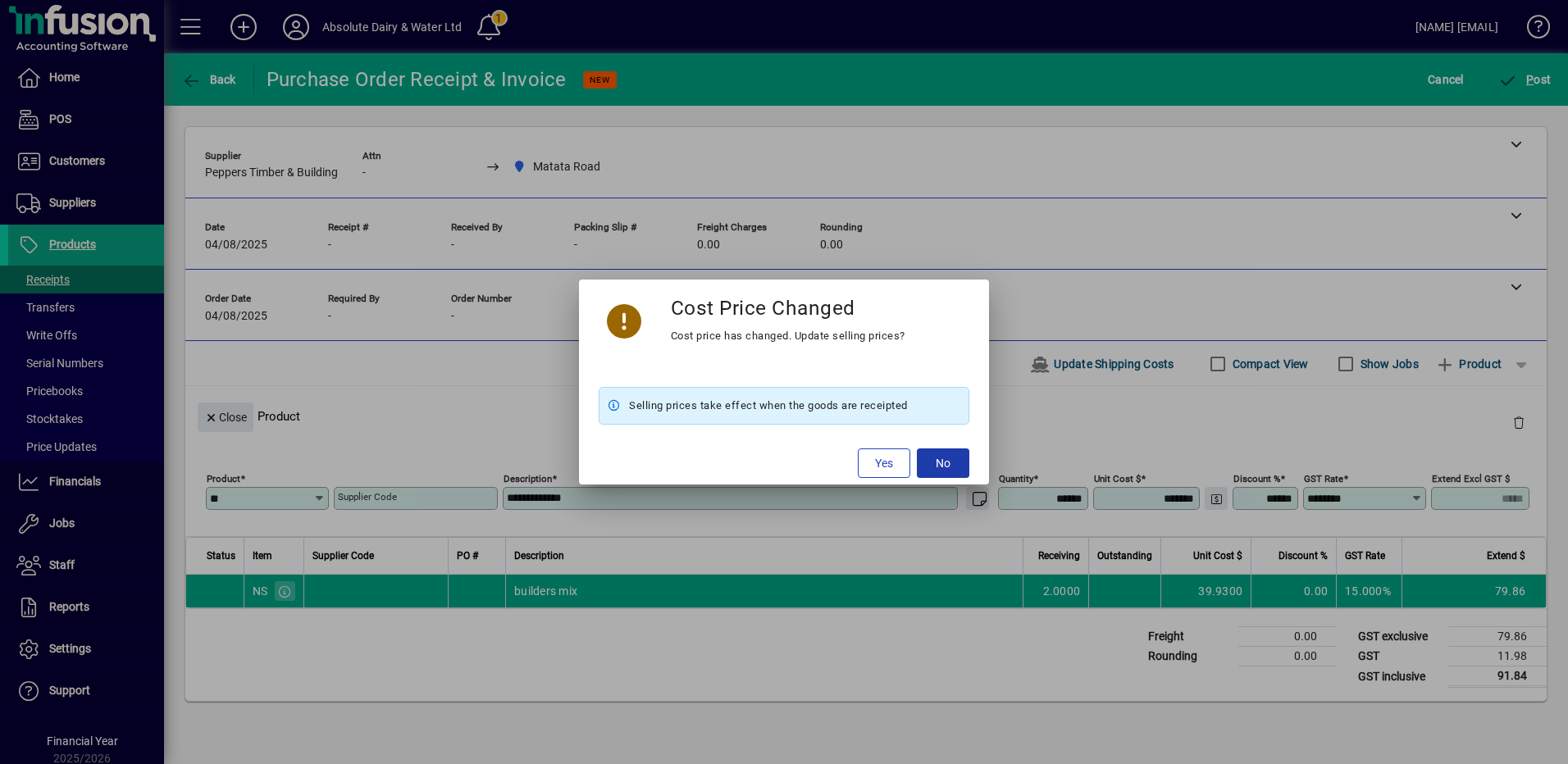 click on "No" 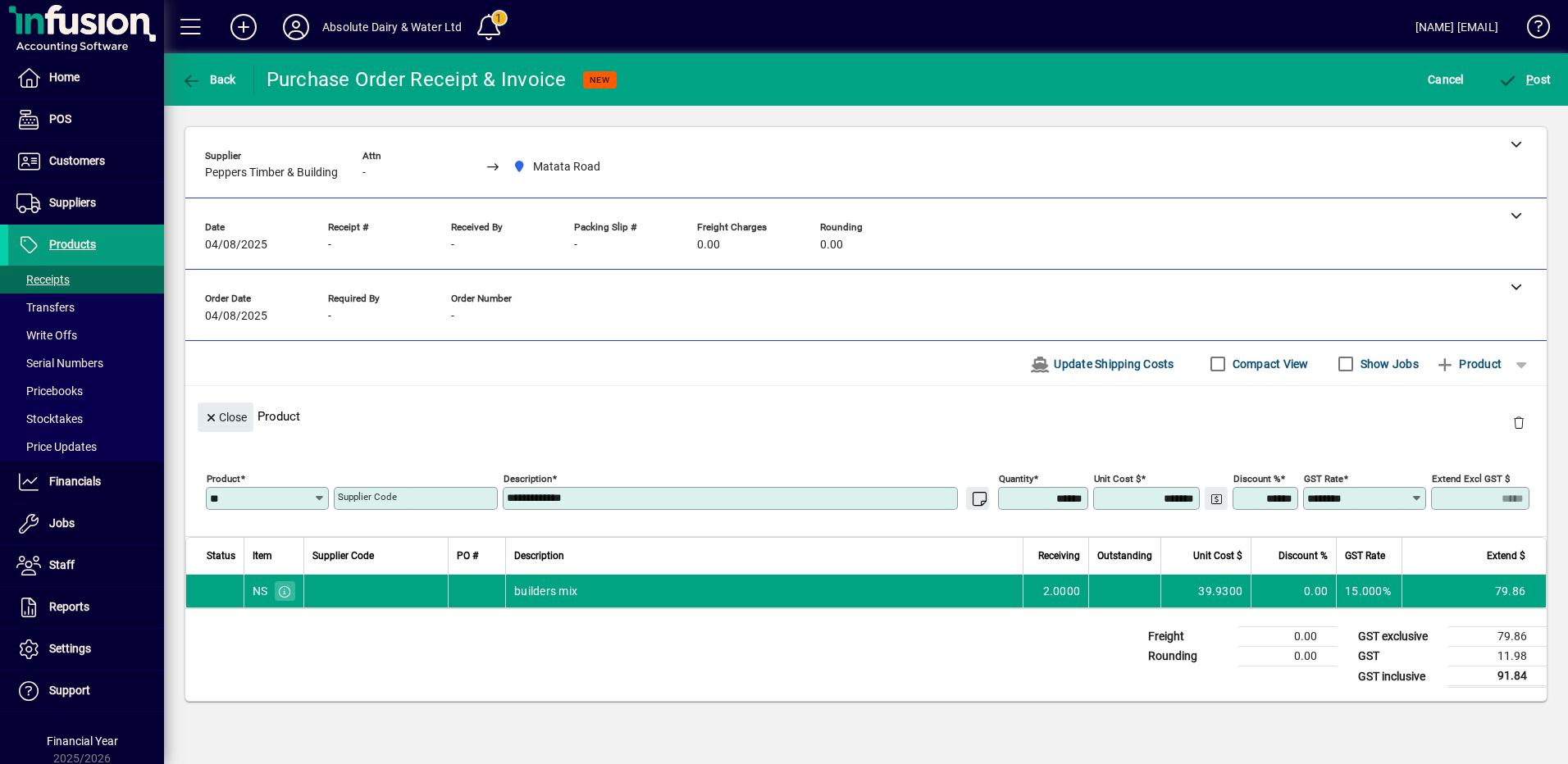 drag, startPoint x: 1129, startPoint y: 499, endPoint x: 1273, endPoint y: 503, distance: 144.05554 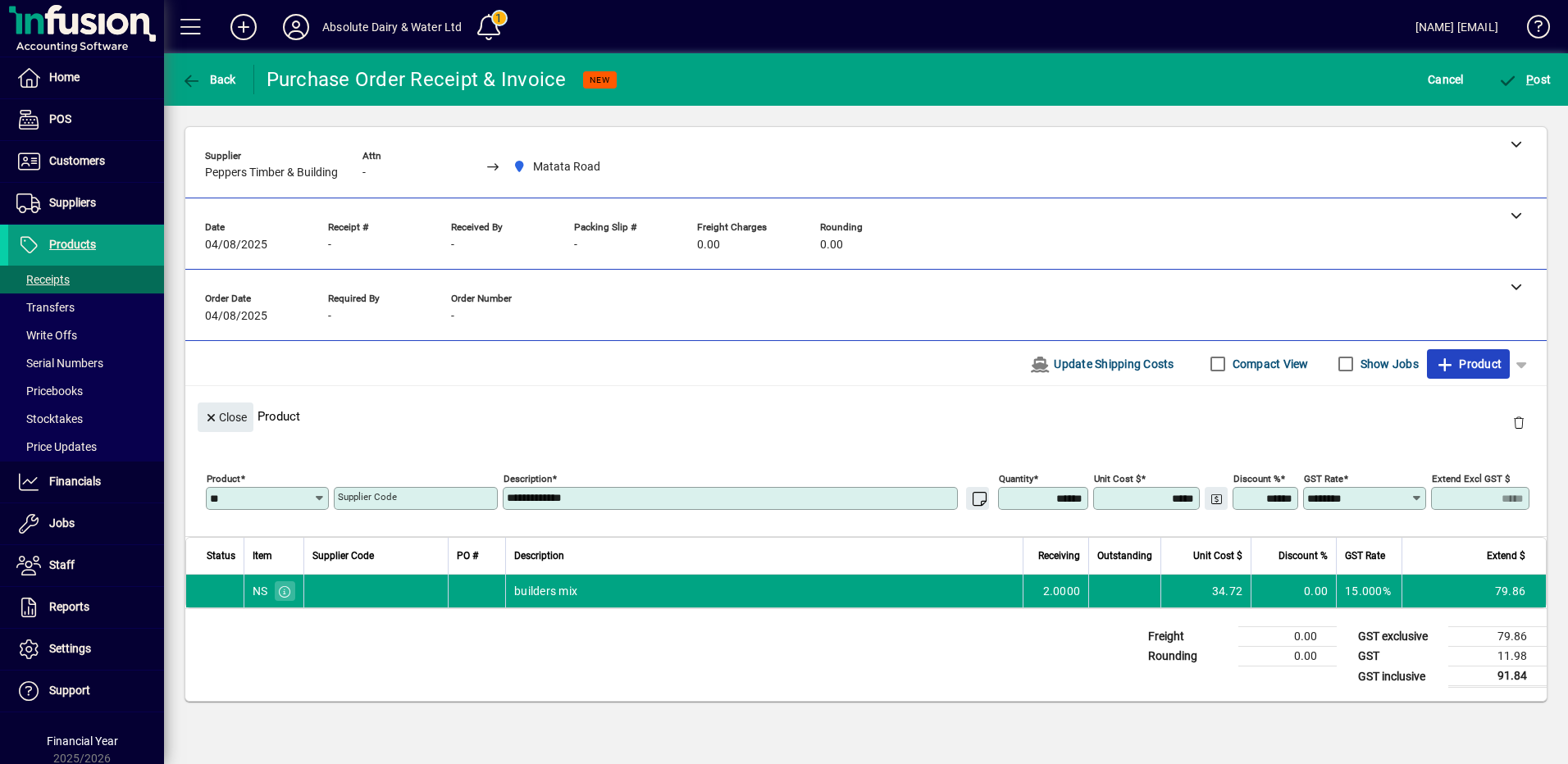 type on "*******" 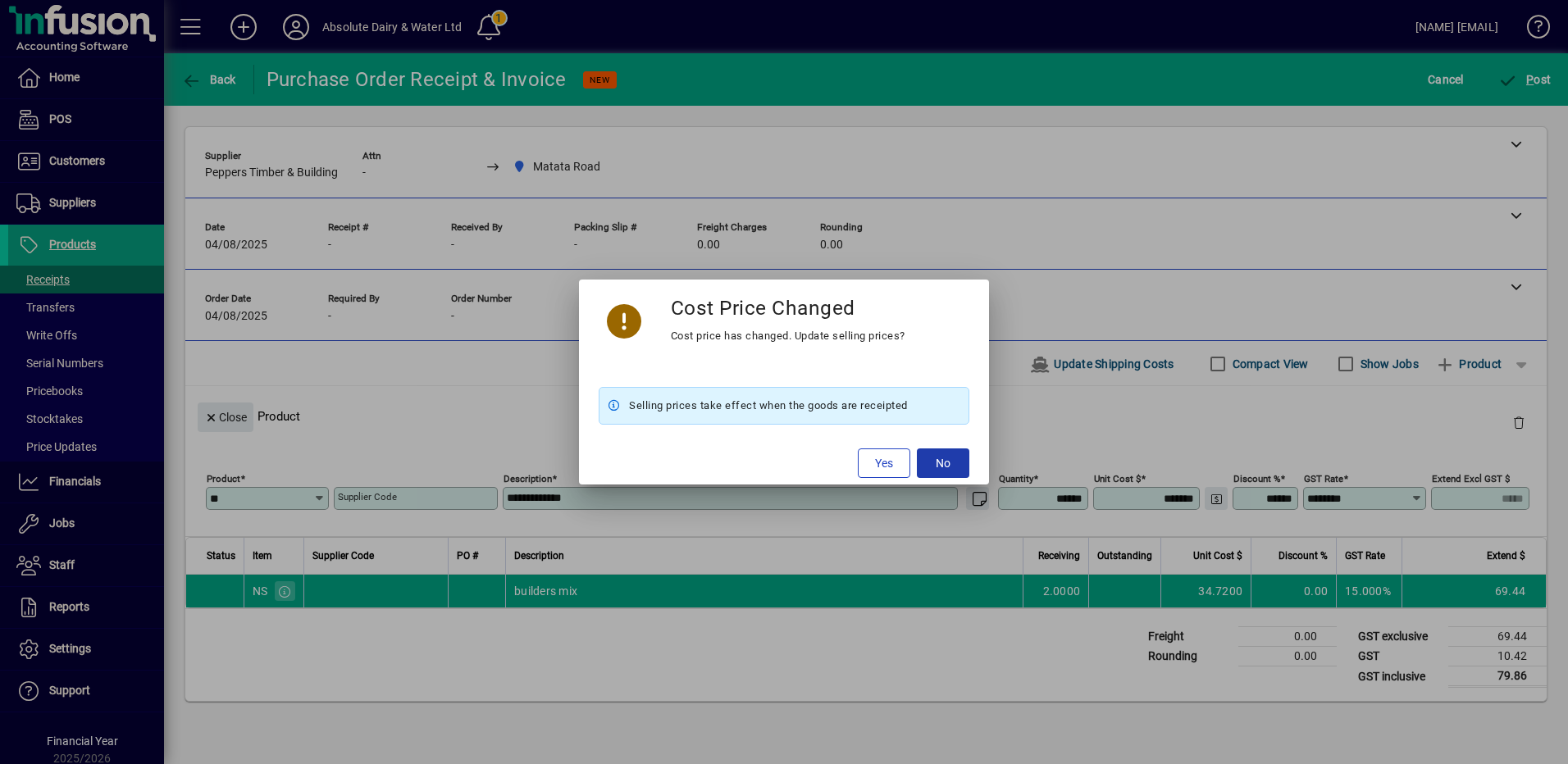 click 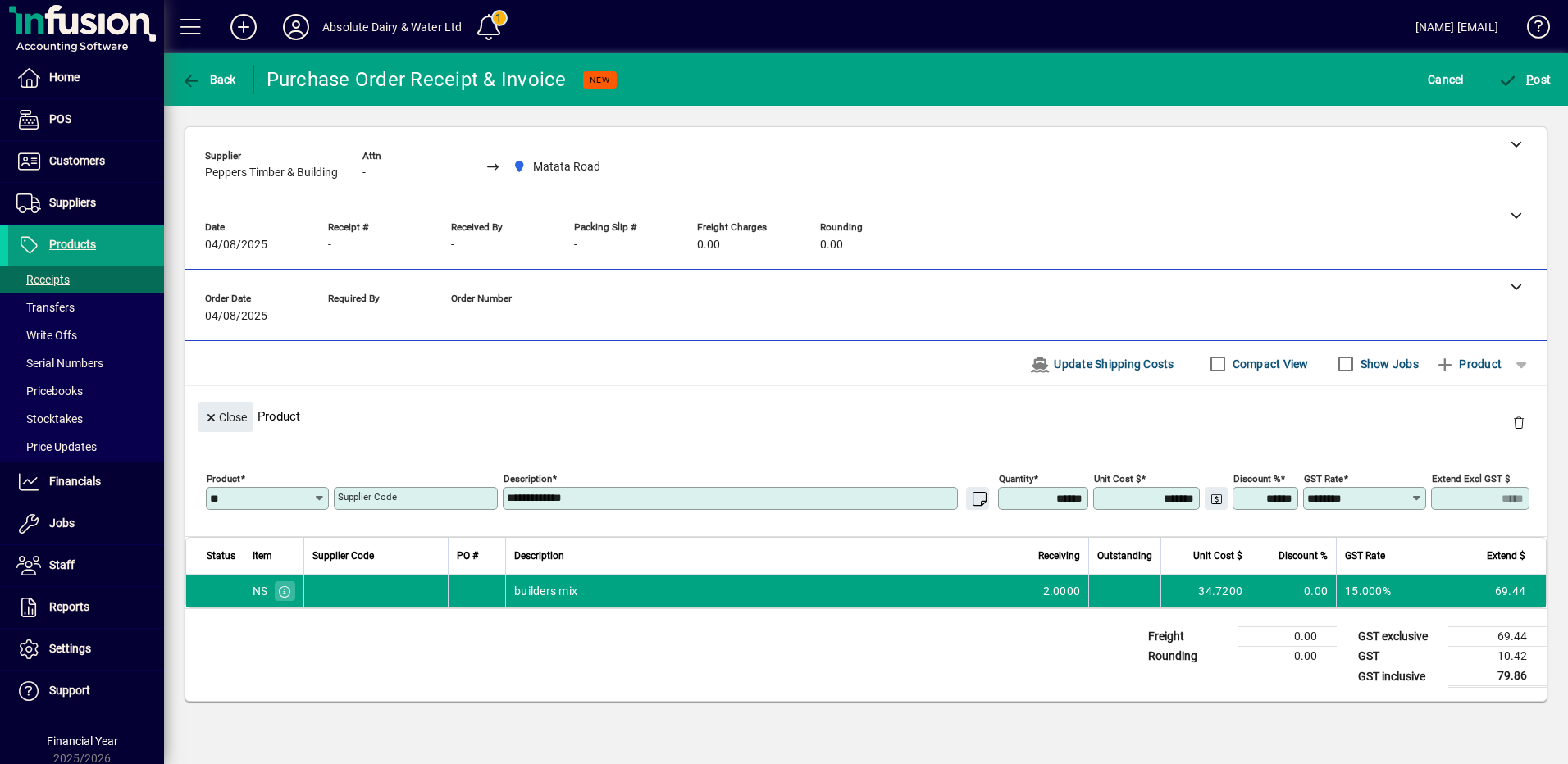 click on "Date [DATE] Receipt # - Received by - Packing Slip # - Freight Charges [PRICE] Rounding [PRICE]" 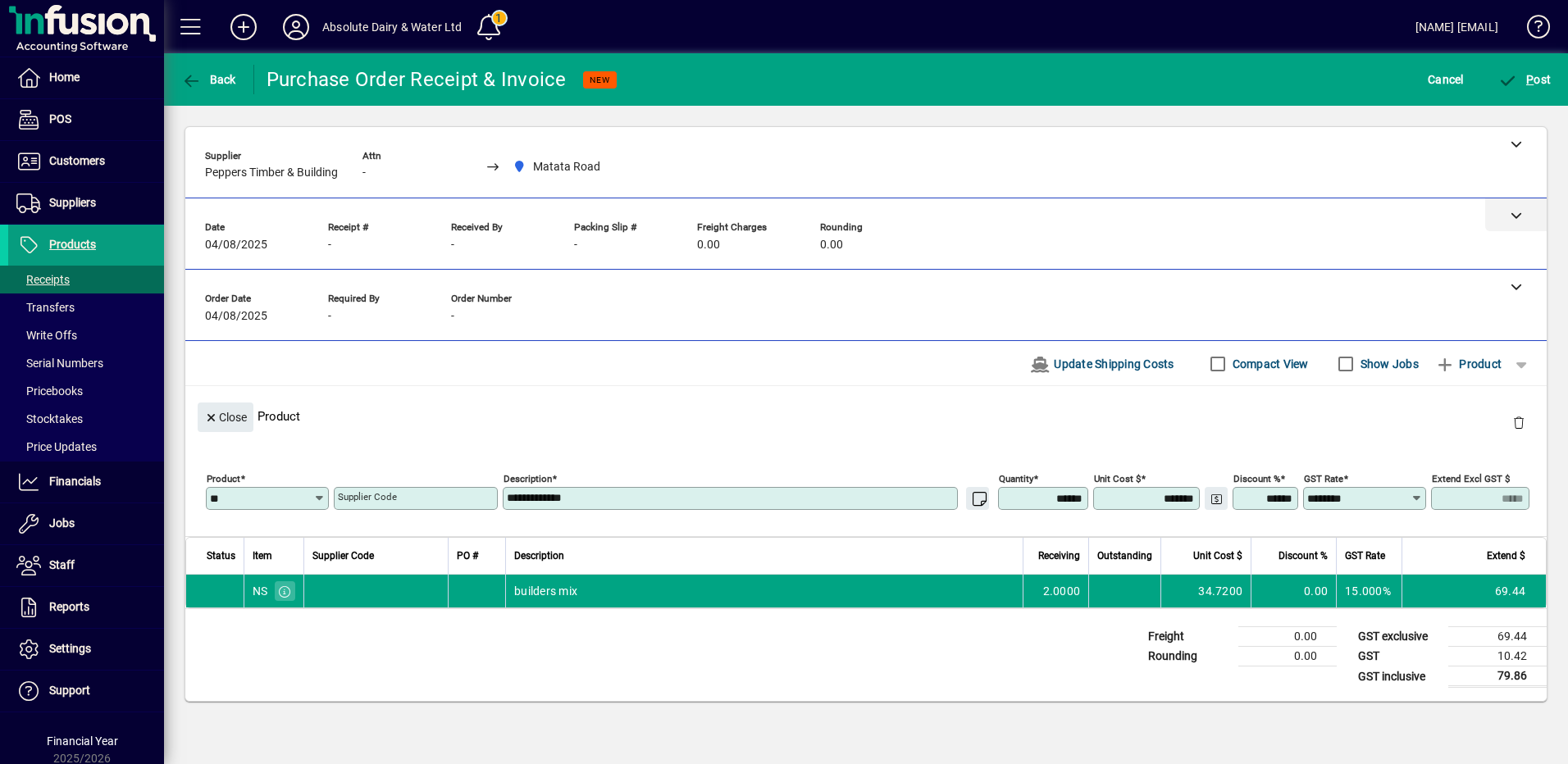 click 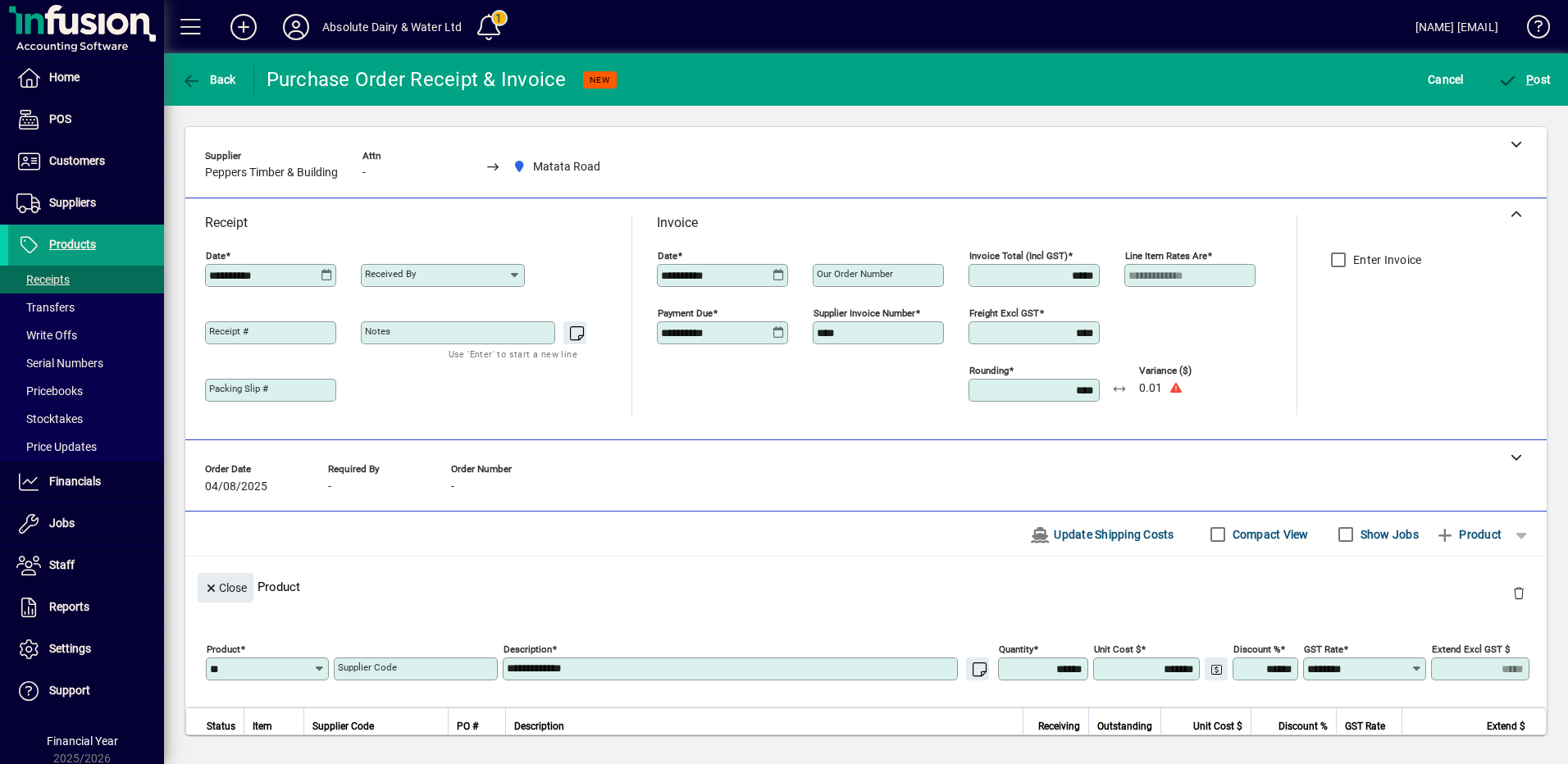 drag, startPoint x: 1028, startPoint y: 384, endPoint x: 1205, endPoint y: 402, distance: 177.9129 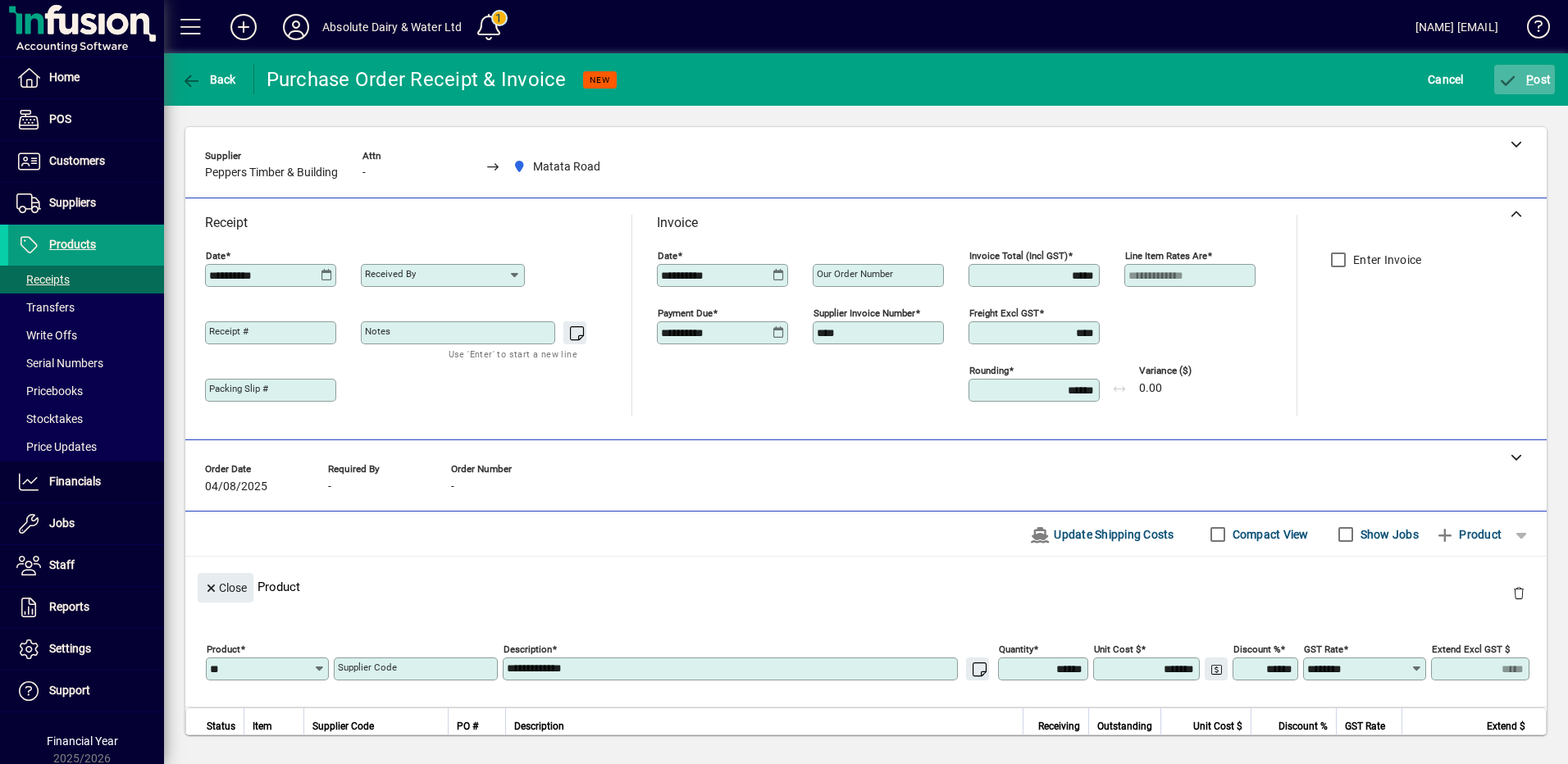 click on "P ost" 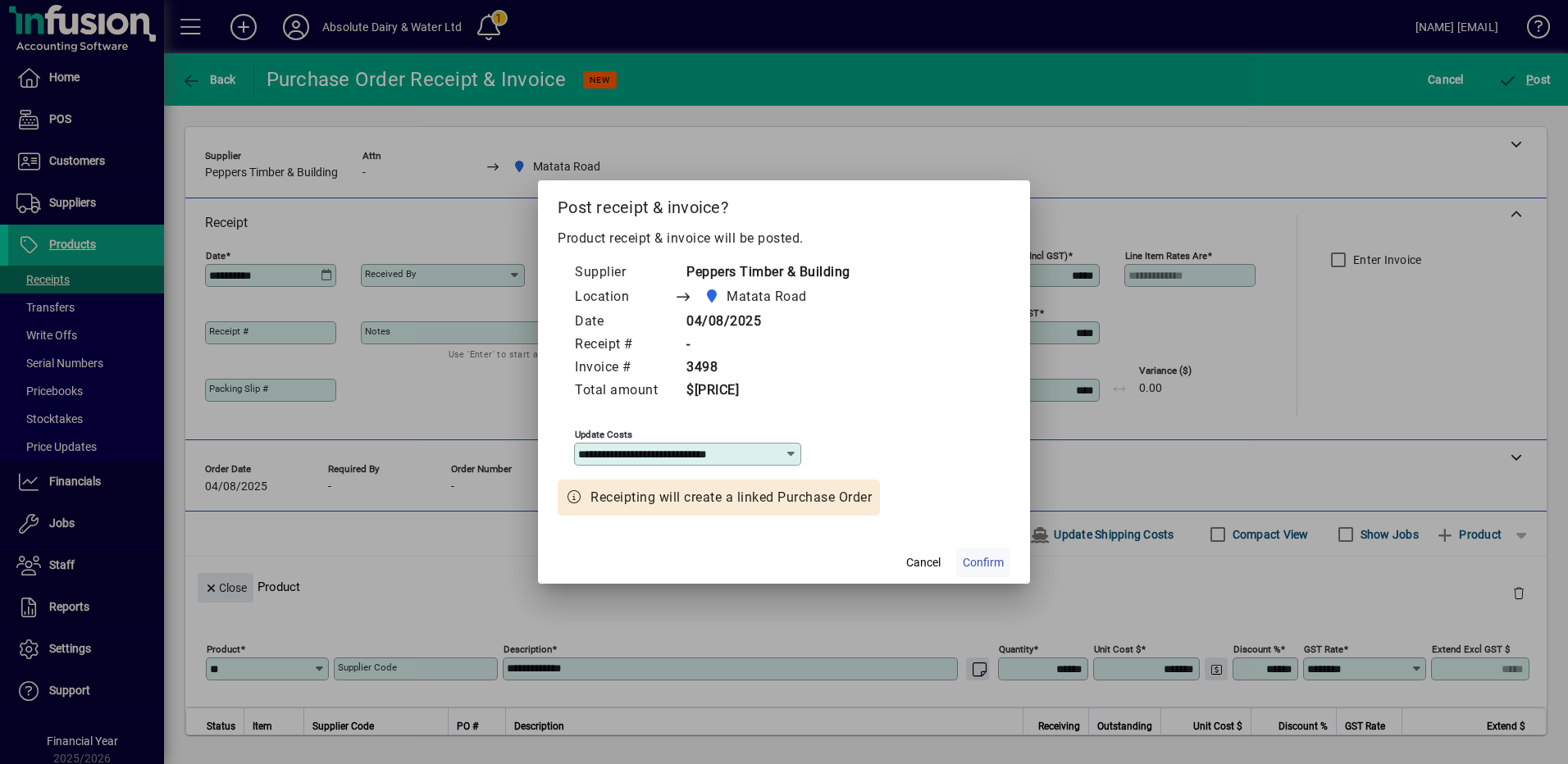 click on "Confirm" 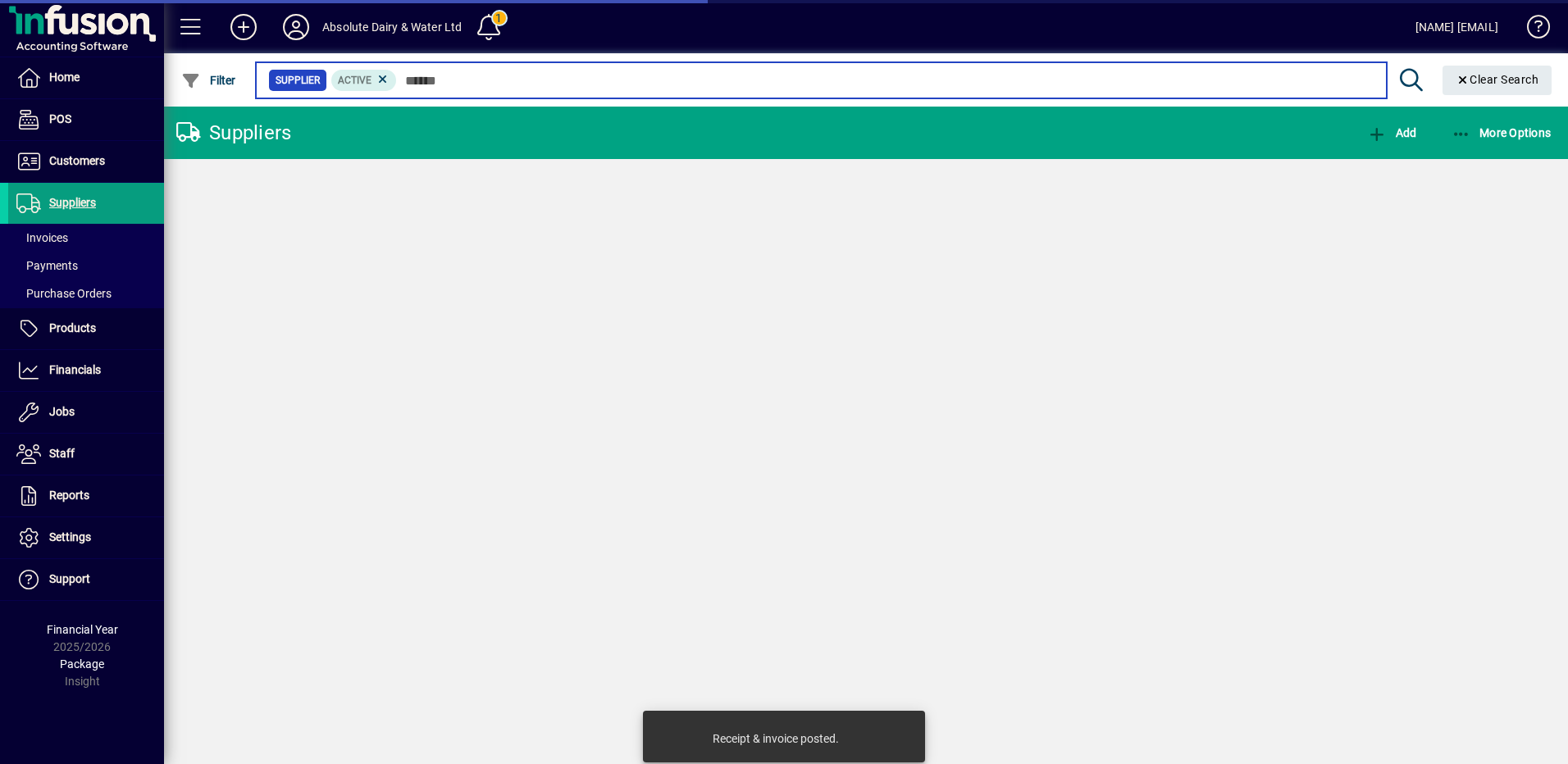 type on "****" 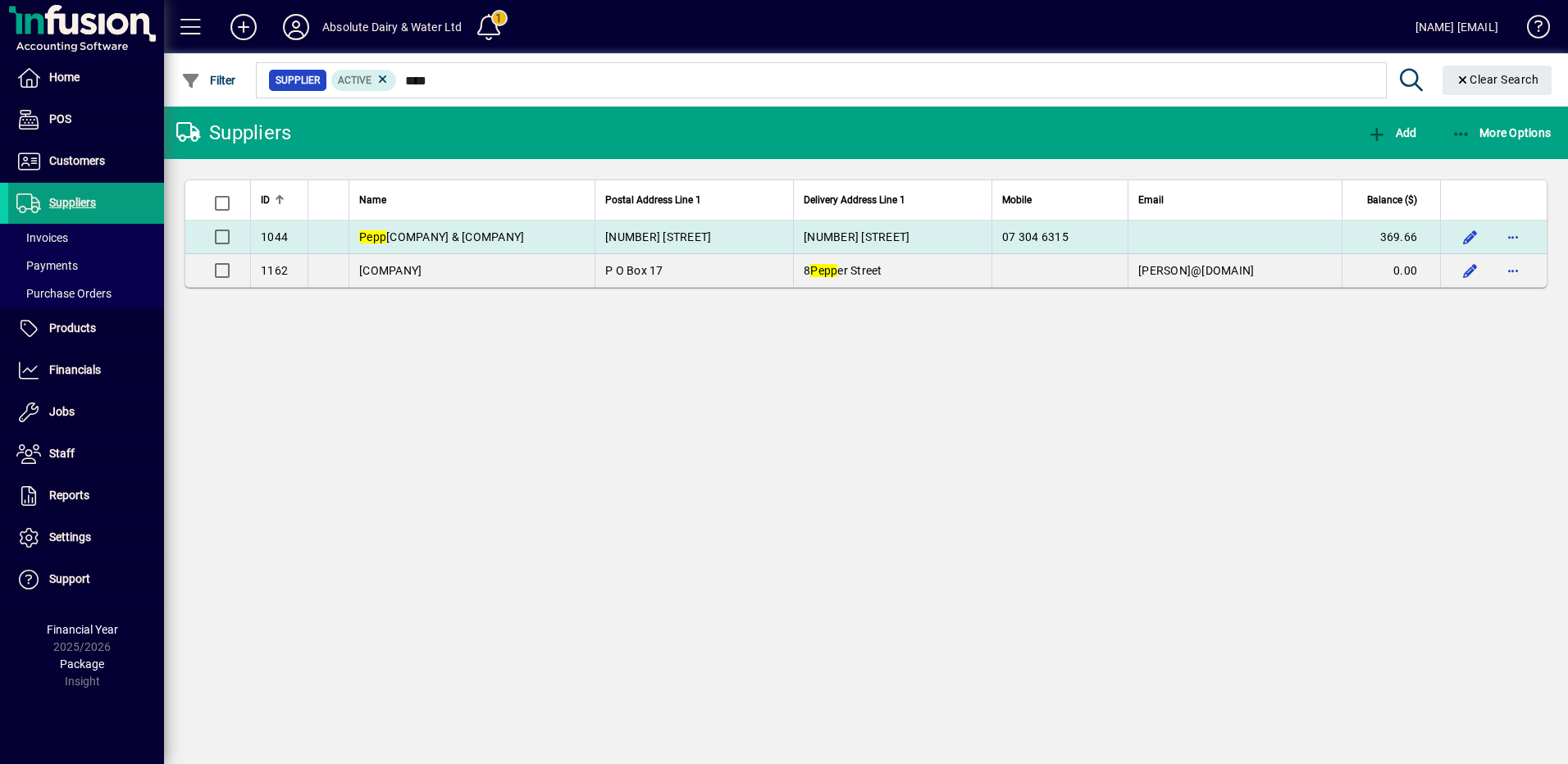 click on "[NUMBER] [STREET]" at bounding box center (658, 237) 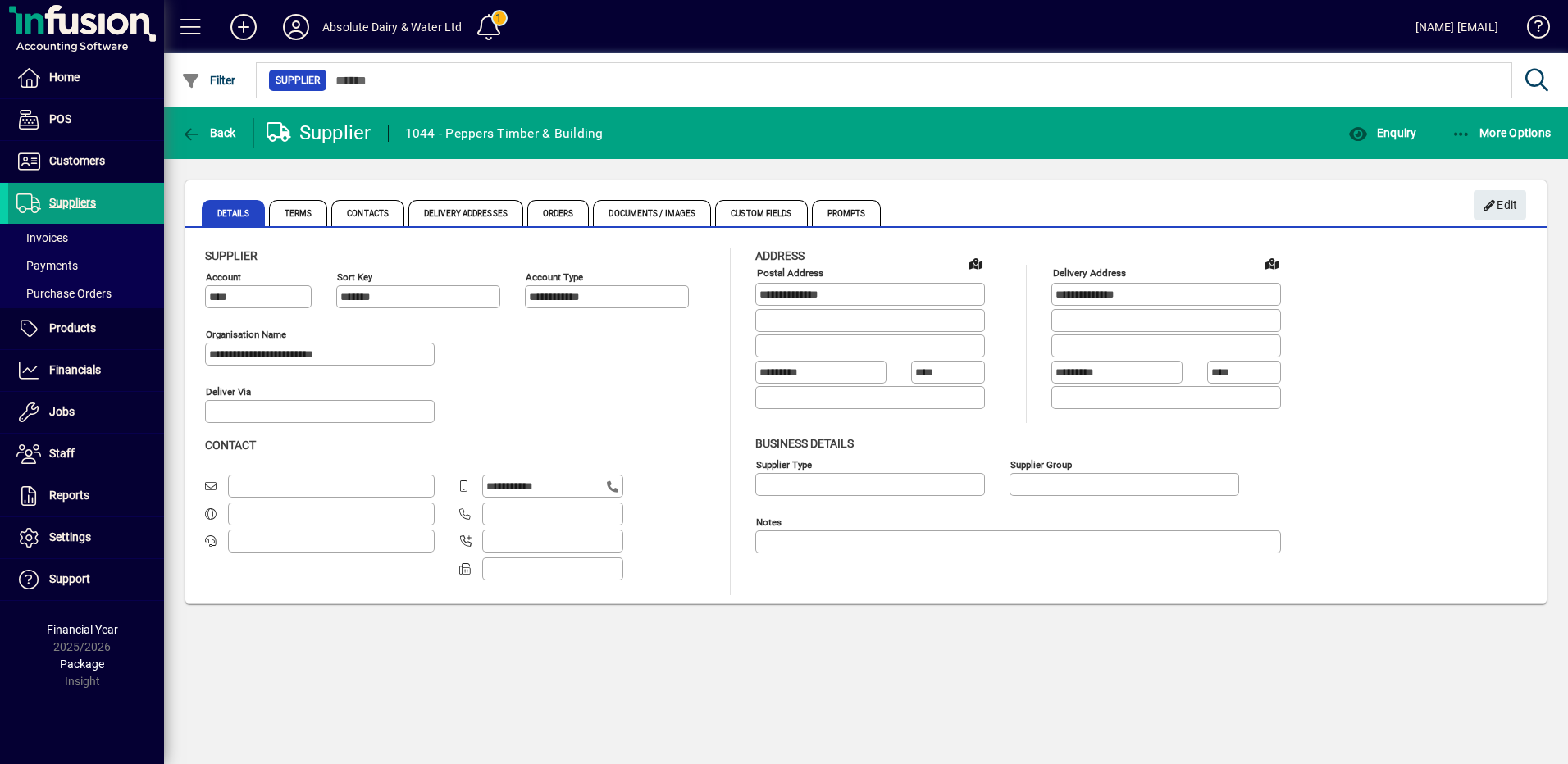 type on "**********" 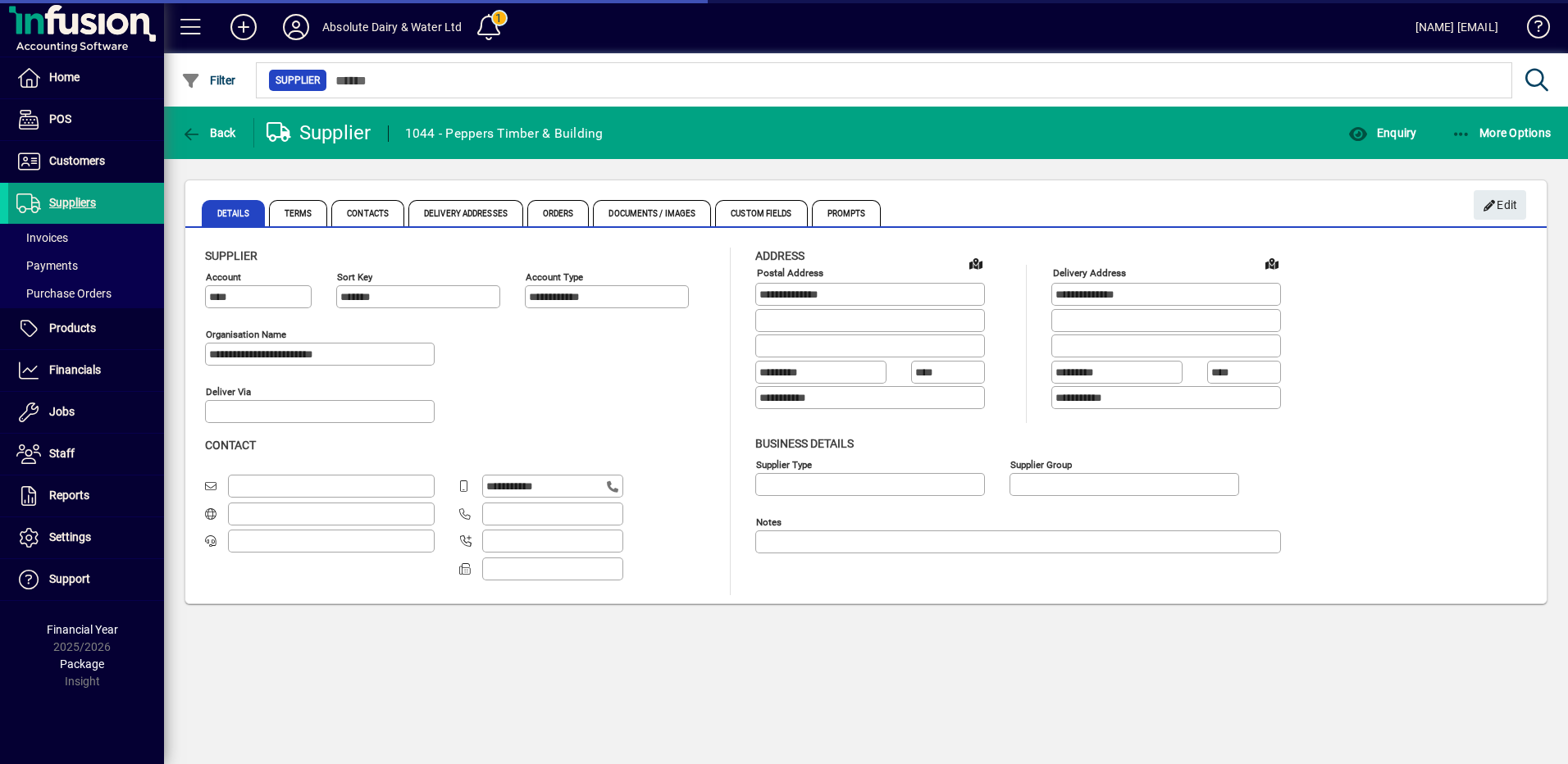 click on "Enquiry" 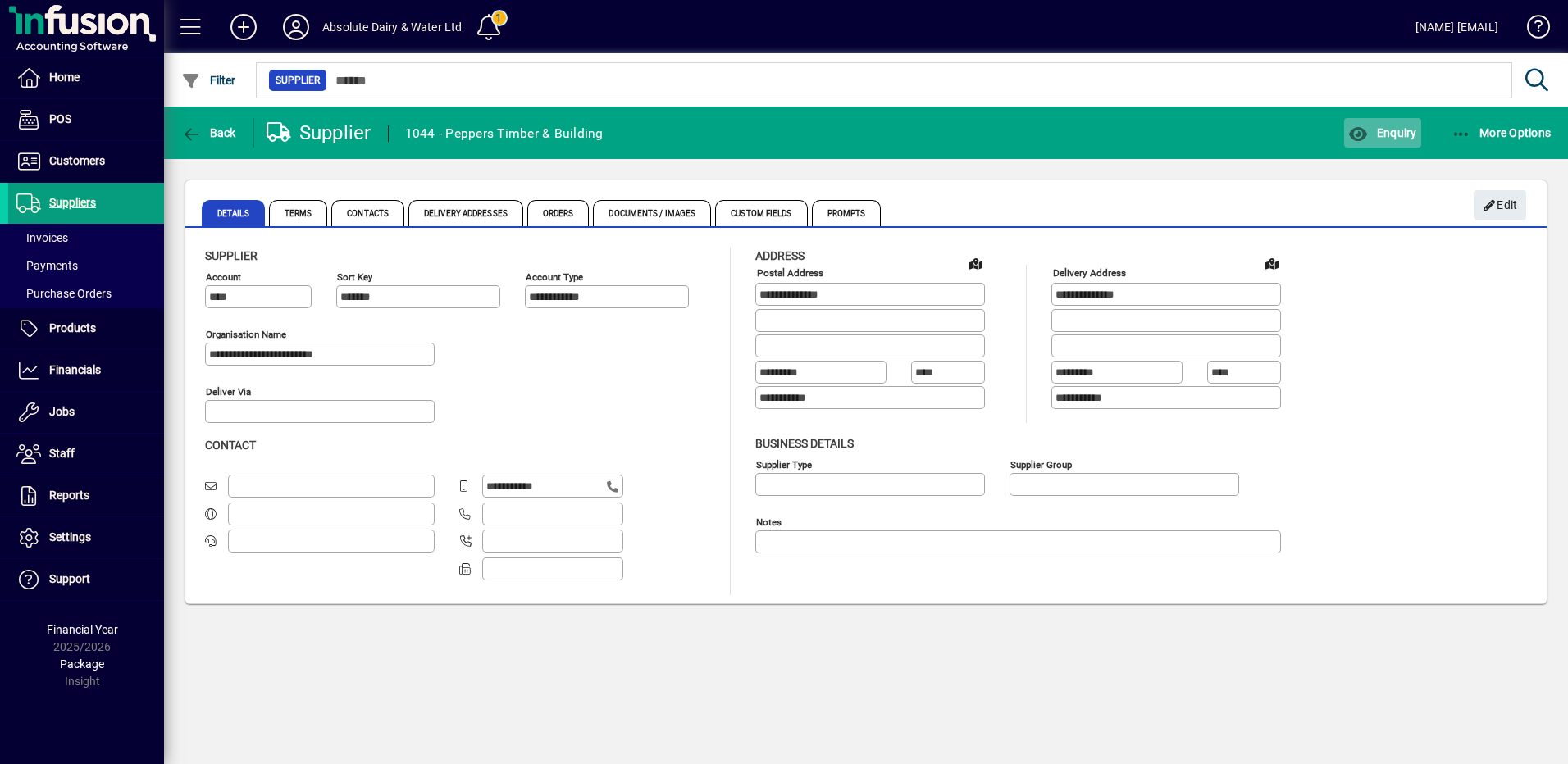 click on "Enquiry" 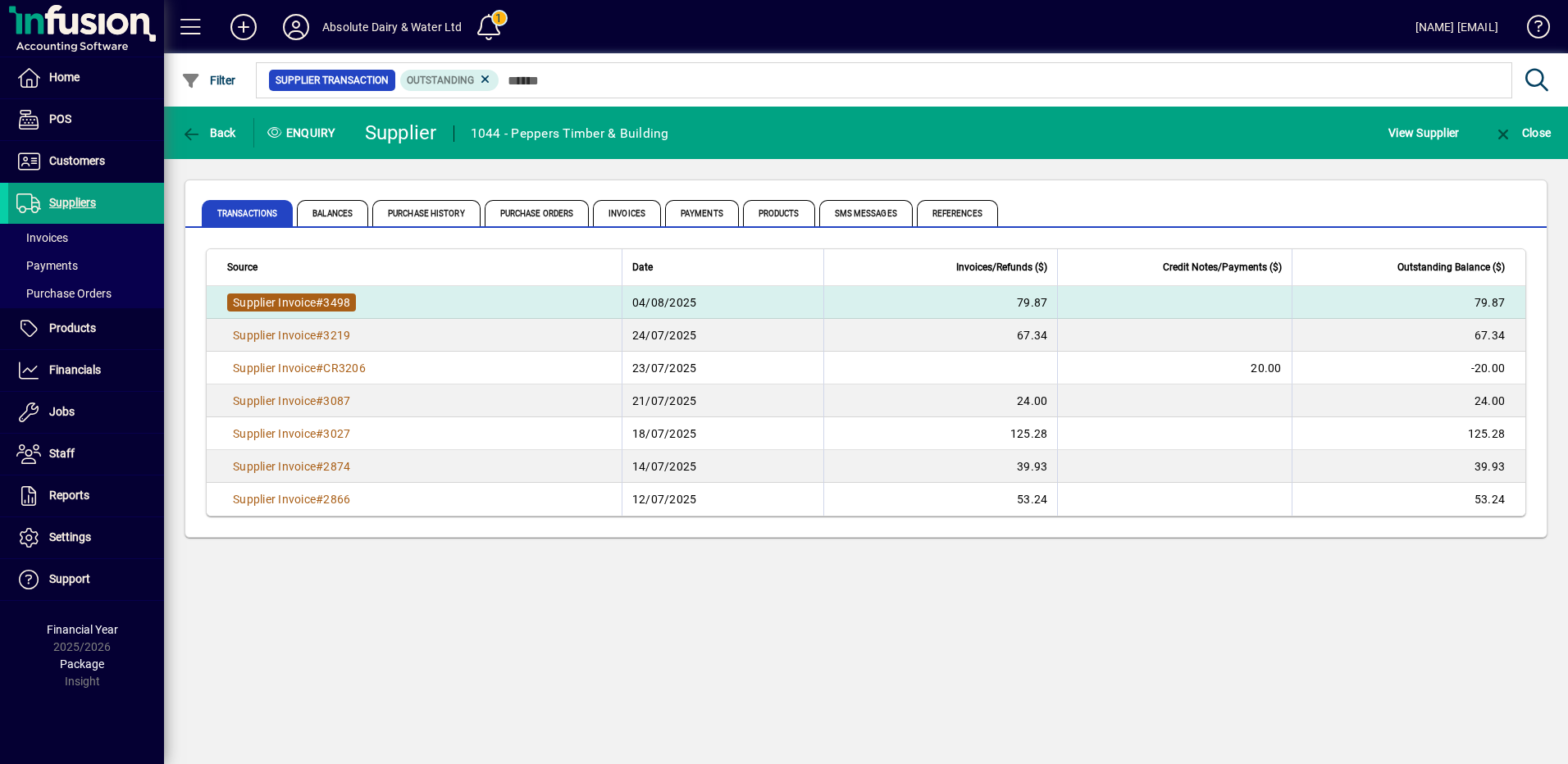 click on "Supplier Invoice  # [NUMBER]" at bounding box center [291, 302] 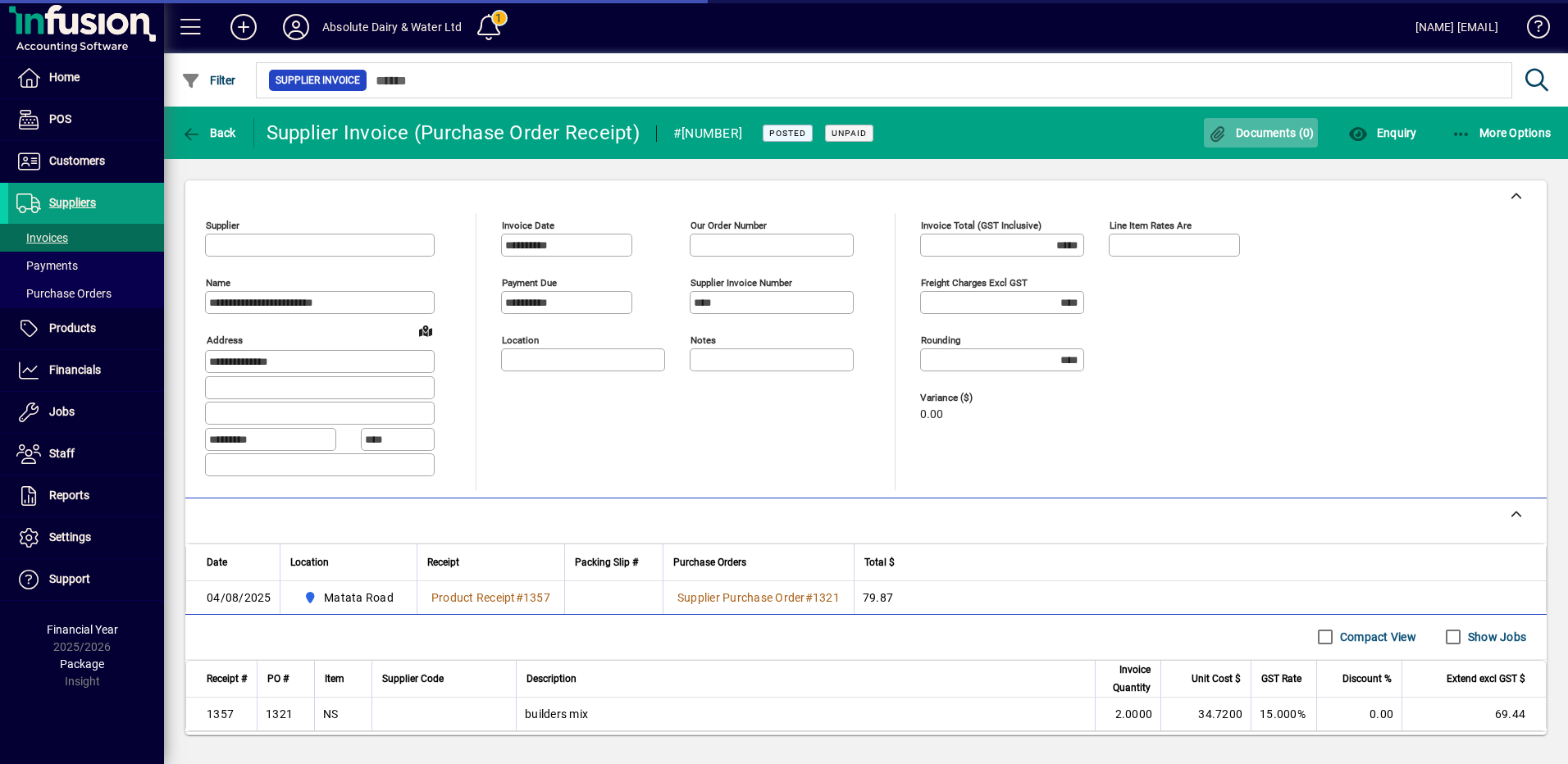type on "**********" 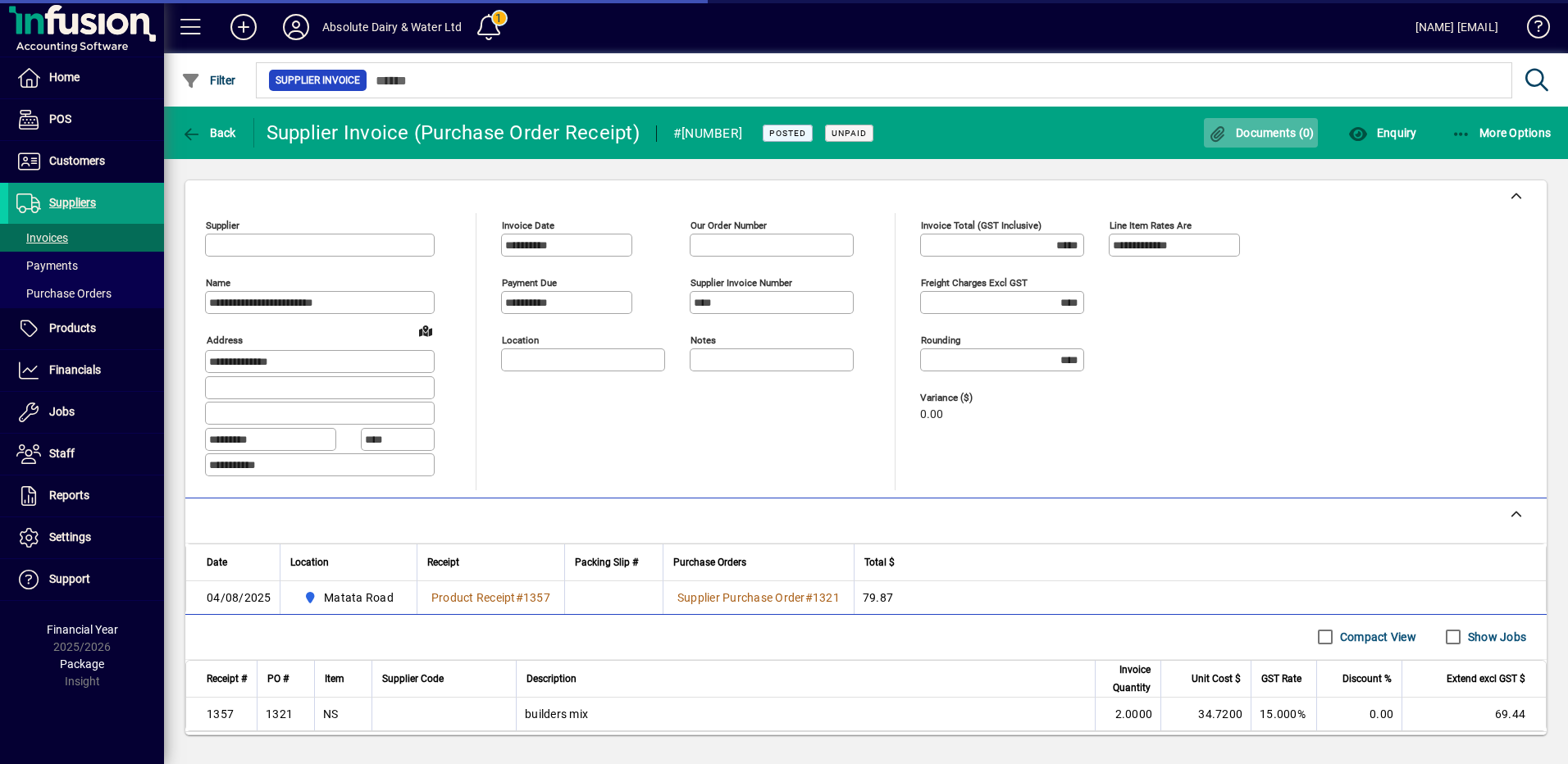 type on "**********" 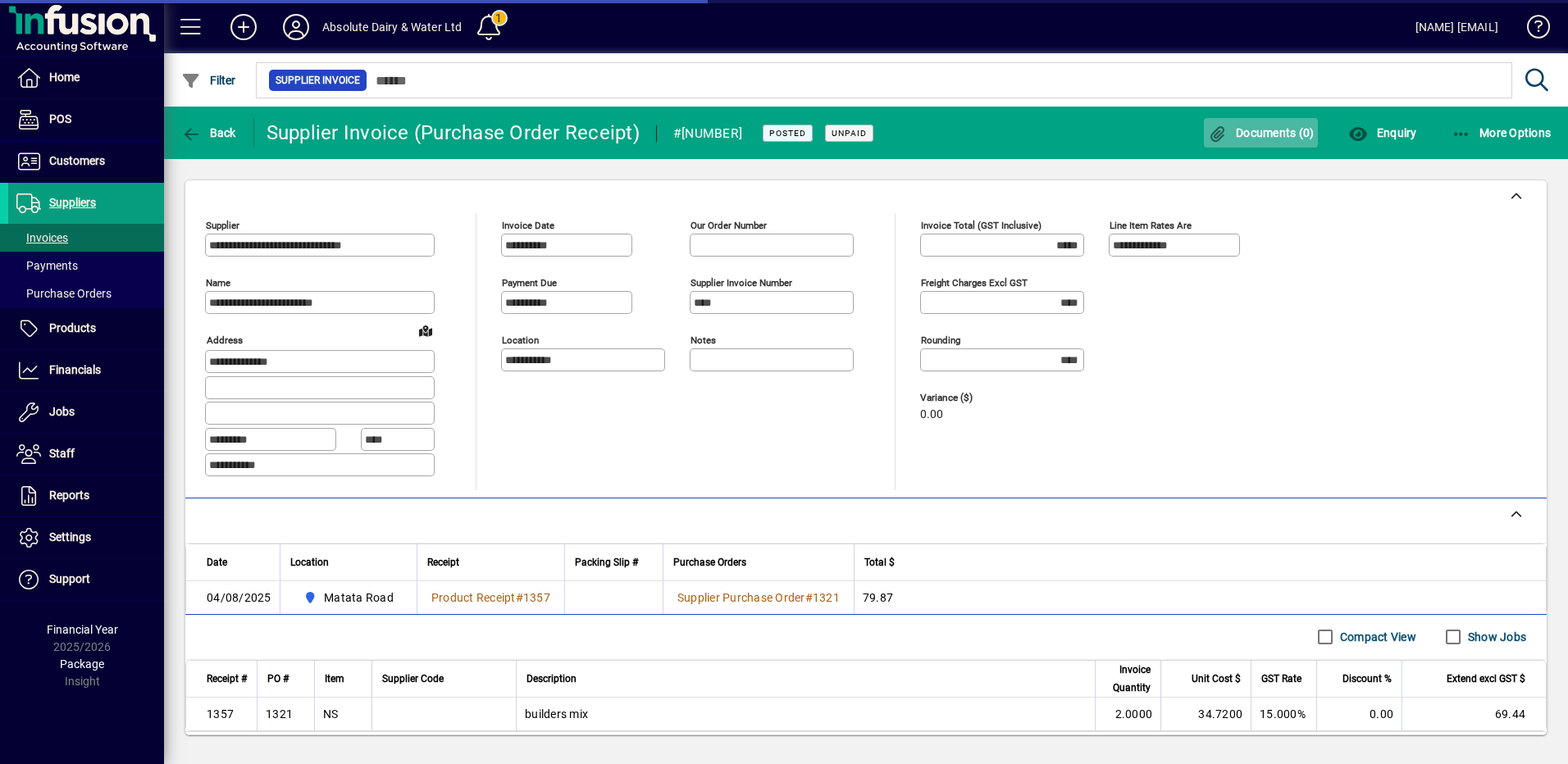click on "Documents (0)" 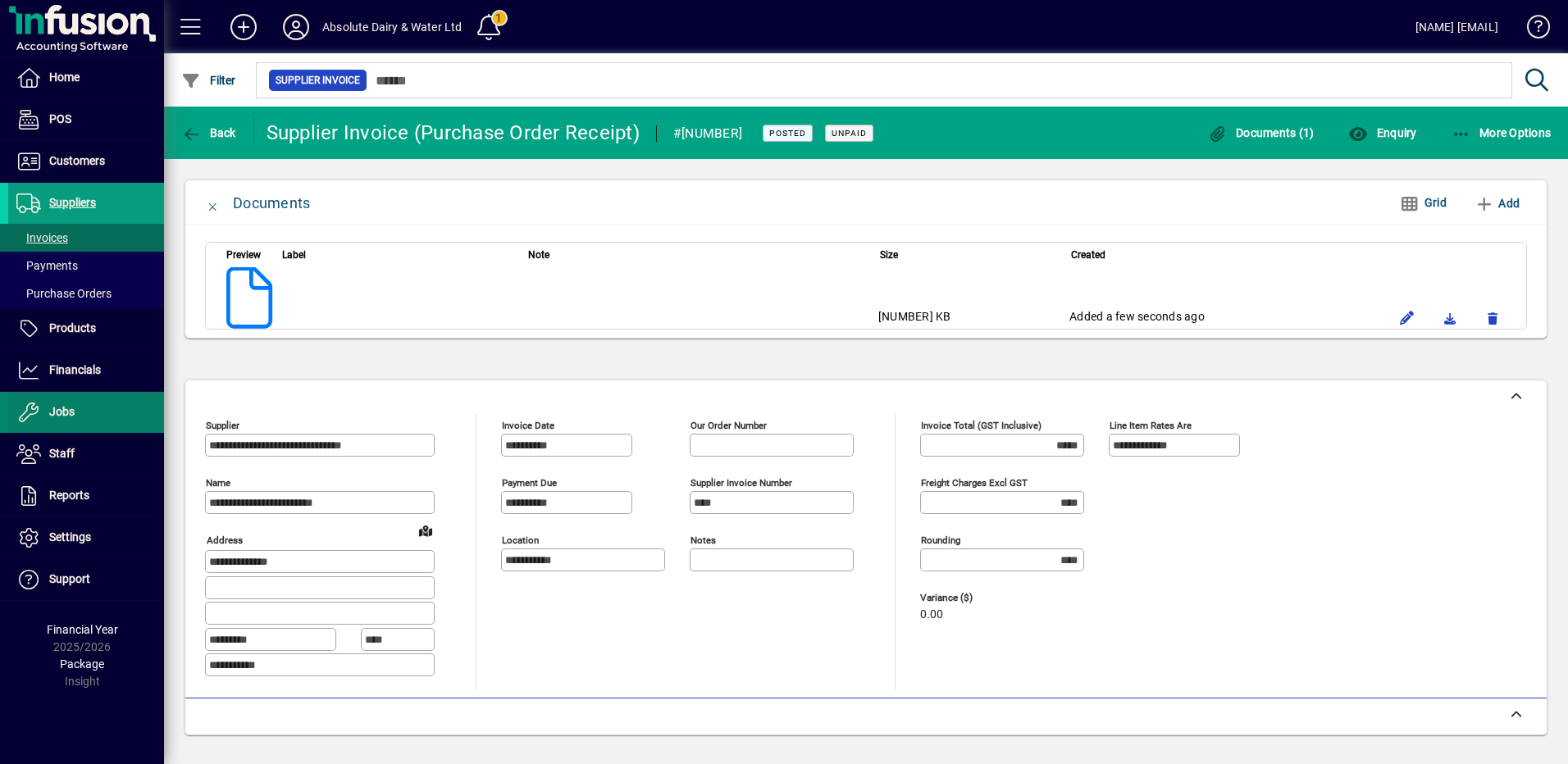 click on "Jobs" at bounding box center [41, 412] 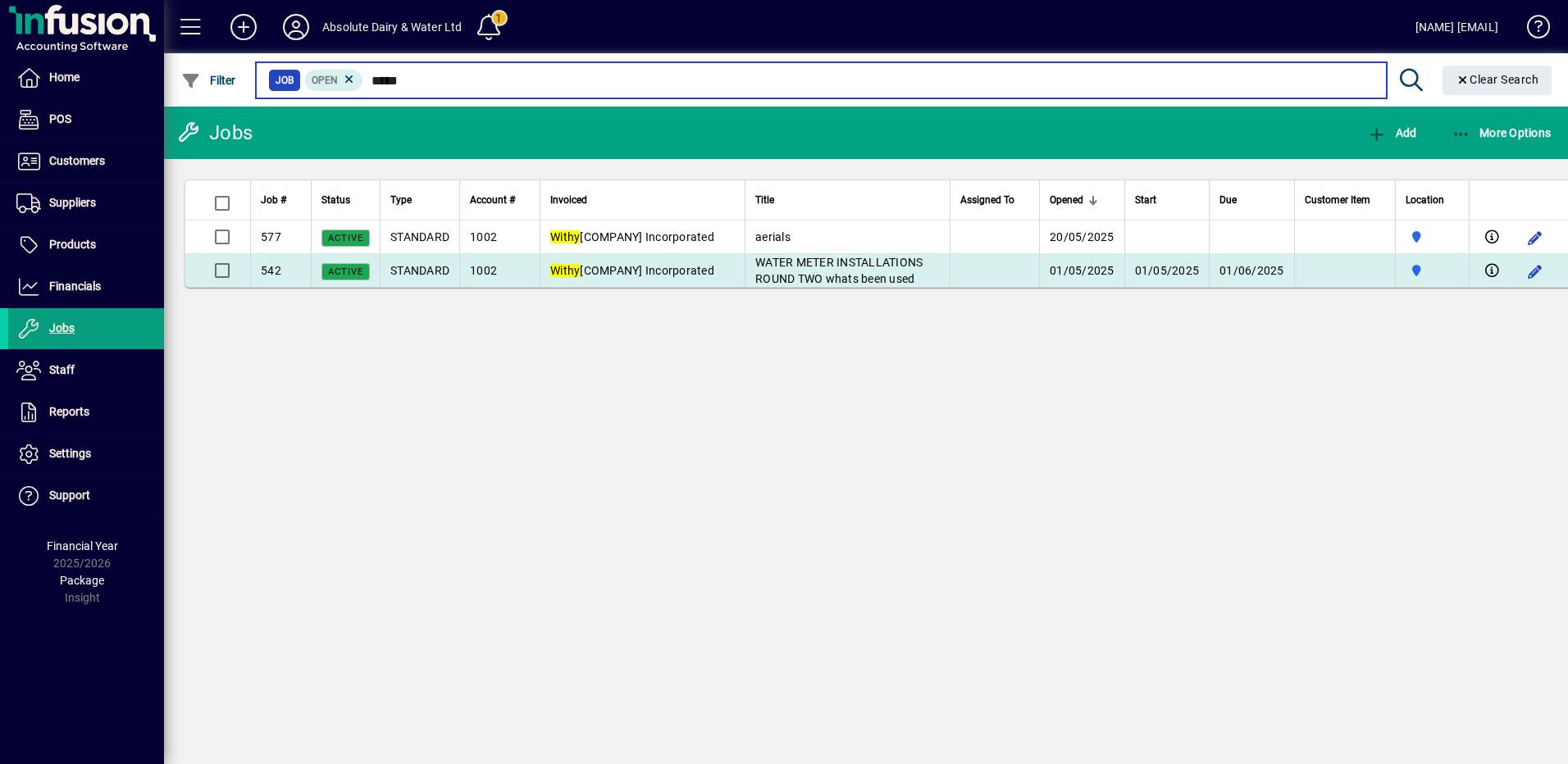 type on "*****" 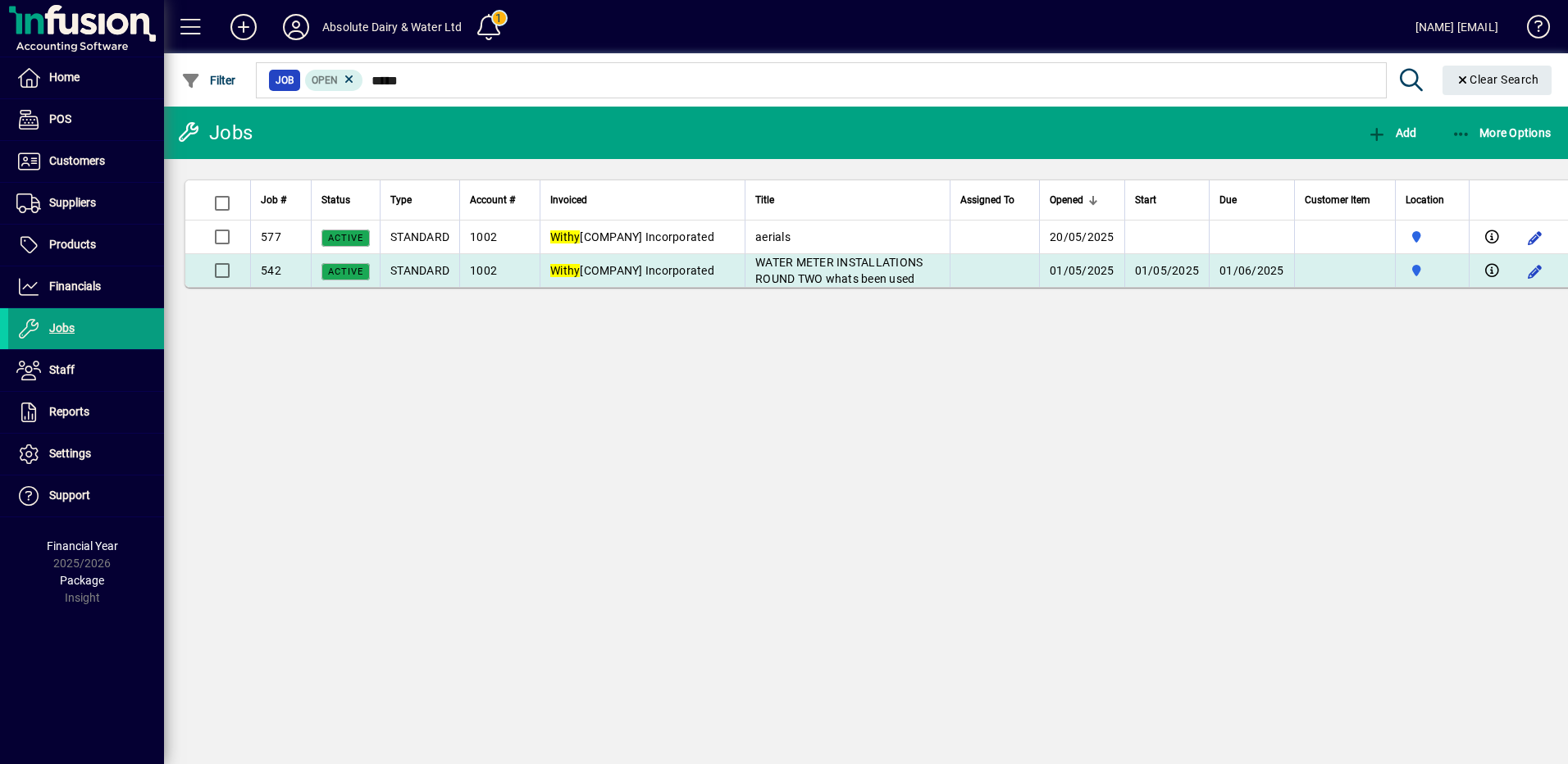 click on "WATER METER INSTALLATIONS ROUND TWO whats been used" at bounding box center [839, 271] 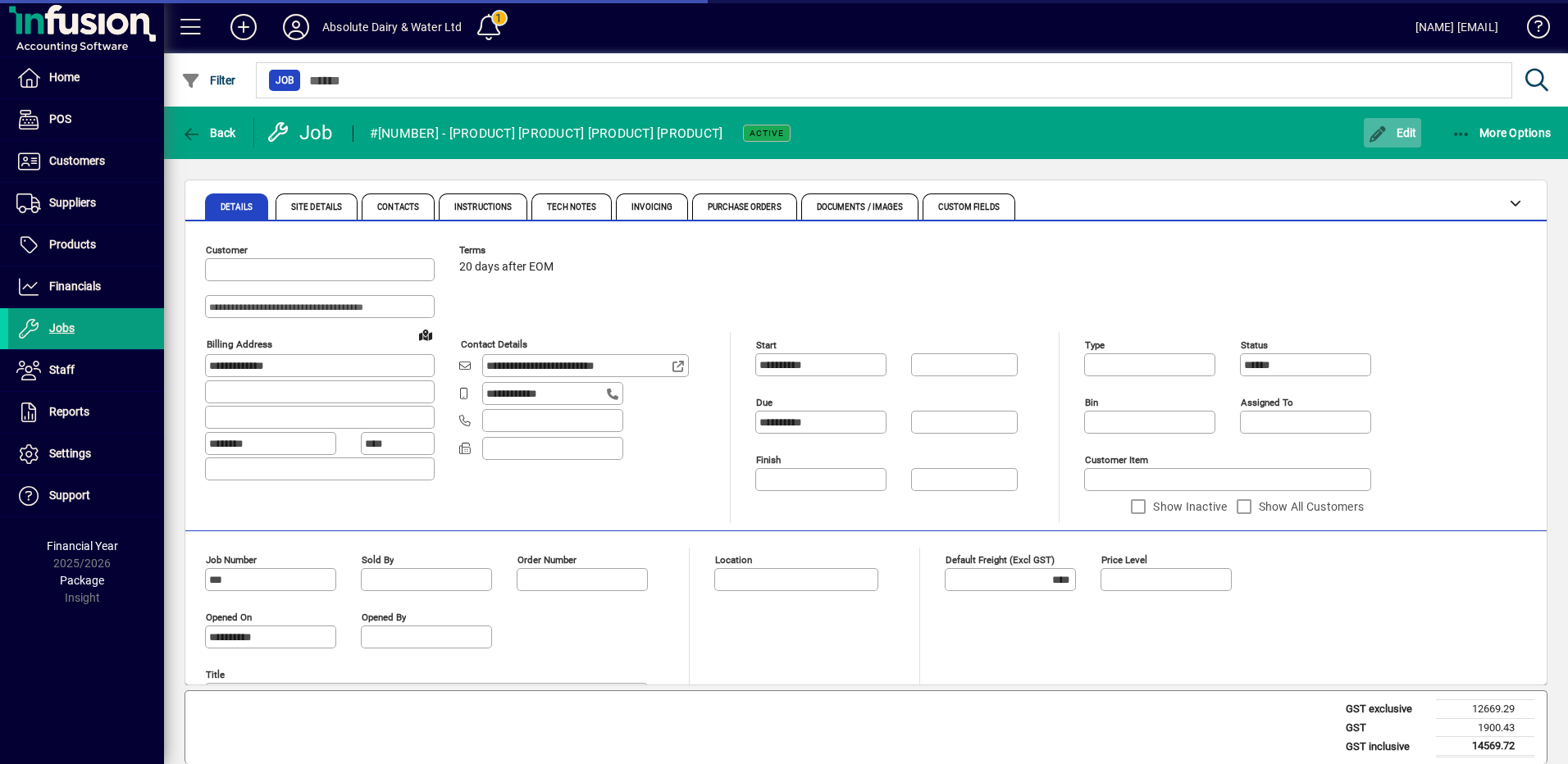 type on "**********" 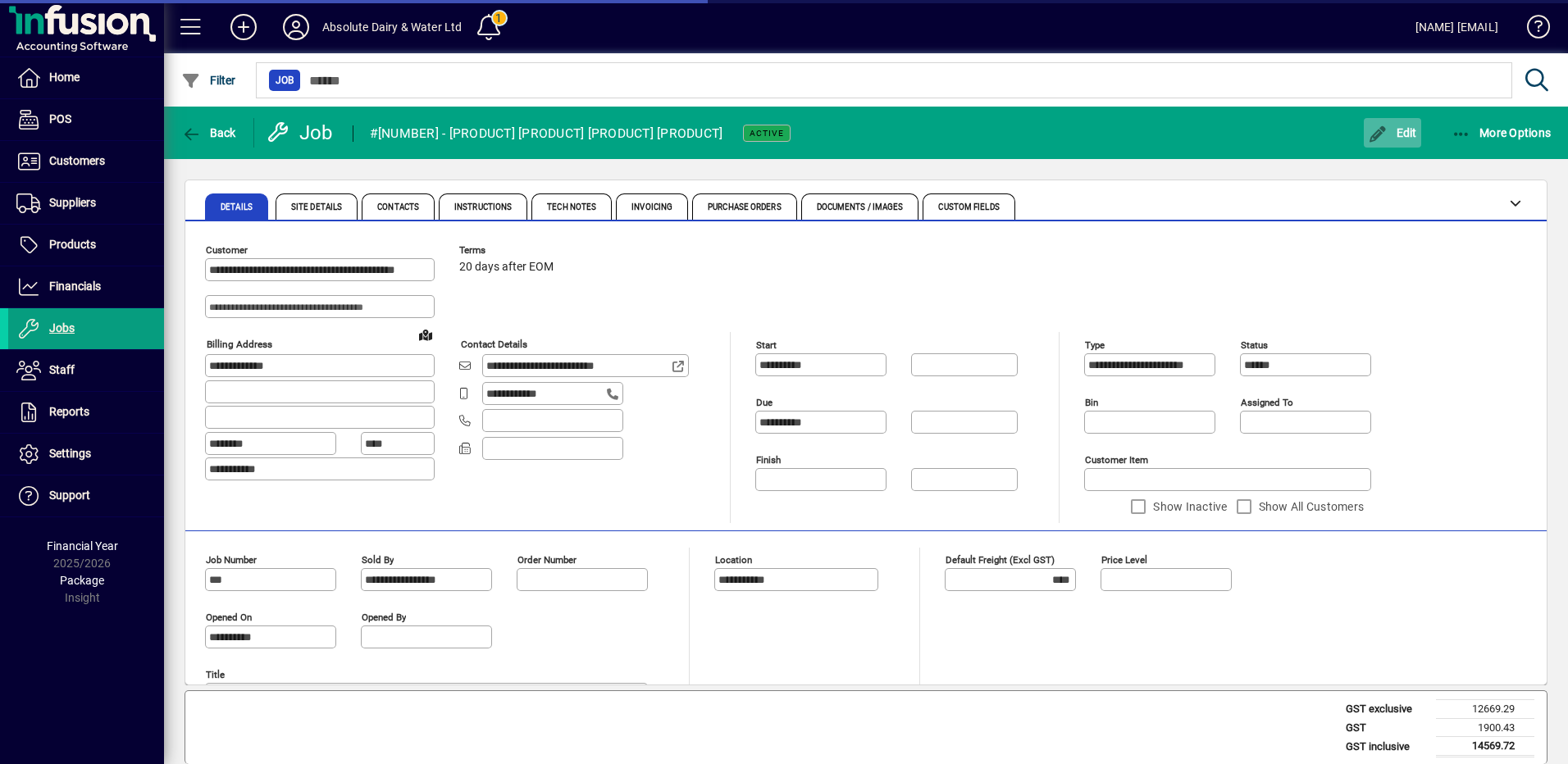 click on "Edit" 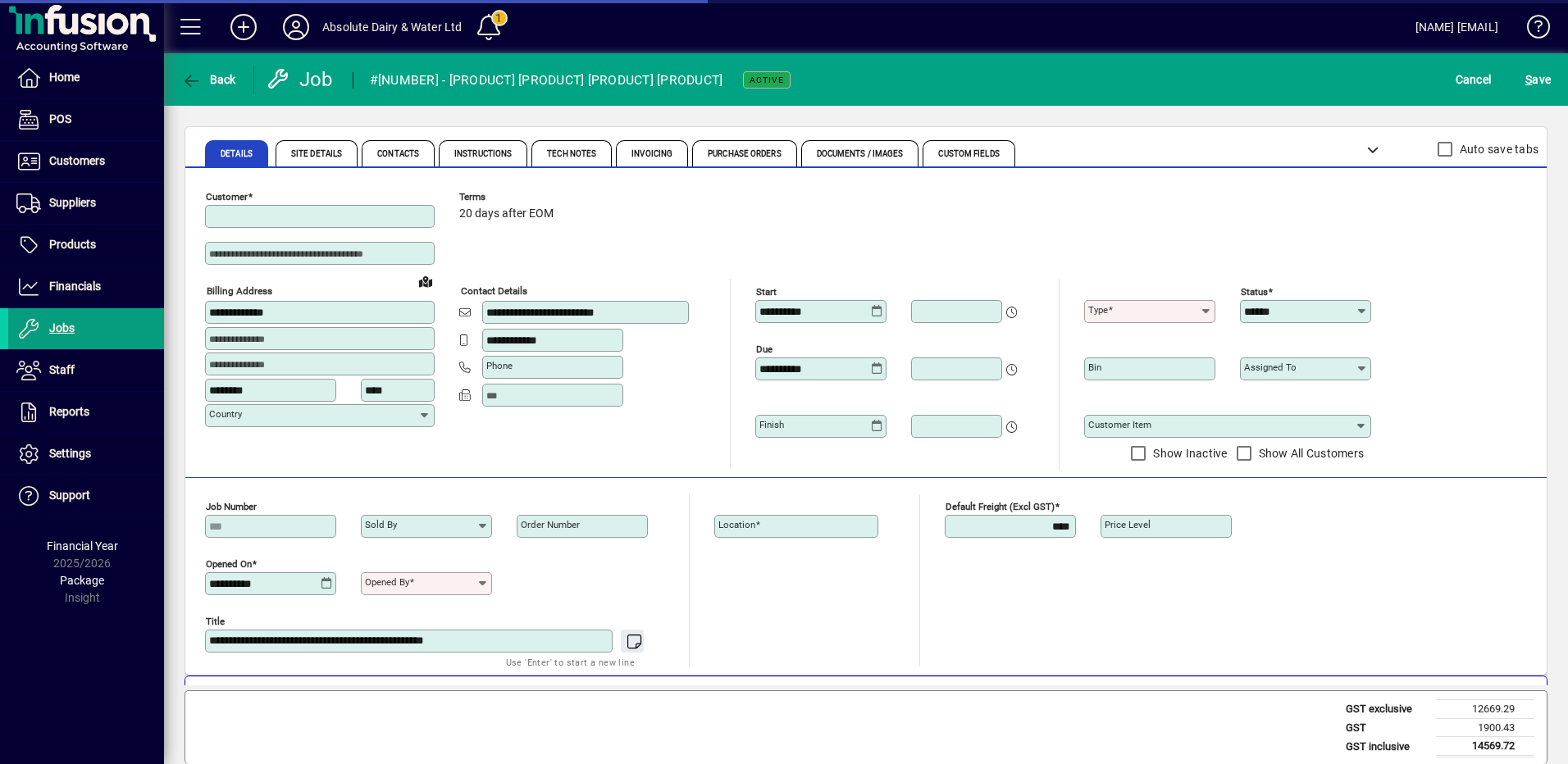 type on "**********" 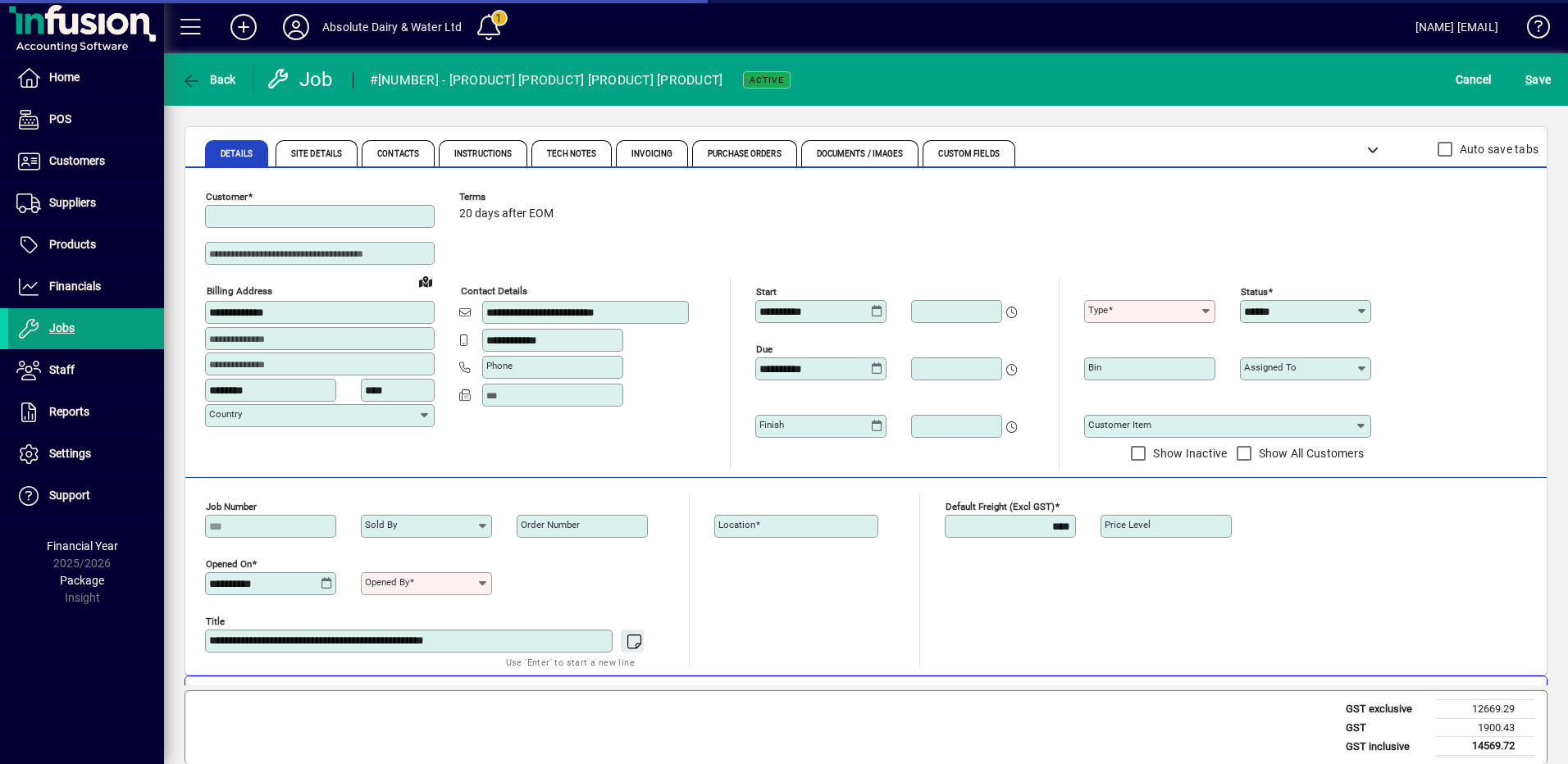 type on "**********" 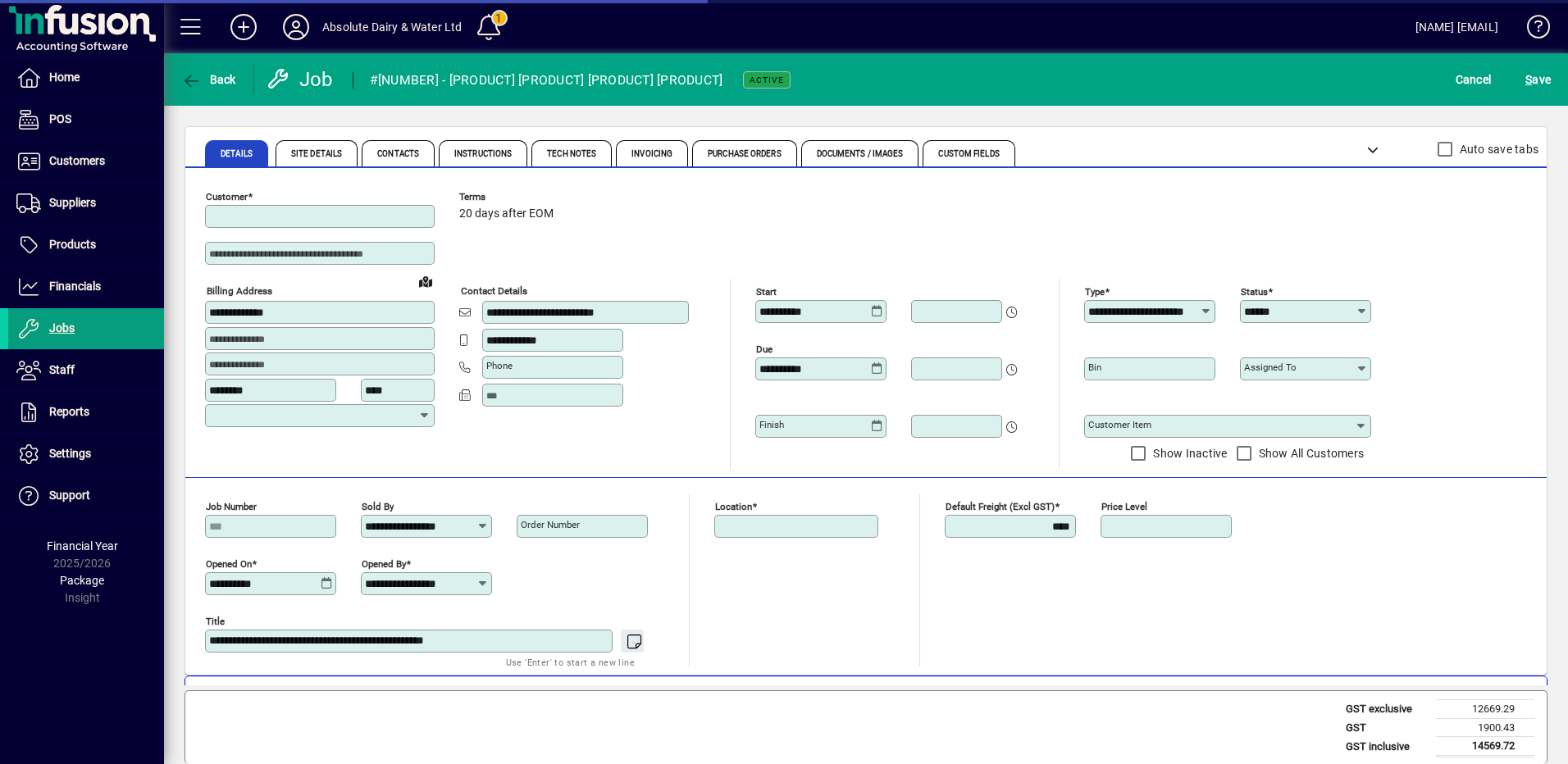 type on "**********" 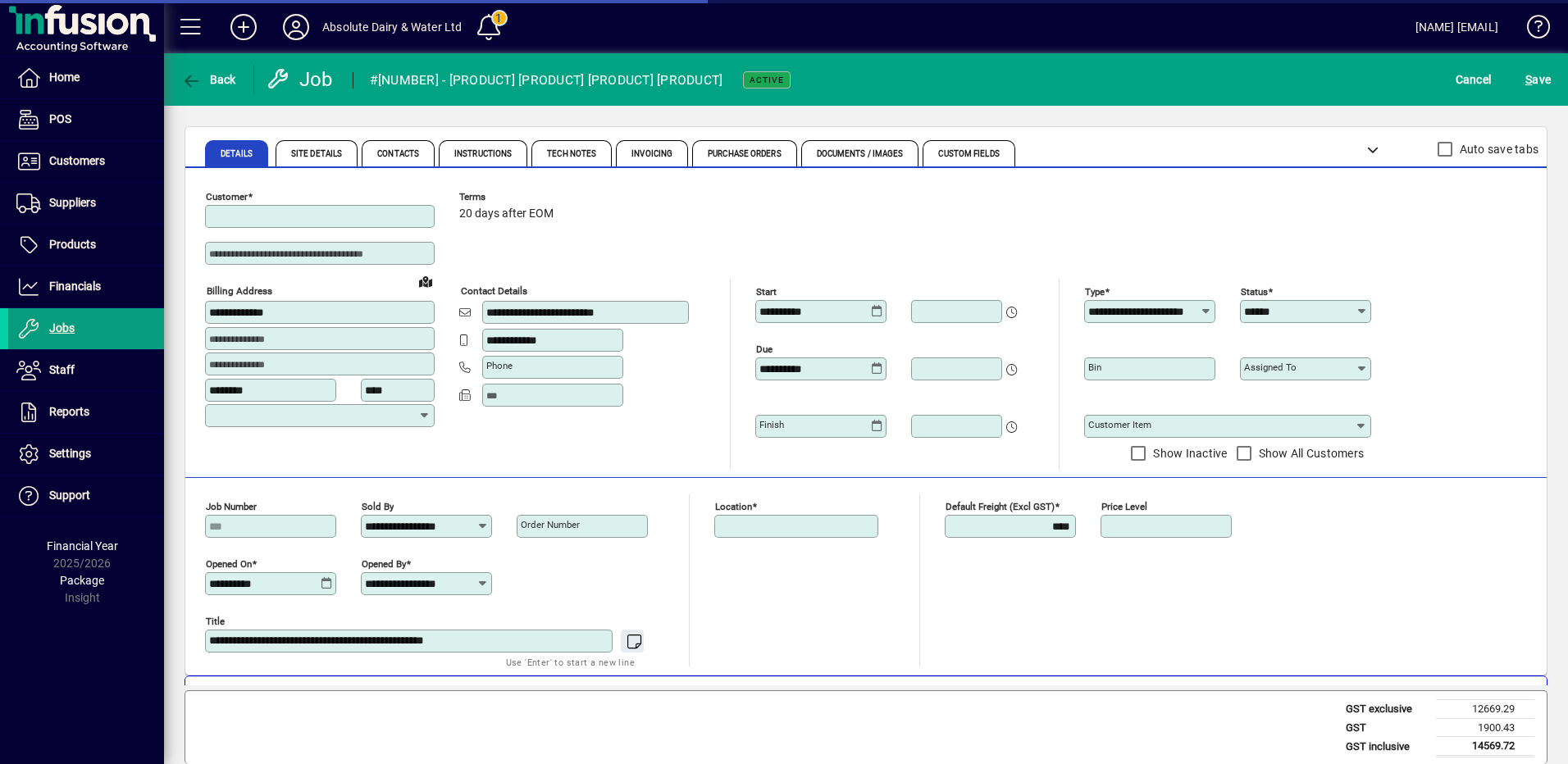 type on "**********" 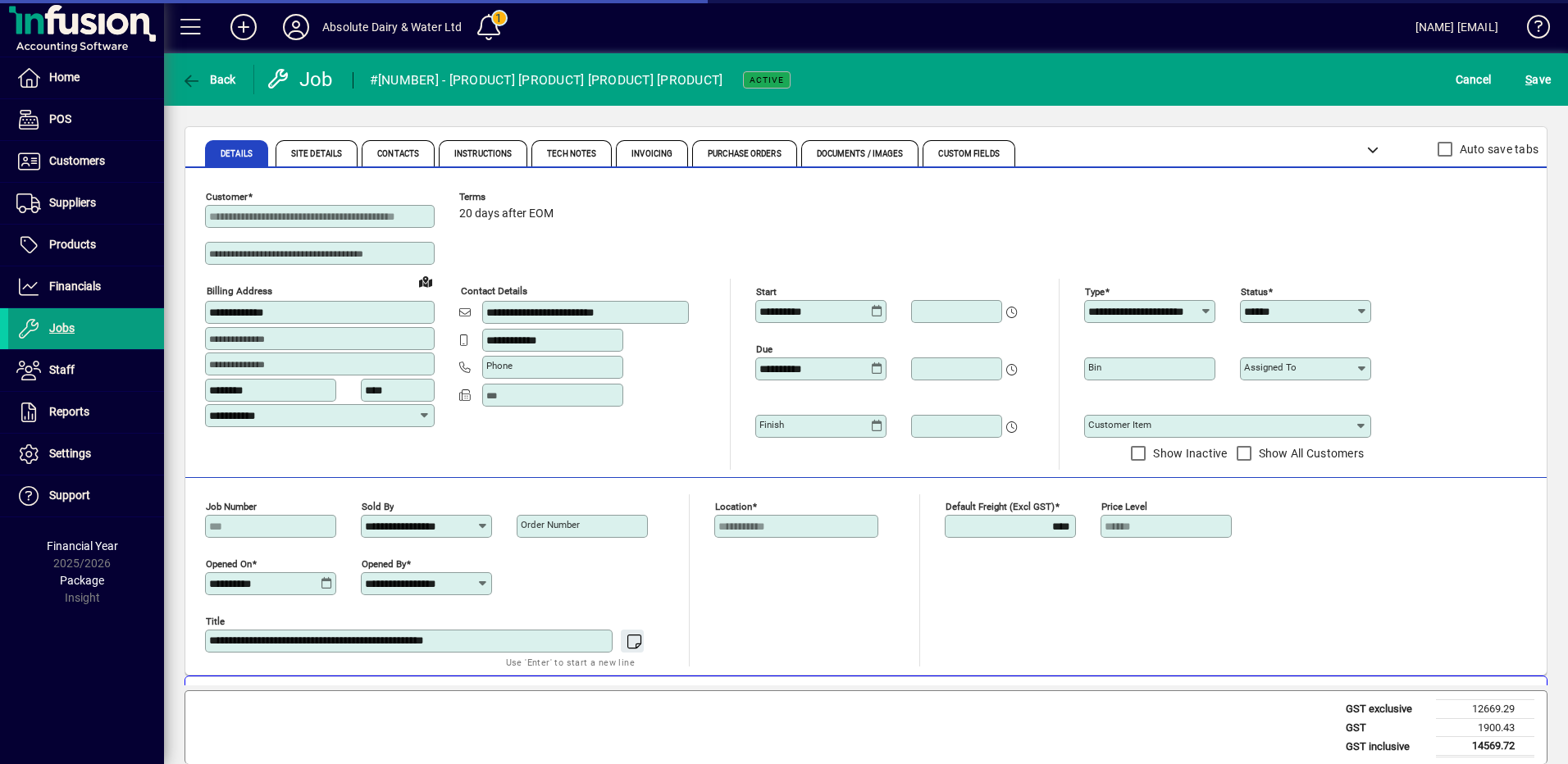 scroll, scrollTop: 410, scrollLeft: 0, axis: vertical 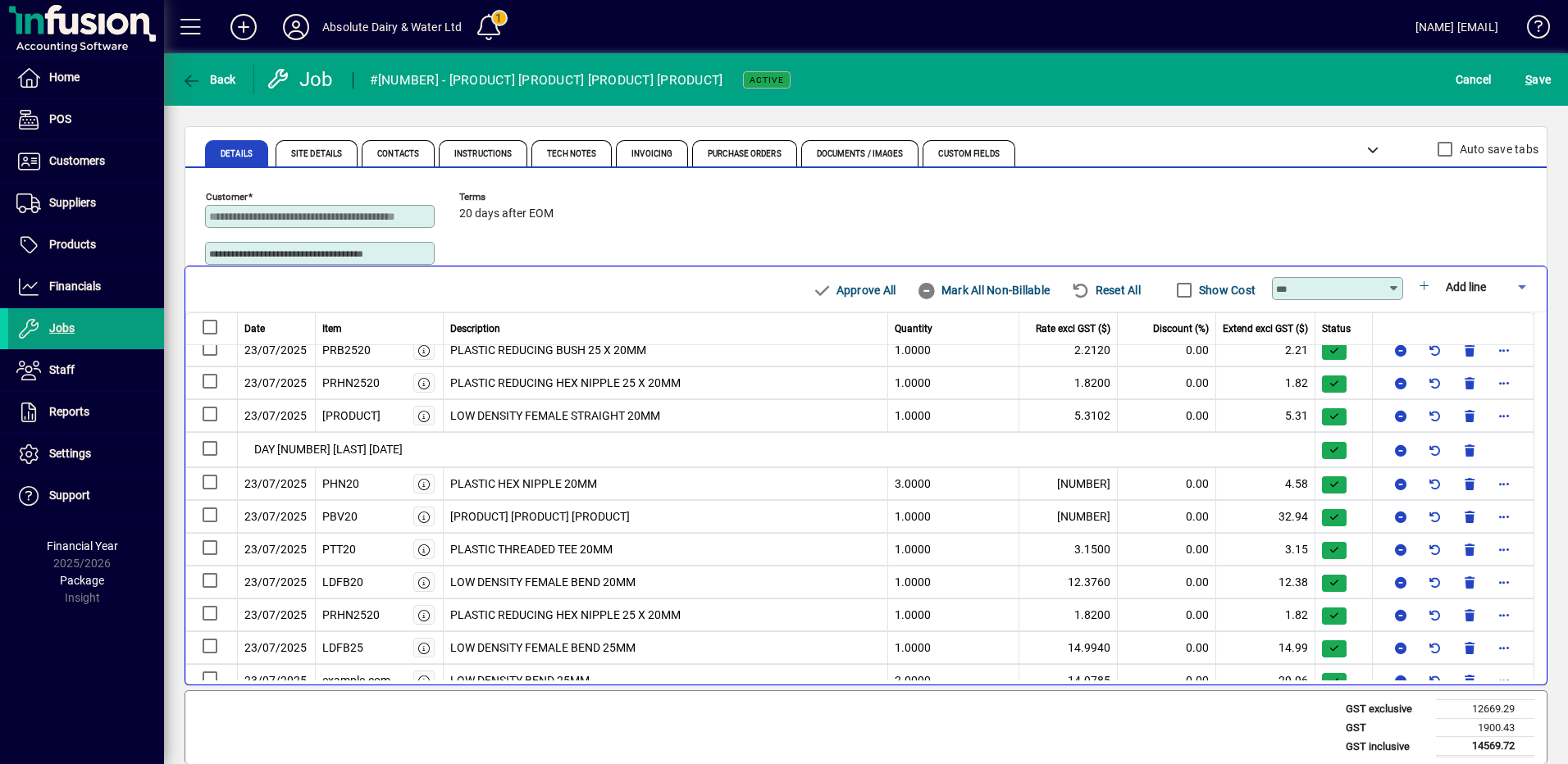 click on "Add line" at bounding box center [1465, 287] 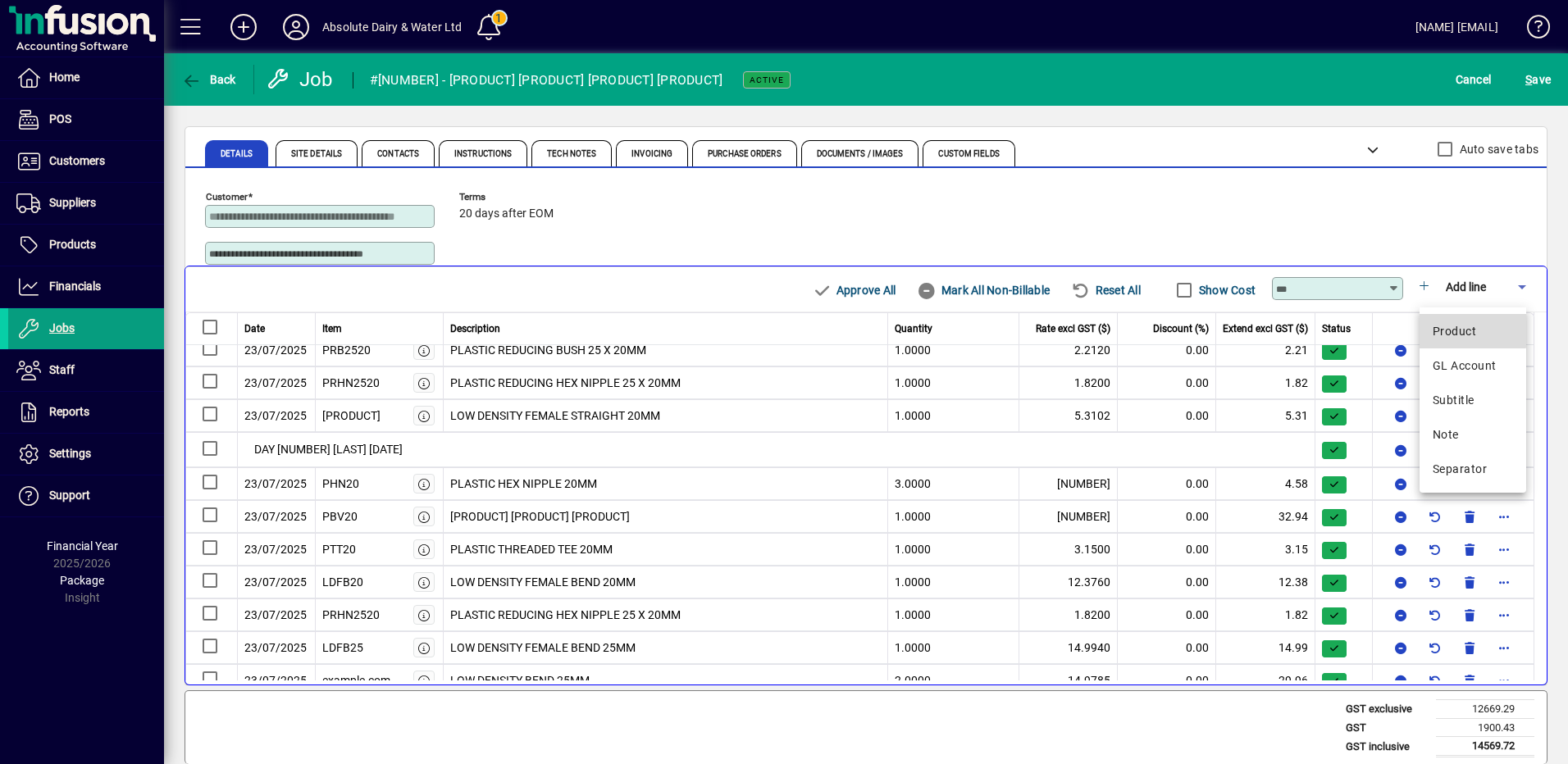 click on "Product" at bounding box center [1473, 331] 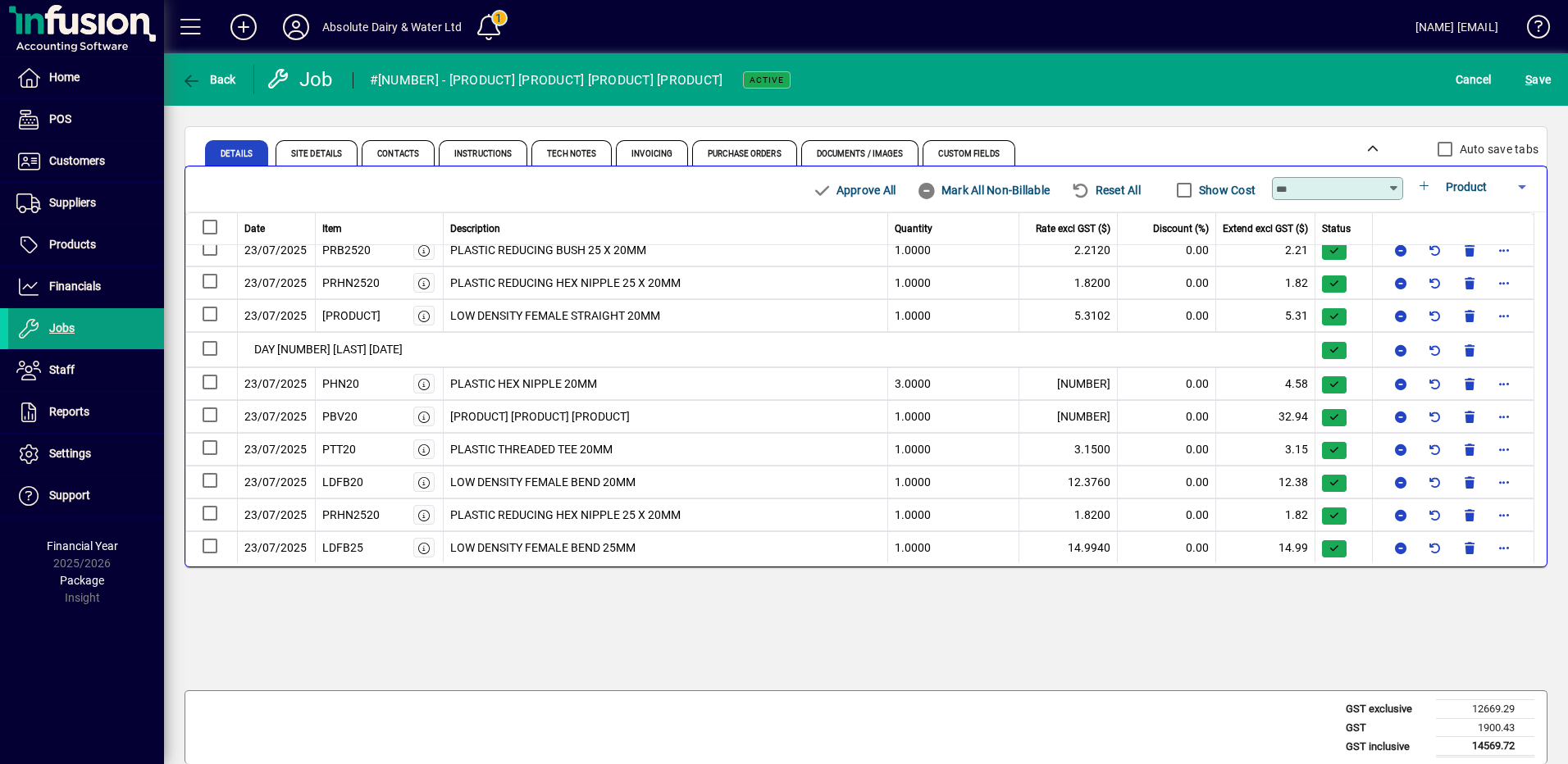 scroll, scrollTop: 3, scrollLeft: 0, axis: vertical 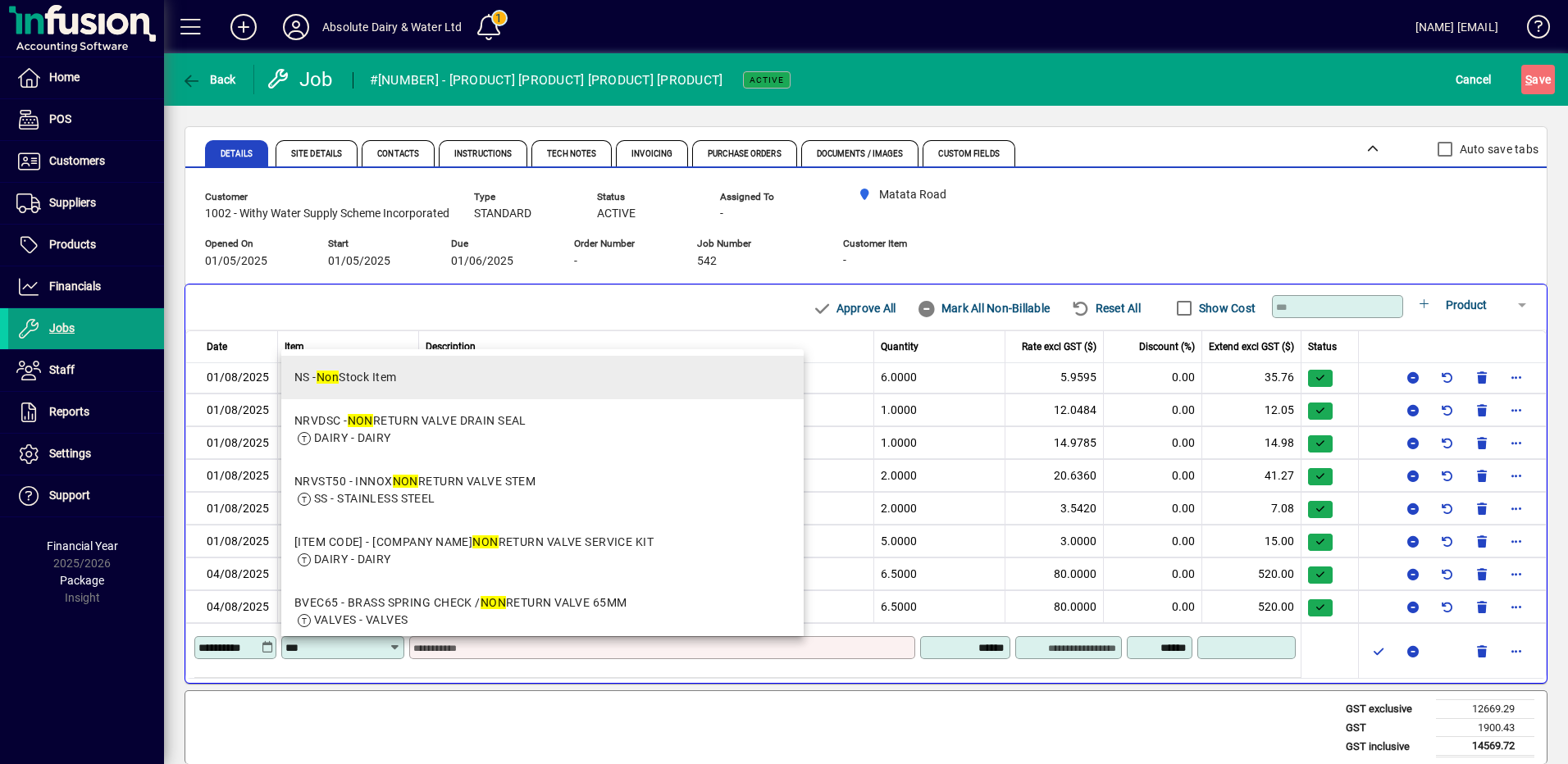 click on "NS - Non Stock Item" at bounding box center [345, 377] 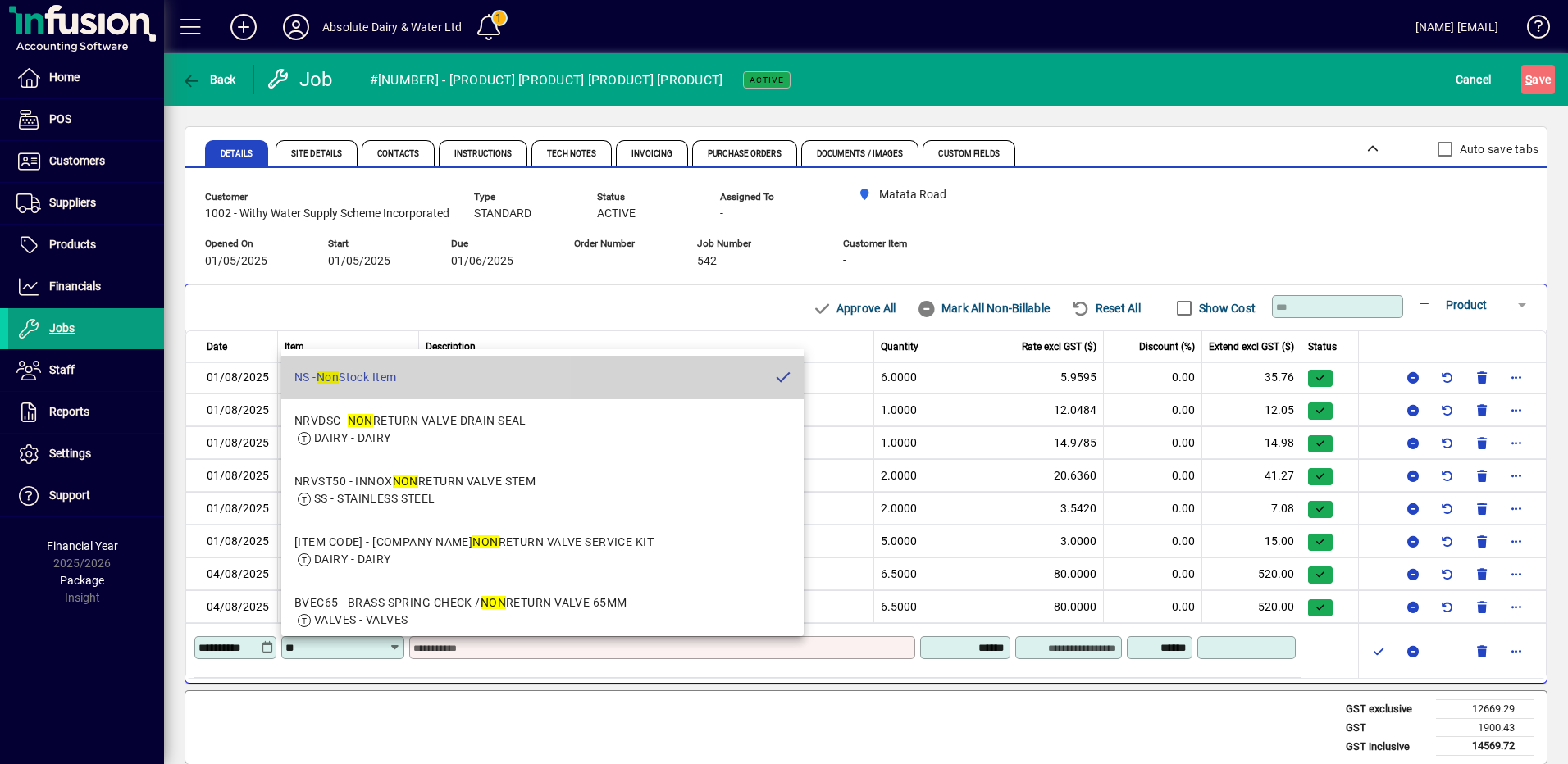 type on "**********" 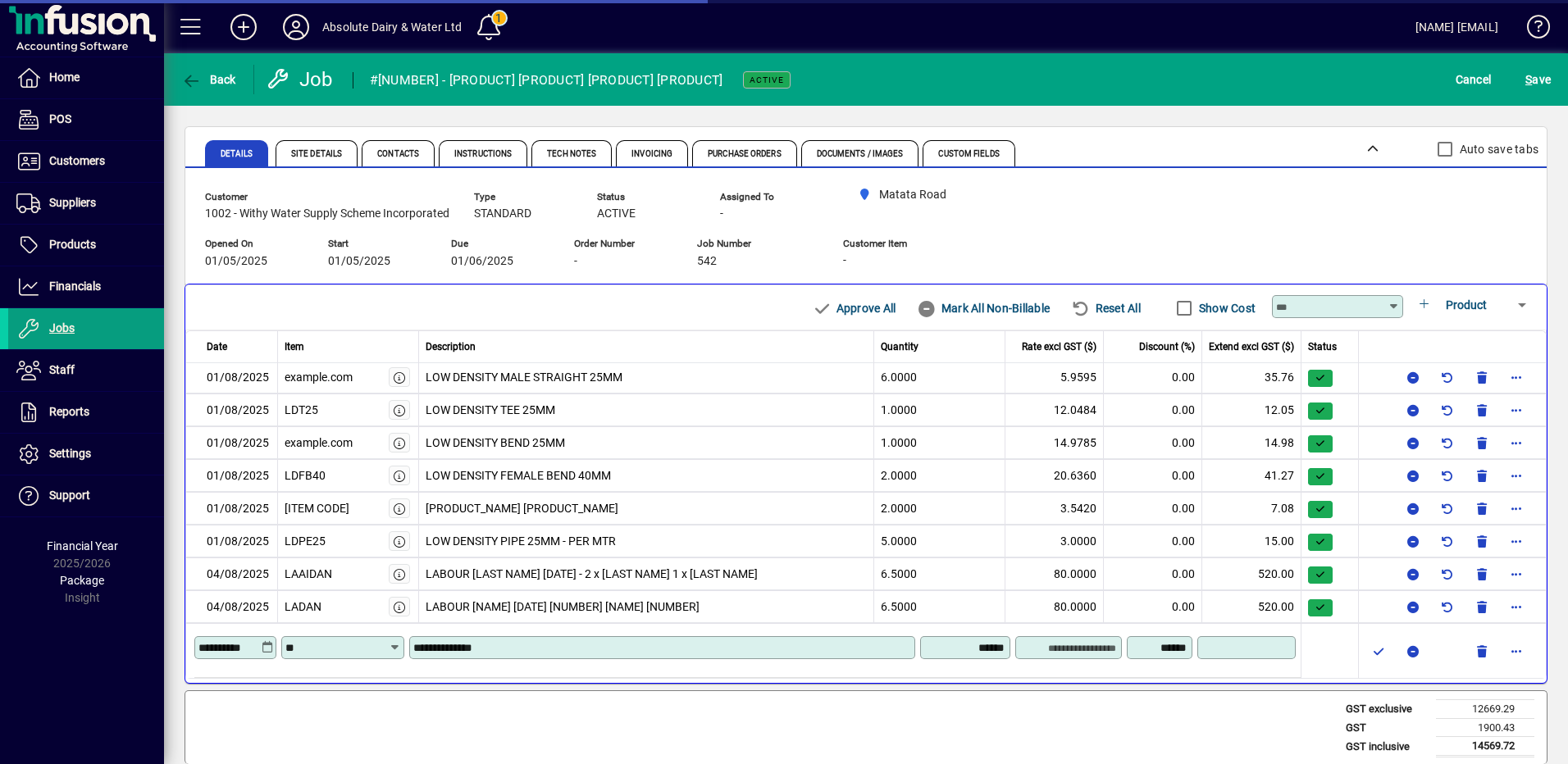 type on "******" 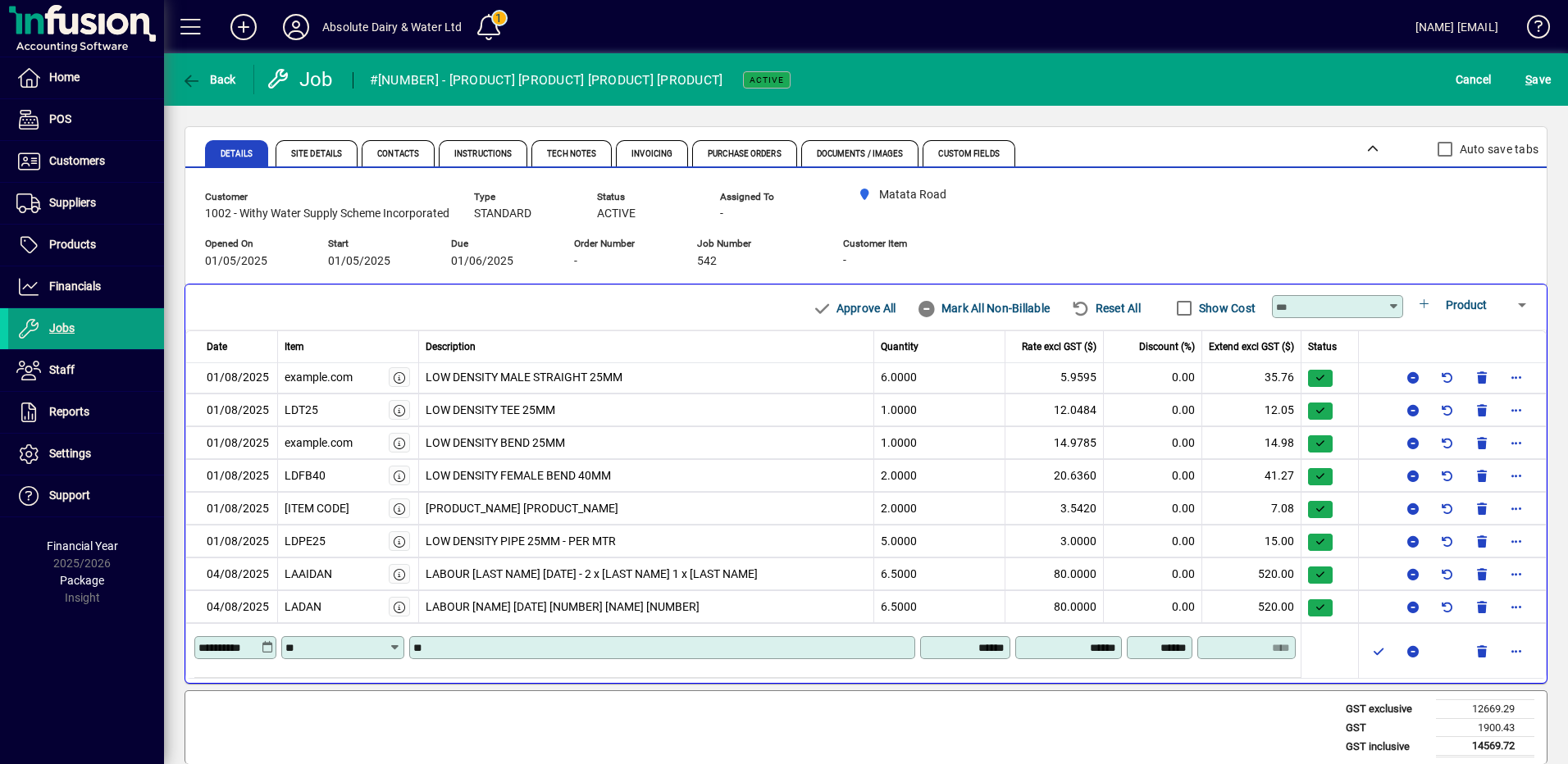 type on "*" 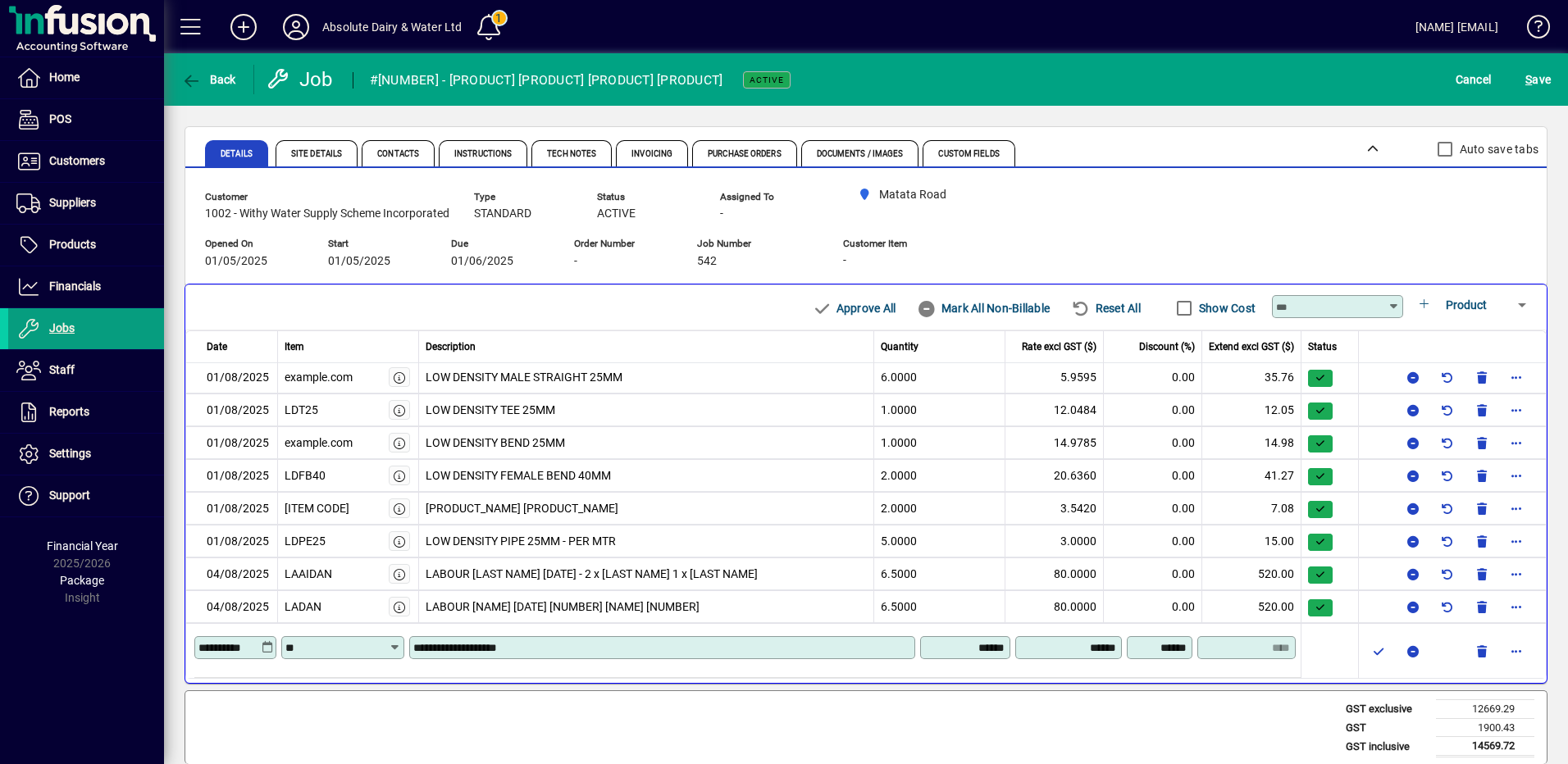 type on "**********" 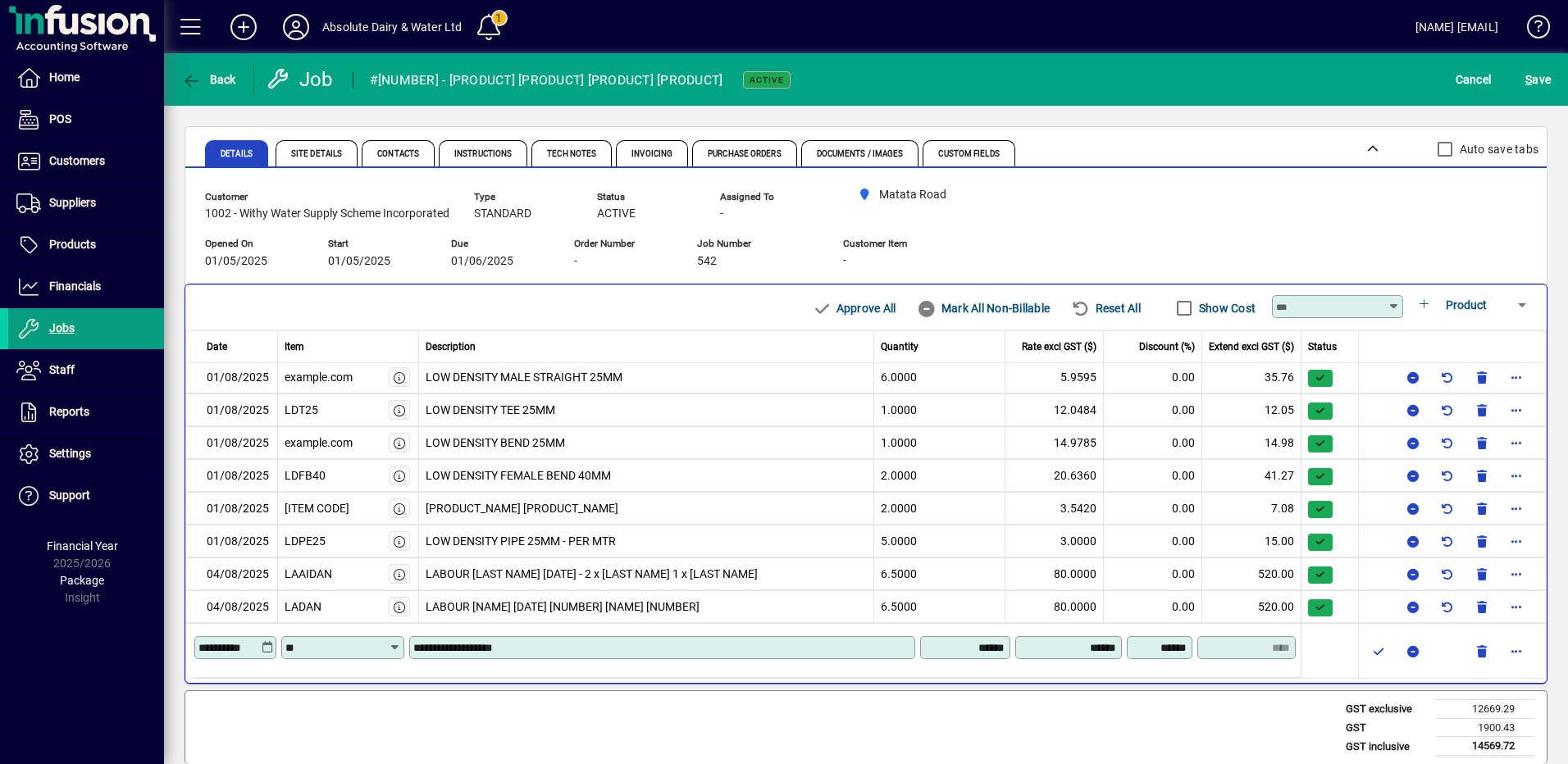 click on "Show Cost" at bounding box center [1225, 308] 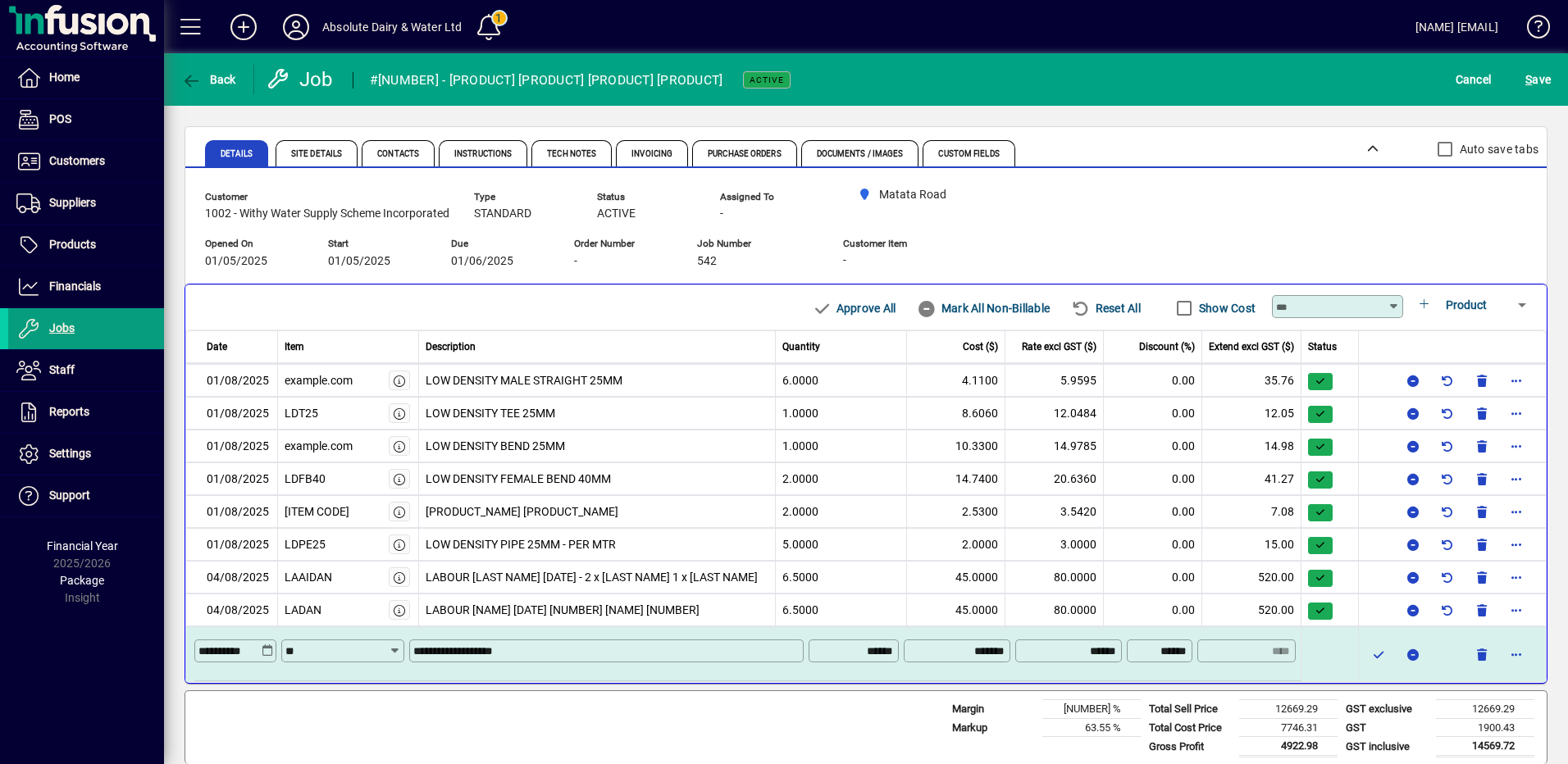 drag, startPoint x: 946, startPoint y: 647, endPoint x: 1032, endPoint y: 672, distance: 89.56004 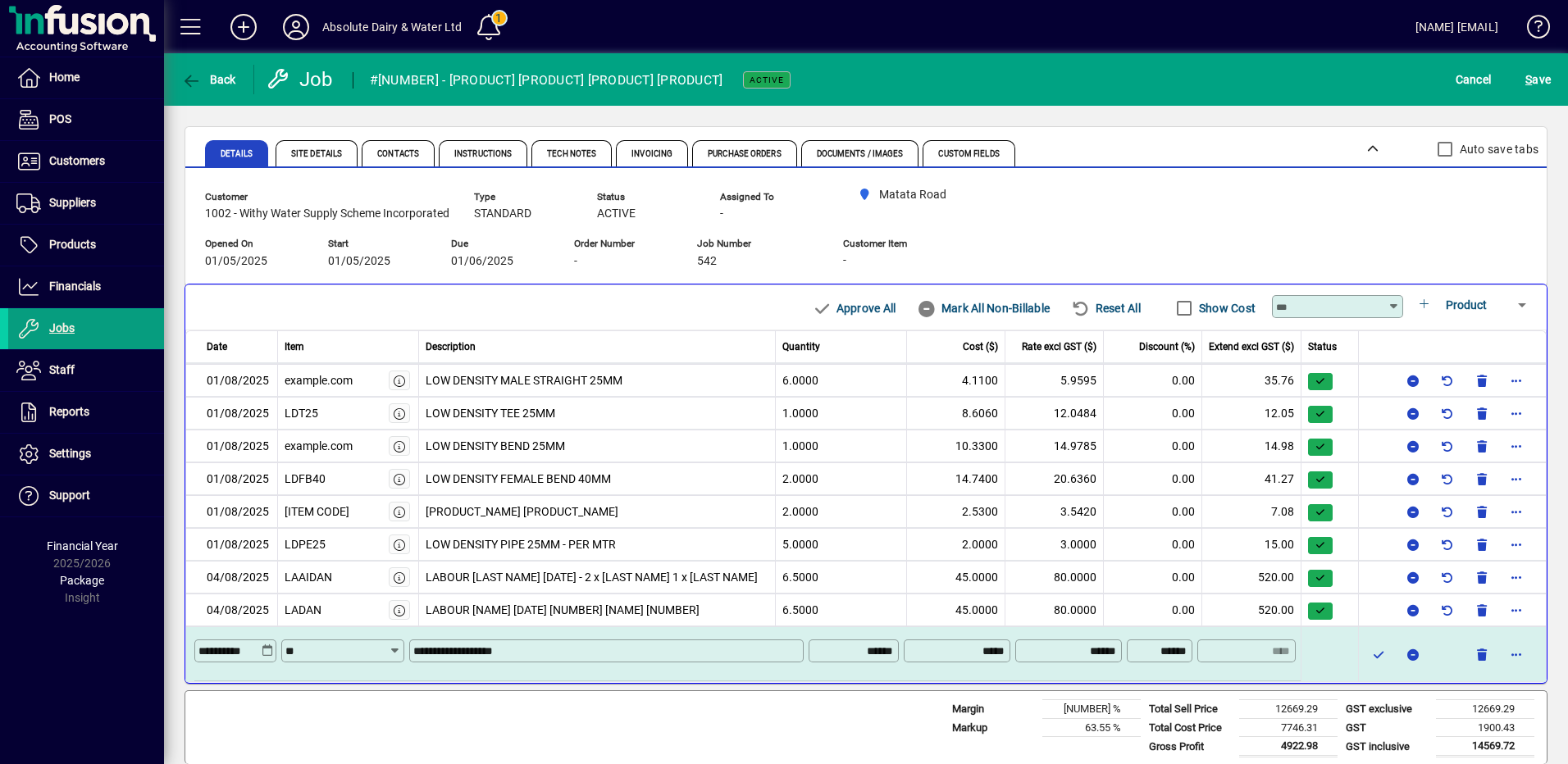 type on "*******" 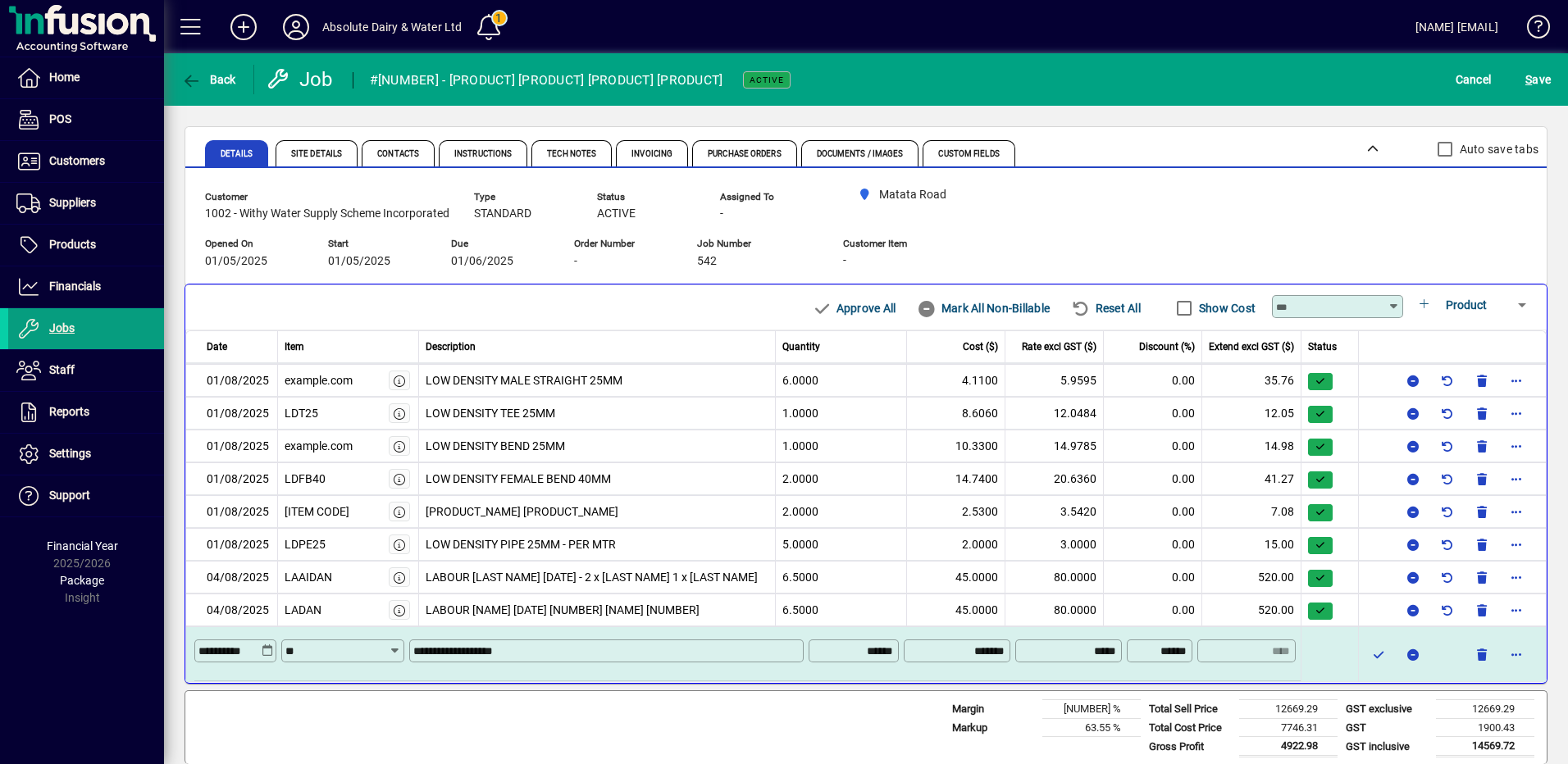 type on "*******" 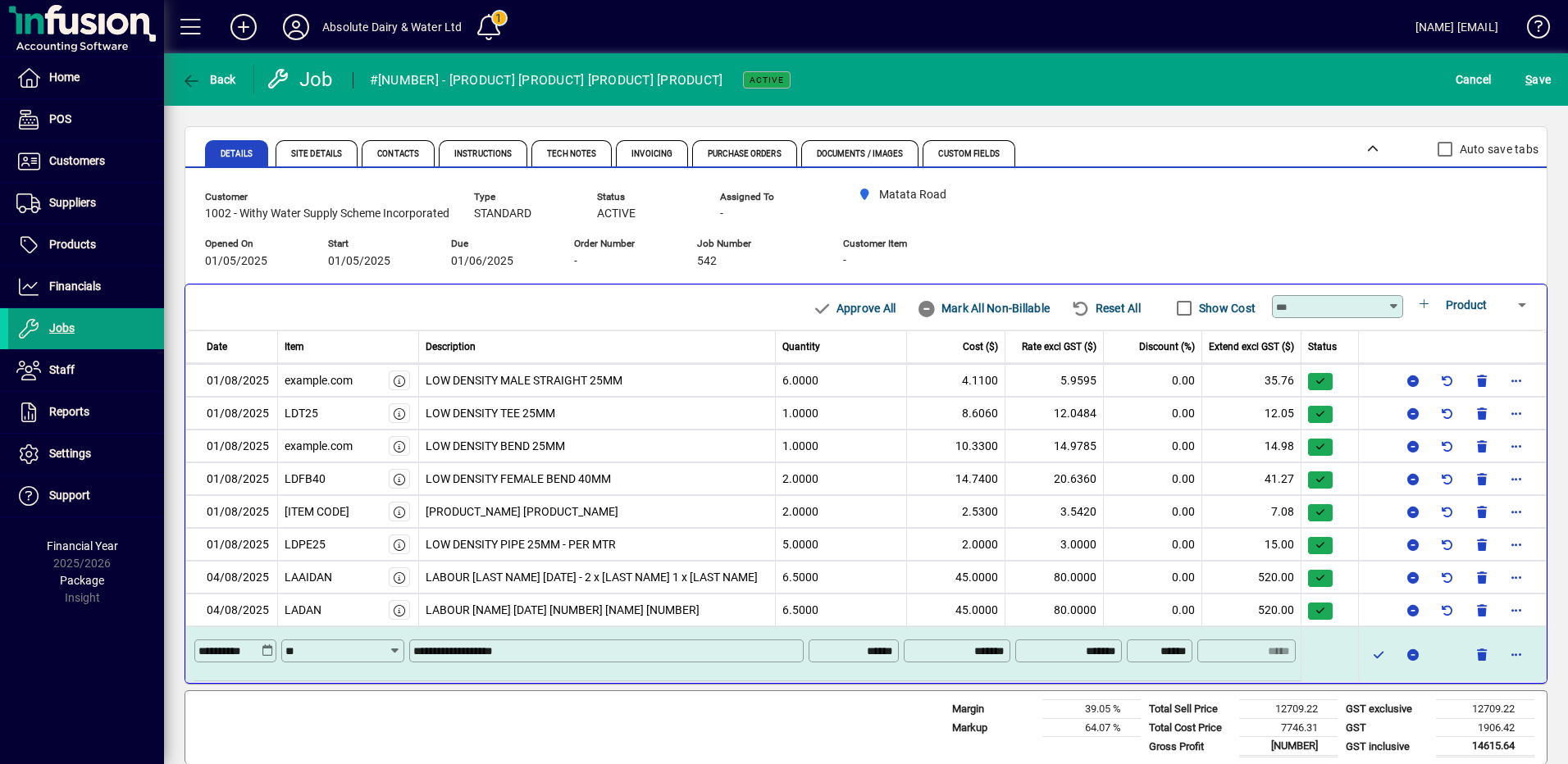click on "**********" at bounding box center [608, 651] 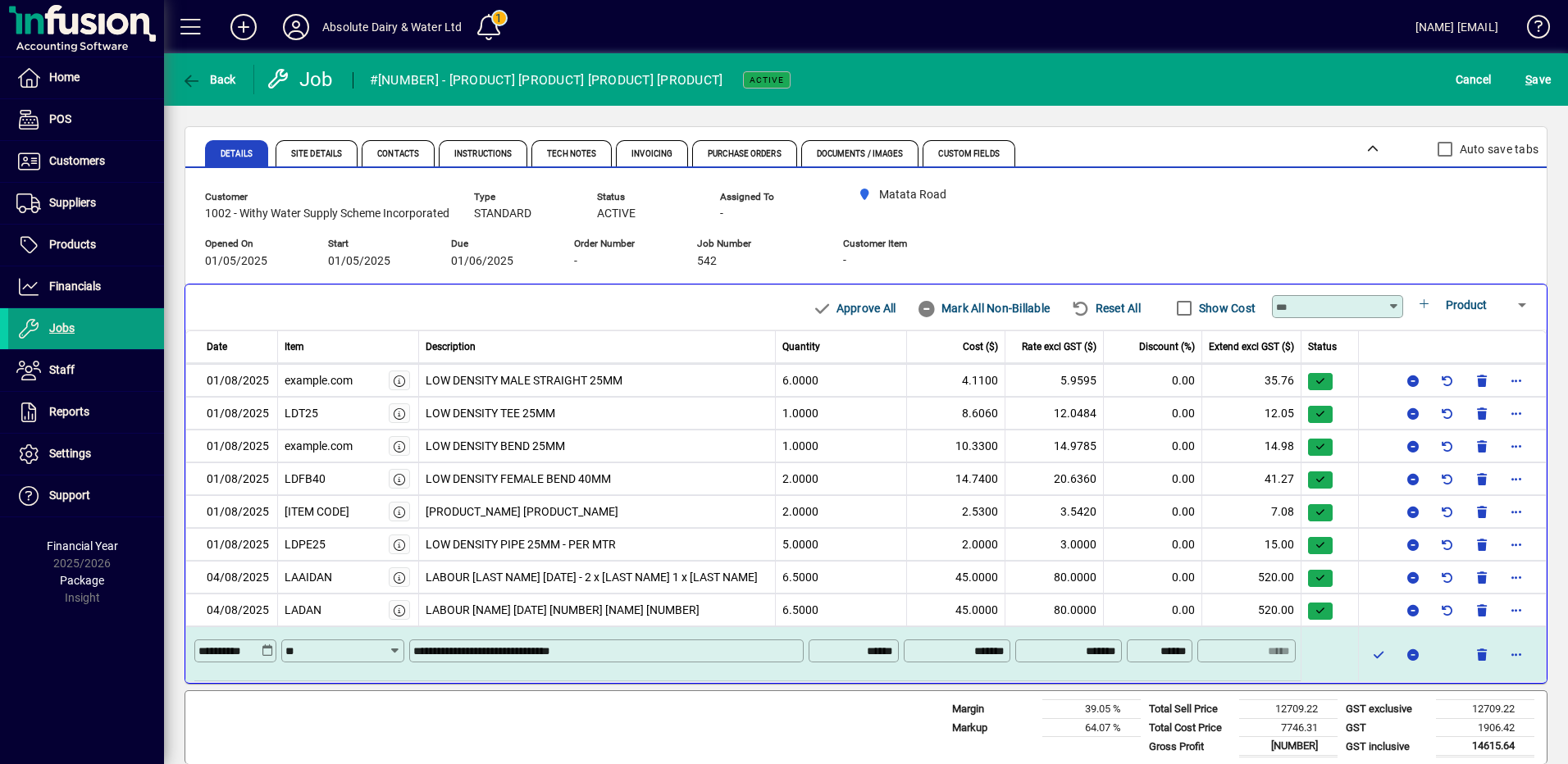 type on "**********" 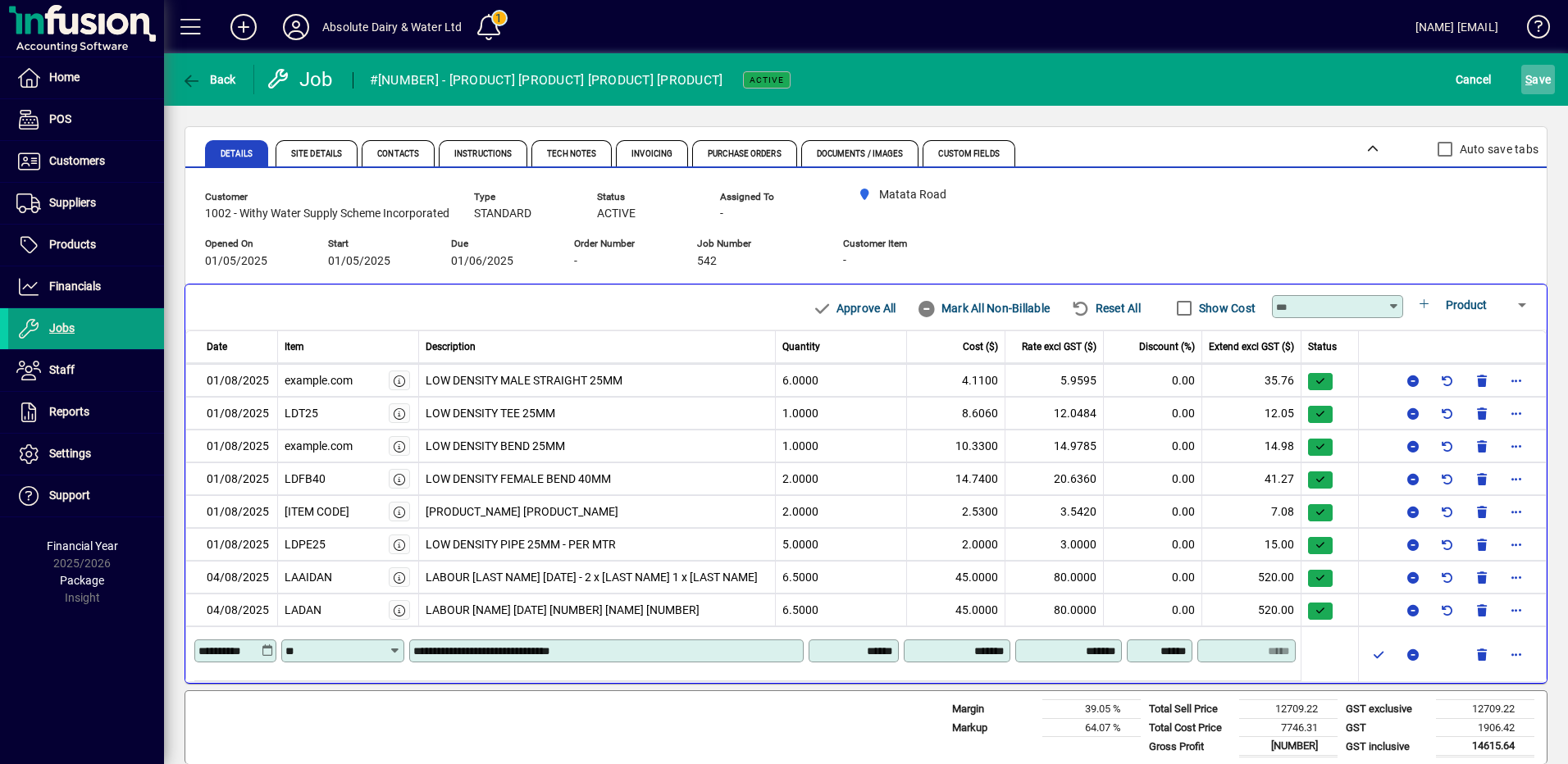 click on "S ave" 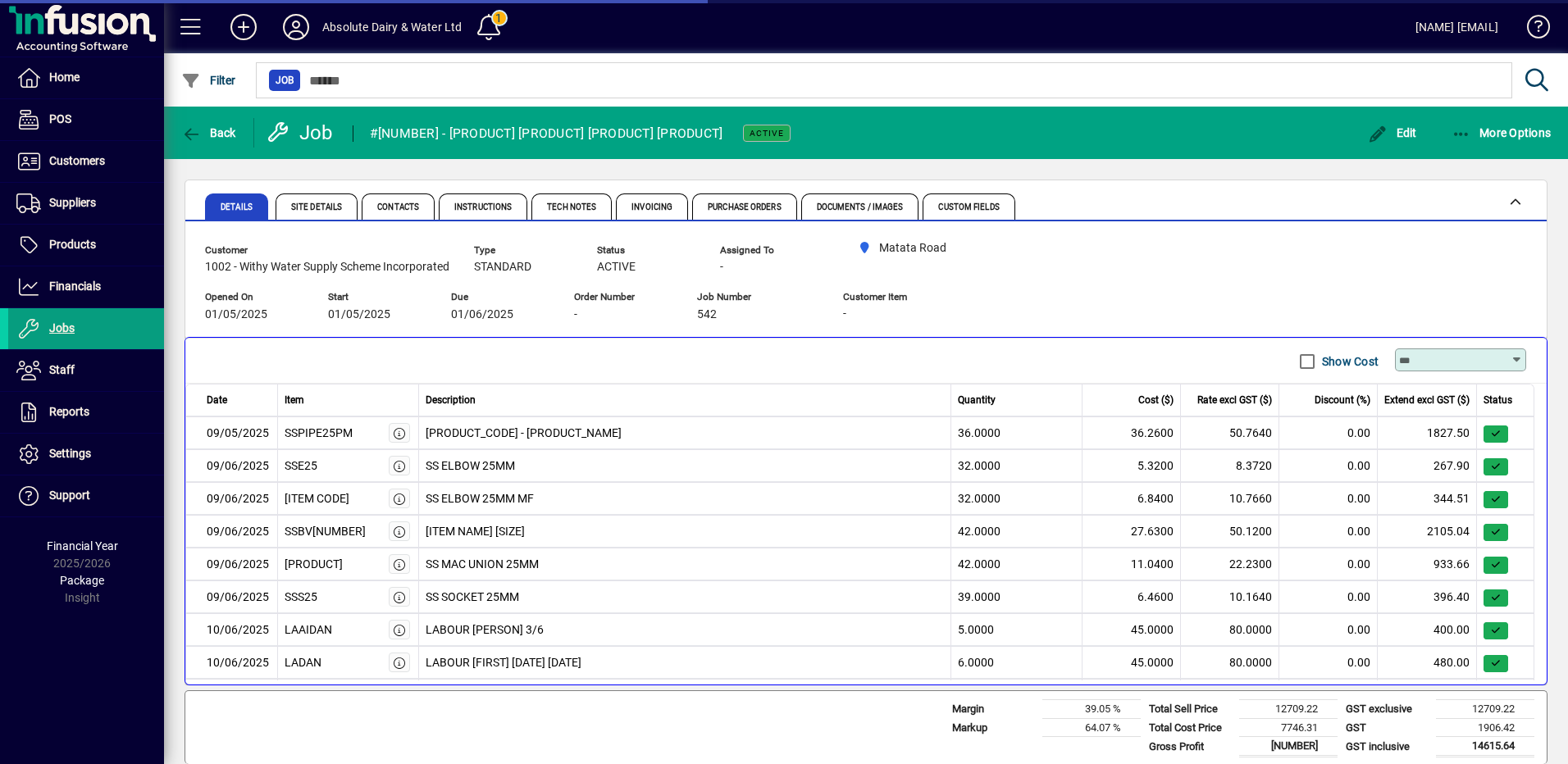 scroll, scrollTop: 0, scrollLeft: 0, axis: both 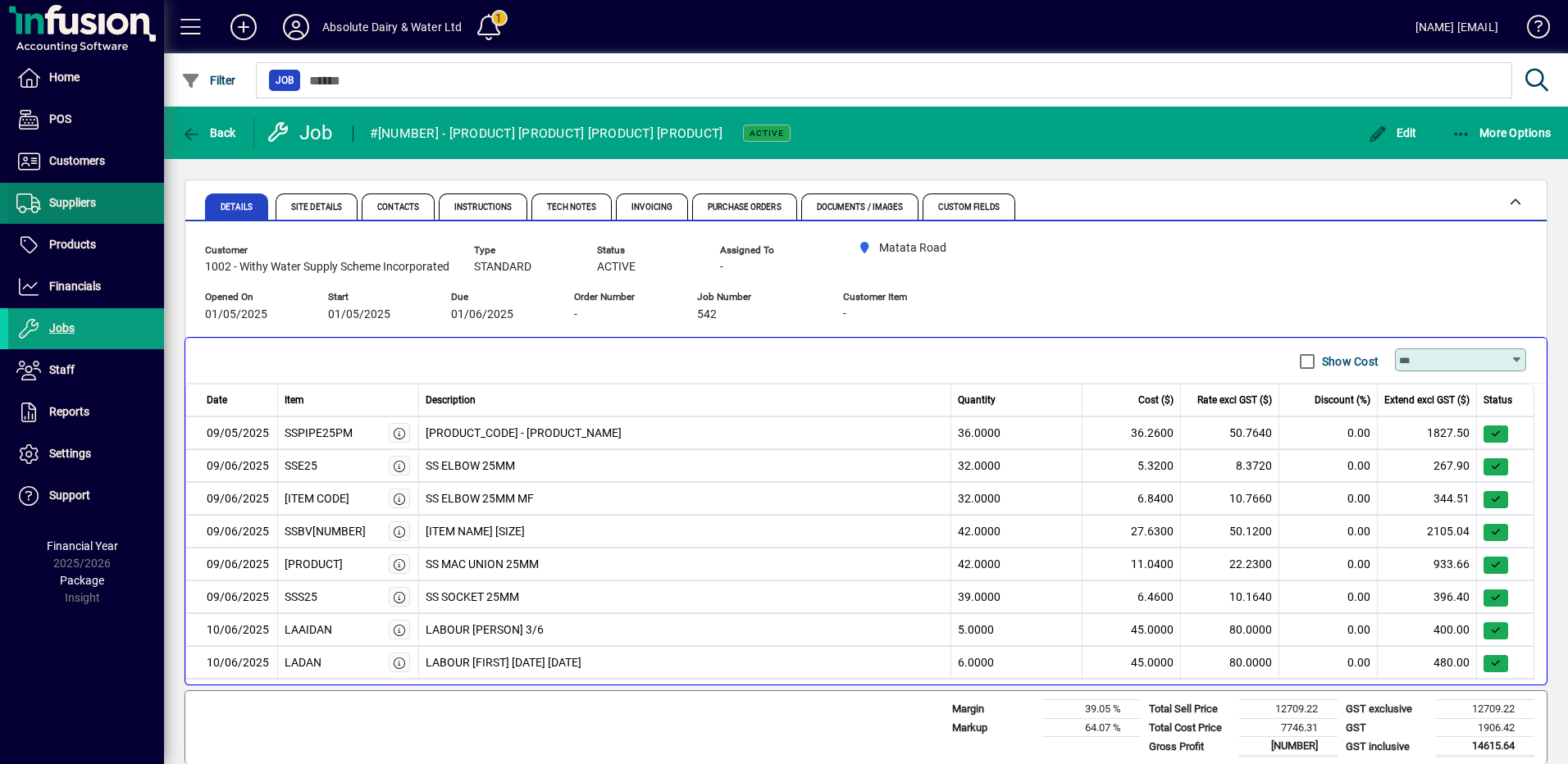 click at bounding box center (86, 203) 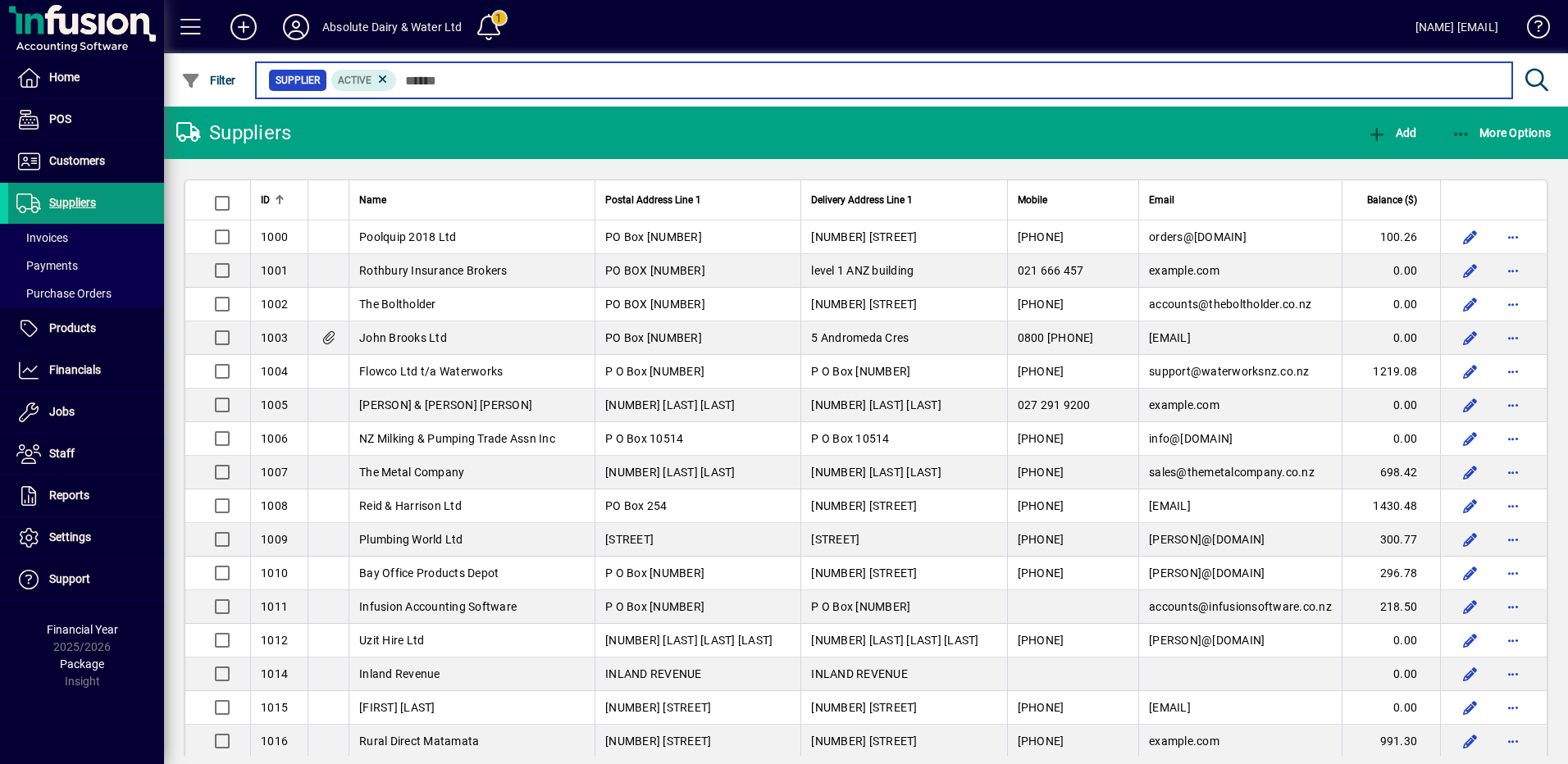 type on "*" 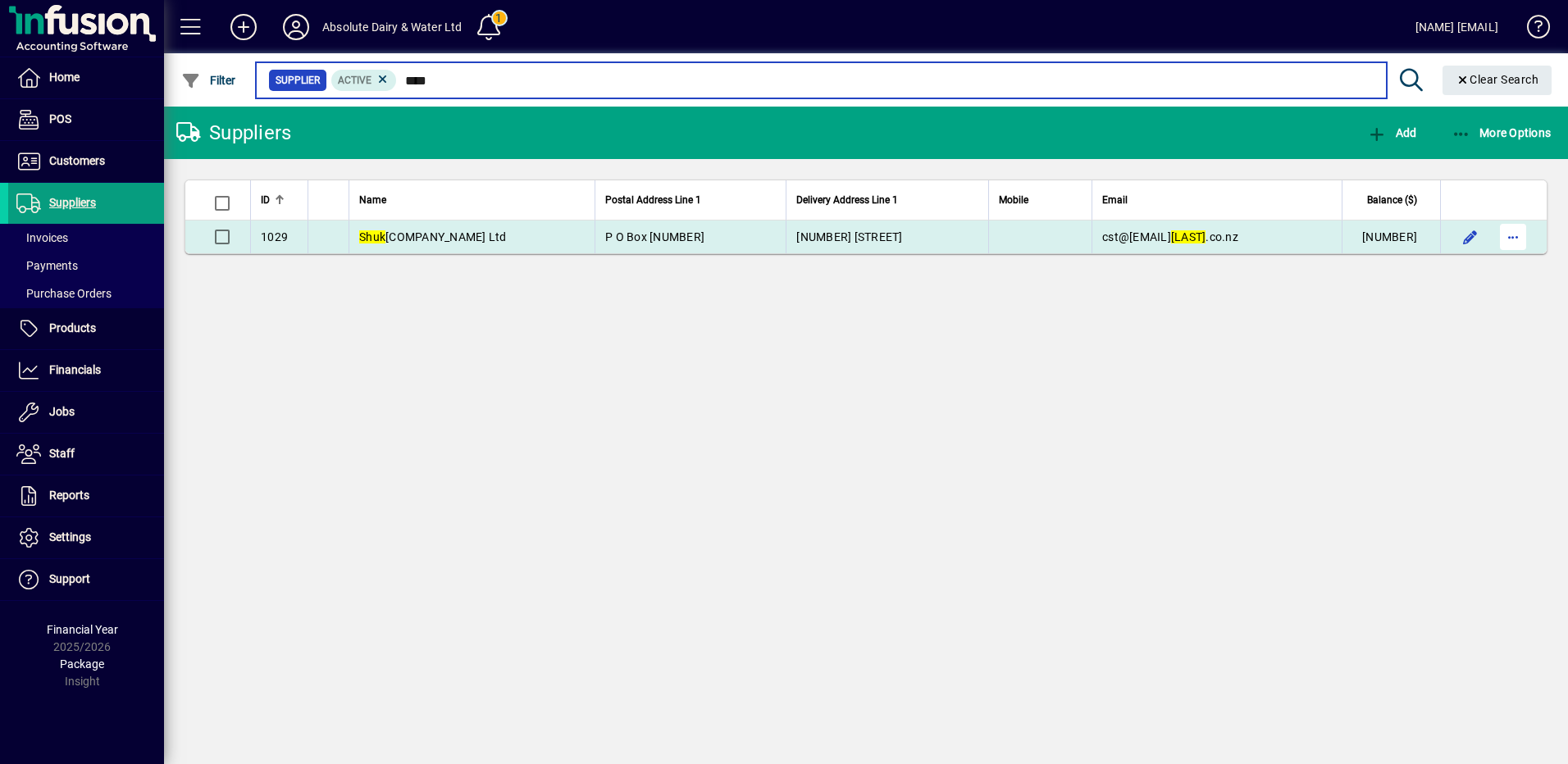 type on "****" 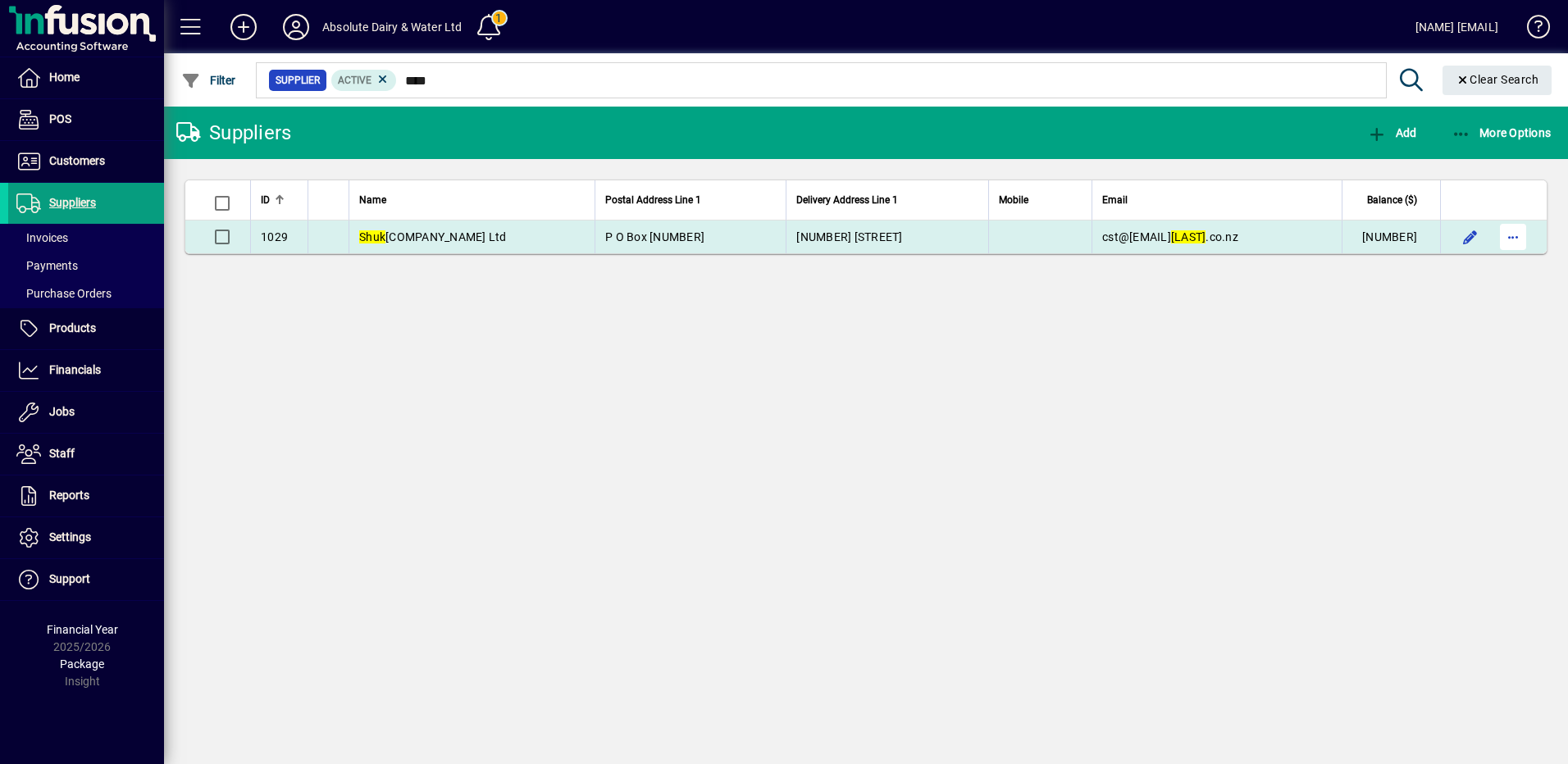 click at bounding box center [1513, 237] 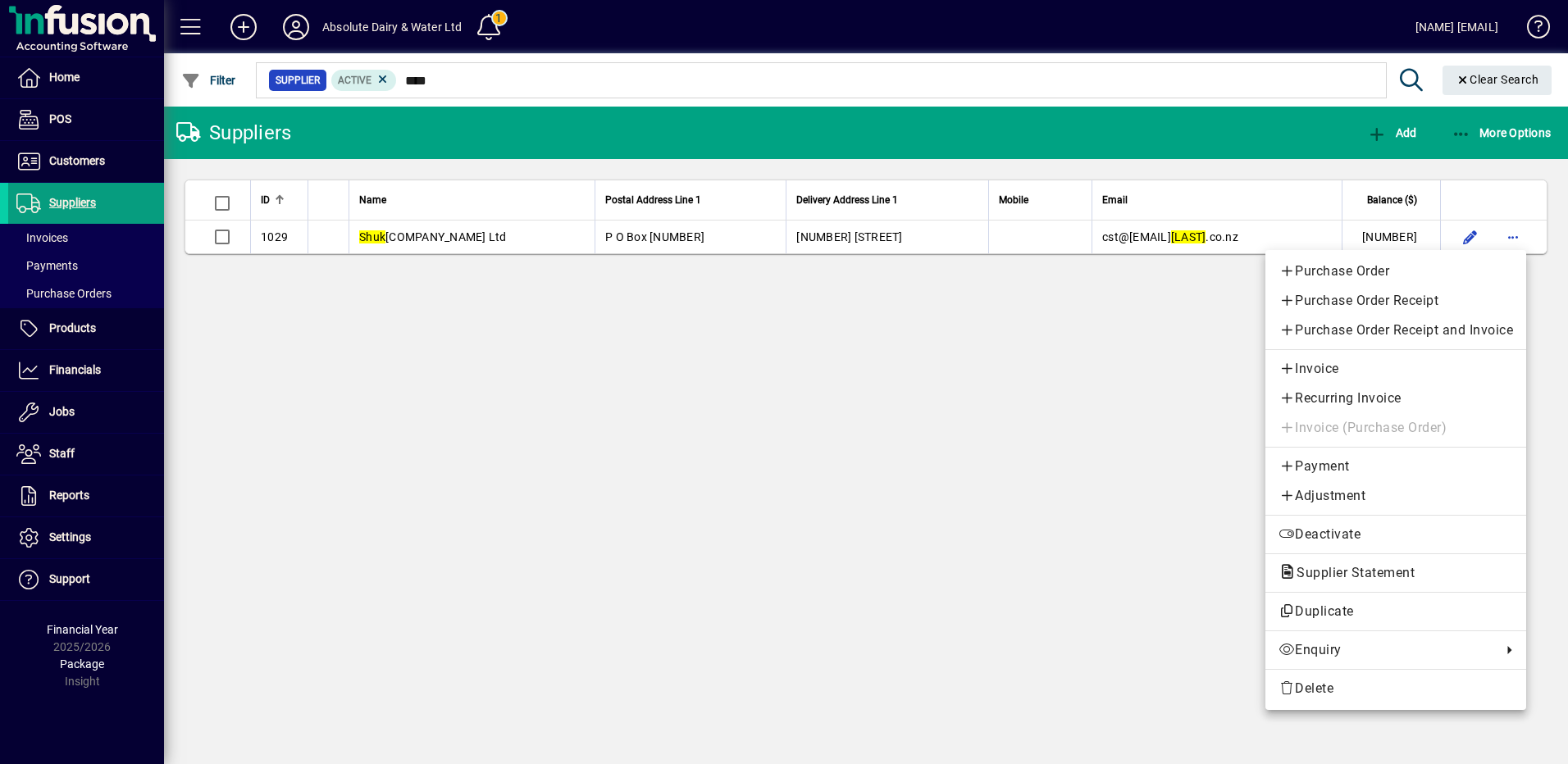 click on "Purchase Order Receipt and Invoice" at bounding box center (1396, 330) 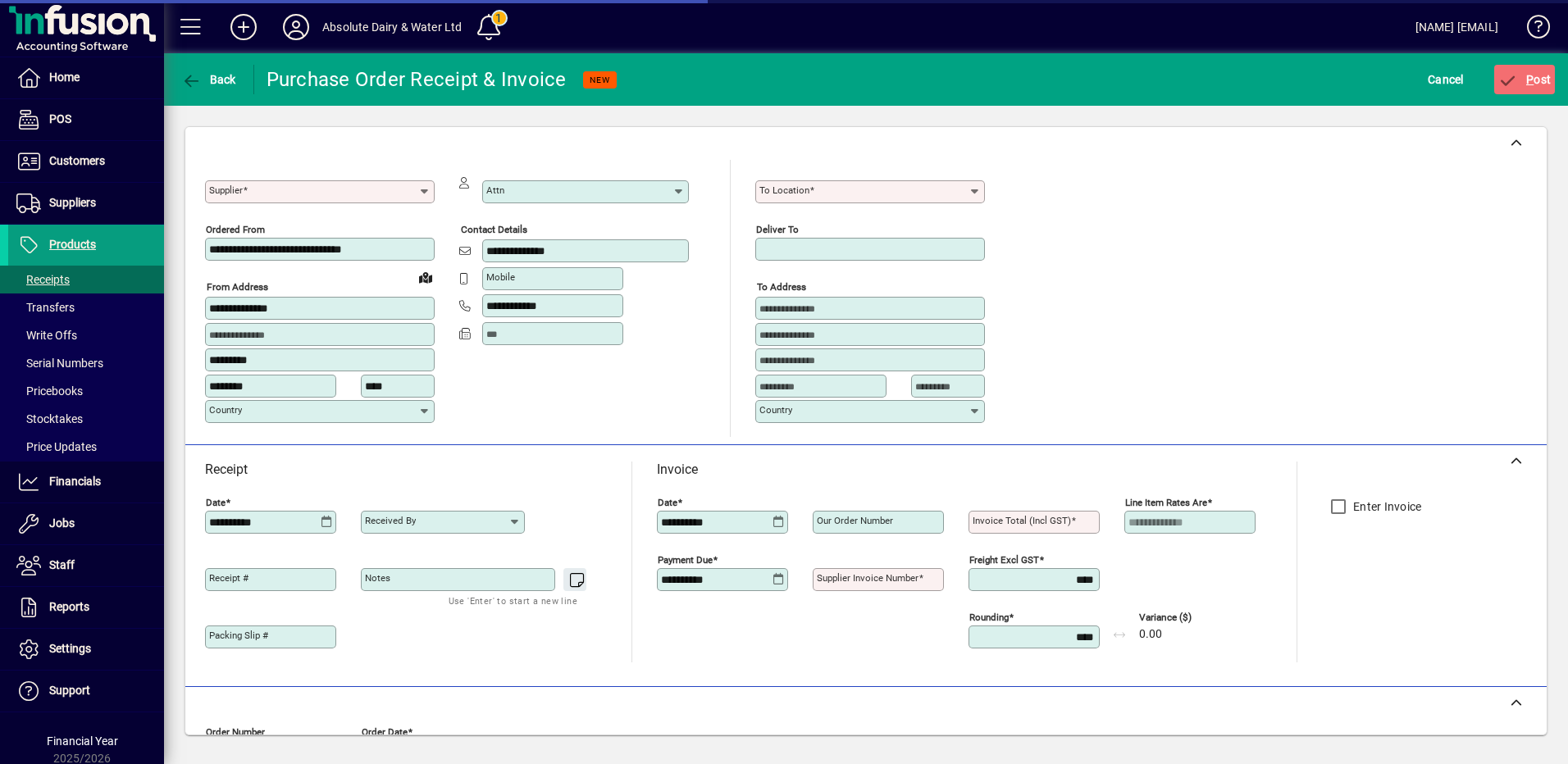 type on "**********" 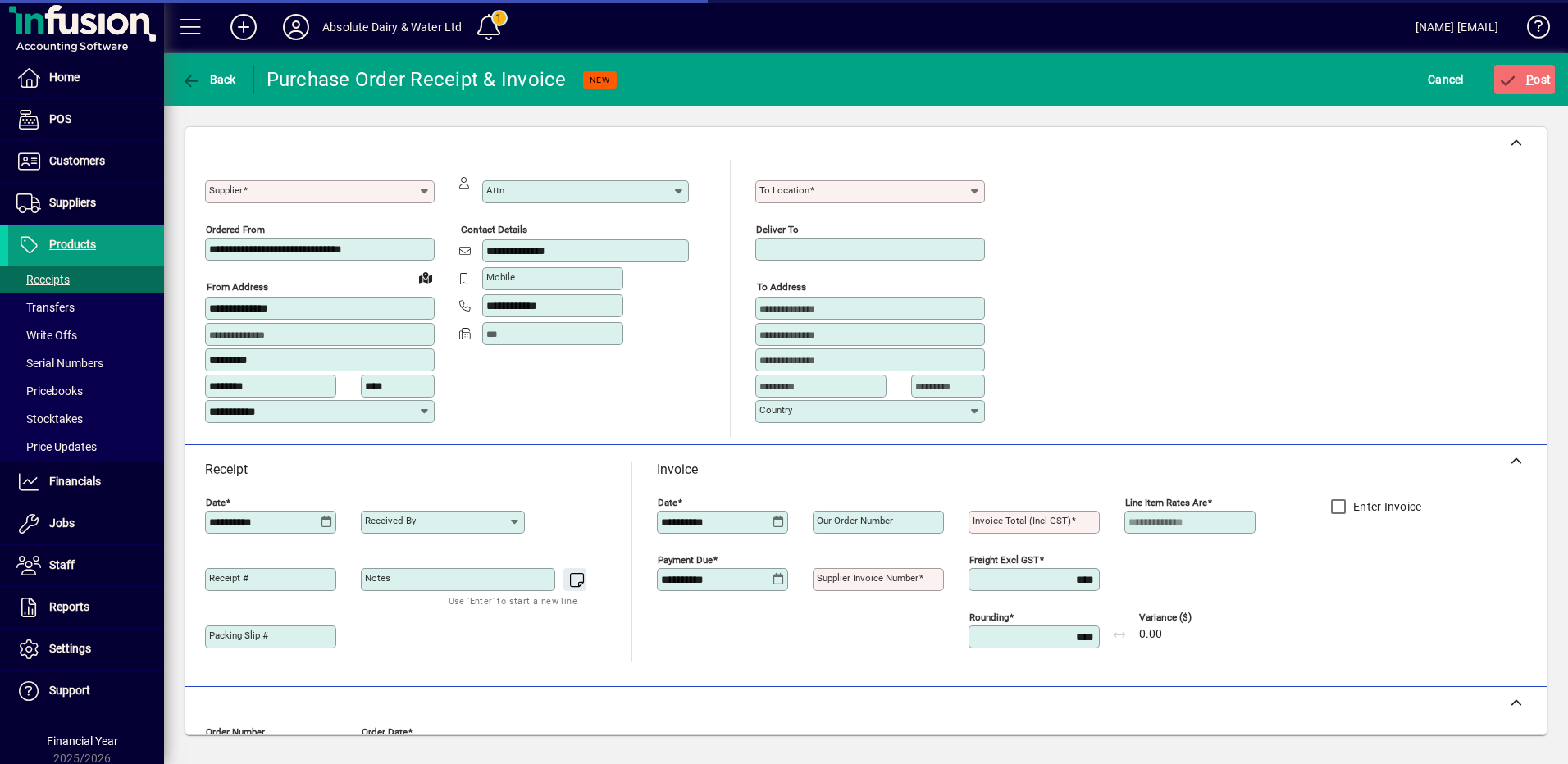 type on "**********" 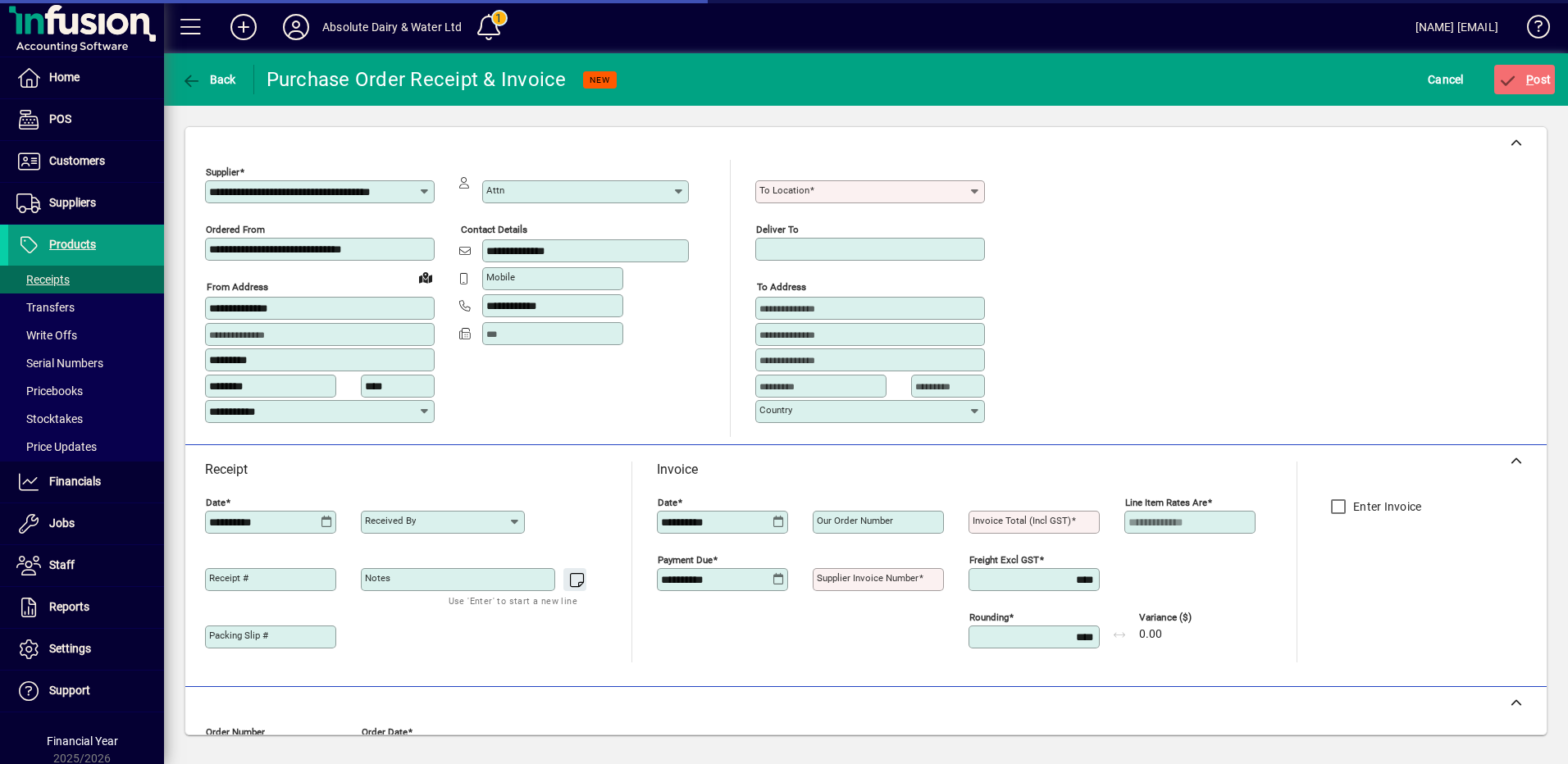 click on "To location" at bounding box center [864, 192] 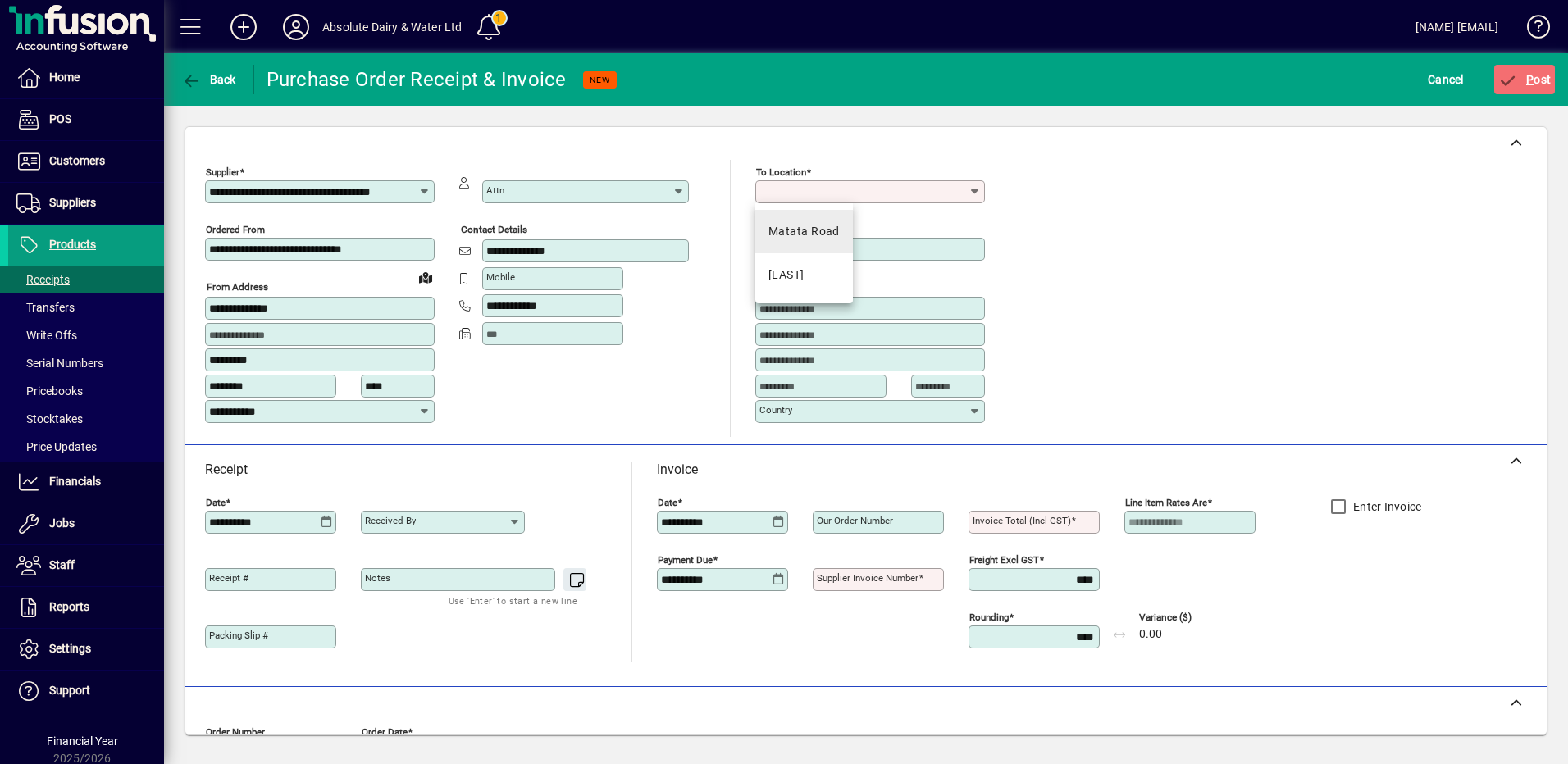 click on "Matata Road" at bounding box center (804, 231) 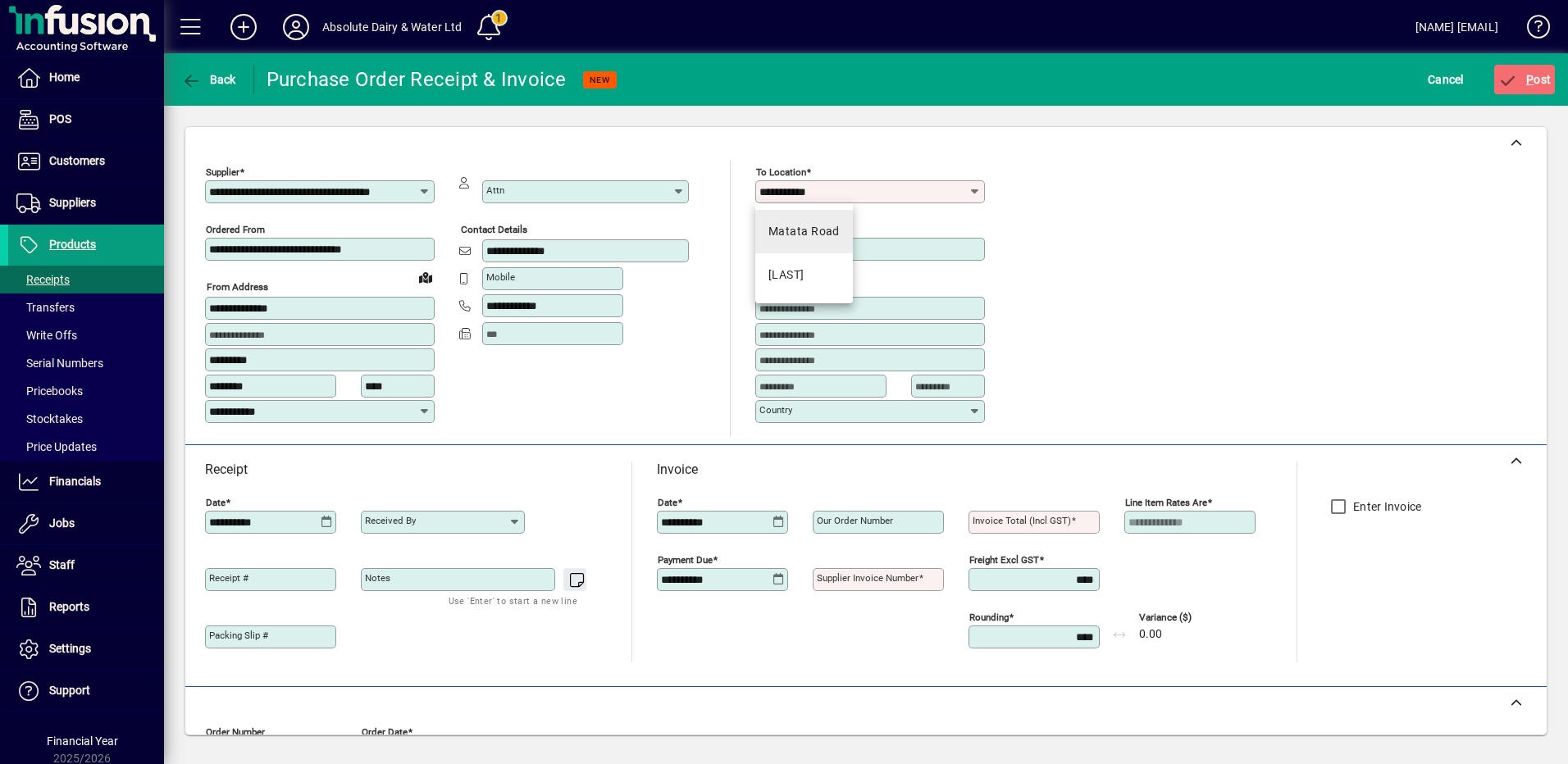type on "**********" 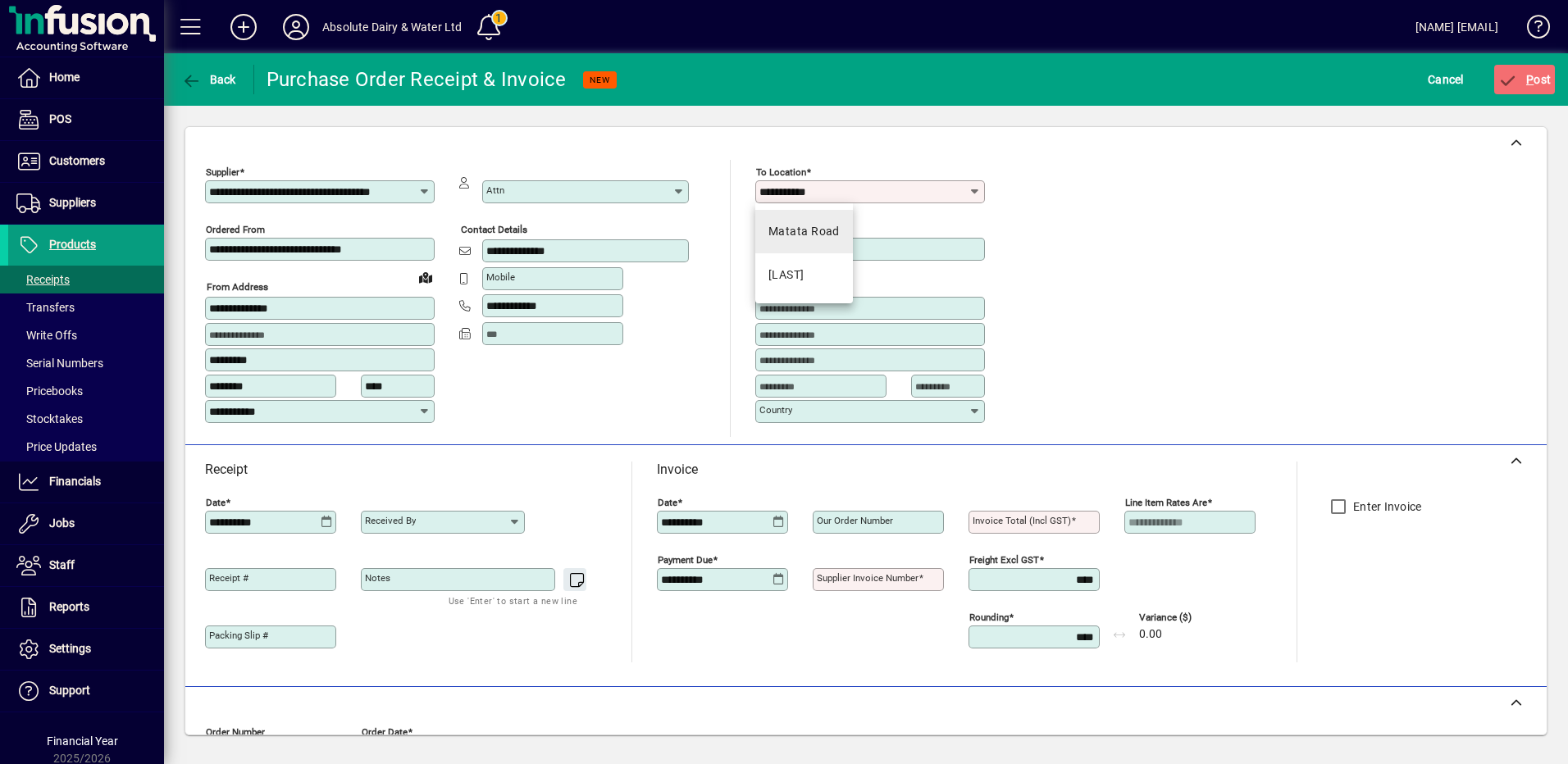 type on "*****" 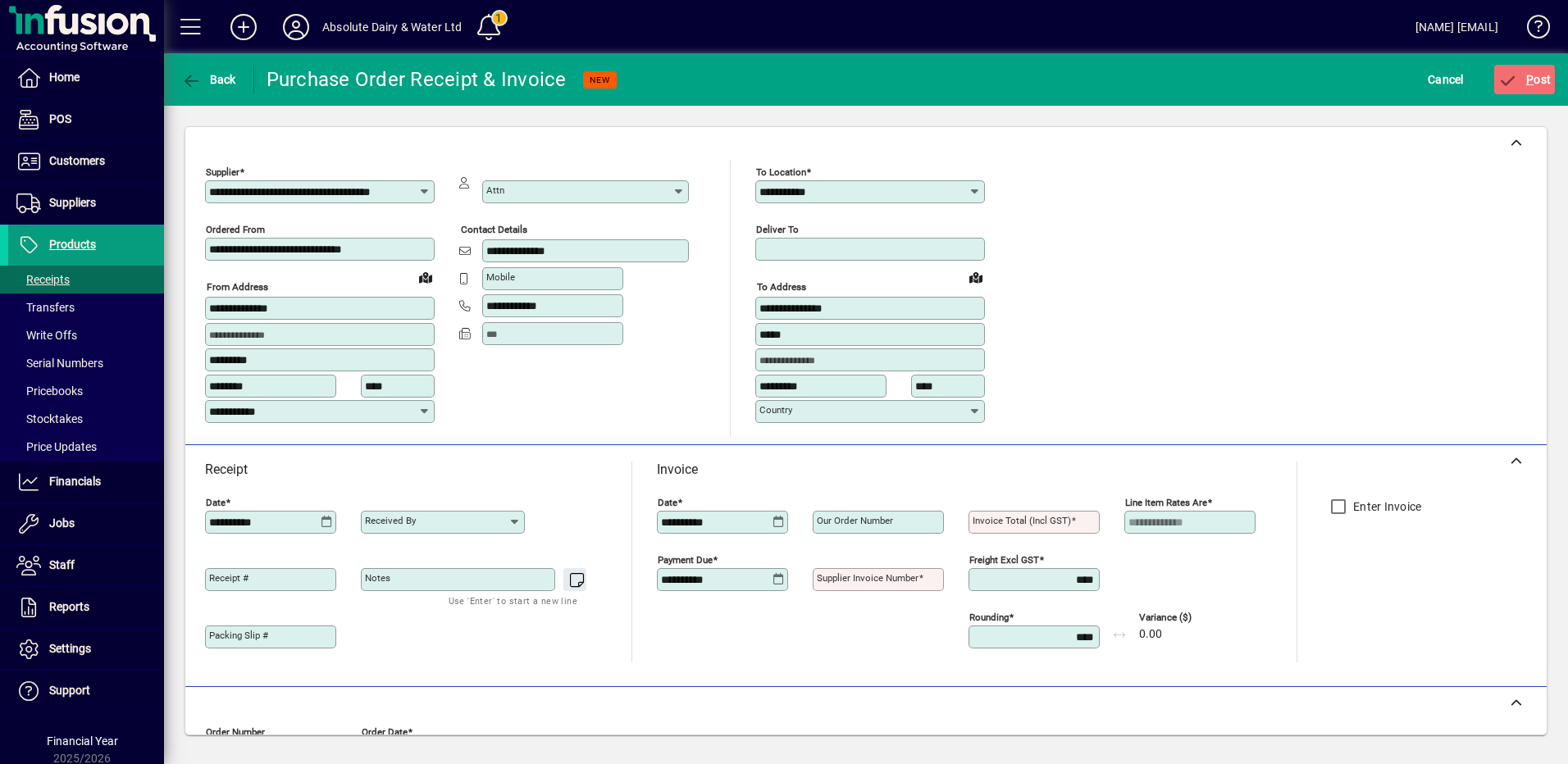 type on "**********" 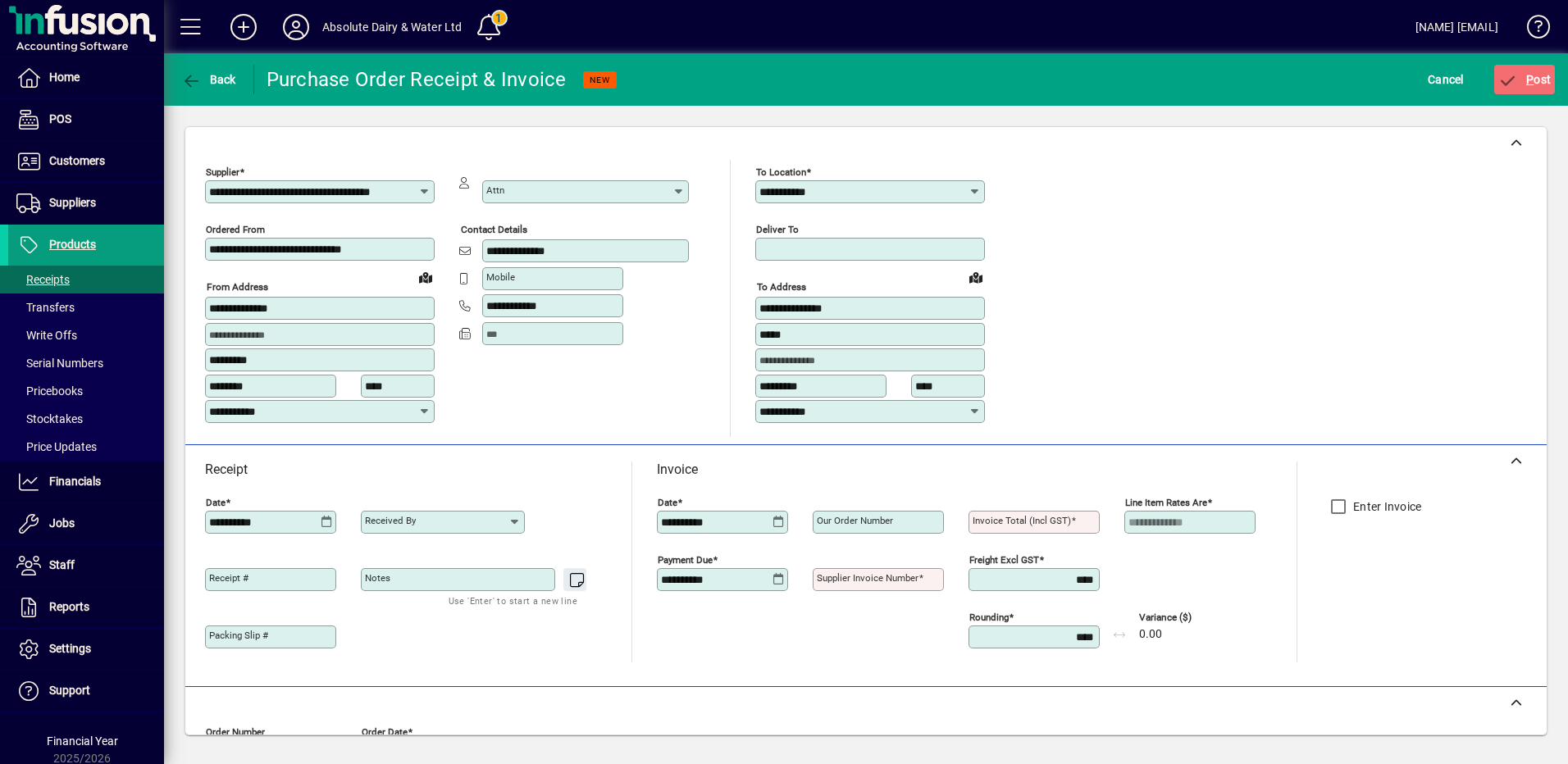 click on "**********" 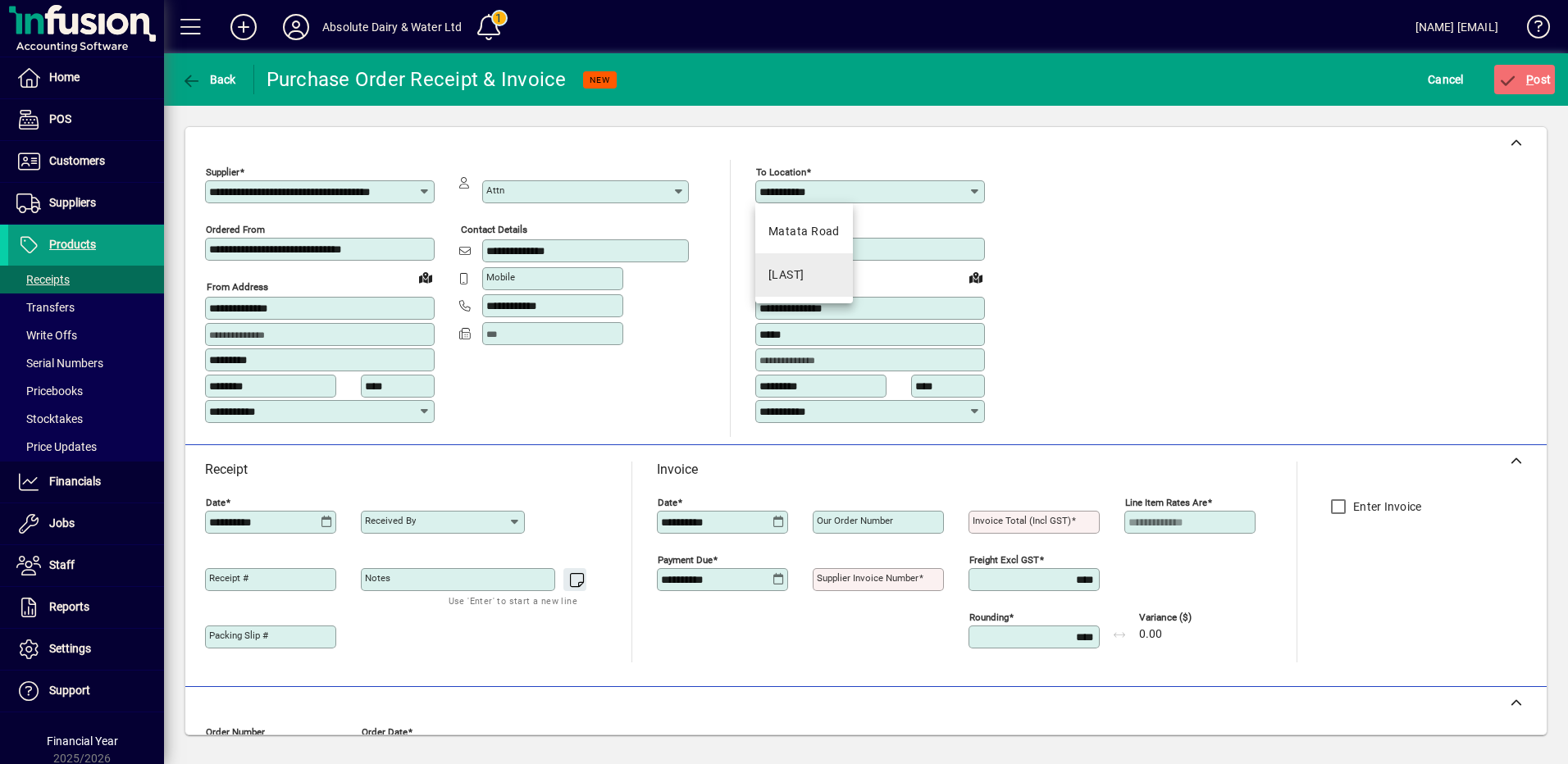 click on "[LAST]" at bounding box center (786, 275) 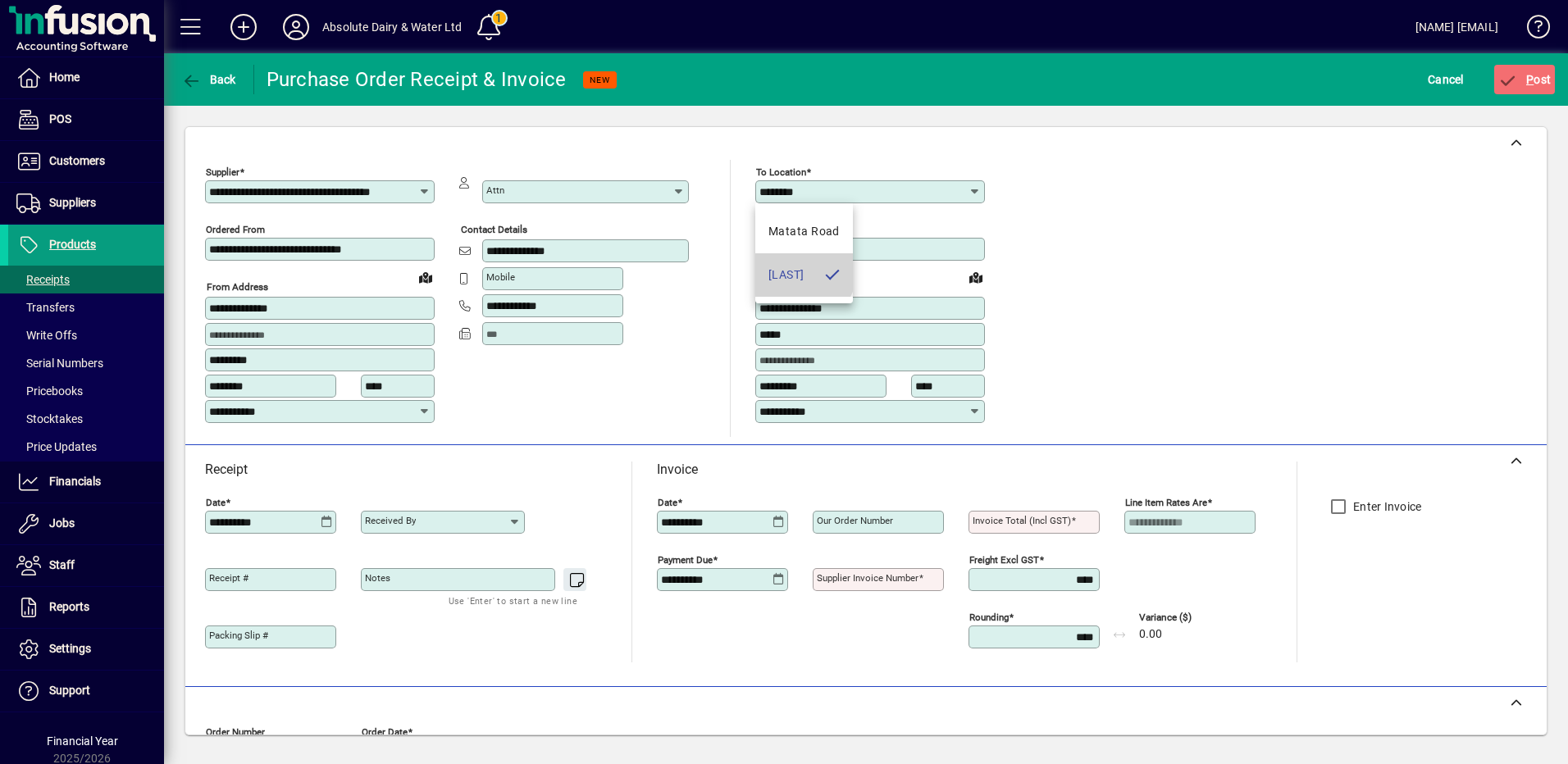 type on "**********" 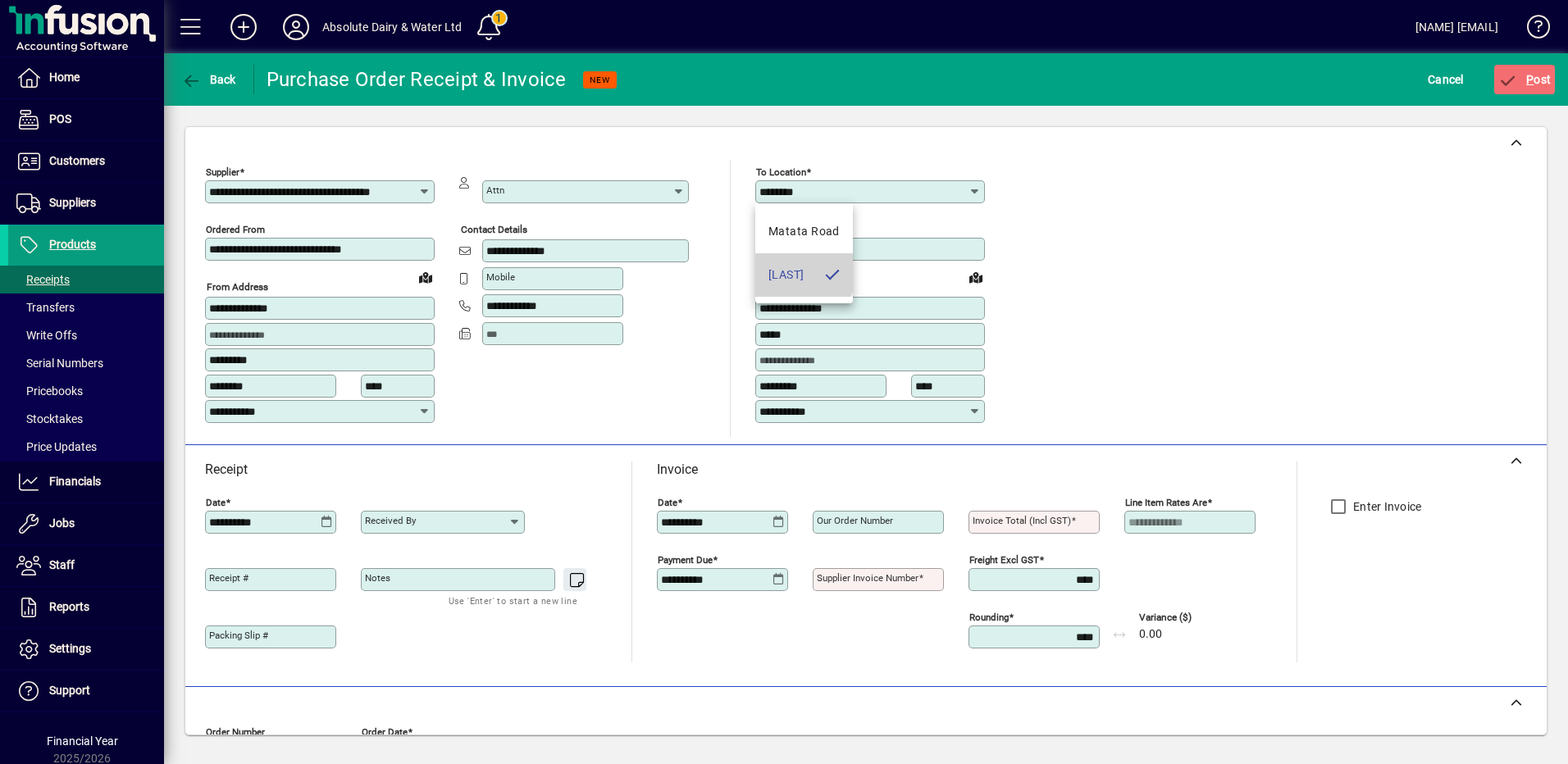 type 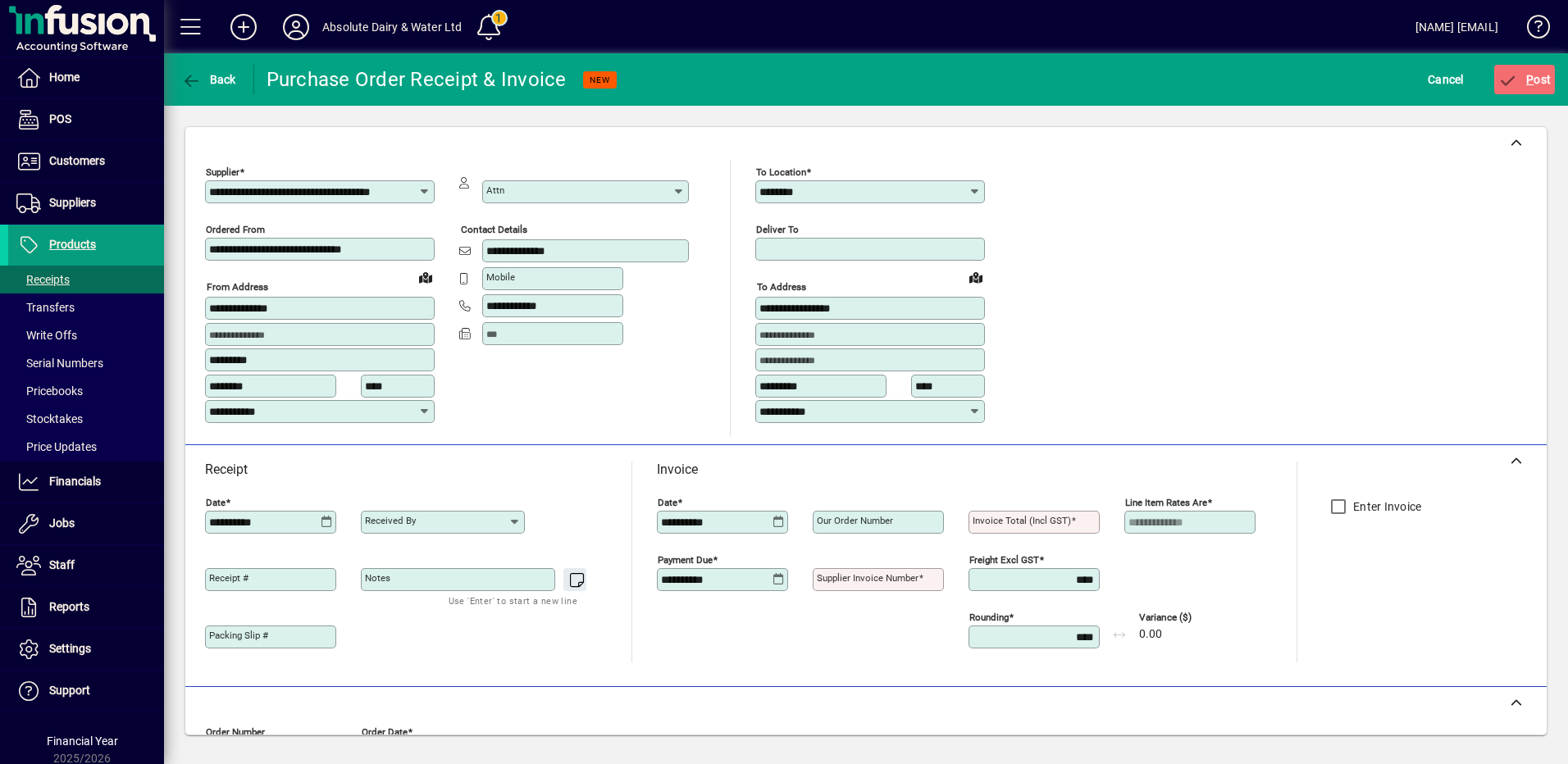 click on "Supplier invoice number" 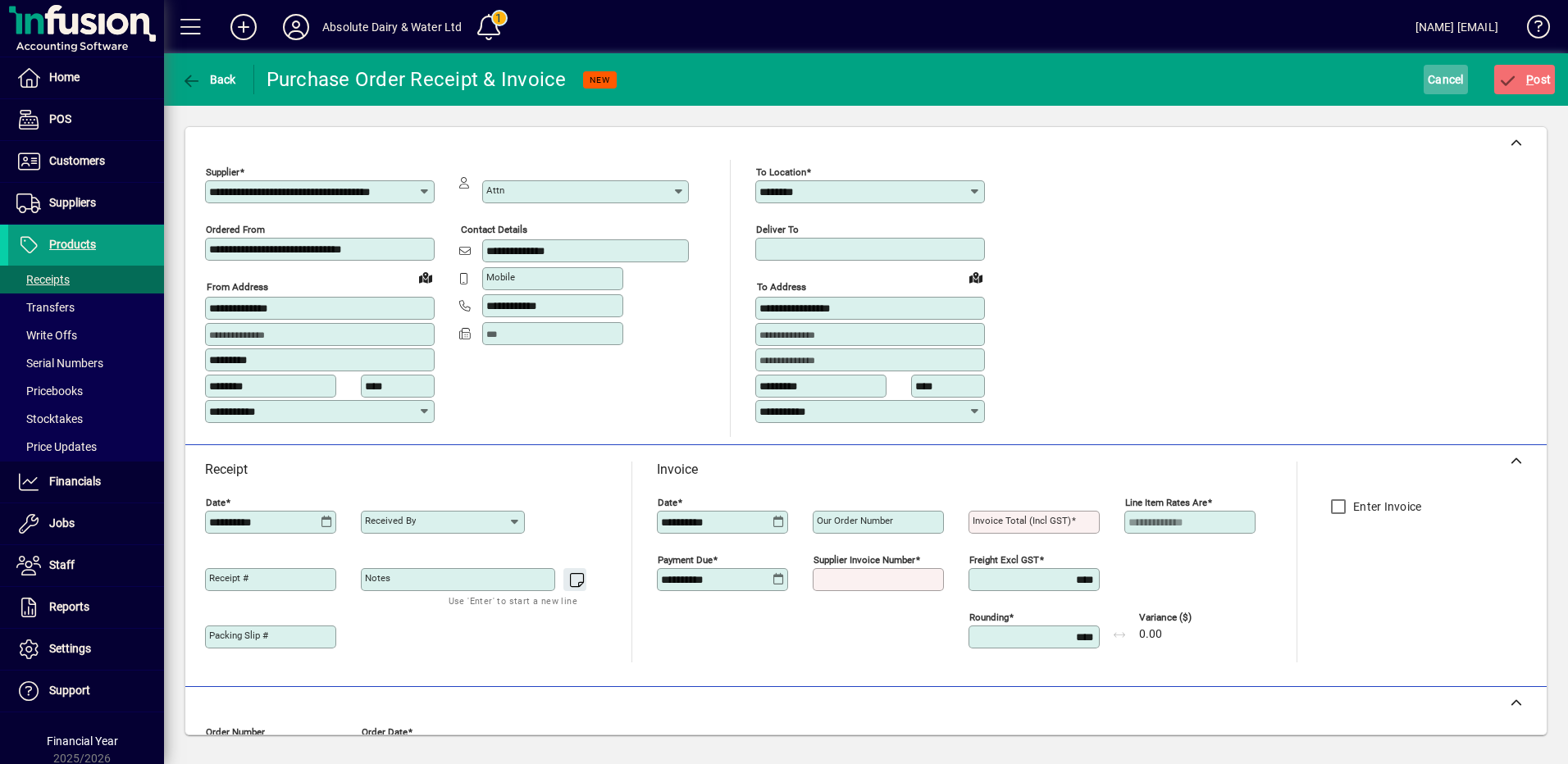 click 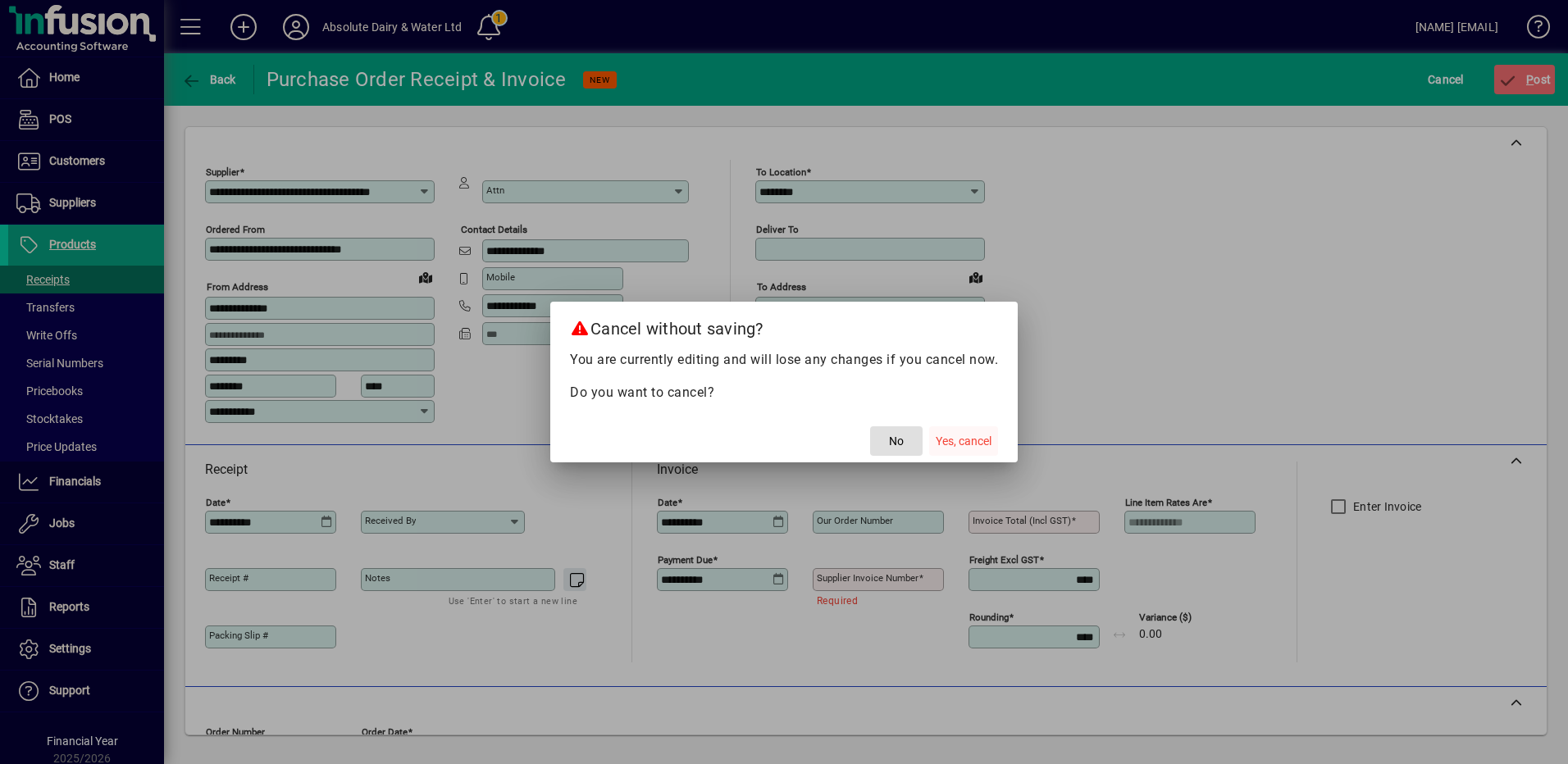 click 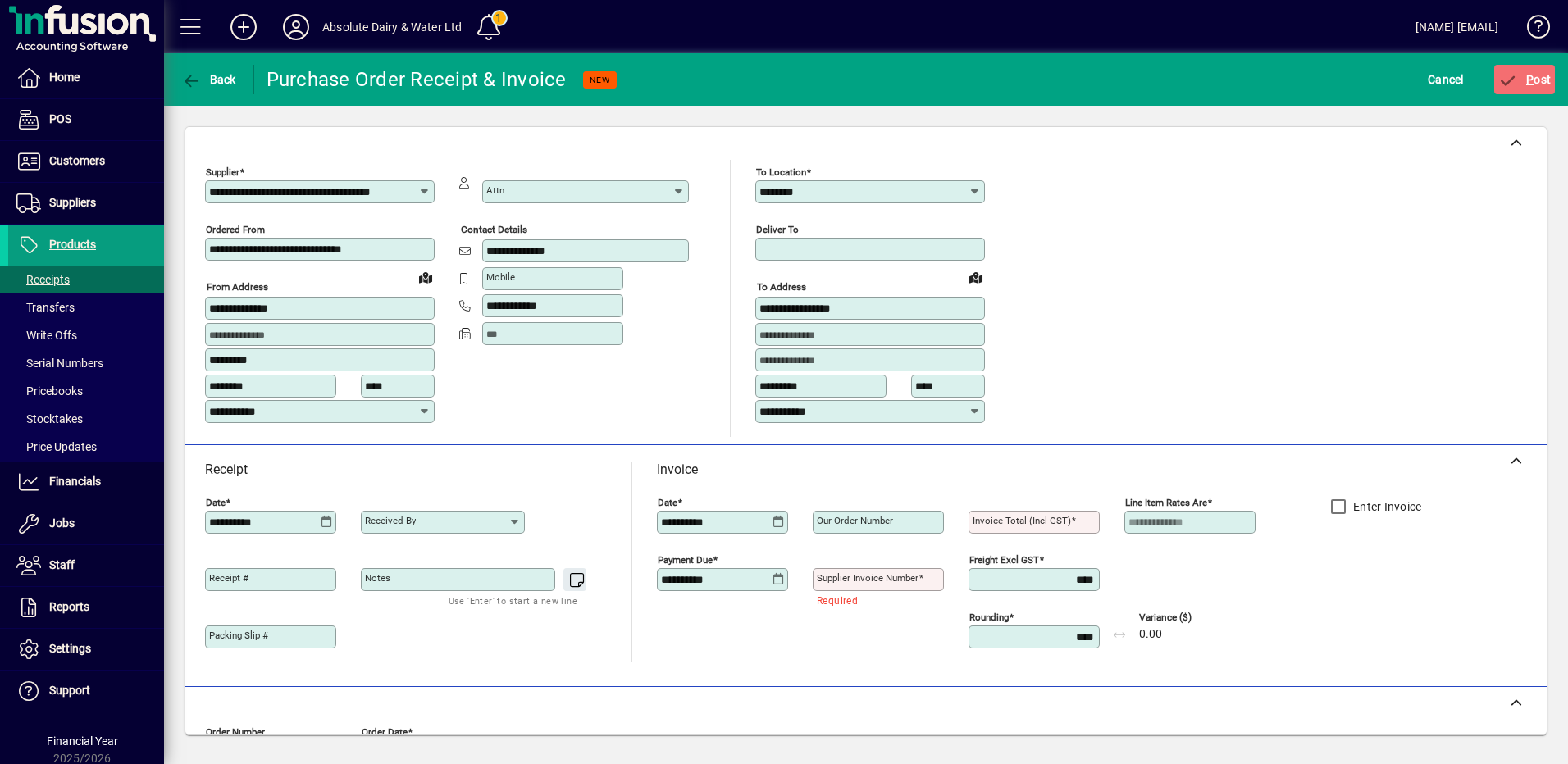 type on "****" 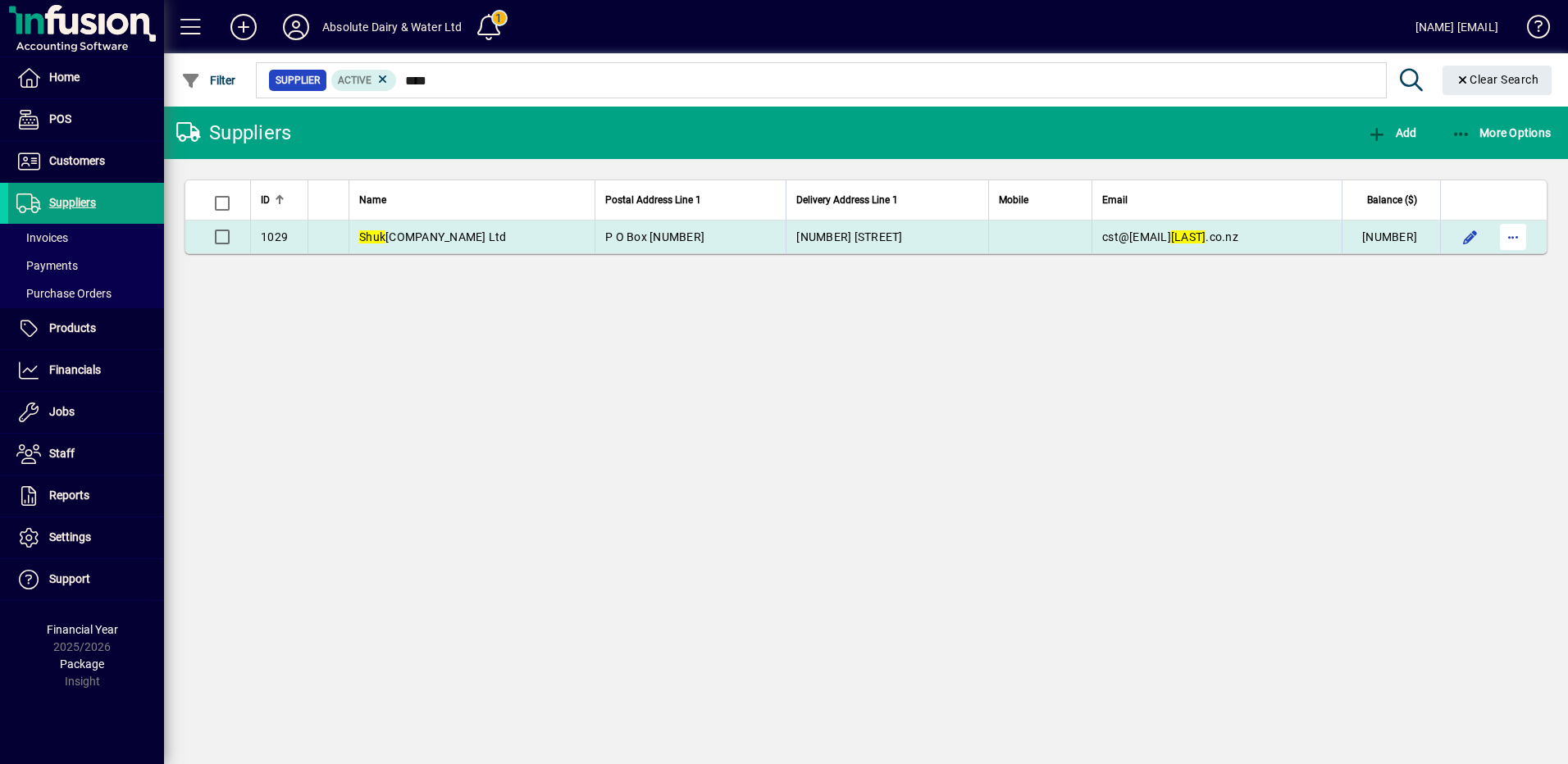 click at bounding box center [1513, 237] 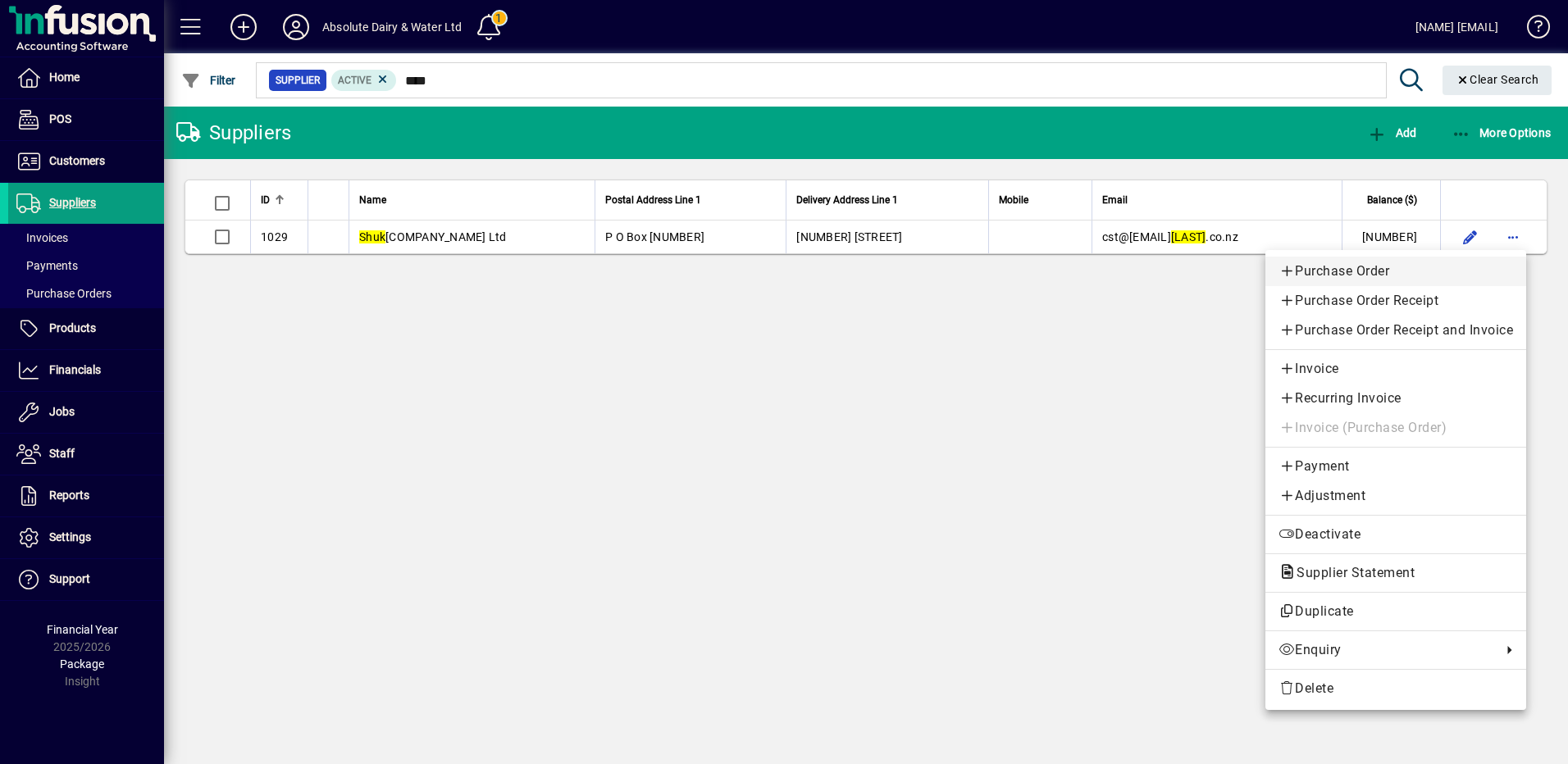 click on "Purchase Order" at bounding box center (1396, 271) 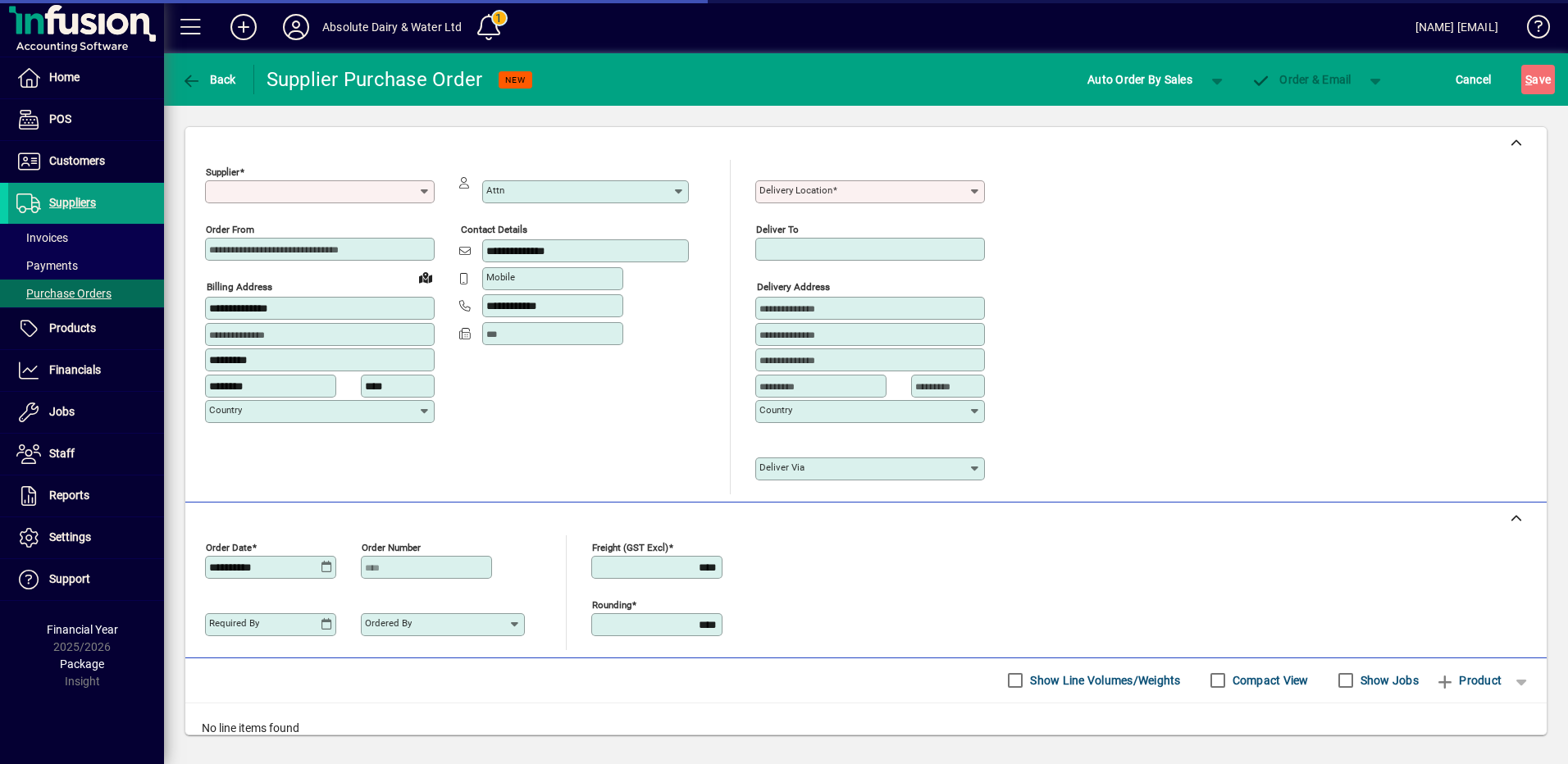 type on "**********" 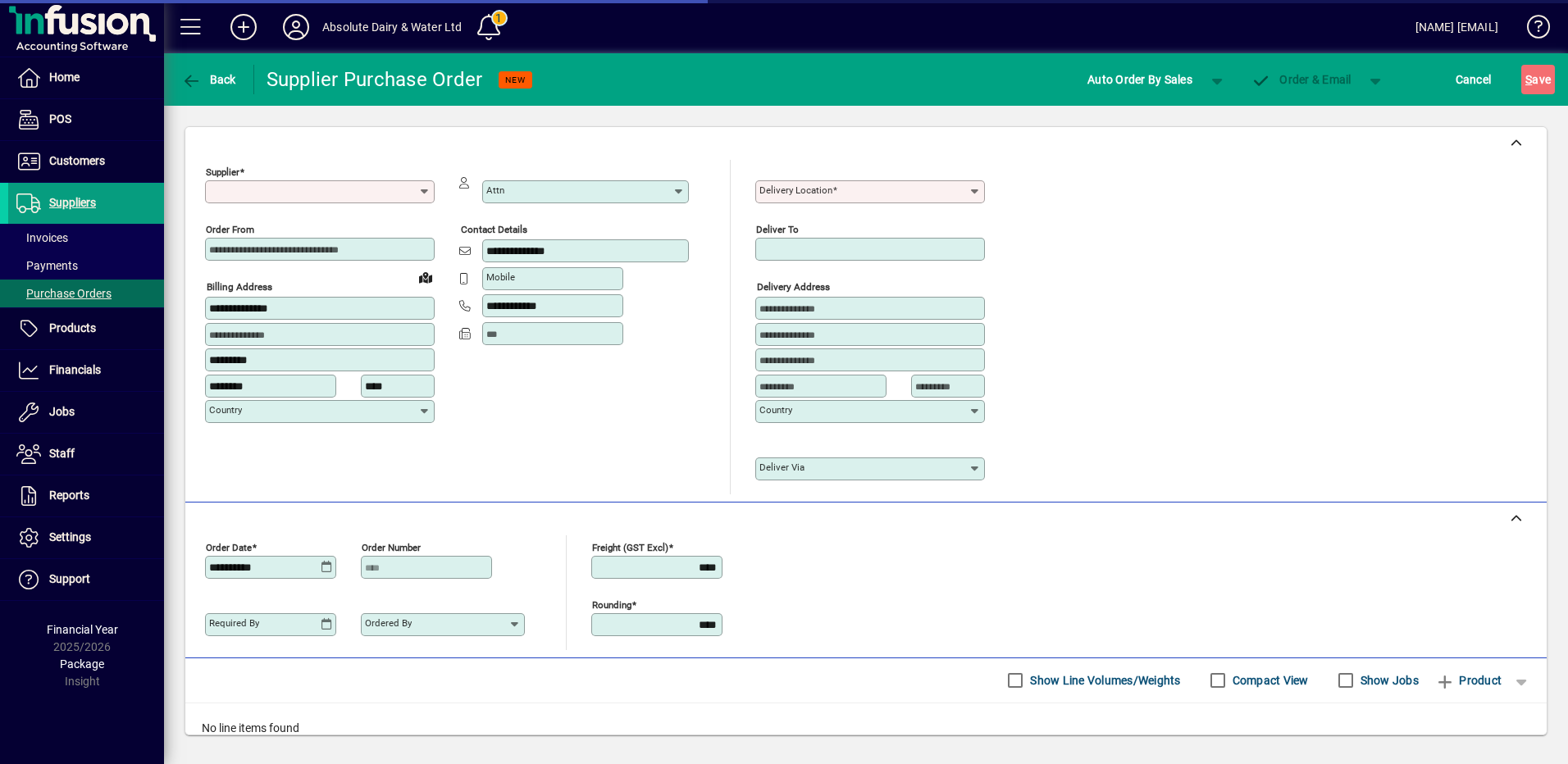 type on "**********" 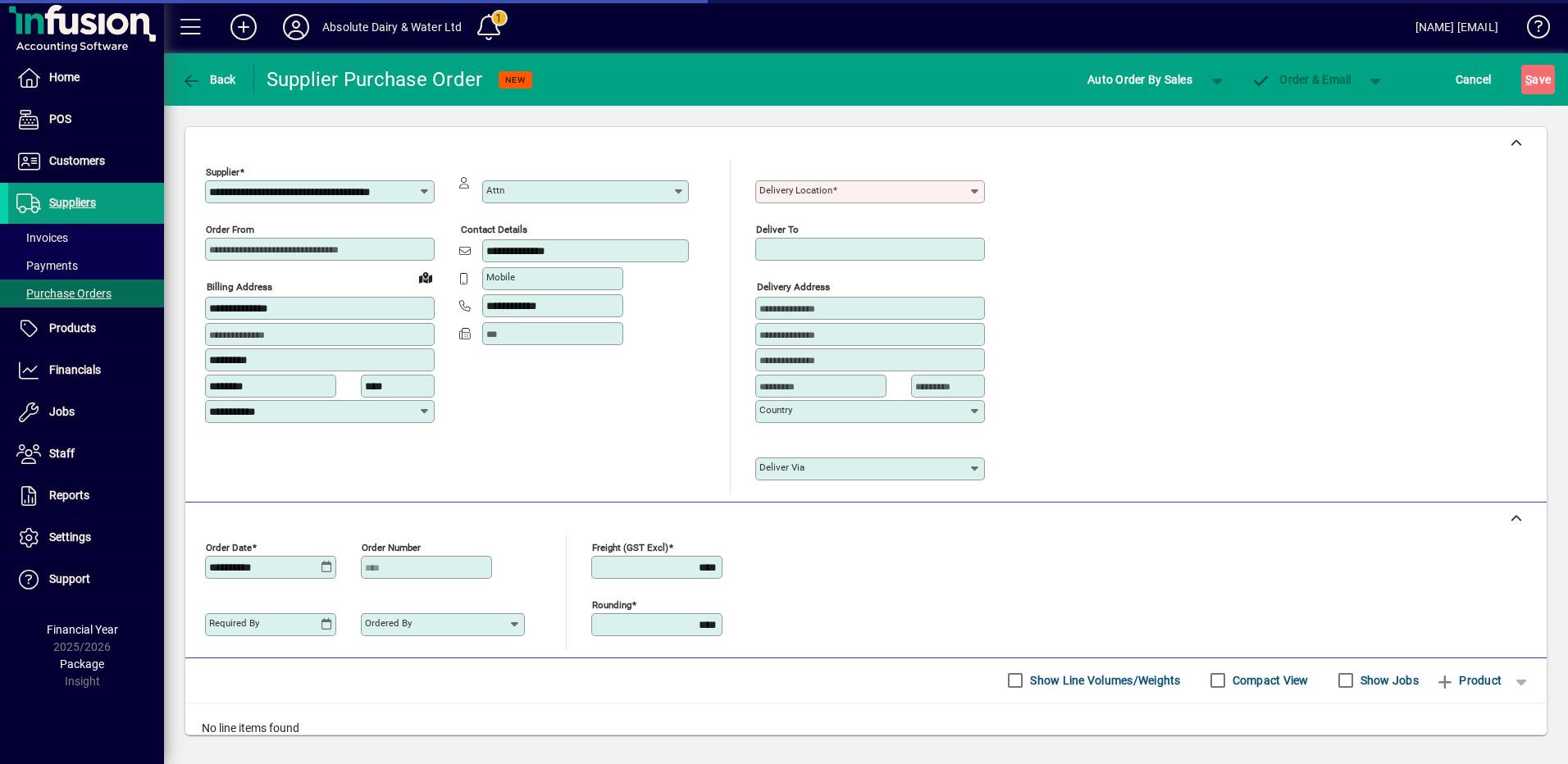 click on "Delivery Location" at bounding box center [864, 192] 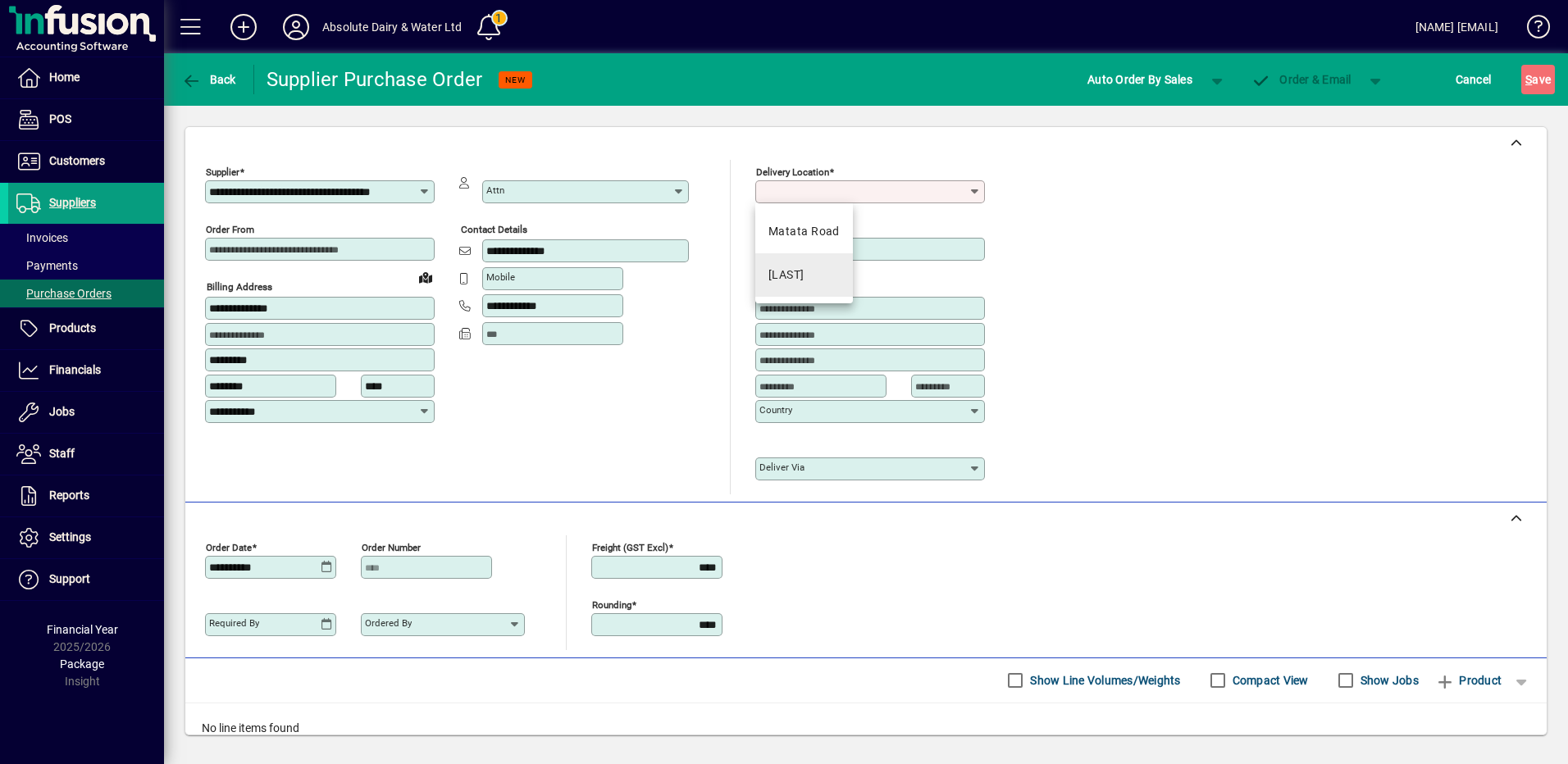 click on "[LAST]" at bounding box center [804, 275] 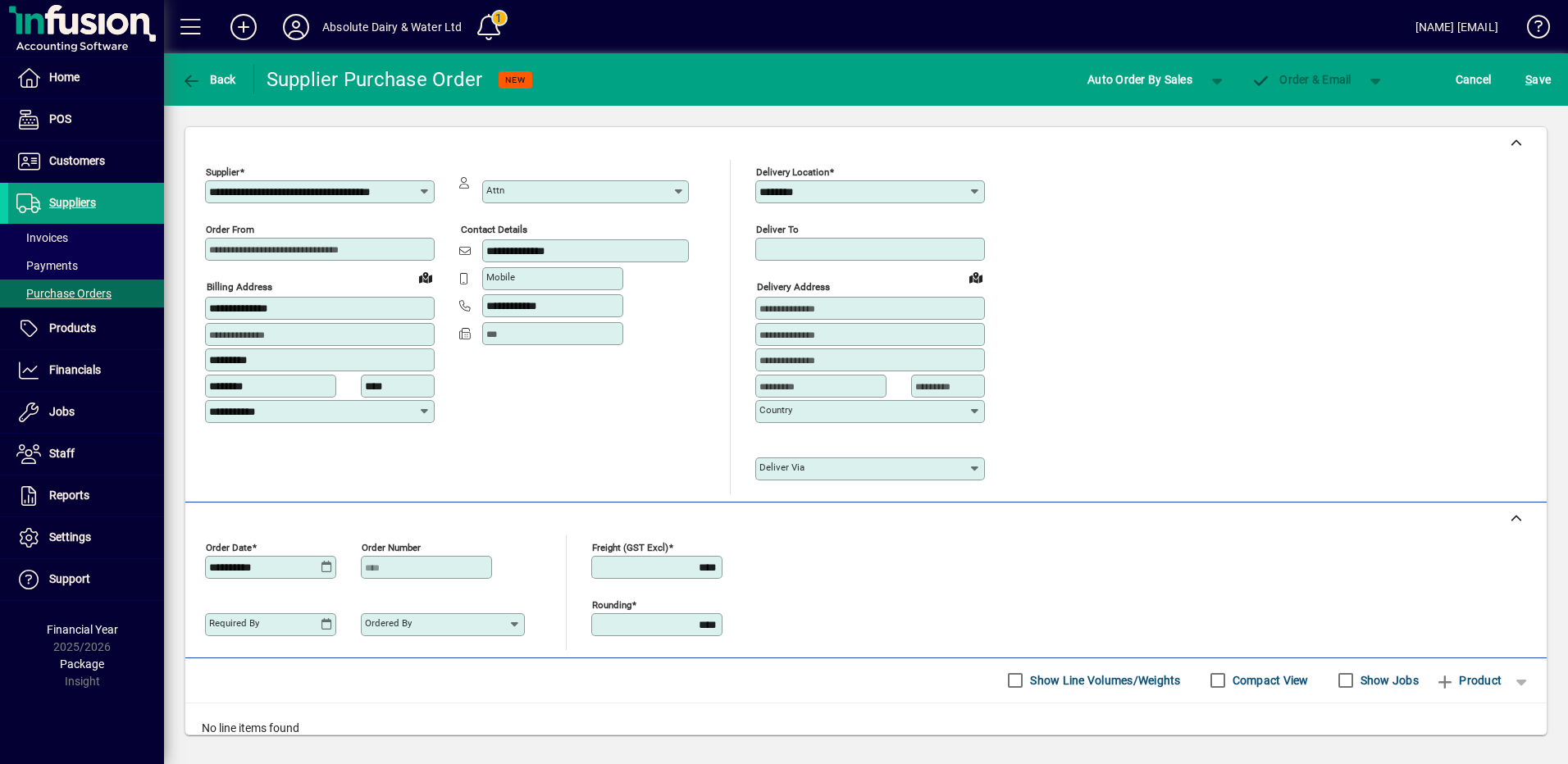 type on "**********" 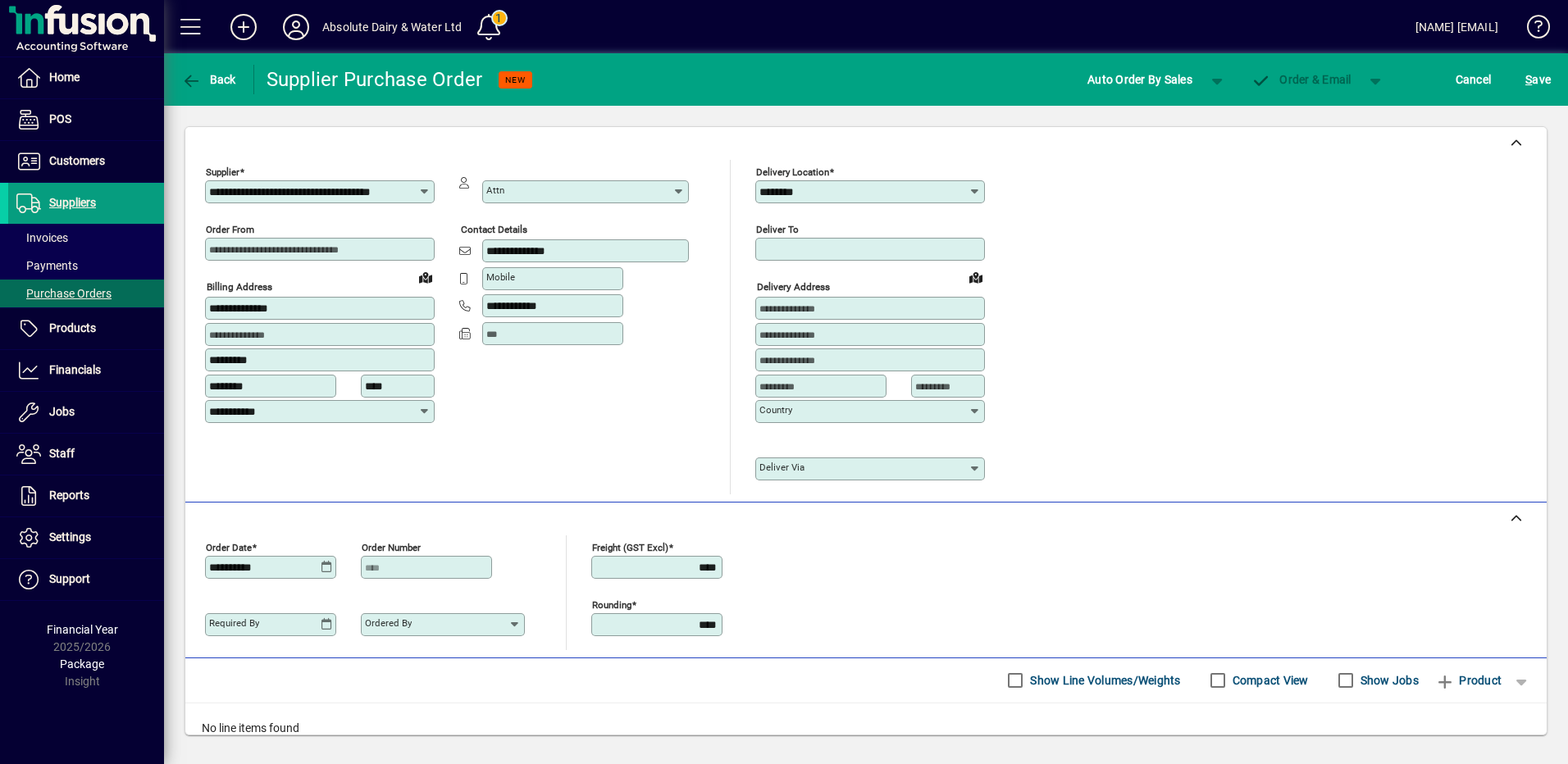 type on "*********" 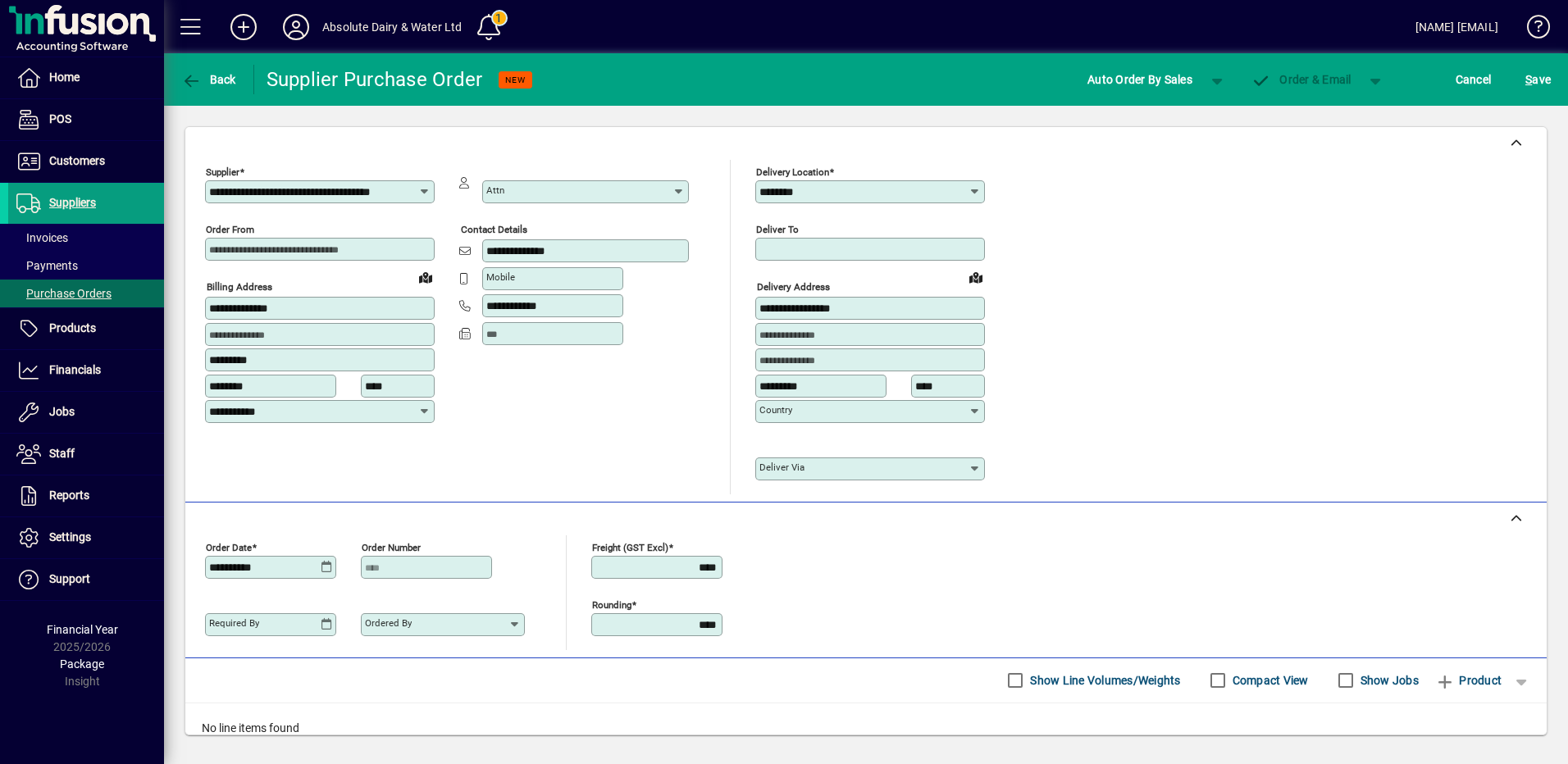 type on "**********" 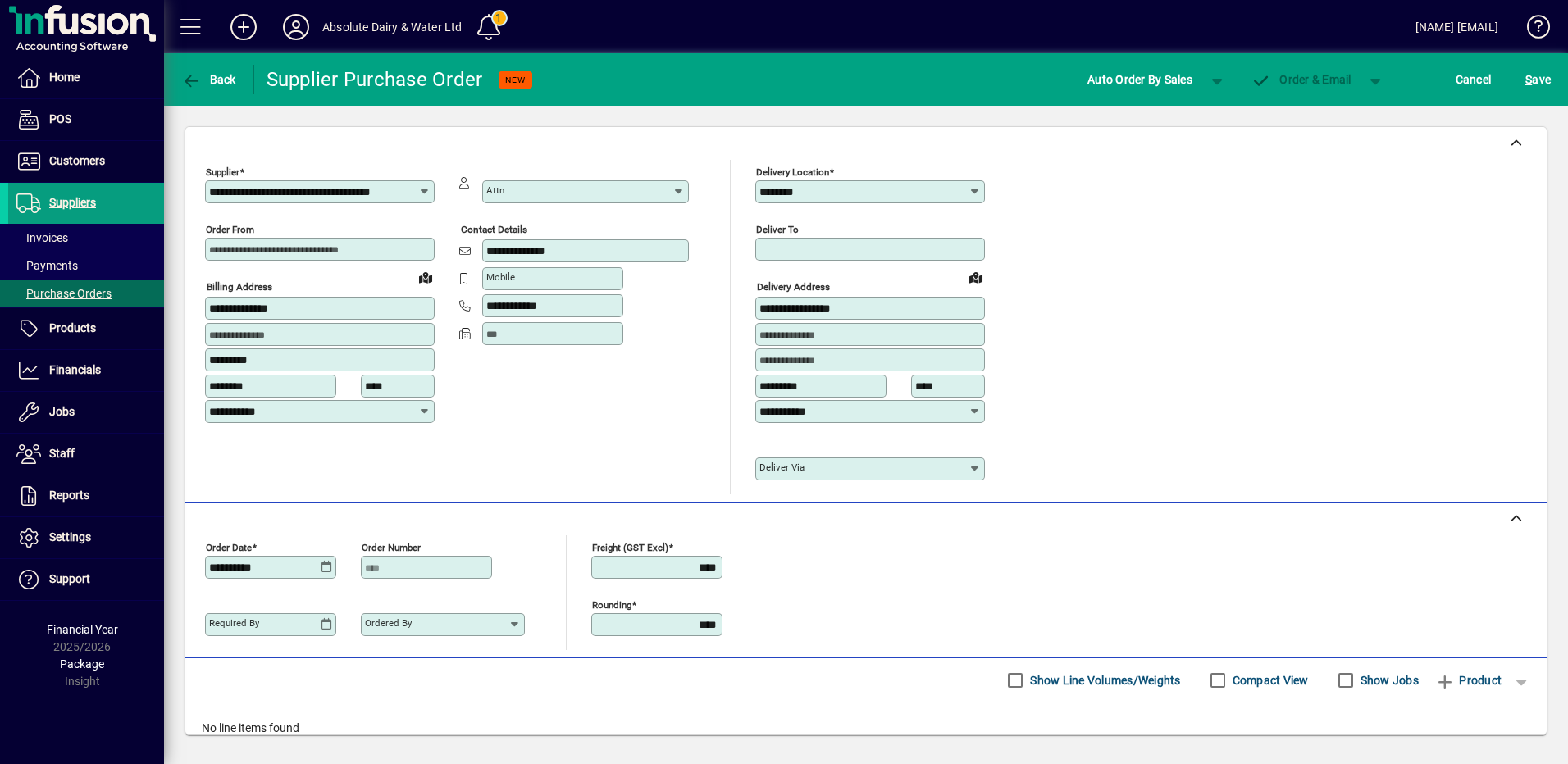 scroll, scrollTop: 111, scrollLeft: 0, axis: vertical 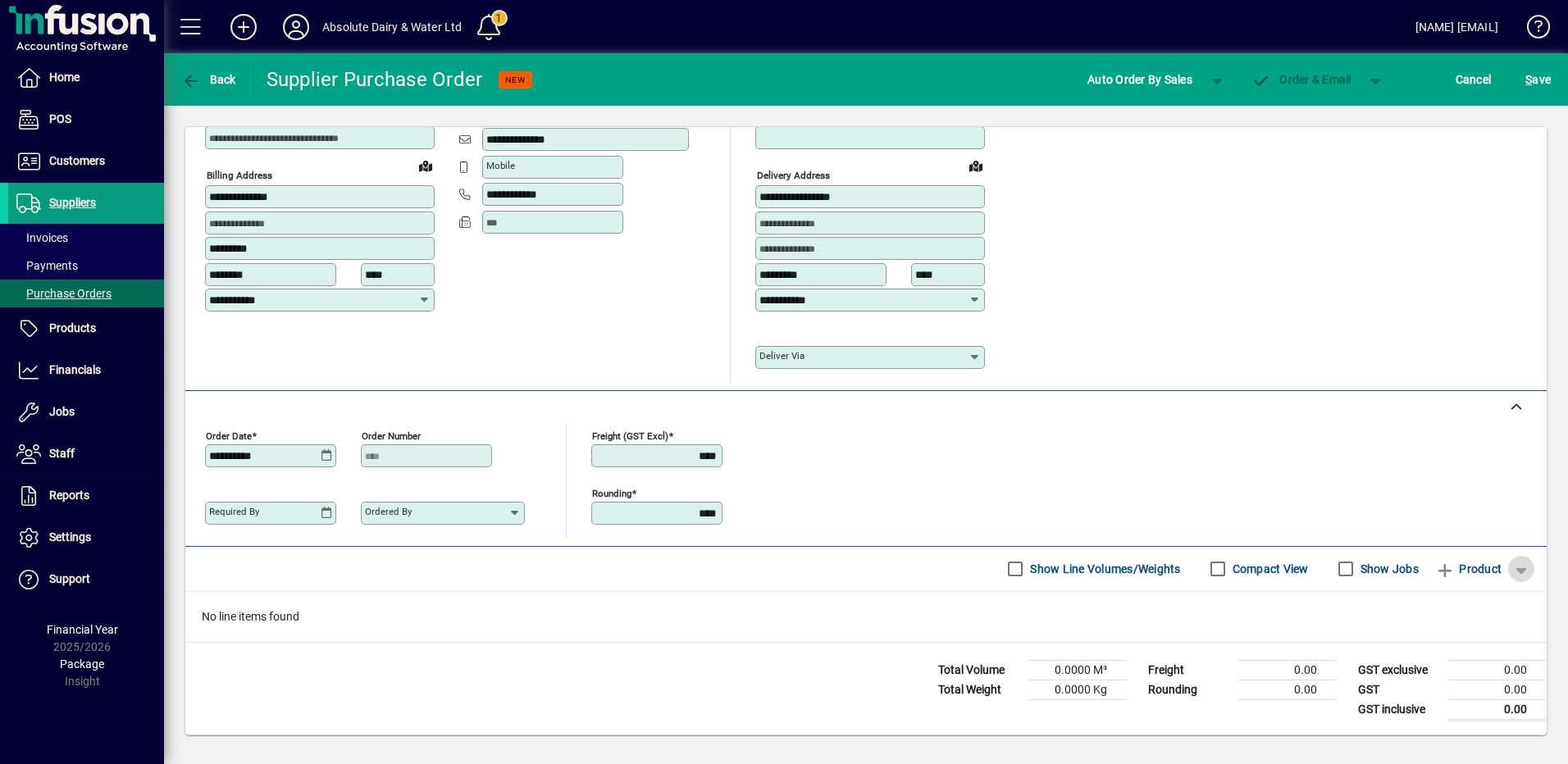 click 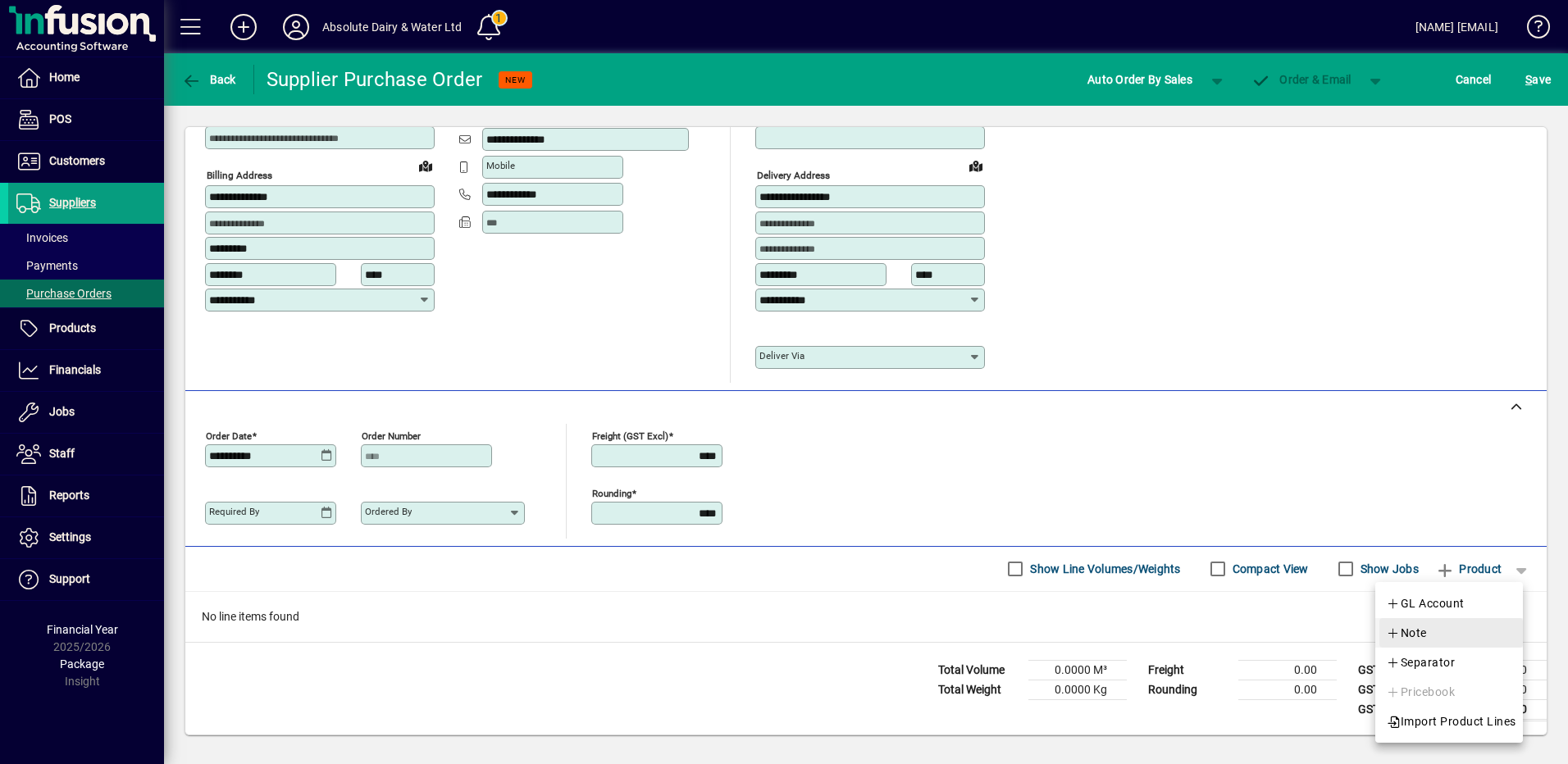 click at bounding box center (1451, 633) 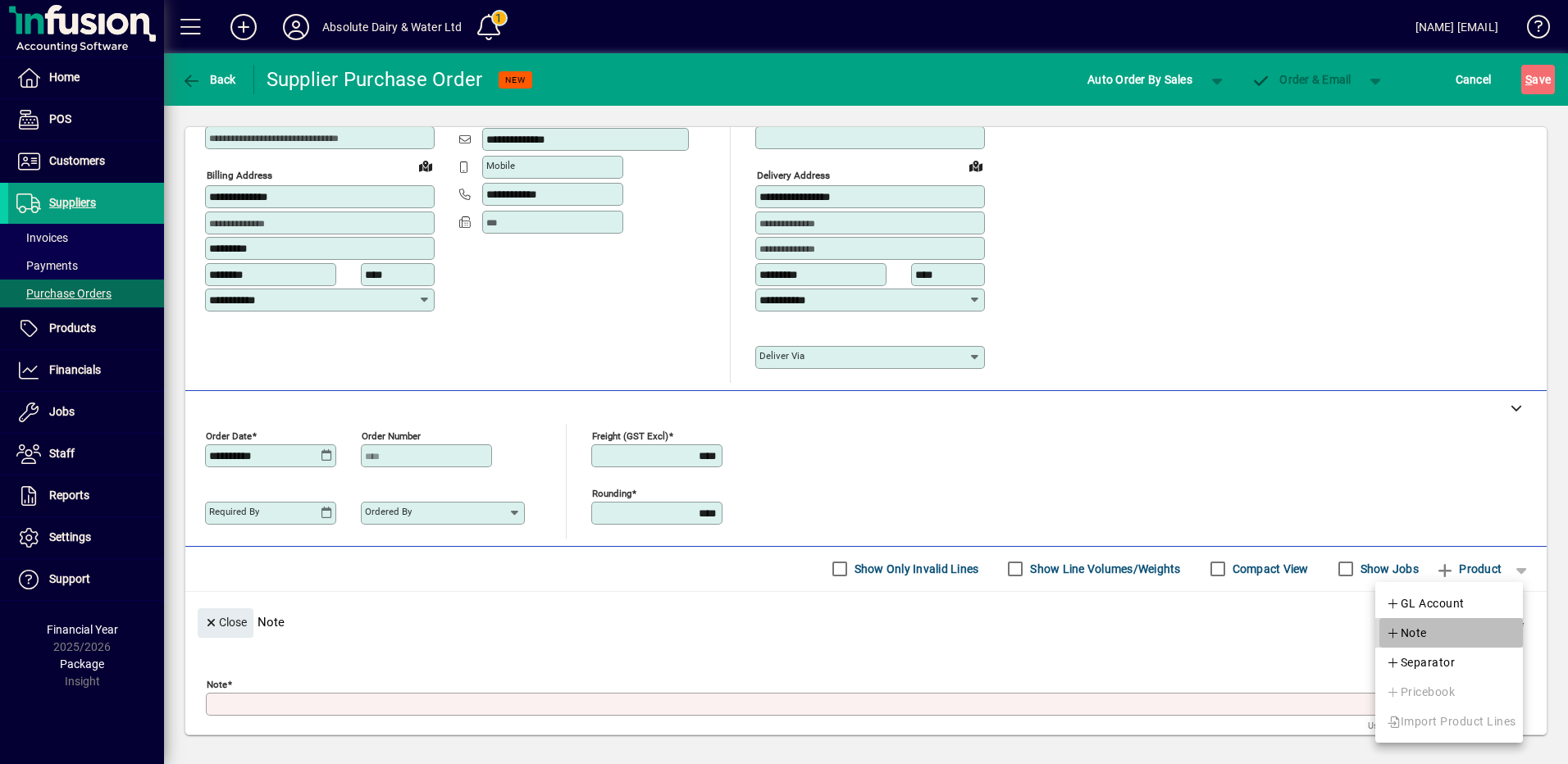 scroll, scrollTop: 0, scrollLeft: 0, axis: both 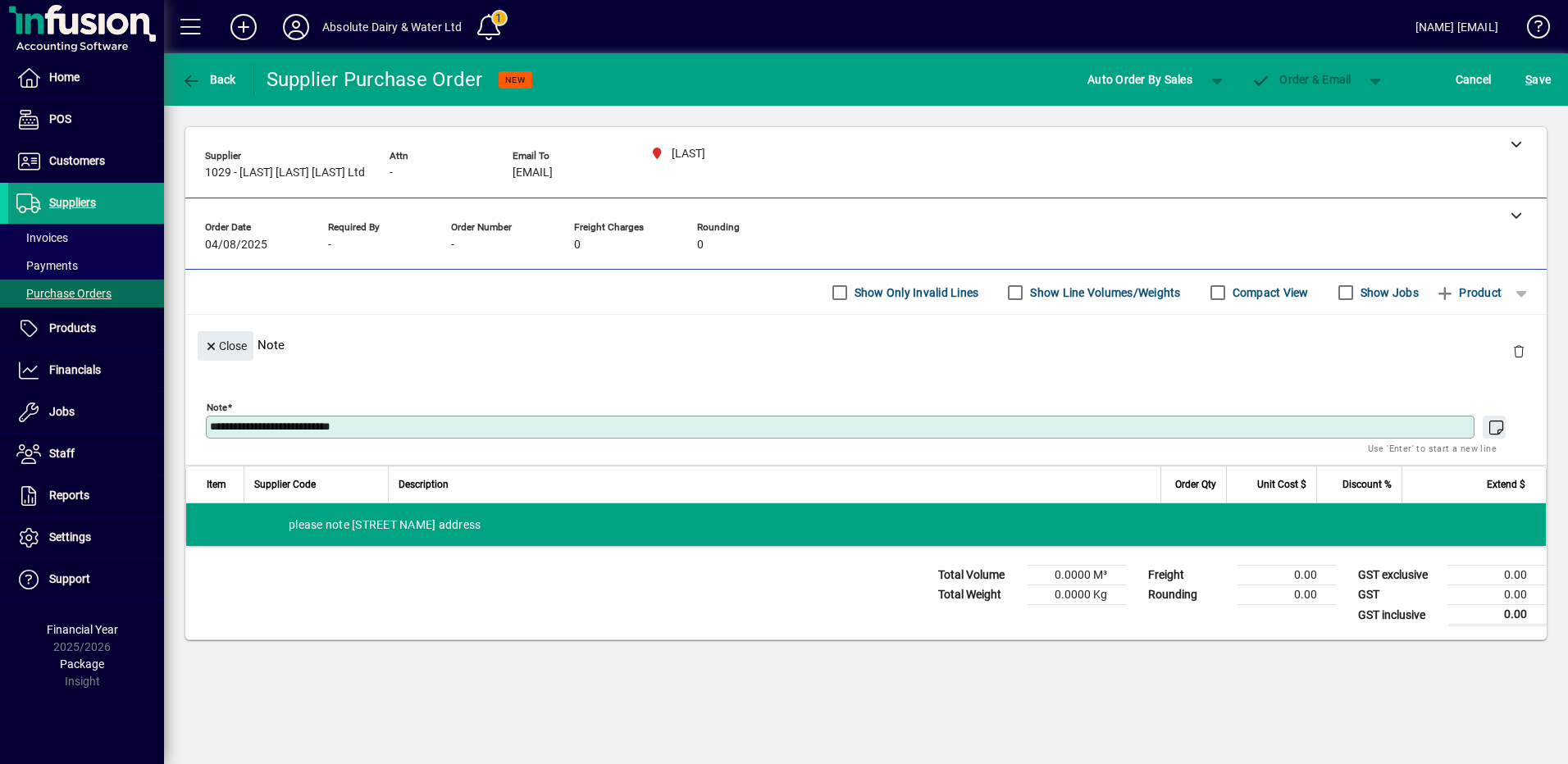 type on "**********" 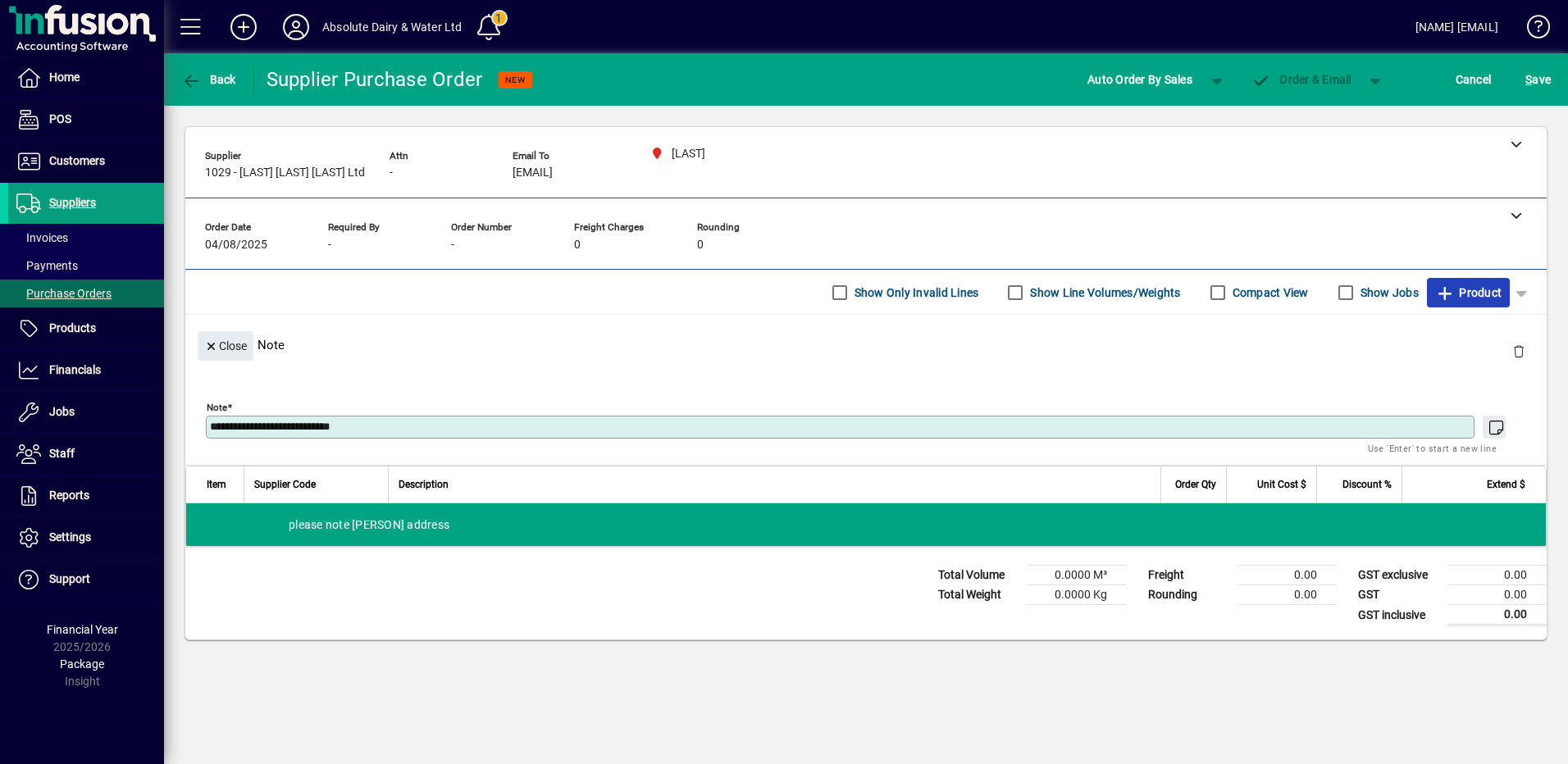 click on "Product" 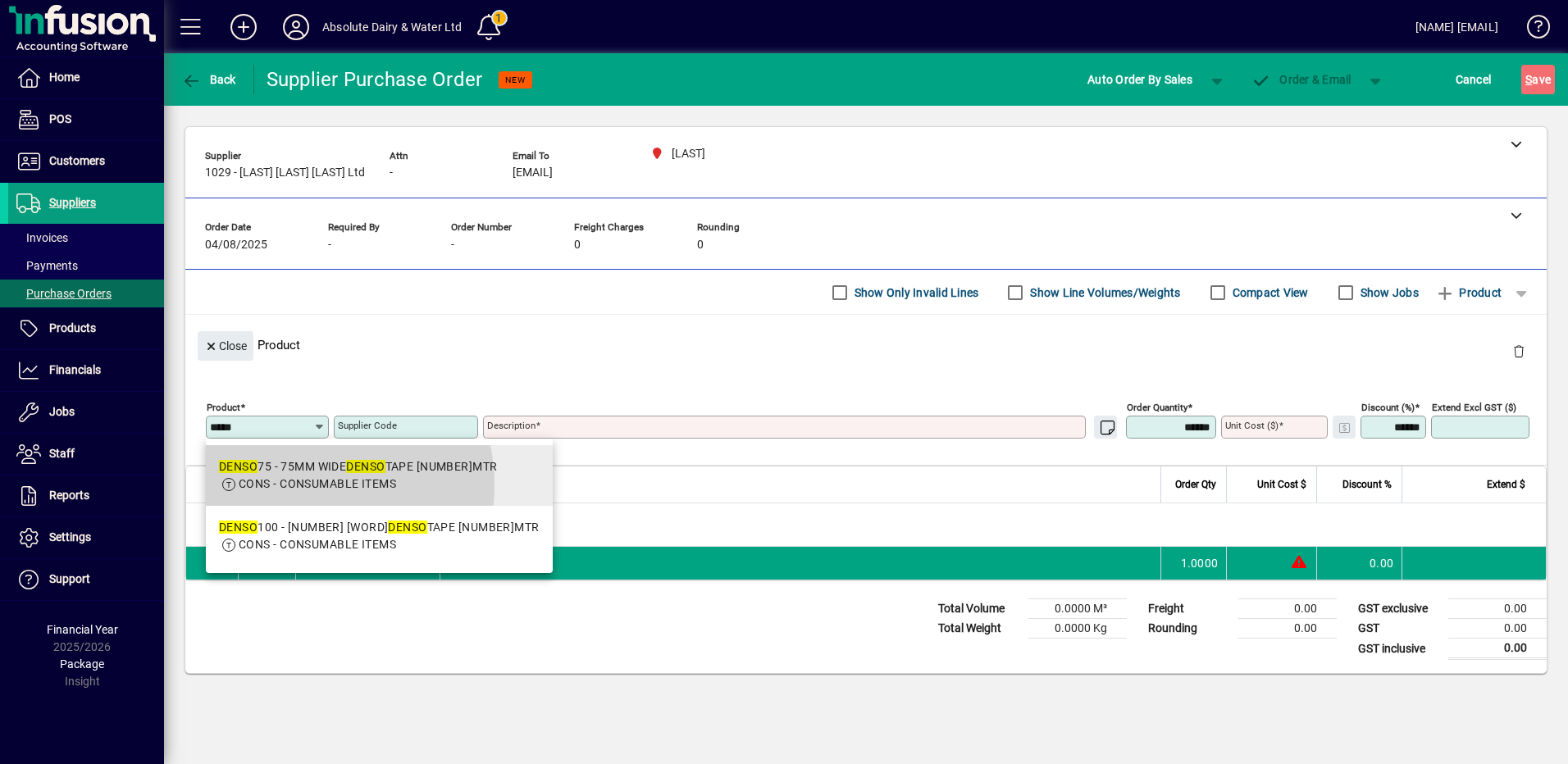 click on "CONS - CONSUMABLE ITEMS" at bounding box center (317, 484) 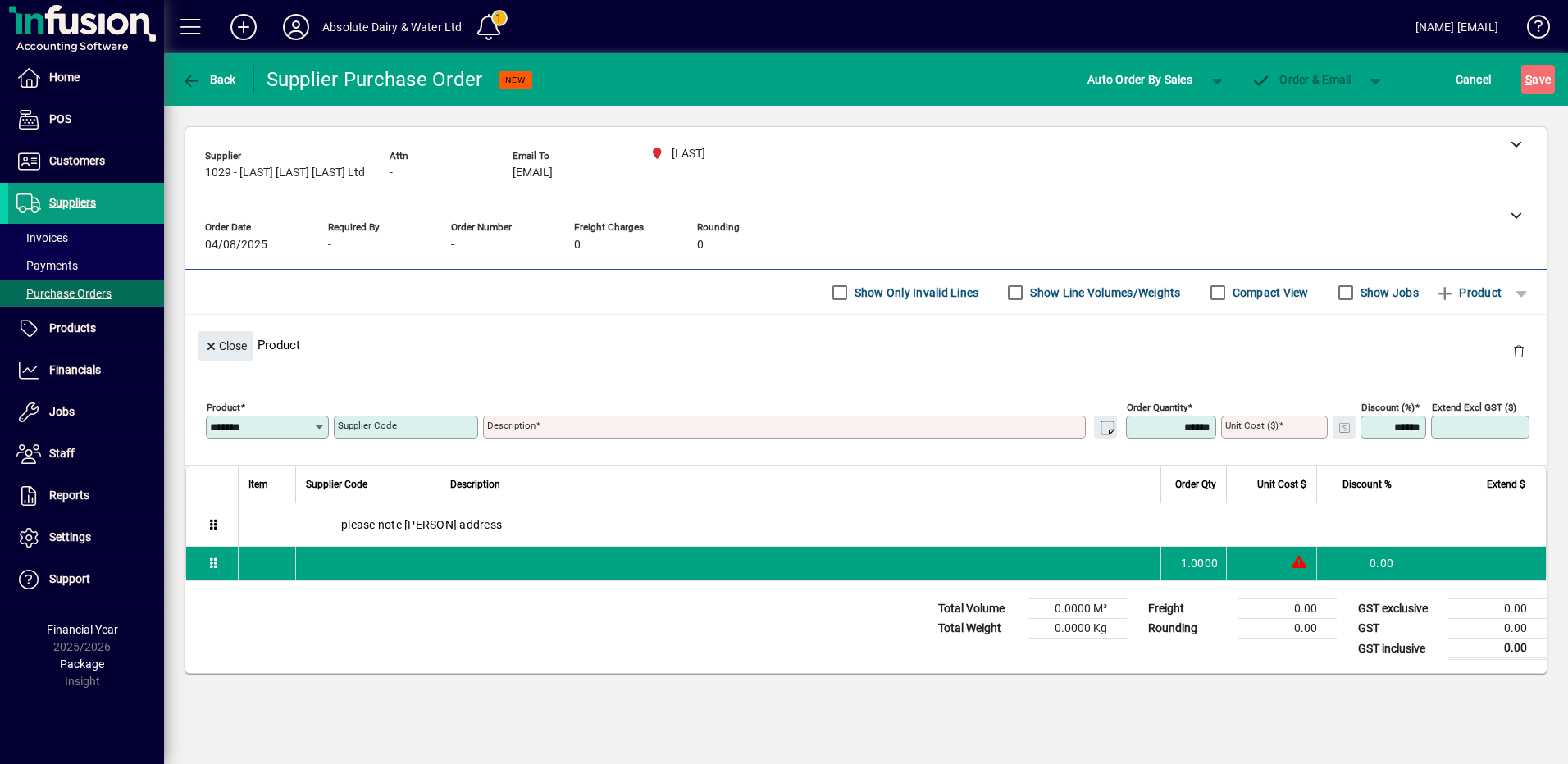 type on "**********" 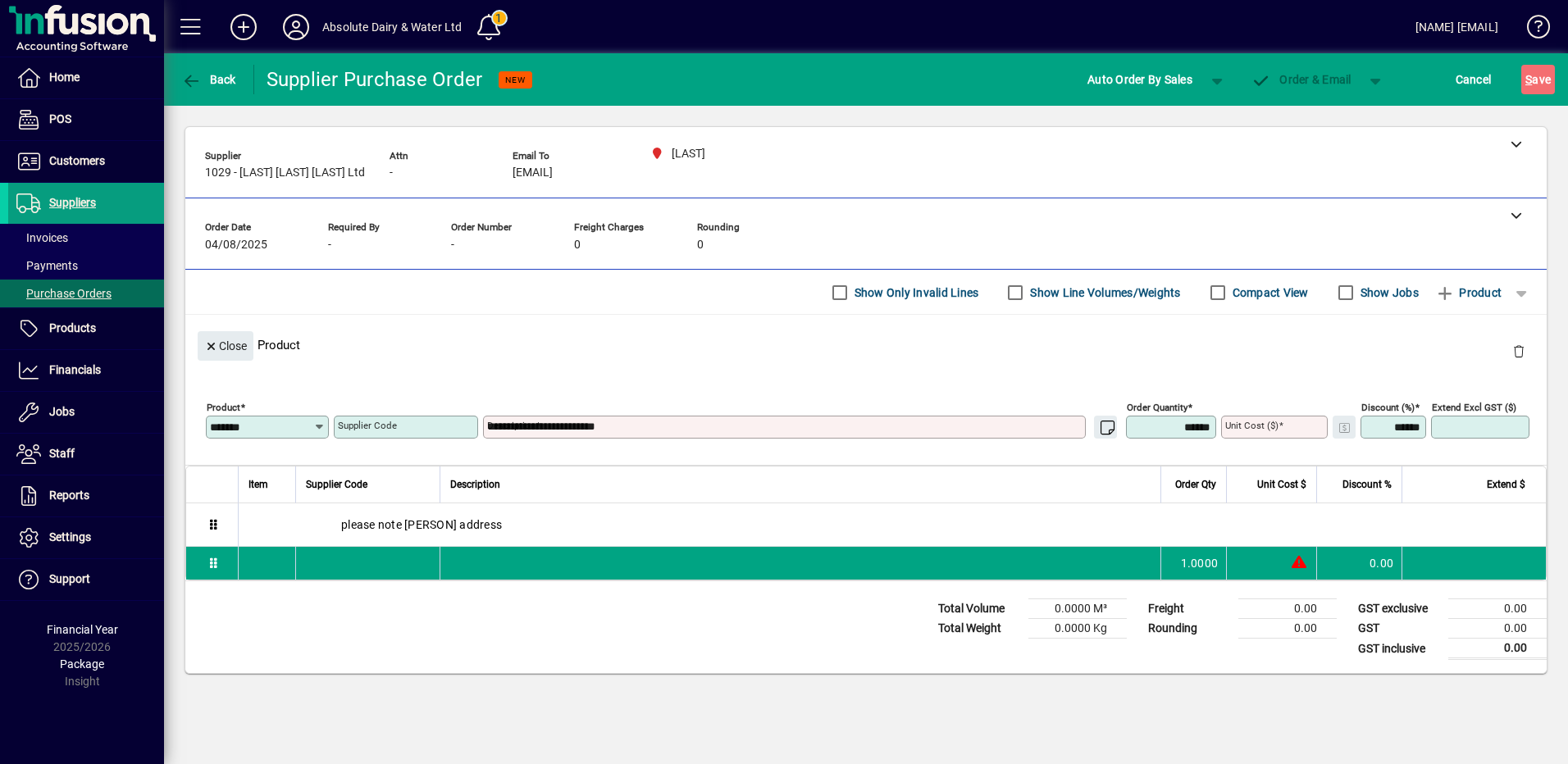 type on "**********" 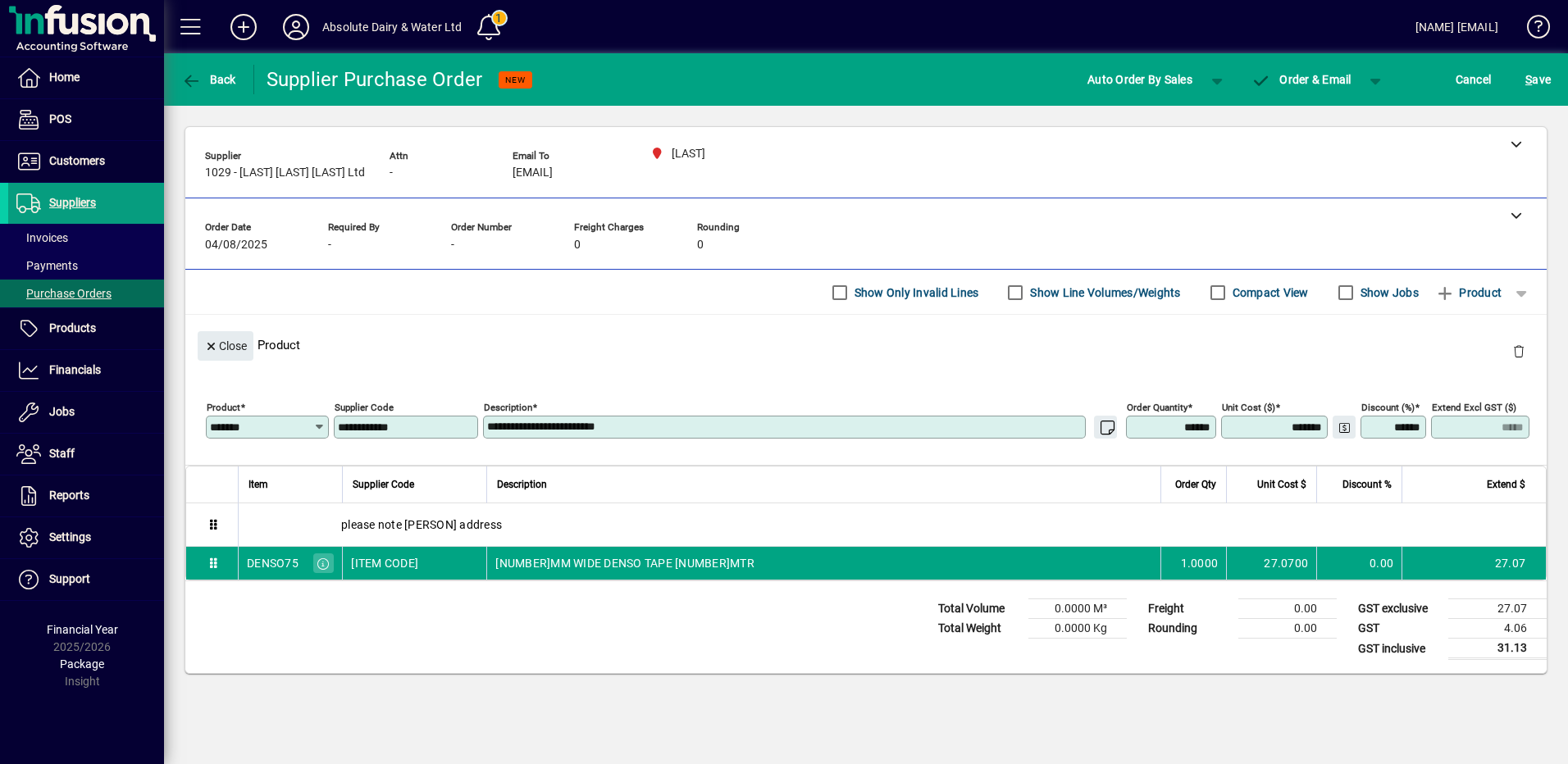 type 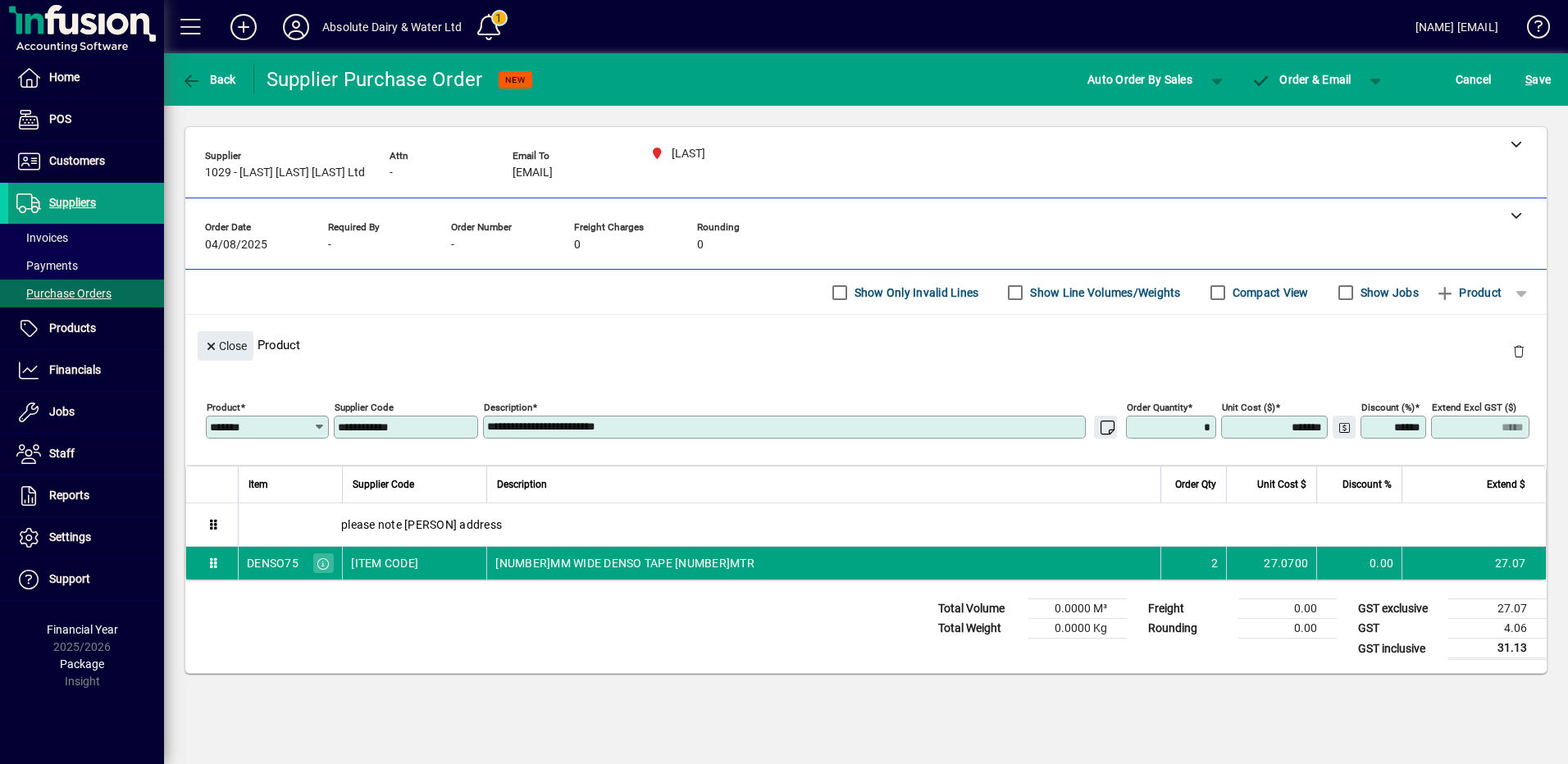 type on "******" 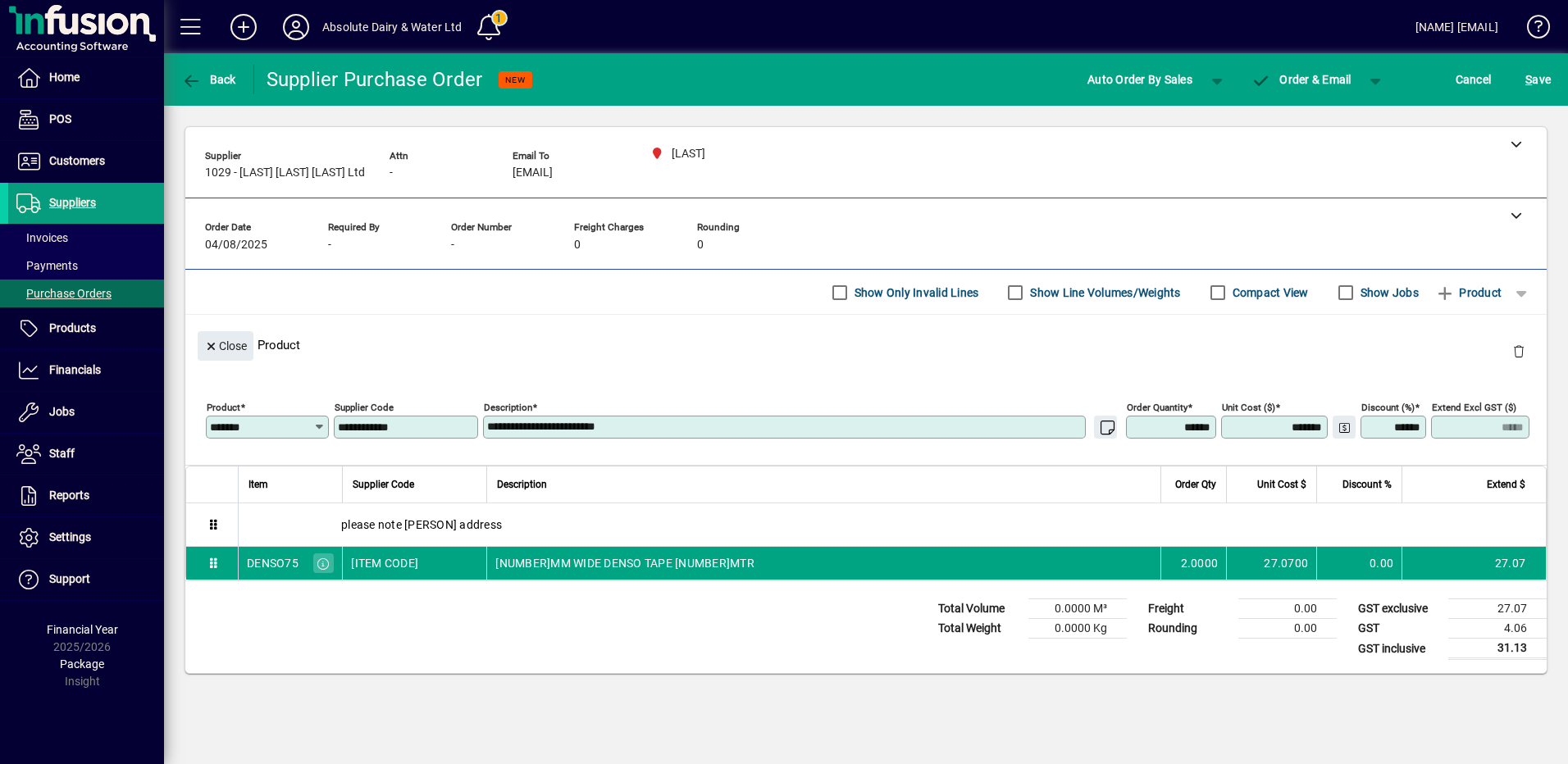 type 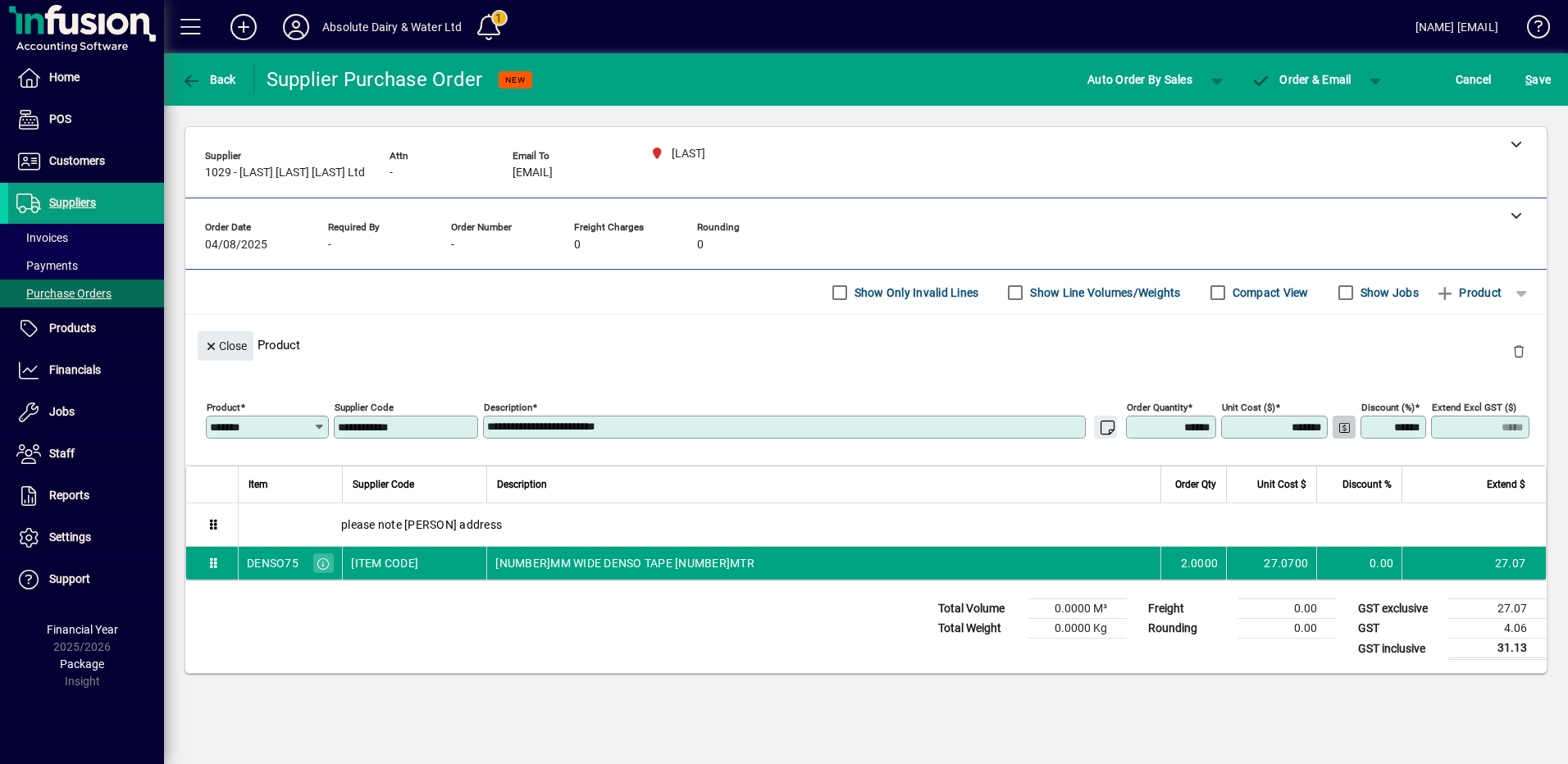 type on "*****" 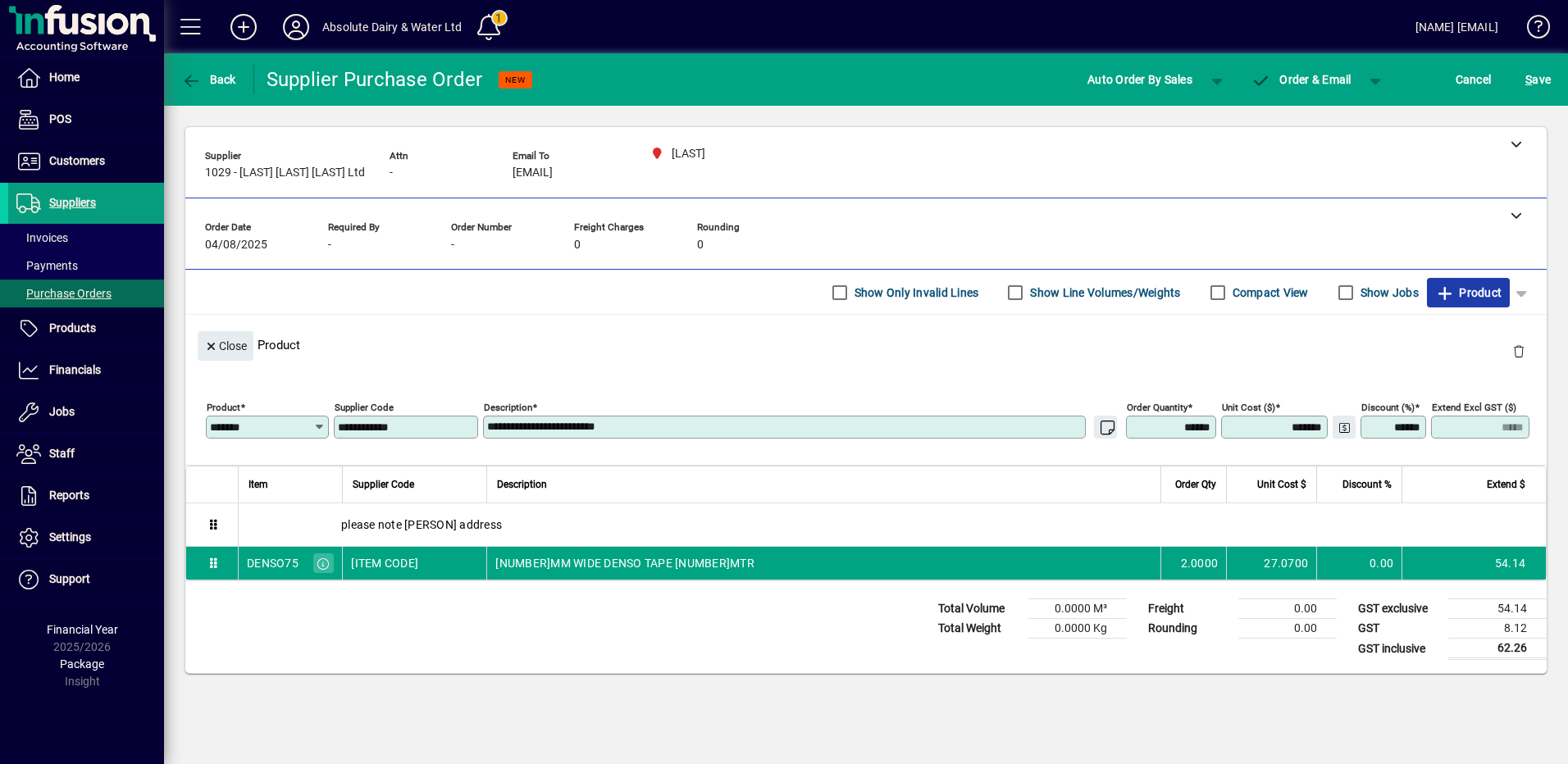 type 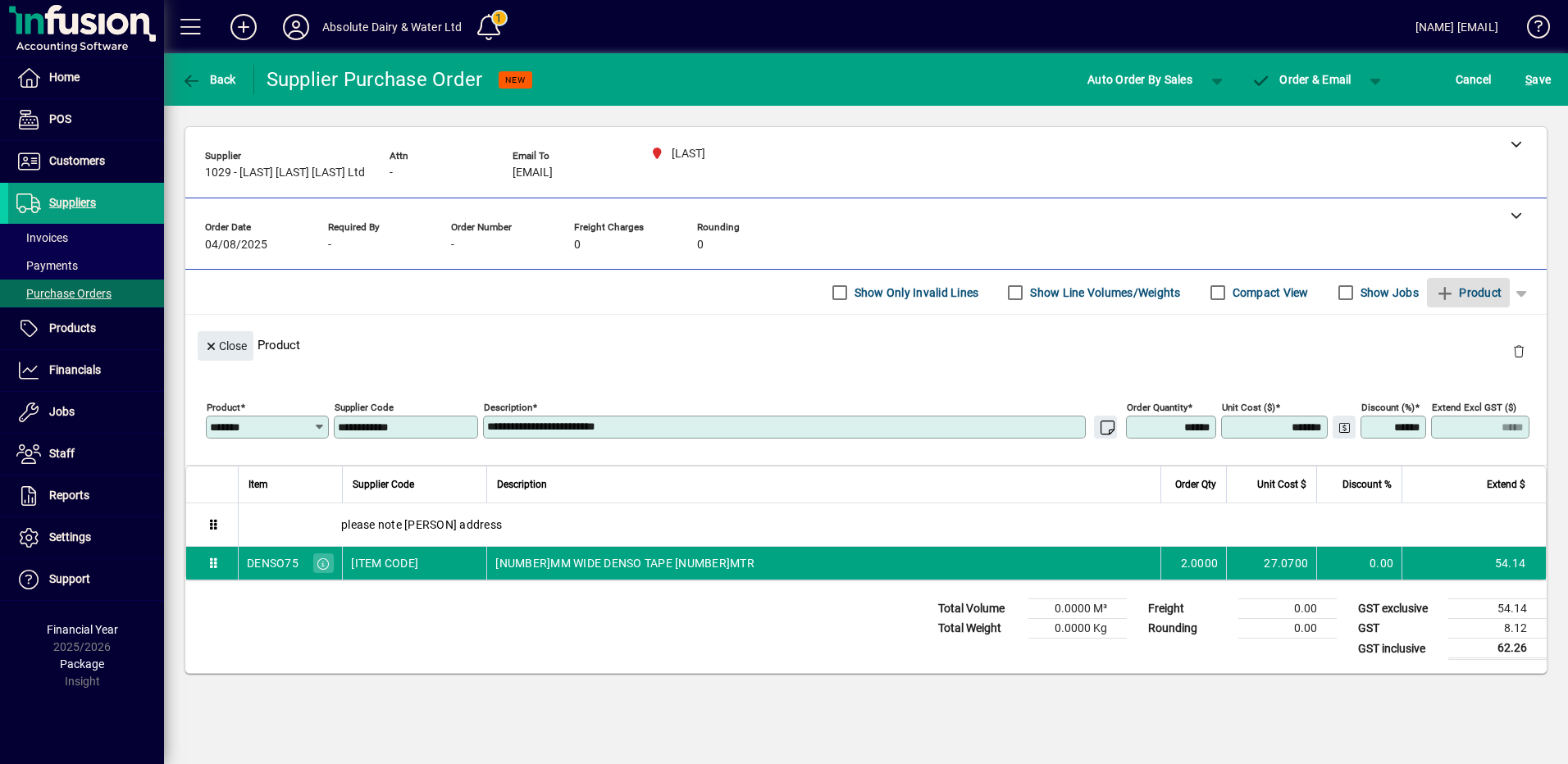 type 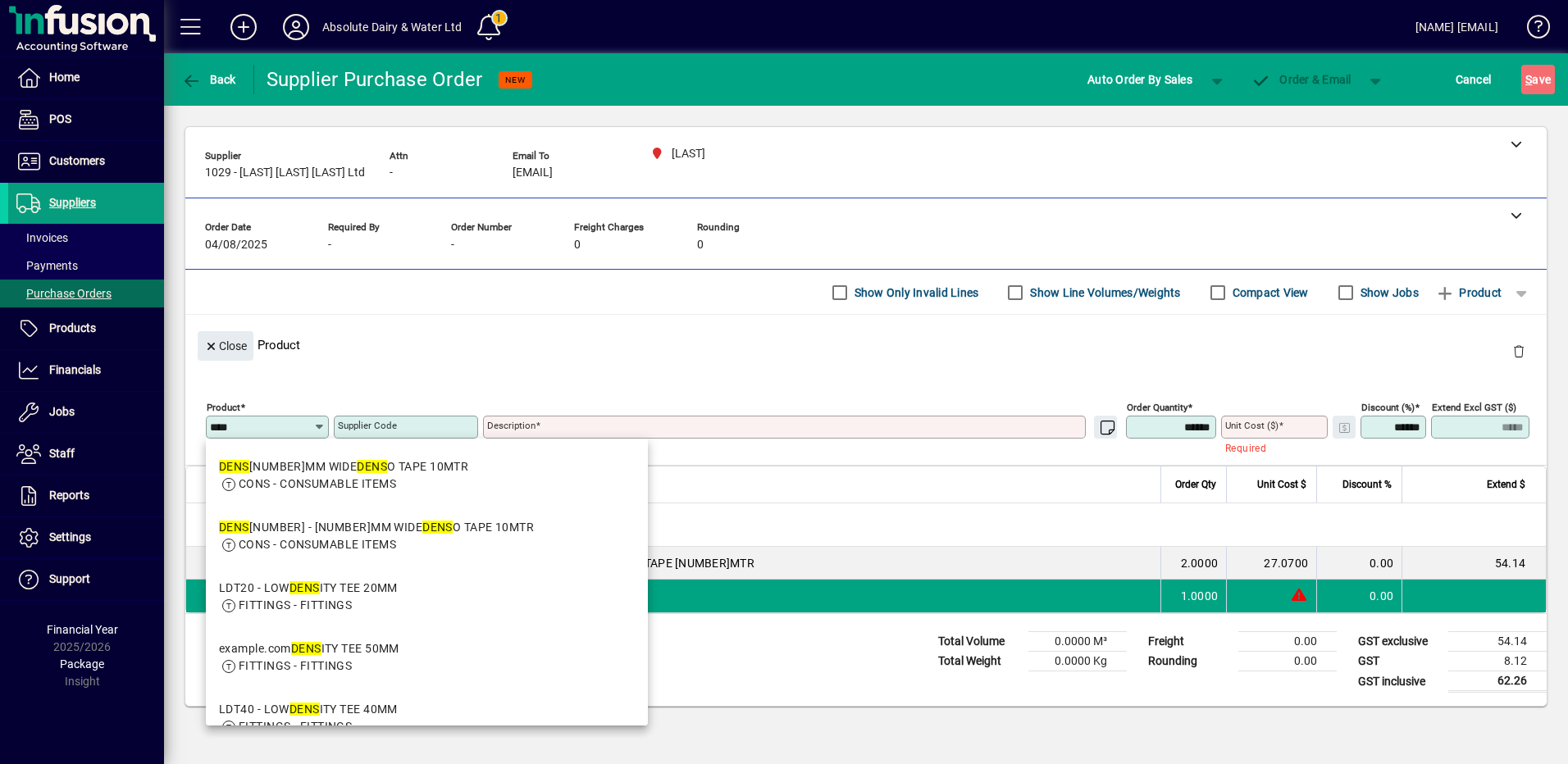 click on "CONS - CONSUMABLE ITEMS" at bounding box center (317, 484) 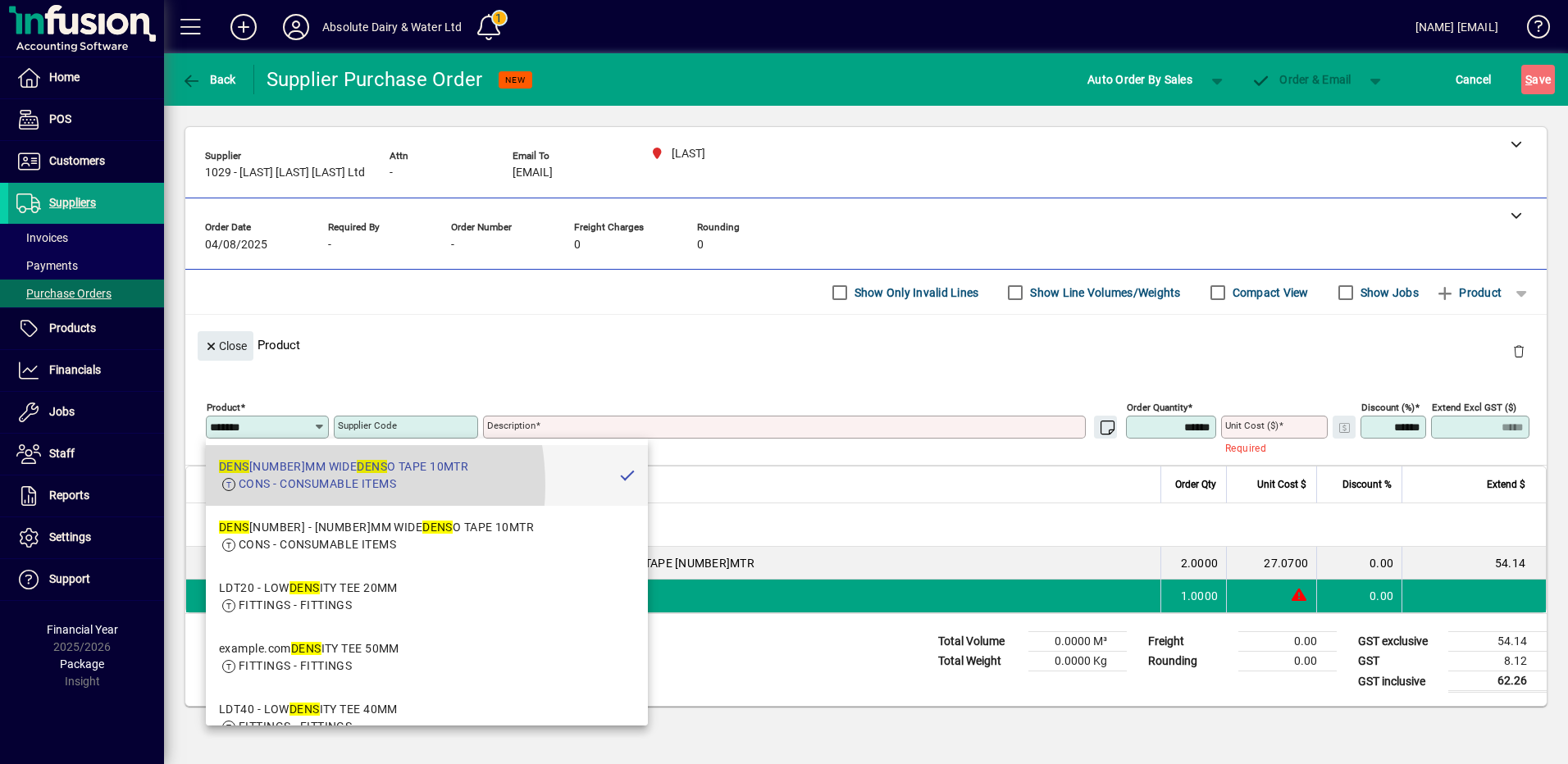 type on "**********" 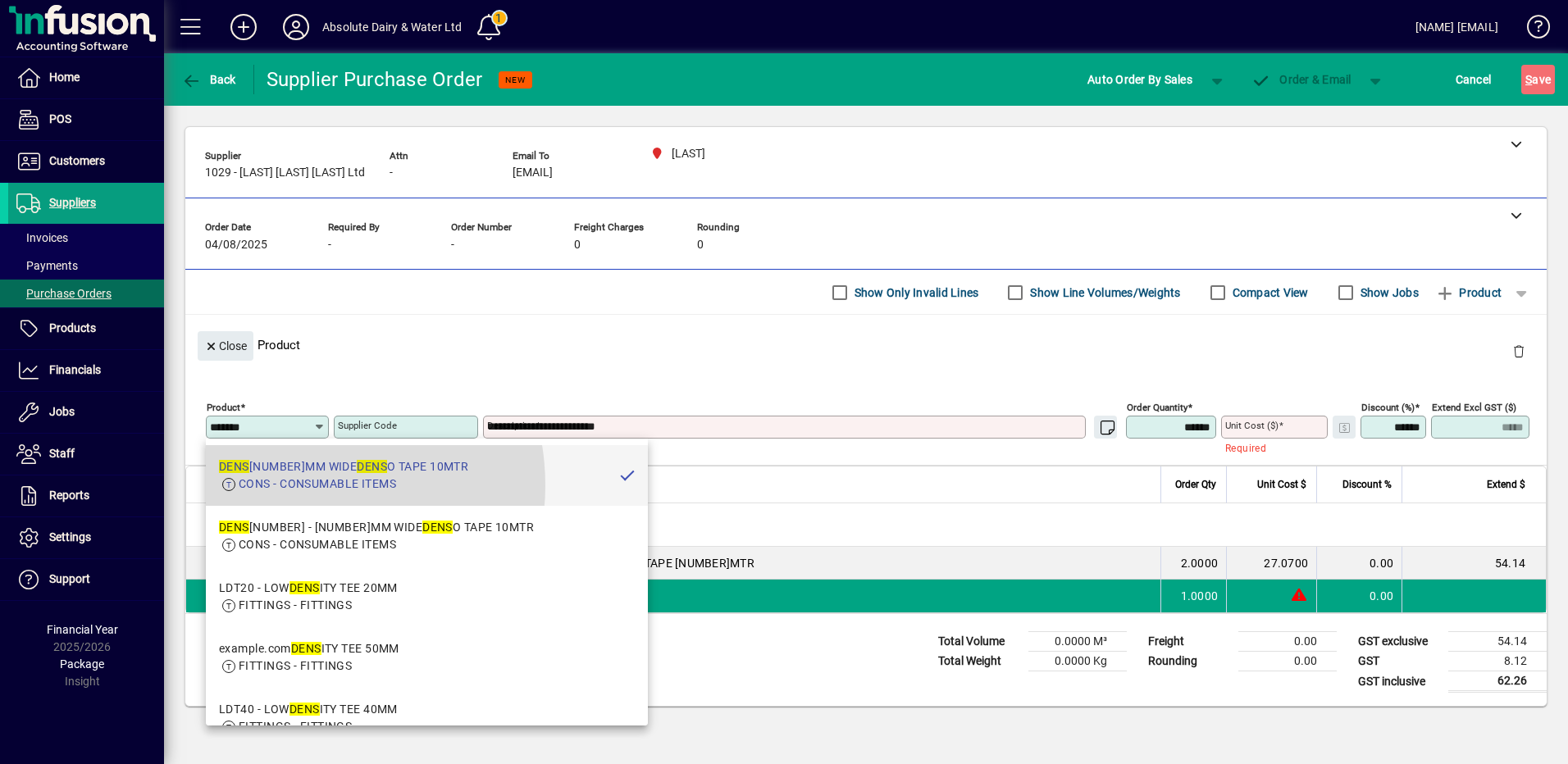 type on "**********" 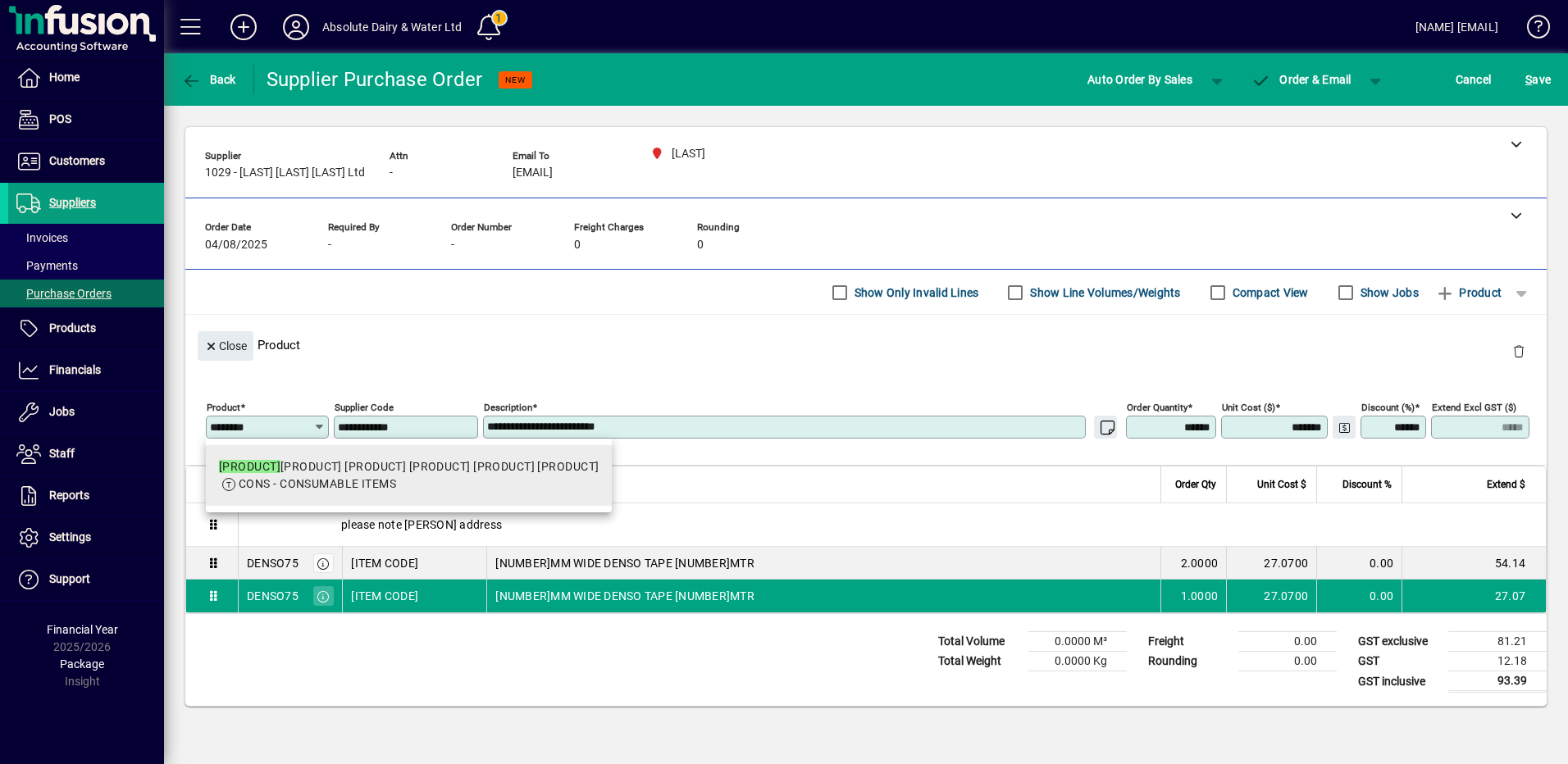 type on "********" 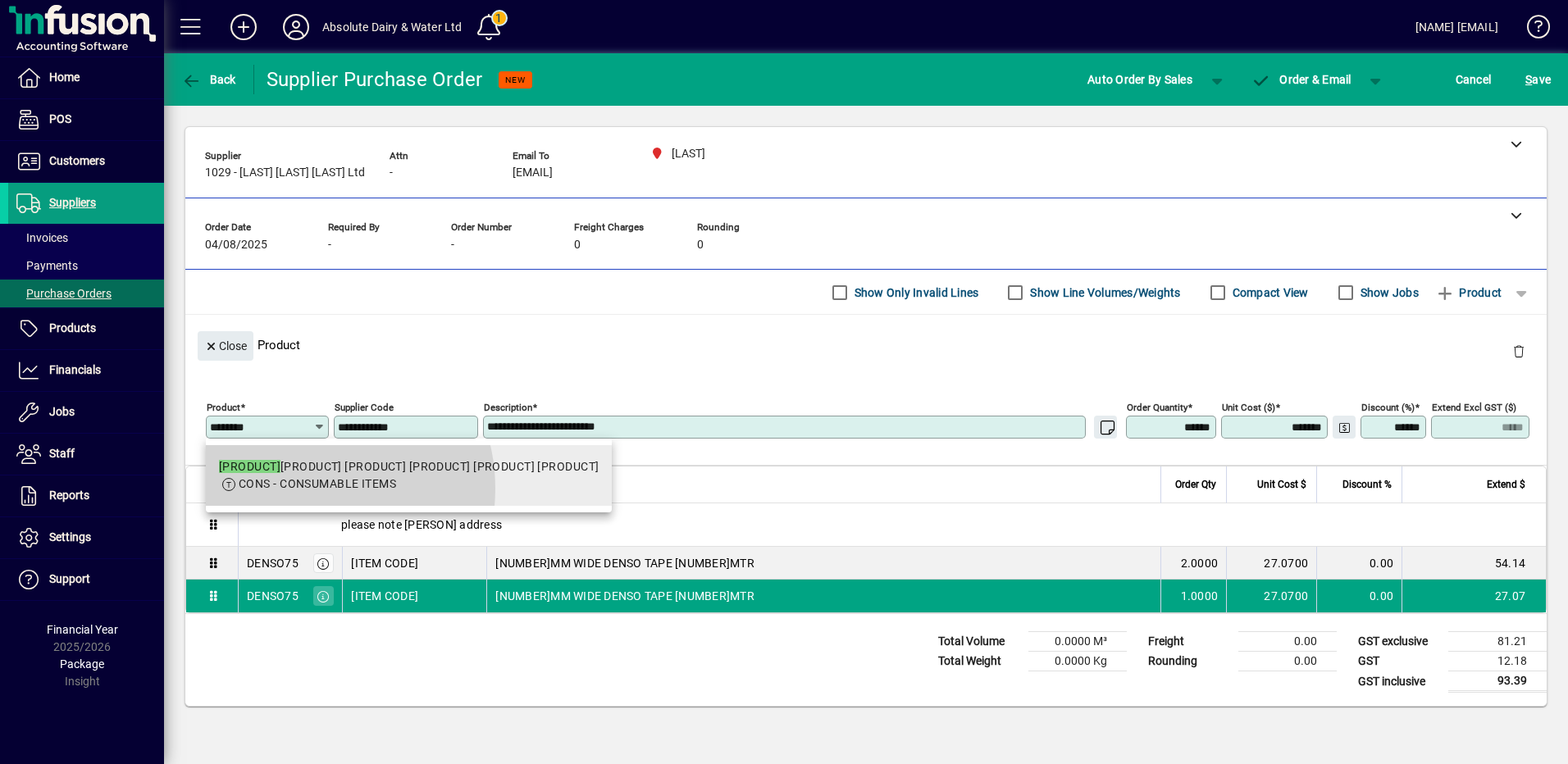 click on "CONS - CONSUMABLE ITEMS" at bounding box center [317, 484] 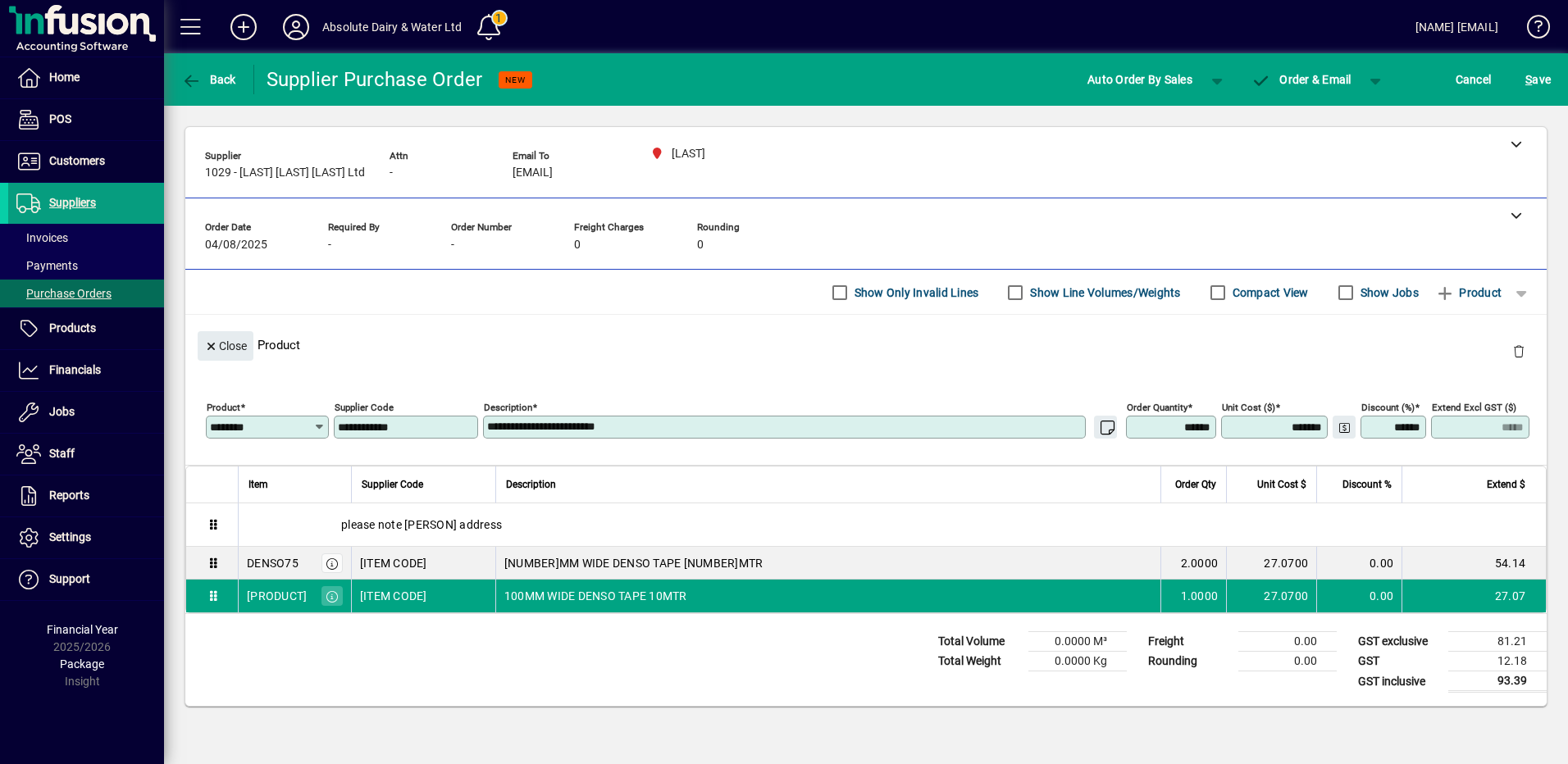 type on "**********" 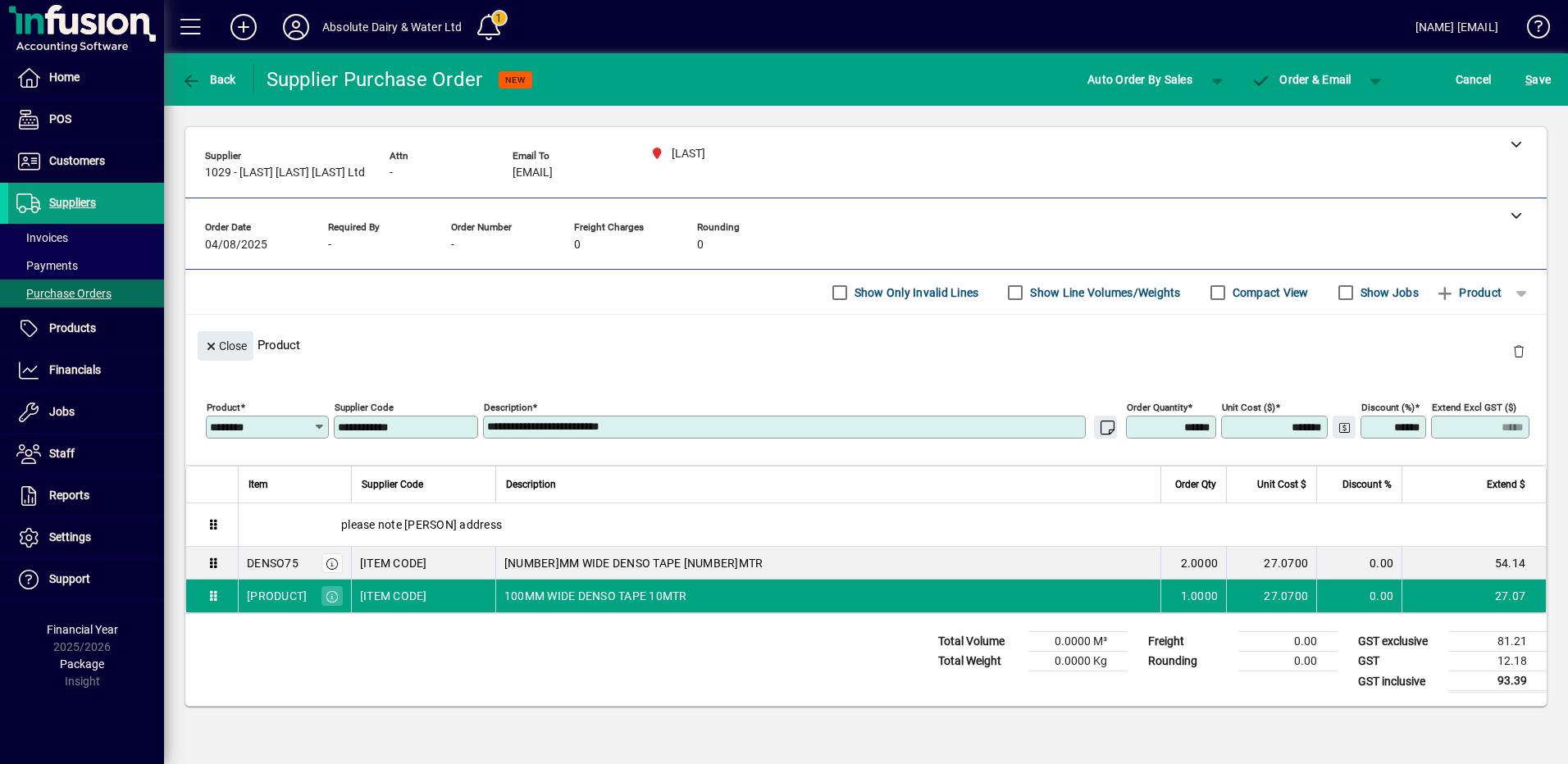 type on "**********" 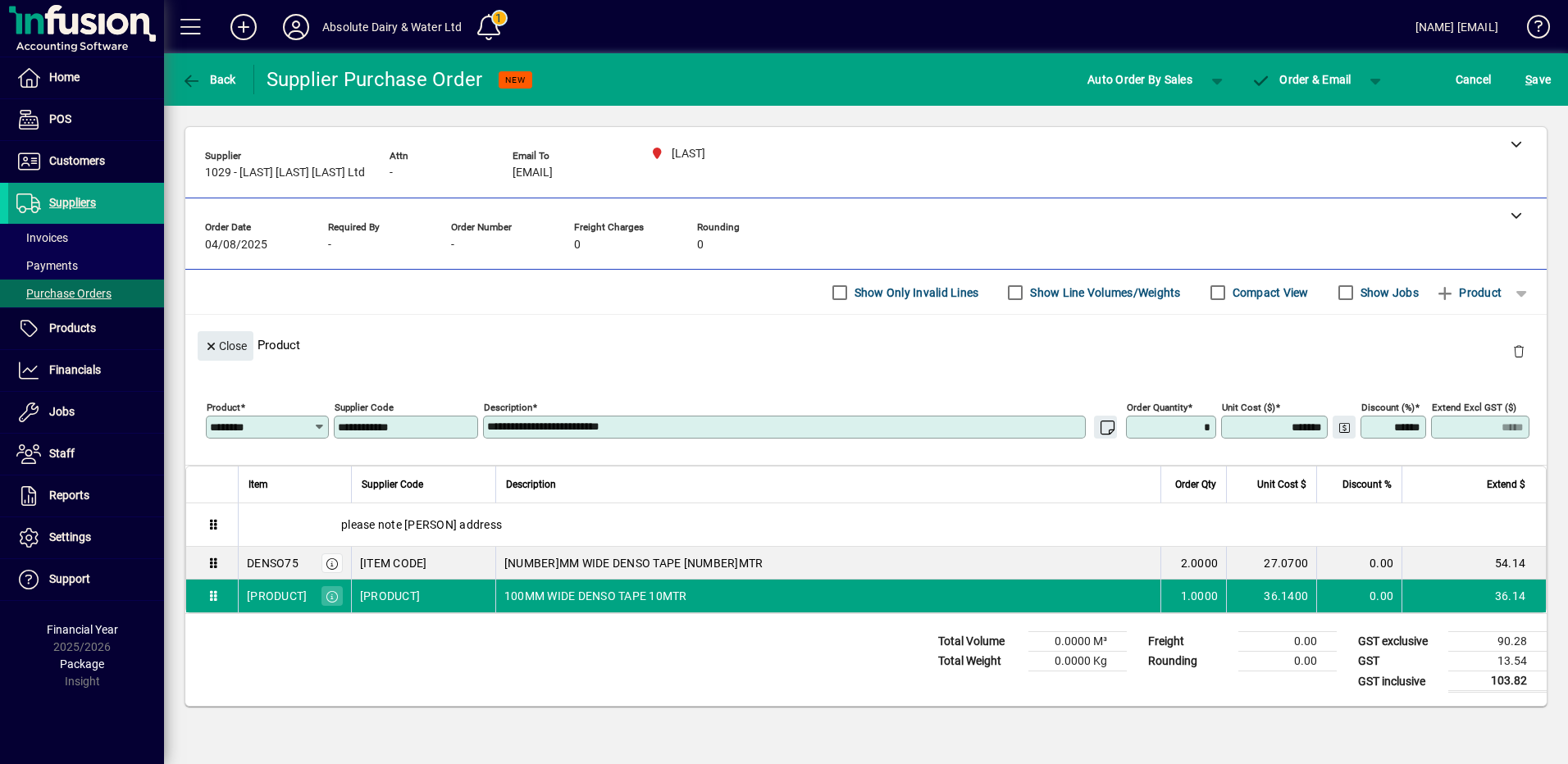 type on "******" 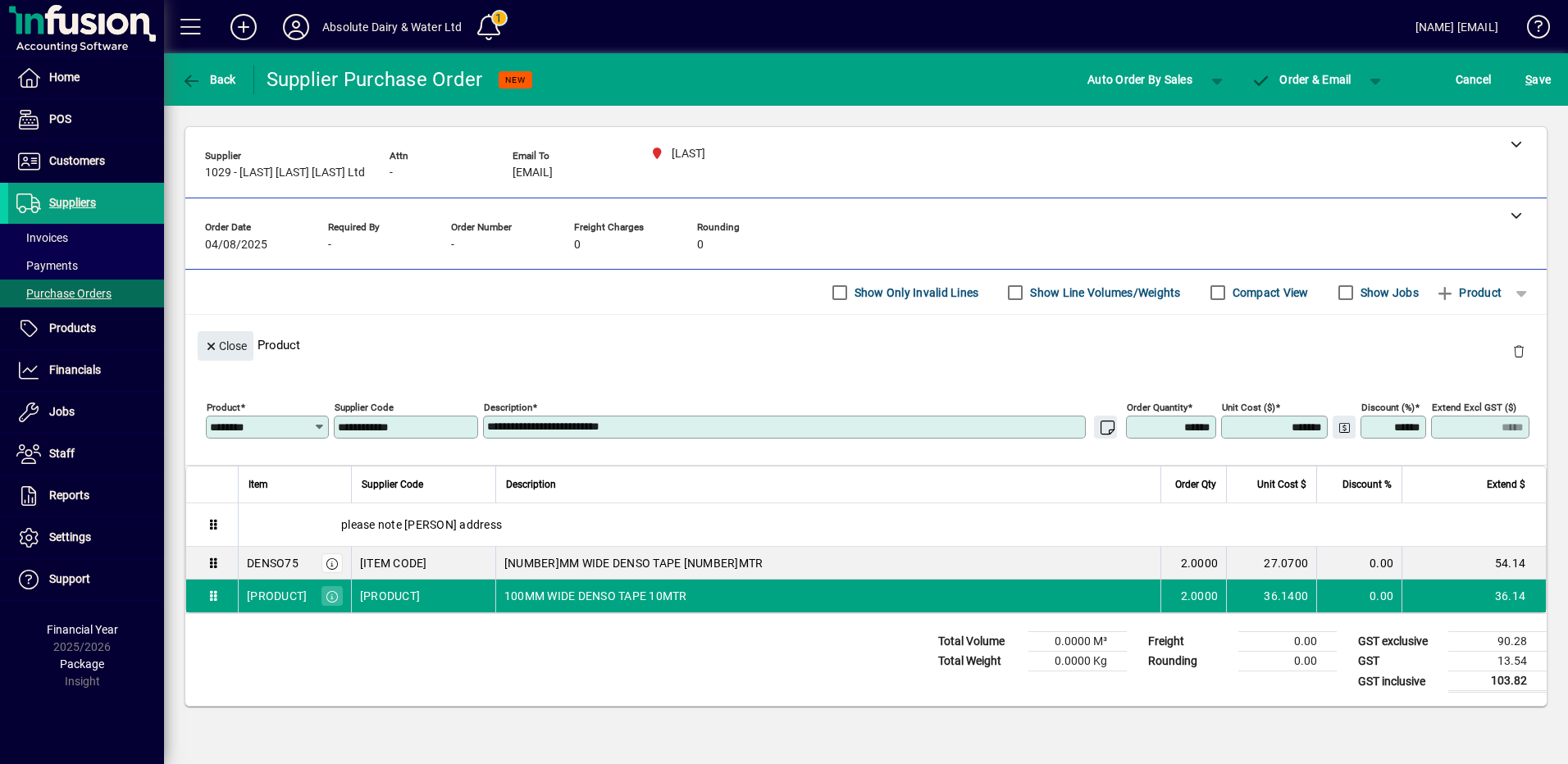 type on "*****" 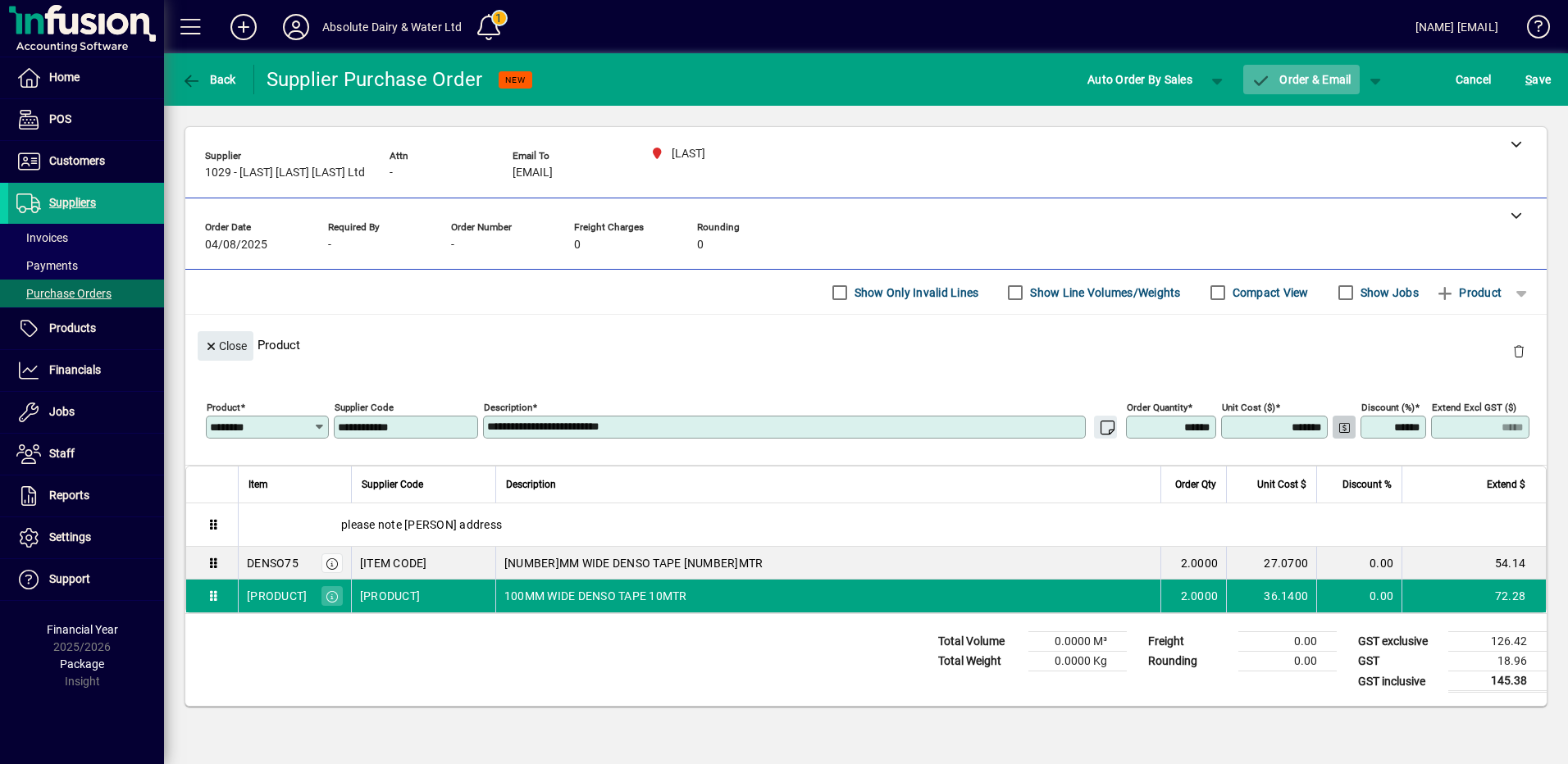 click 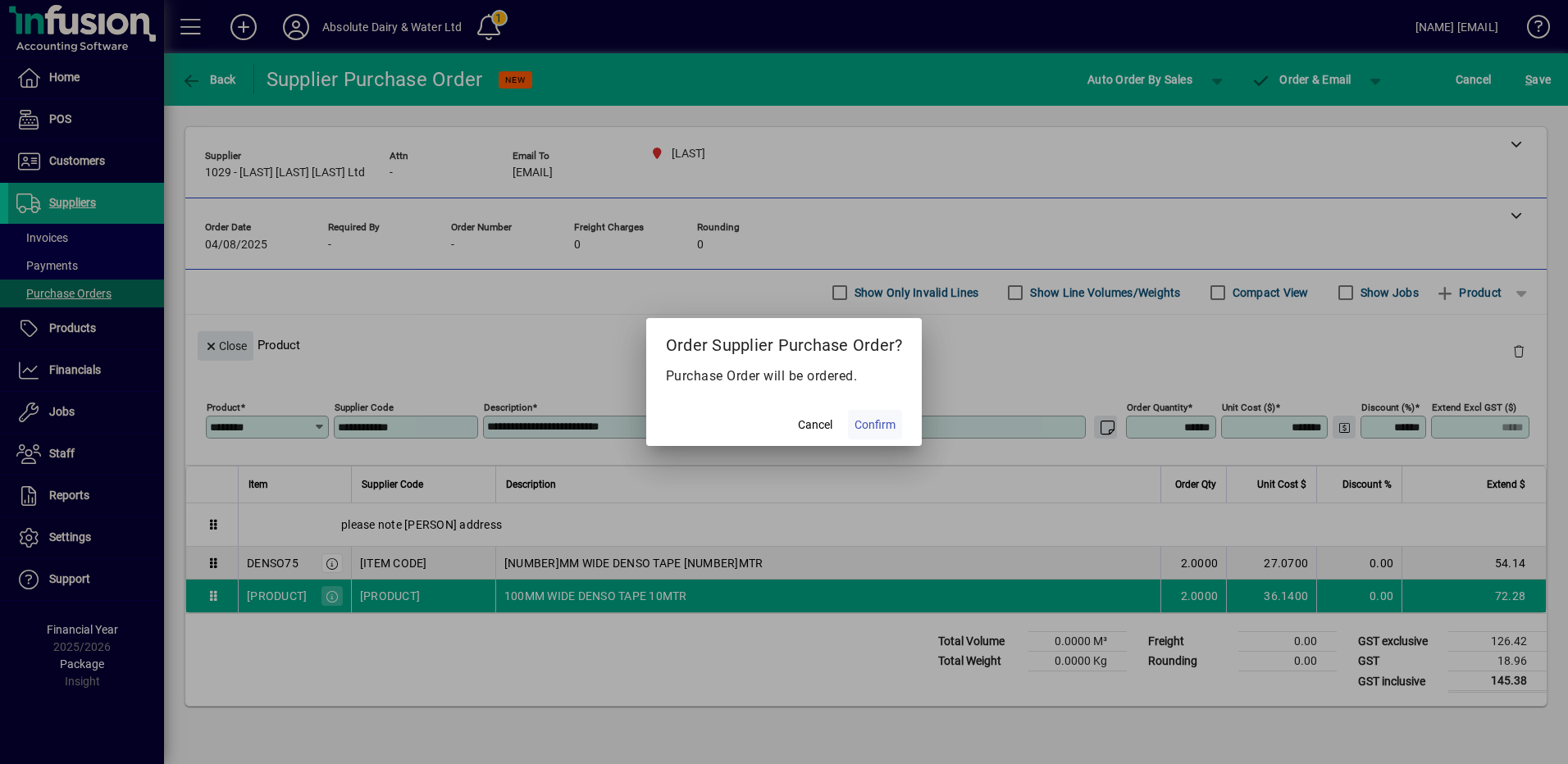 click on "Confirm" 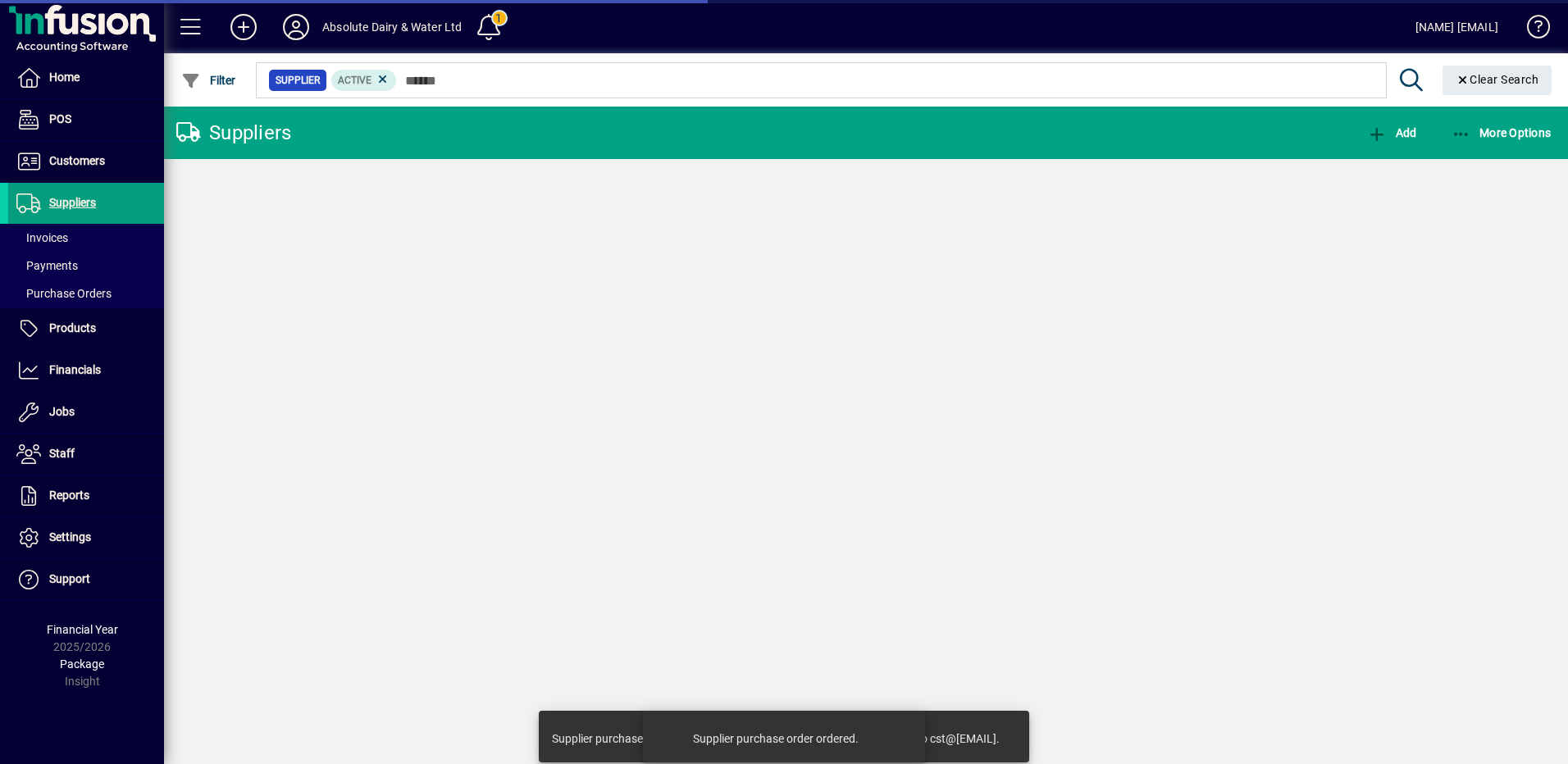 type on "****" 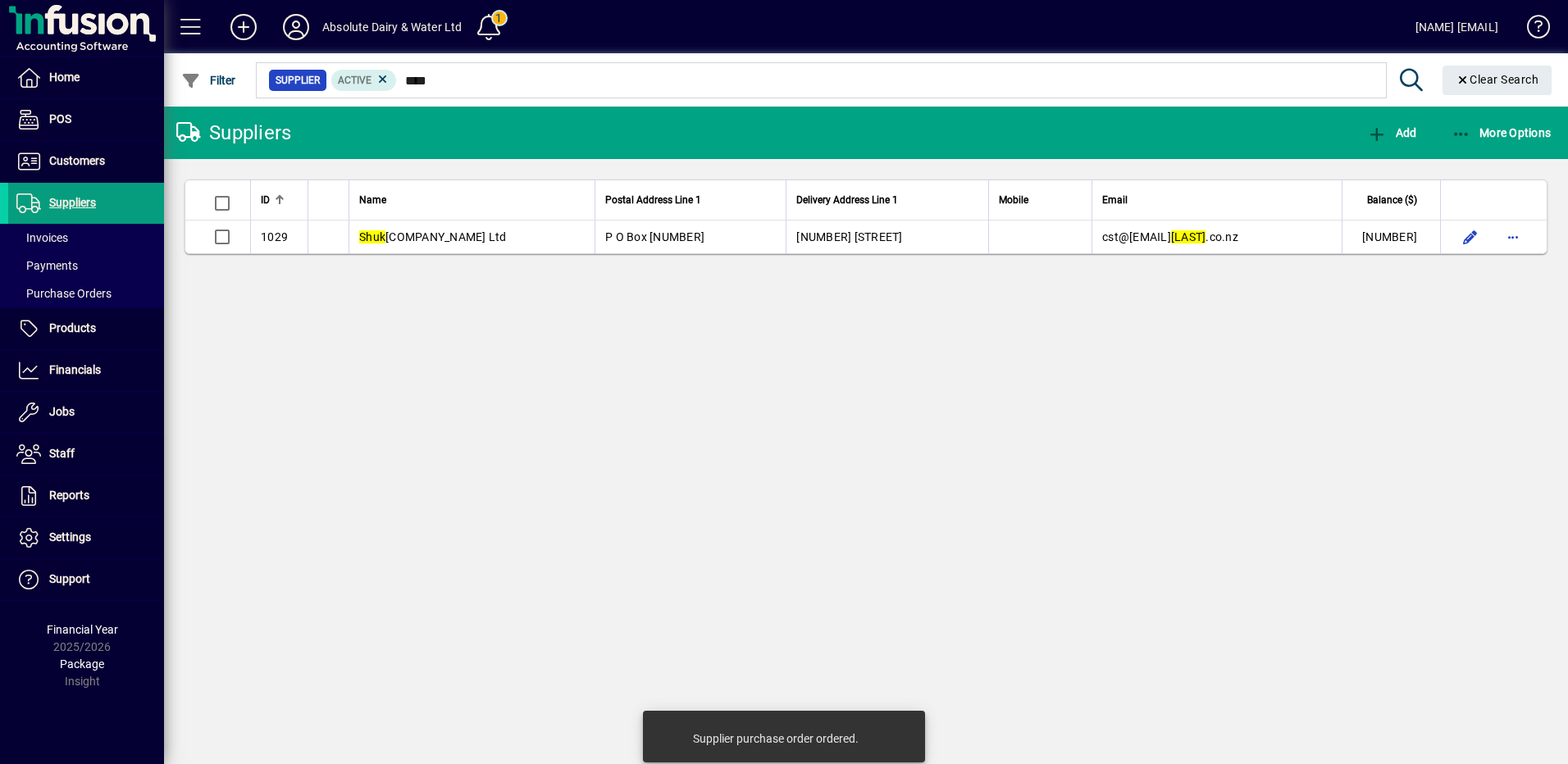 click on "Suppliers Add More Options ID Name Postal Address Line 1 Delivery Address Line 1 Mobile Email Balance ($) 1029 Shuk Engineering Distibutors Ltd P O Box 121013 388D Church Street cst@[EMAIL] 385.14" 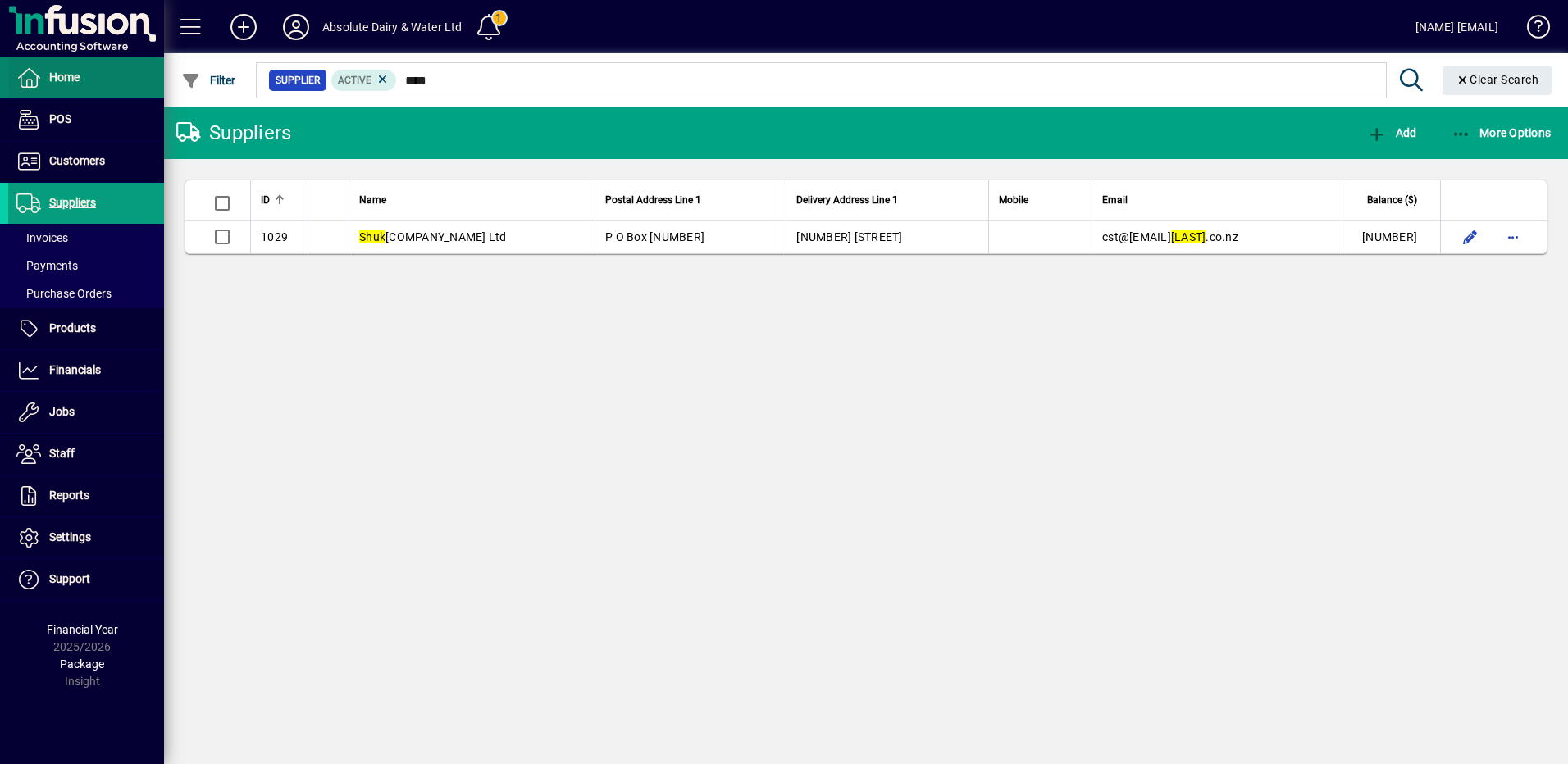click at bounding box center (86, 78) 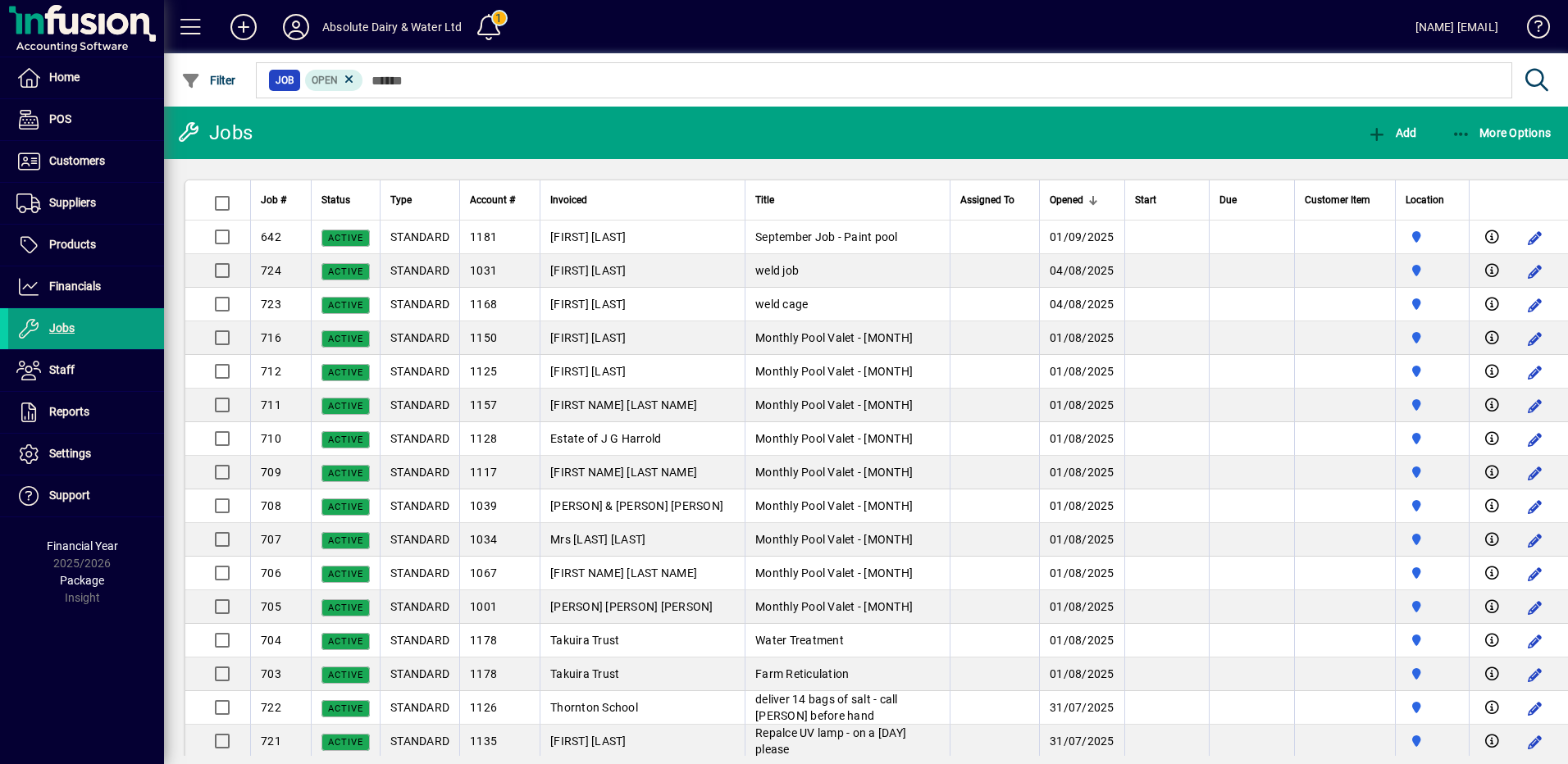 click 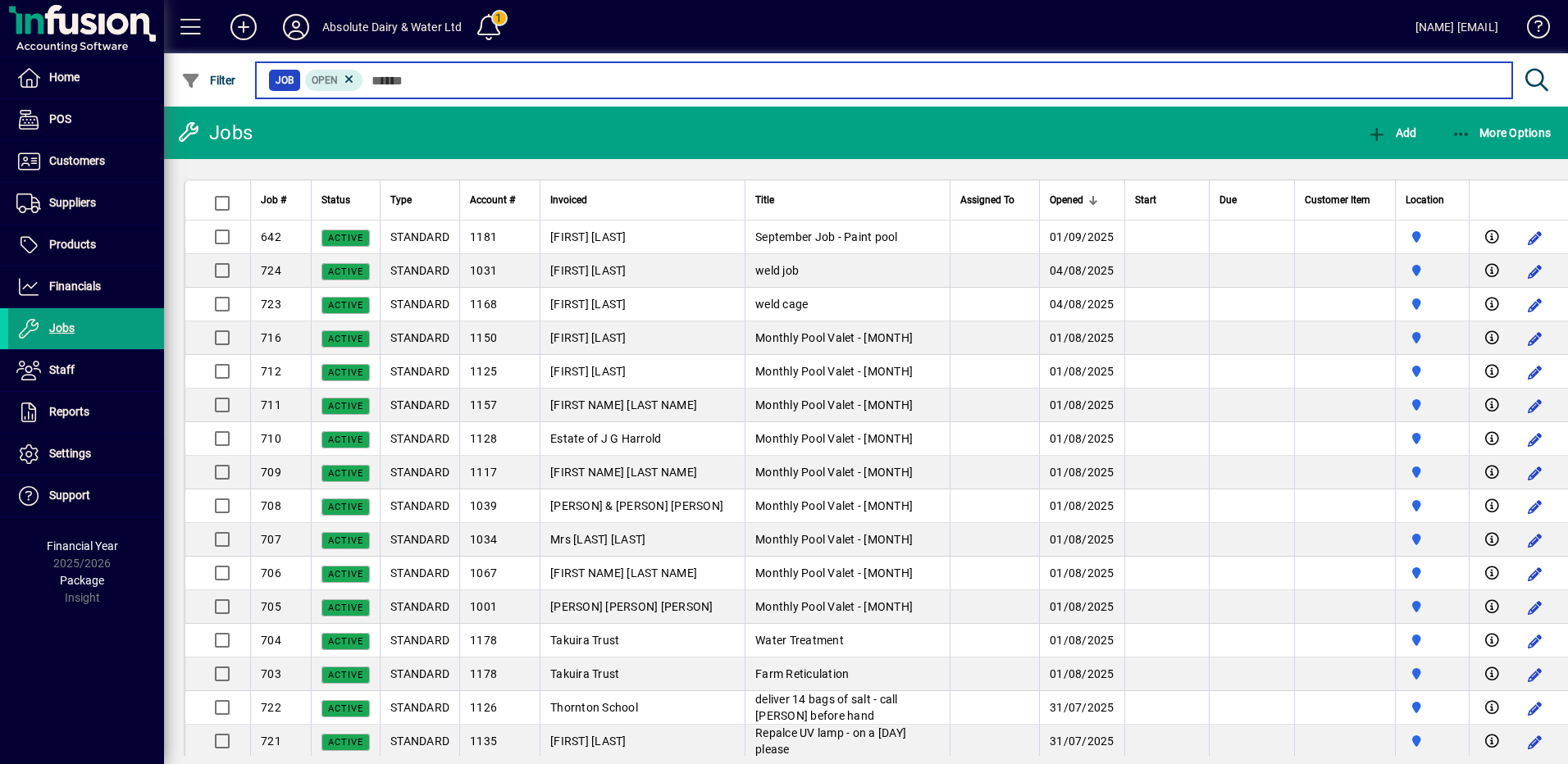 click at bounding box center (931, 80) 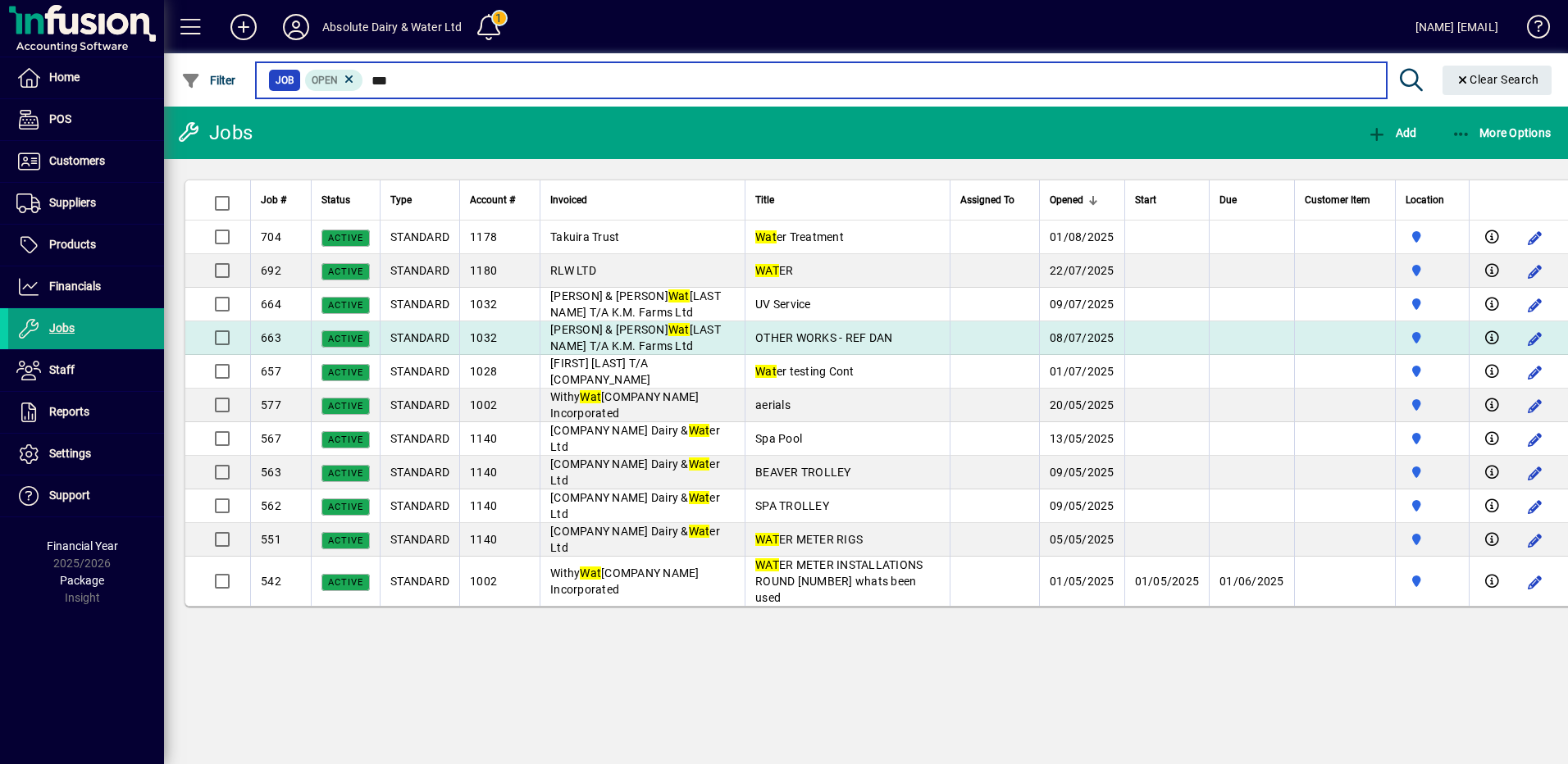 type on "***" 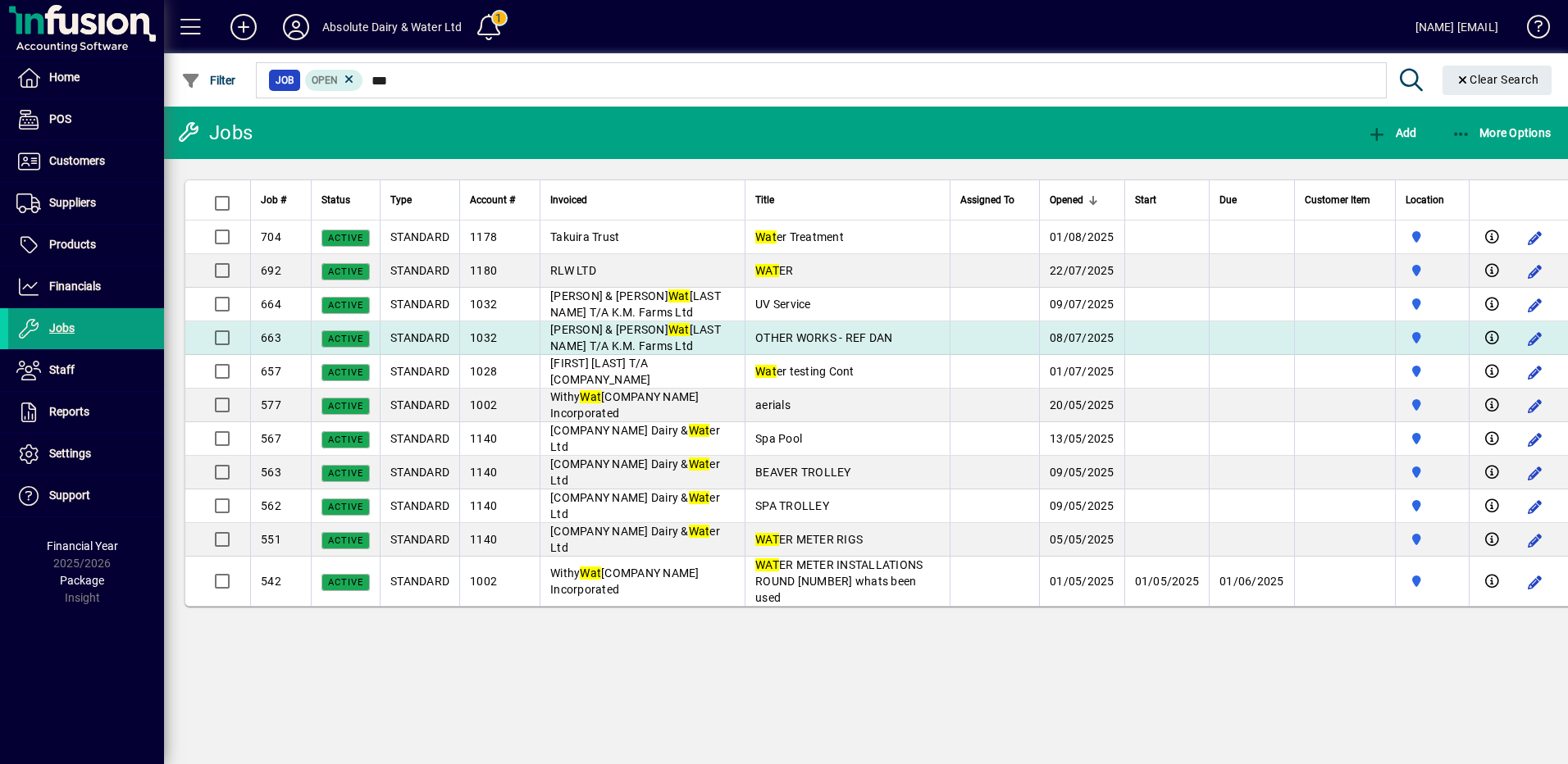 click on "OTHER WORKS - REF DAN" at bounding box center [823, 338] 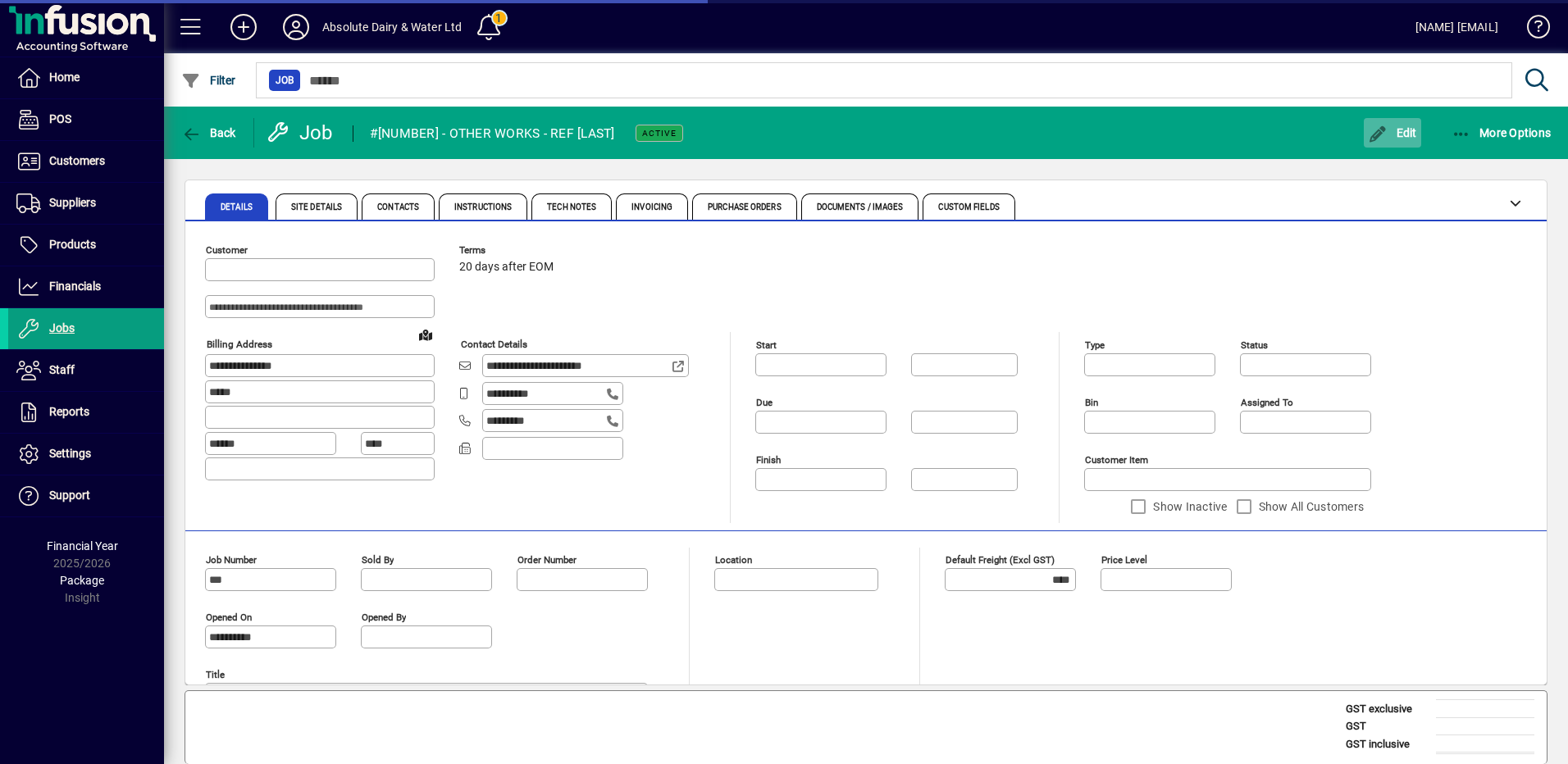 type on "******" 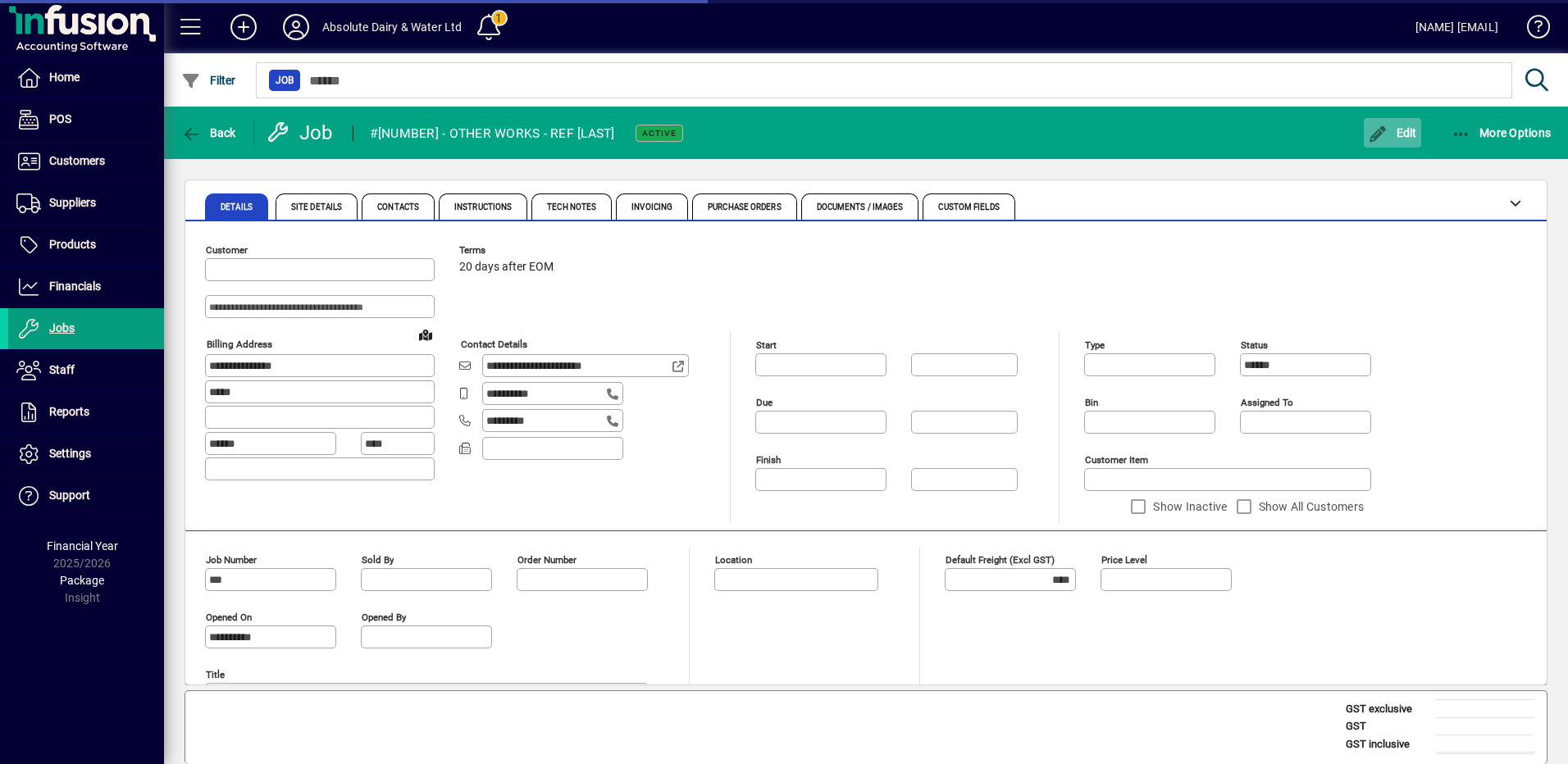 type on "**********" 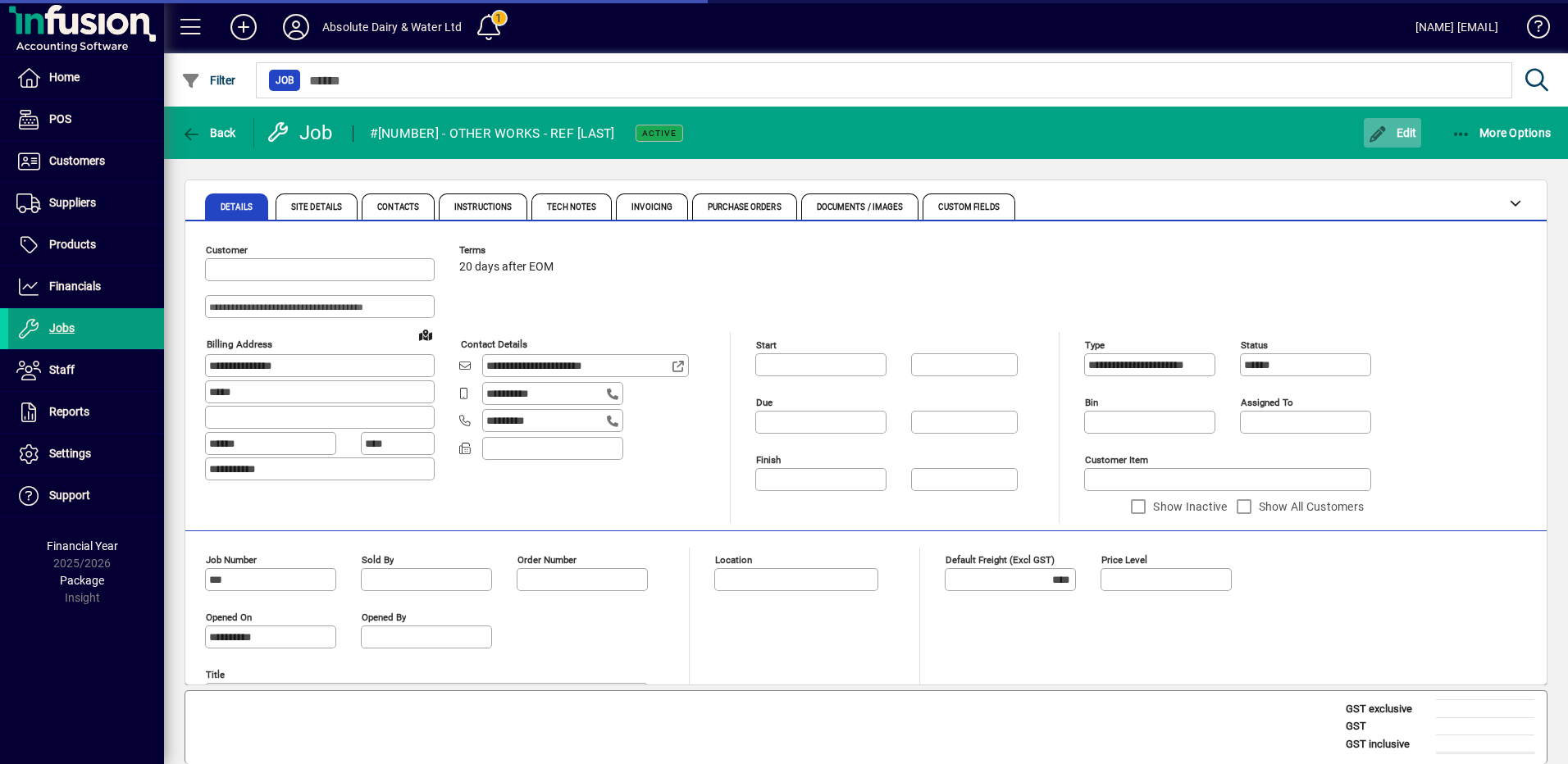 type on "**********" 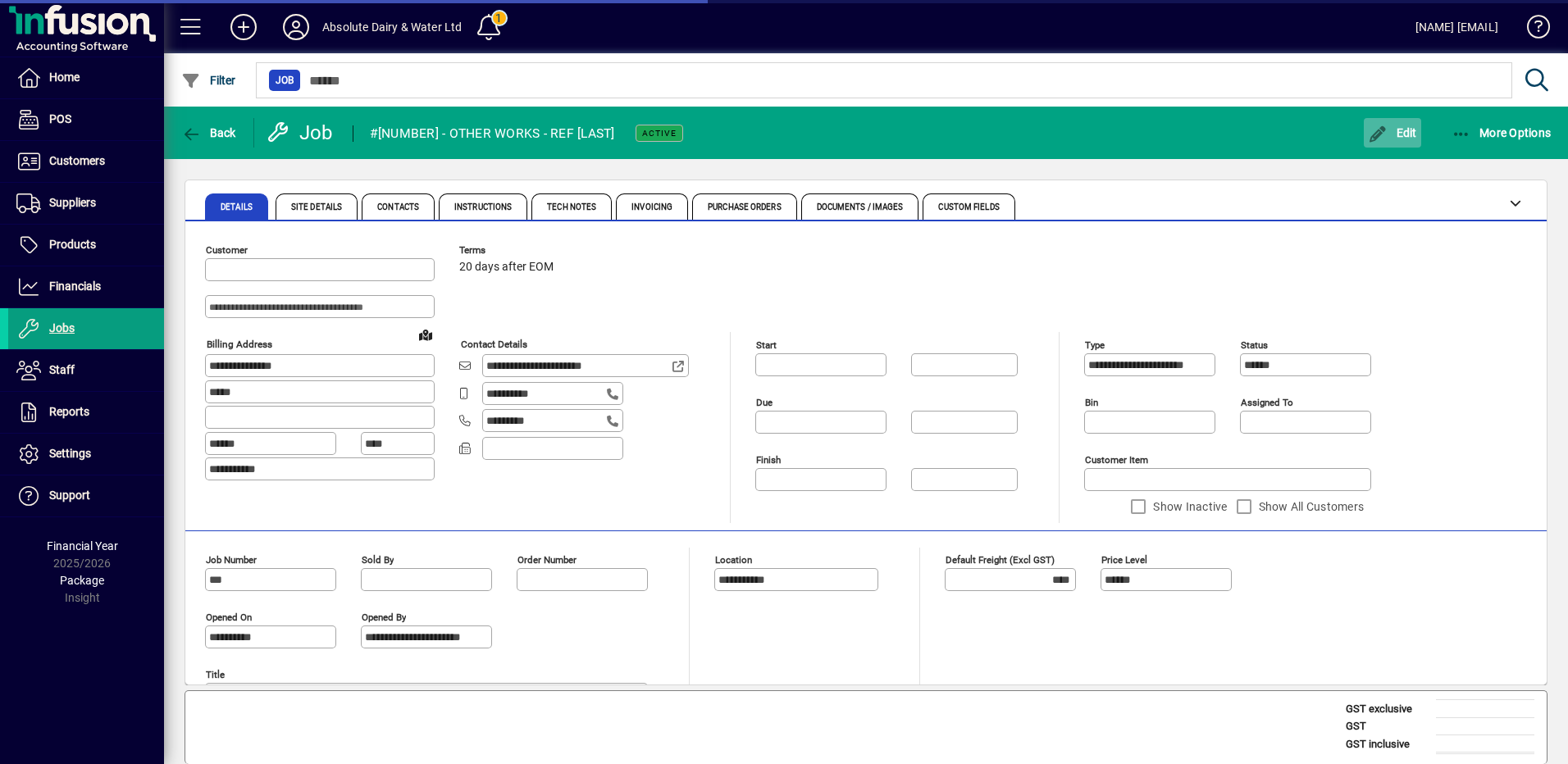 type on "**********" 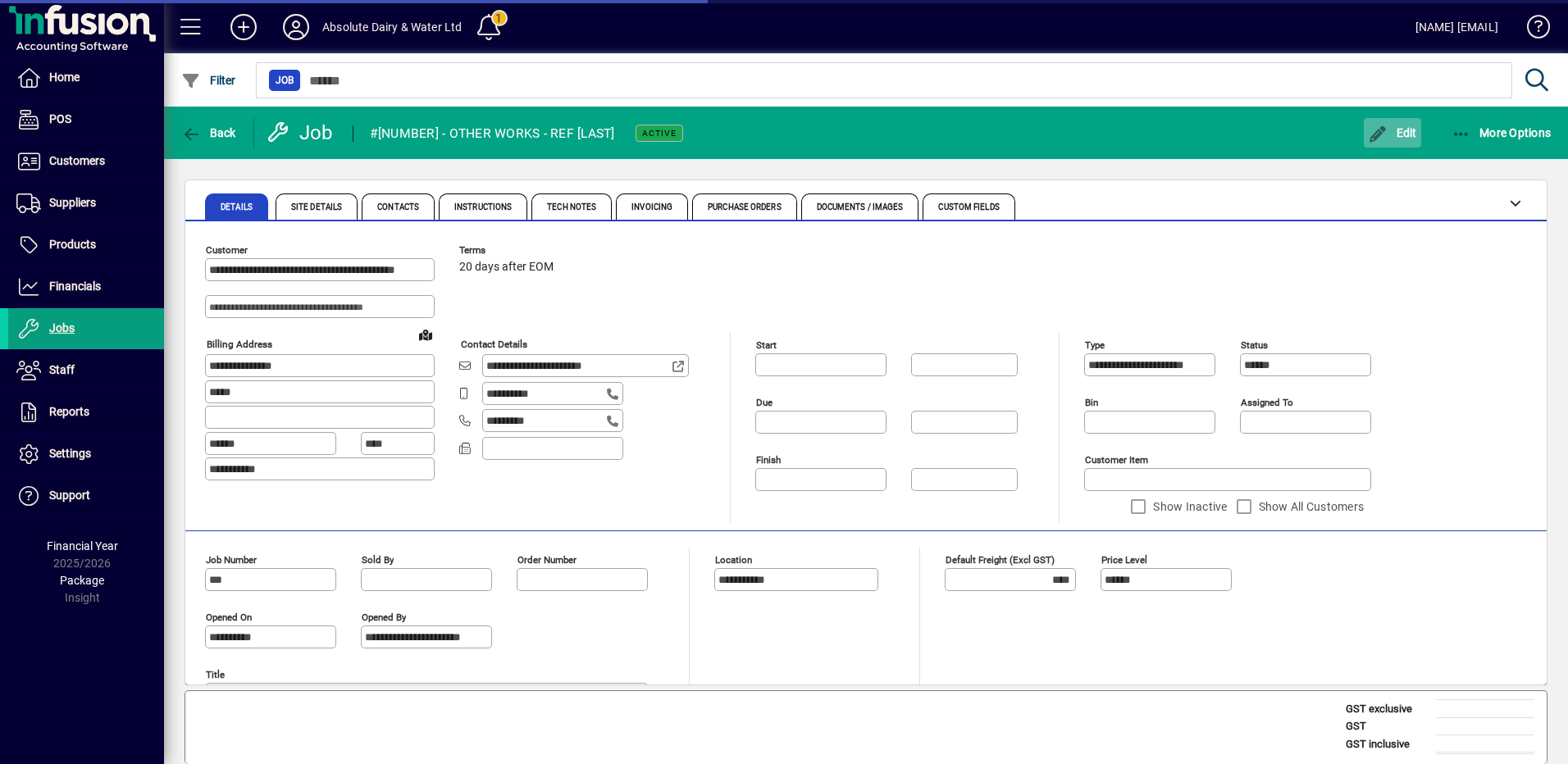 click on "Edit" 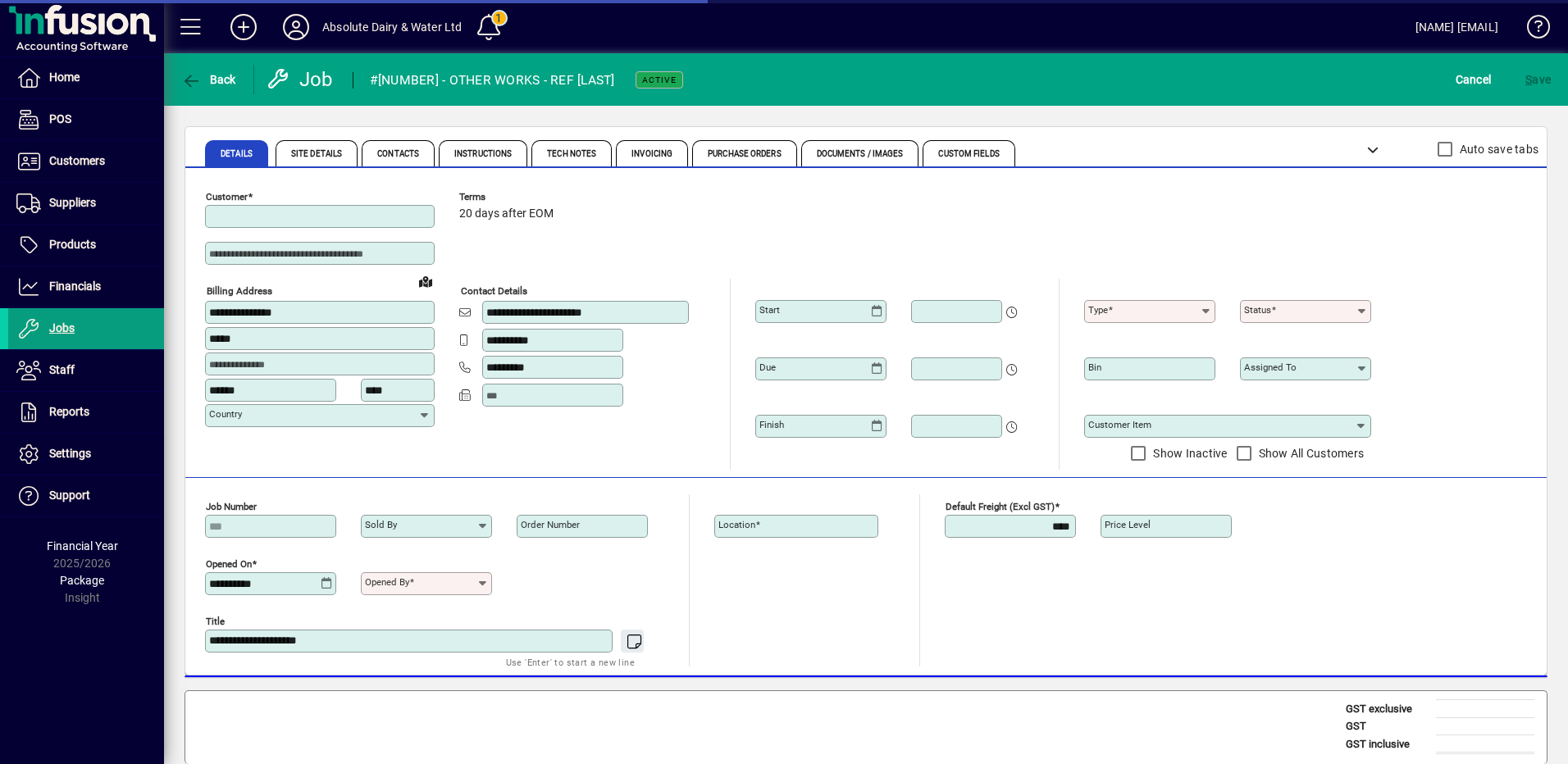 type on "******" 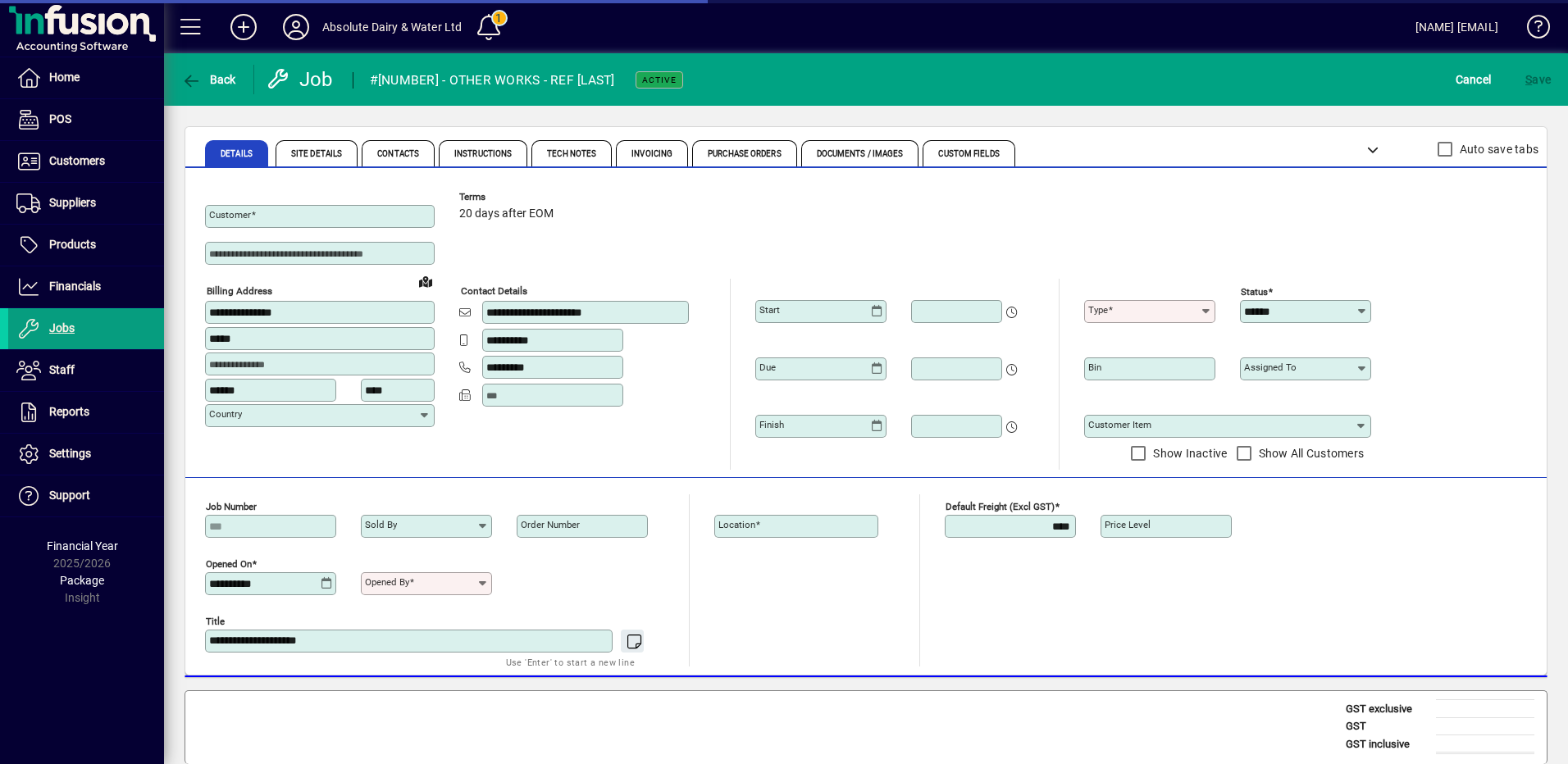 type on "**********" 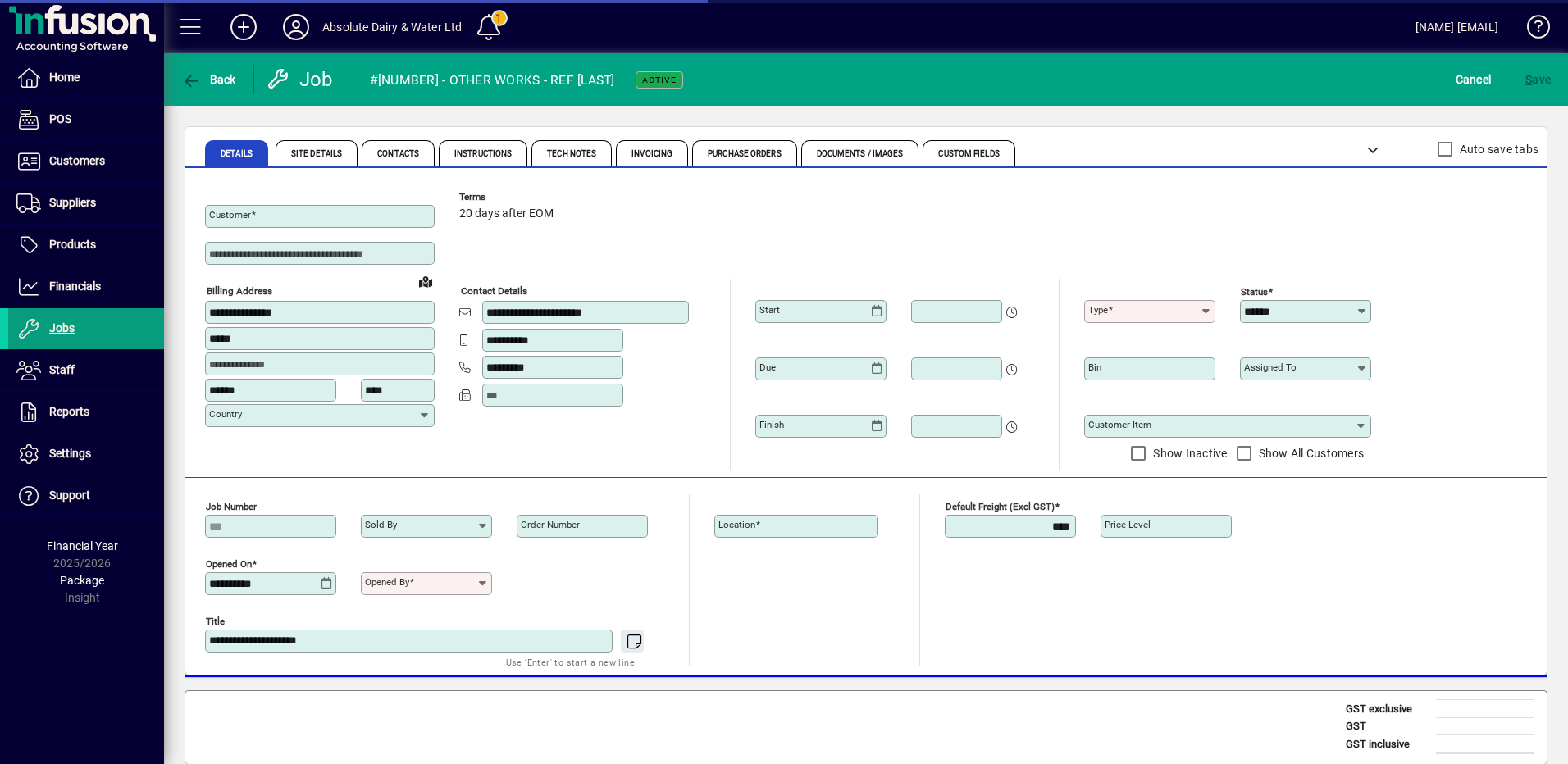 type on "**********" 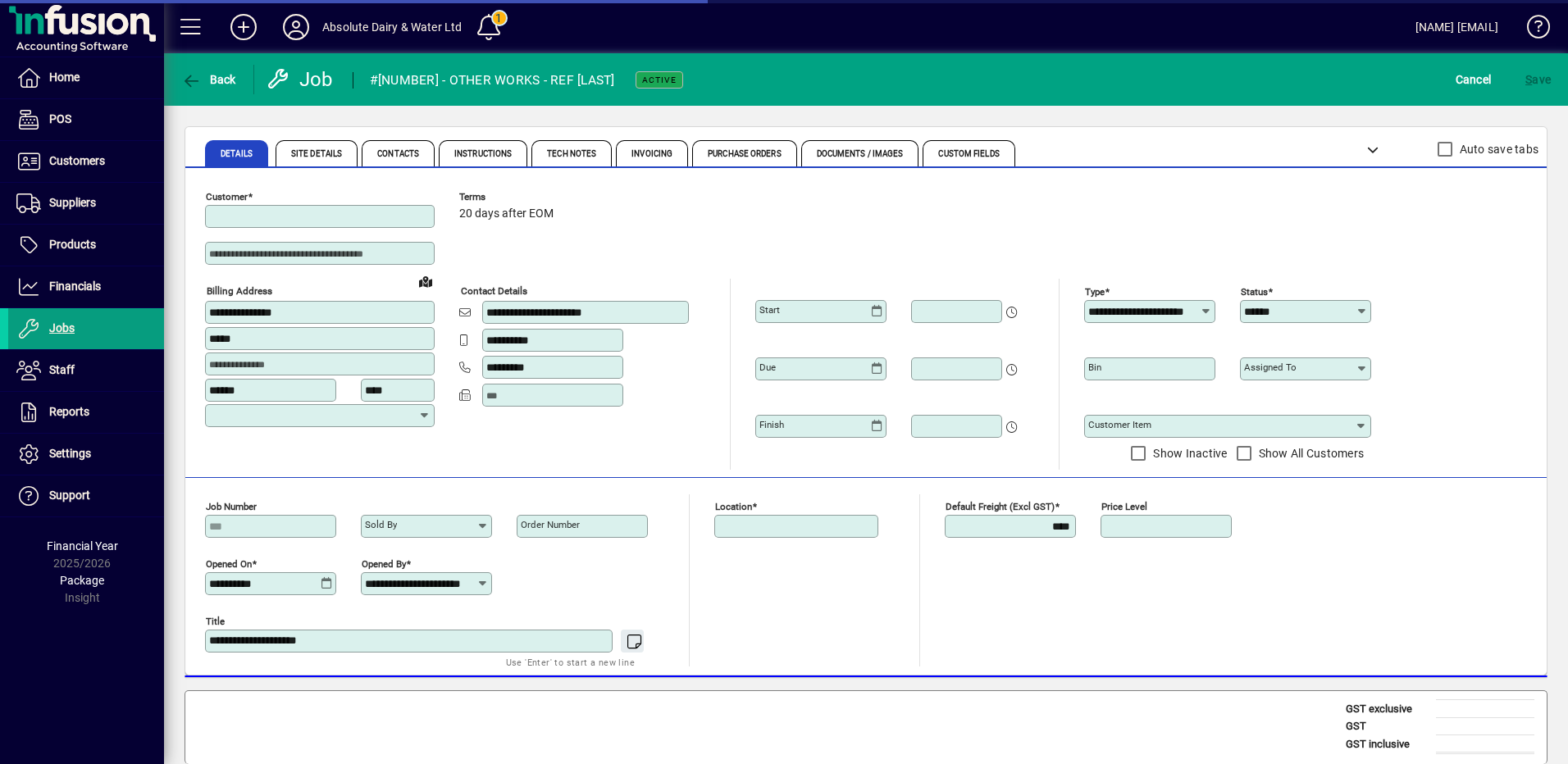 type on "**********" 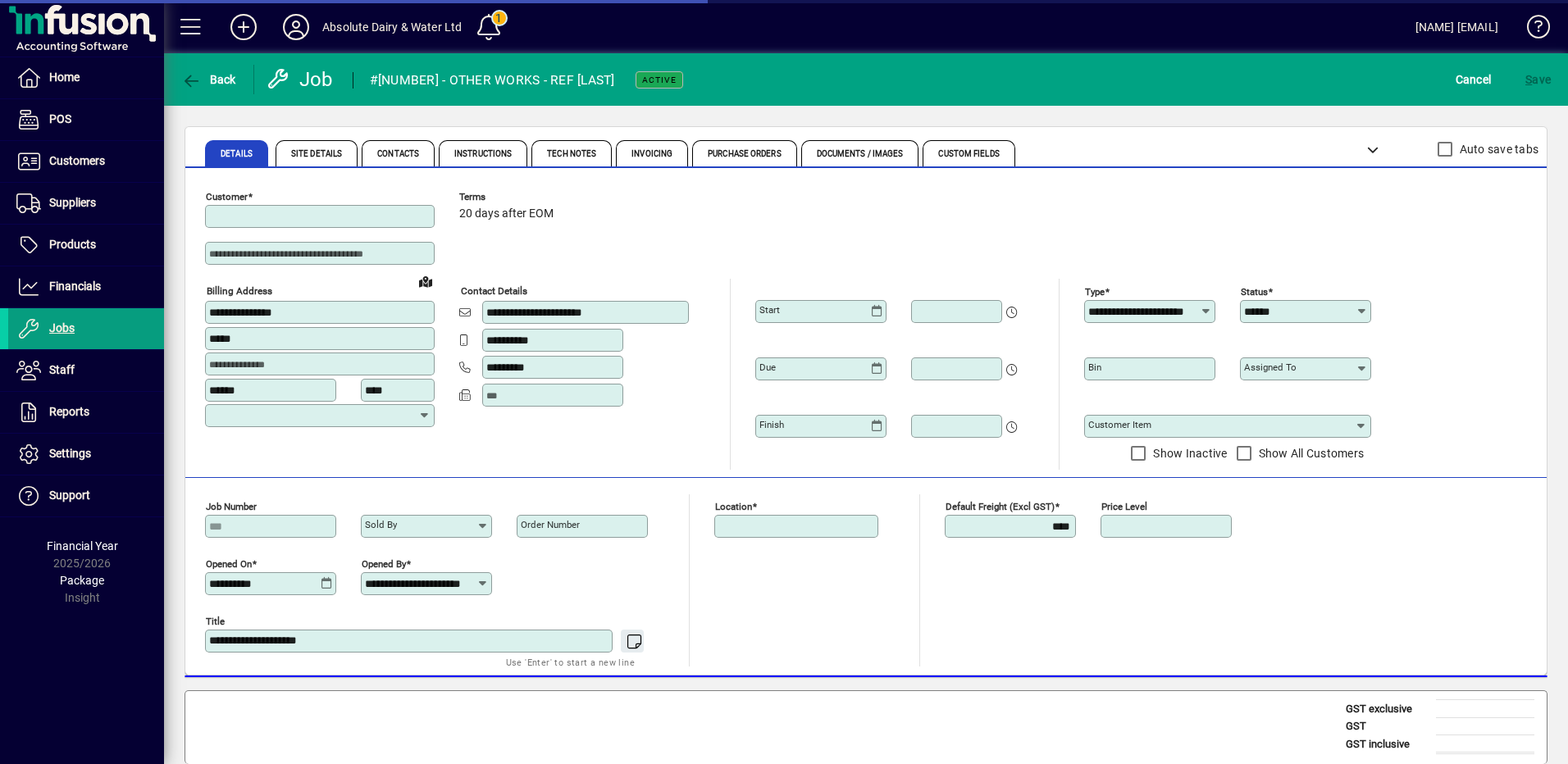 type on "**********" 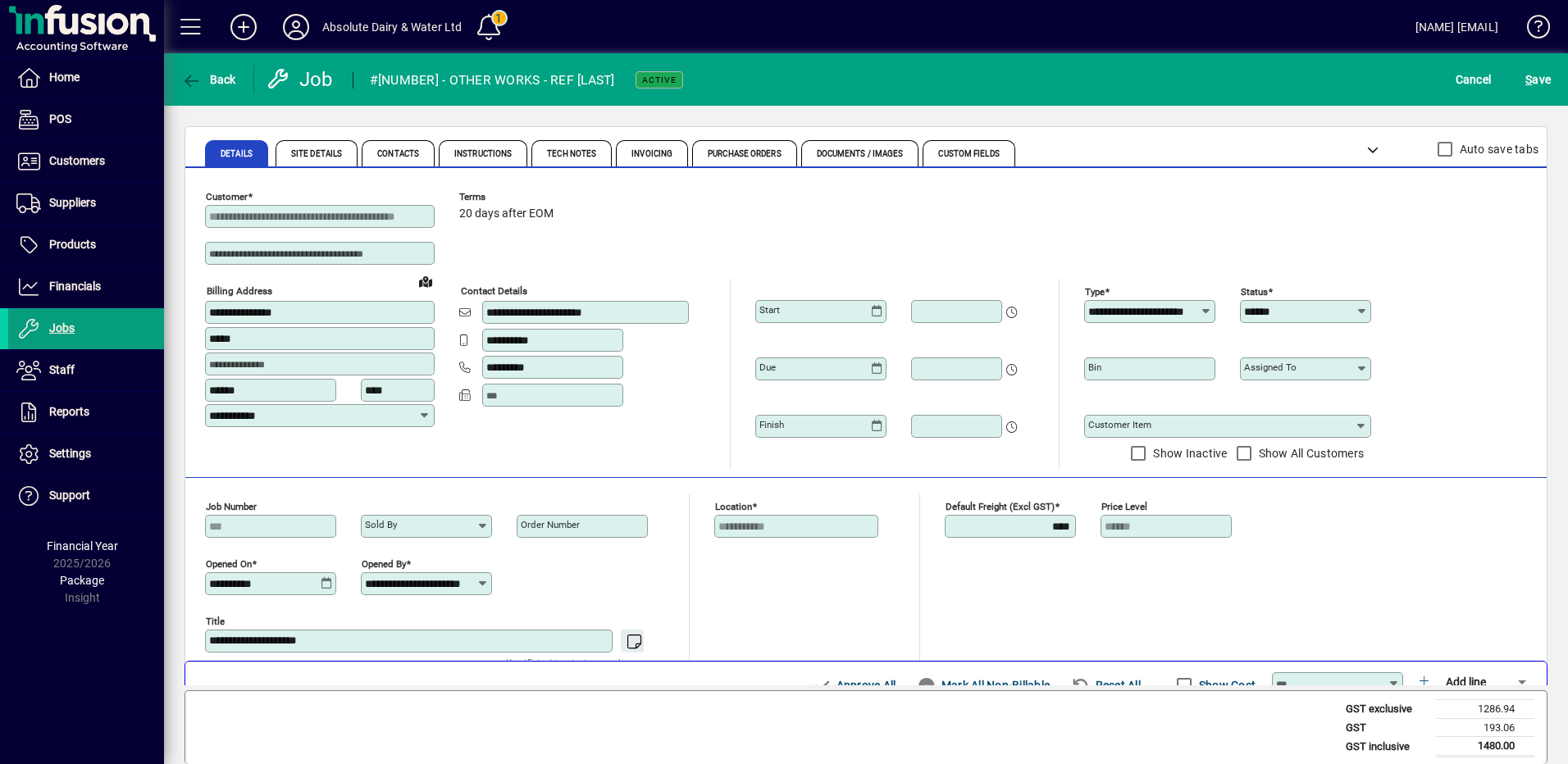 scroll, scrollTop: 0, scrollLeft: 0, axis: both 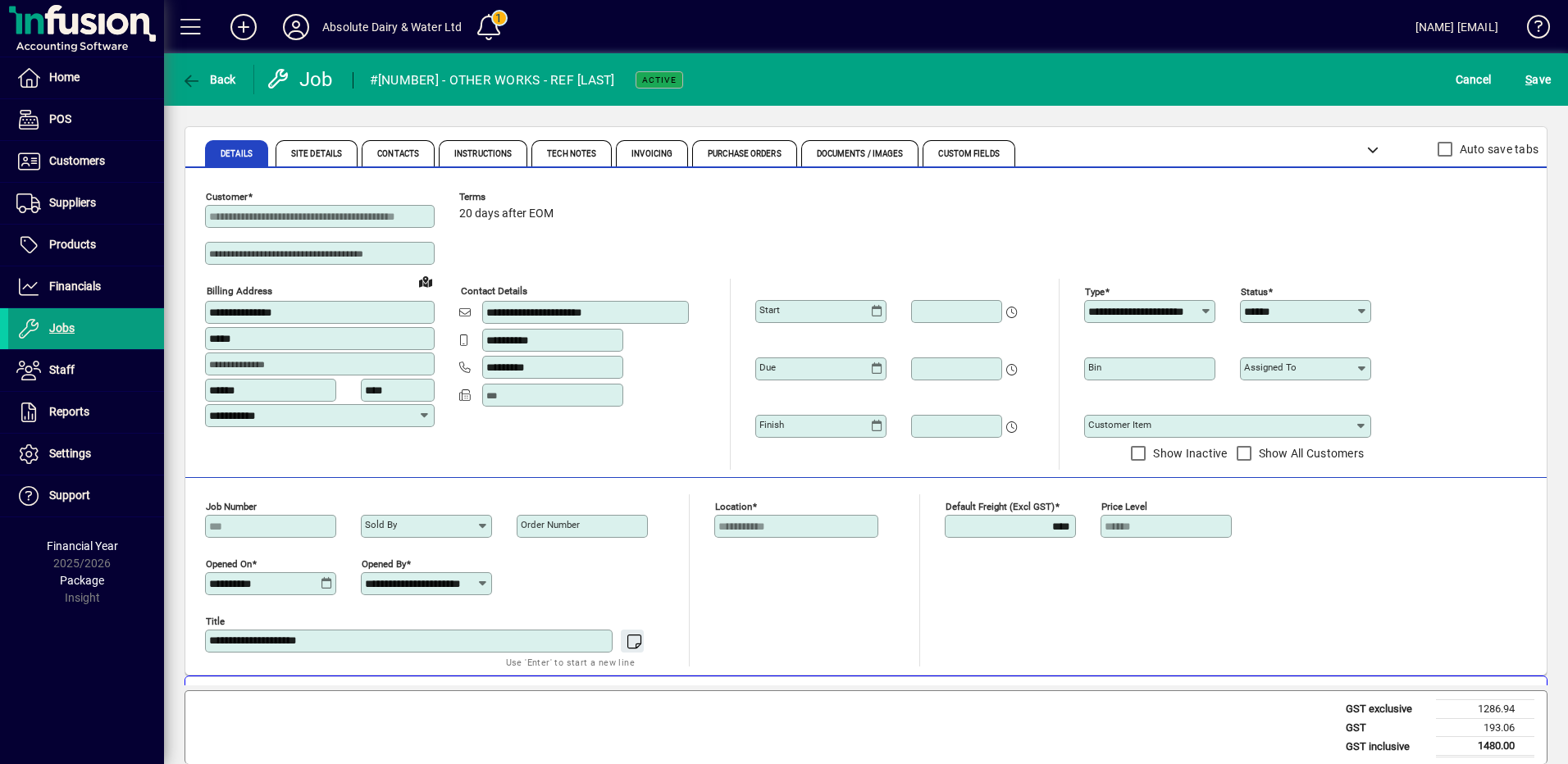 click on "**********" 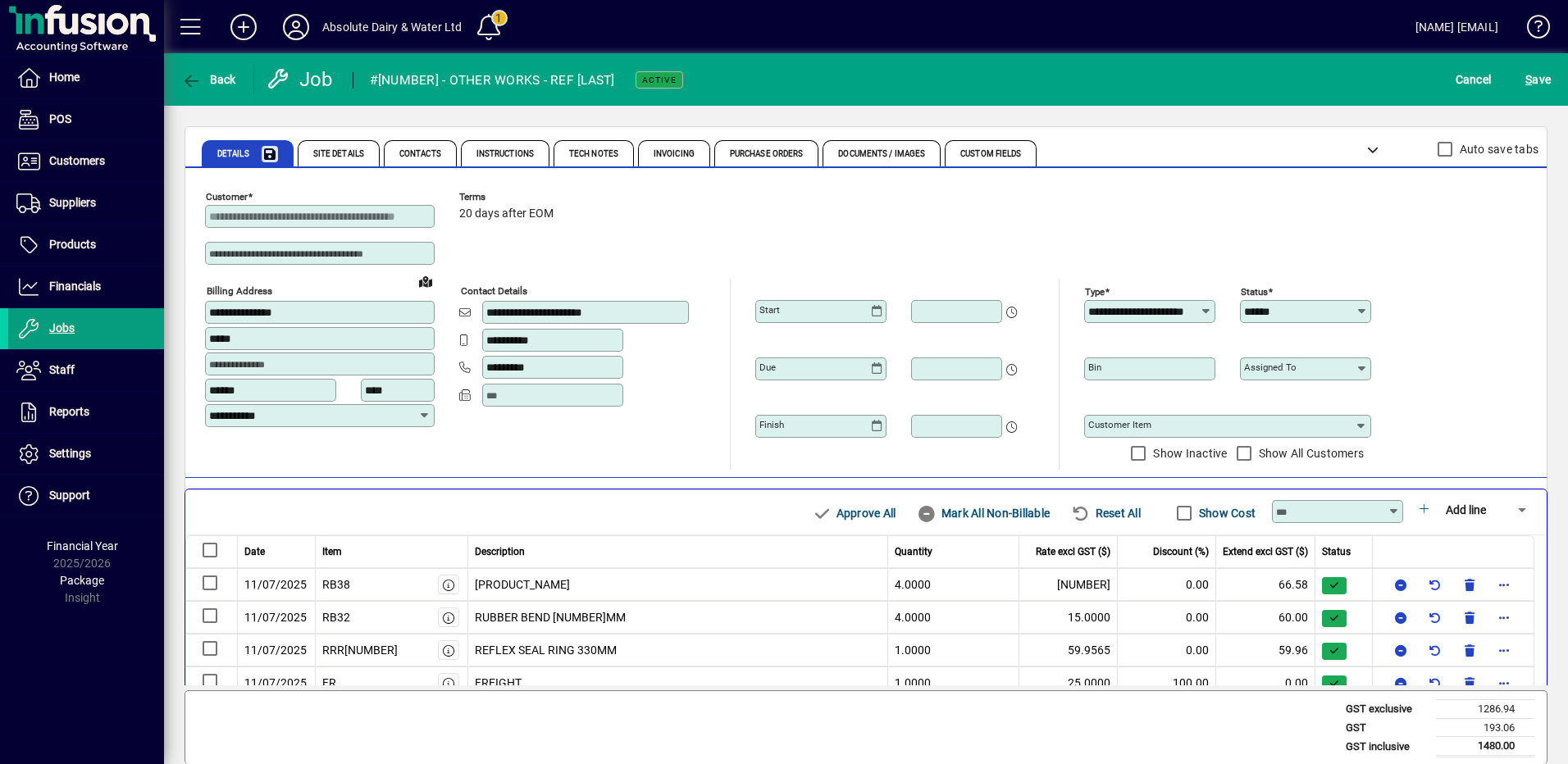 scroll, scrollTop: 246, scrollLeft: 0, axis: vertical 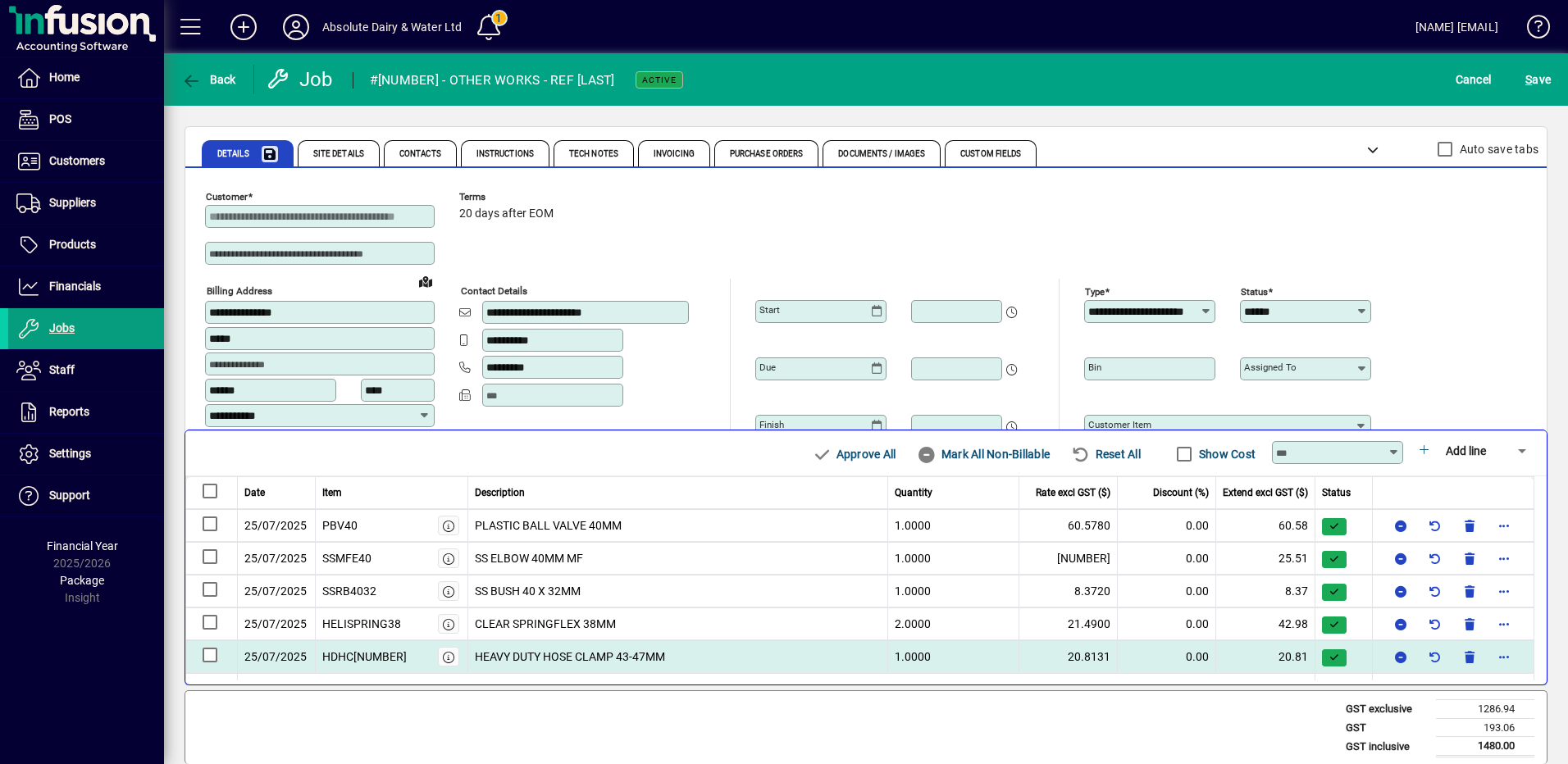 type on "**********" 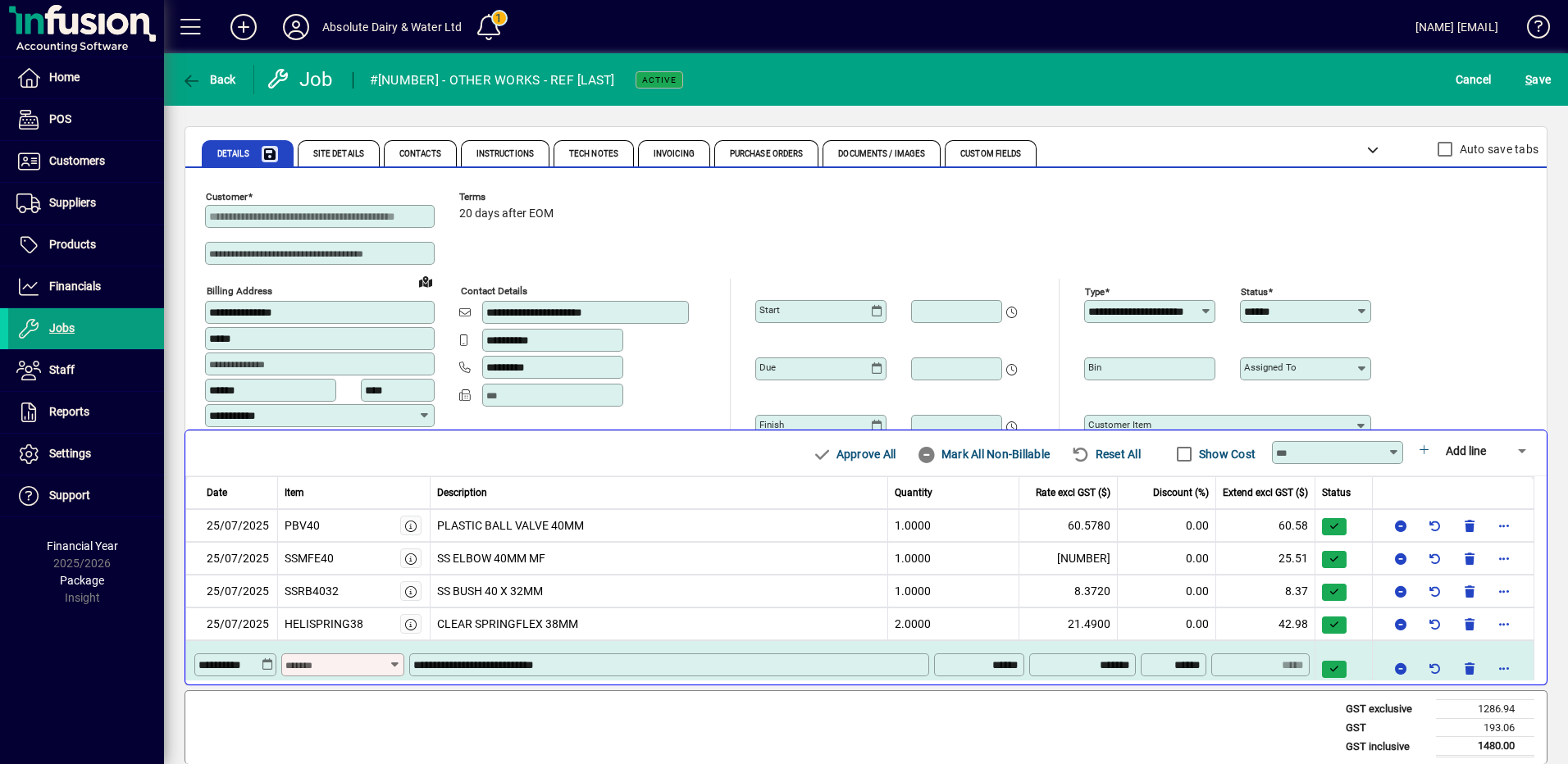 type on "********" 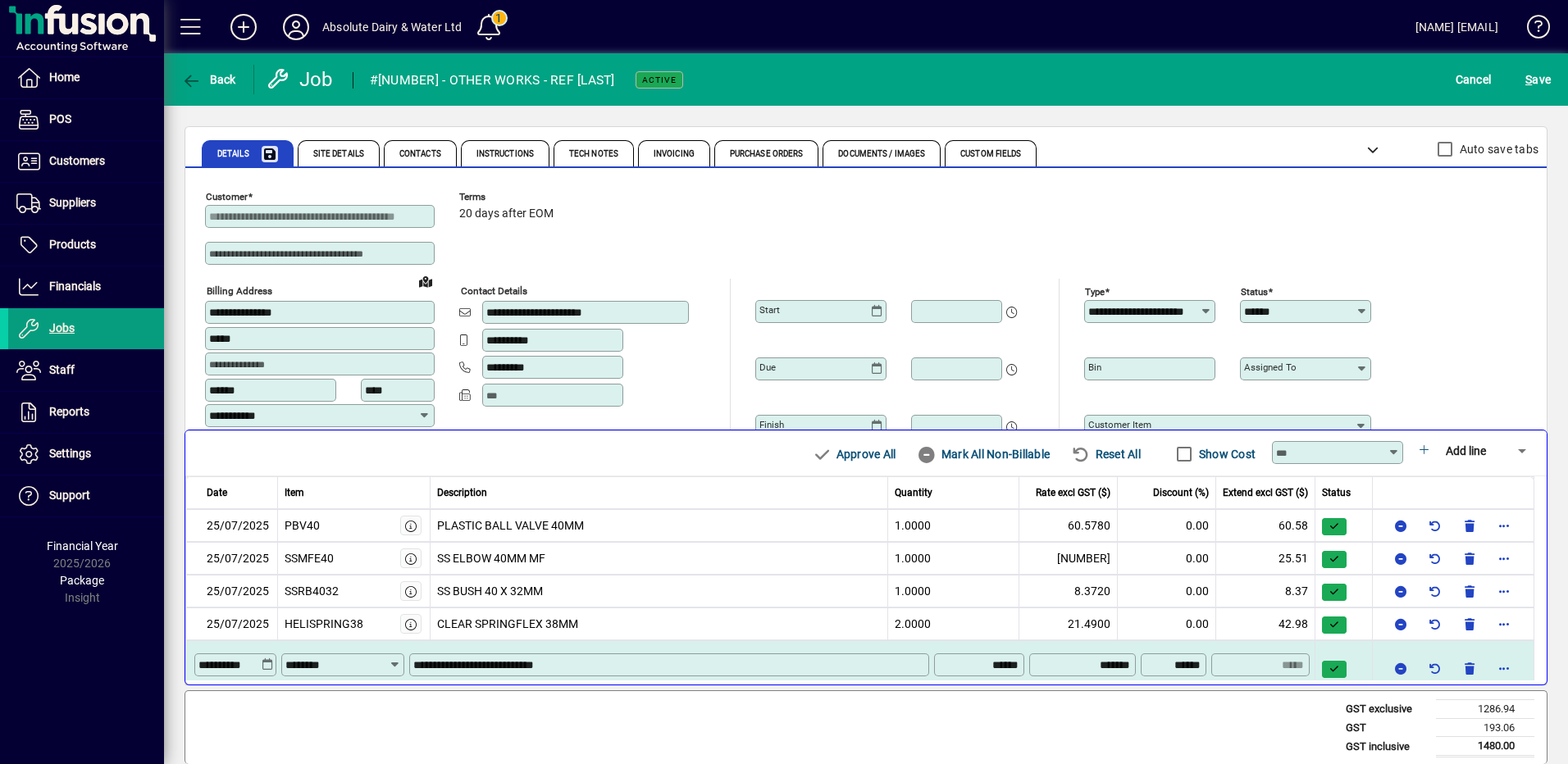 drag, startPoint x: 964, startPoint y: 662, endPoint x: 1052, endPoint y: 662, distance: 88 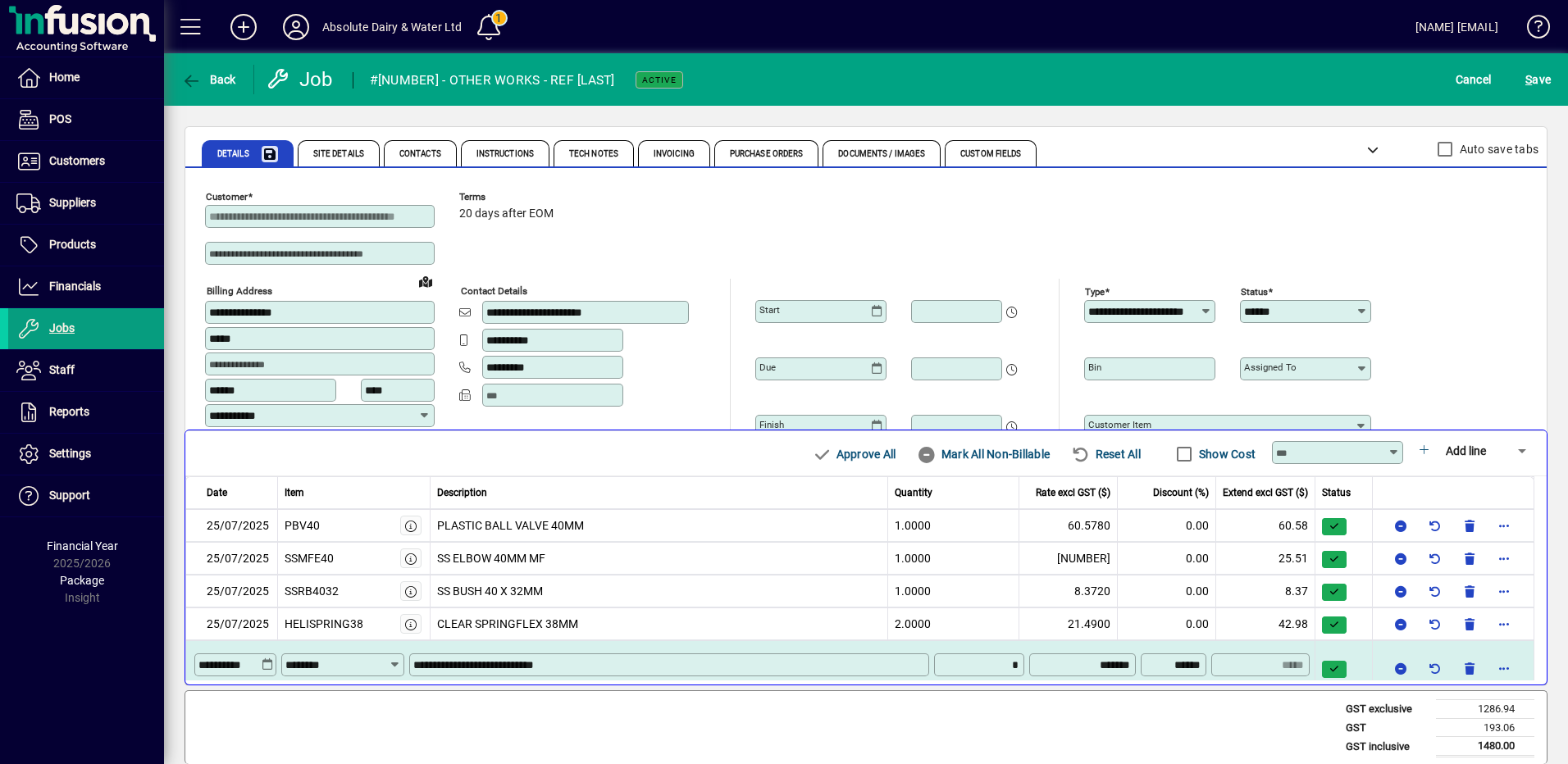 type on "******" 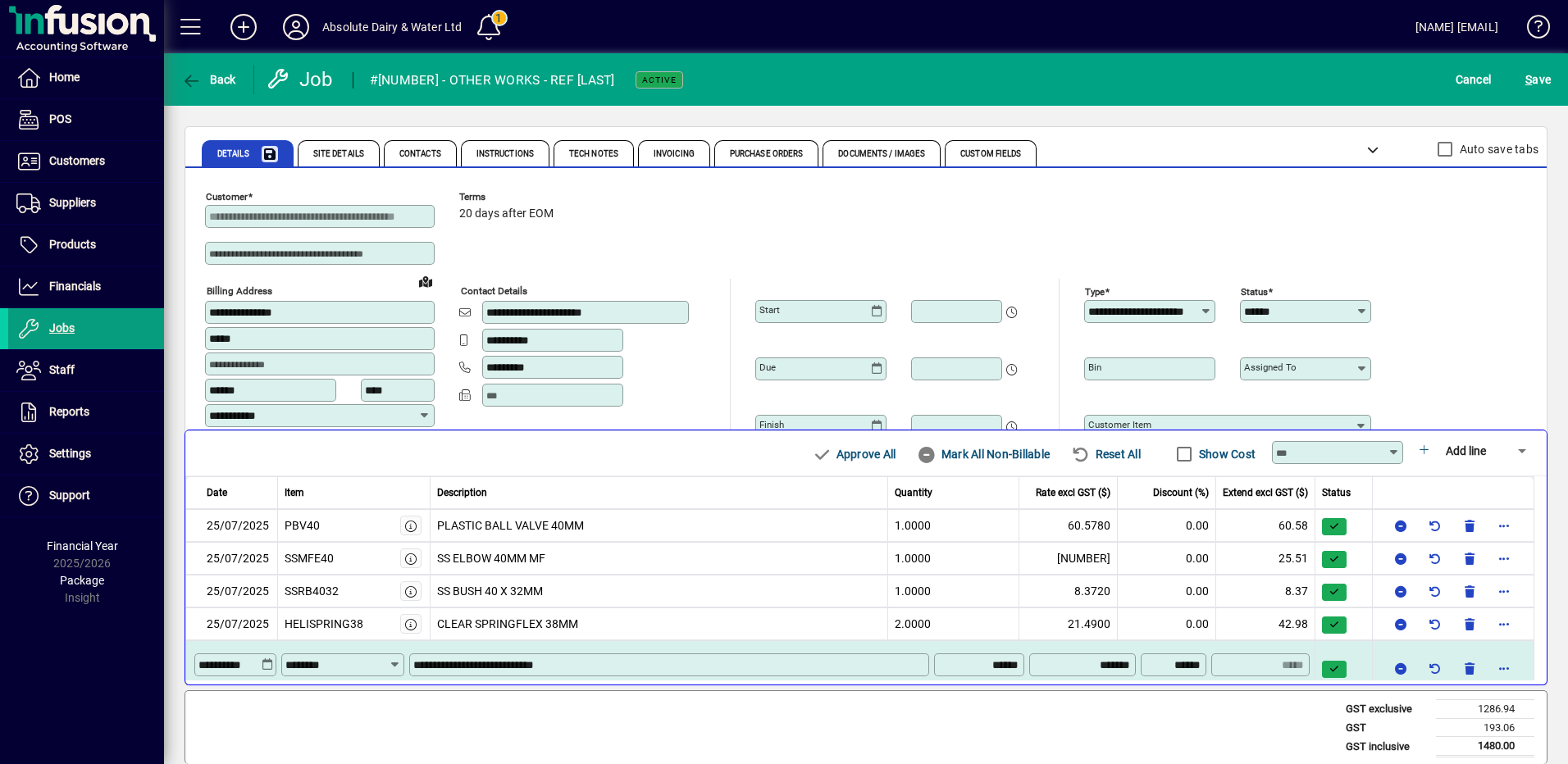 type on "*****" 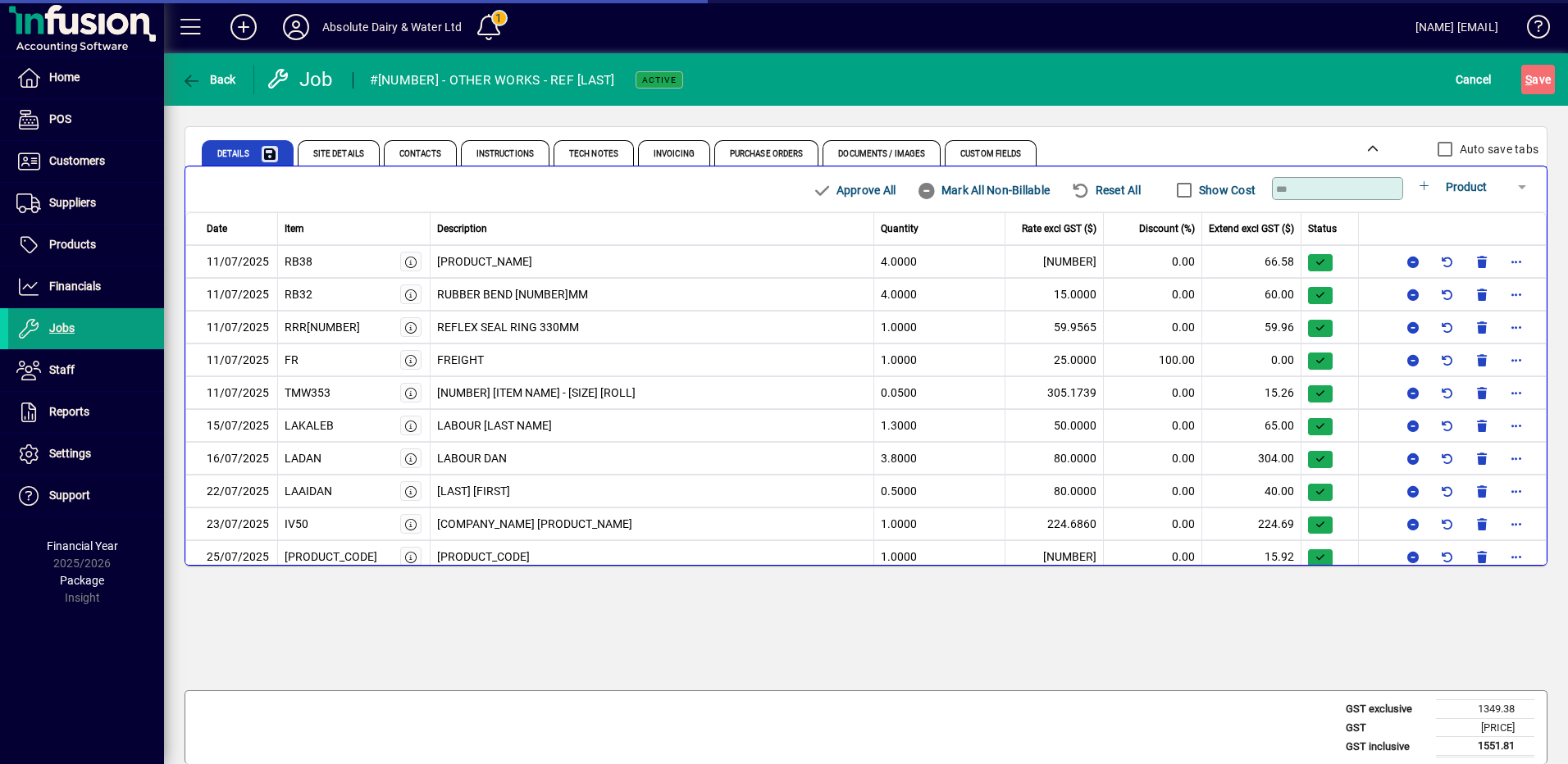 scroll, scrollTop: 3, scrollLeft: 0, axis: vertical 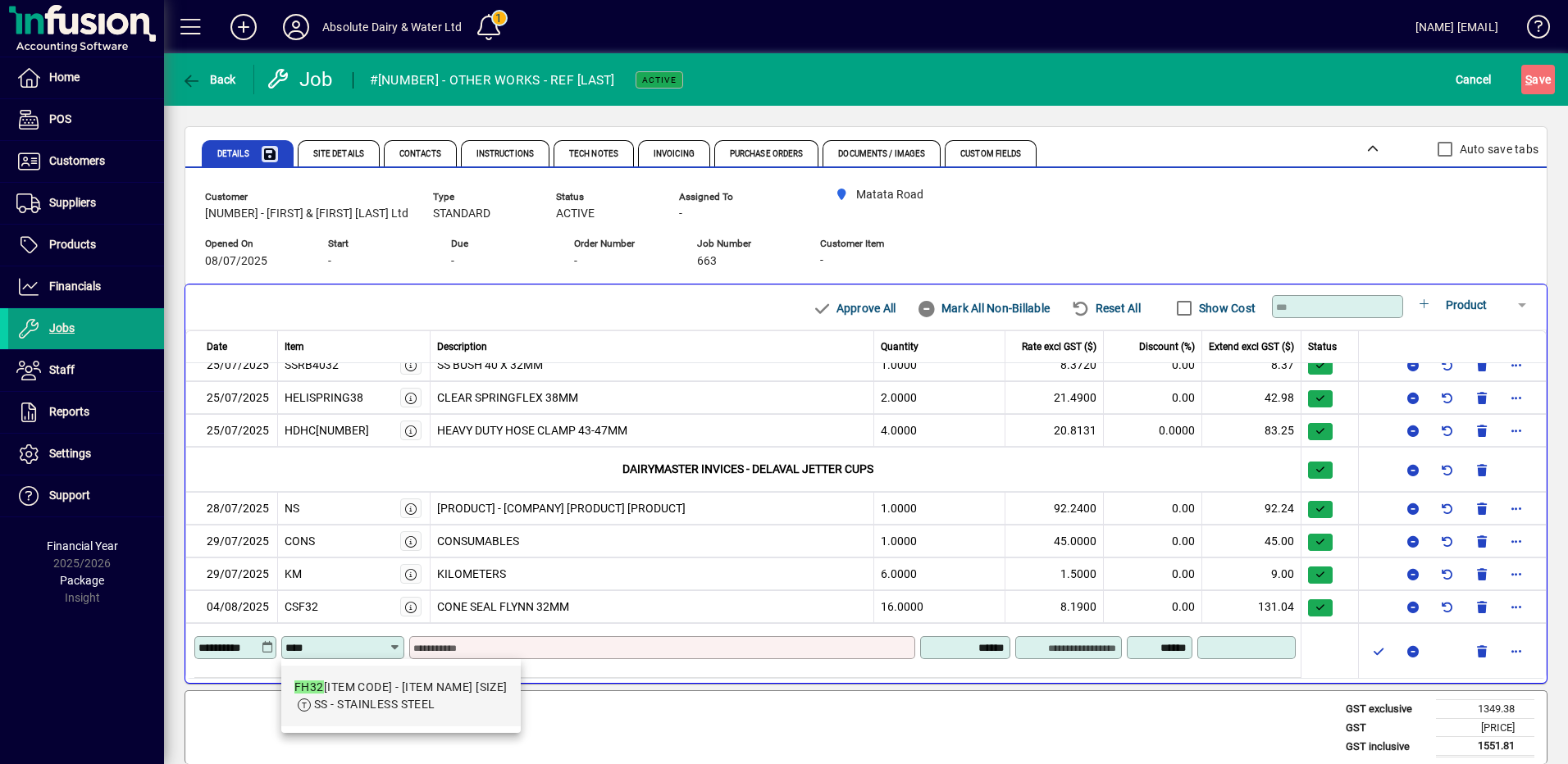 click on "[ITEM CODE] - [ITEM NAME] [SIZE]" at bounding box center [401, 687] 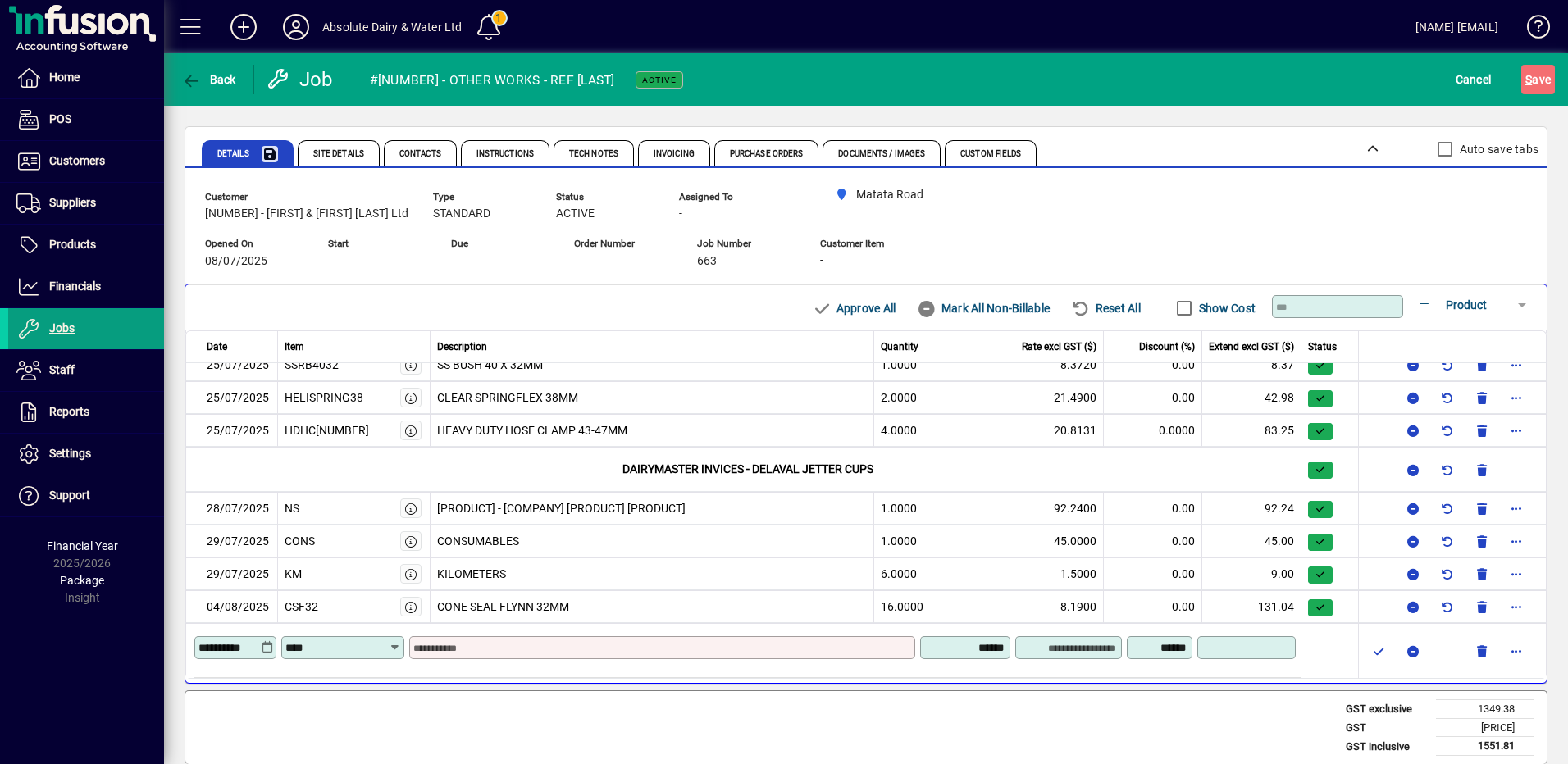 type on "**********" 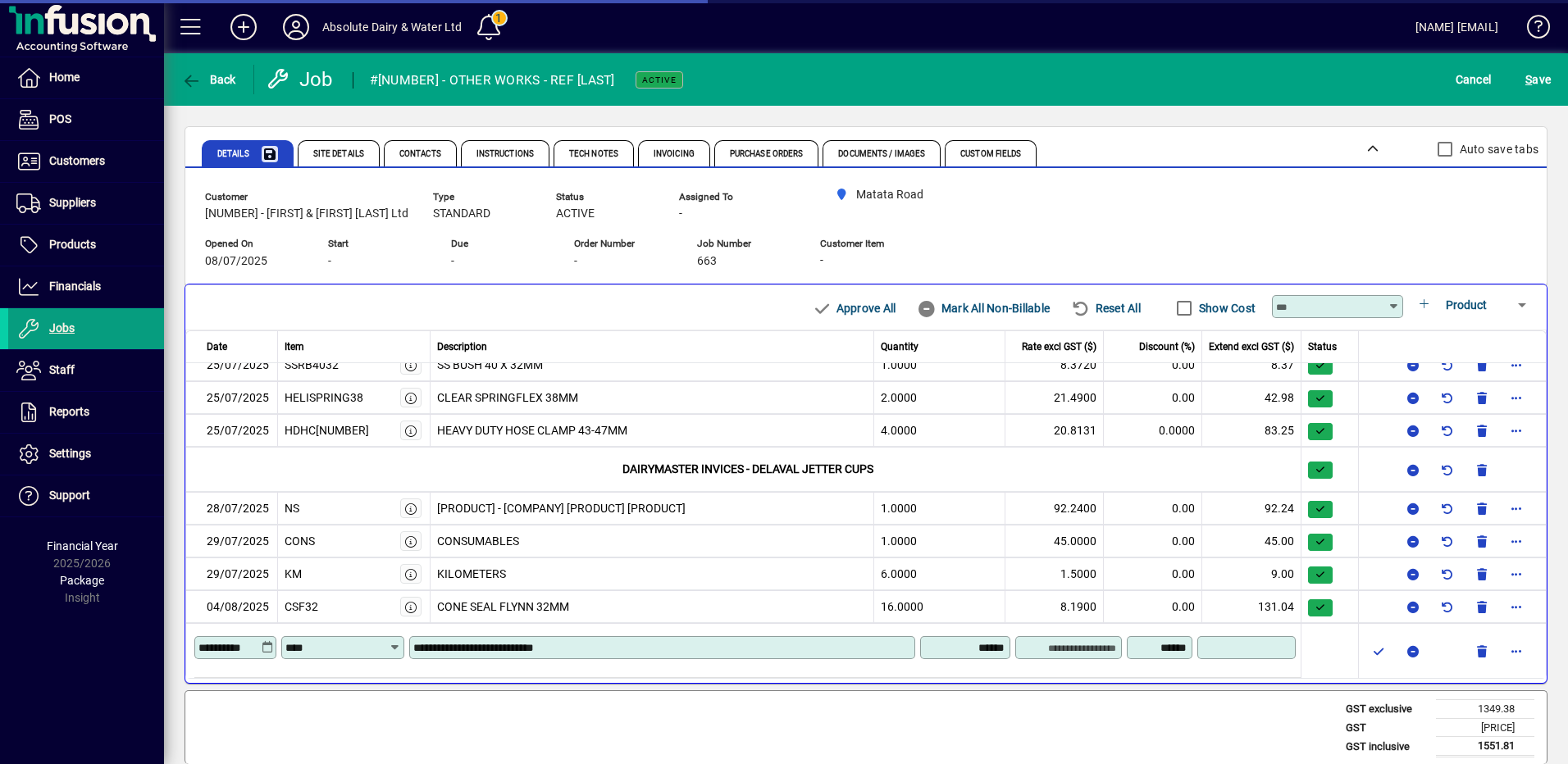 type on "******" 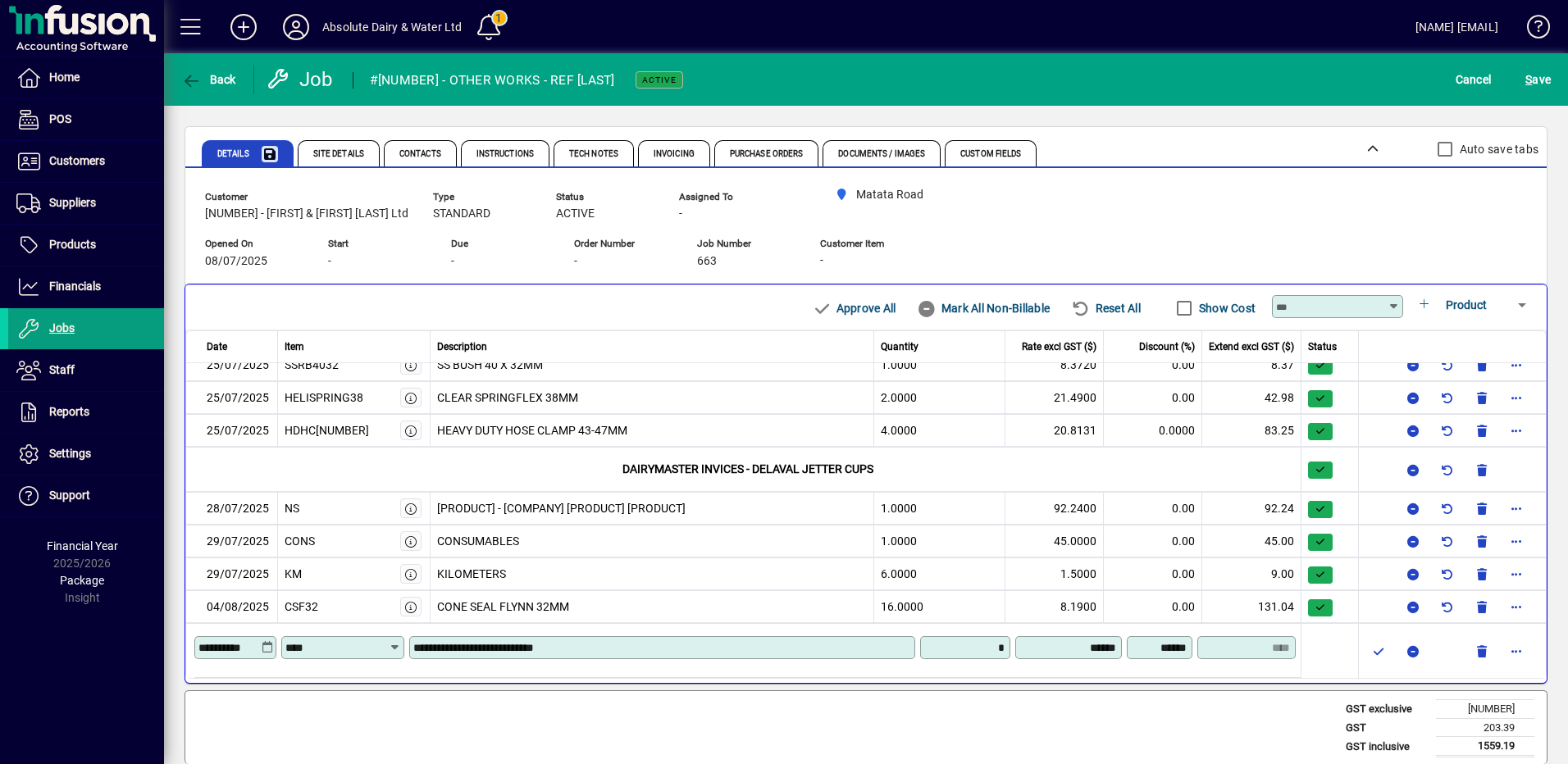 type 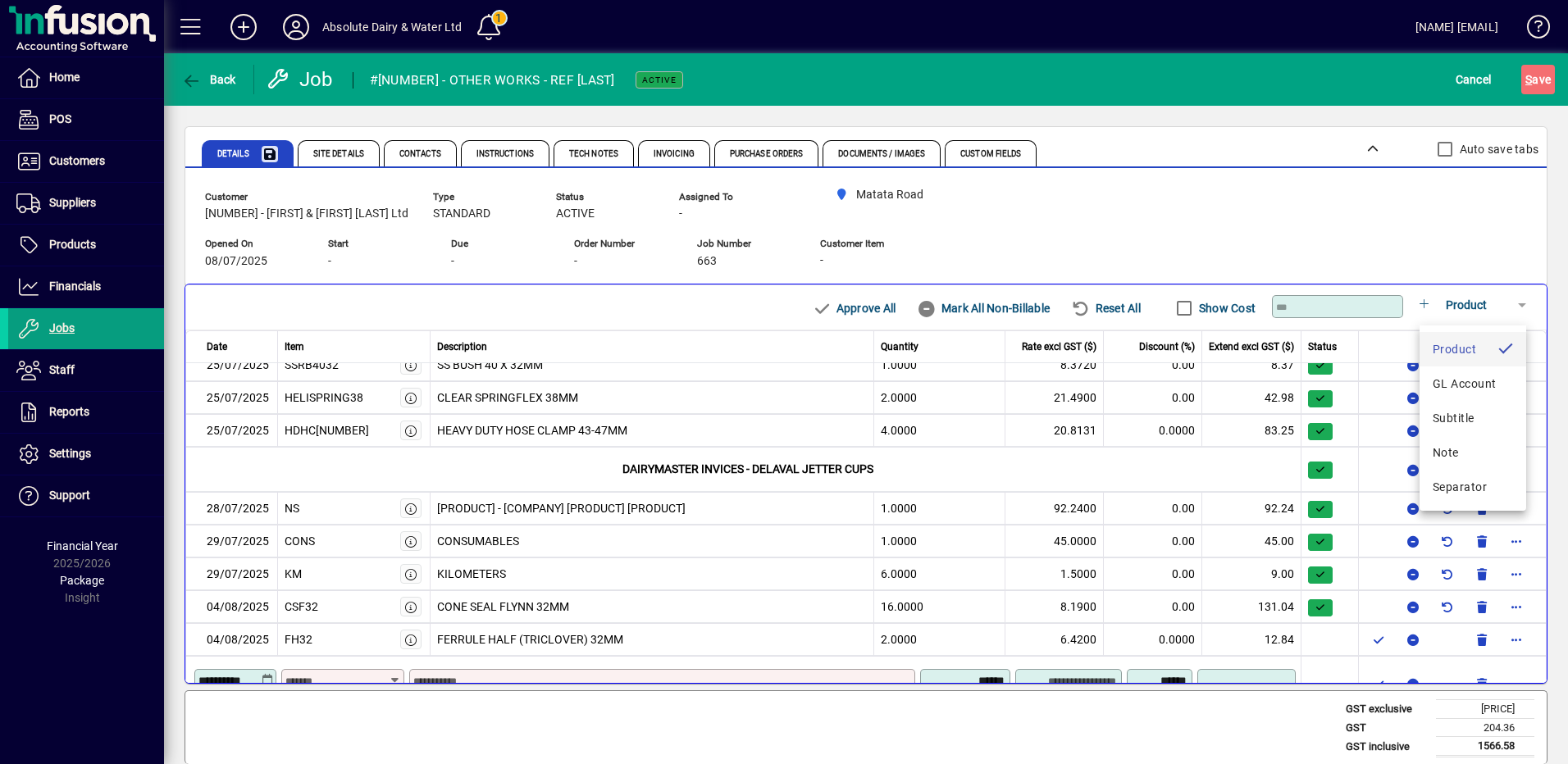 scroll, scrollTop: 441, scrollLeft: 0, axis: vertical 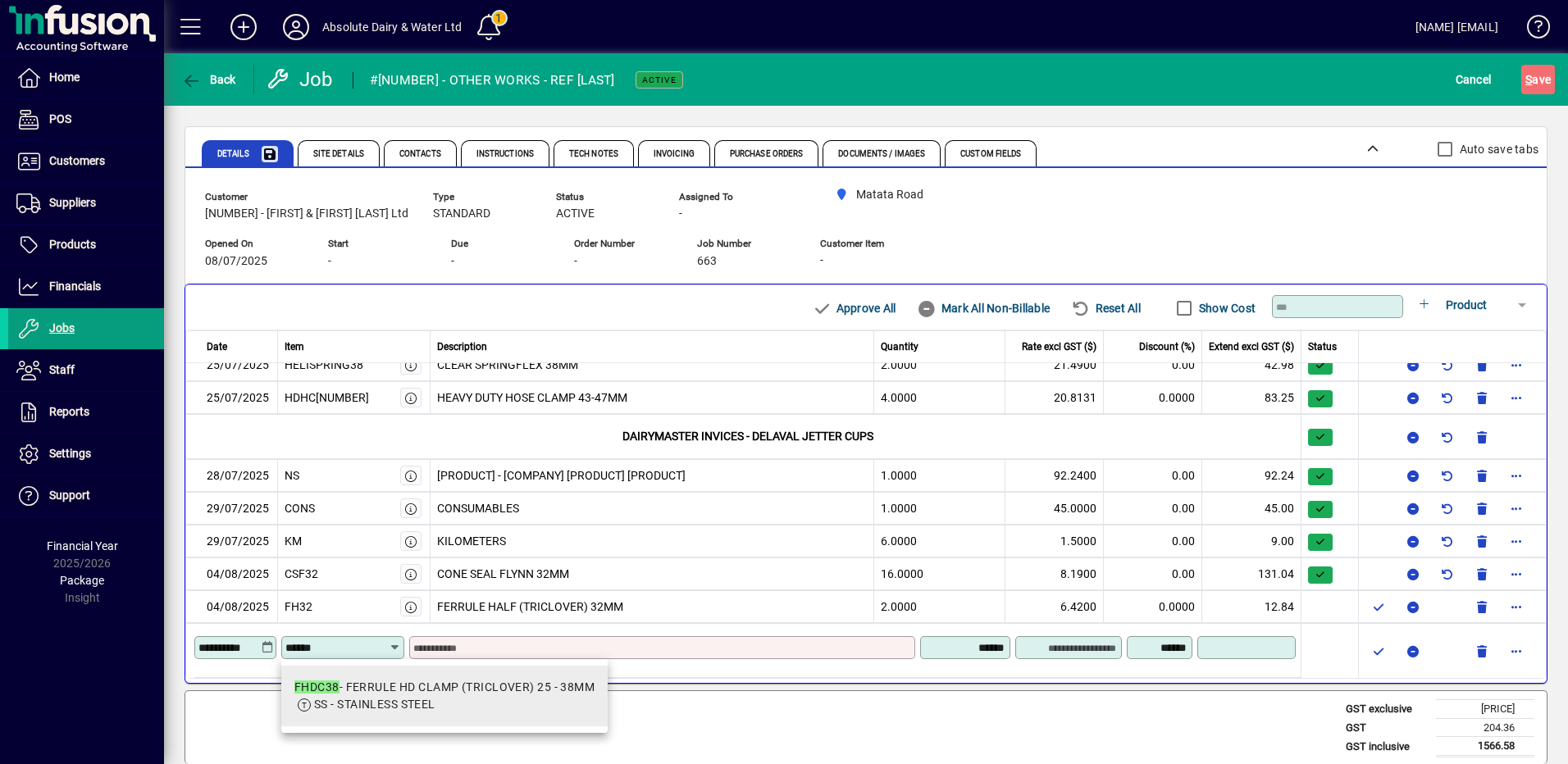 click on "FHDC38 - [LAST] [LAST] (TRICLOVER) [NUMBER] - [NUMBER]MM" at bounding box center [444, 687] 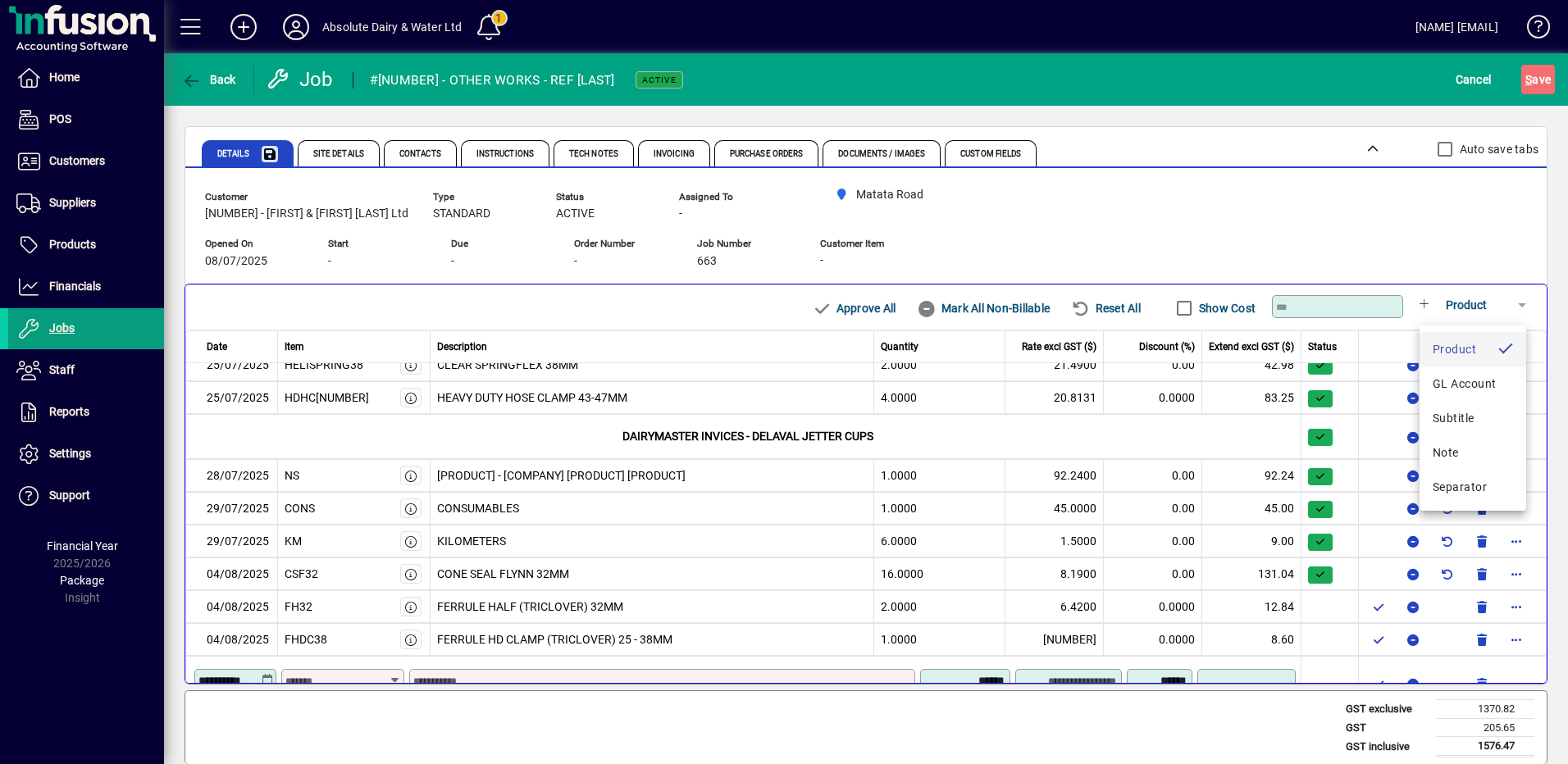 scroll, scrollTop: 474, scrollLeft: 0, axis: vertical 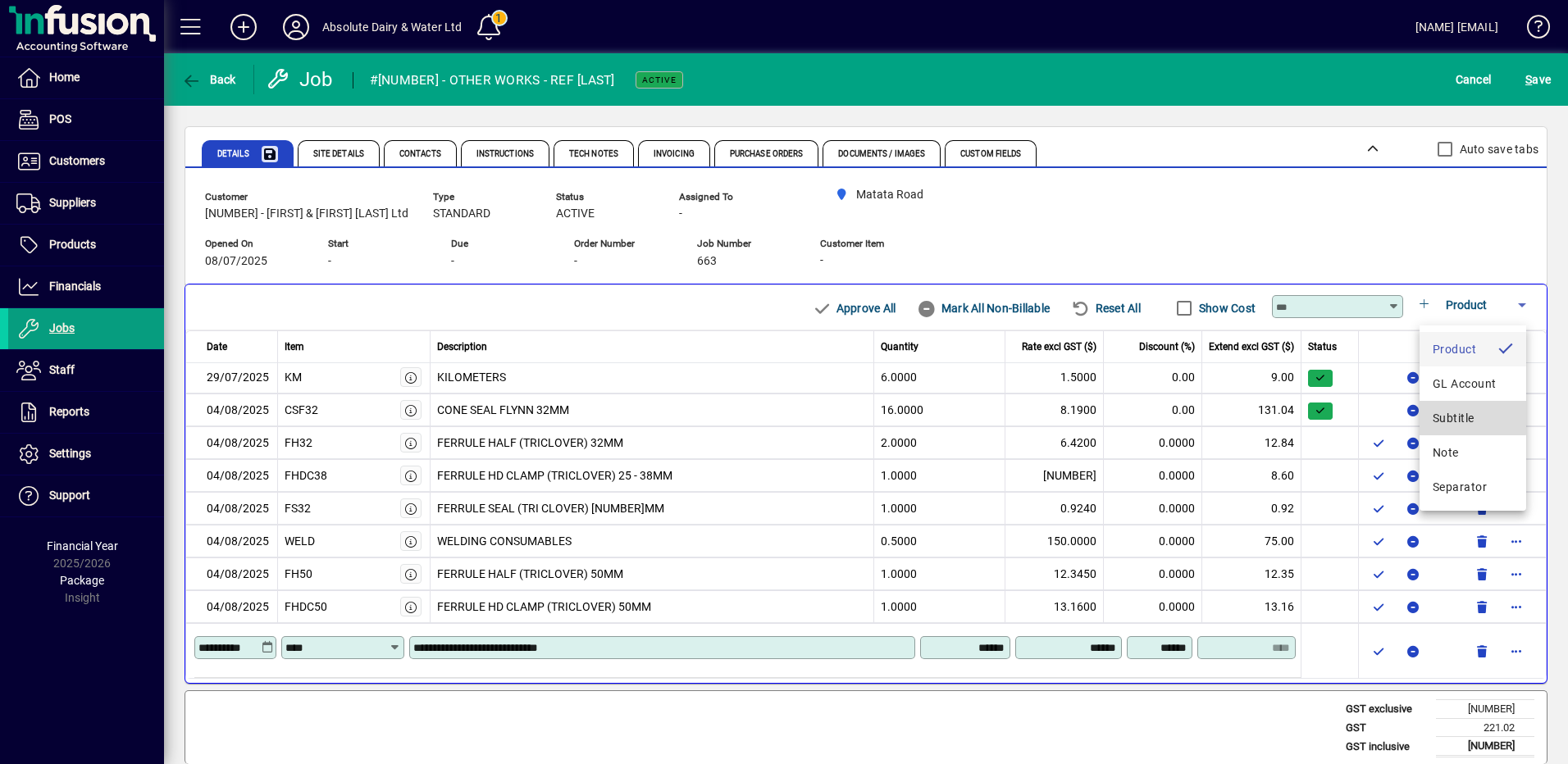 click on "Subtitle" at bounding box center [1453, 418] 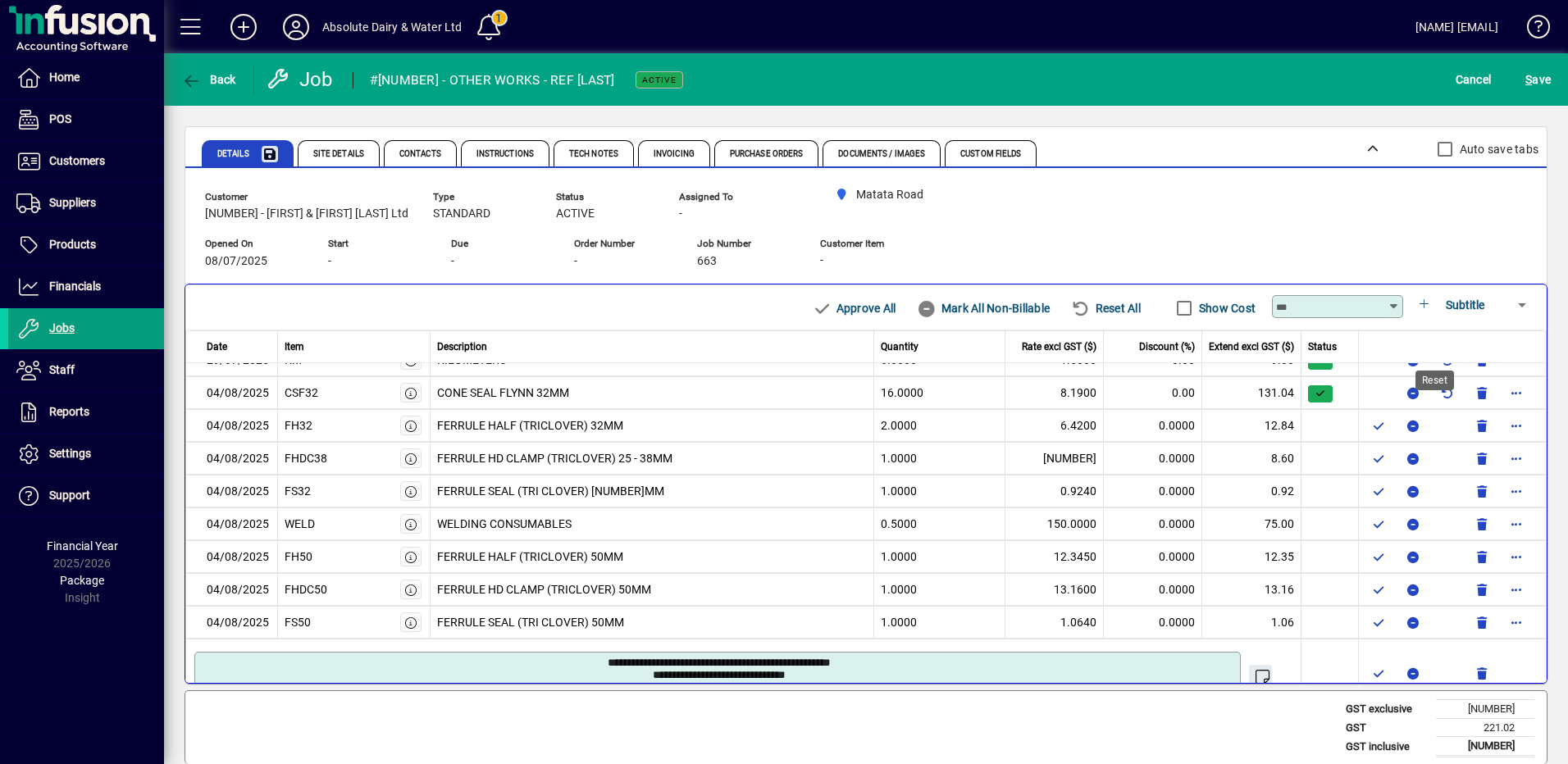 scroll, scrollTop: 635, scrollLeft: 0, axis: vertical 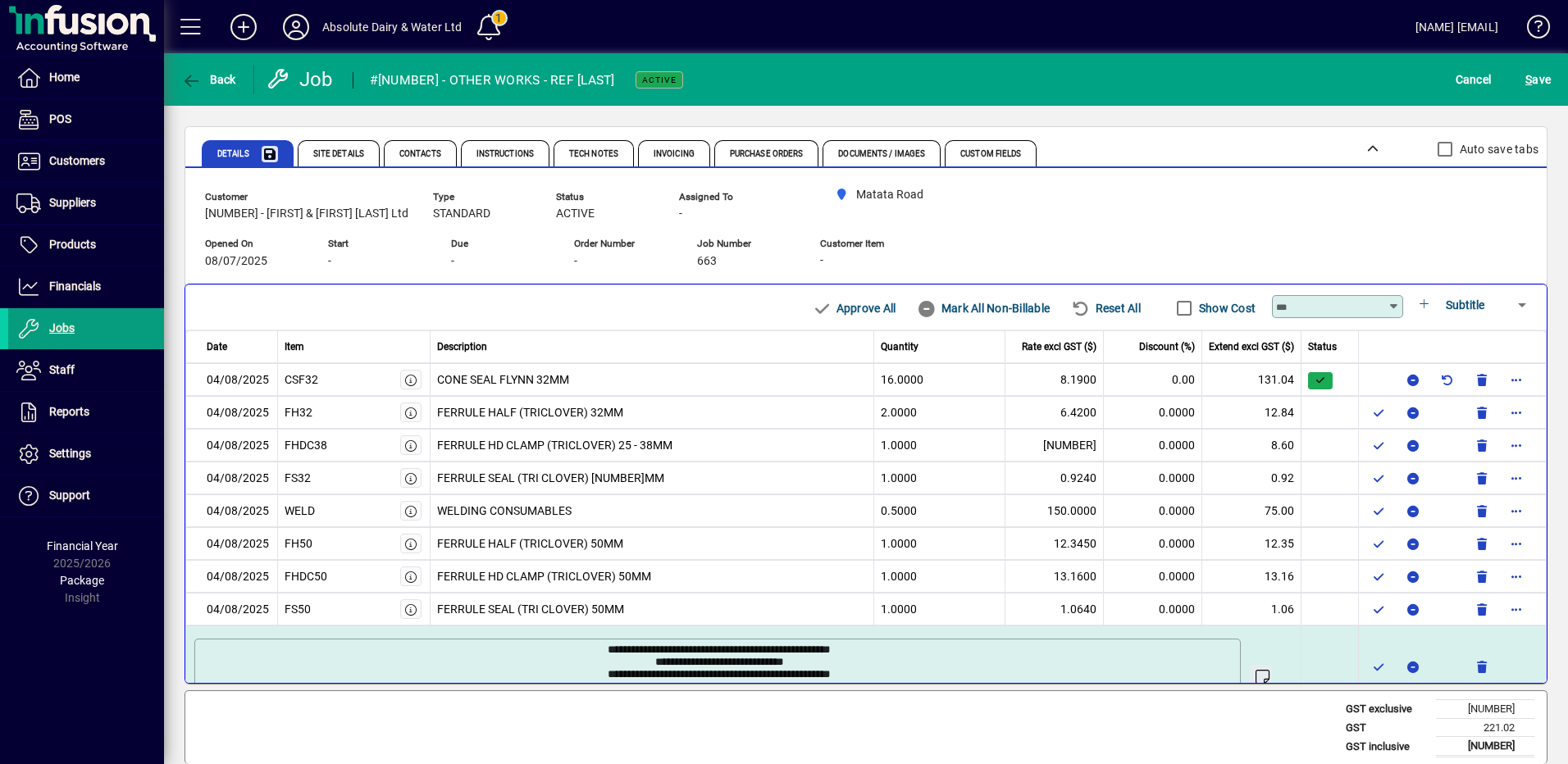 click on "**********" at bounding box center (718, 663) 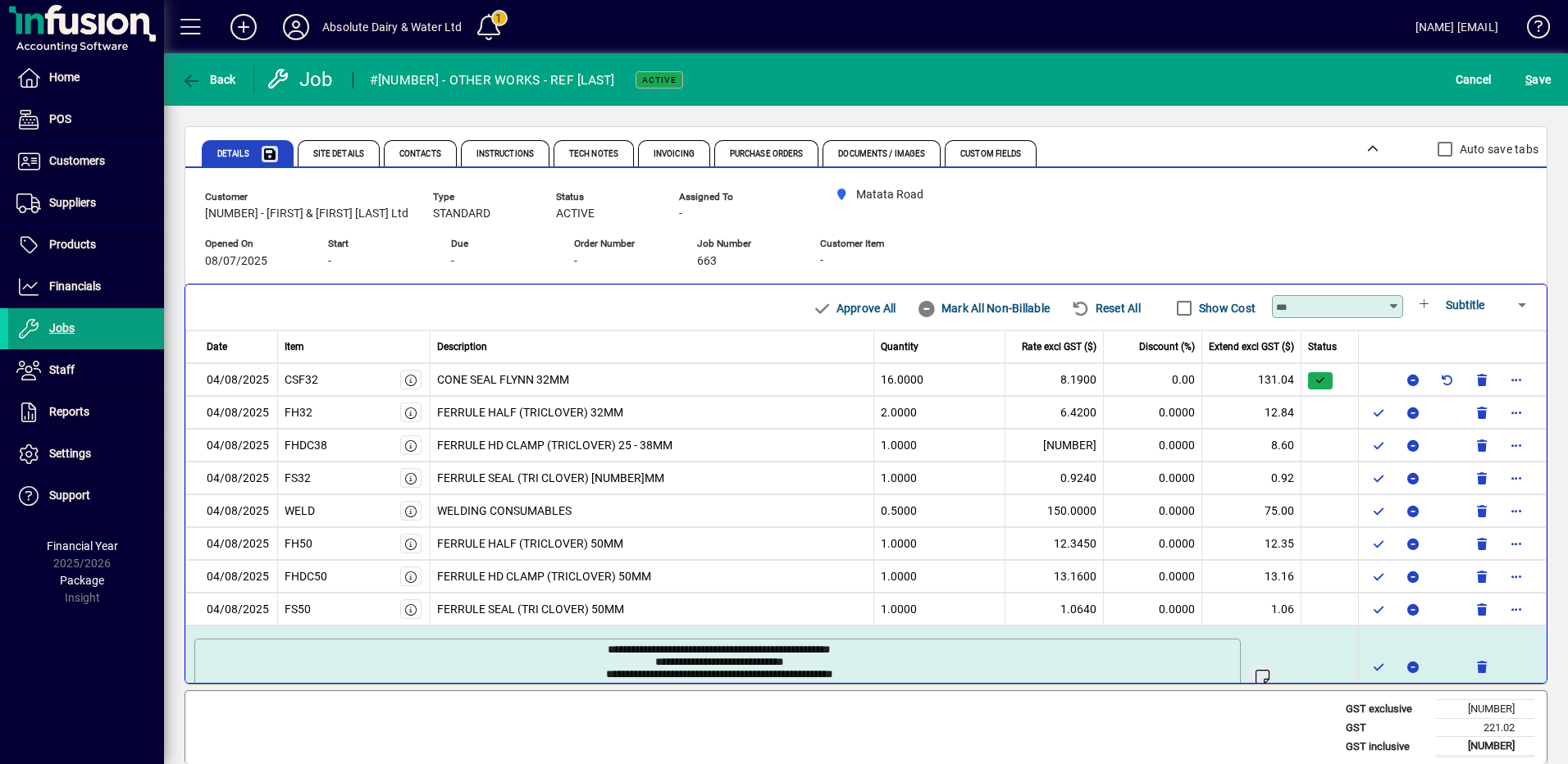 click on "**********" at bounding box center (719, 663) 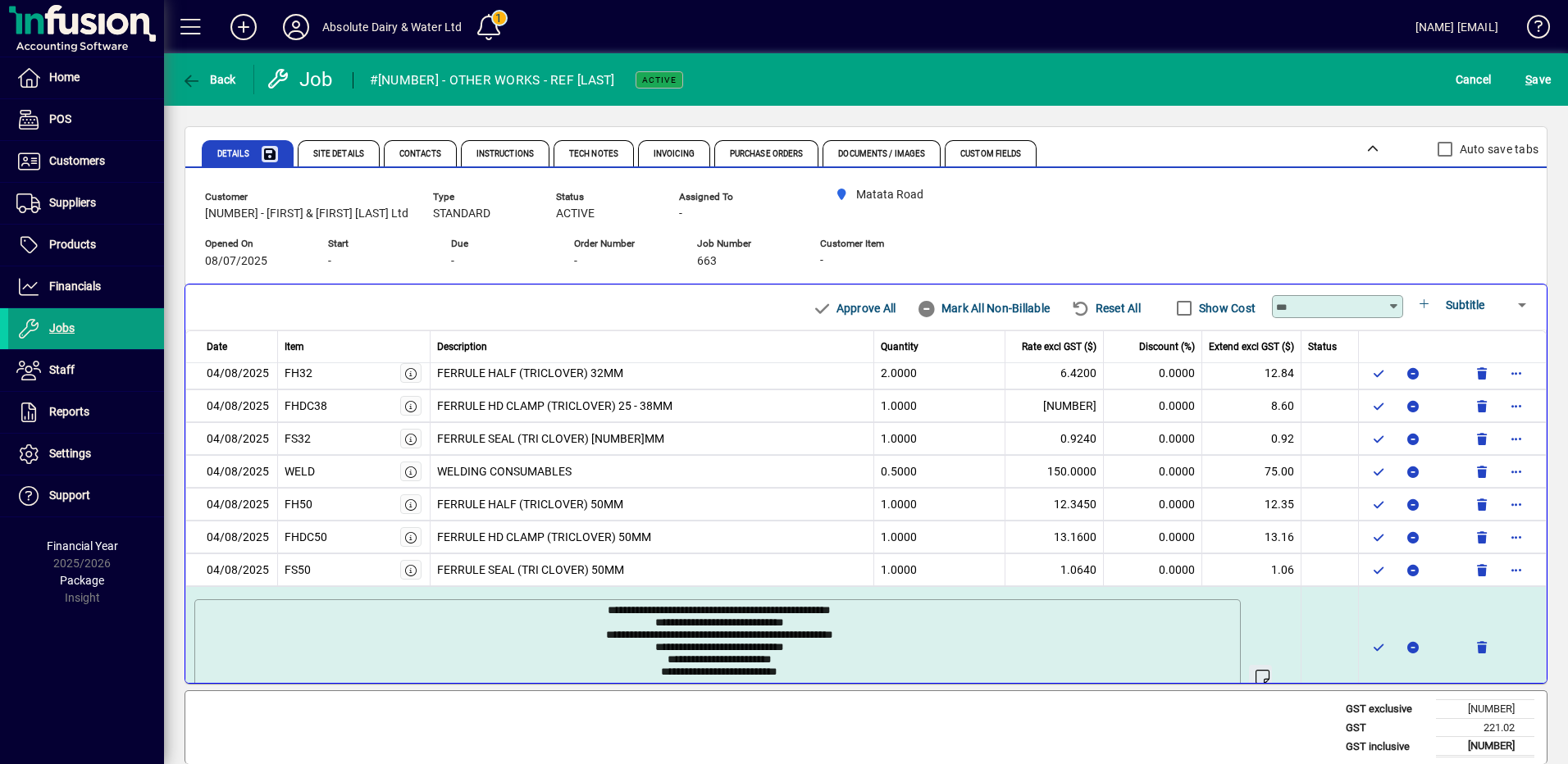 scroll, scrollTop: 688, scrollLeft: 0, axis: vertical 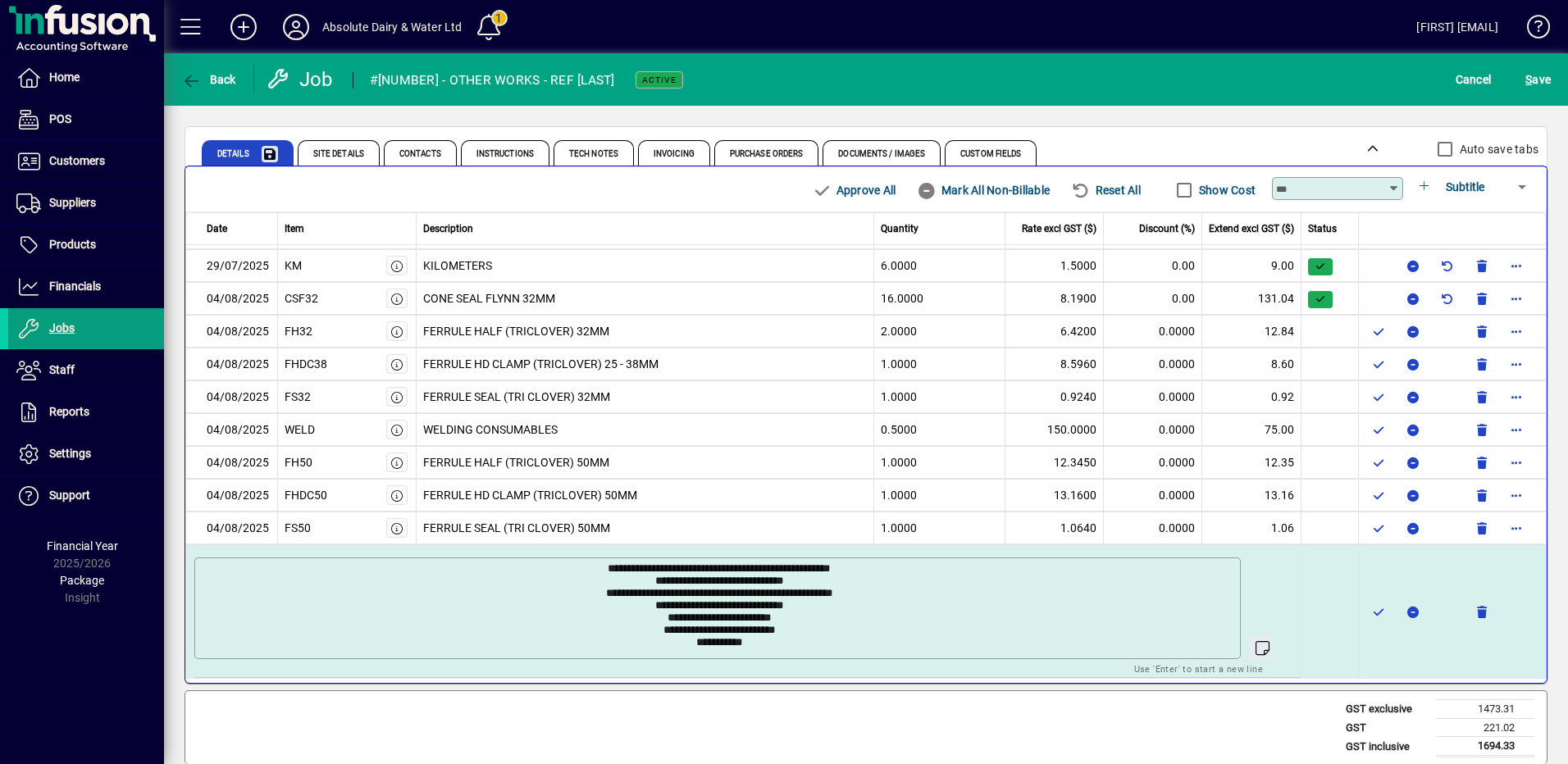 drag, startPoint x: 761, startPoint y: 634, endPoint x: 761, endPoint y: 646, distance: 12 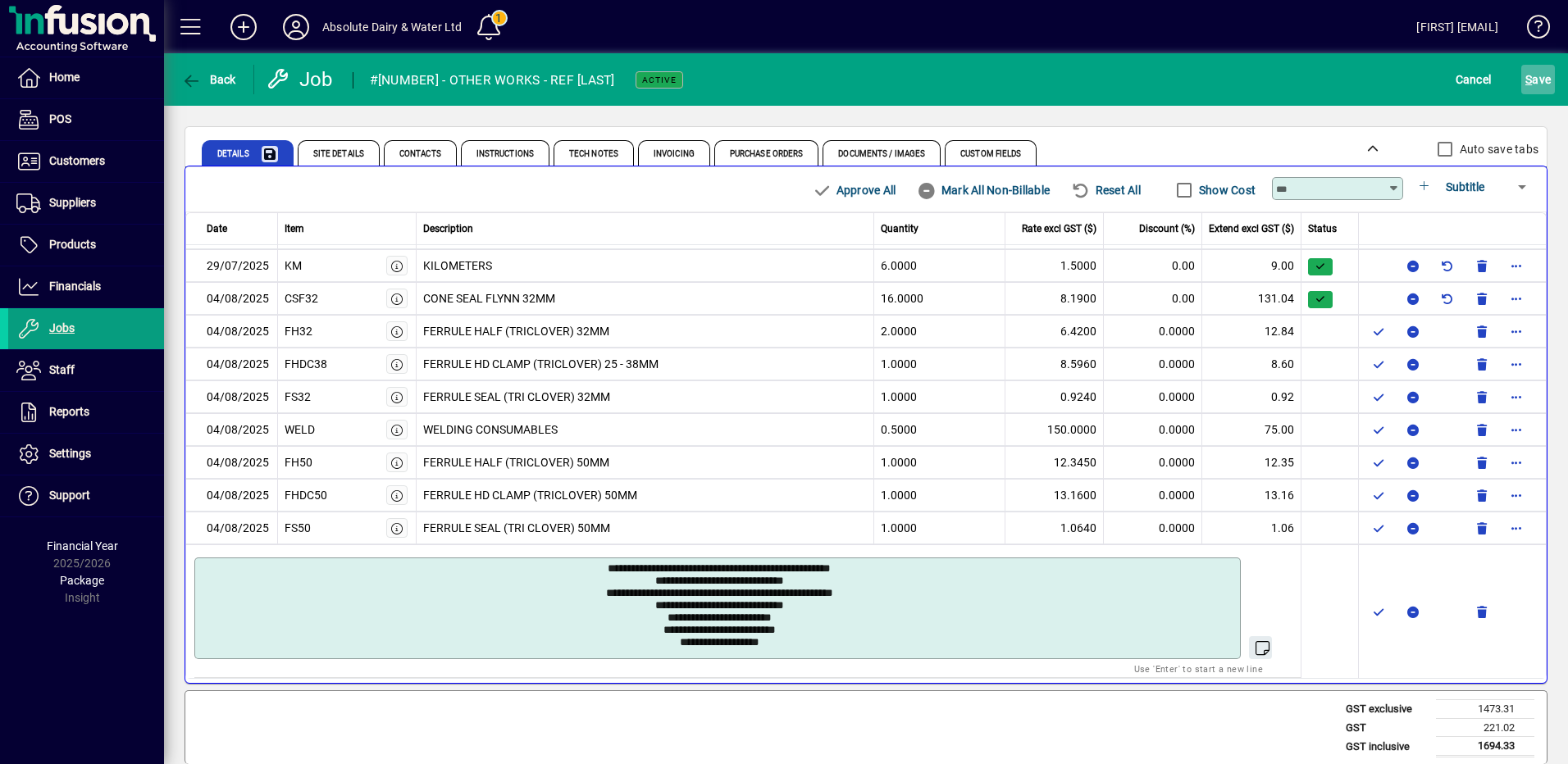 type on "**********" 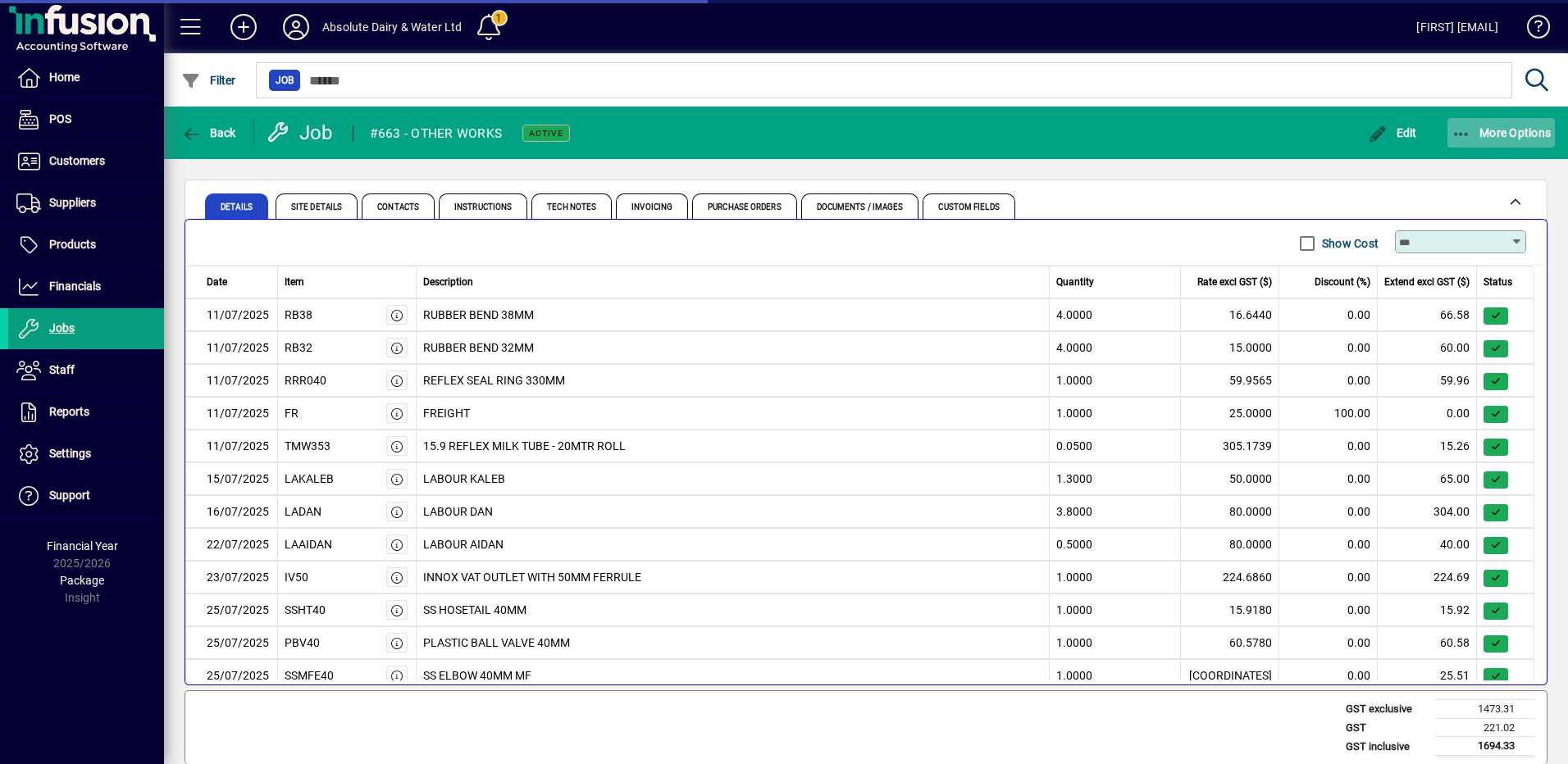 scroll, scrollTop: 0, scrollLeft: 0, axis: both 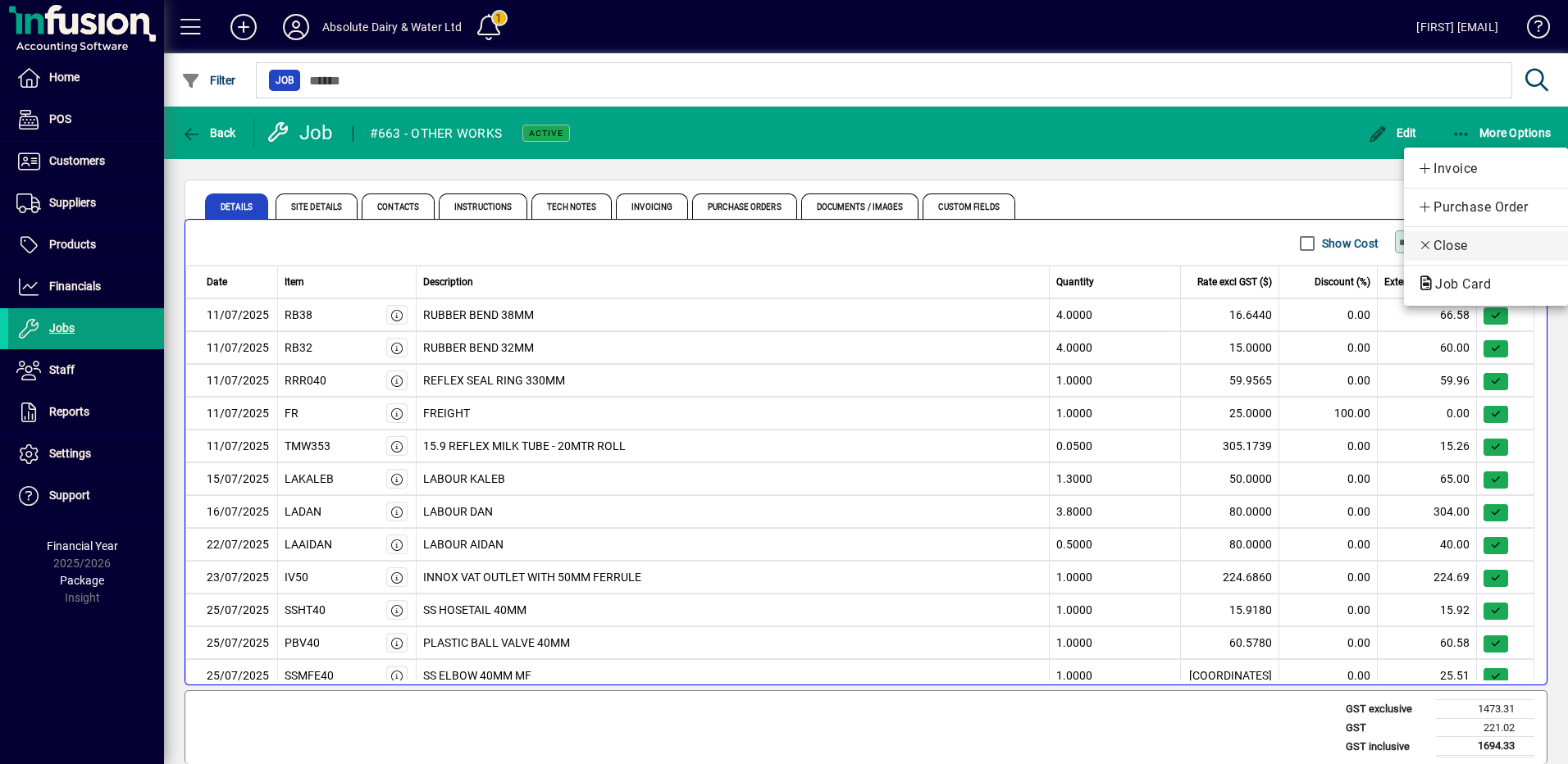 click on "Close" at bounding box center (1486, 246) 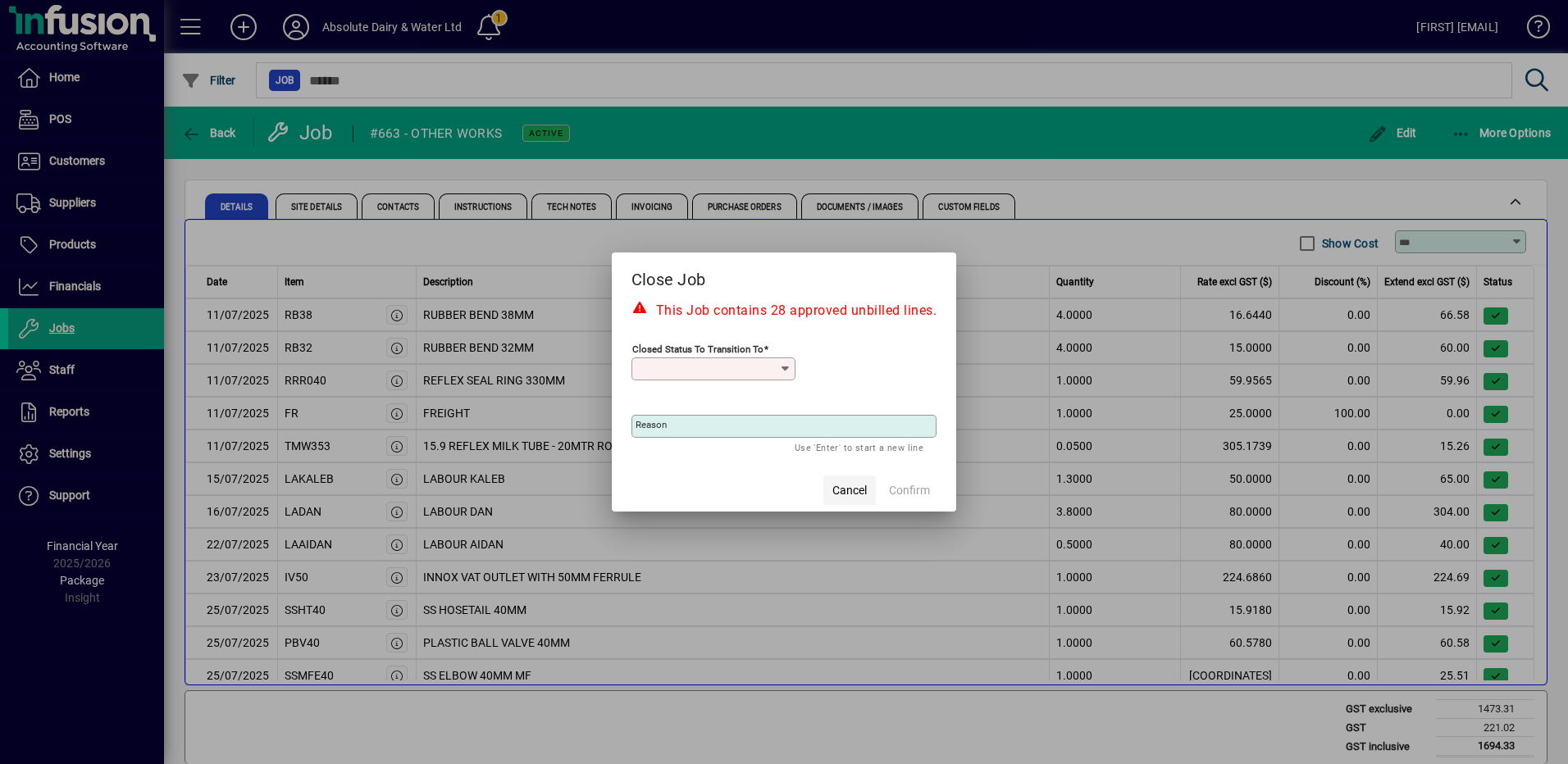 click 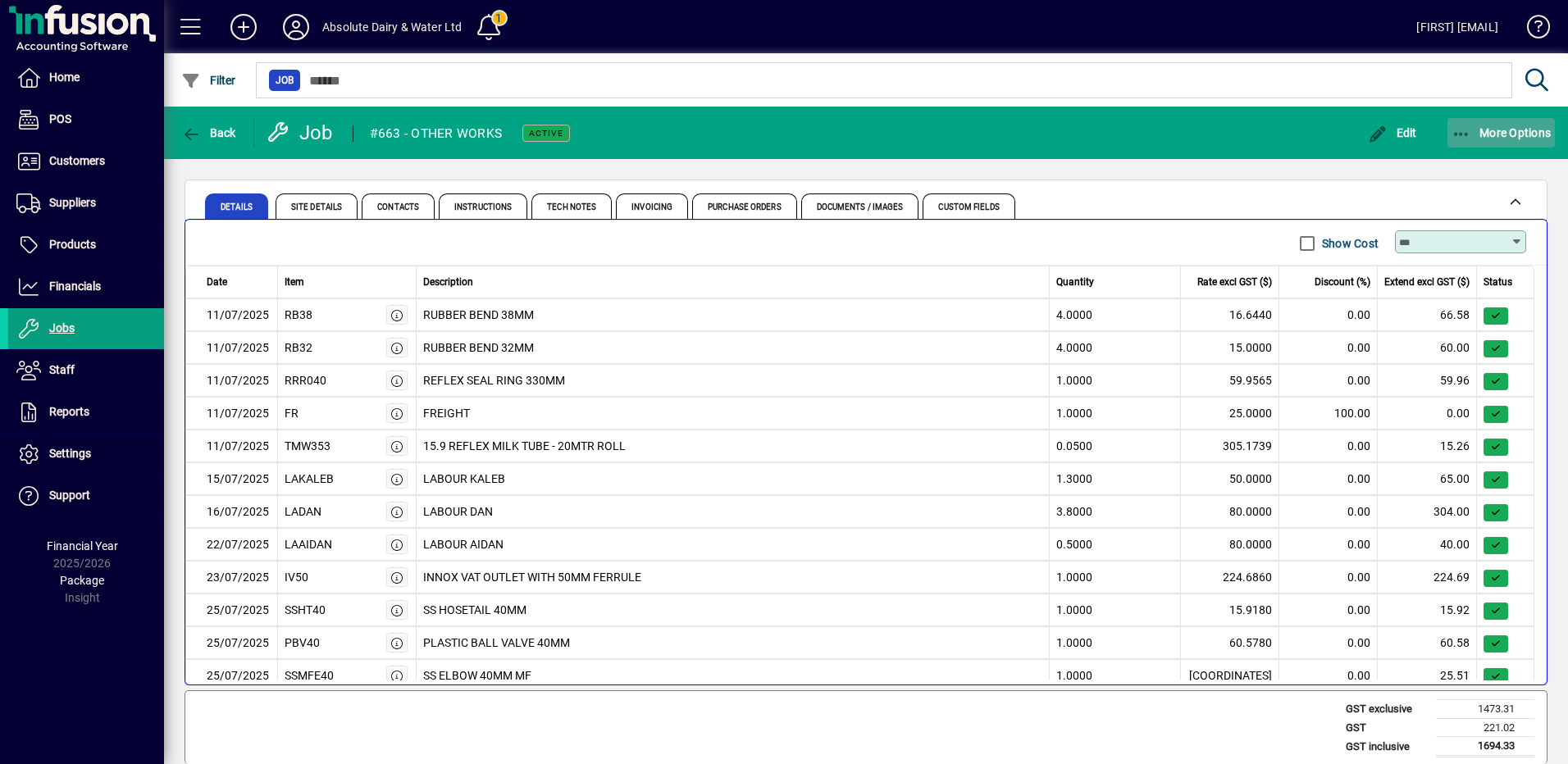 click 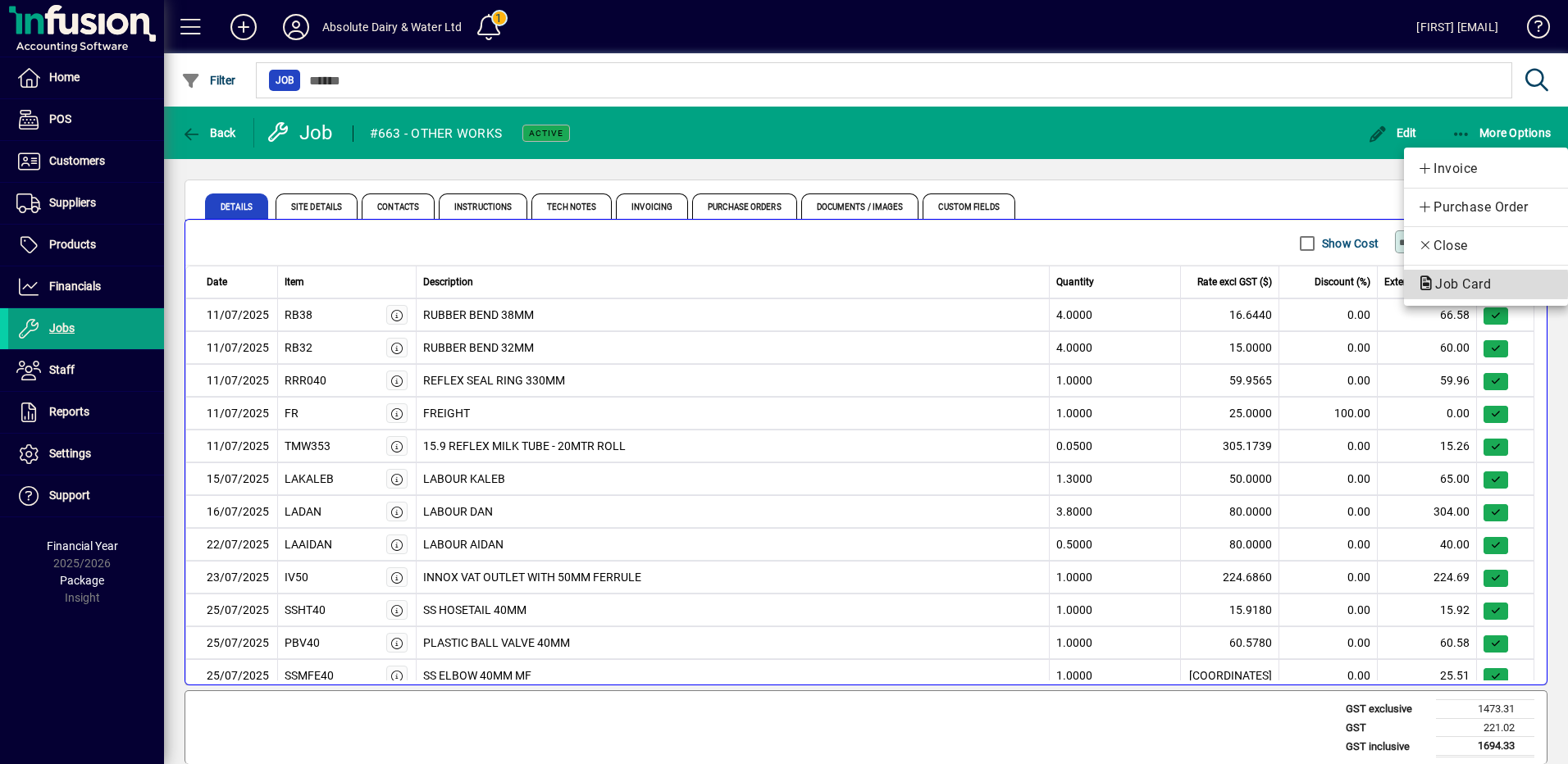 click on "Job Card" 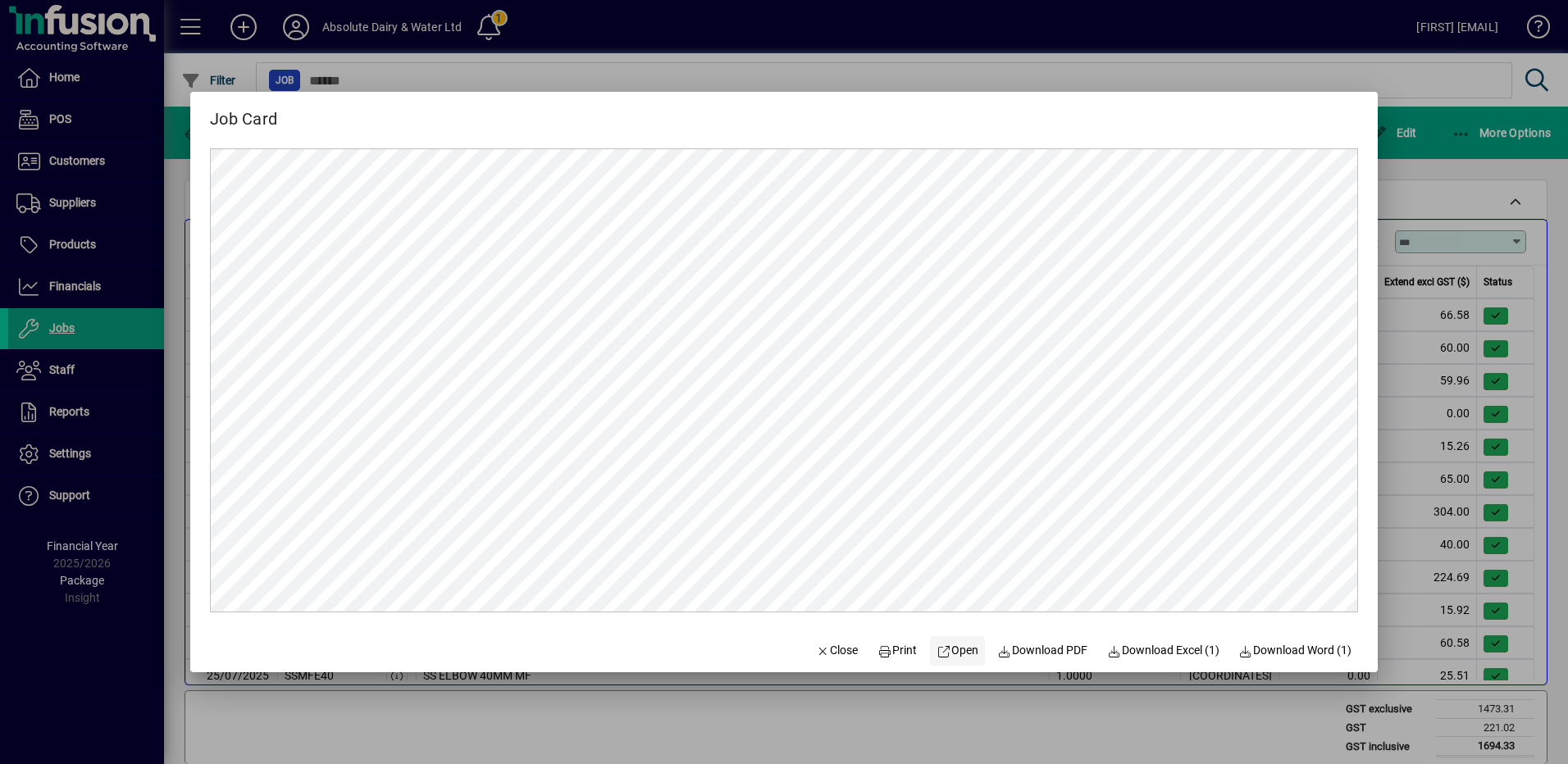 scroll, scrollTop: 0, scrollLeft: 0, axis: both 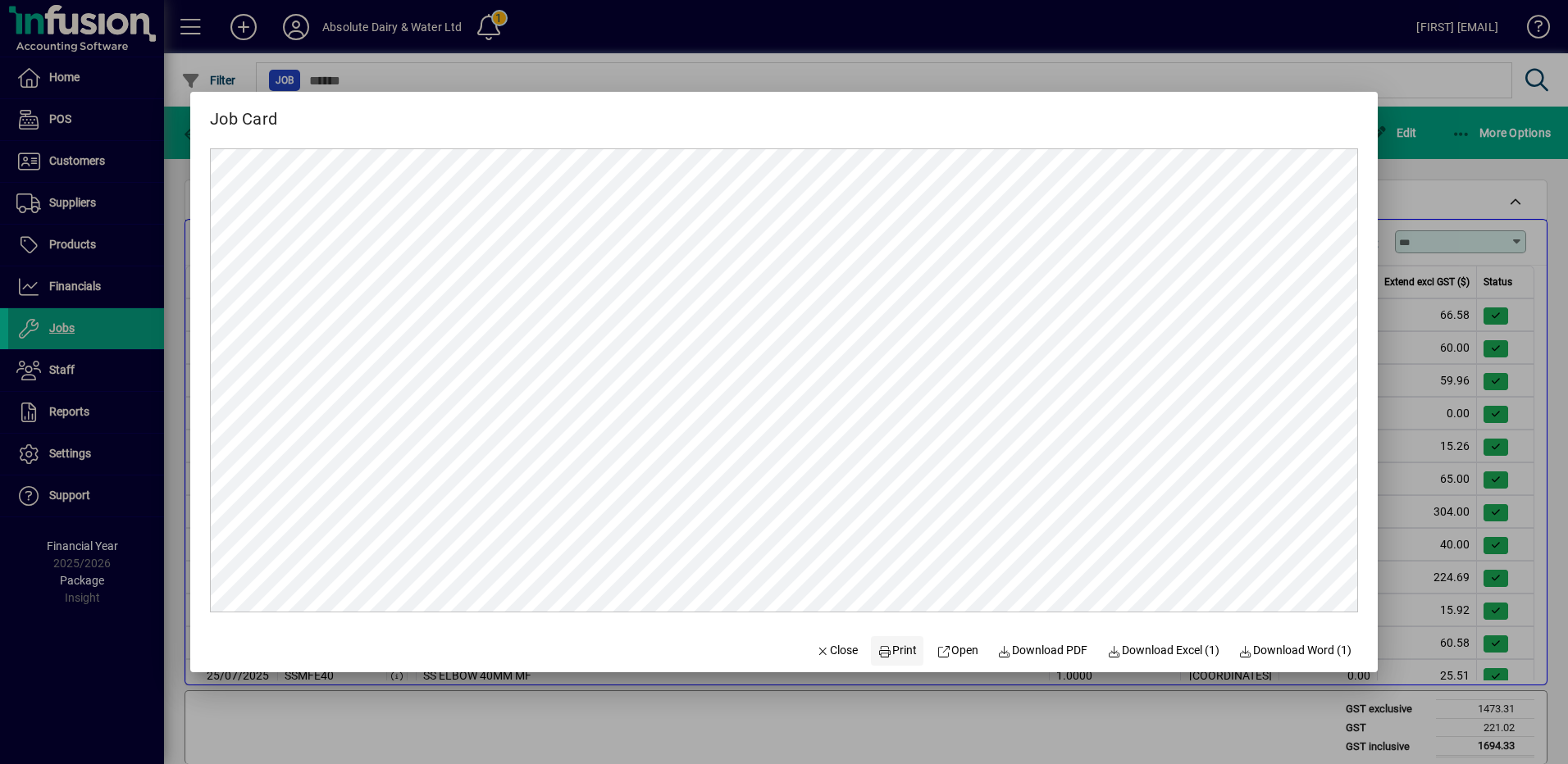 click on "Print" 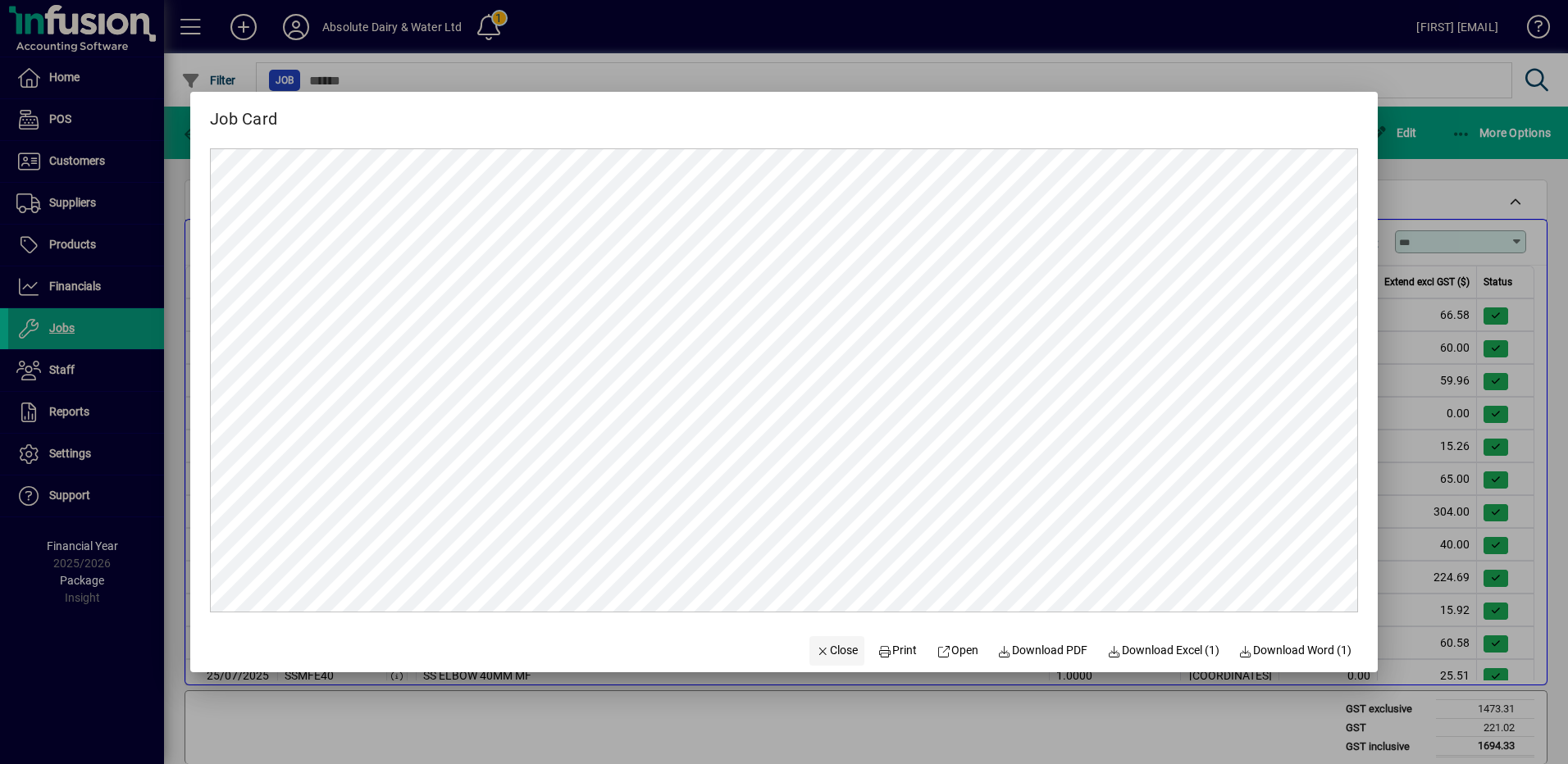 click on "Close" 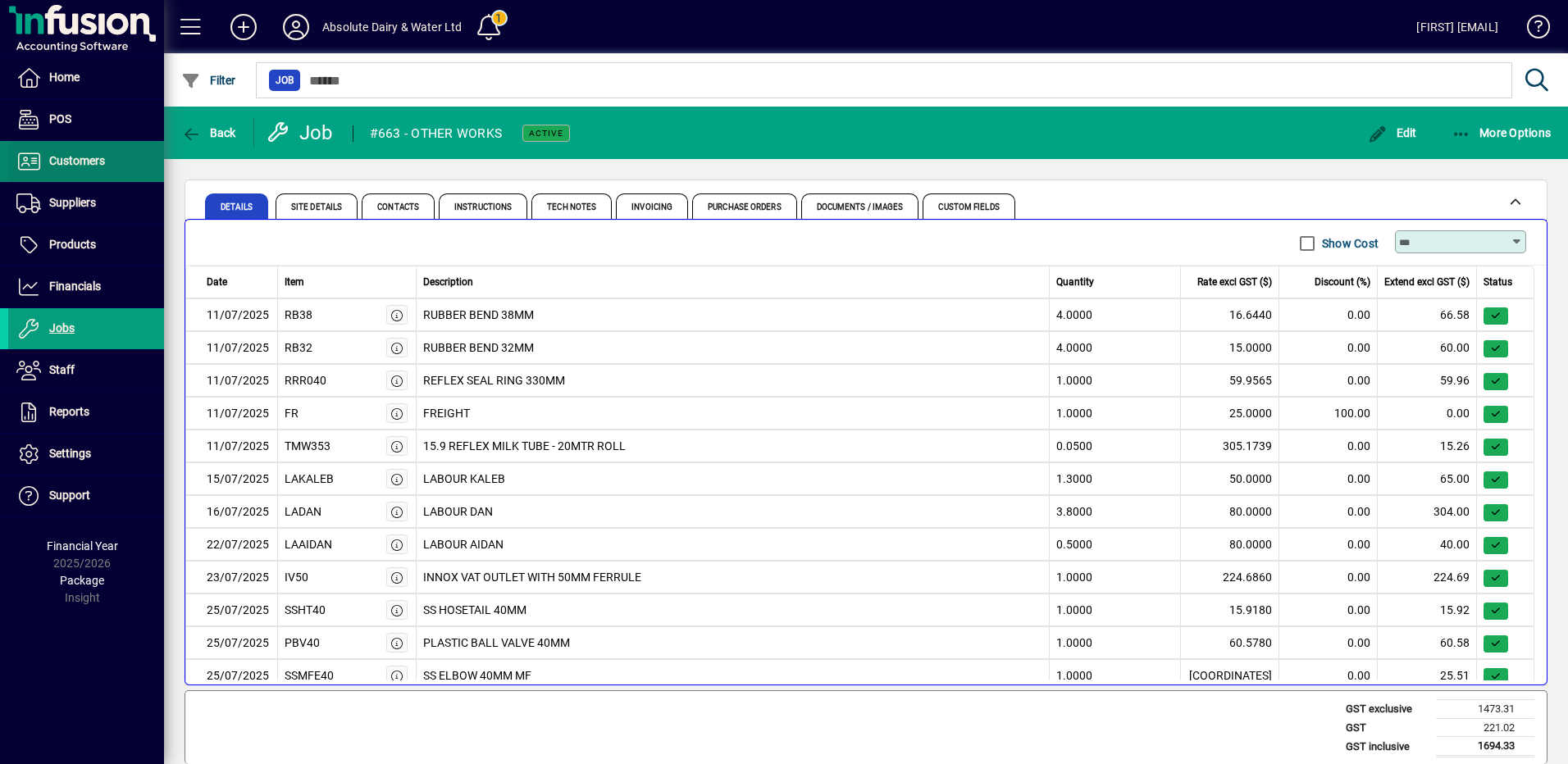 click on "Customers" at bounding box center [77, 161] 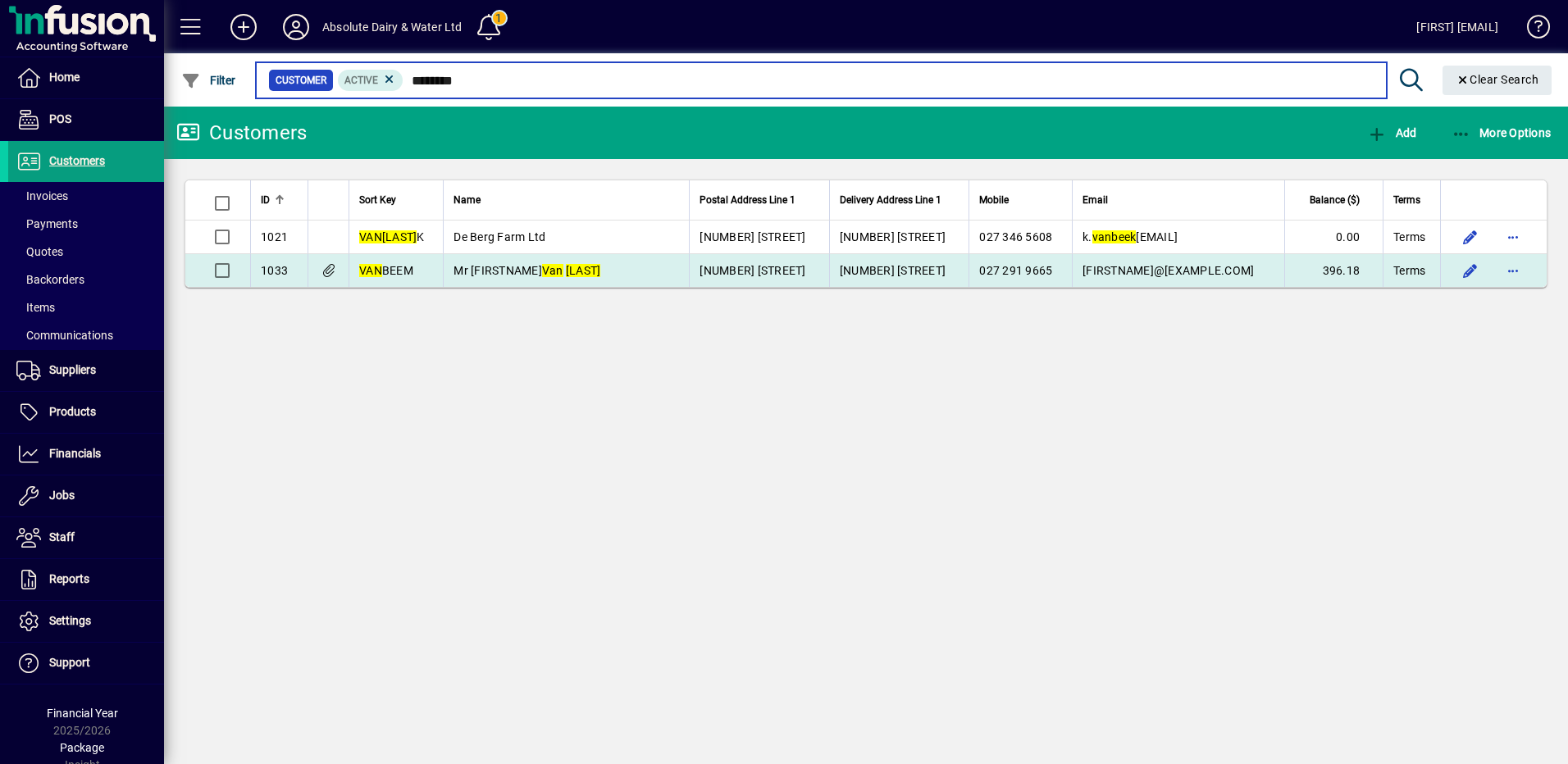 type on "********" 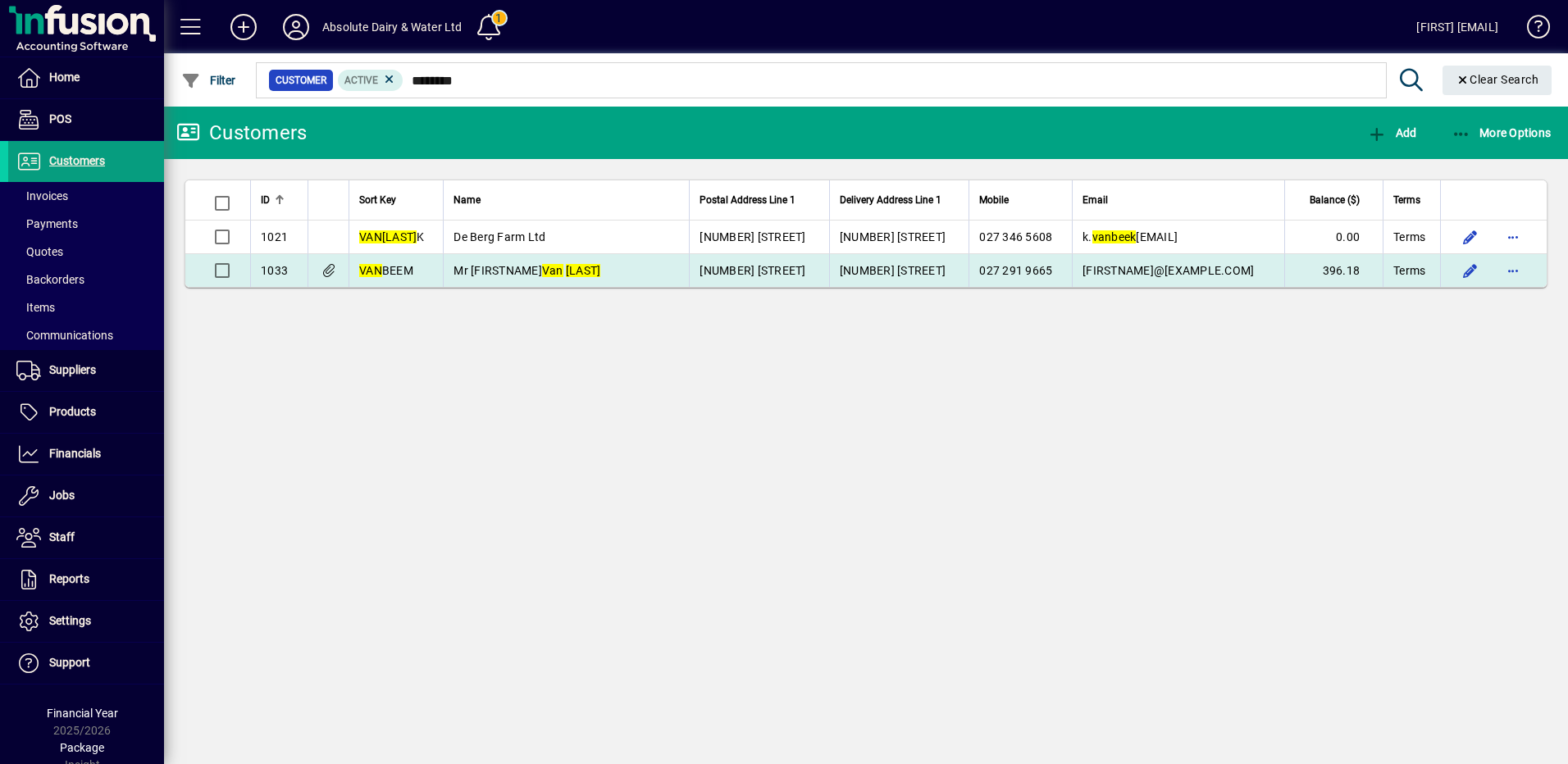 click on "45 McIvor Road" at bounding box center (752, 271) 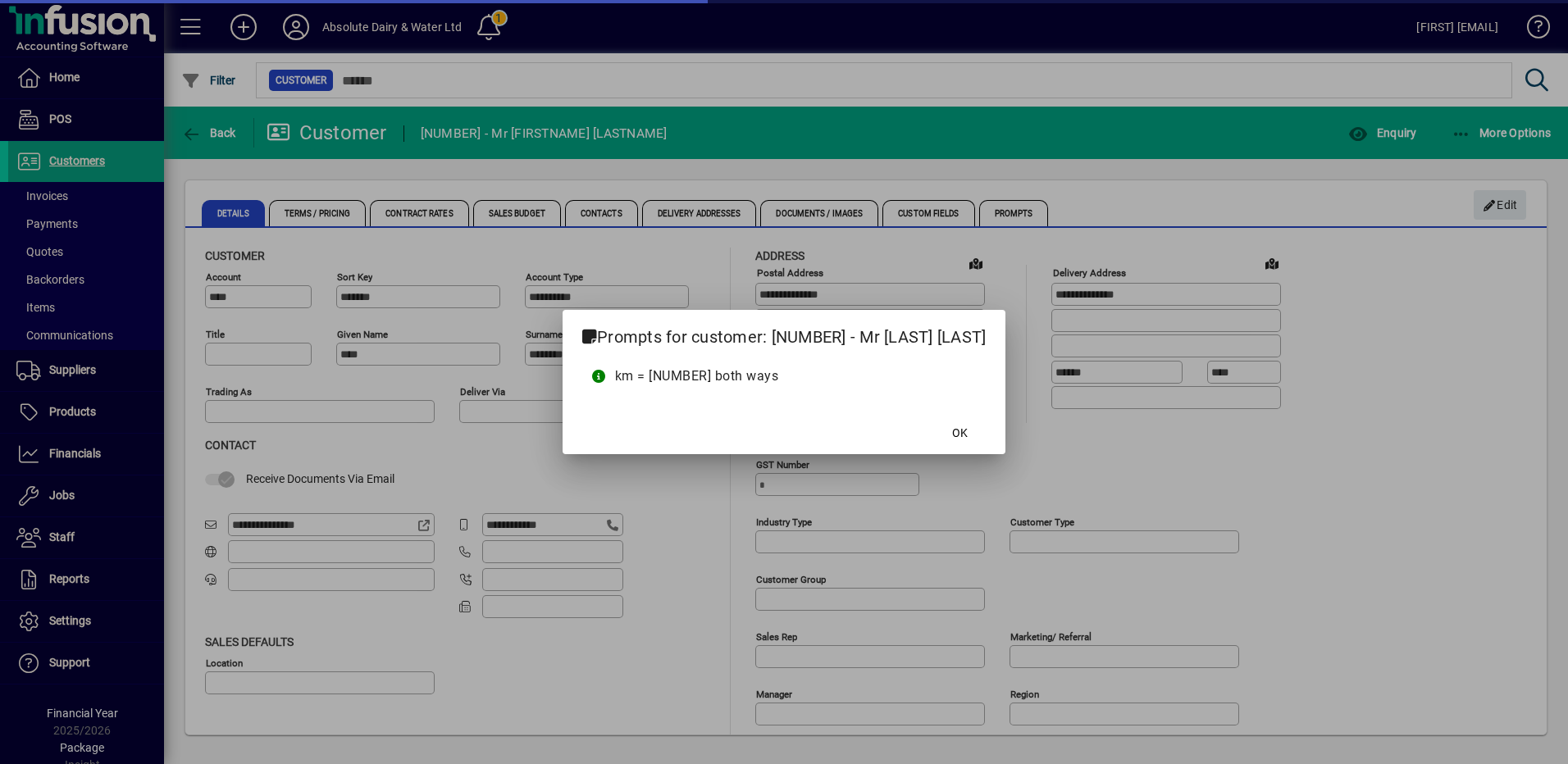 click at bounding box center (784, 382) 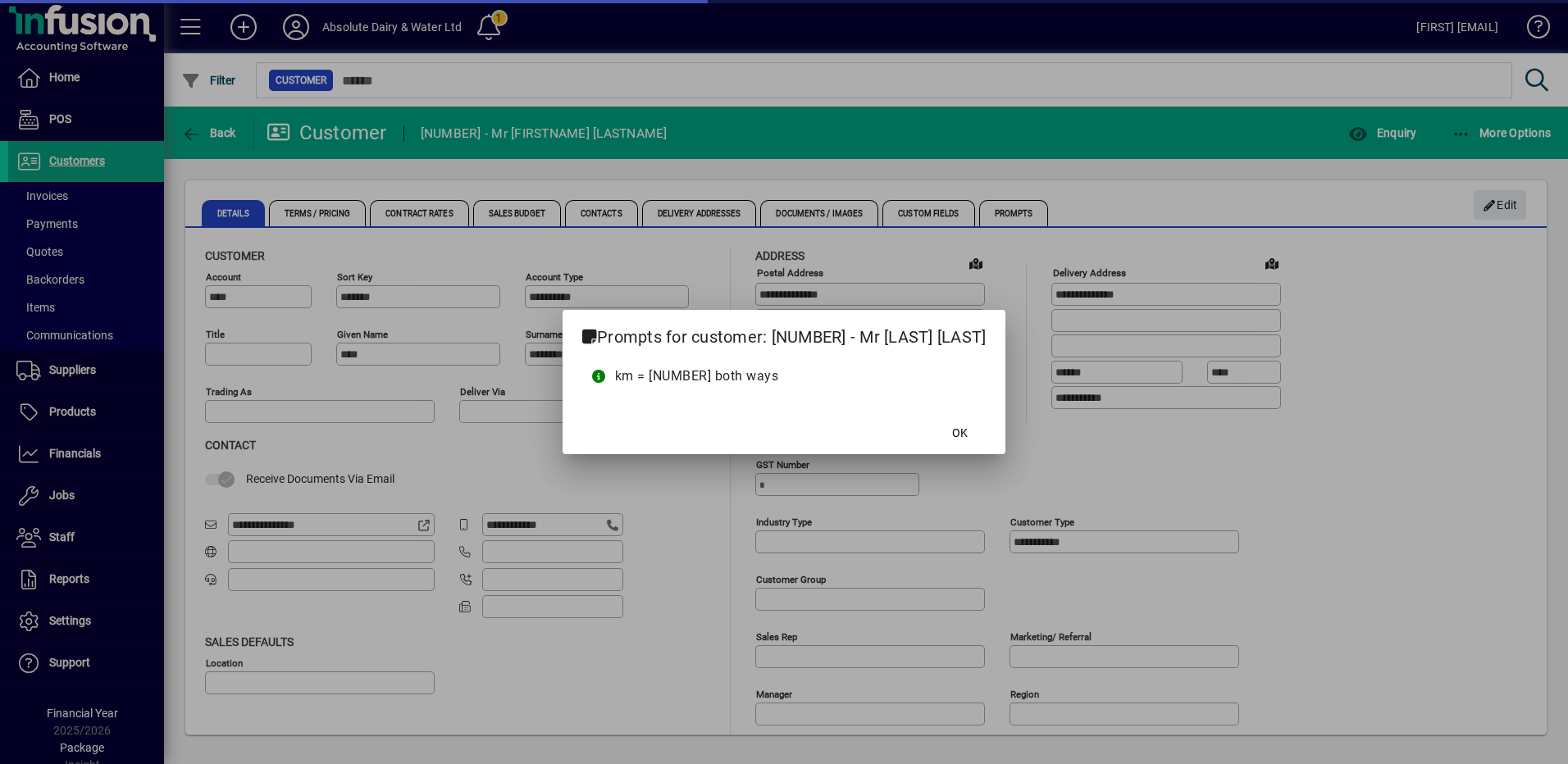 type on "**" 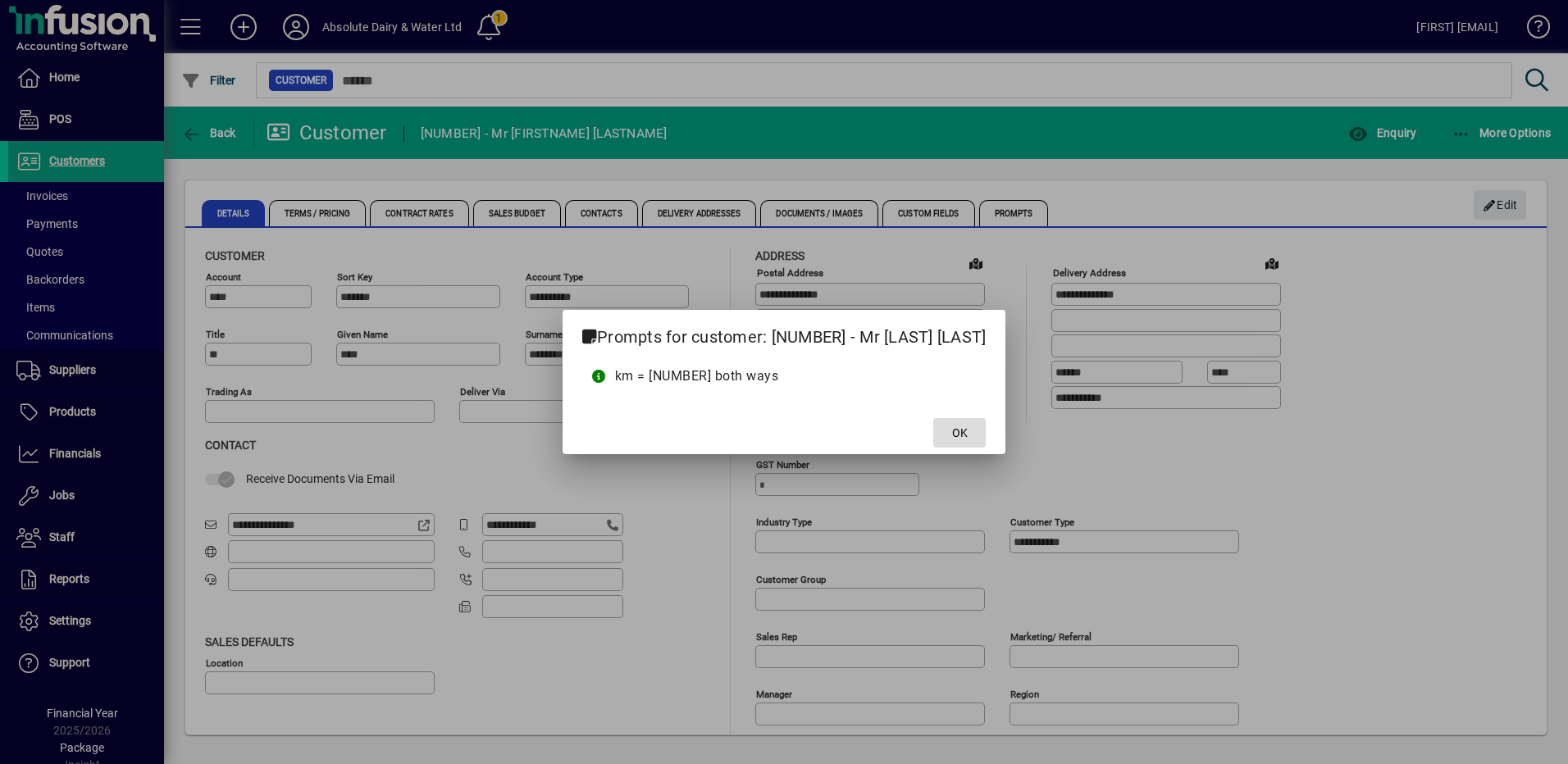 click on "OK" 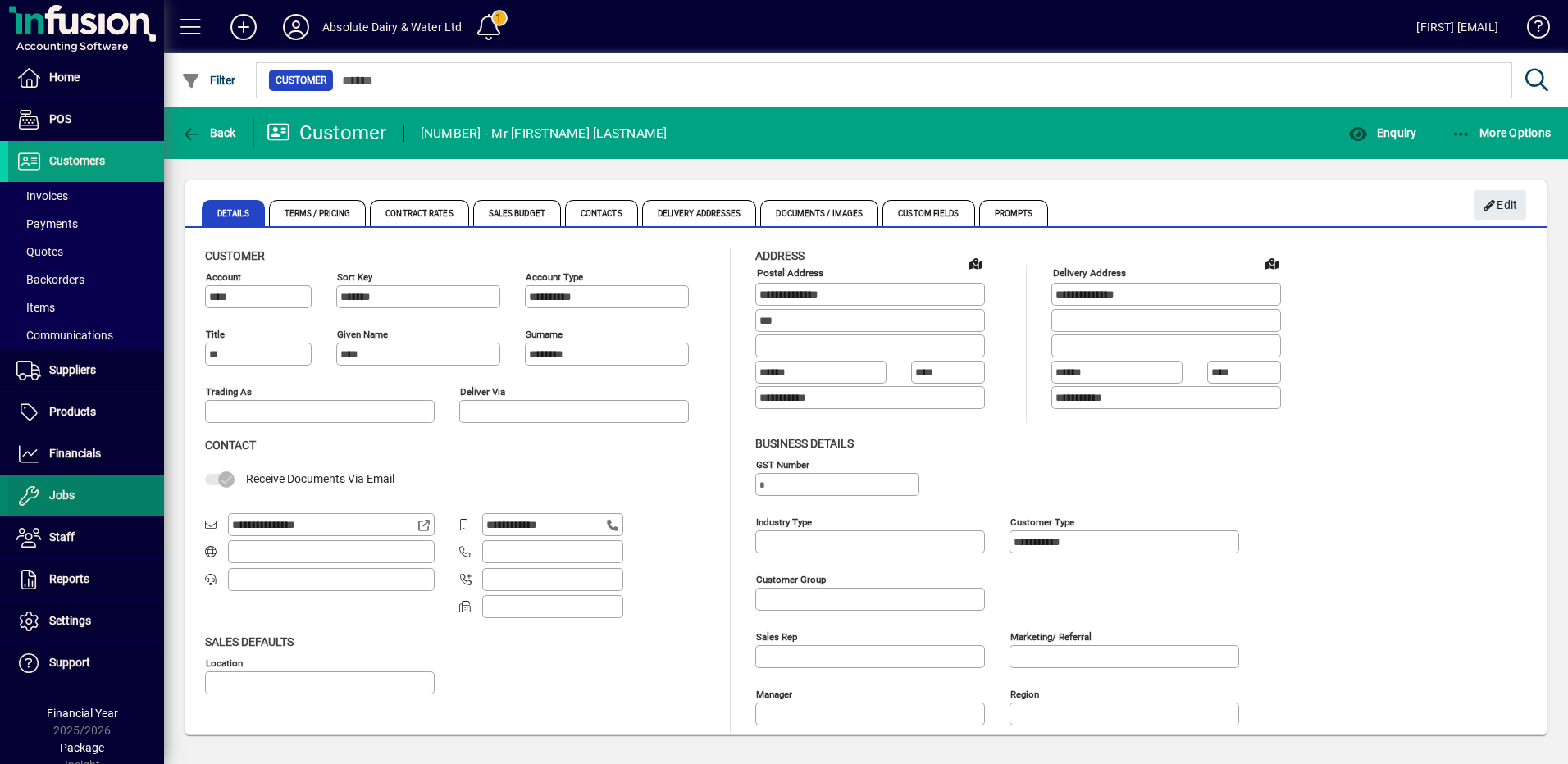 click at bounding box center [86, 496] 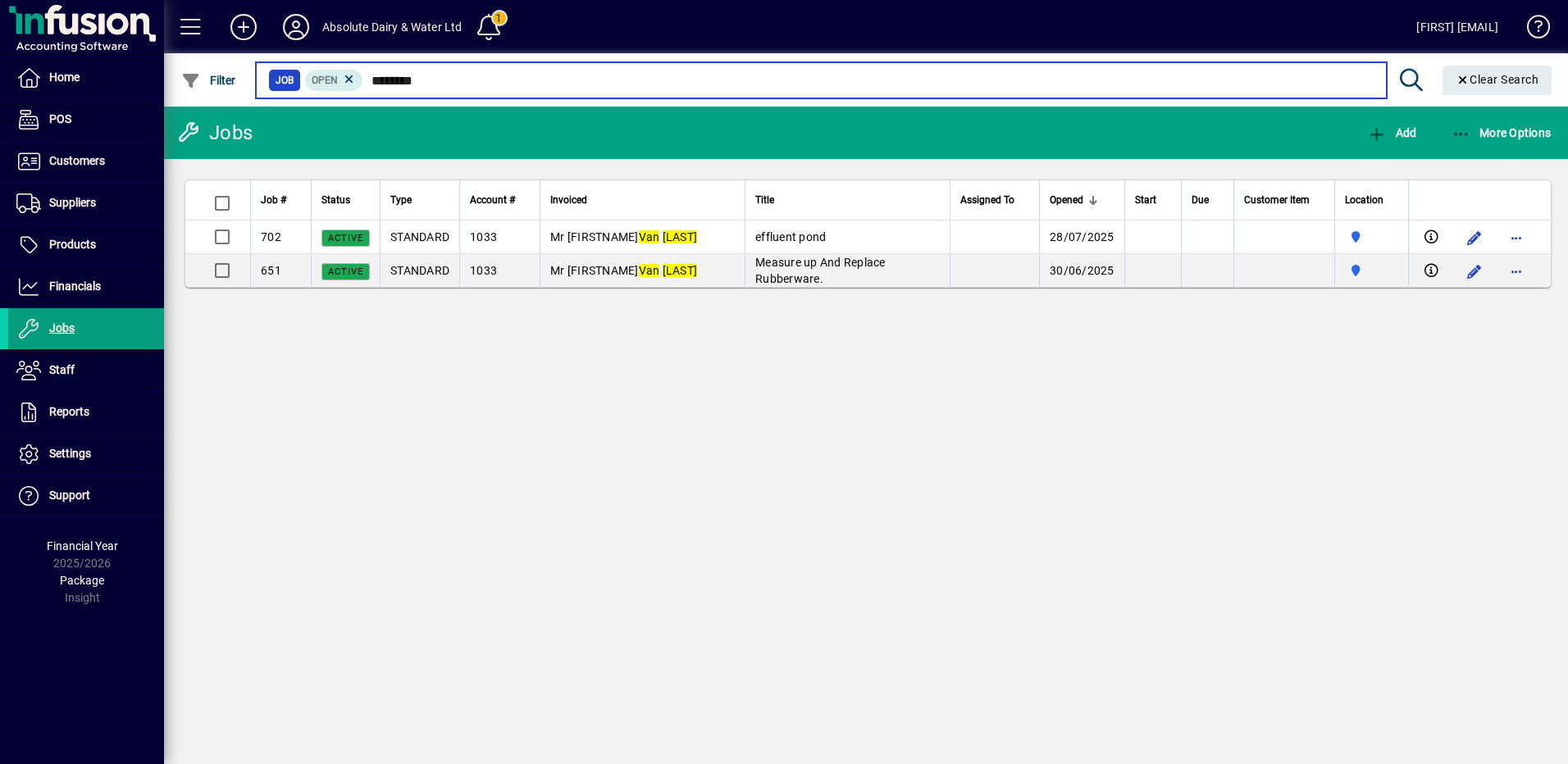 type on "********" 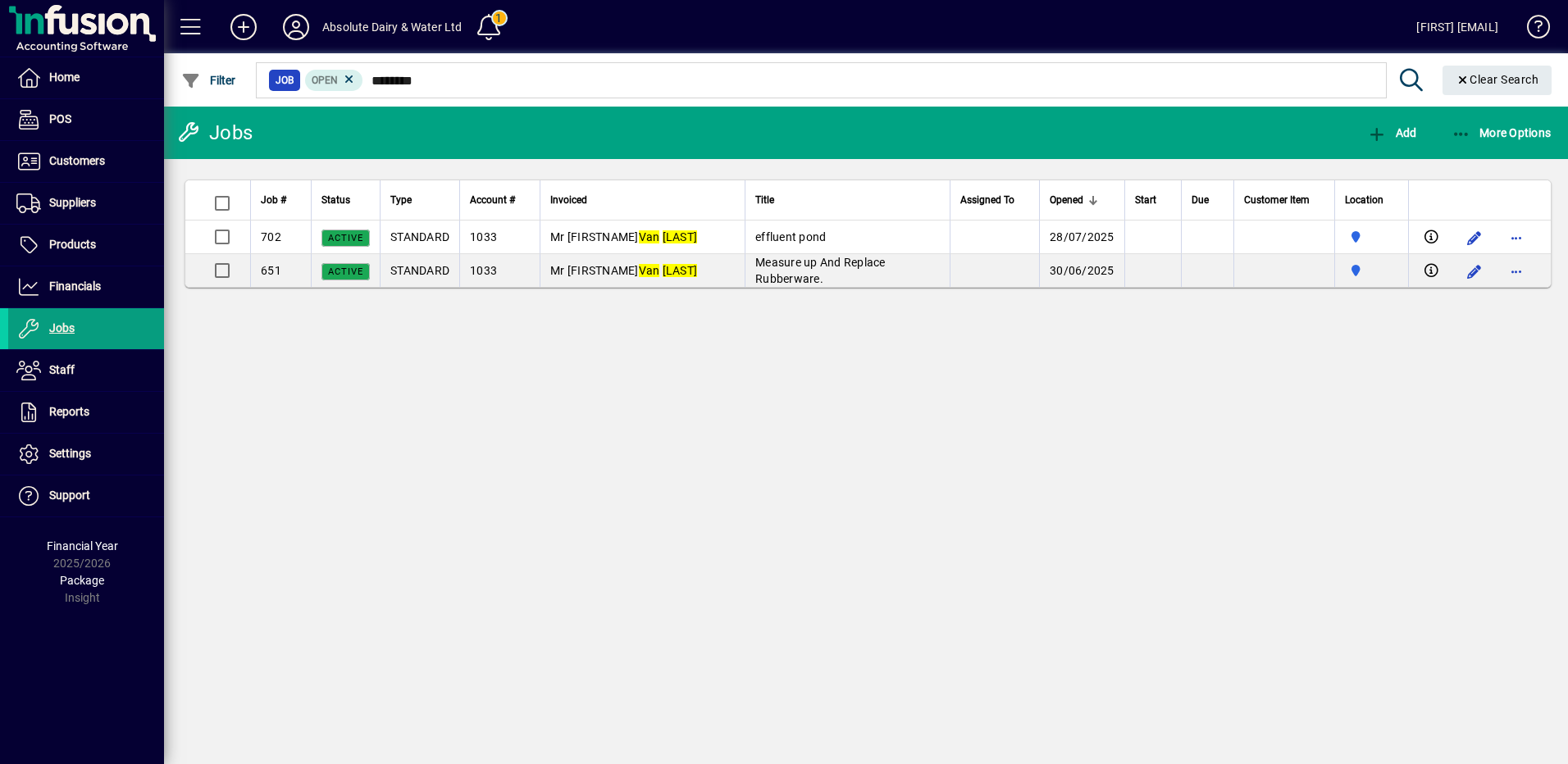 click on "Job #   Status   Type   Account #   Invoiced   Title   Assigned To   Opened   Start   Due   Customer Item   Location  702  Active STANDARD 1033 Mr Mike  Van   Beek effluent pond   28/07/2025         Matata Road  651  Active STANDARD 1033 Mr Mike  Van   Beek Measure up And Replace Rubberware.   30/06/2025         Matata Road" 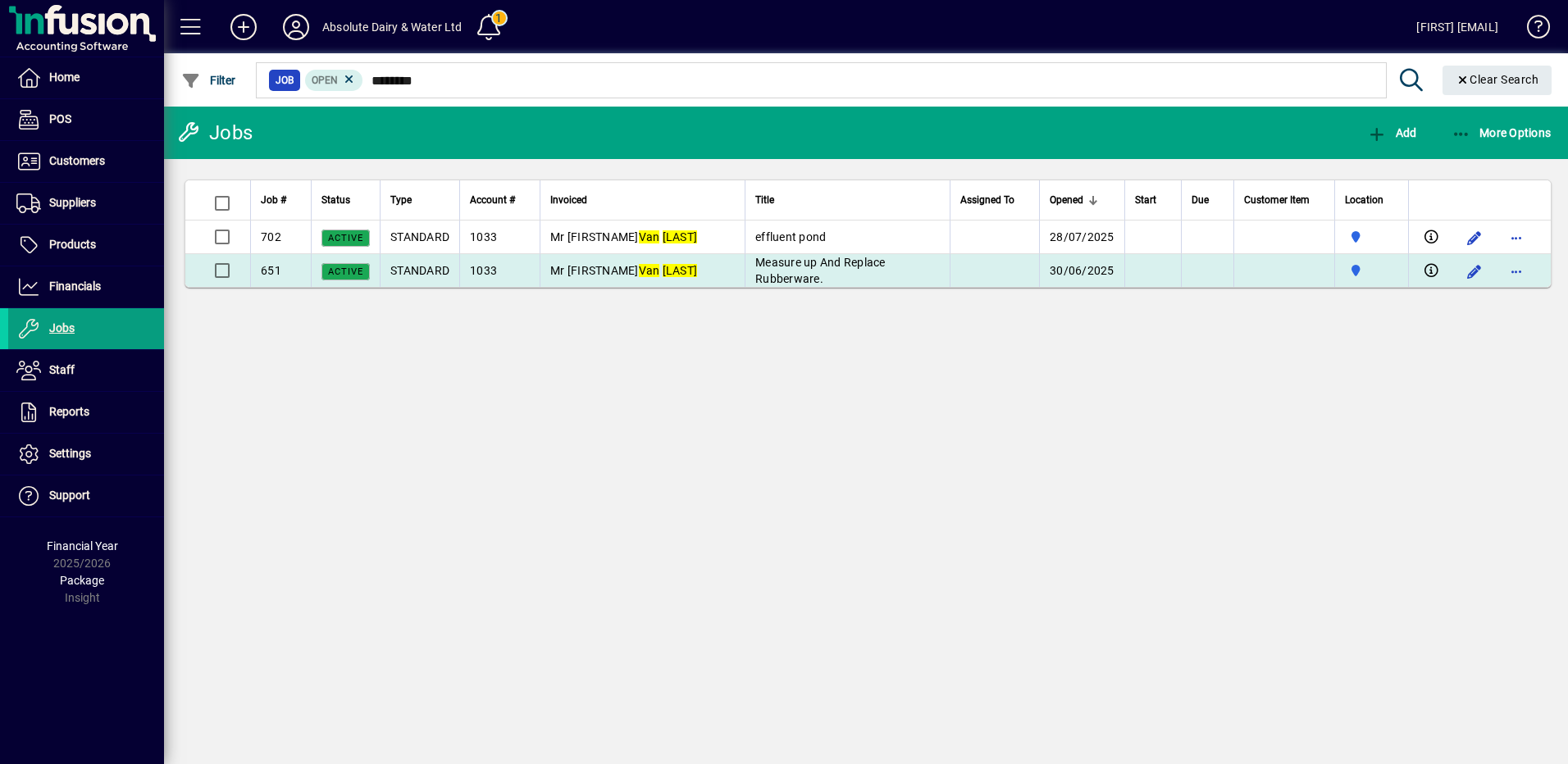 click on "Measure up And Replace Rubberware." at bounding box center (847, 271) 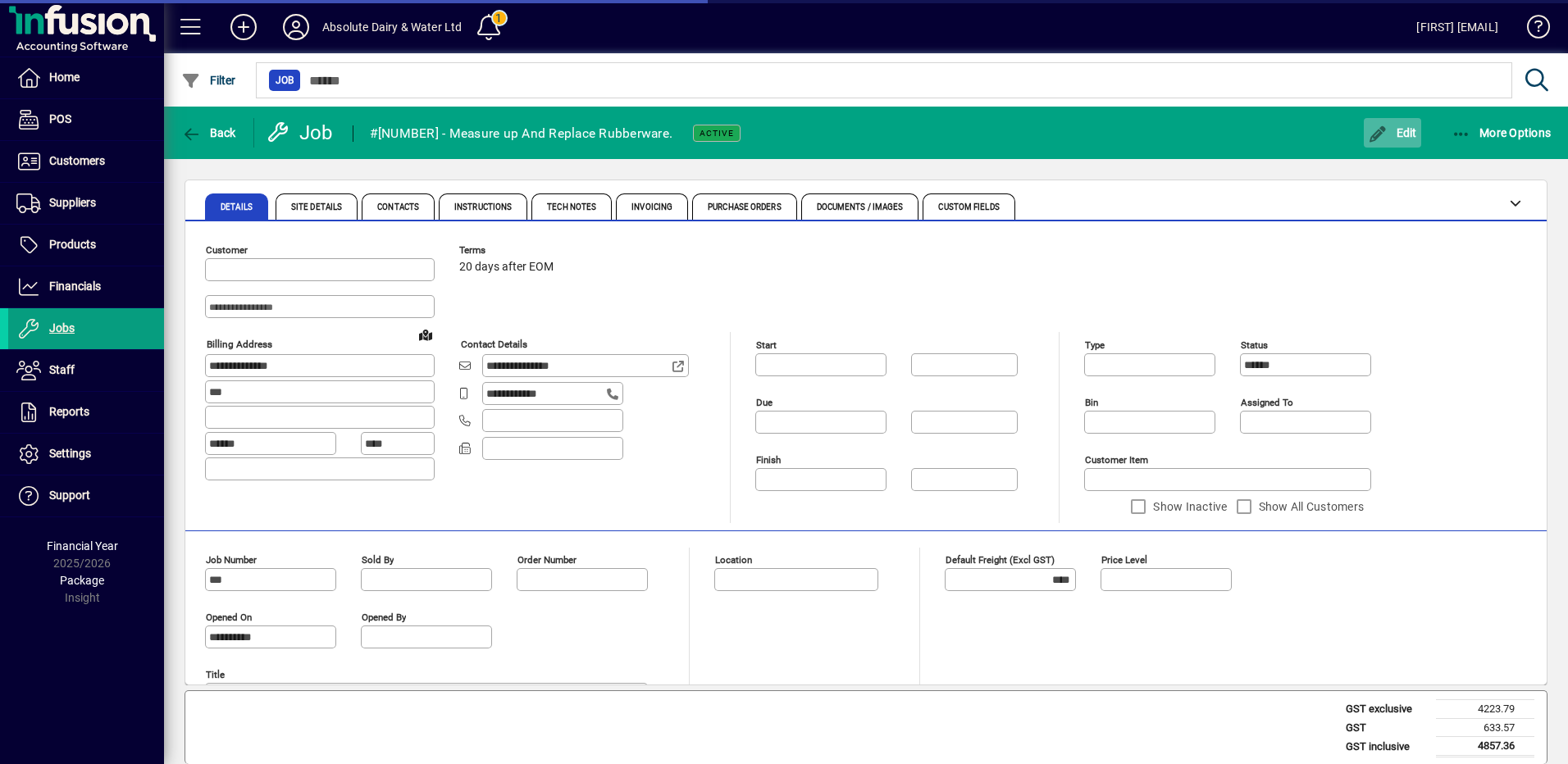 type on "**********" 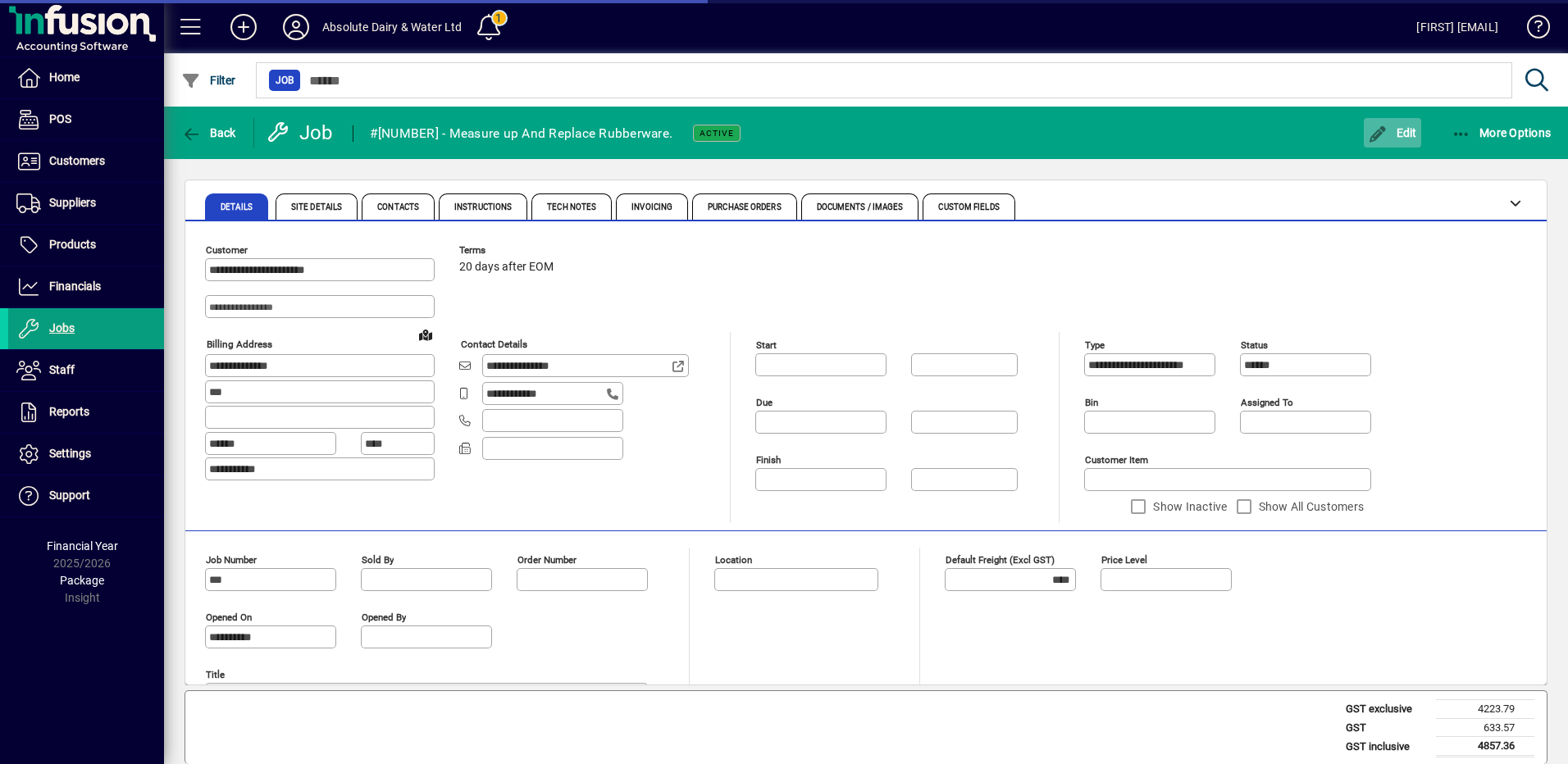 click 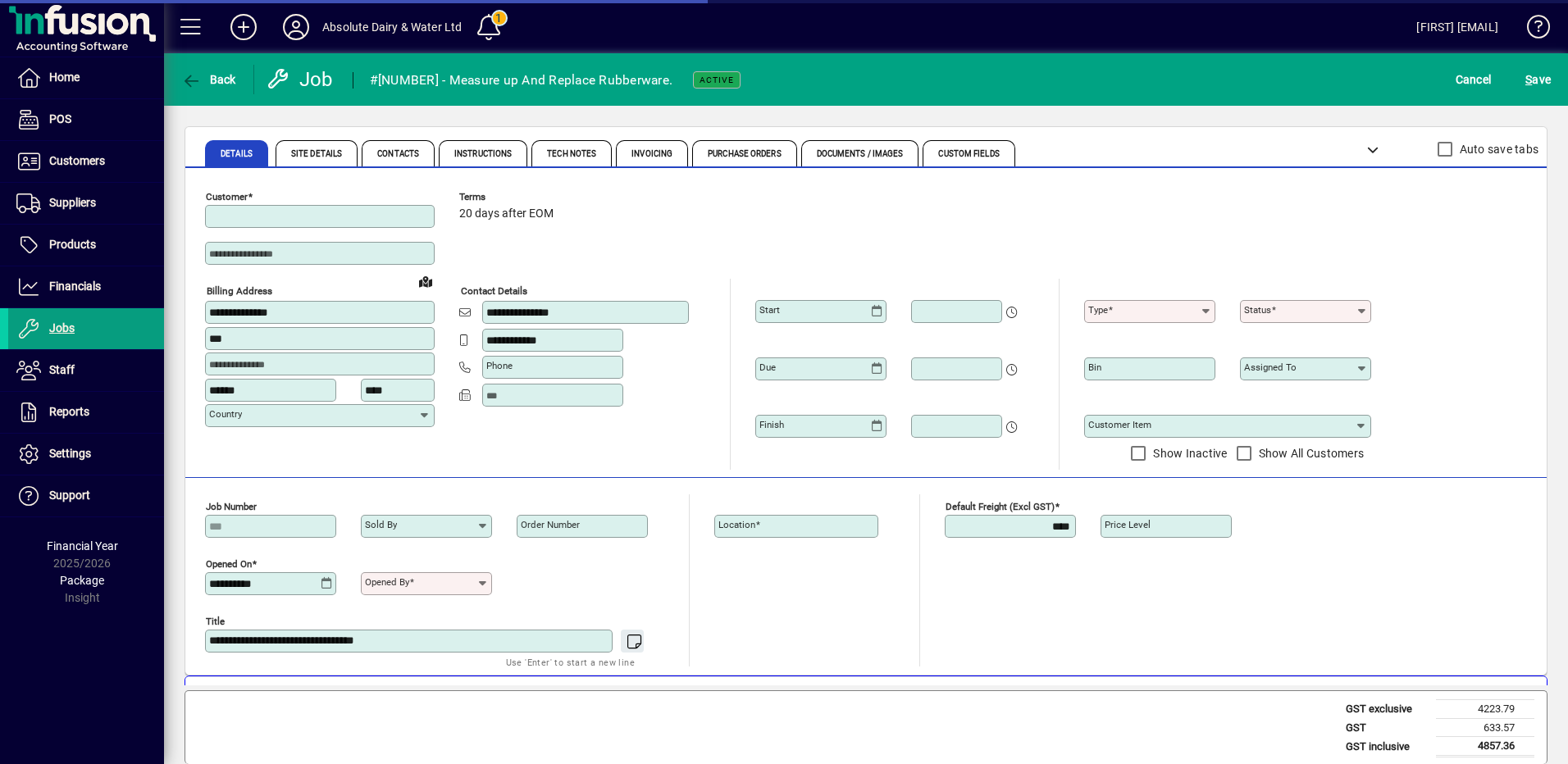type on "******" 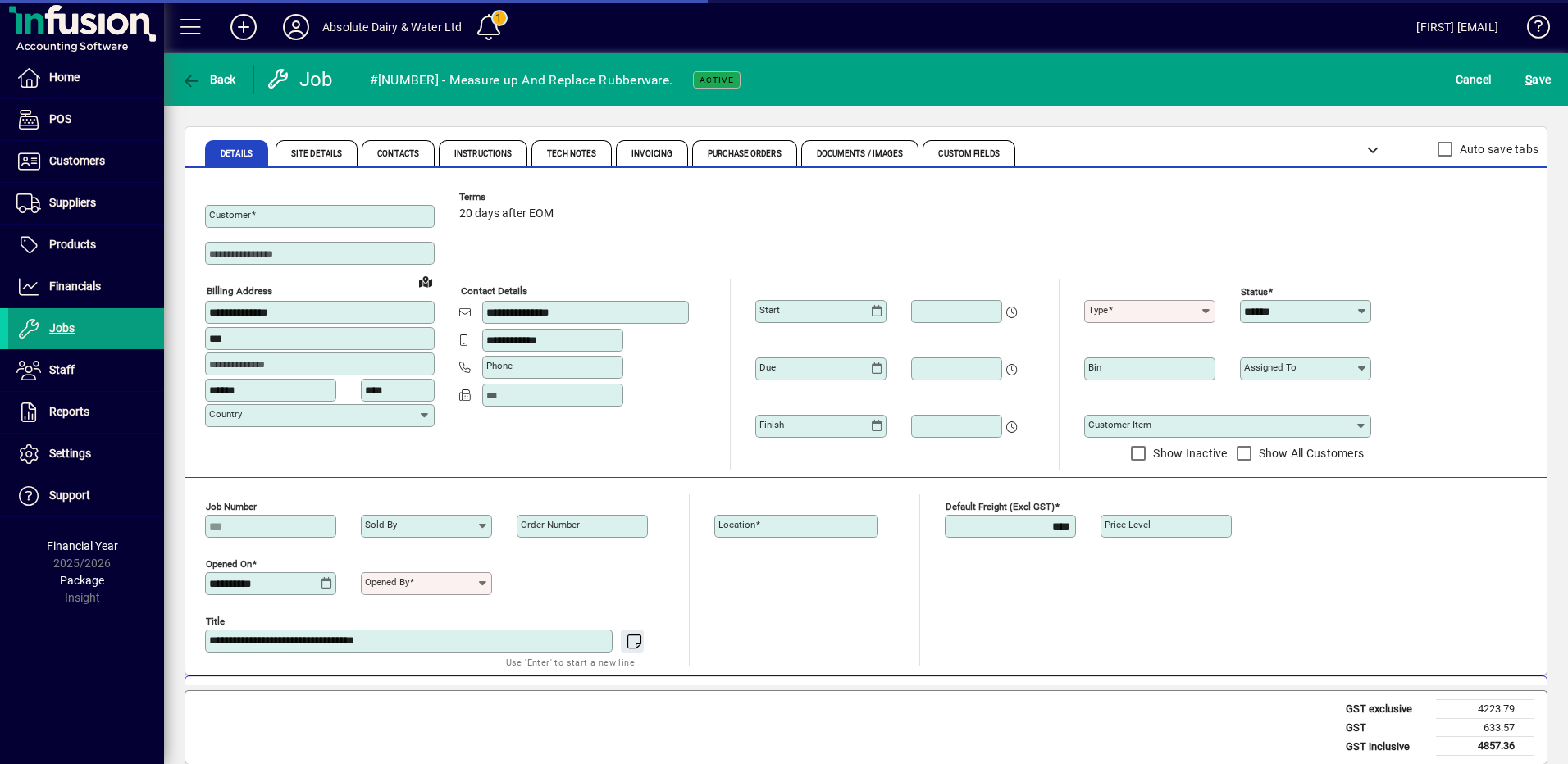 type on "**********" 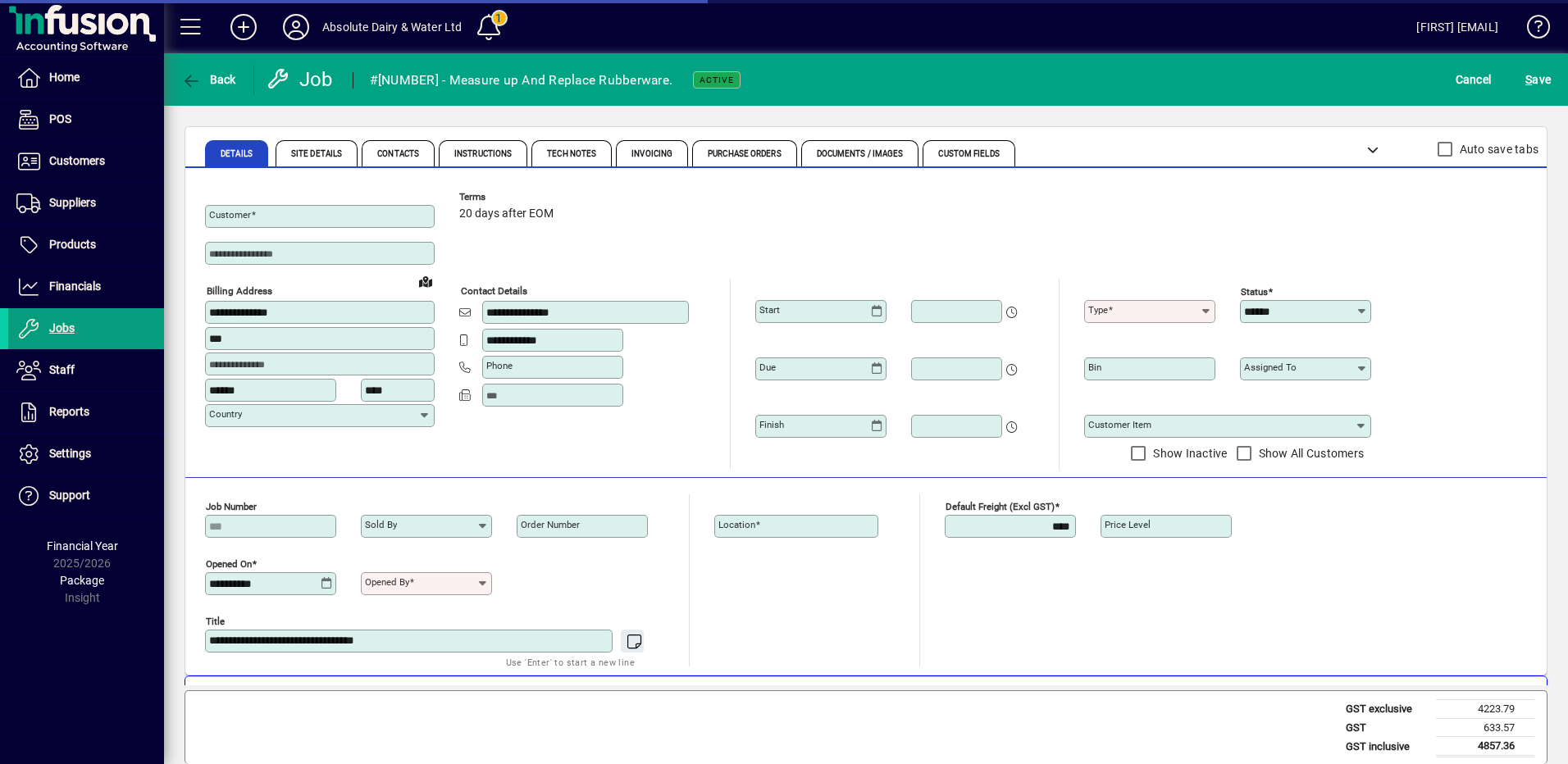 type on "**********" 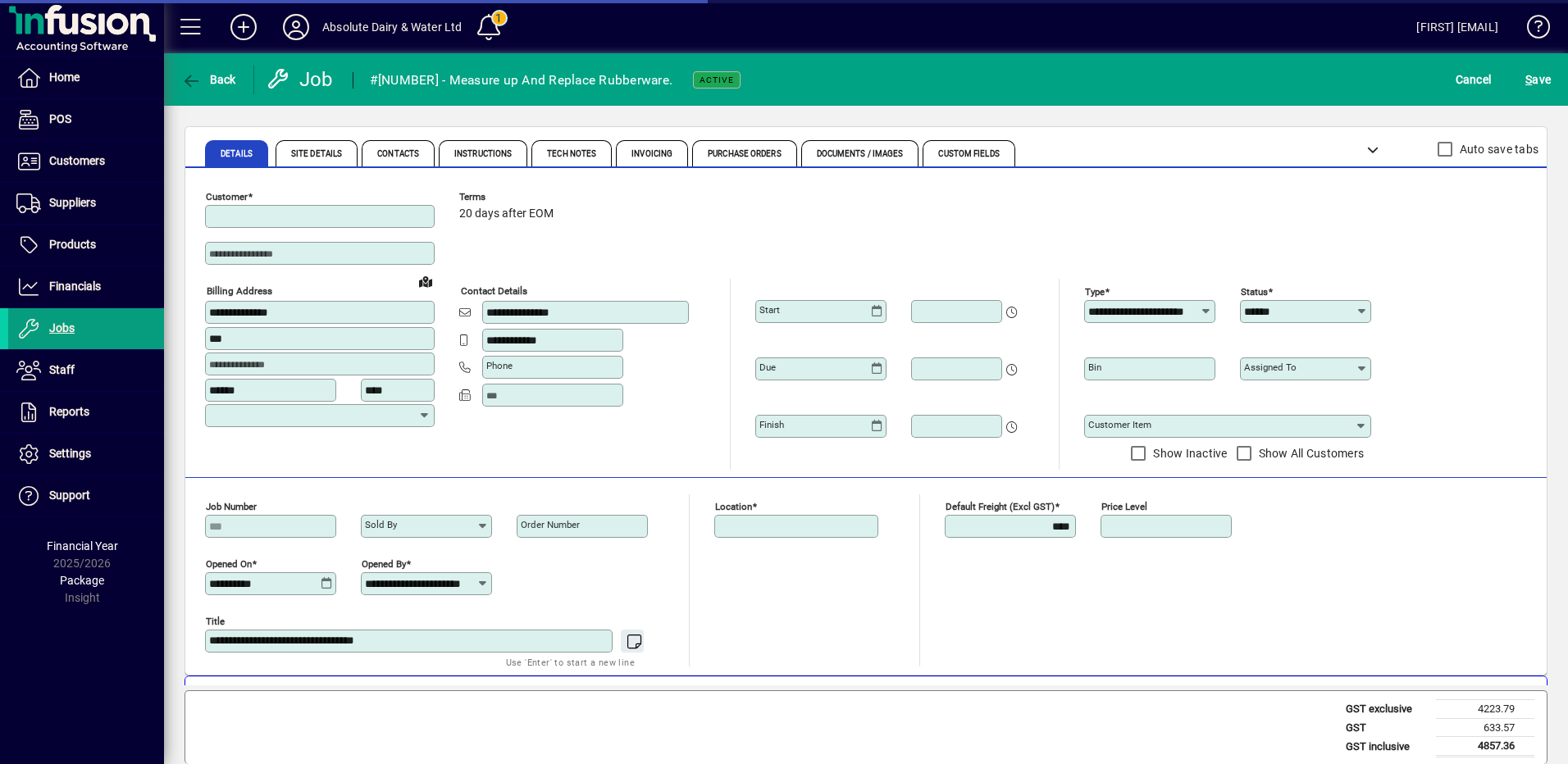 type on "**********" 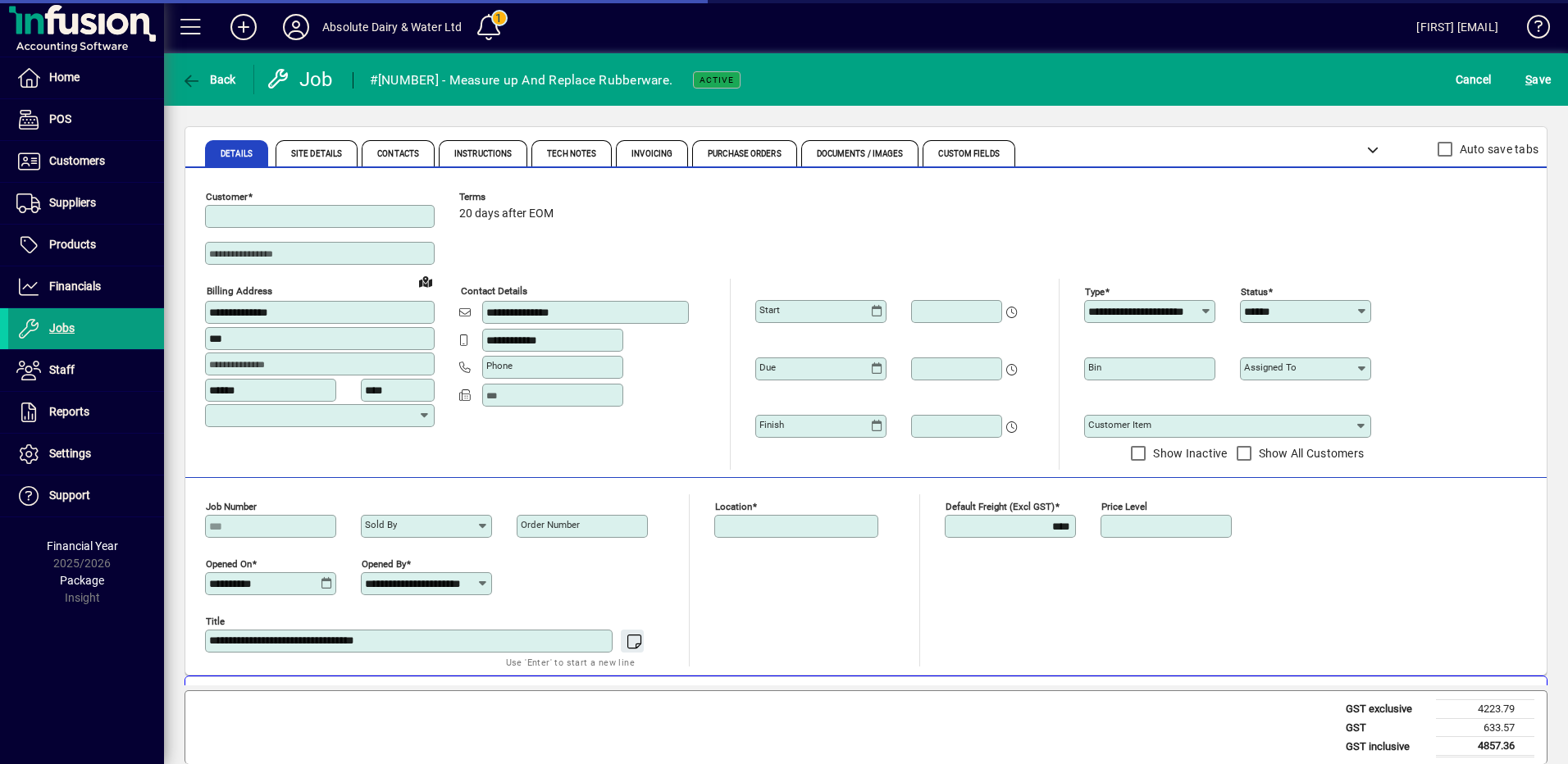 type on "**********" 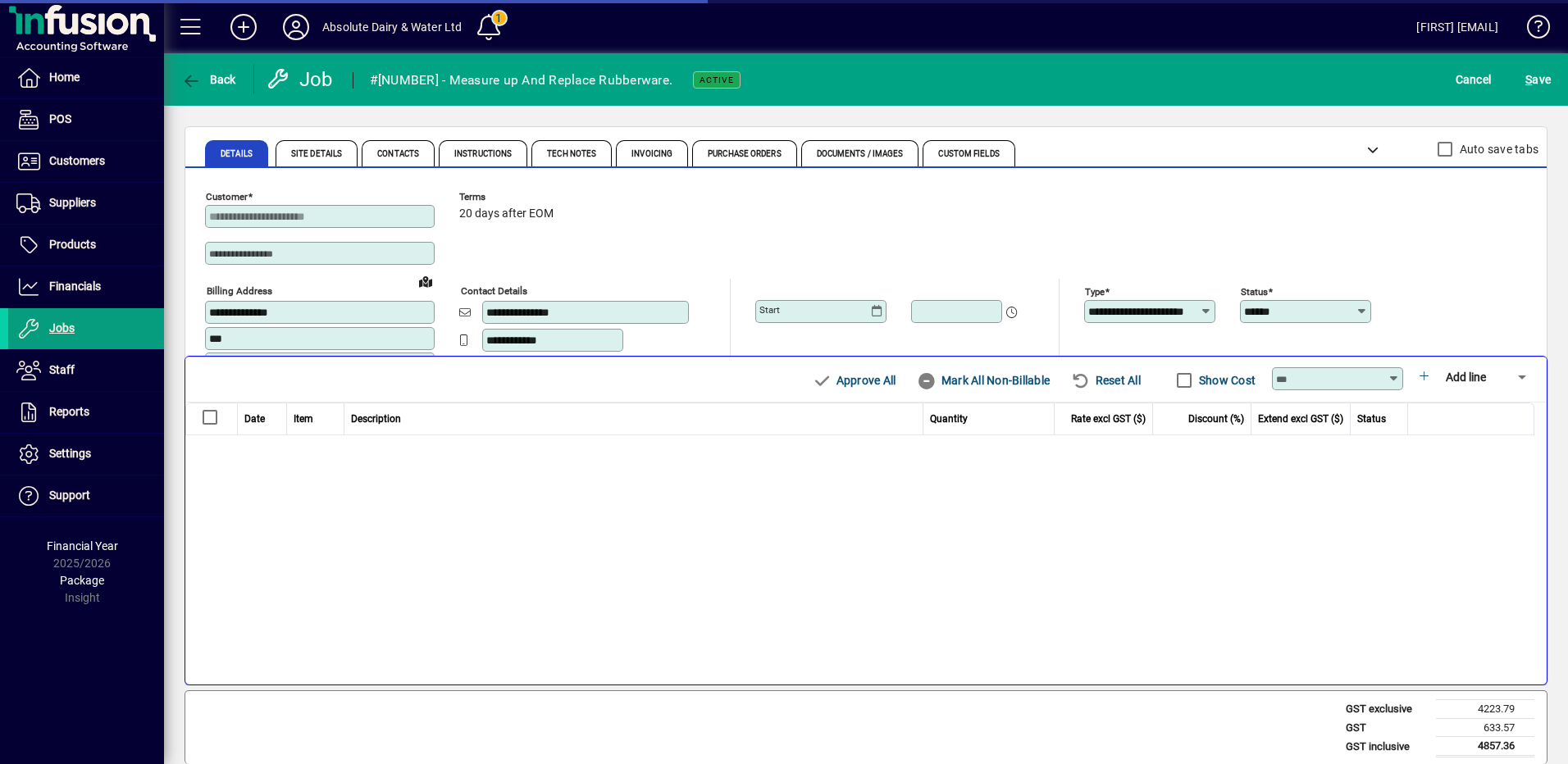 scroll, scrollTop: 328, scrollLeft: 0, axis: vertical 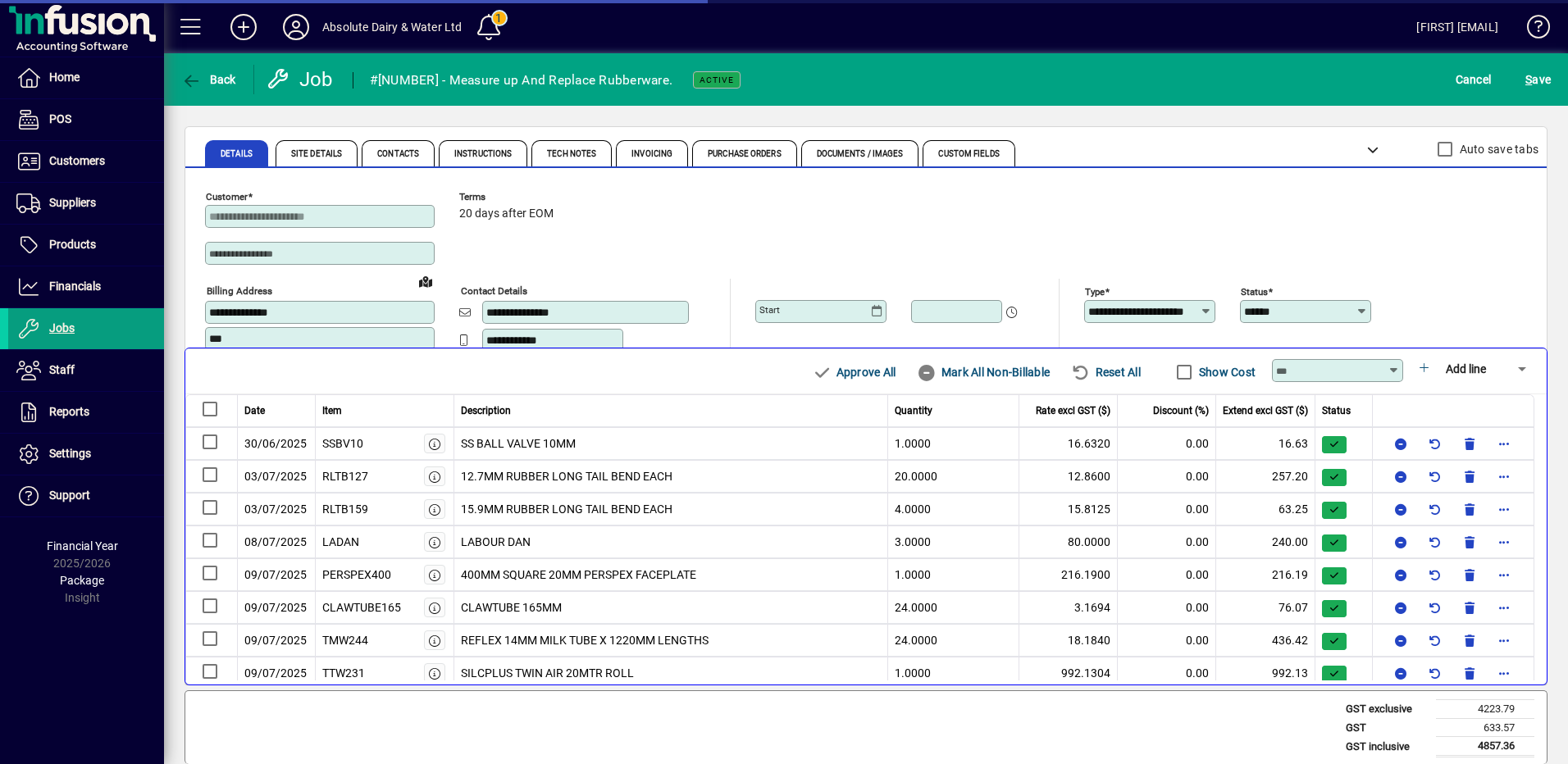 click on "Add line" at bounding box center [1482, 369] 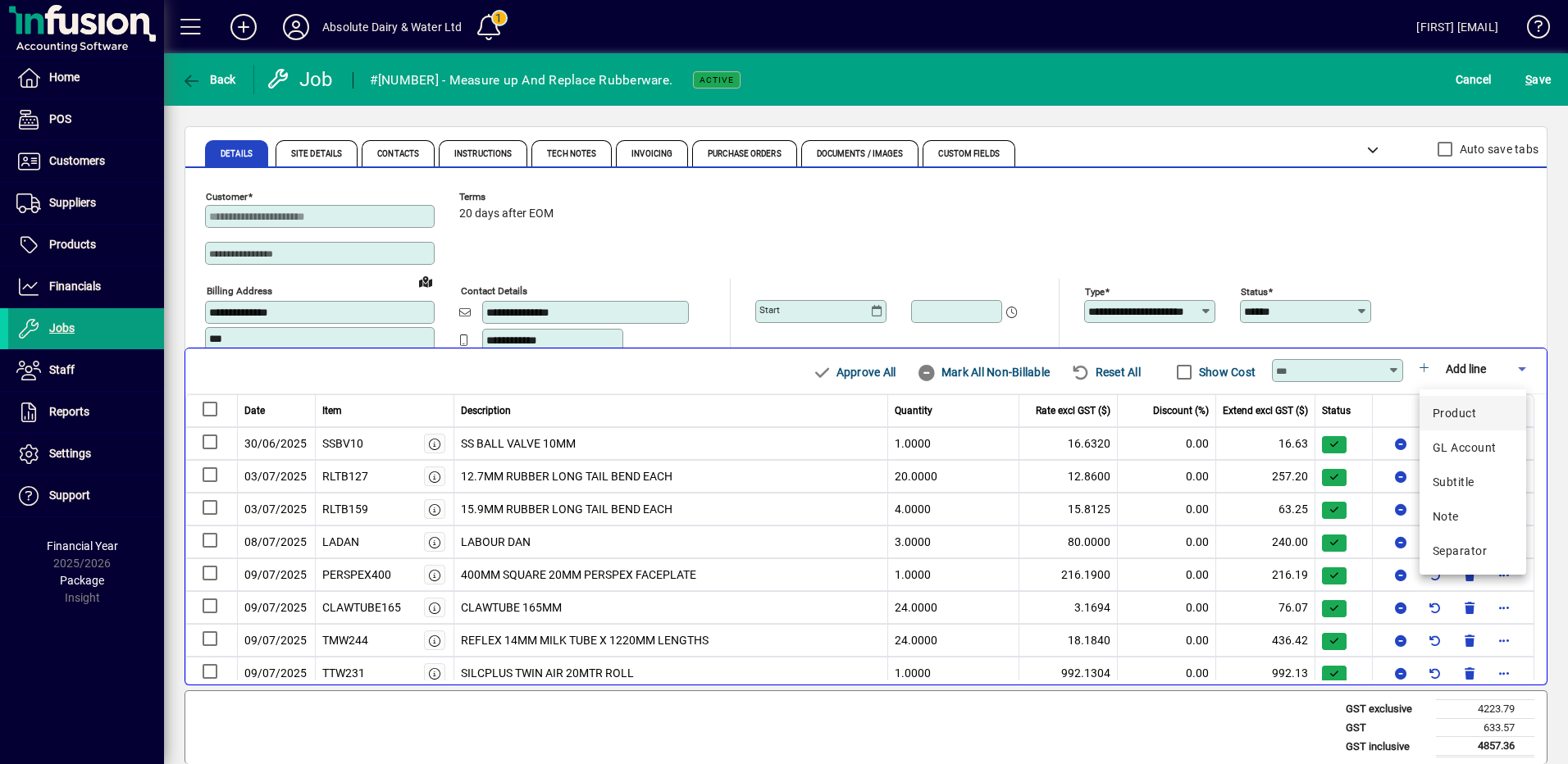 click on "Product" at bounding box center (1454, 413) 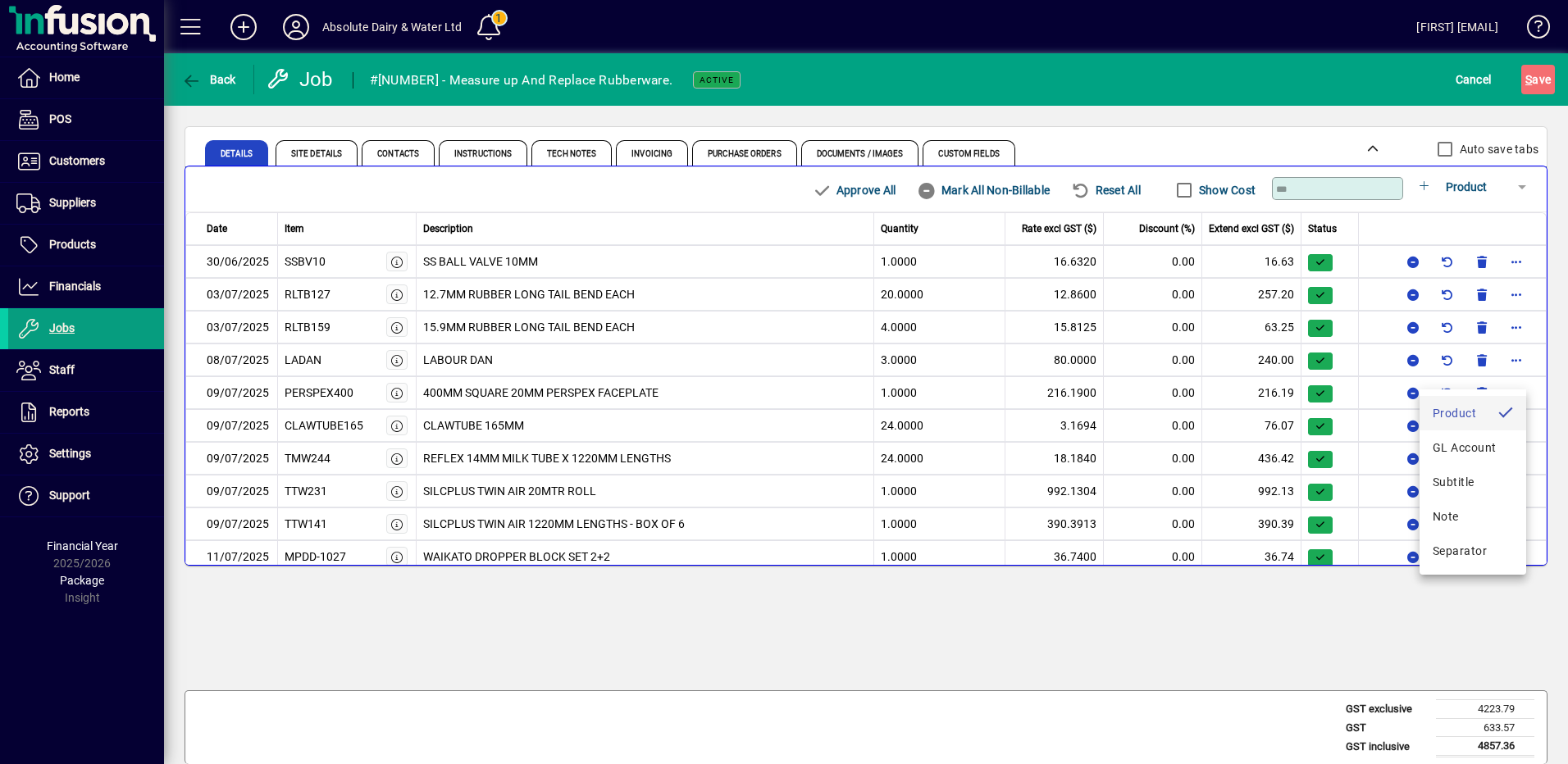 scroll, scrollTop: 3, scrollLeft: 0, axis: vertical 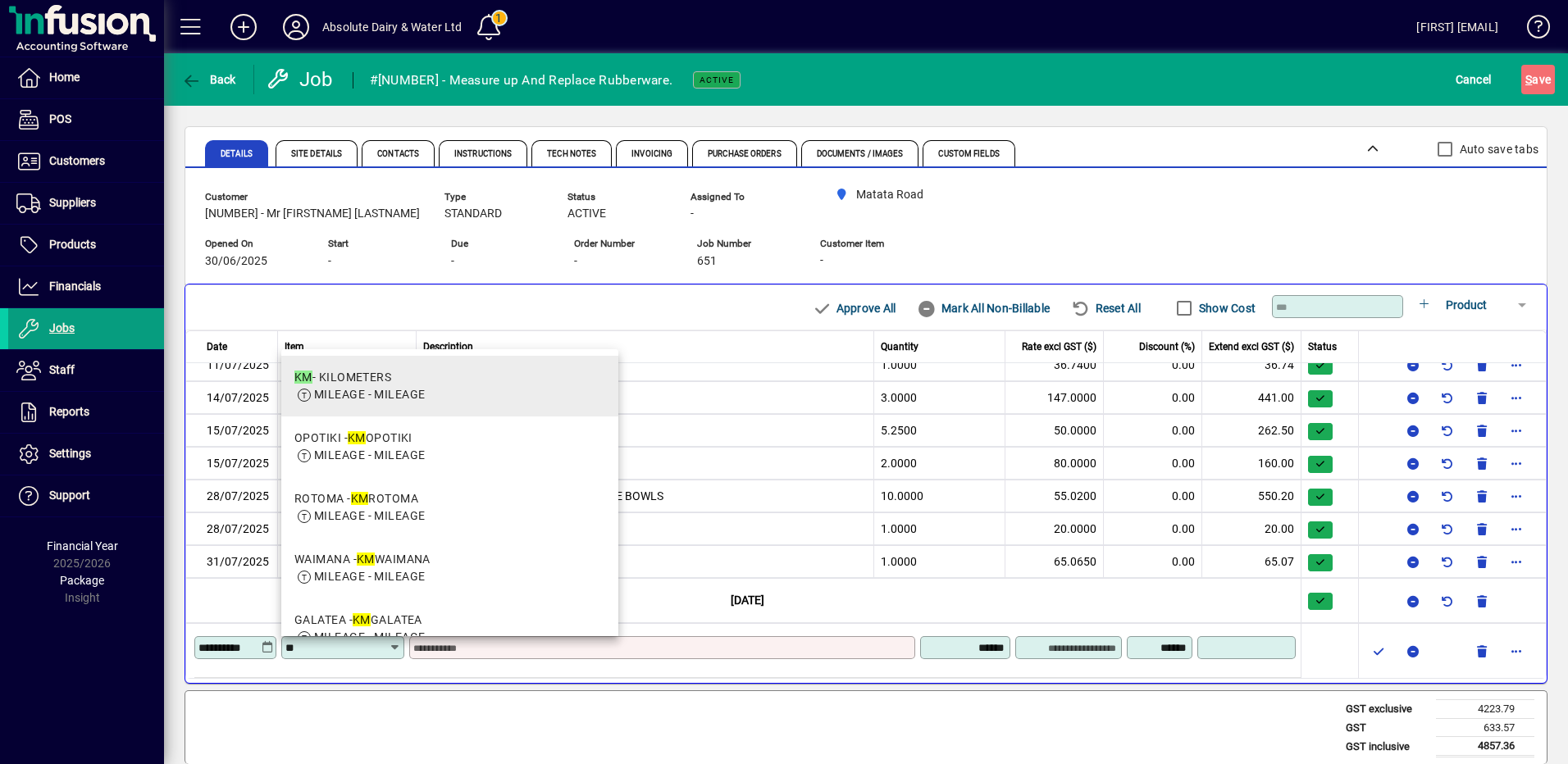 click on "MILEAGE - MILEAGE" at bounding box center [369, 394] 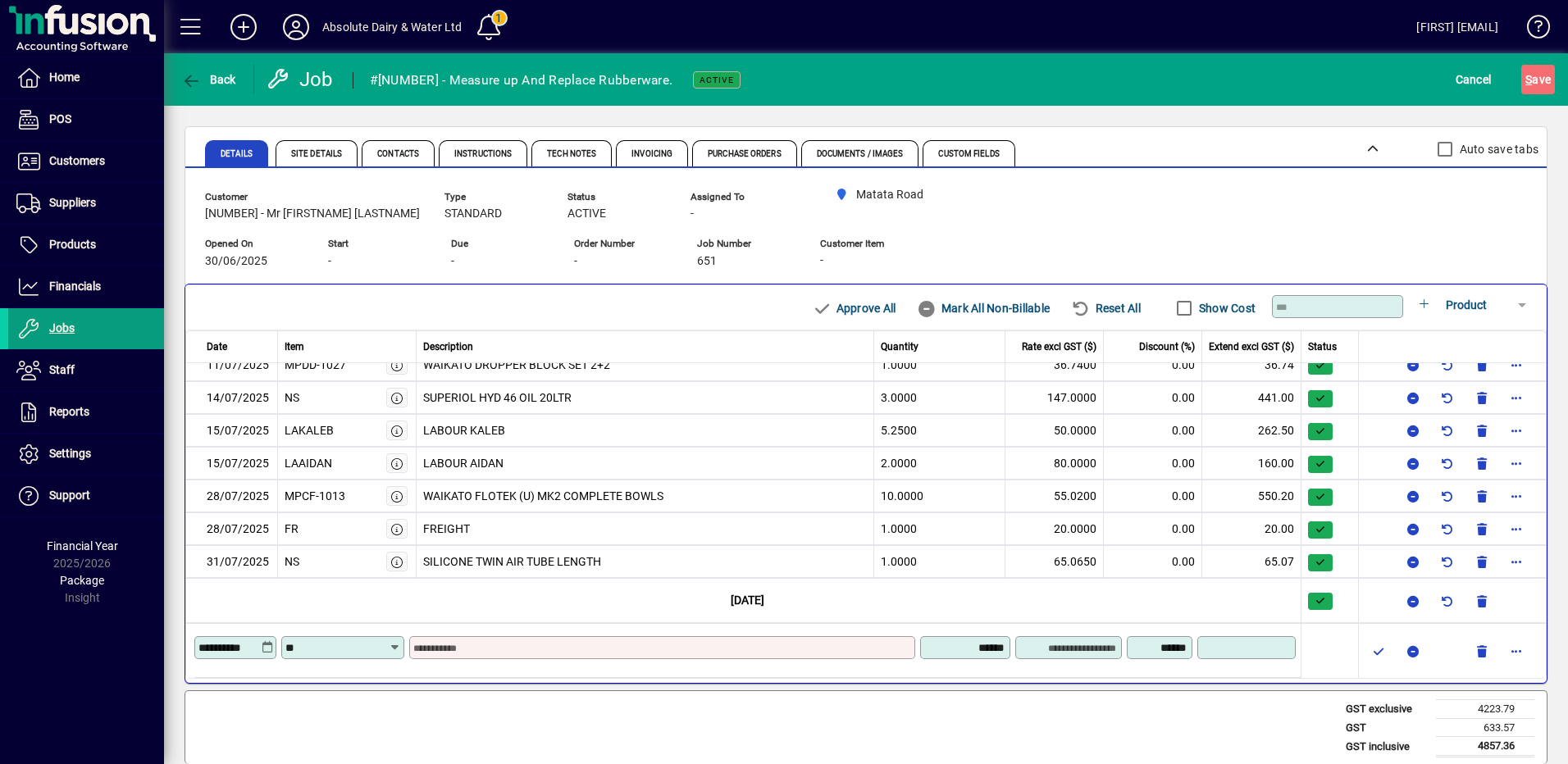 type on "**" 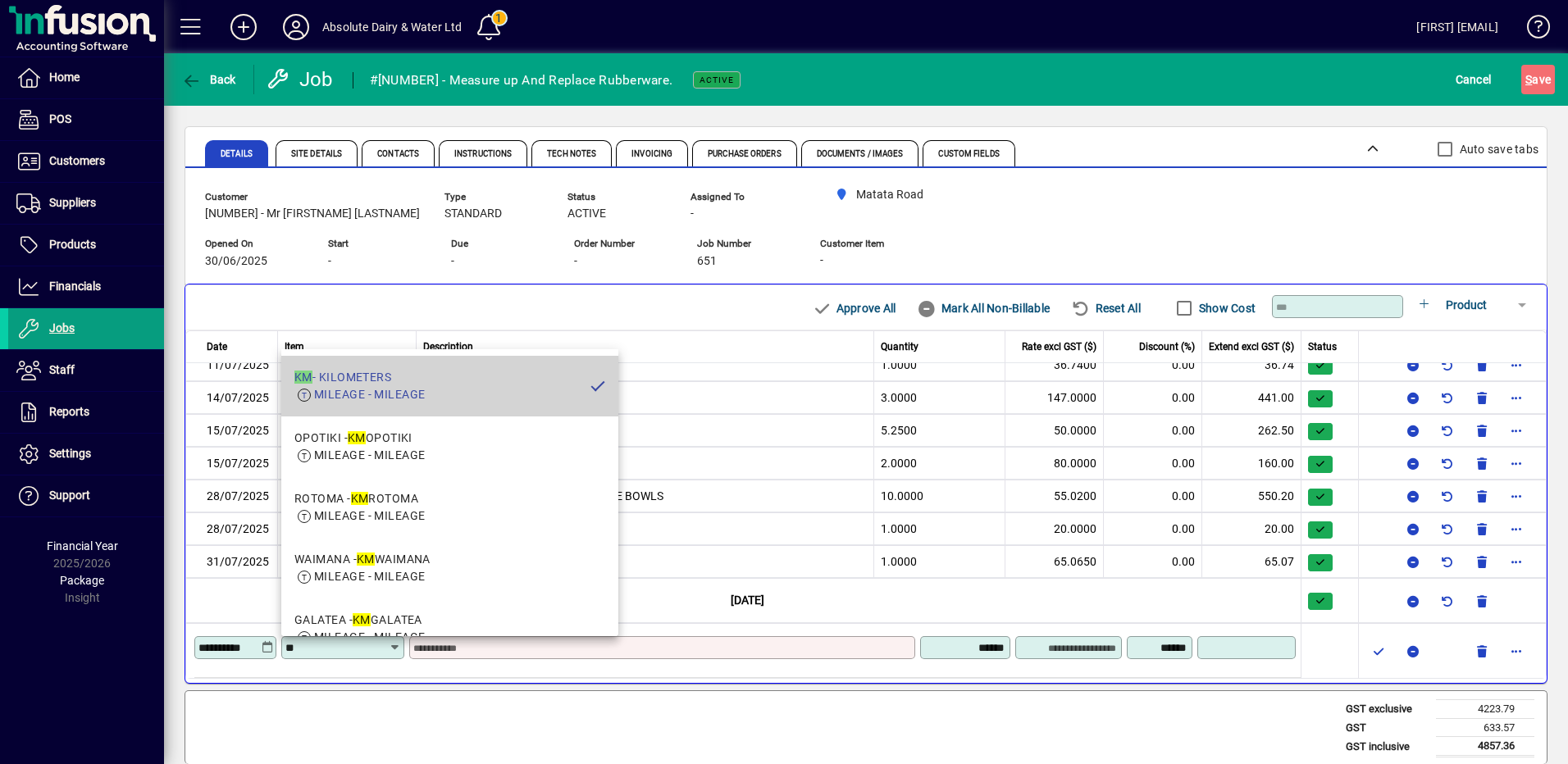 type on "**********" 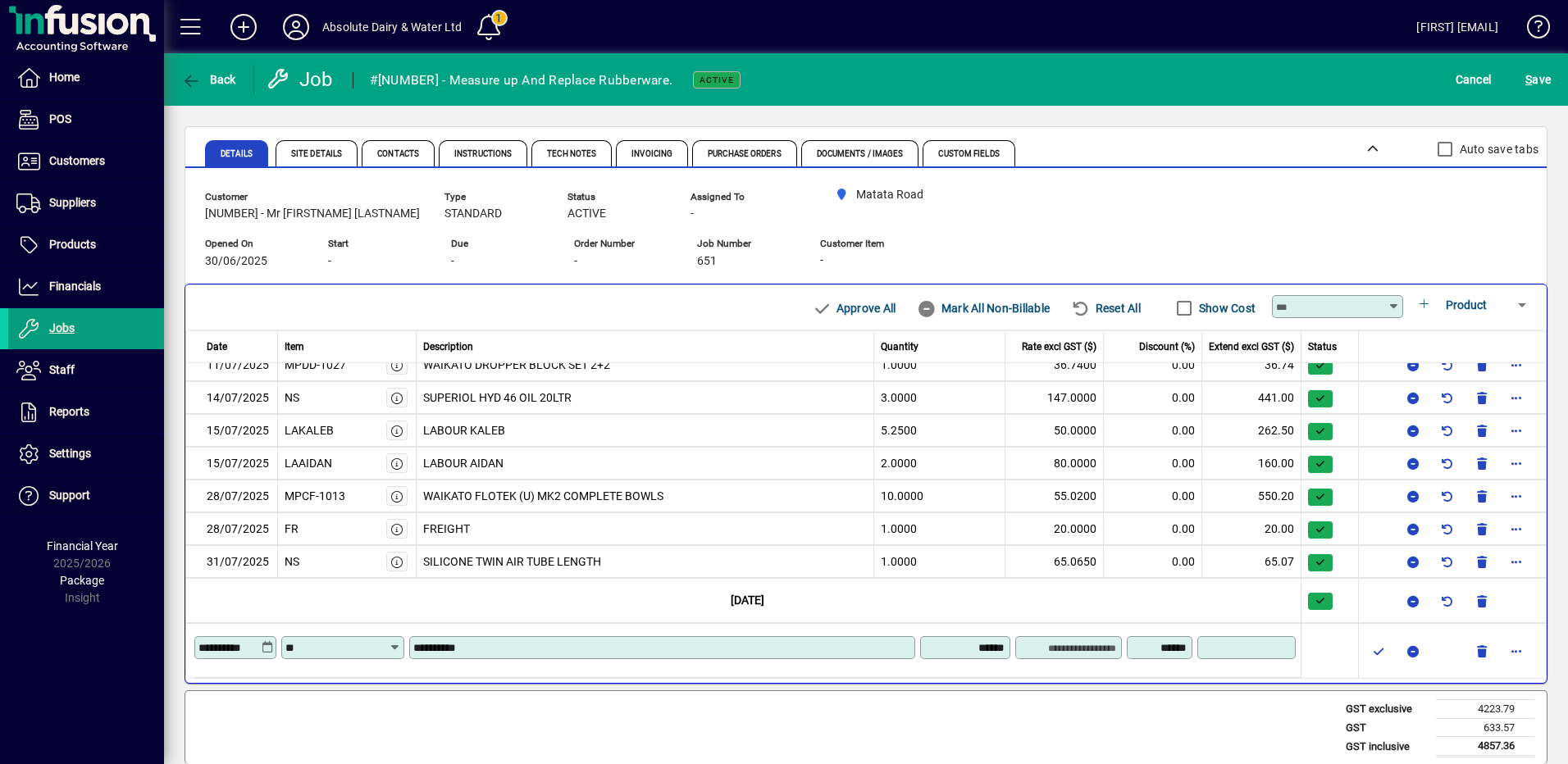 type on "******" 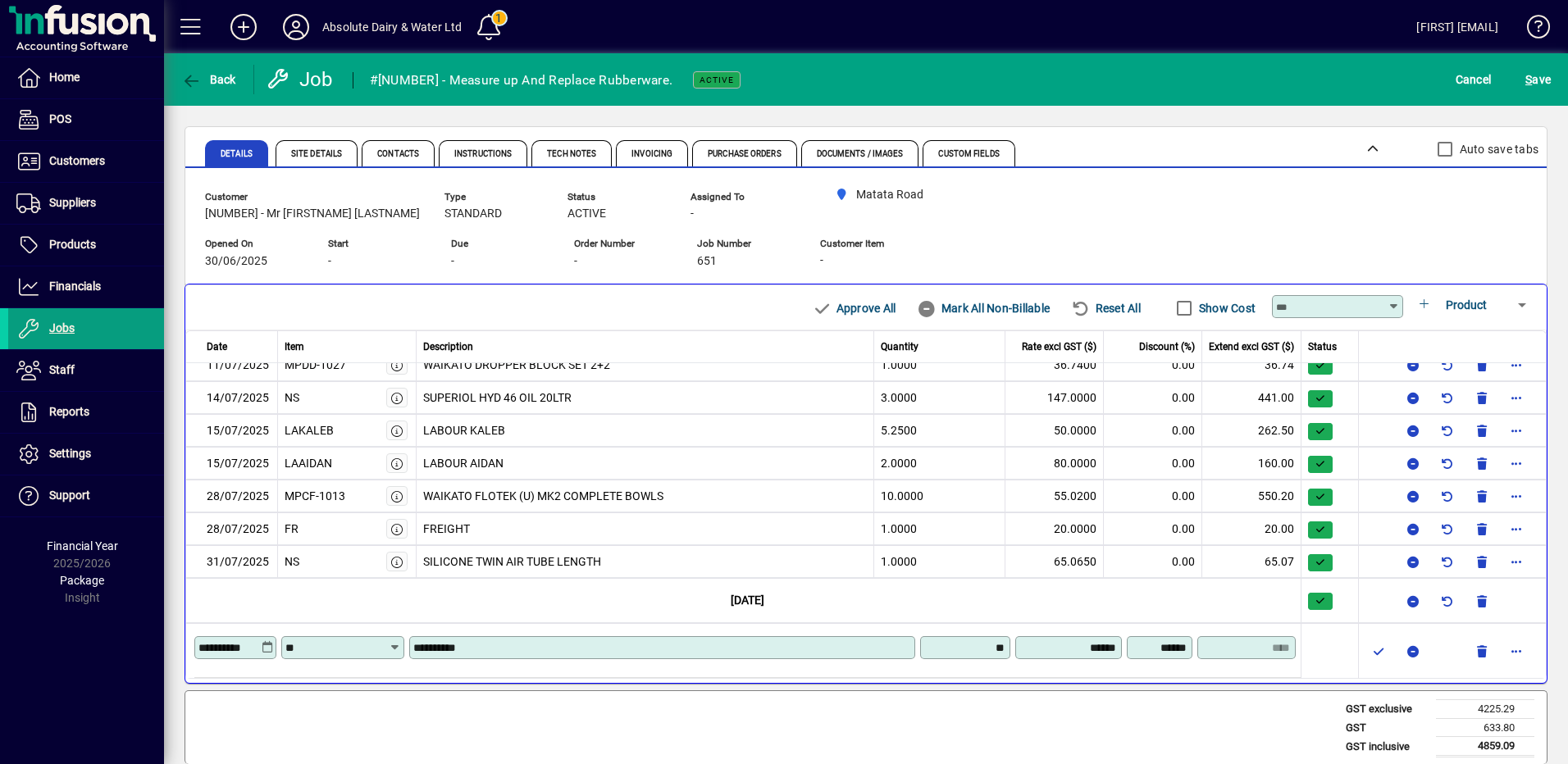 type on "*******" 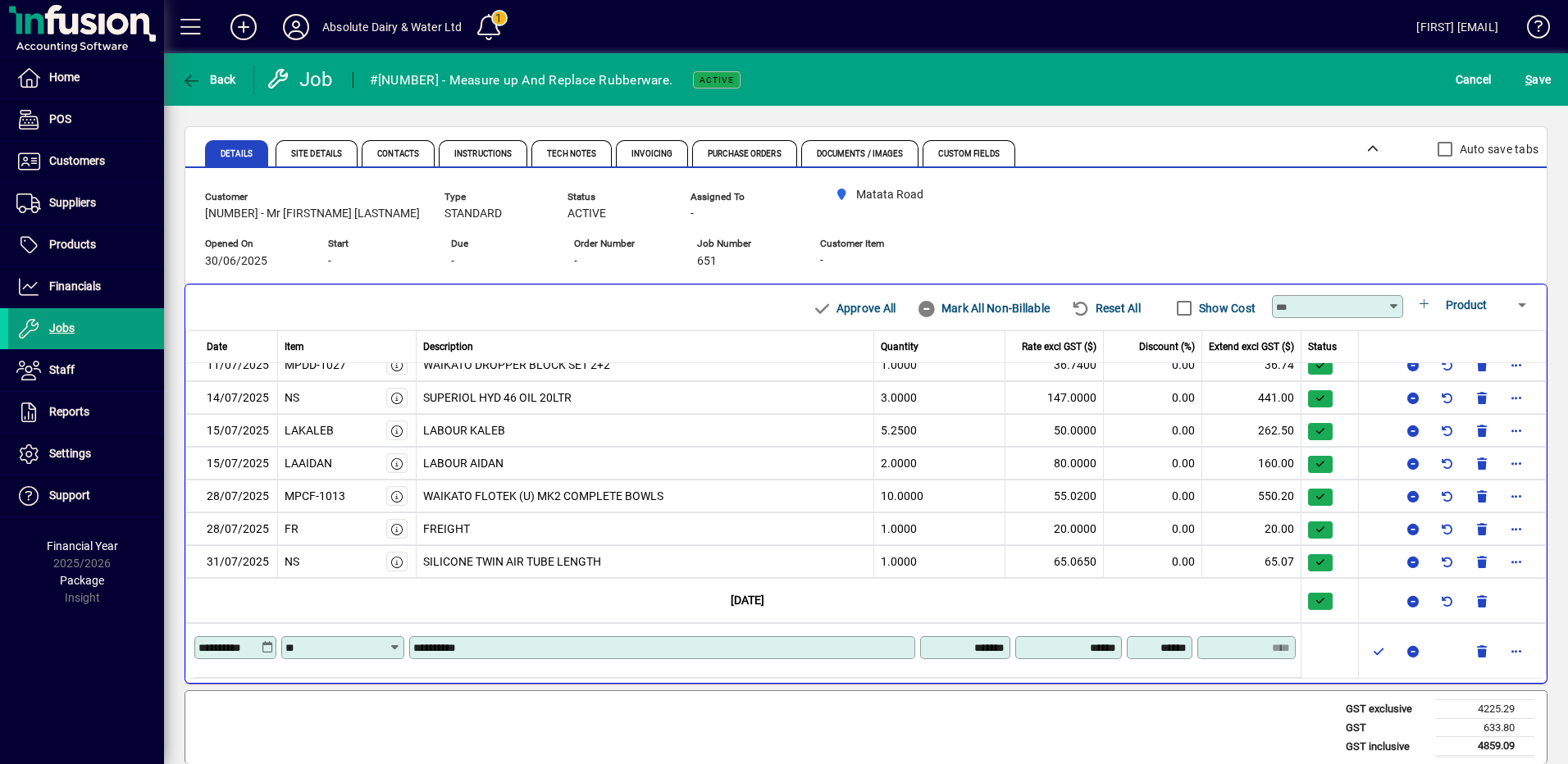 type on "*****" 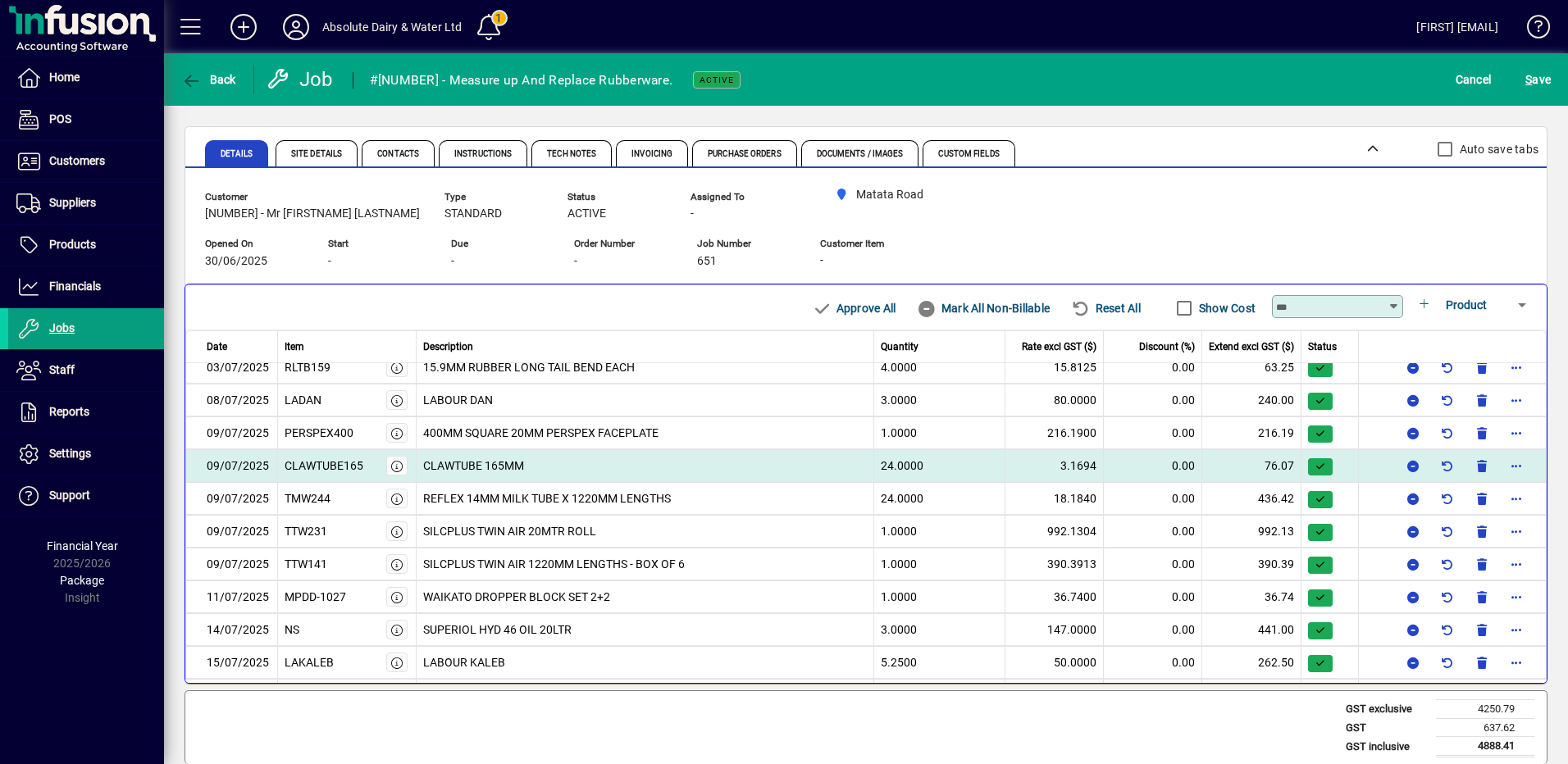 scroll, scrollTop: 0, scrollLeft: 0, axis: both 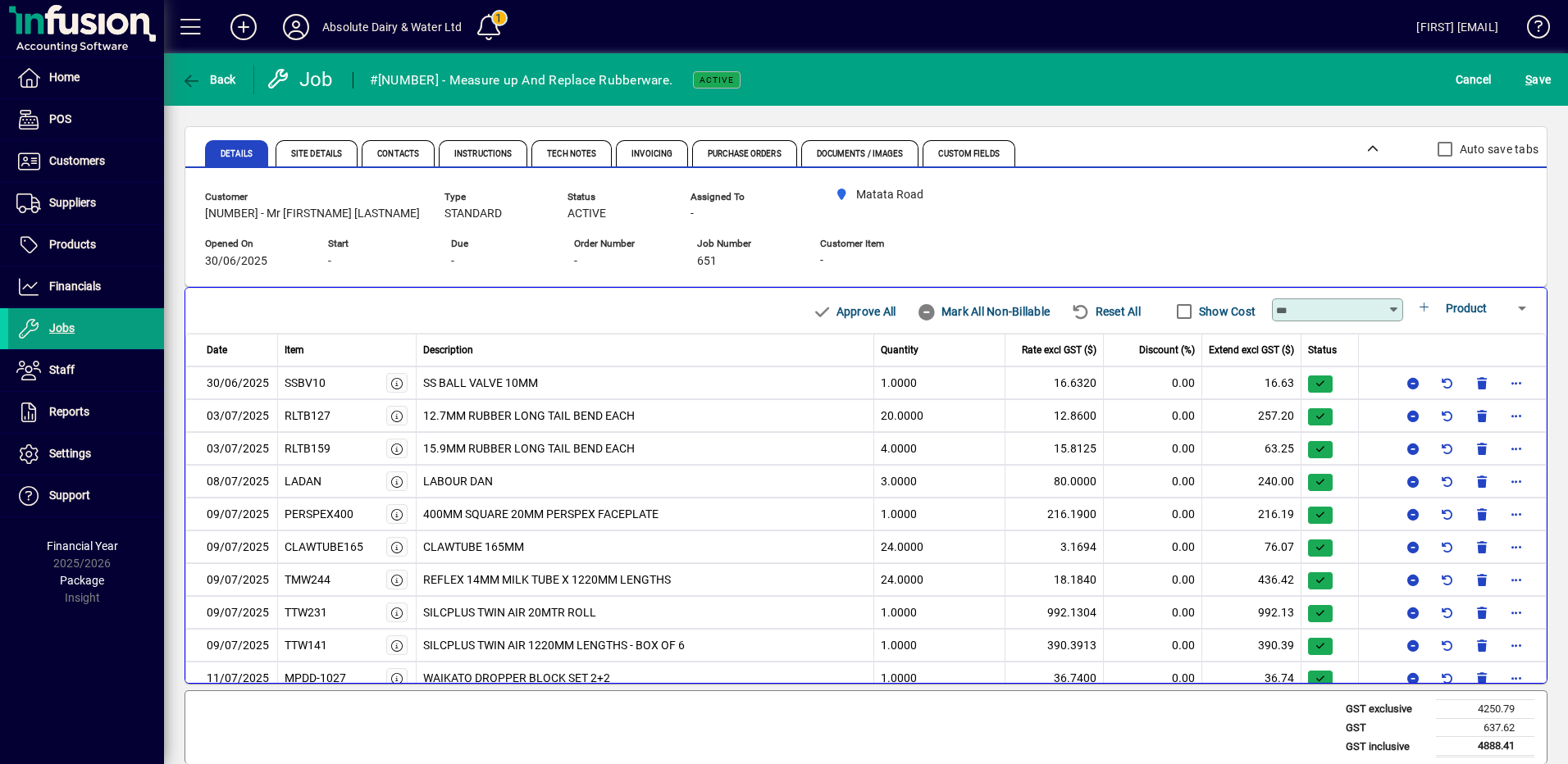 click on "Product" at bounding box center [1466, 308] 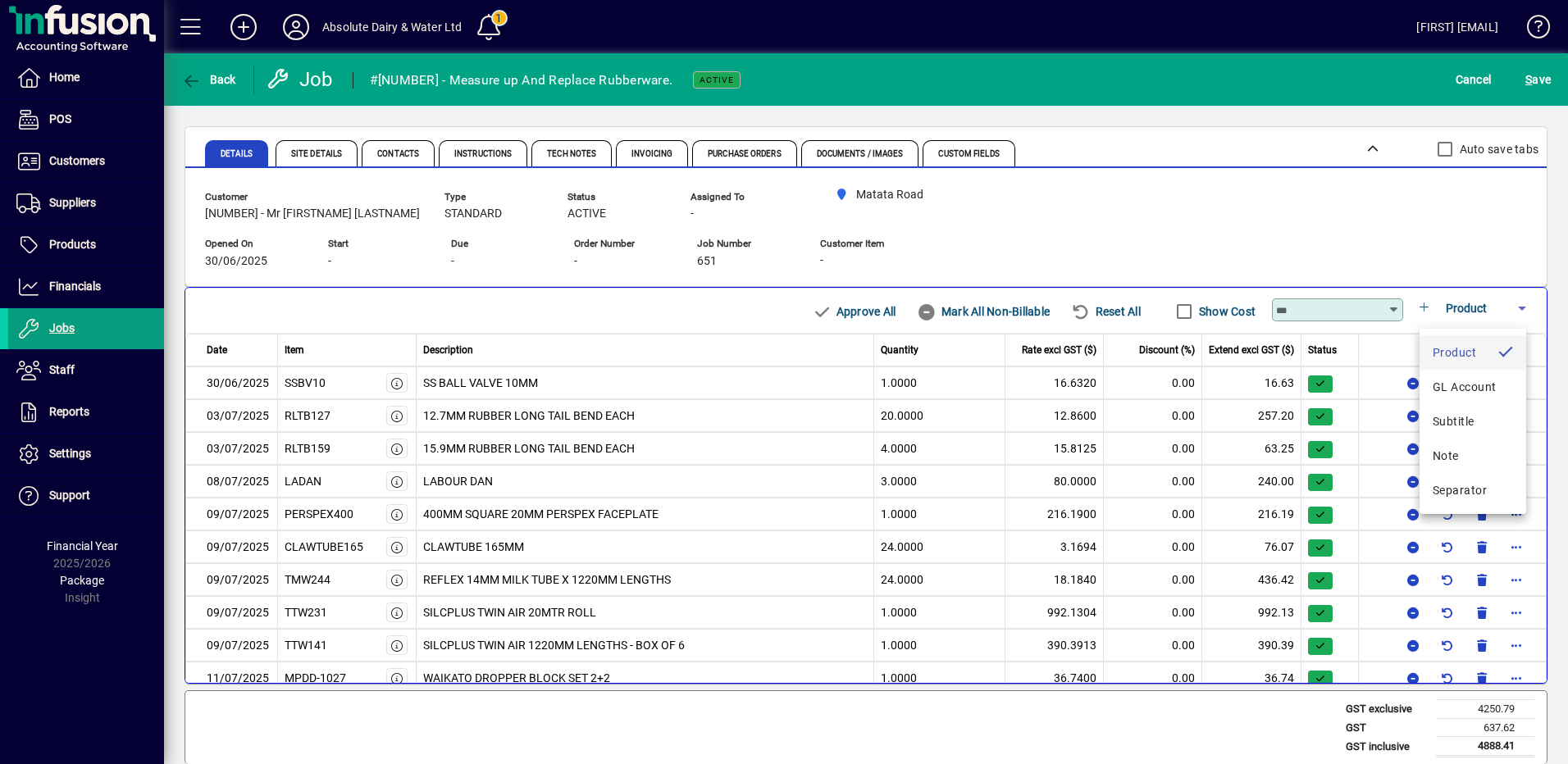 click on "Product" at bounding box center (1454, 352) 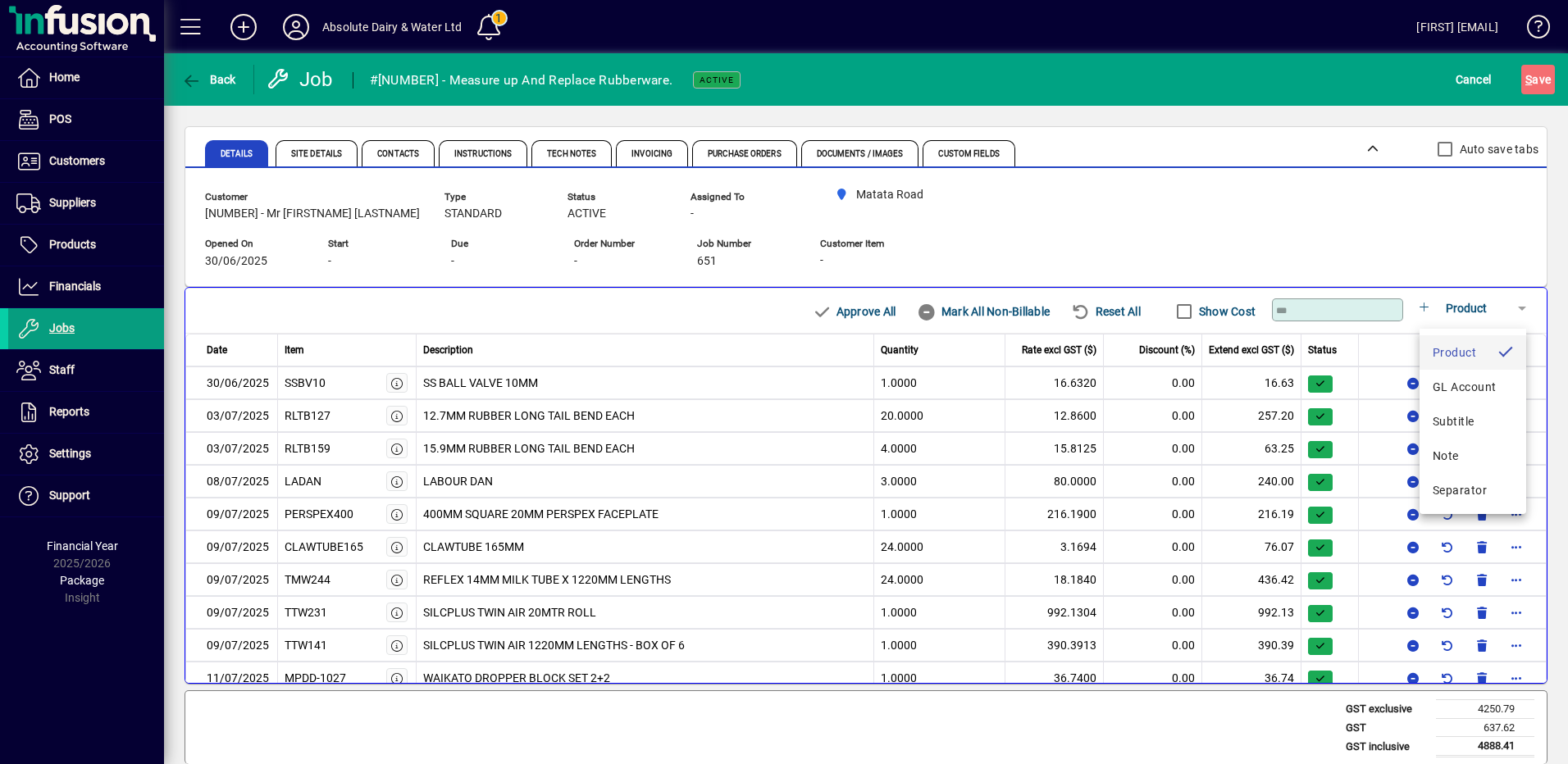 scroll, scrollTop: 363, scrollLeft: 0, axis: vertical 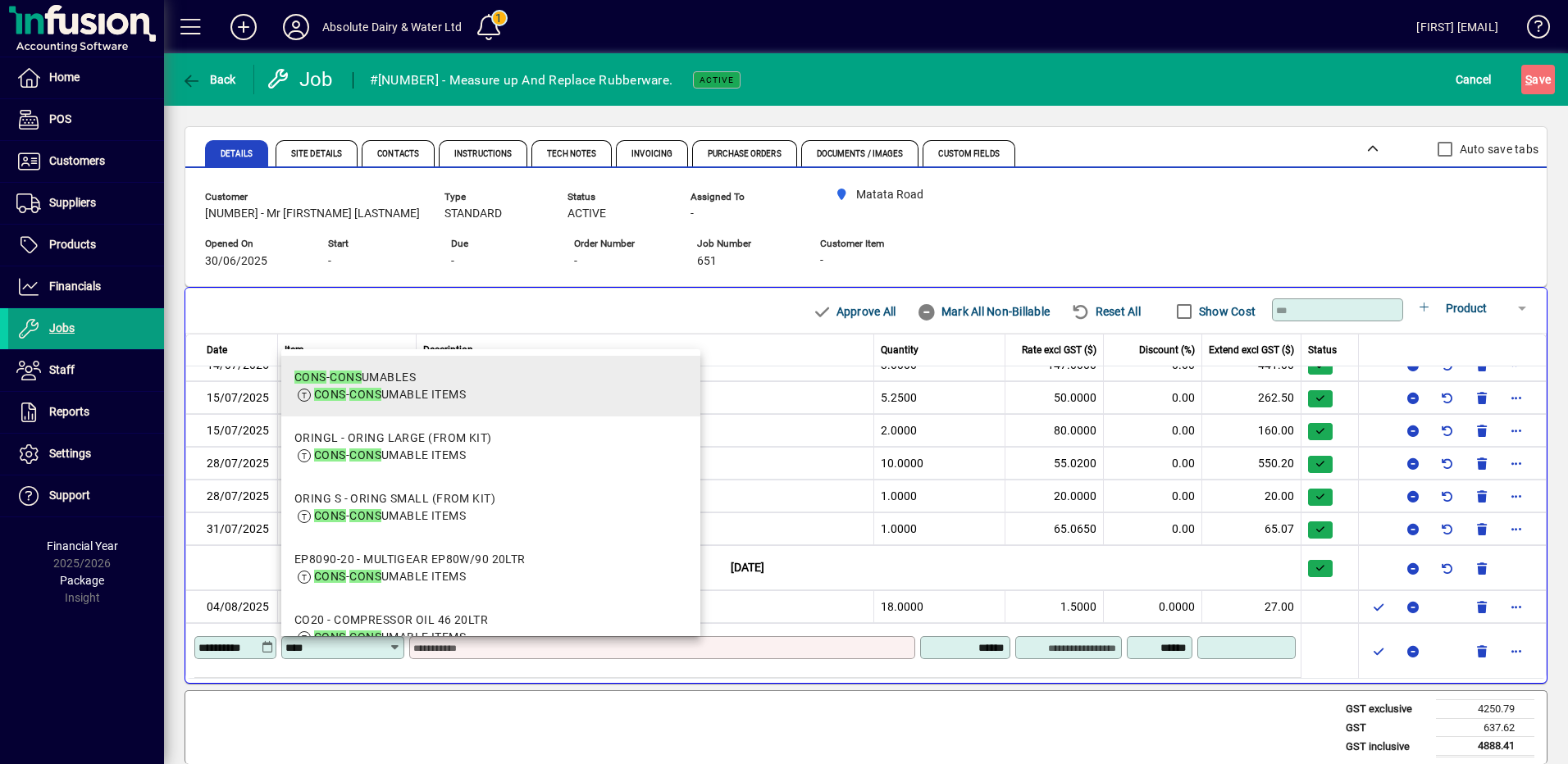 click on "CONS  -  CONS UMABLES" at bounding box center (380, 377) 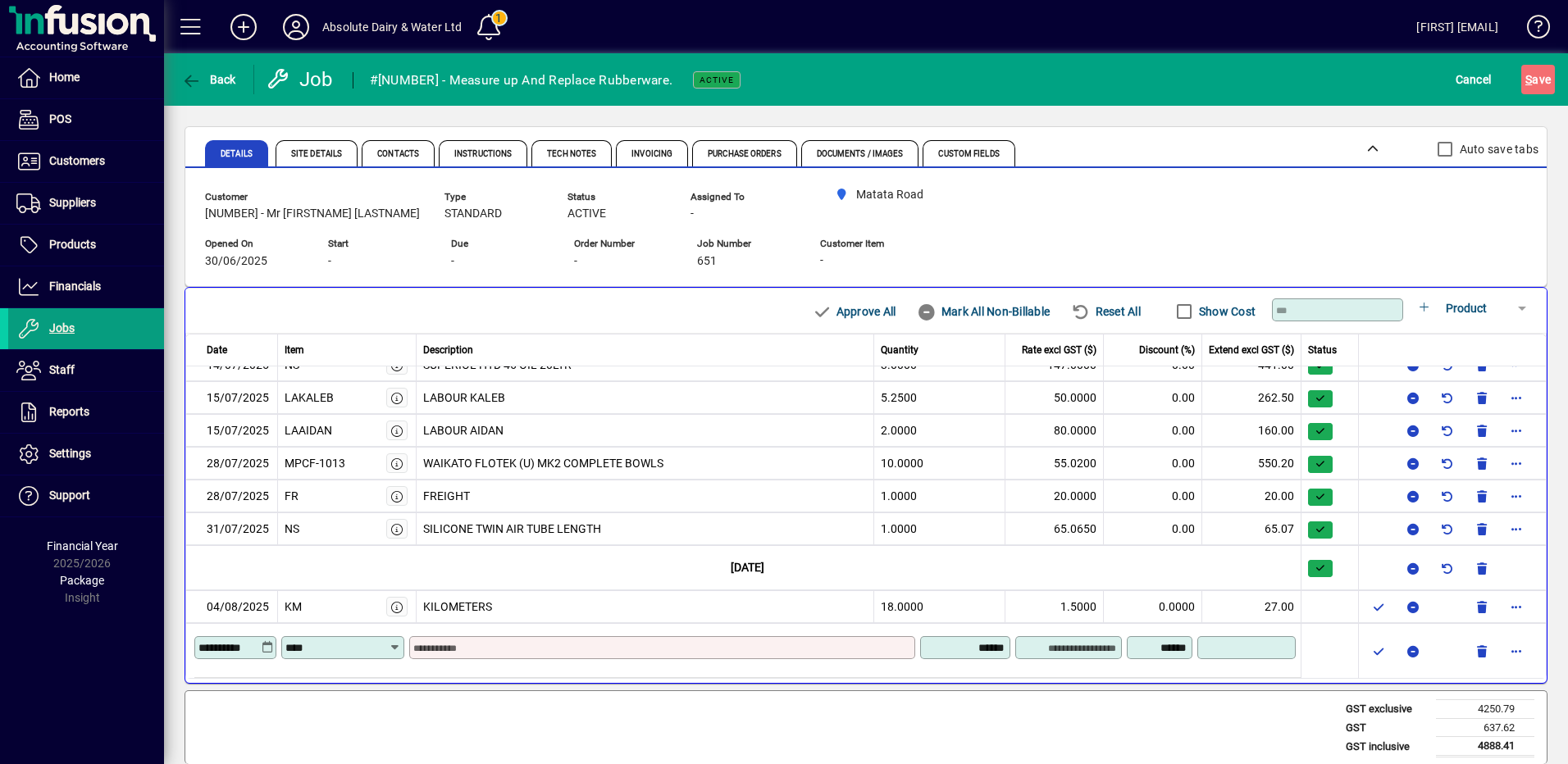 type on "****" 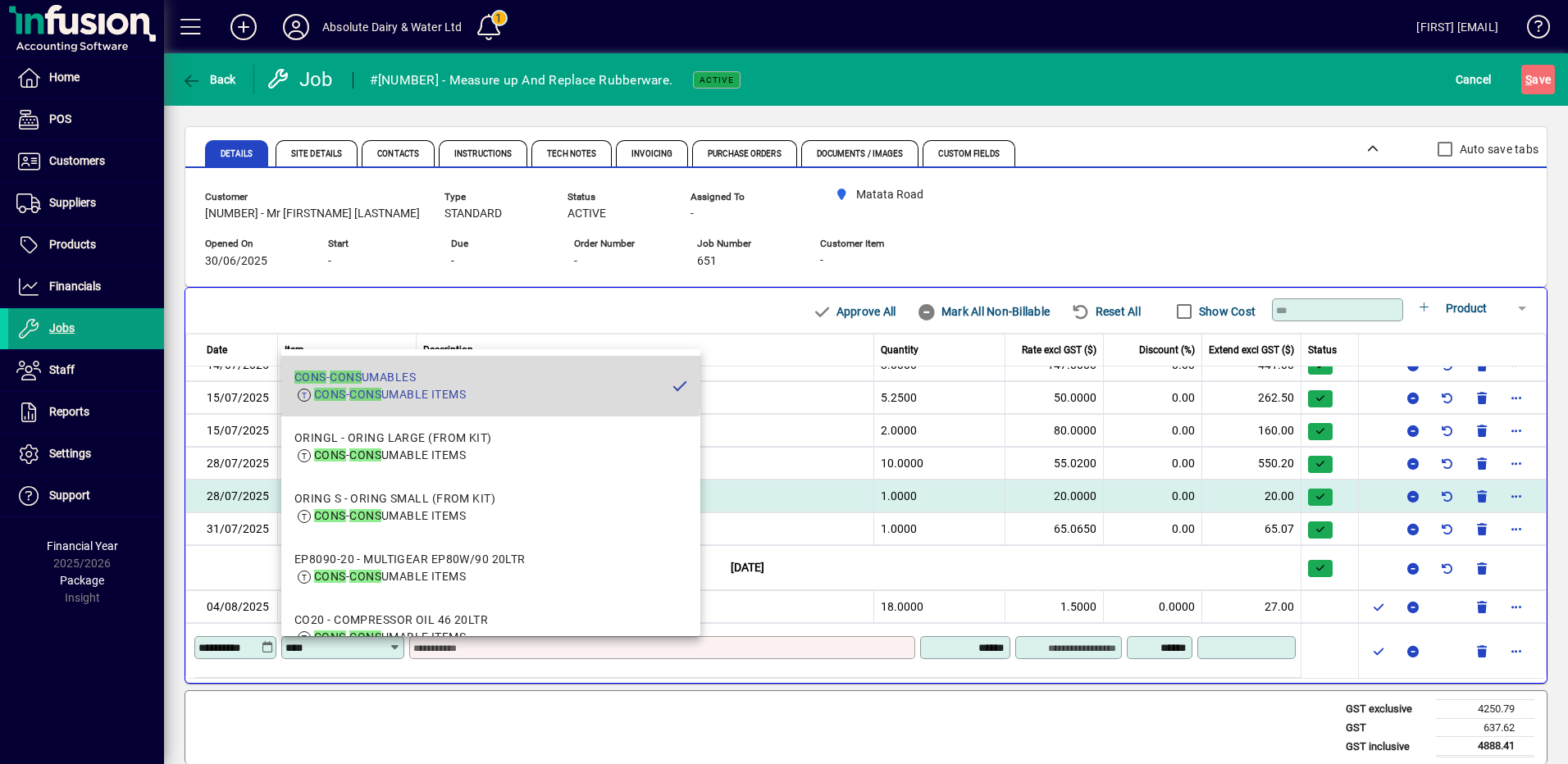 type on "**********" 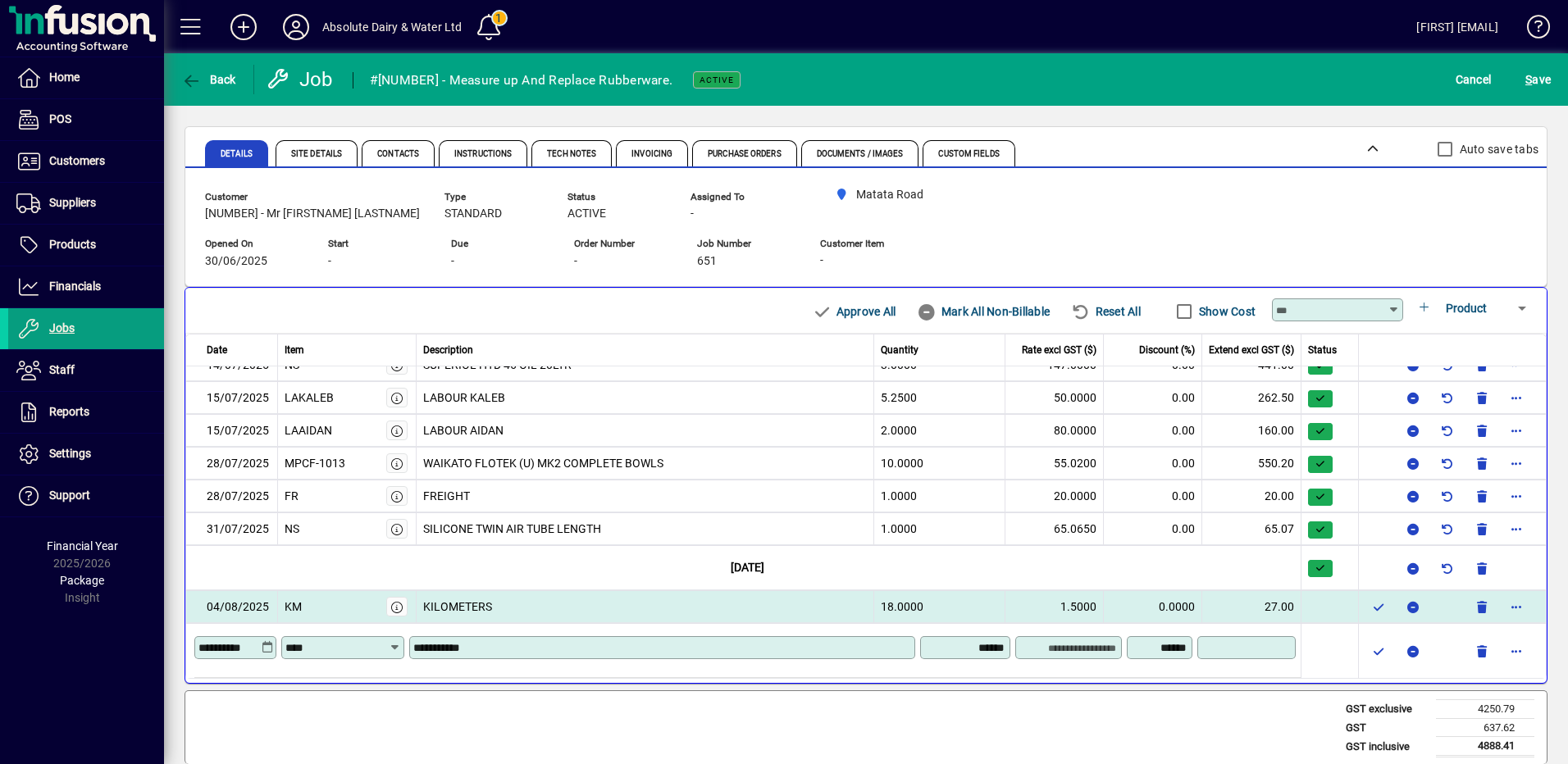 type on "*******" 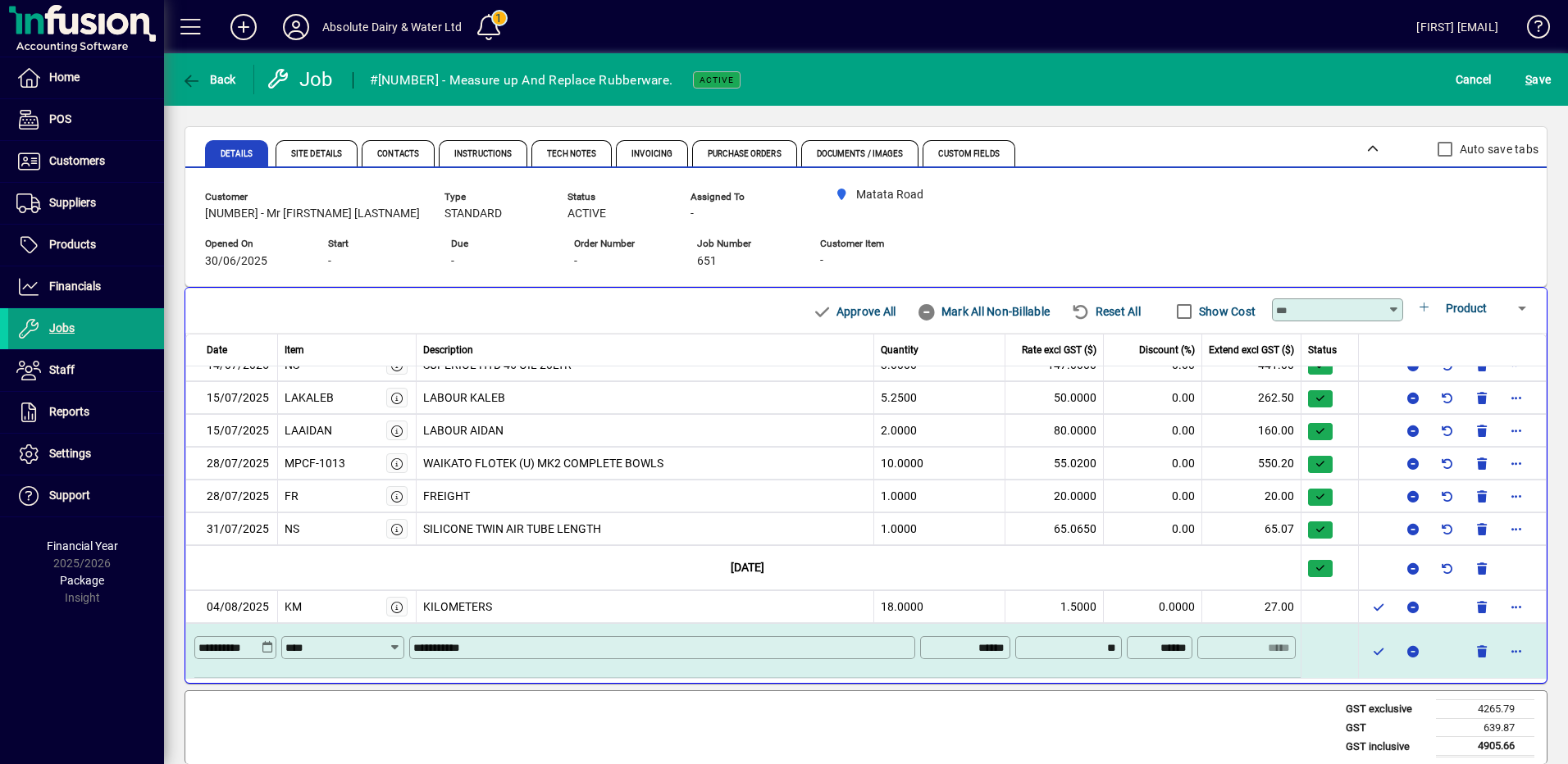 type on "*******" 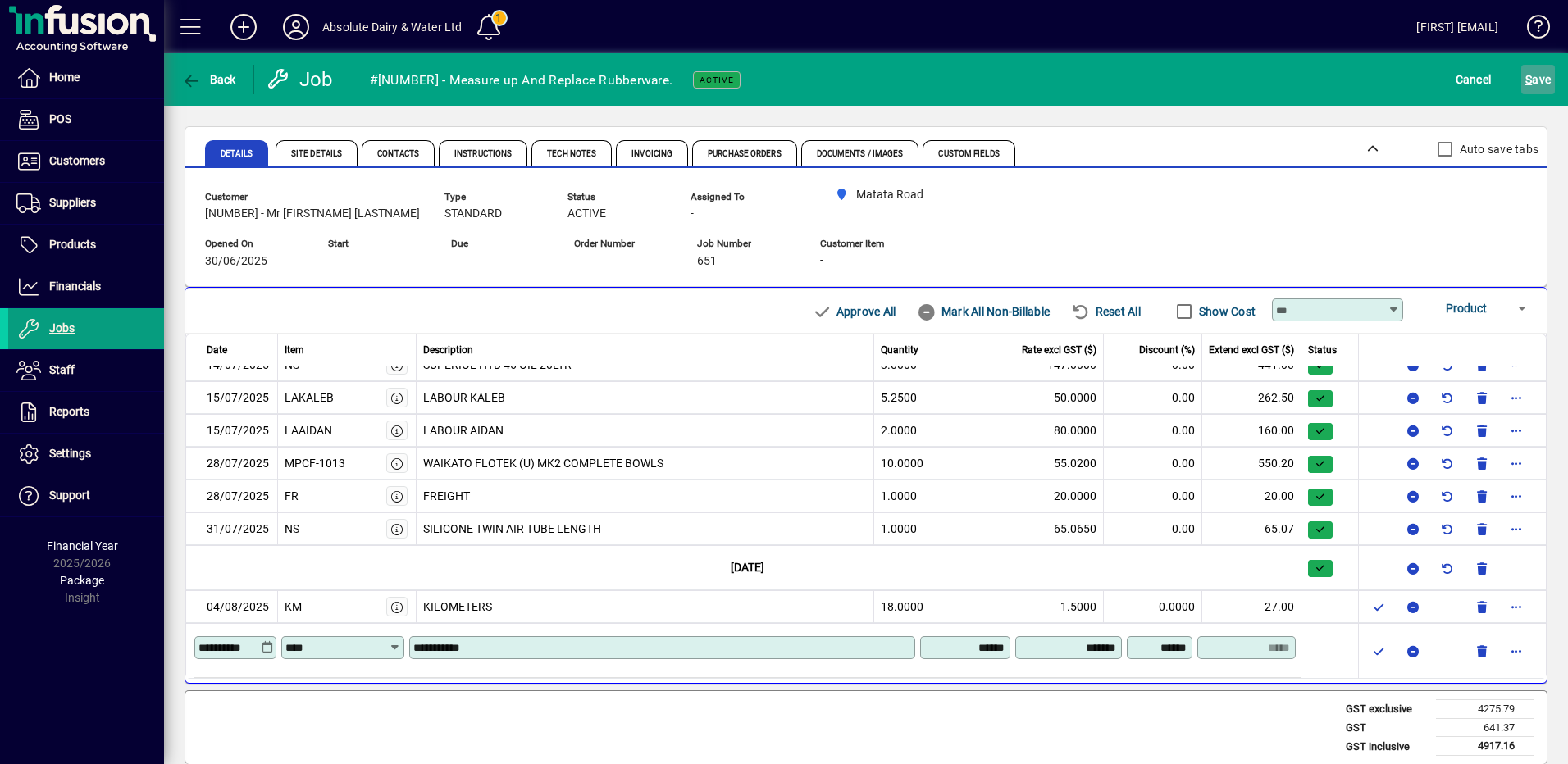 click 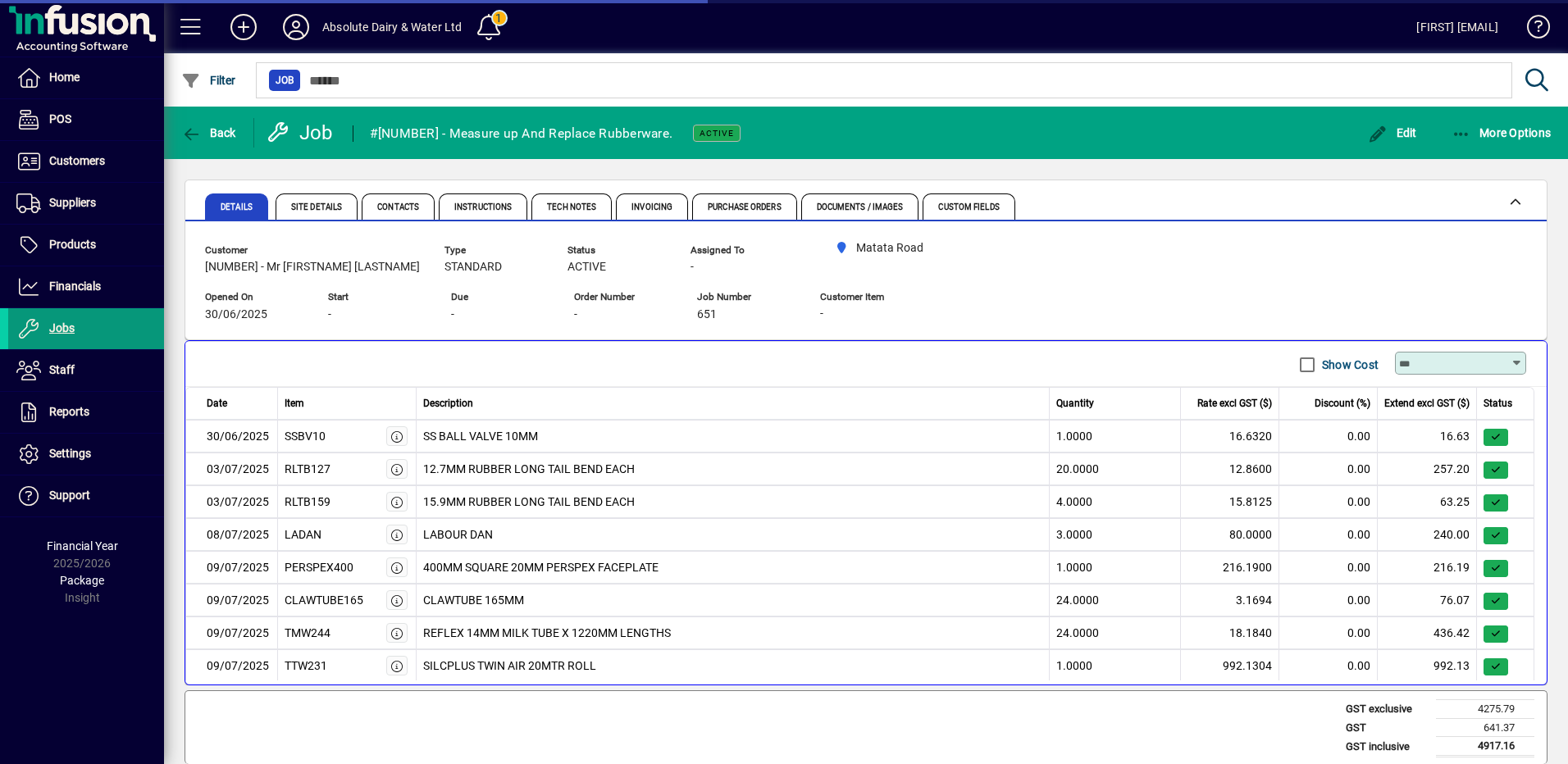 scroll, scrollTop: 0, scrollLeft: 0, axis: both 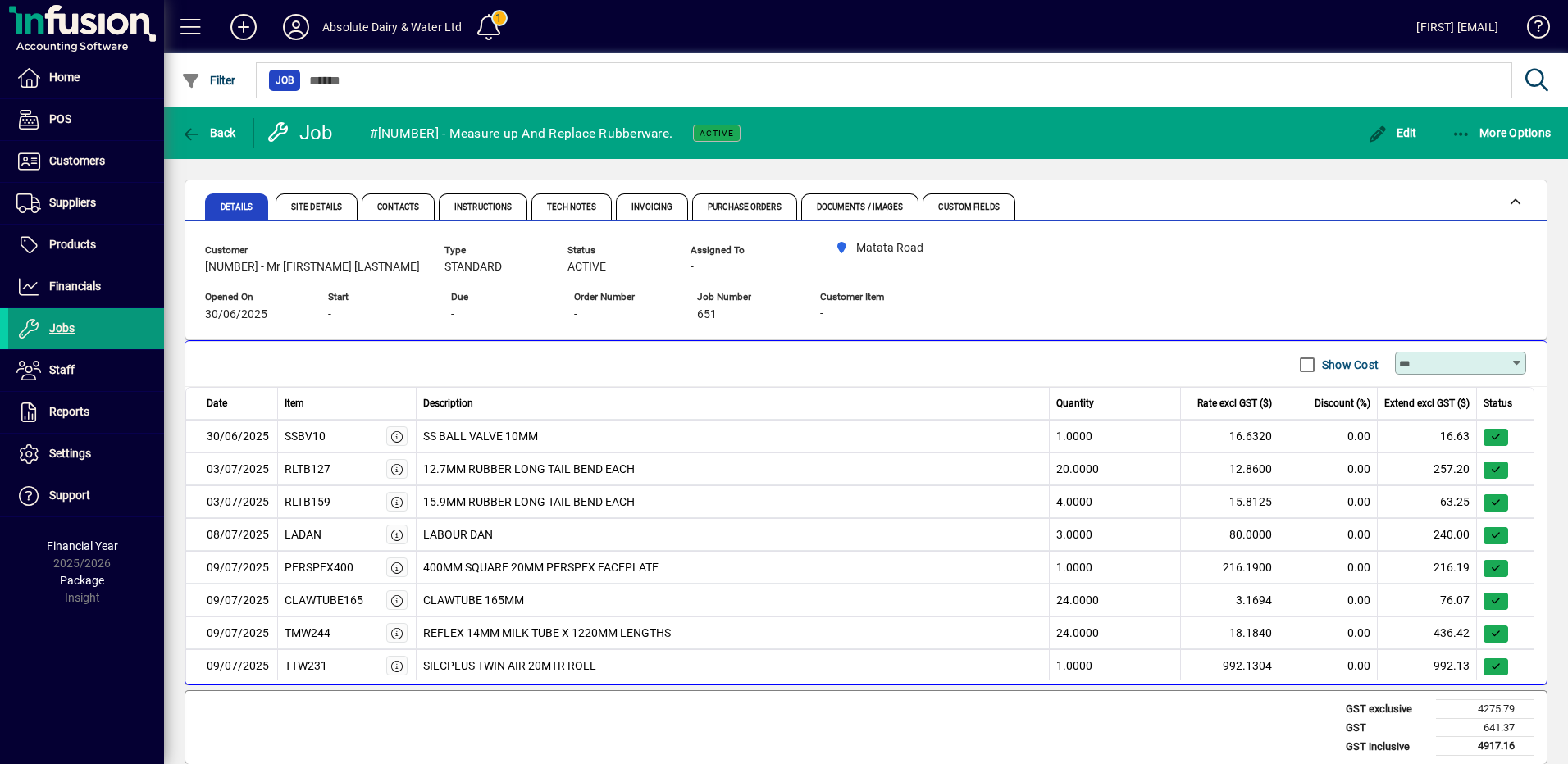 click on "Jobs" at bounding box center (62, 328) 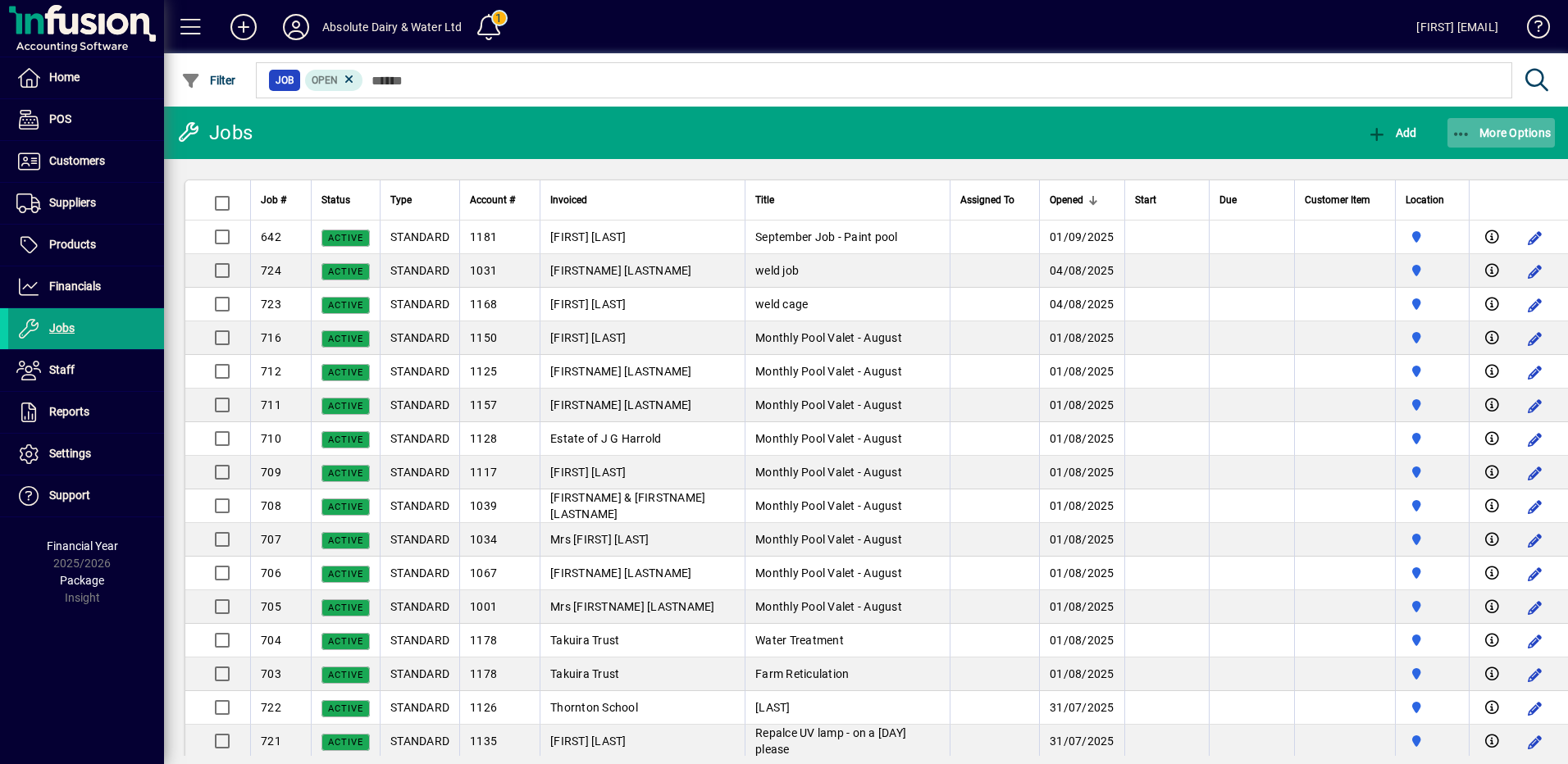click 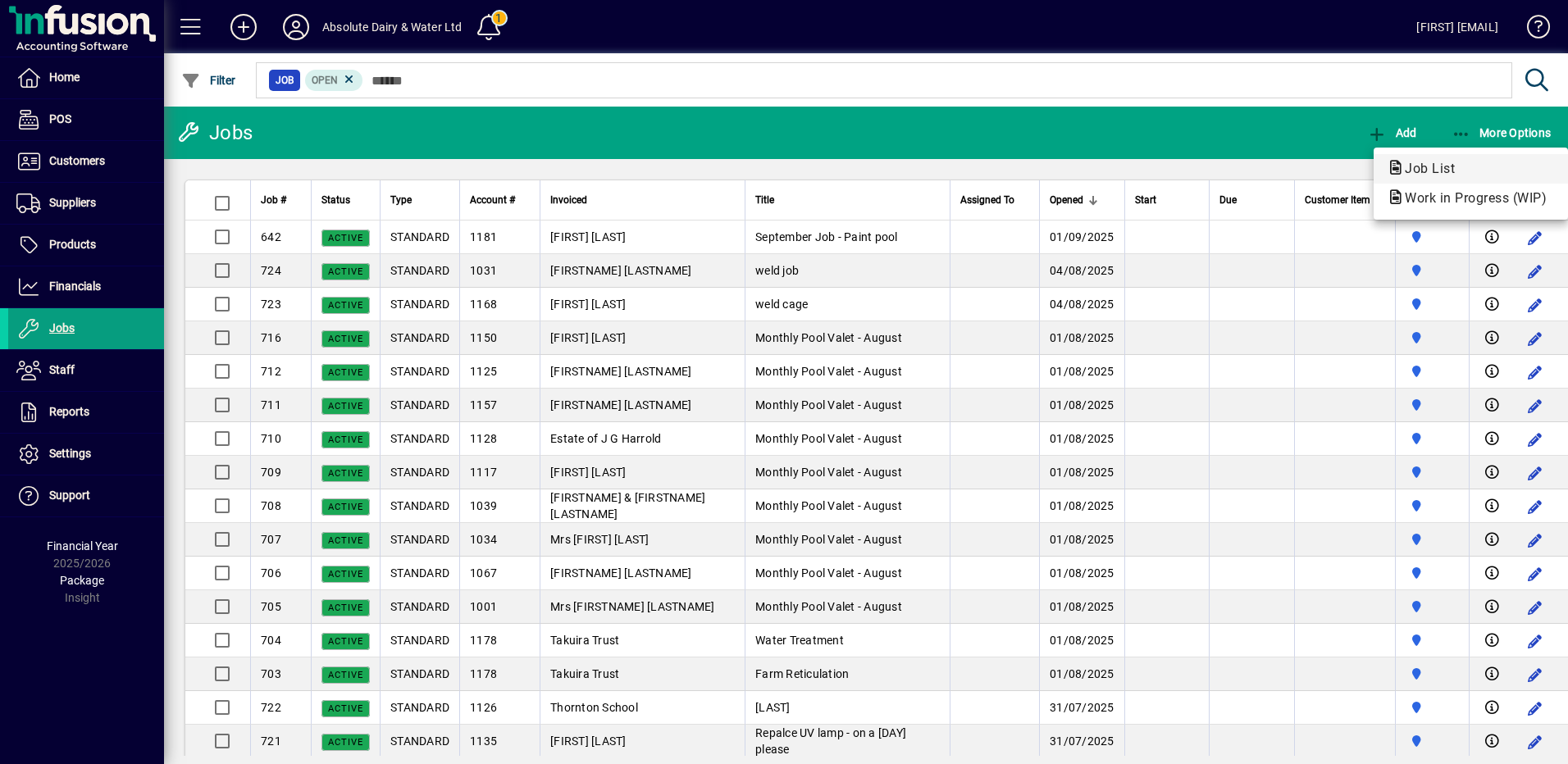 click on "Job List" at bounding box center [1470, 198] 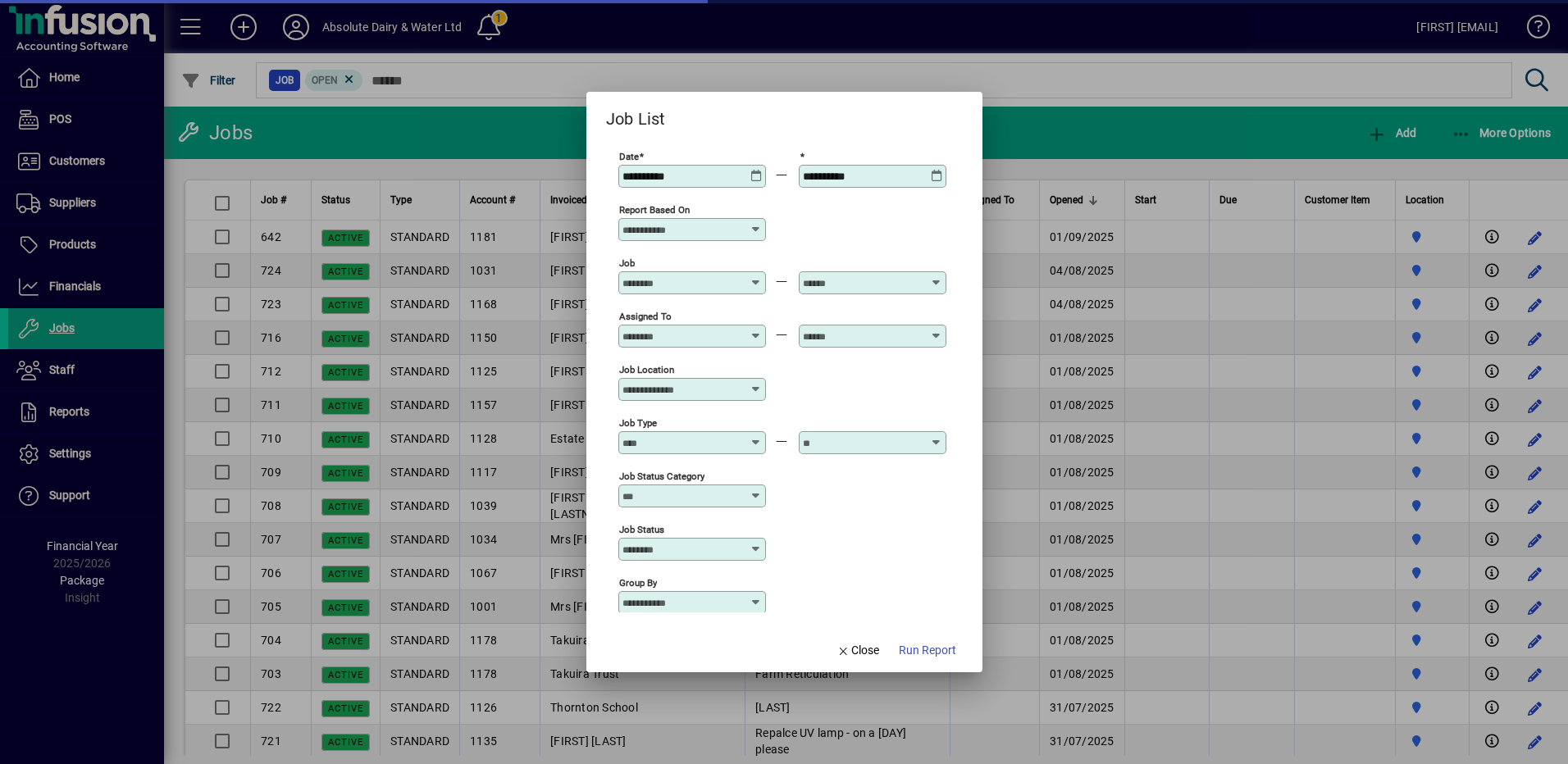 type on "****" 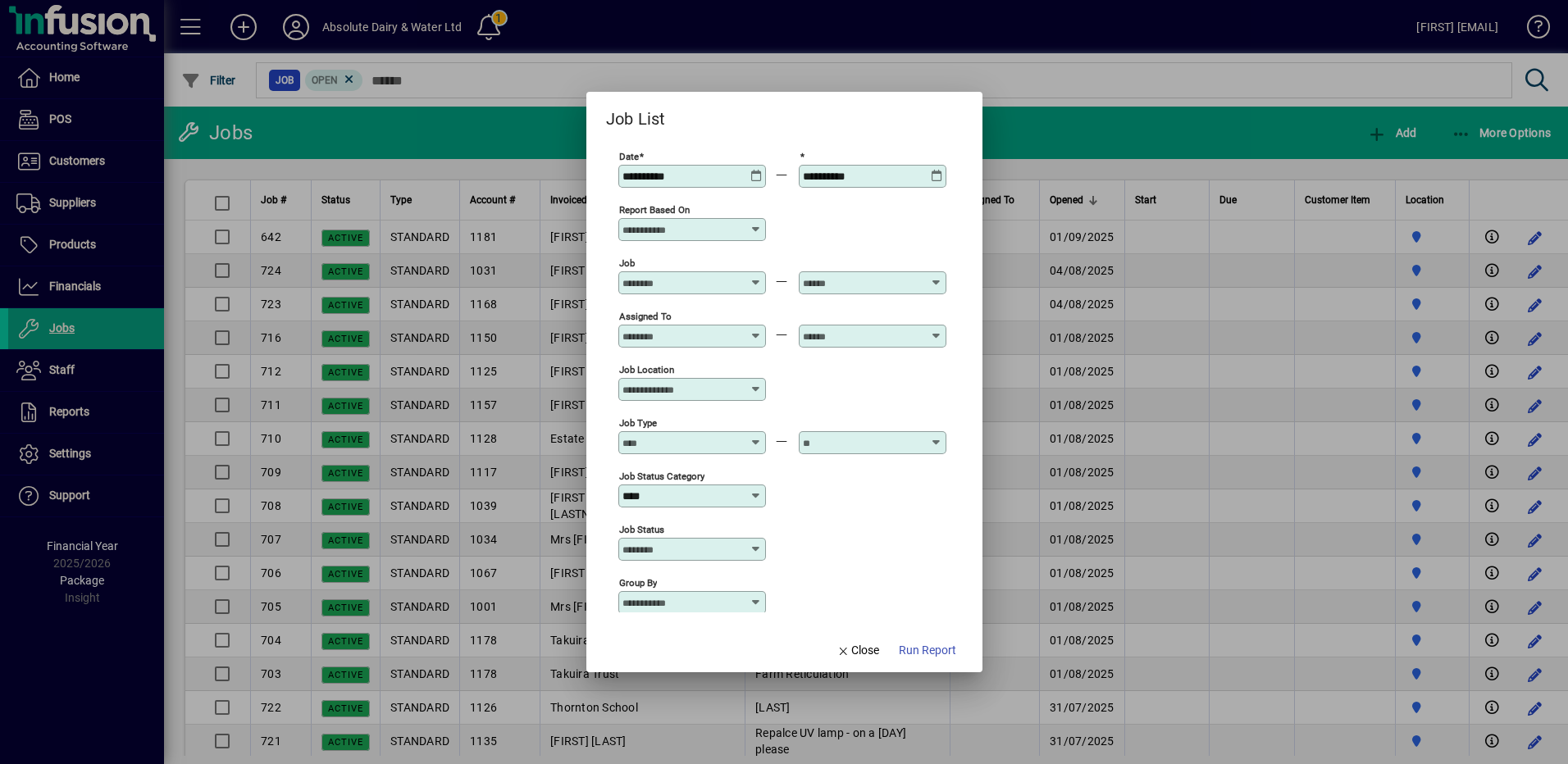 click at bounding box center [756, 170] 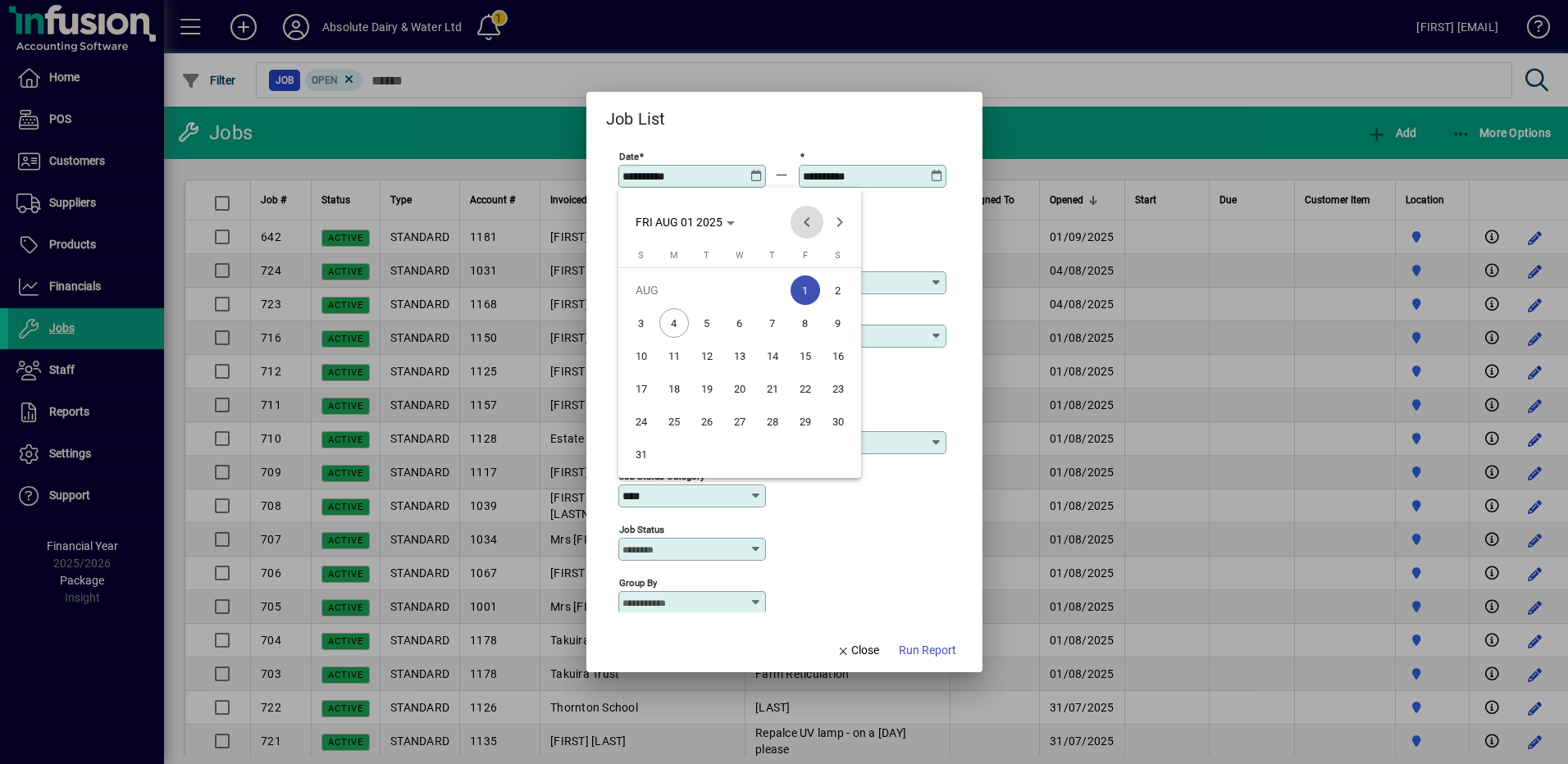 click at bounding box center [807, 222] 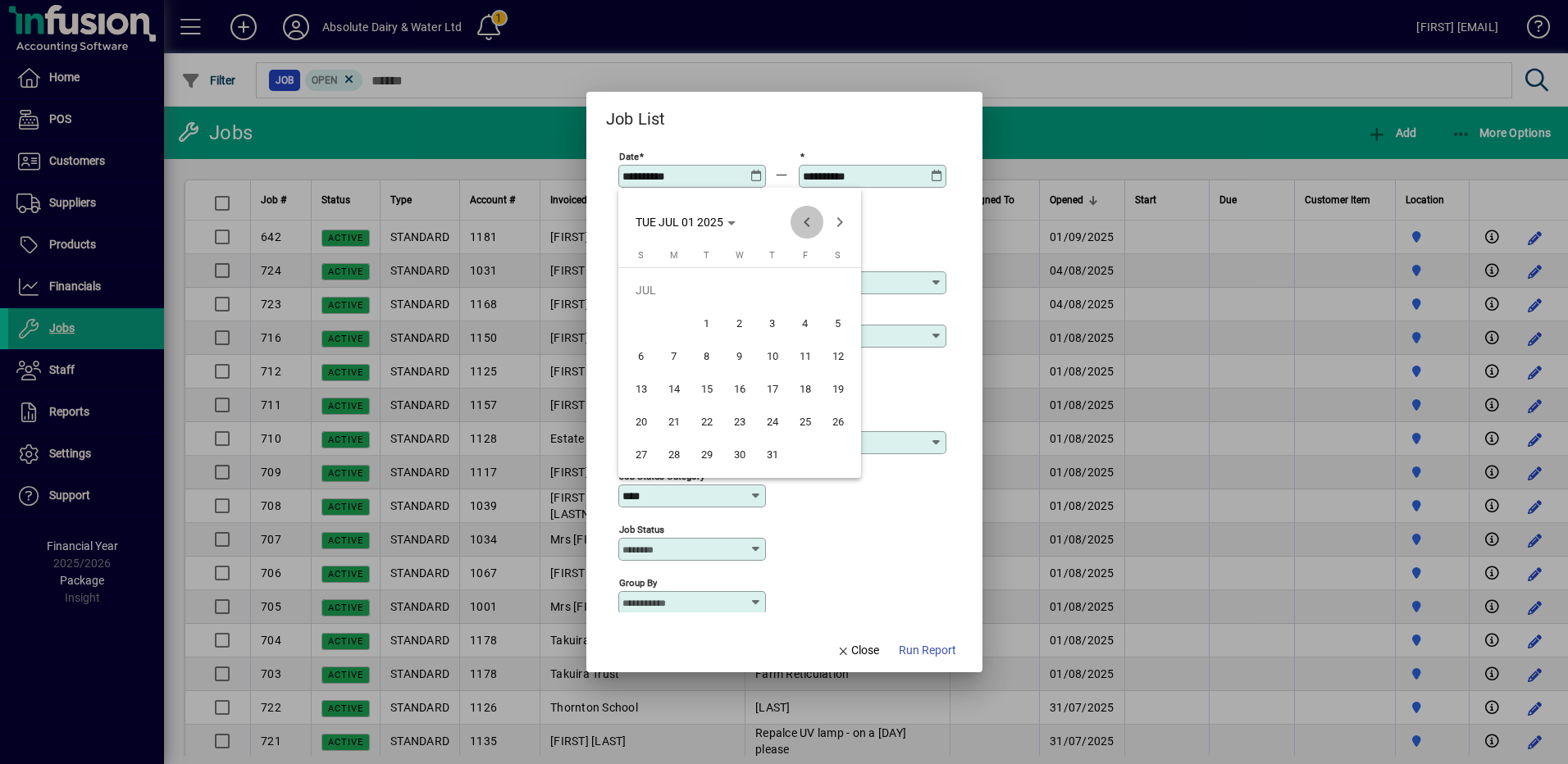 click at bounding box center (807, 222) 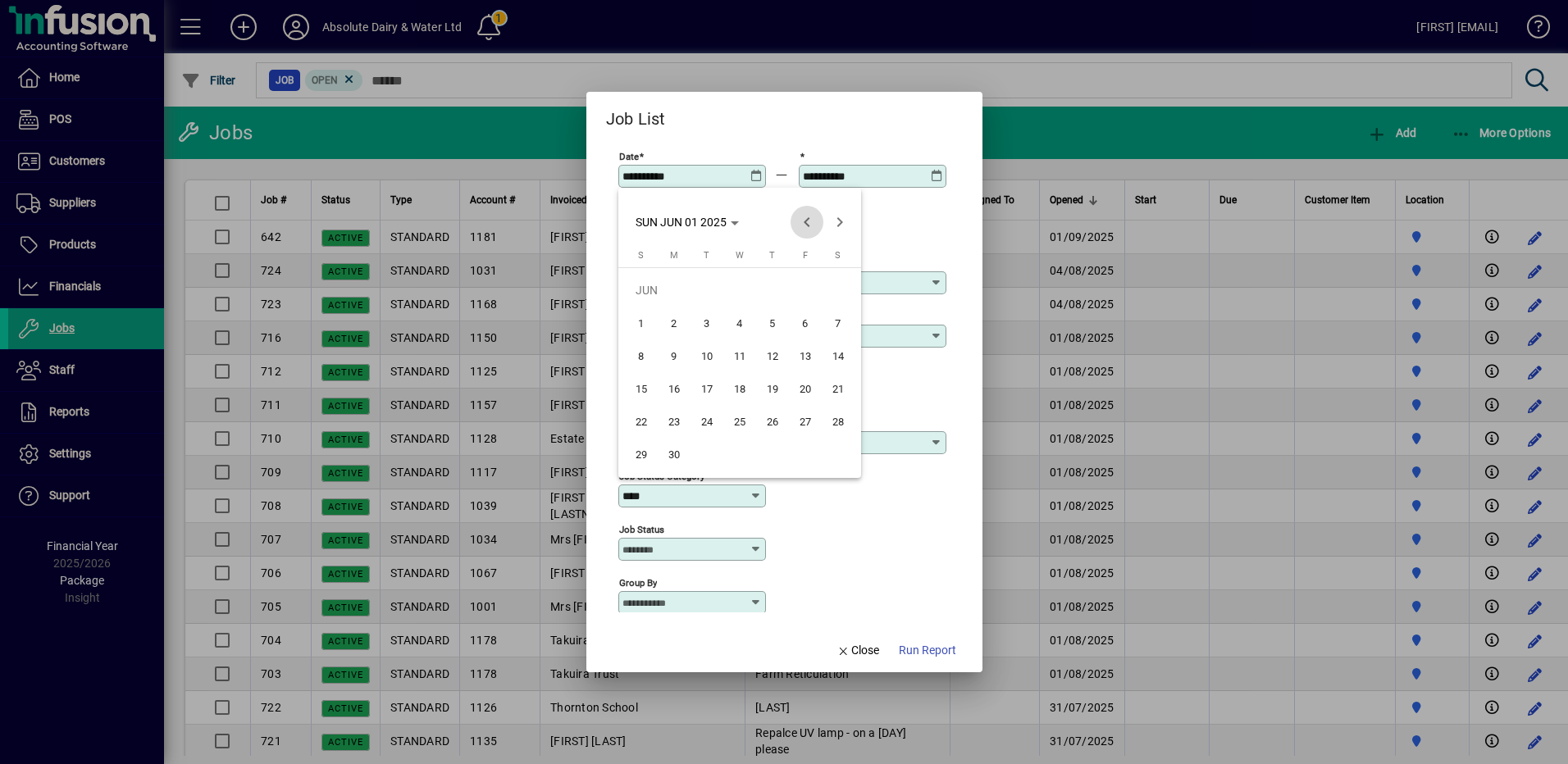 click at bounding box center (807, 222) 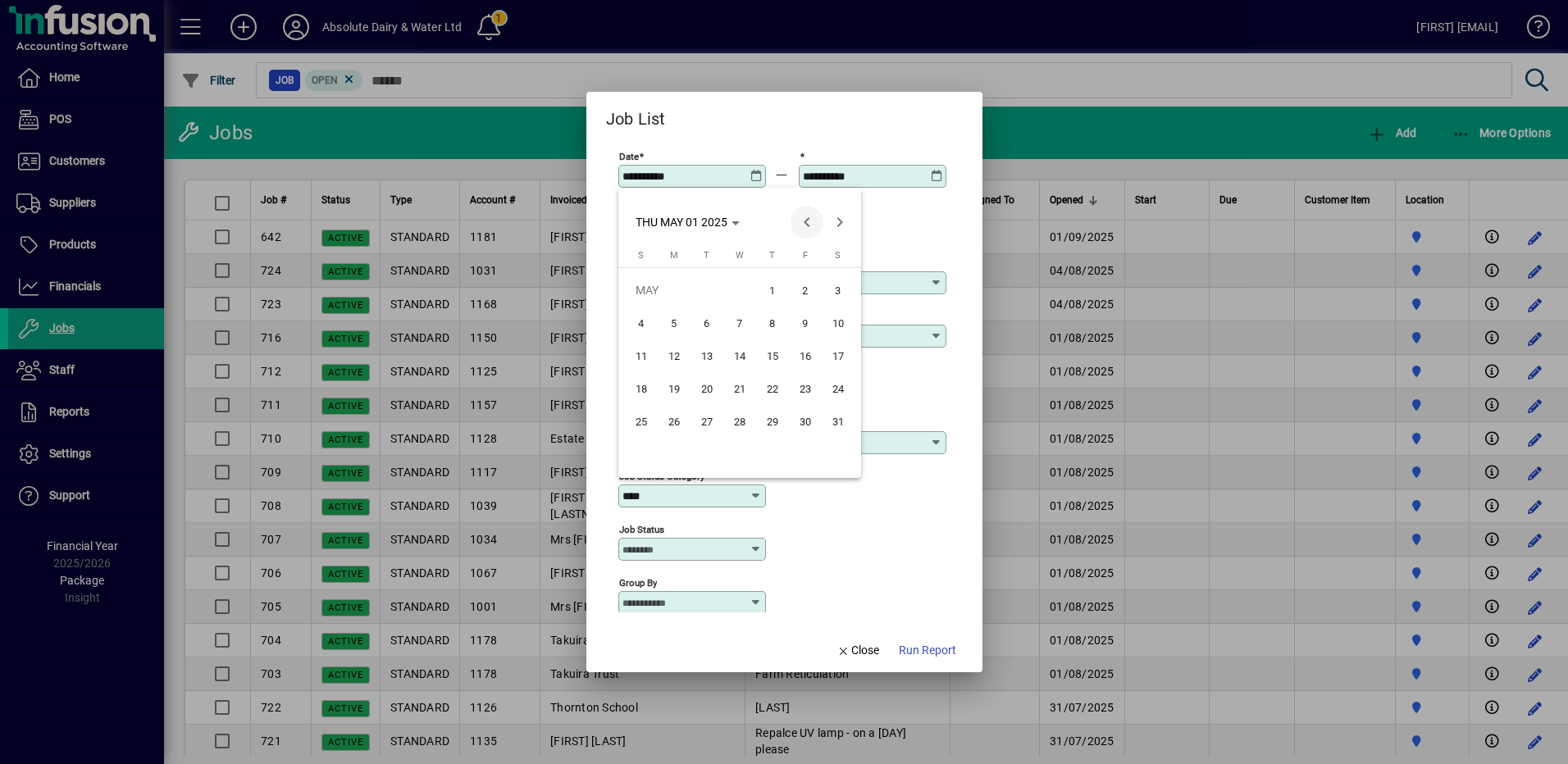 click at bounding box center (807, 222) 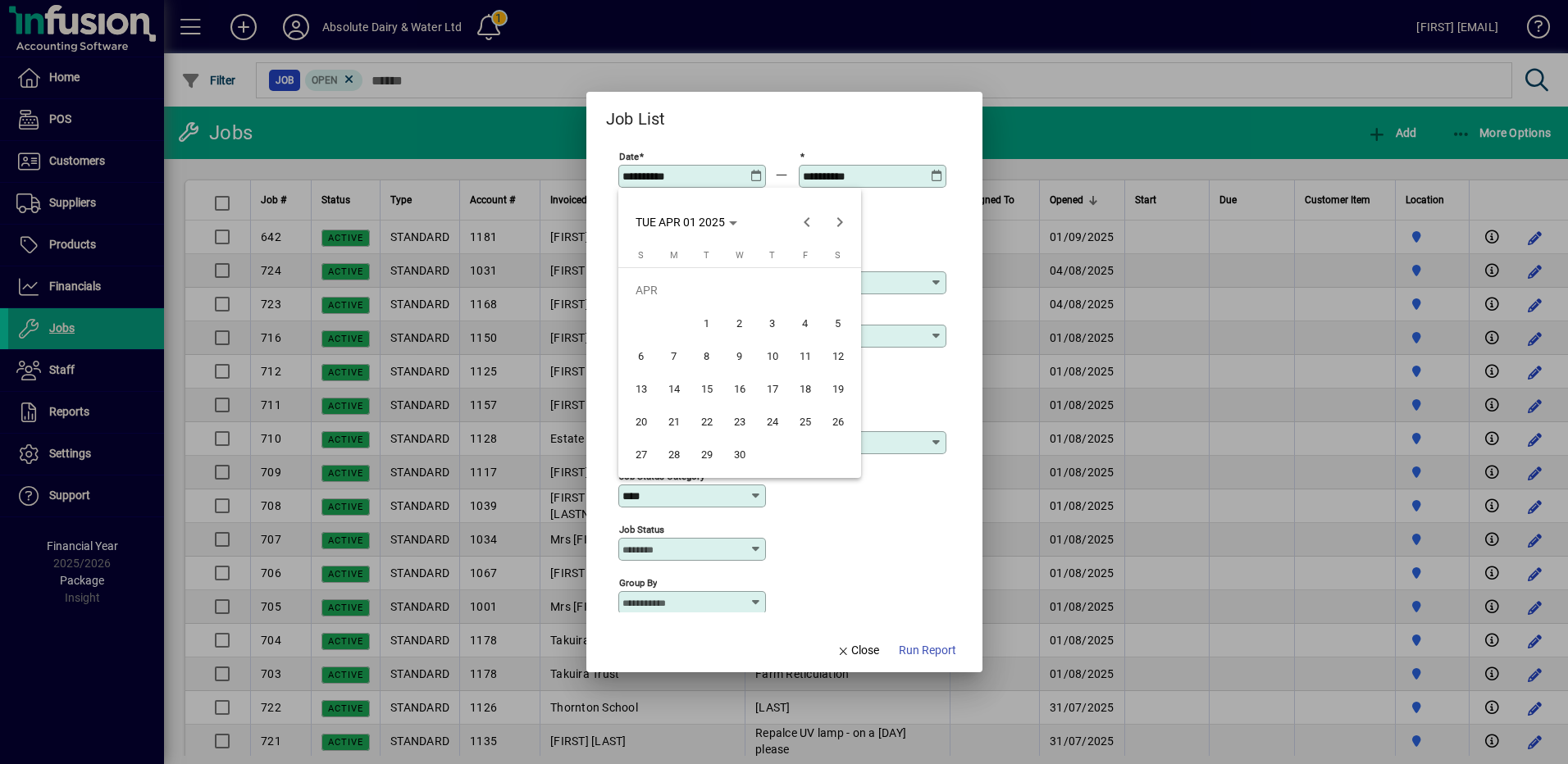 click on "1" at bounding box center [707, 323] 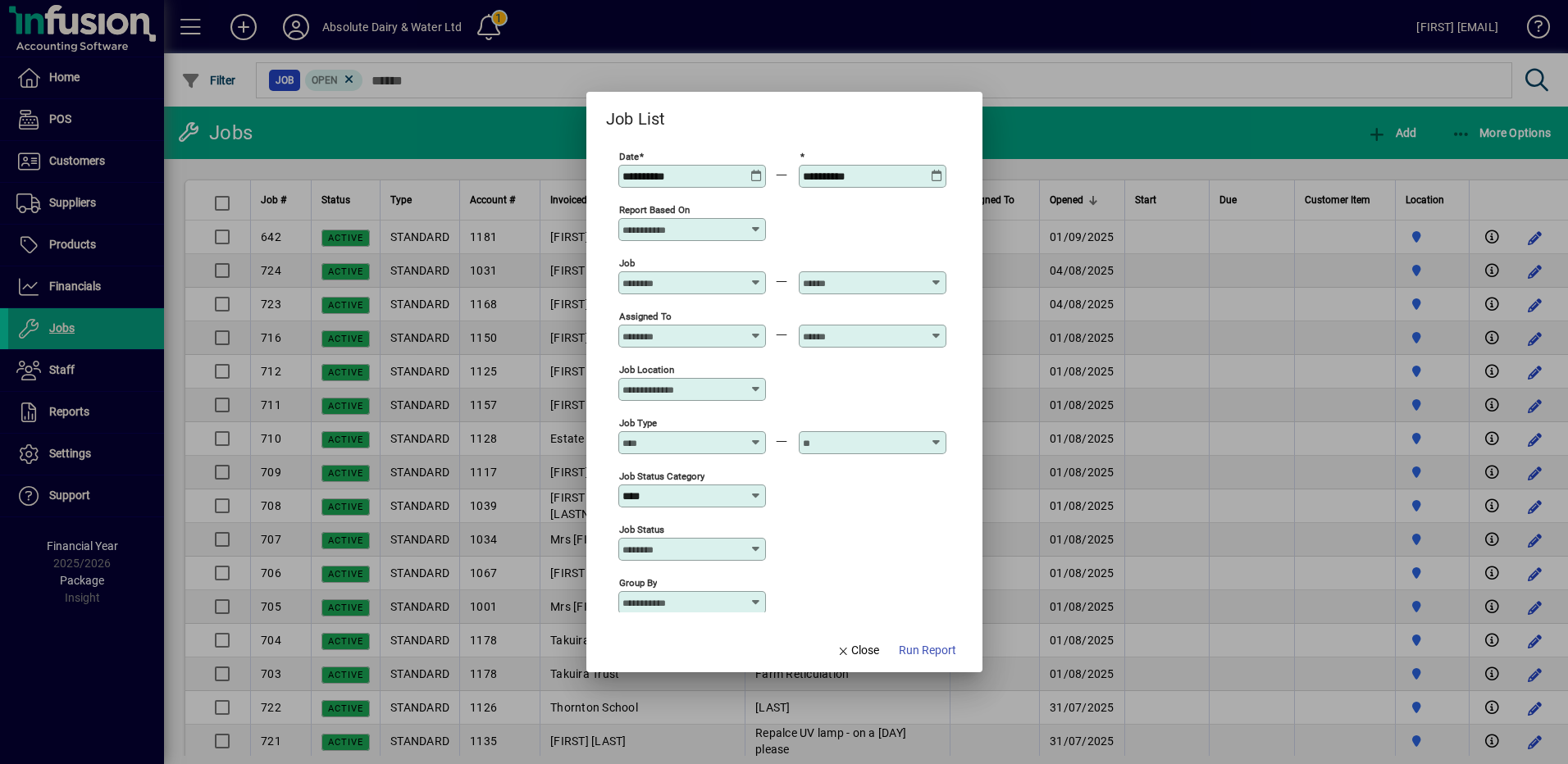 click at bounding box center (756, 170) 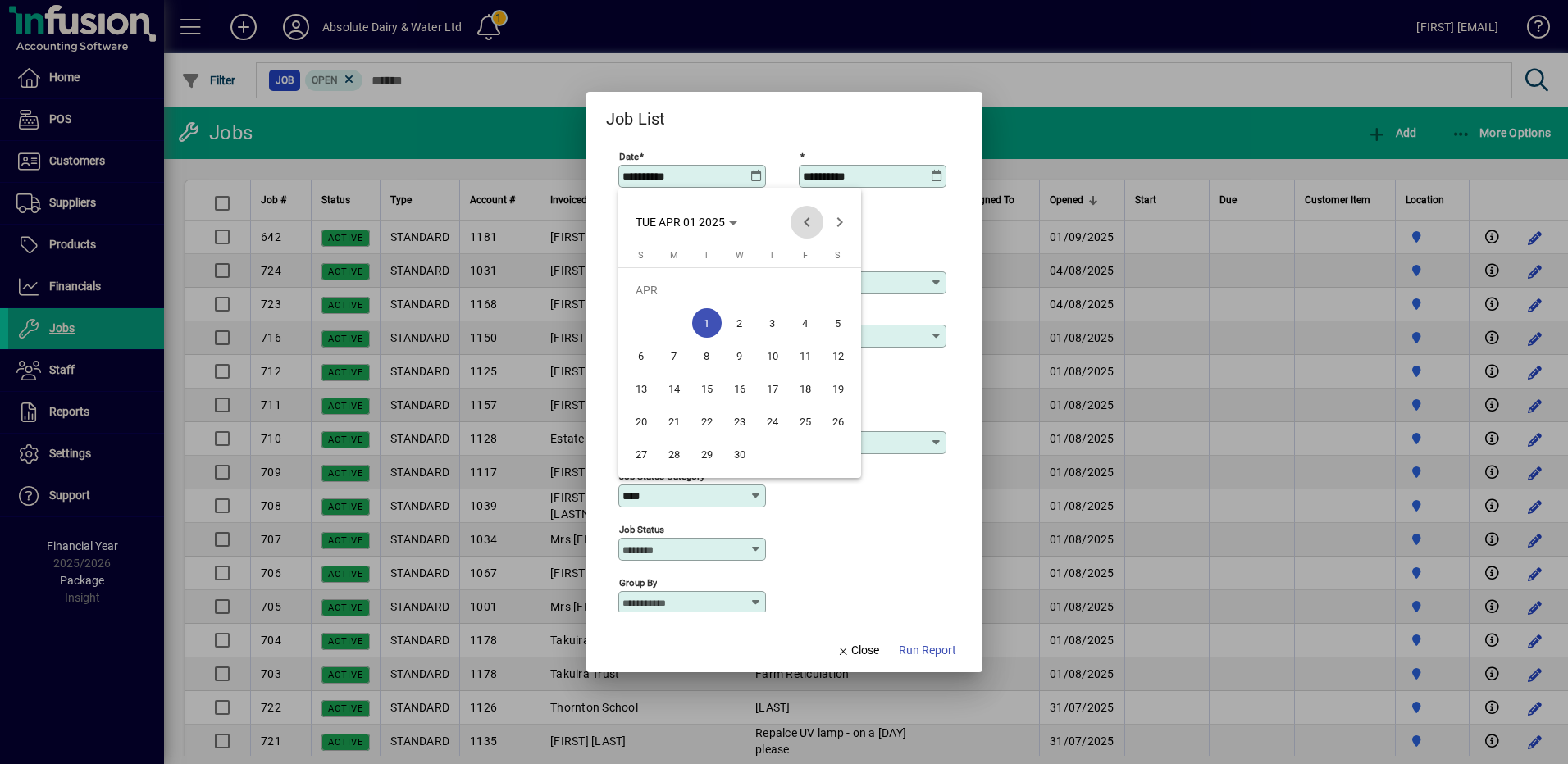 click at bounding box center [807, 222] 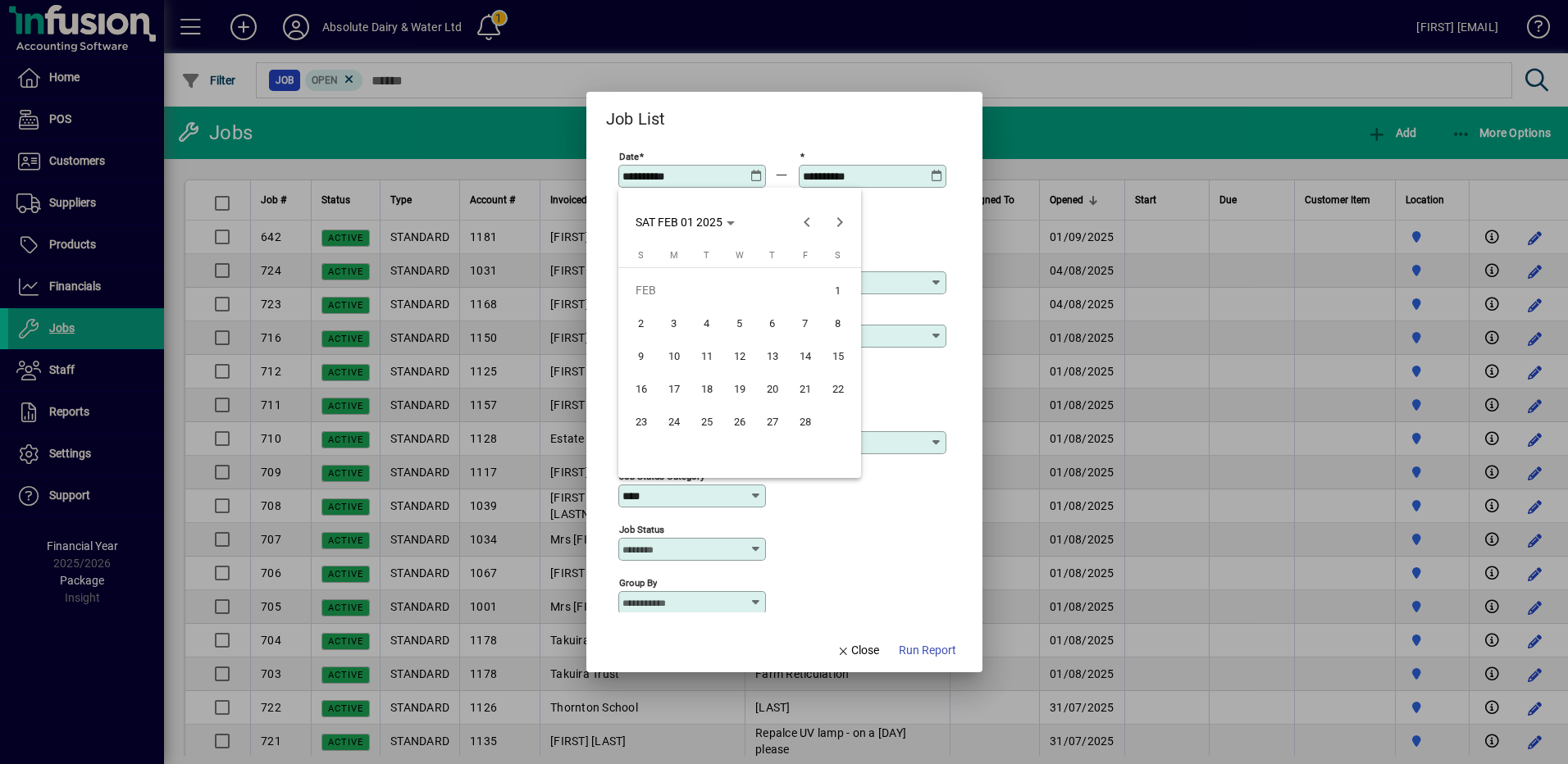 click on "1" at bounding box center (838, 290) 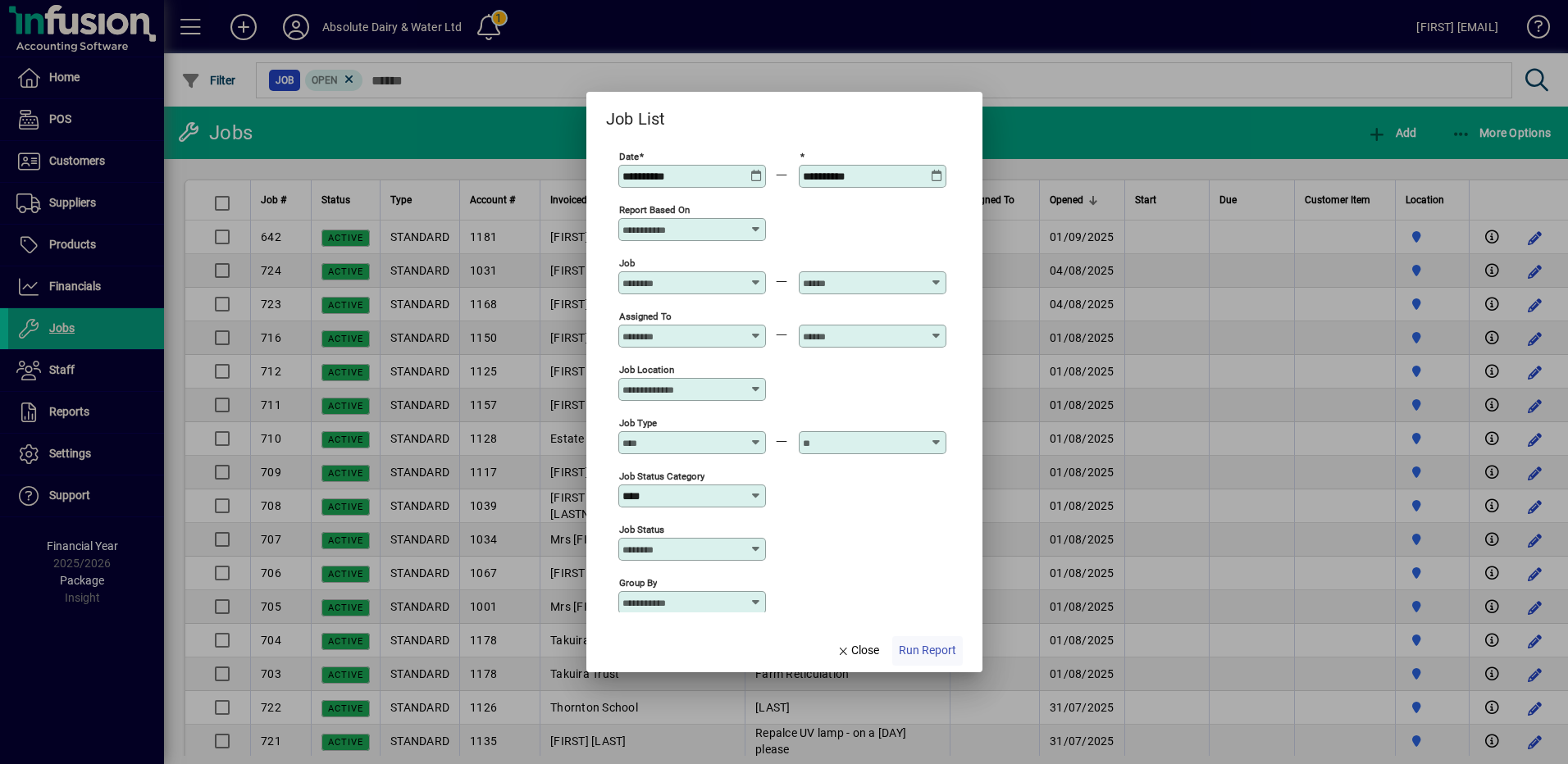 click on "Run Report" 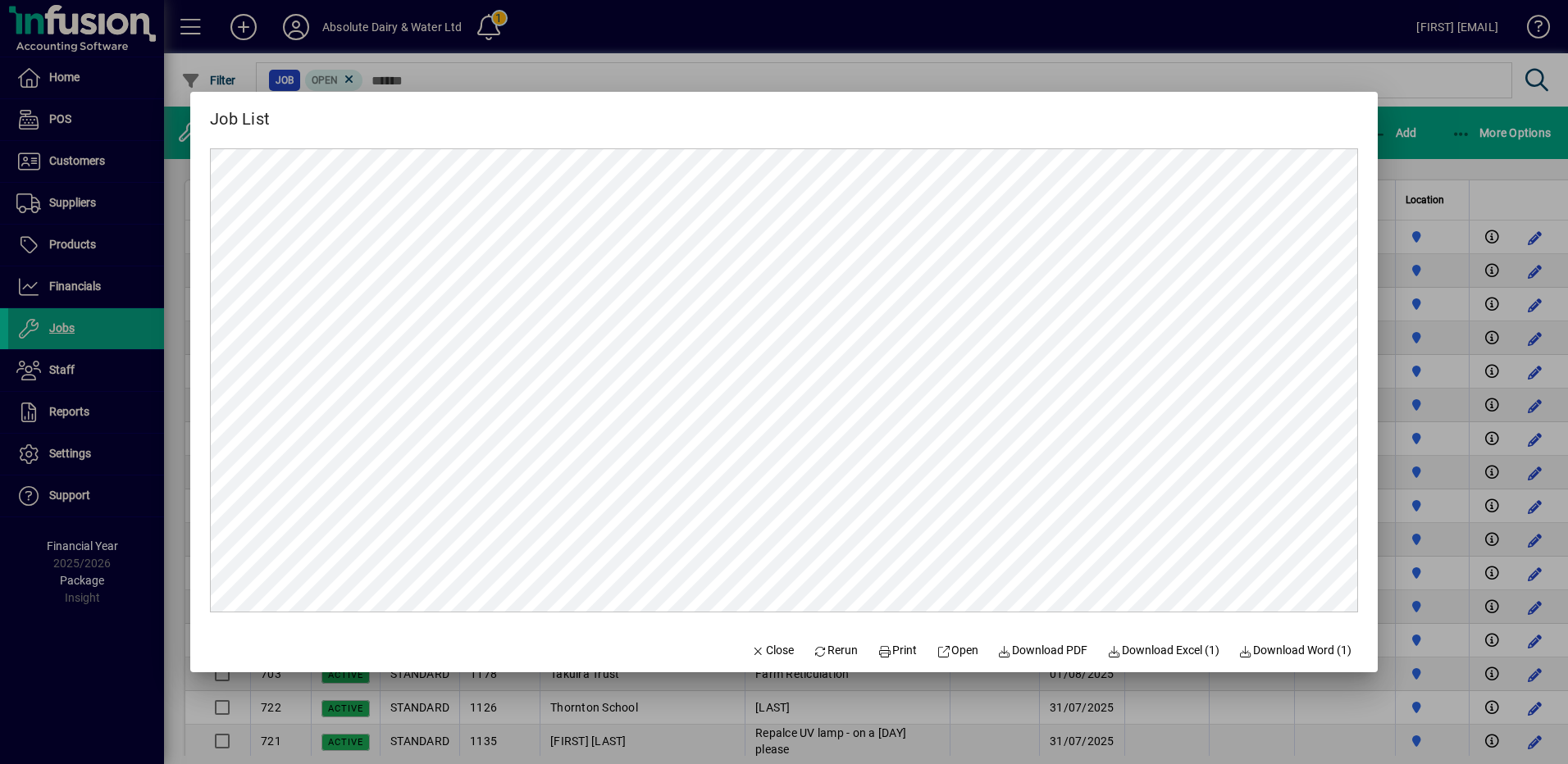 scroll, scrollTop: 0, scrollLeft: 0, axis: both 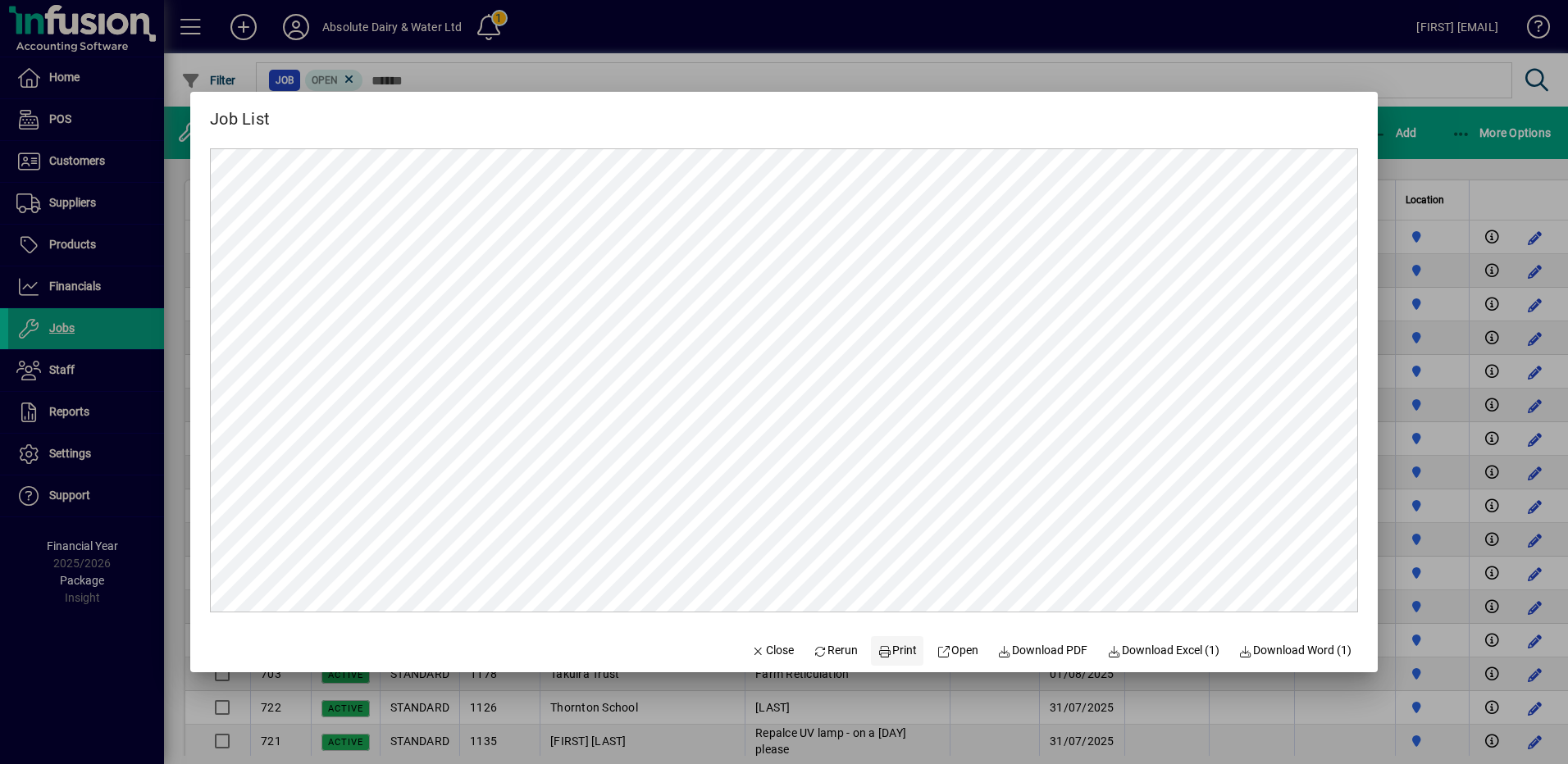 click on "Print" 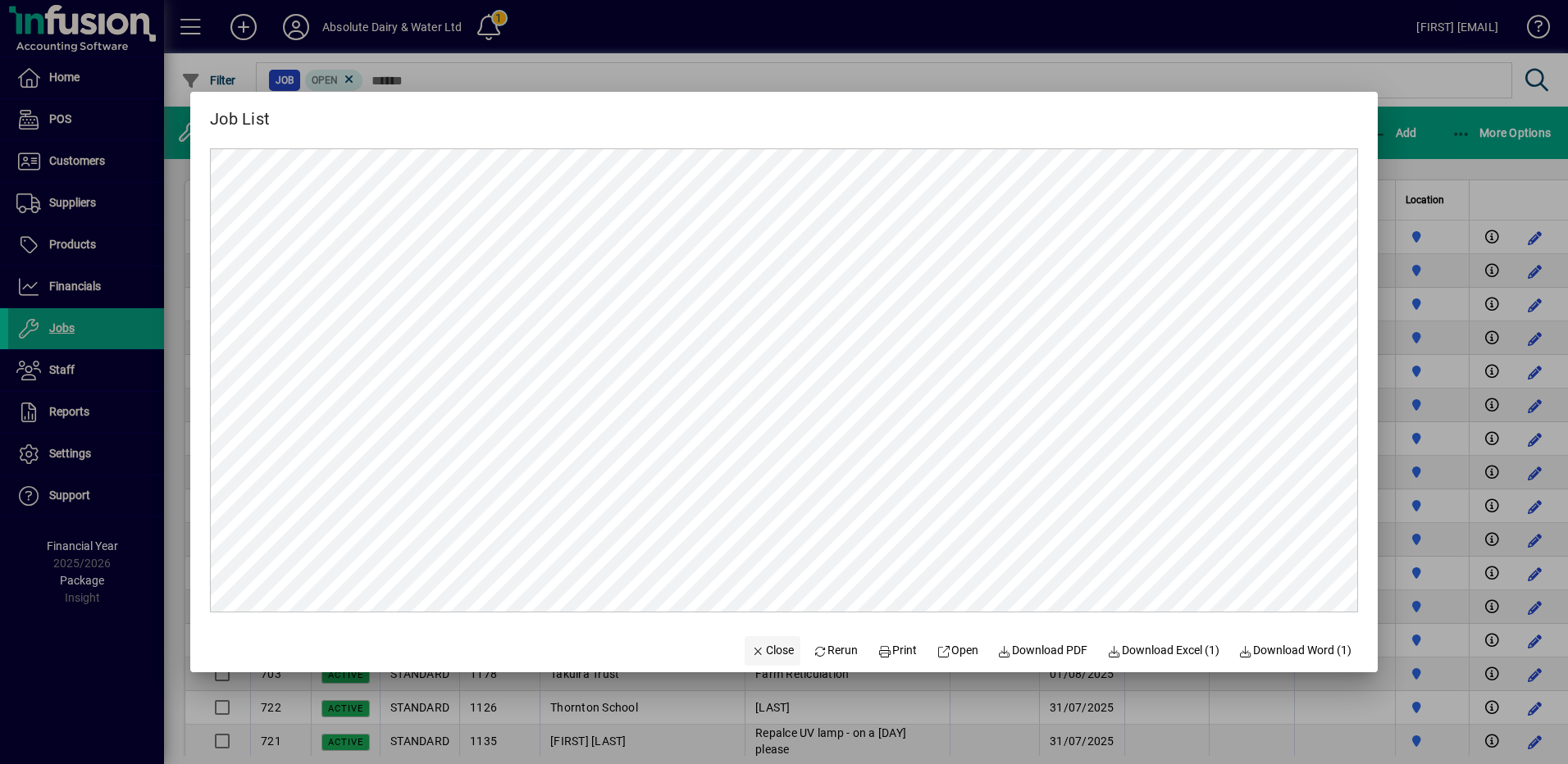 click on "Close" 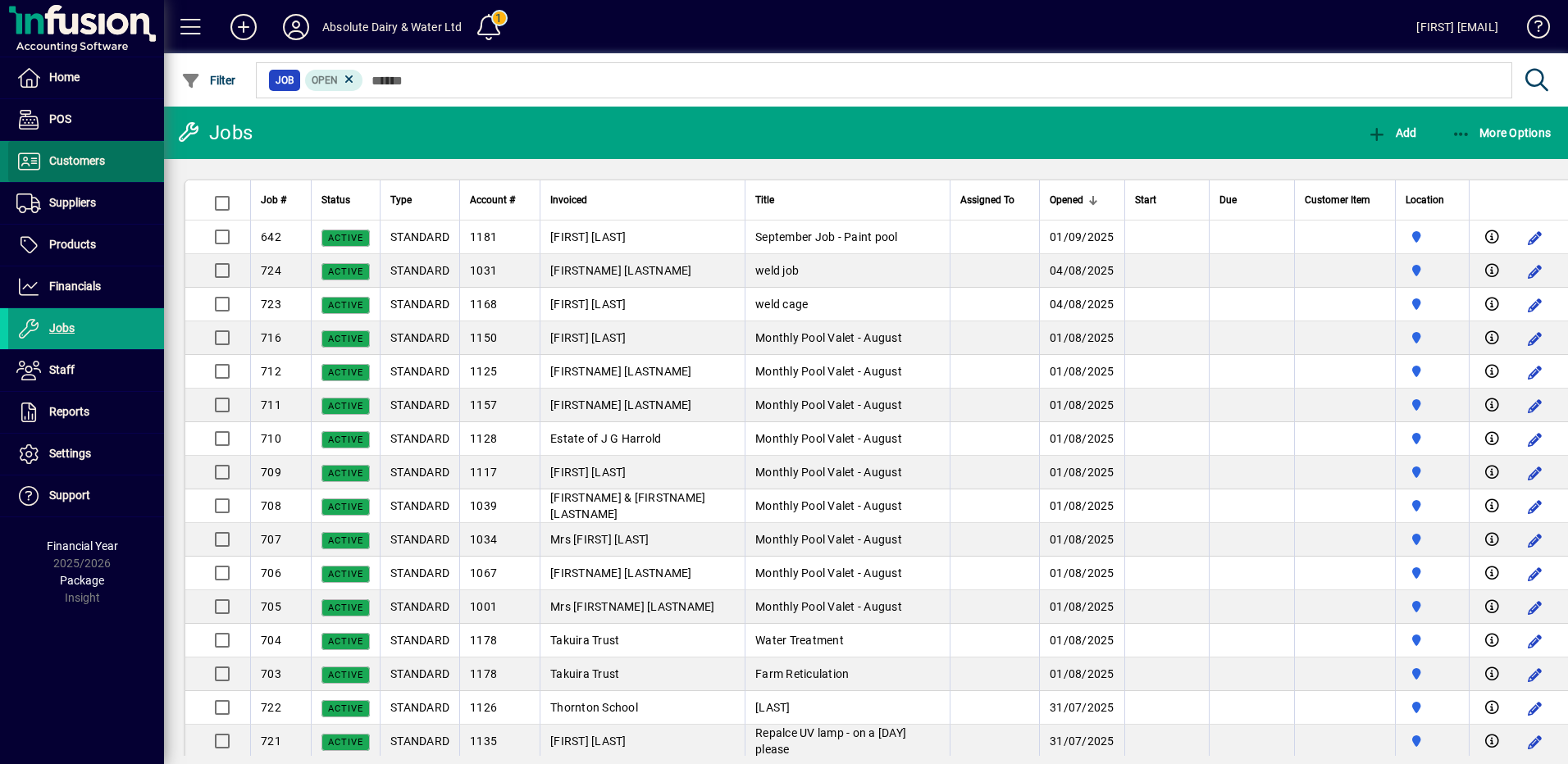 click on "Customers" at bounding box center (57, 161) 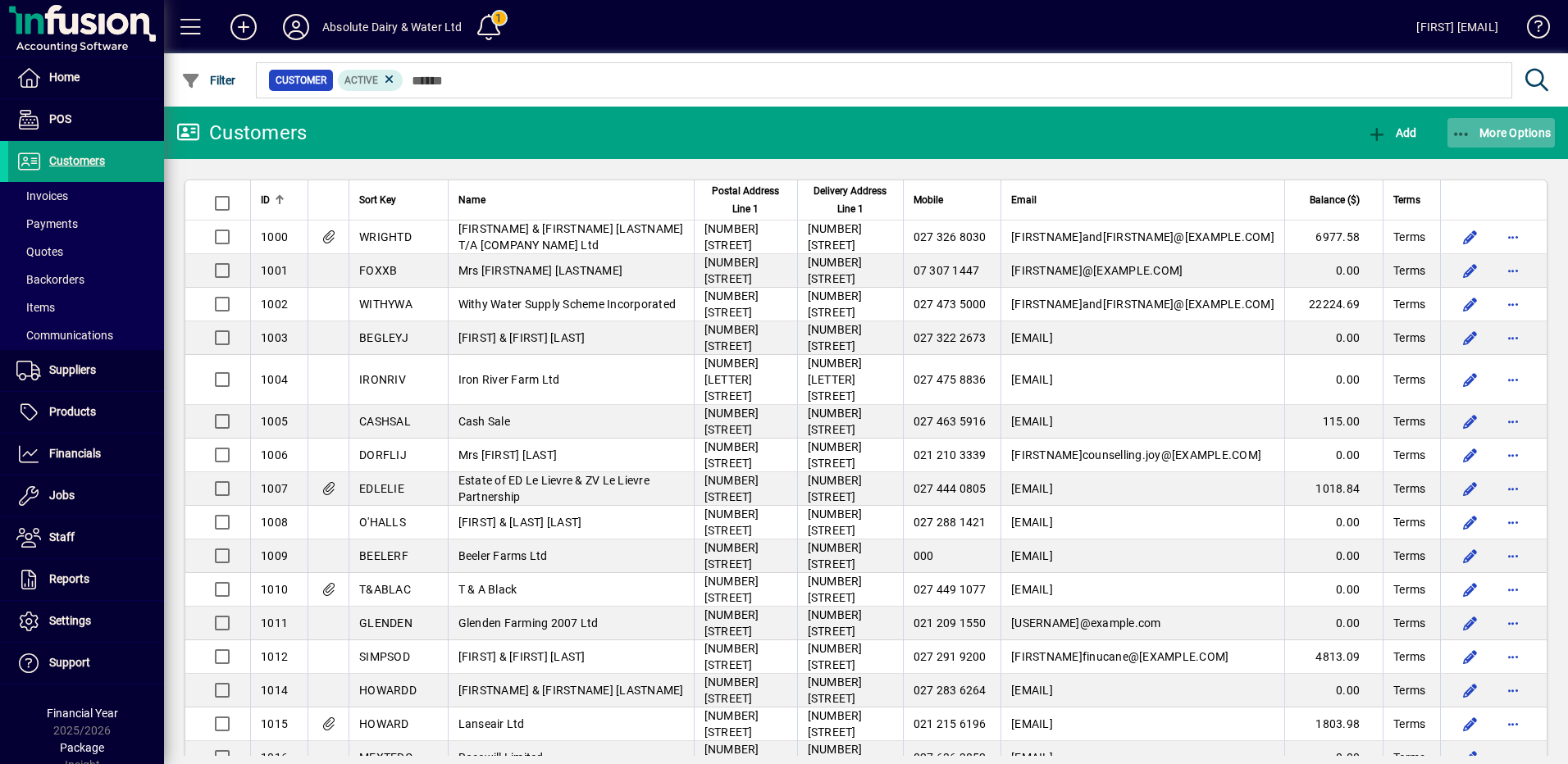 click 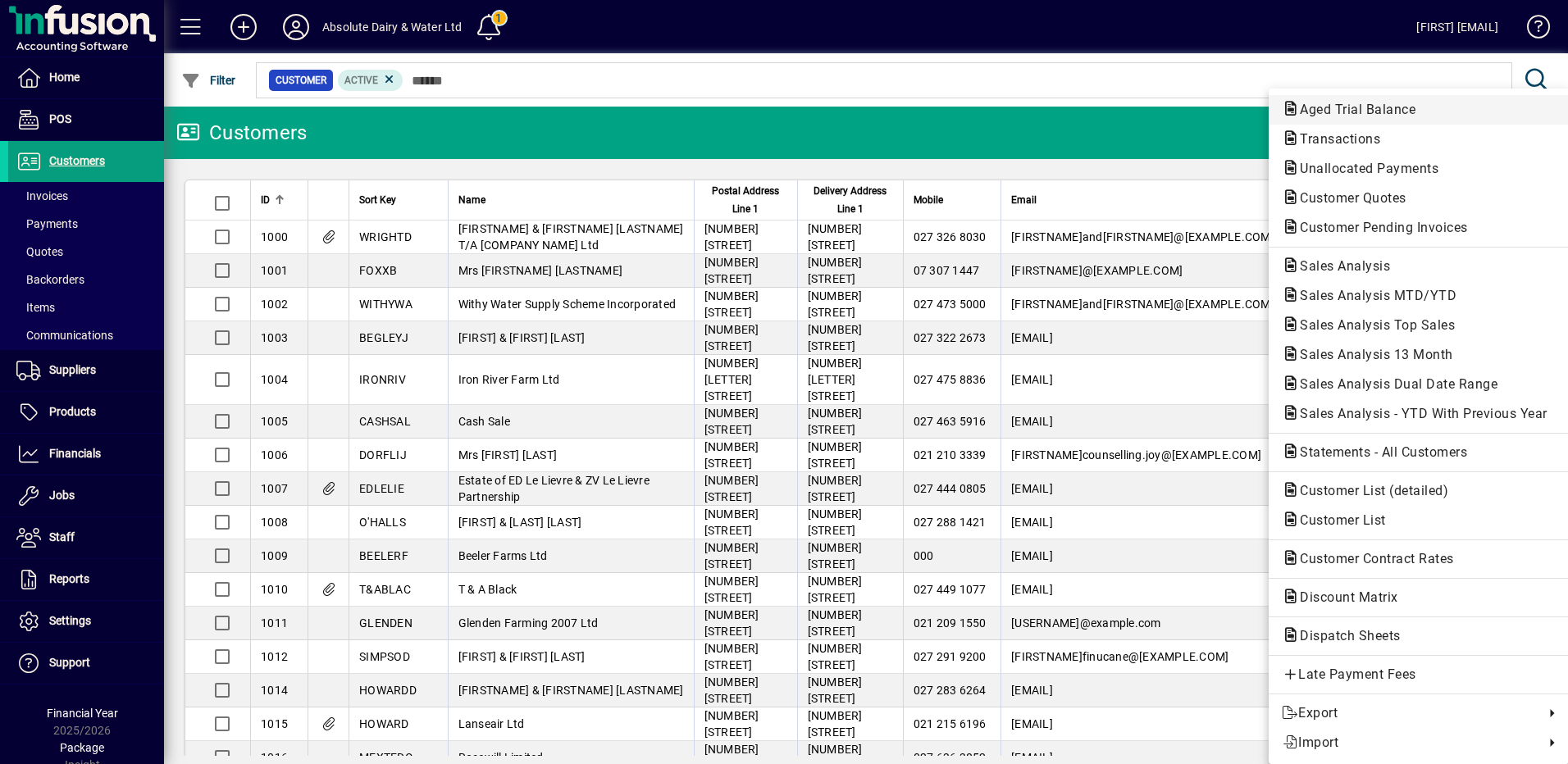 click on "Aged Trial Balance" at bounding box center [1335, 139] 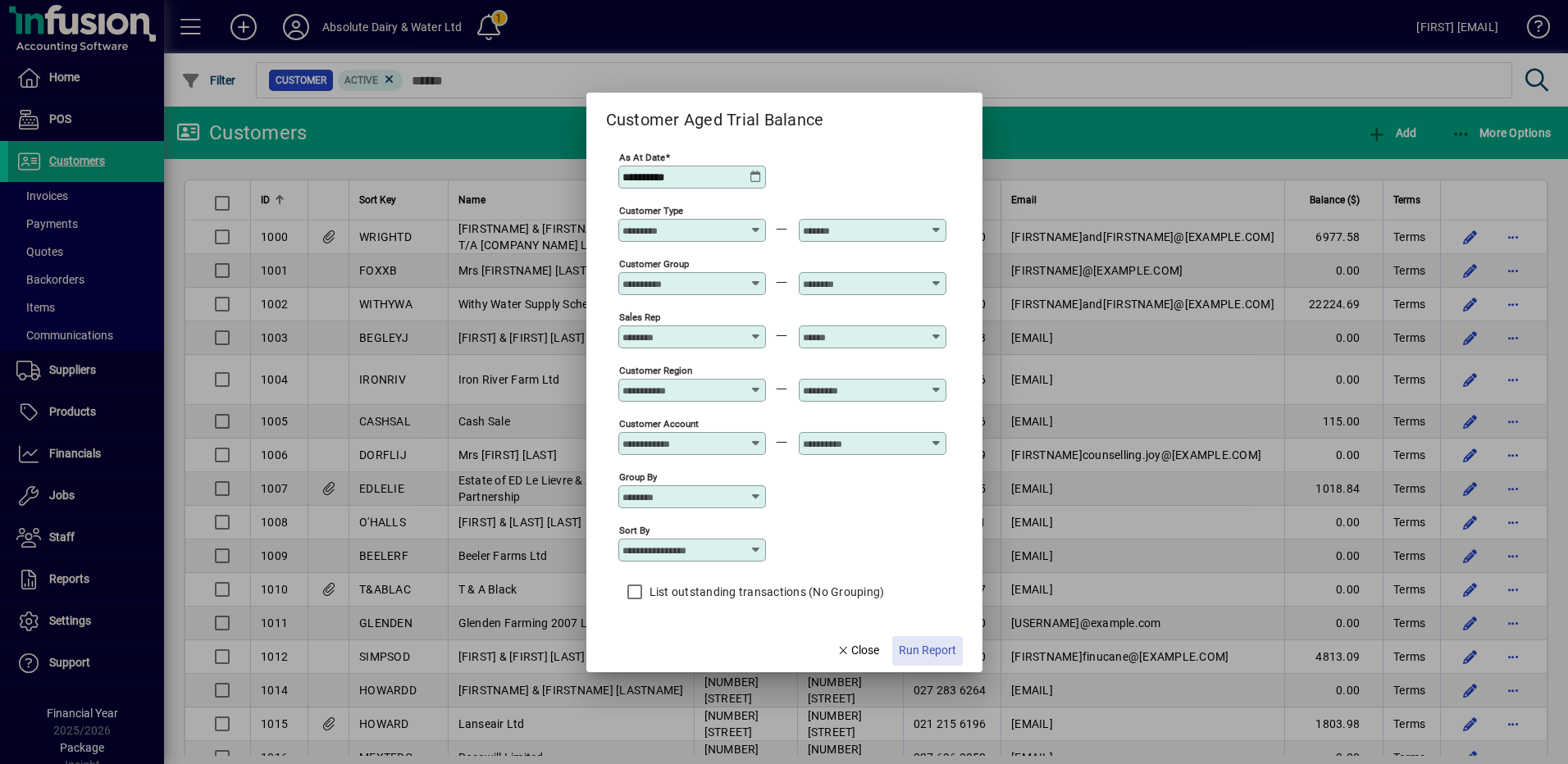 click on "Run Report" 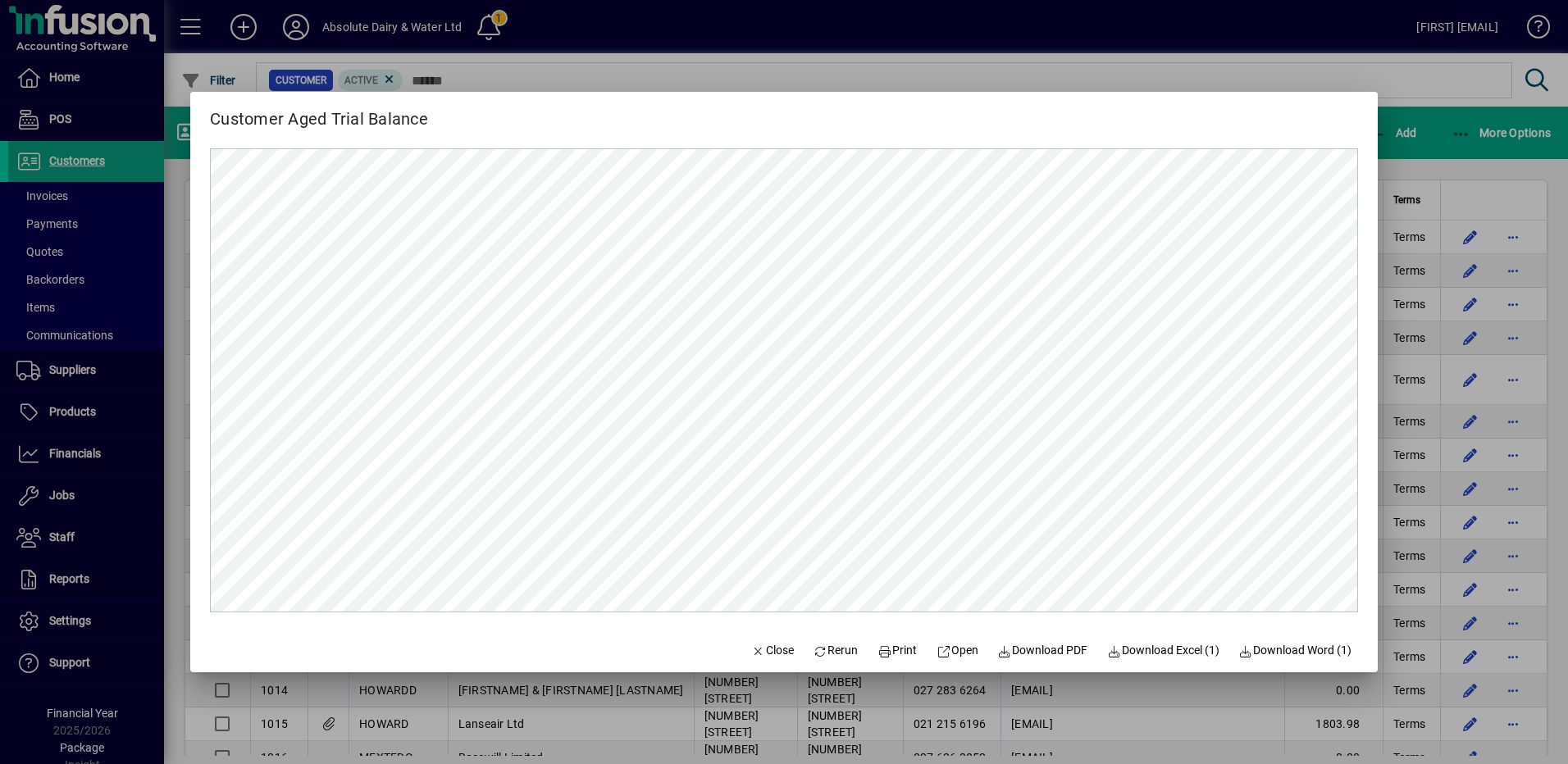 scroll, scrollTop: 0, scrollLeft: 0, axis: both 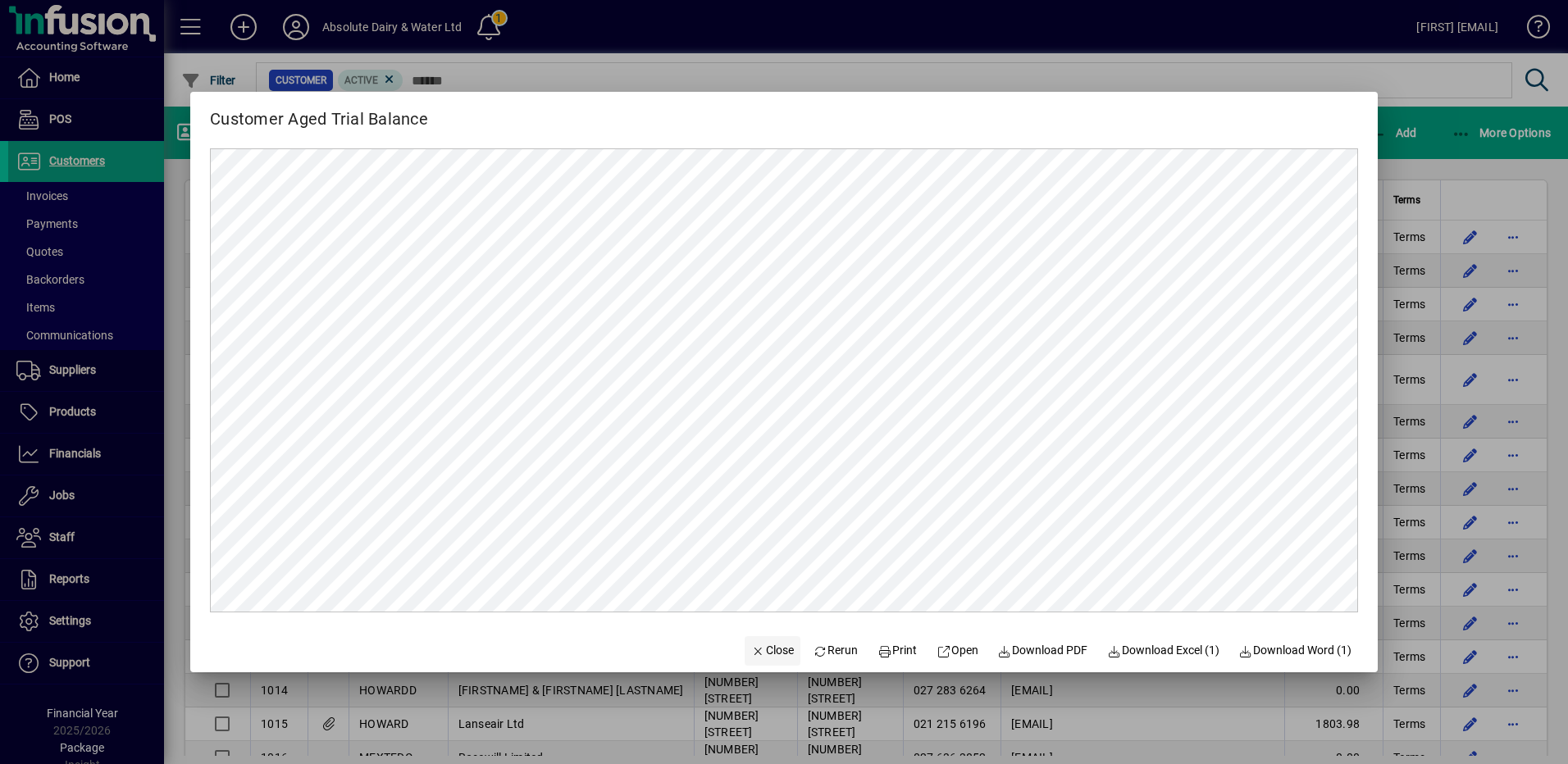 click on "Close" 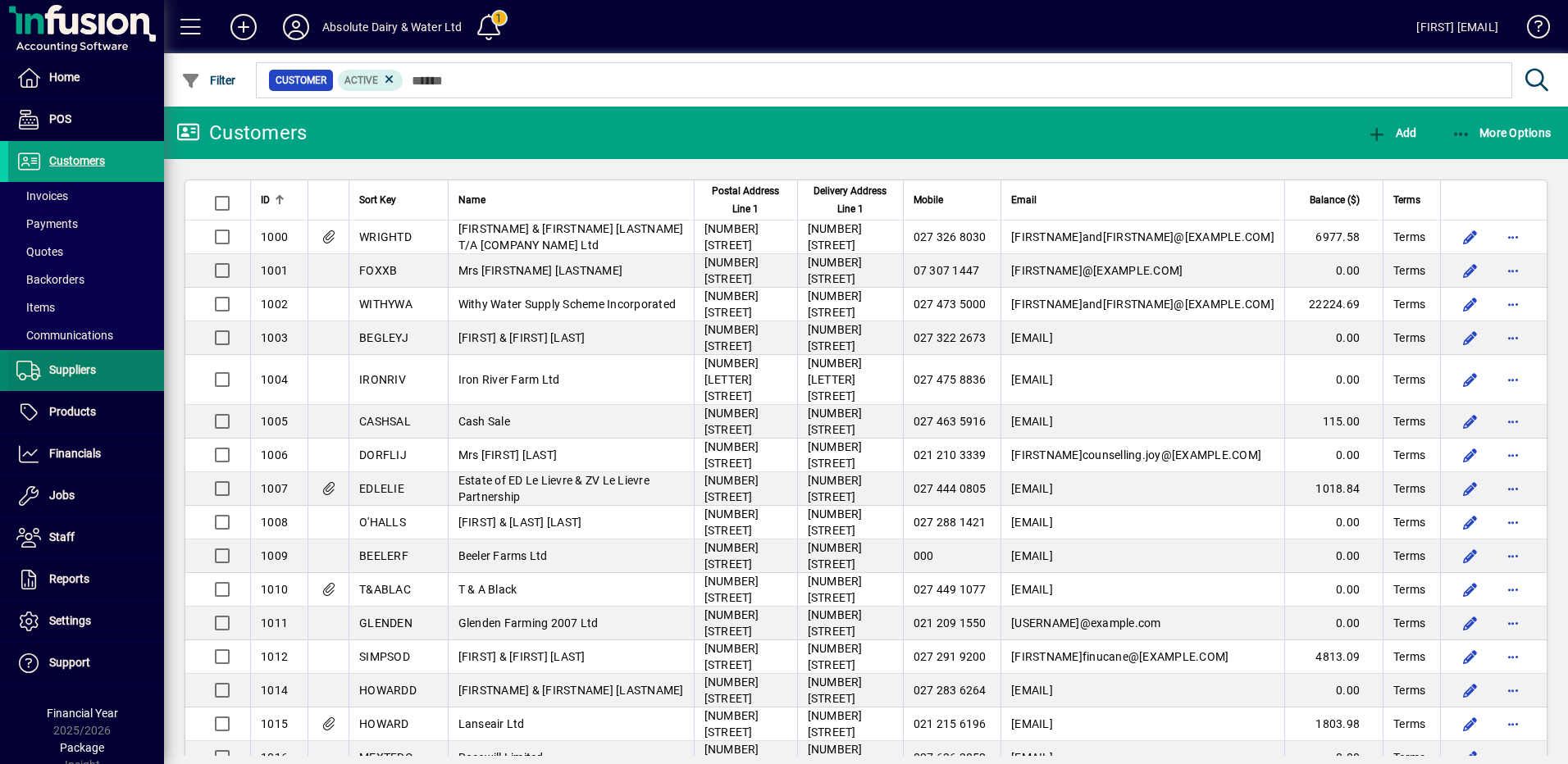 click on "Suppliers" at bounding box center [72, 370] 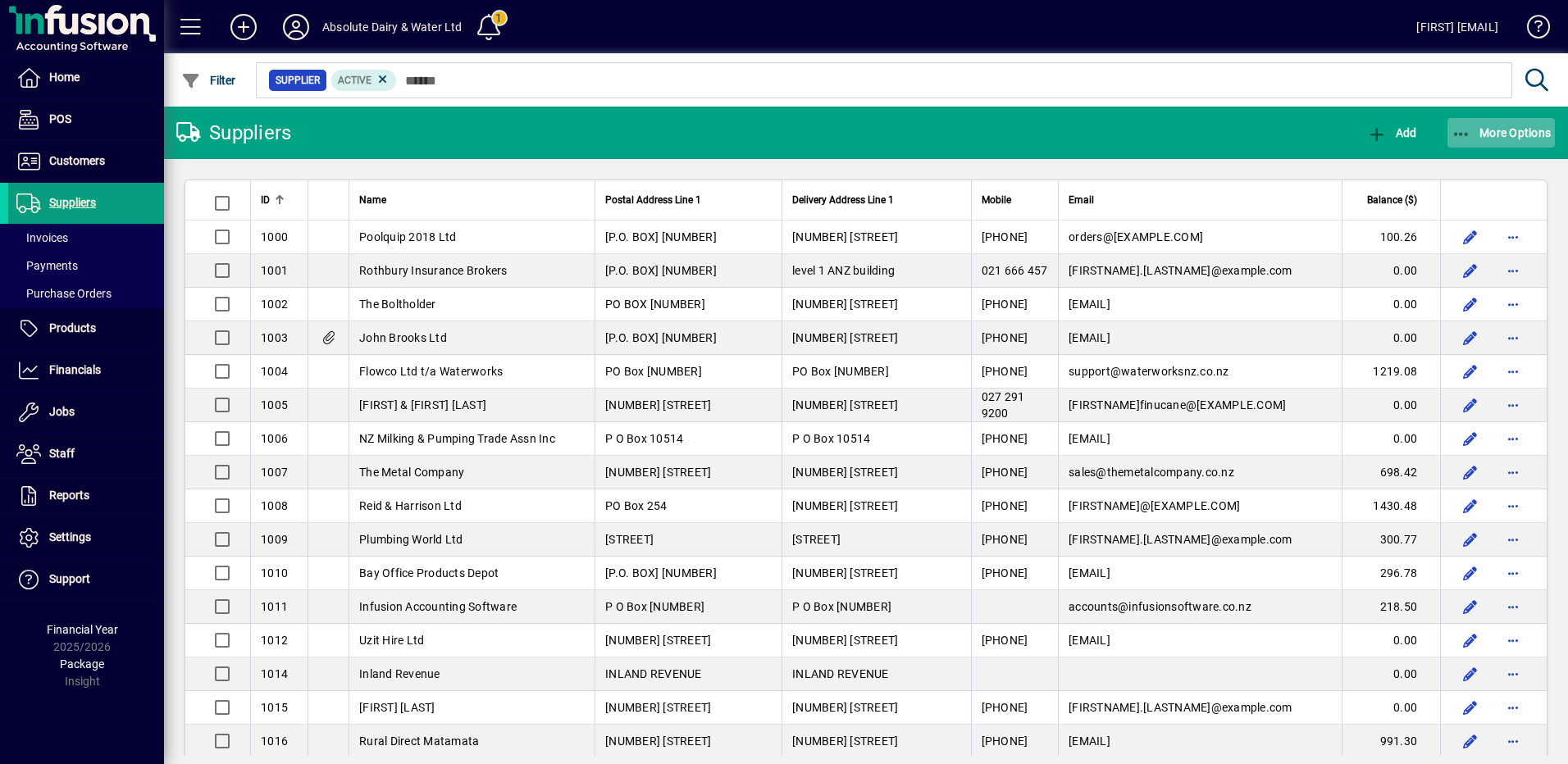 click 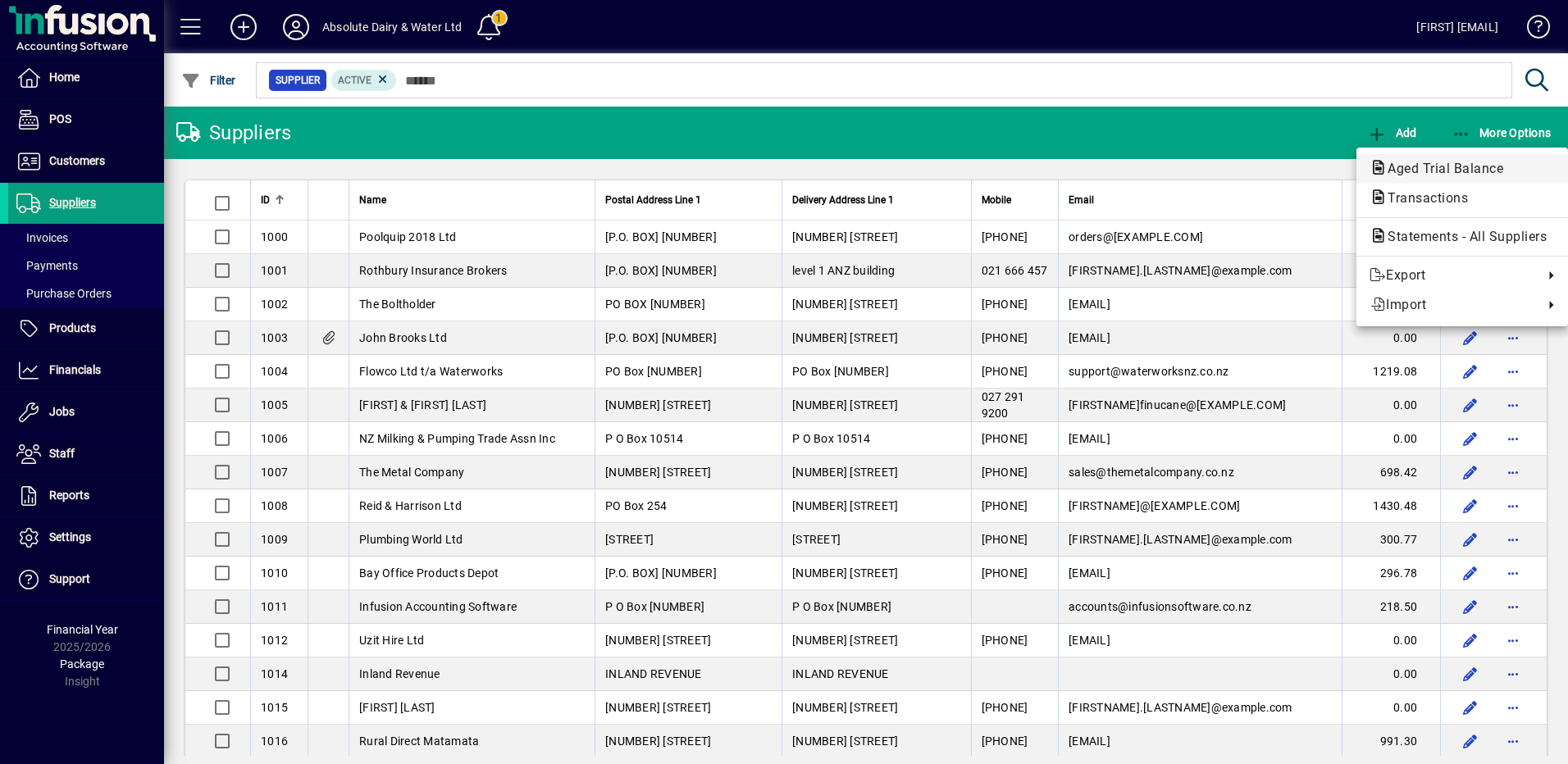 click on "Aged Trial Balance" at bounding box center (1423, 198) 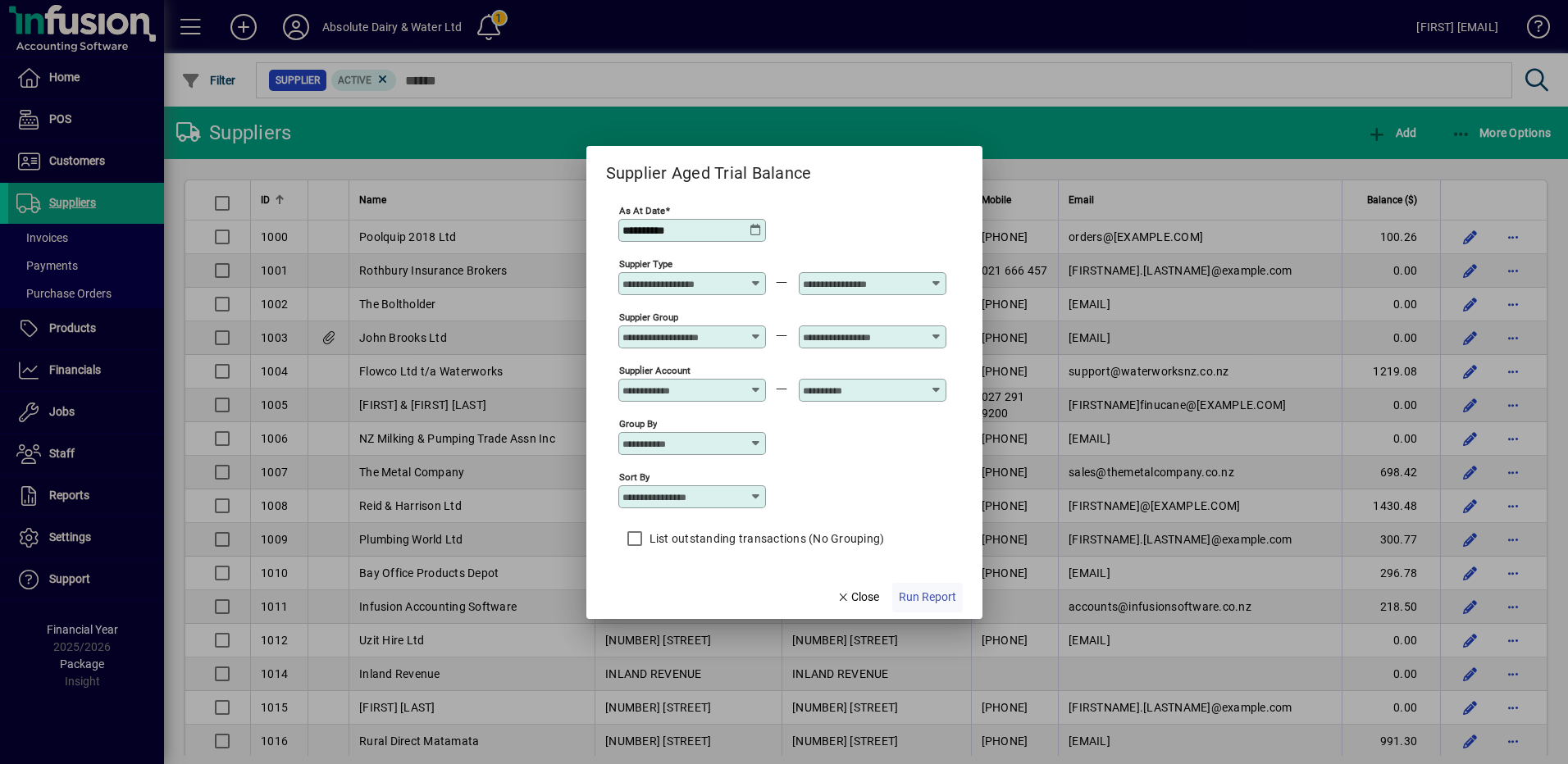 click on "Run Report" 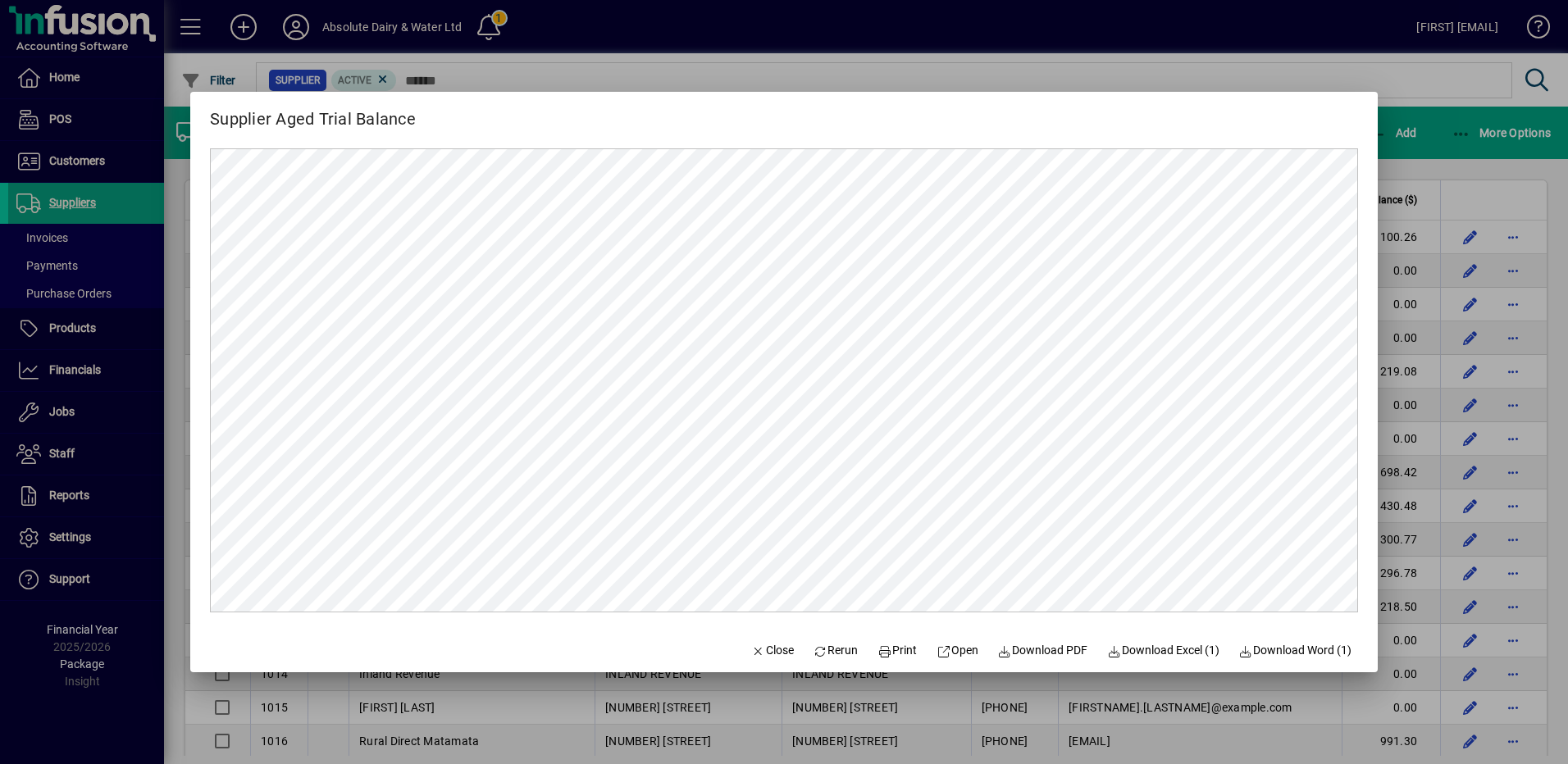 scroll, scrollTop: 0, scrollLeft: 0, axis: both 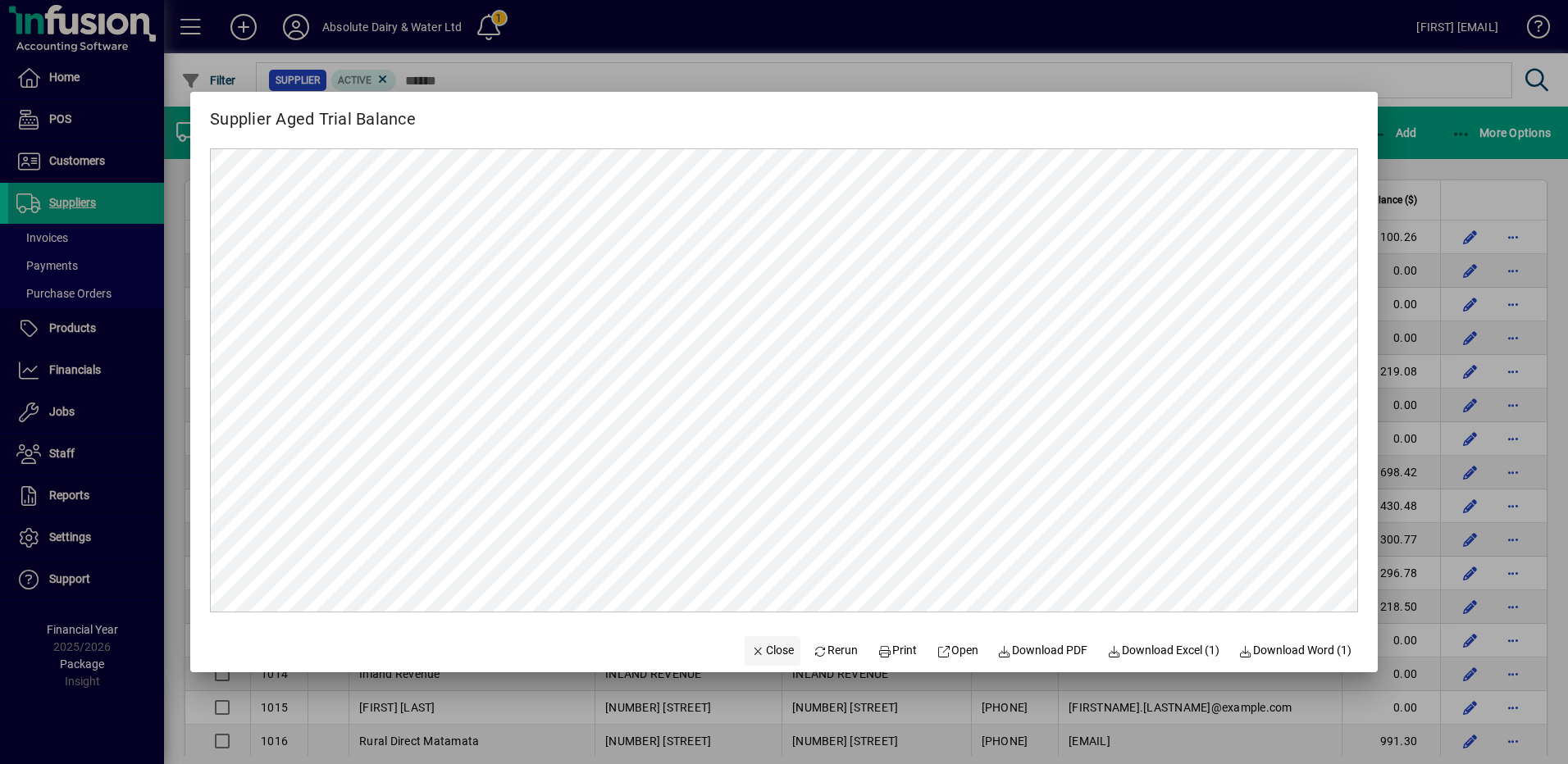 click 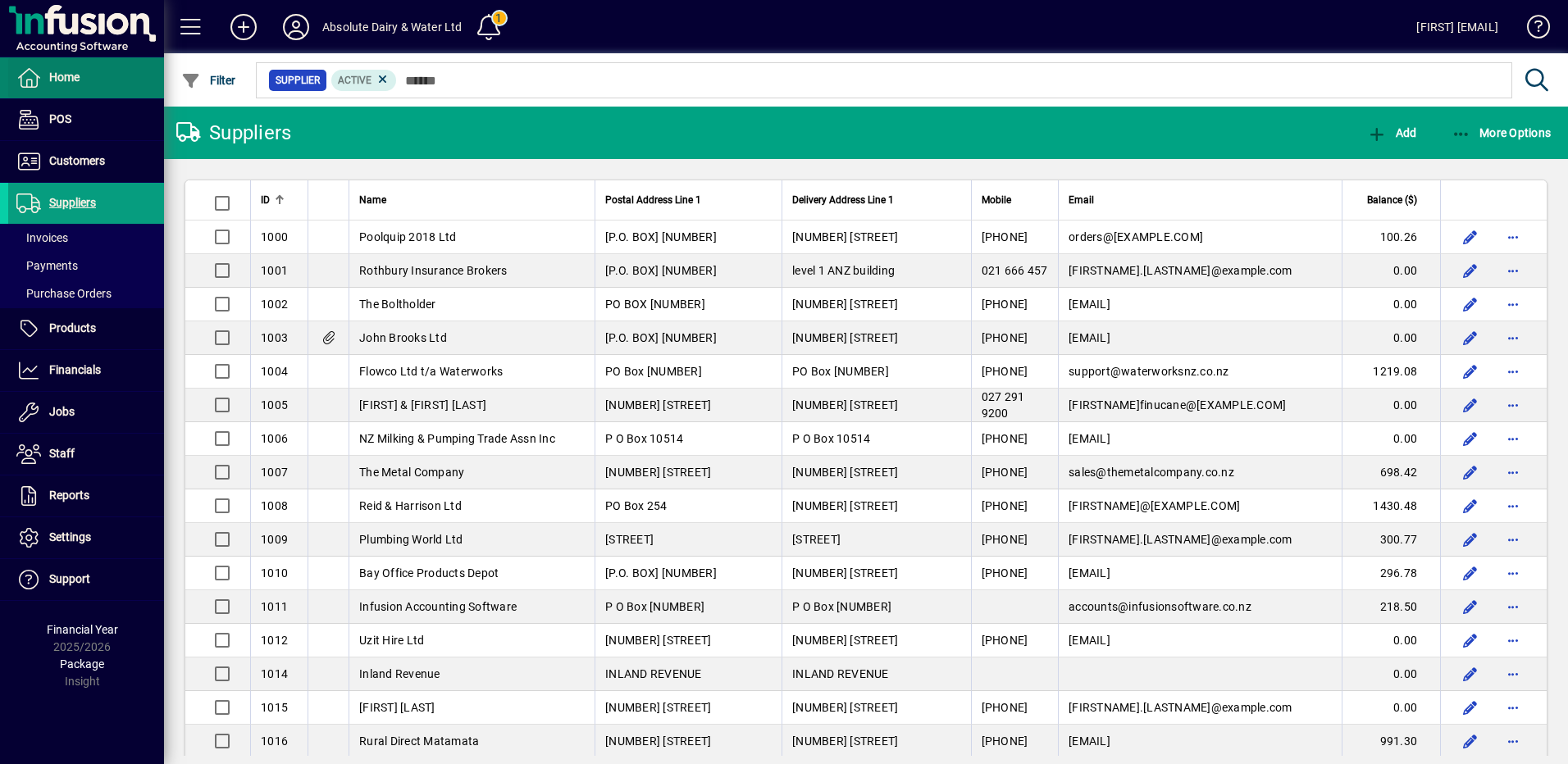 click at bounding box center [86, 78] 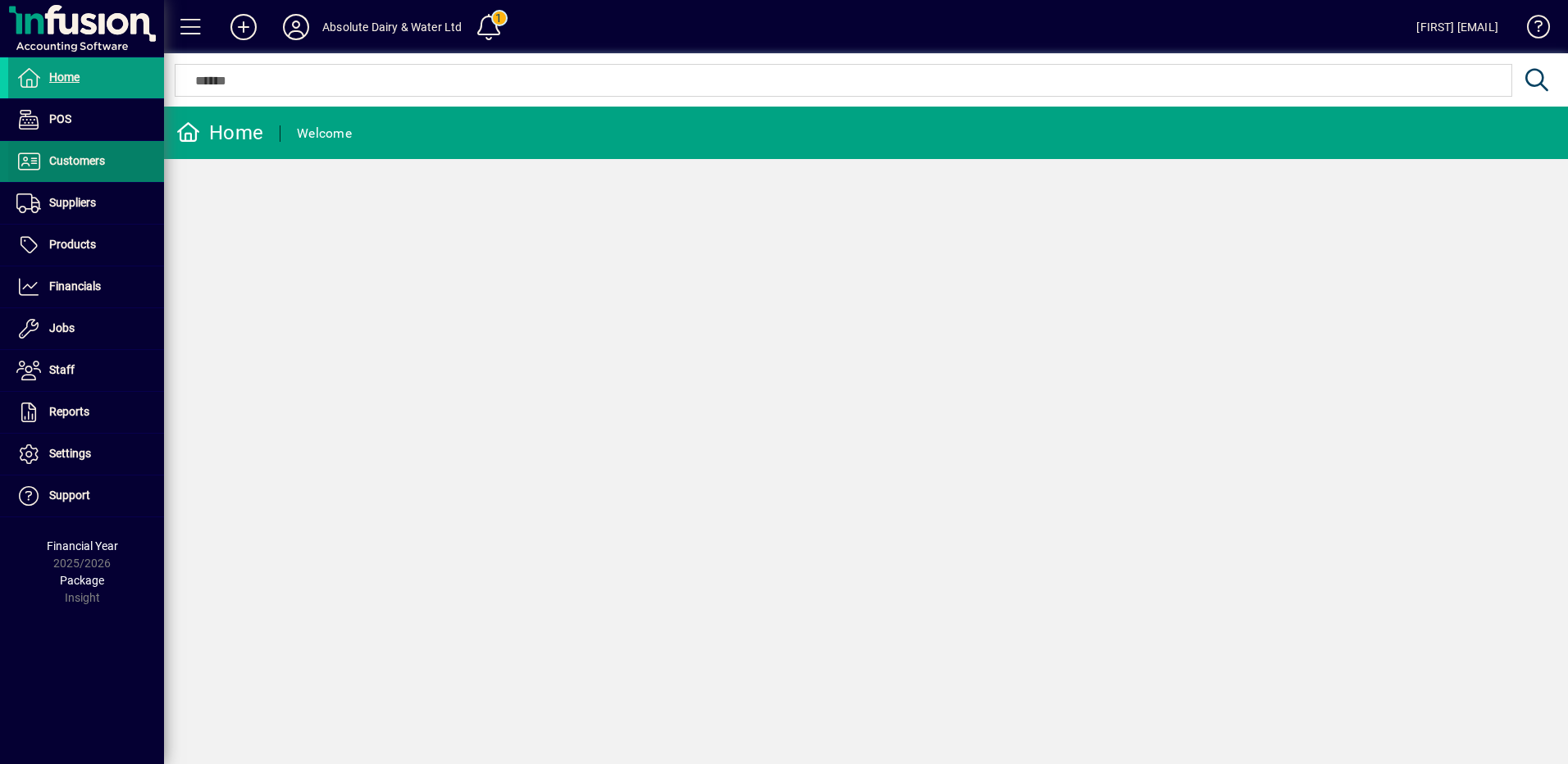 click on "Customers" at bounding box center (77, 161) 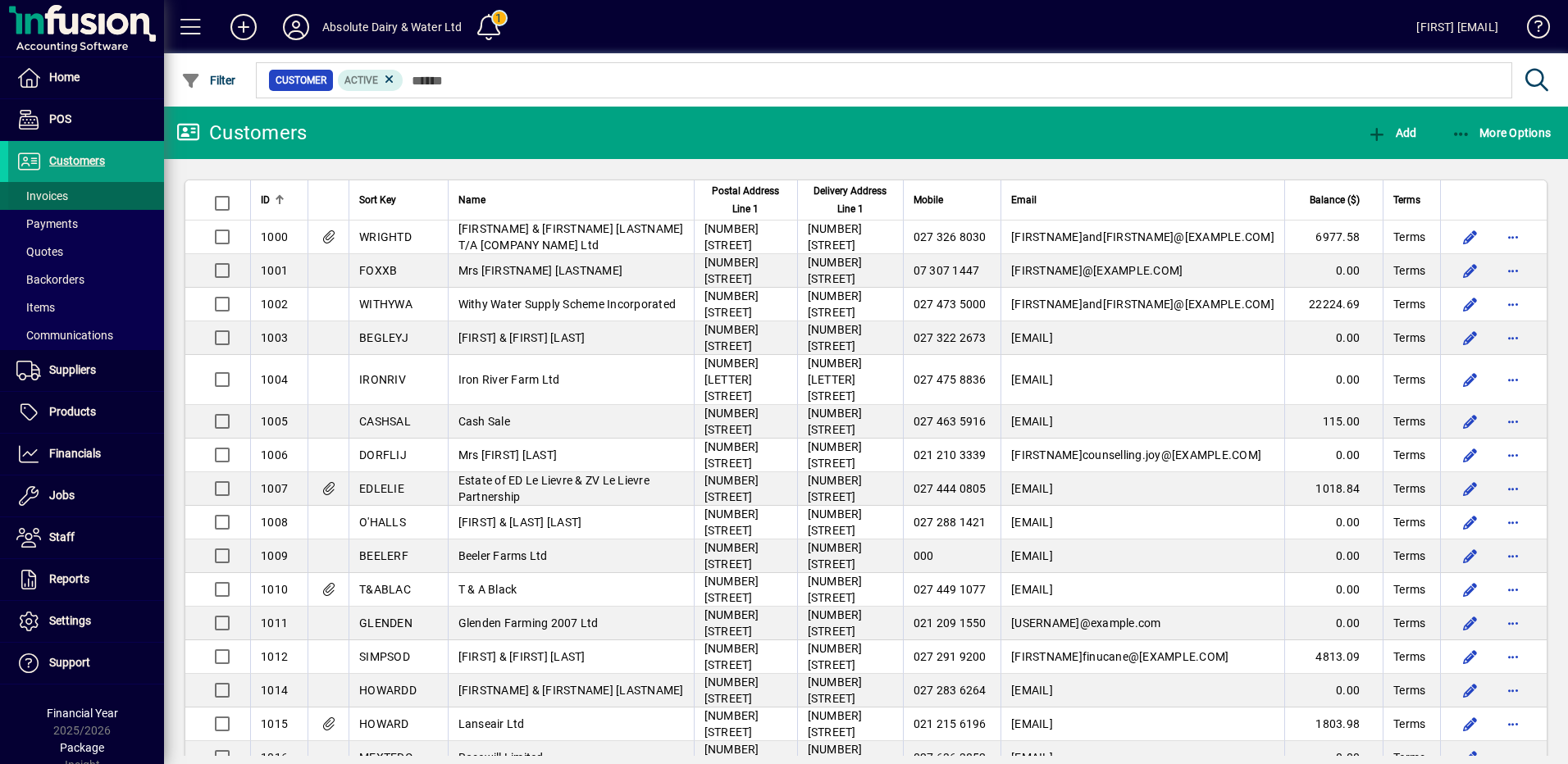 click on "Invoices" at bounding box center [42, 196] 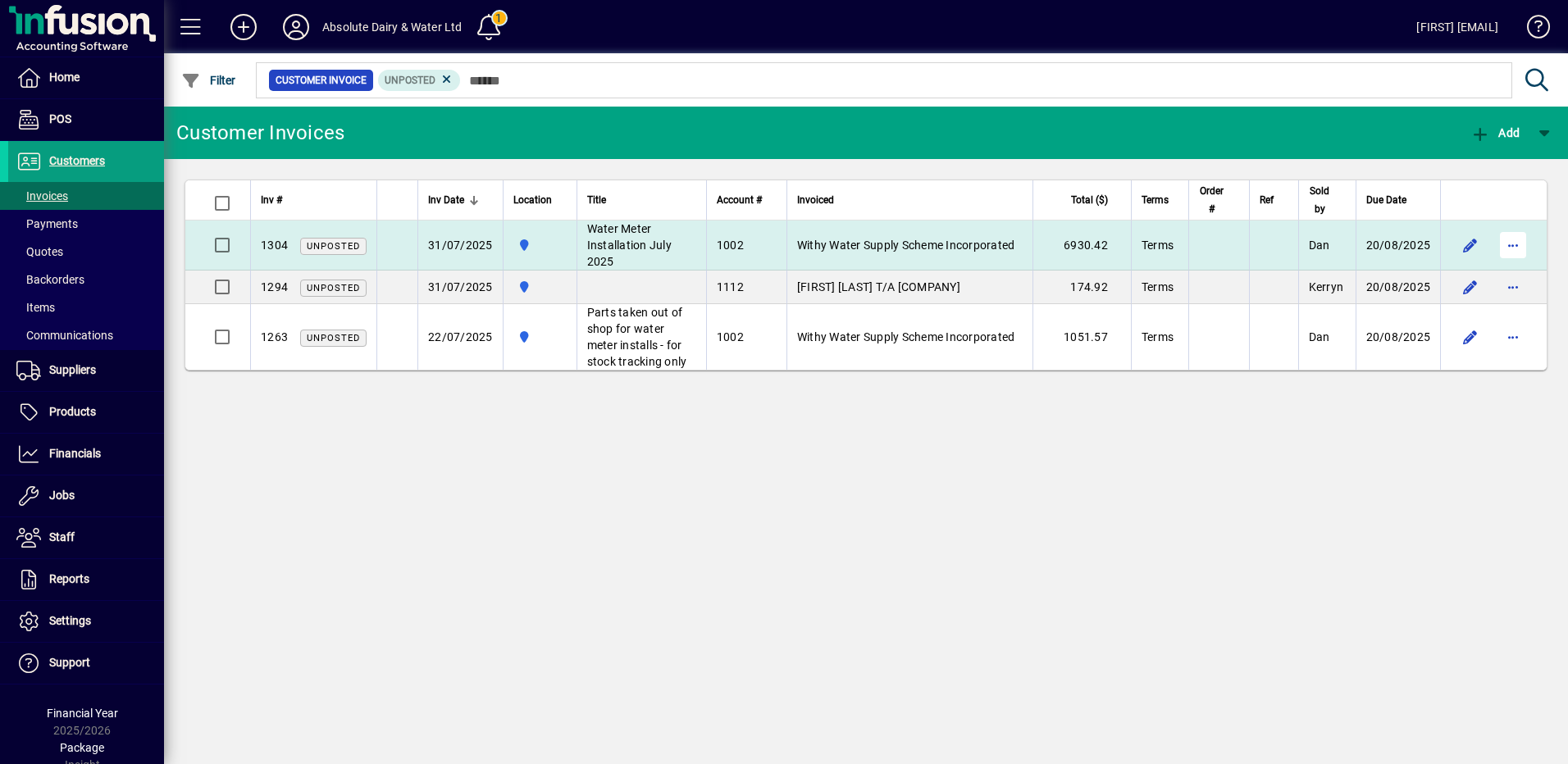 click at bounding box center (1513, 245) 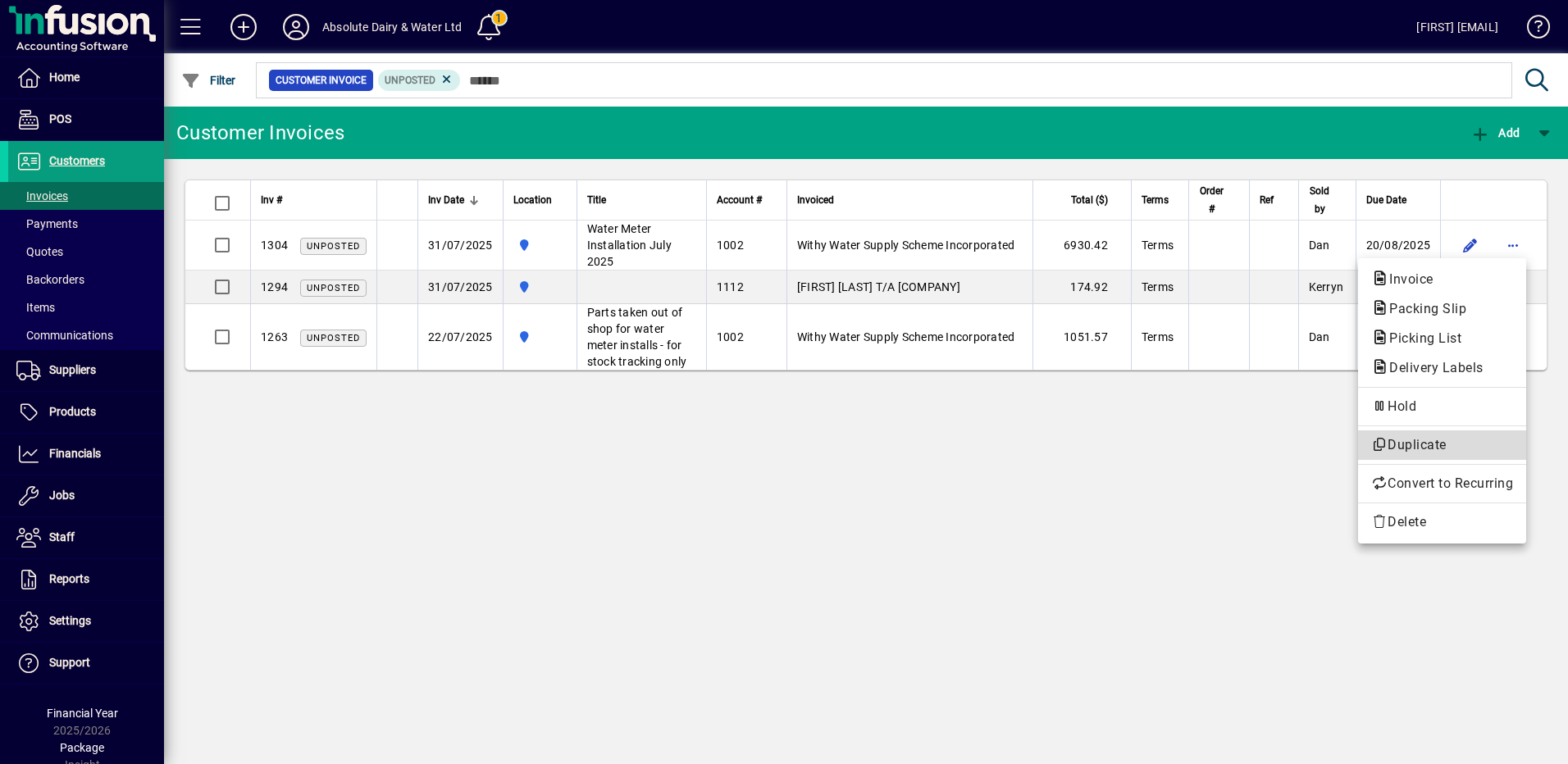 click on "Duplicate" at bounding box center [1442, 445] 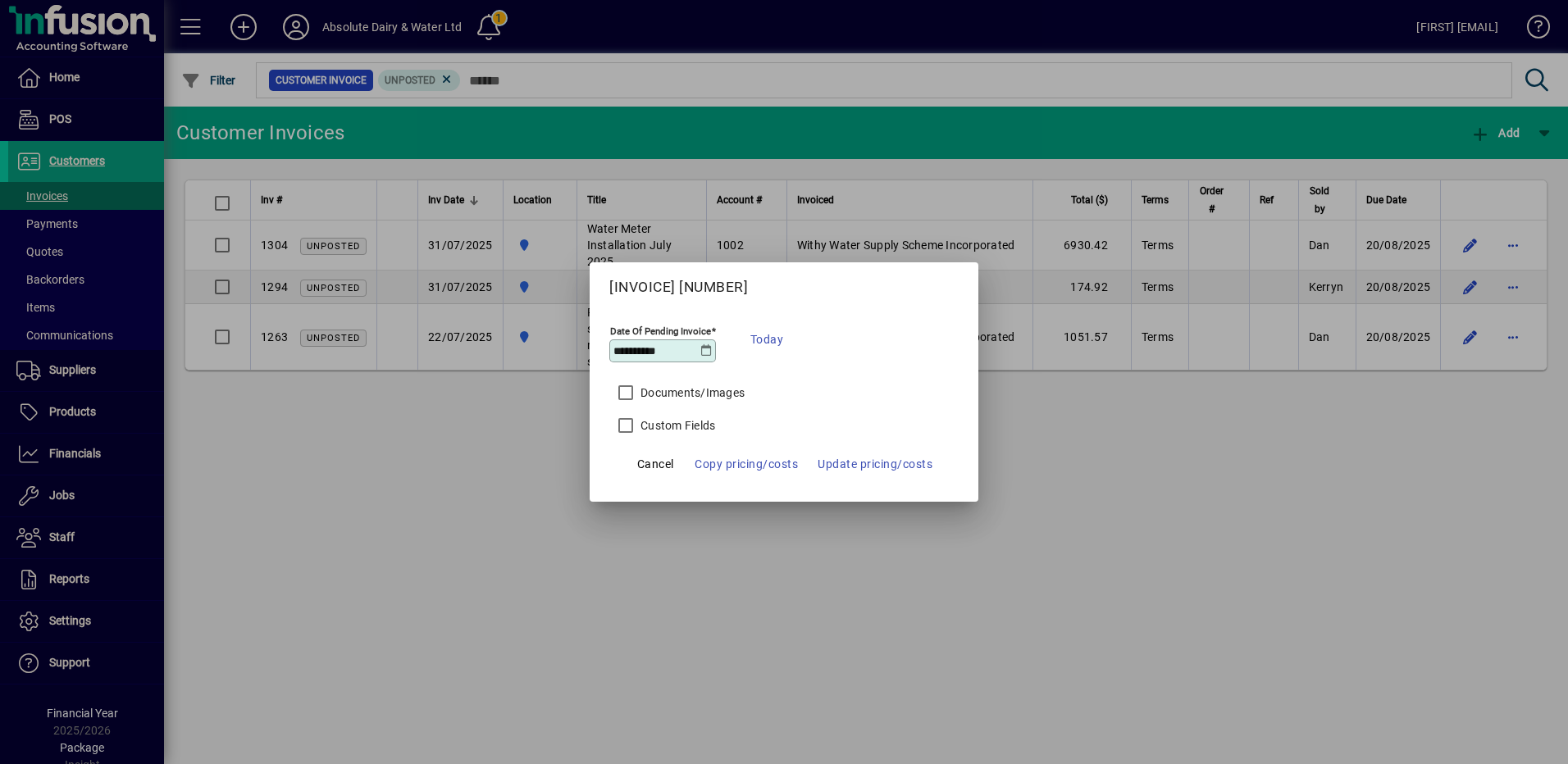 click at bounding box center (706, 351) 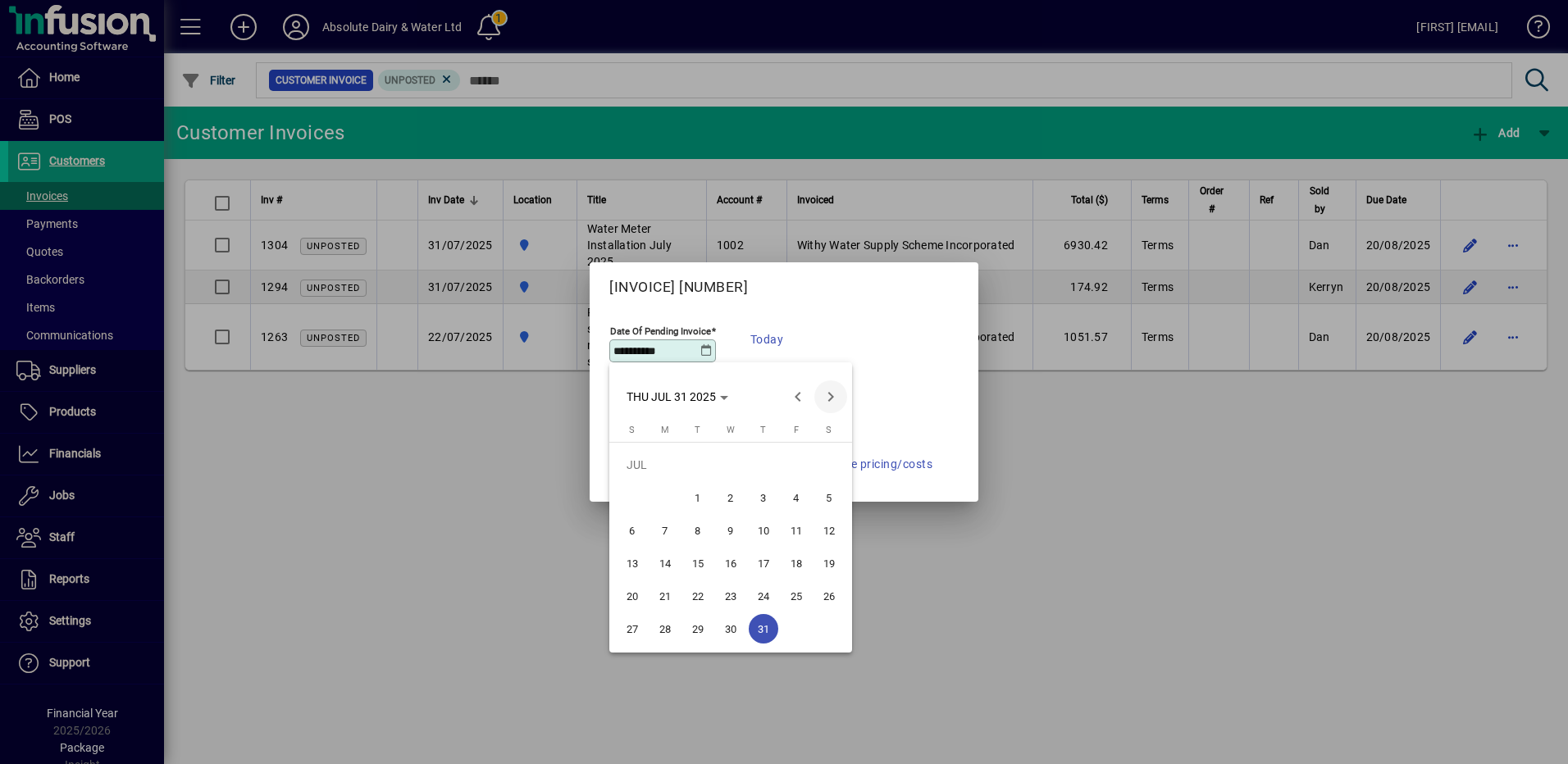 click at bounding box center [831, 397] 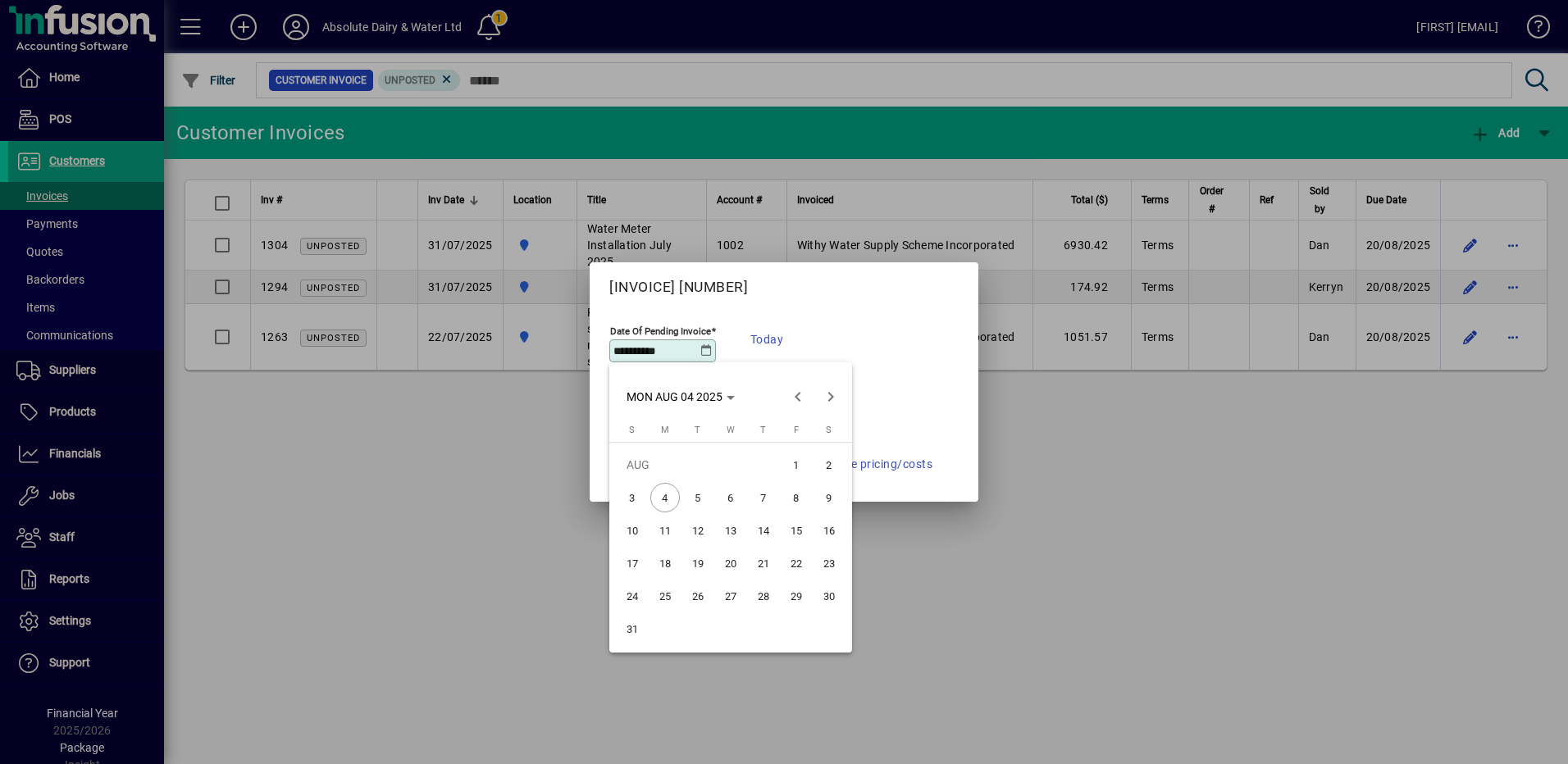 click on "4" at bounding box center (665, 498) 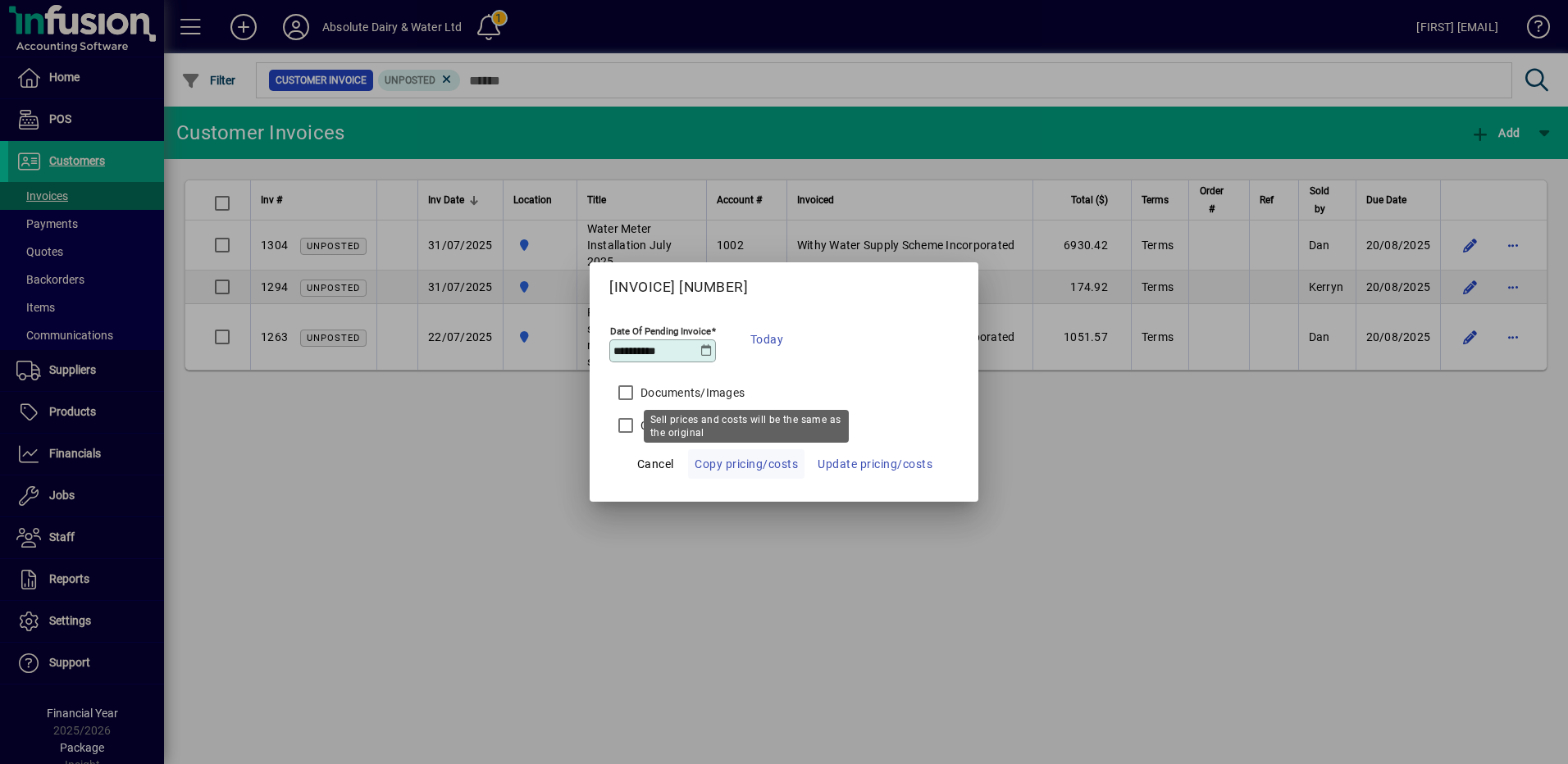 click on "Copy pricing/costs" at bounding box center [746, 464] 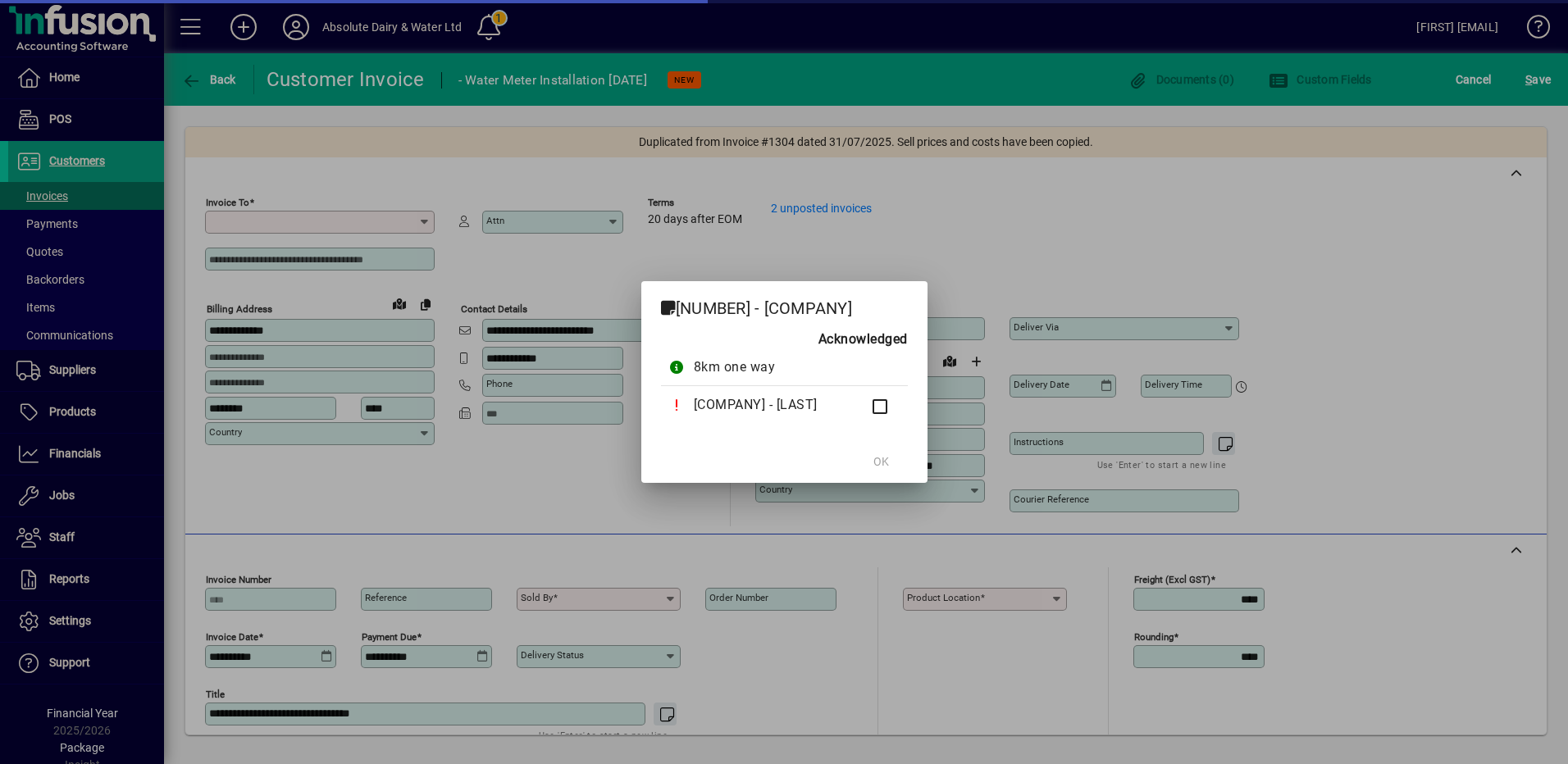 type on "**********" 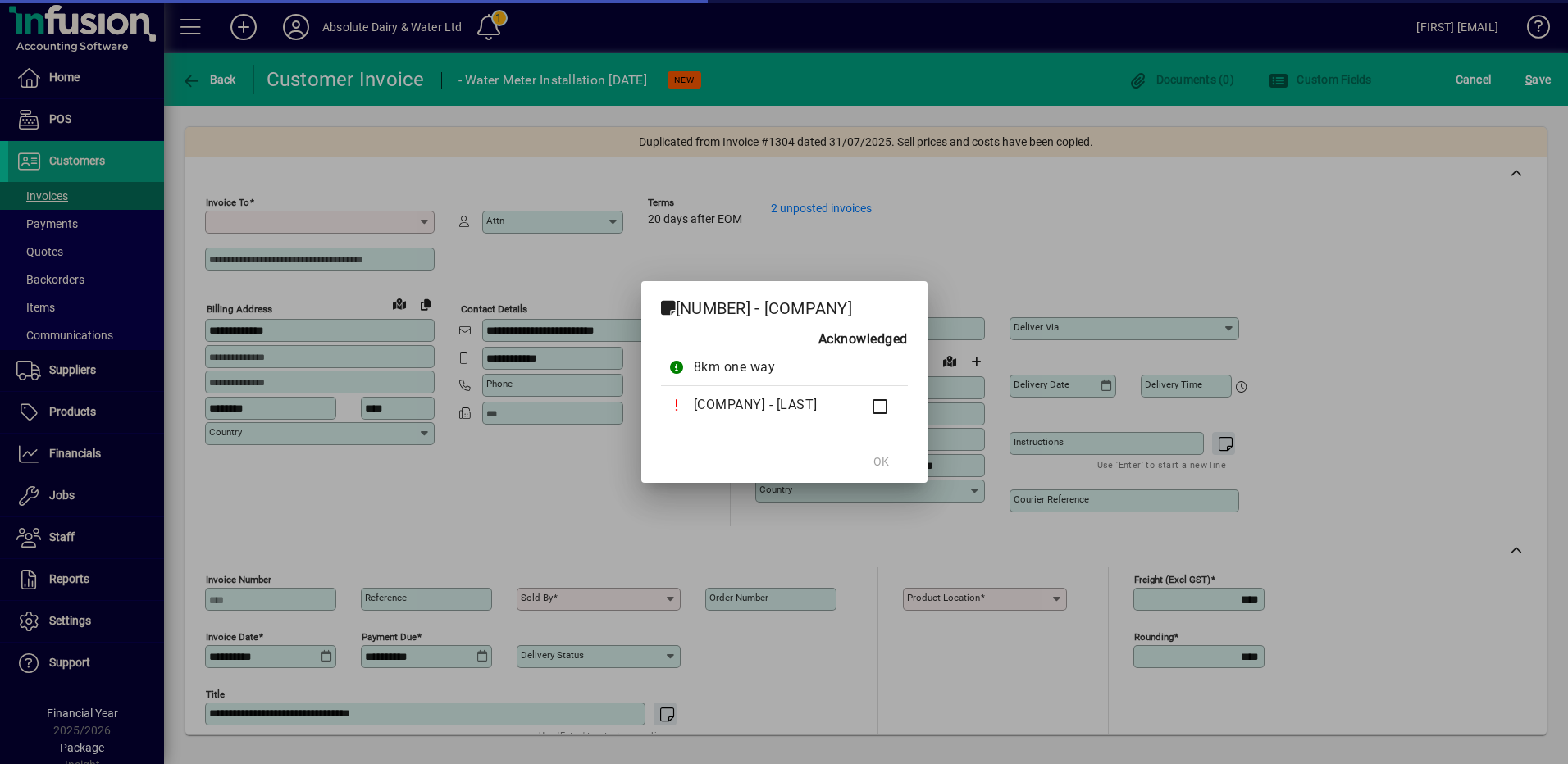 type on "**********" 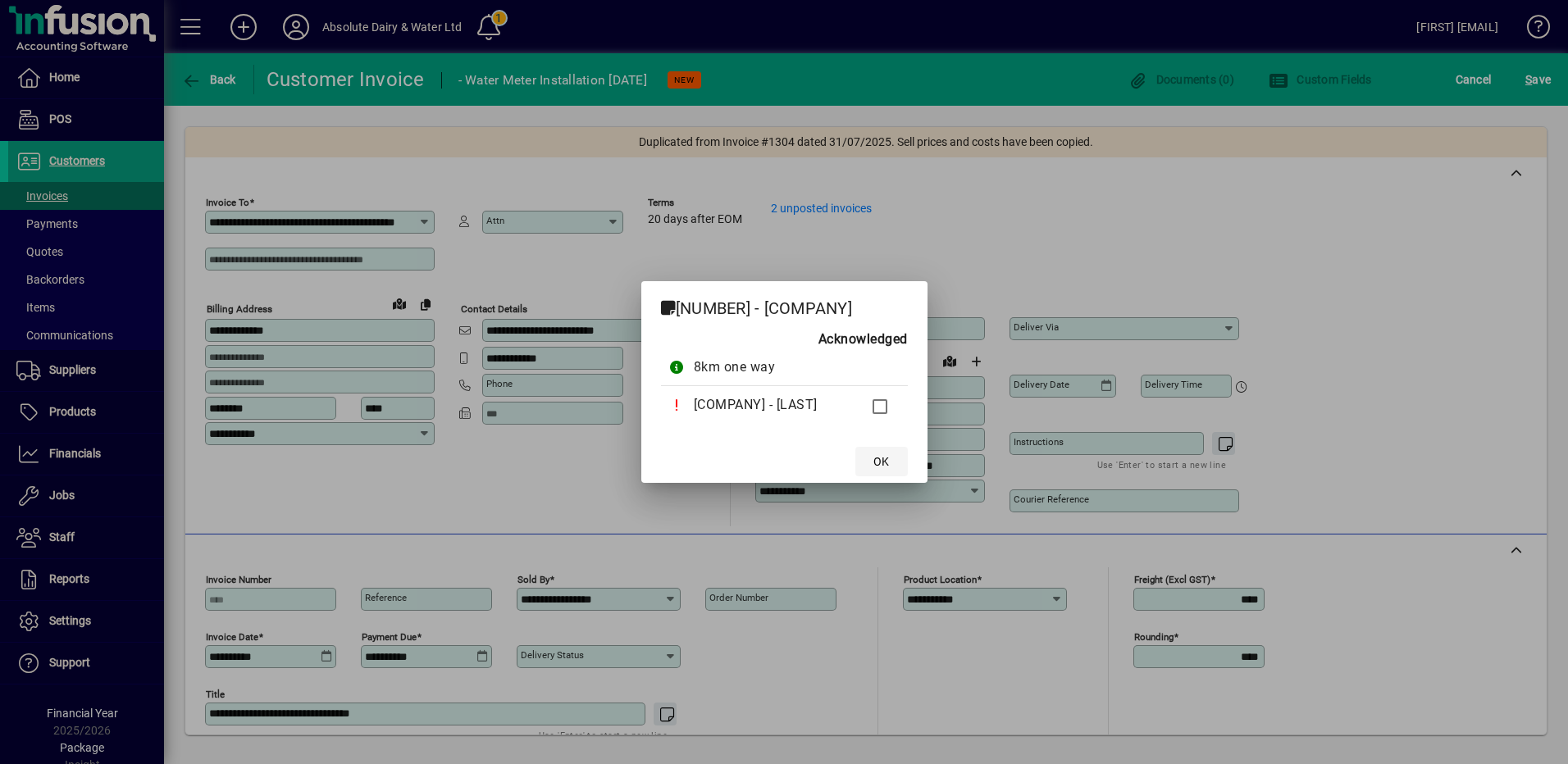 click on "OK" 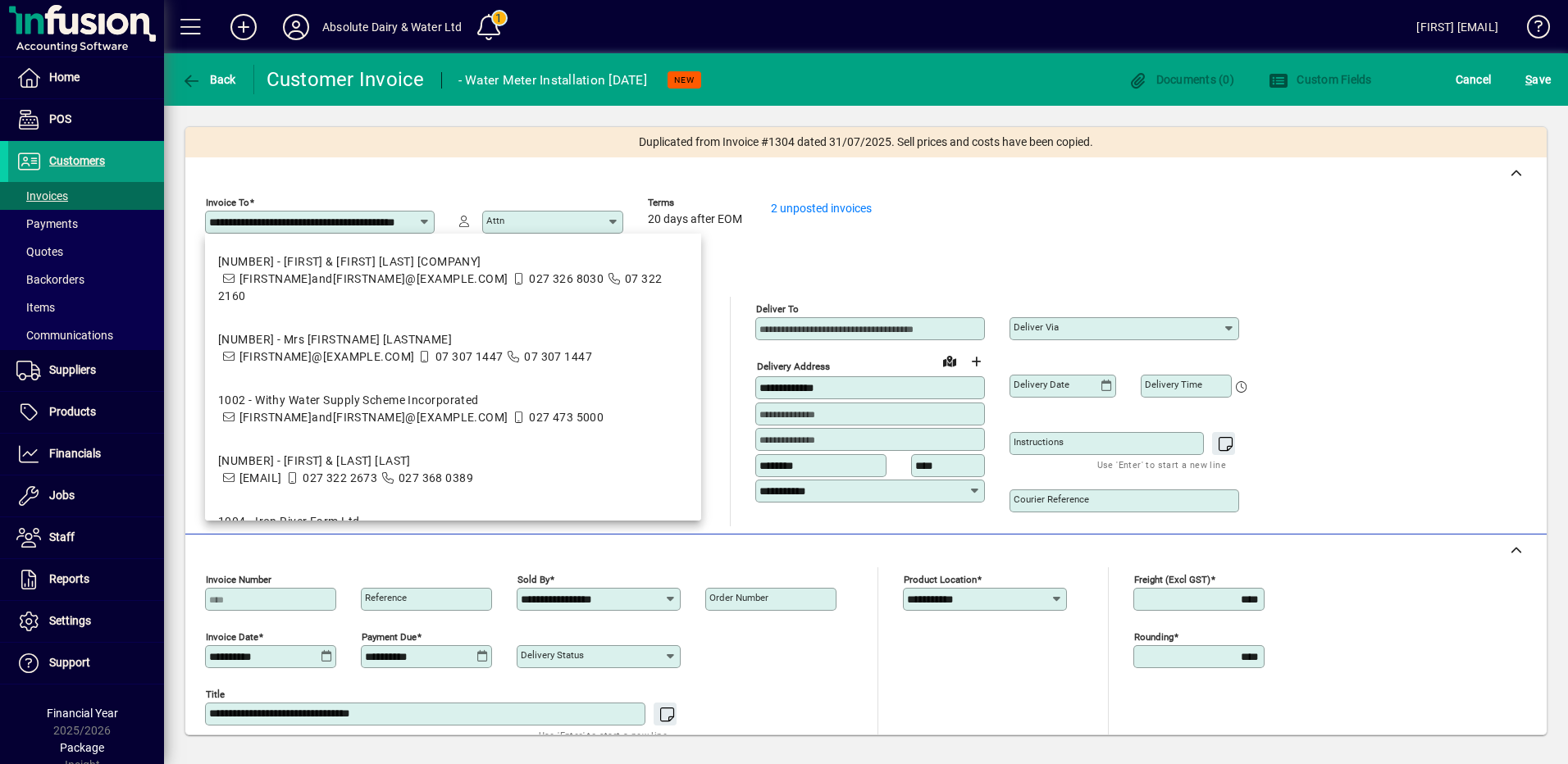 click on "Terms   20 days after EOM" 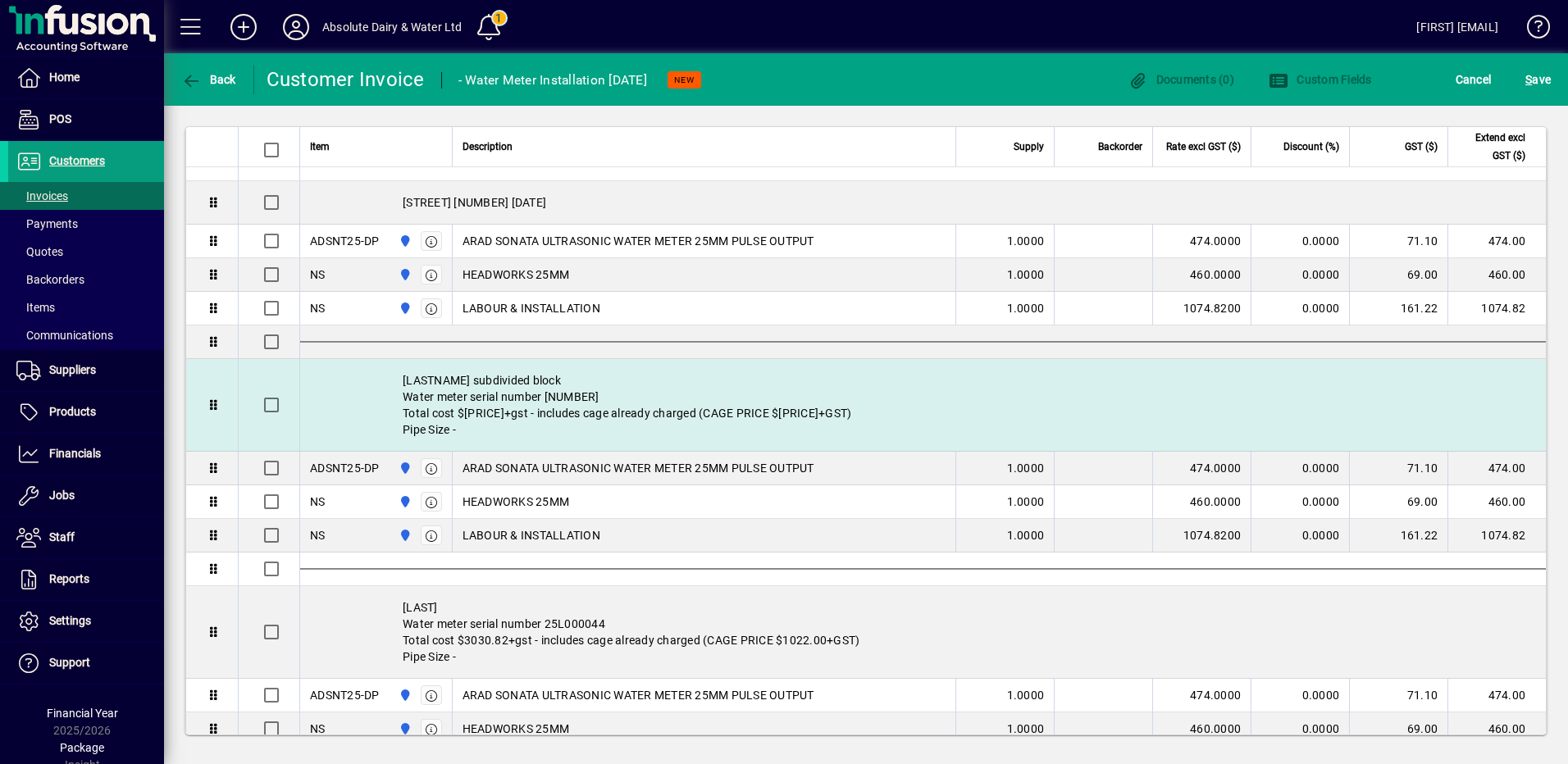 scroll, scrollTop: 820, scrollLeft: 0, axis: vertical 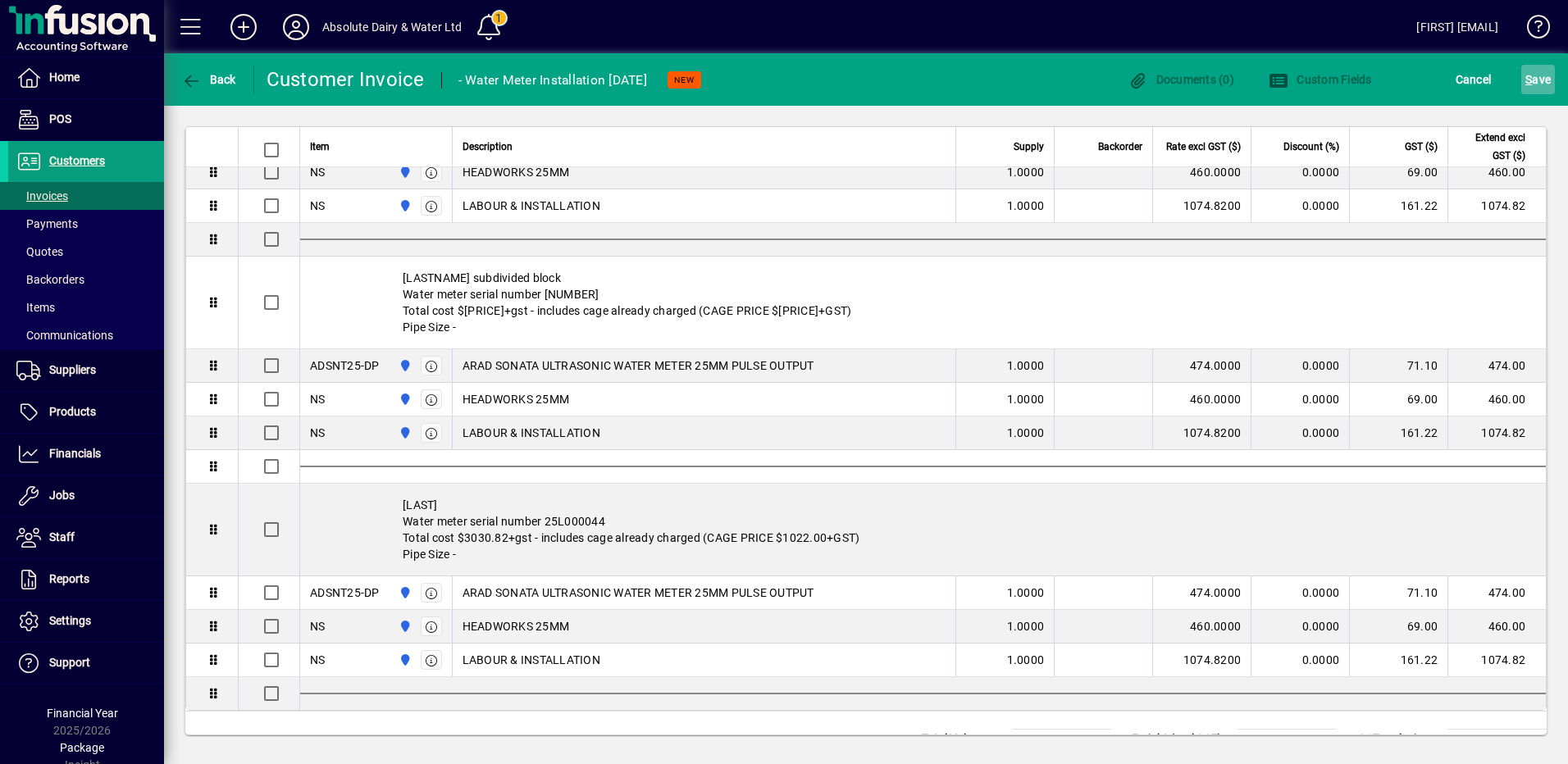 click on "S ave" 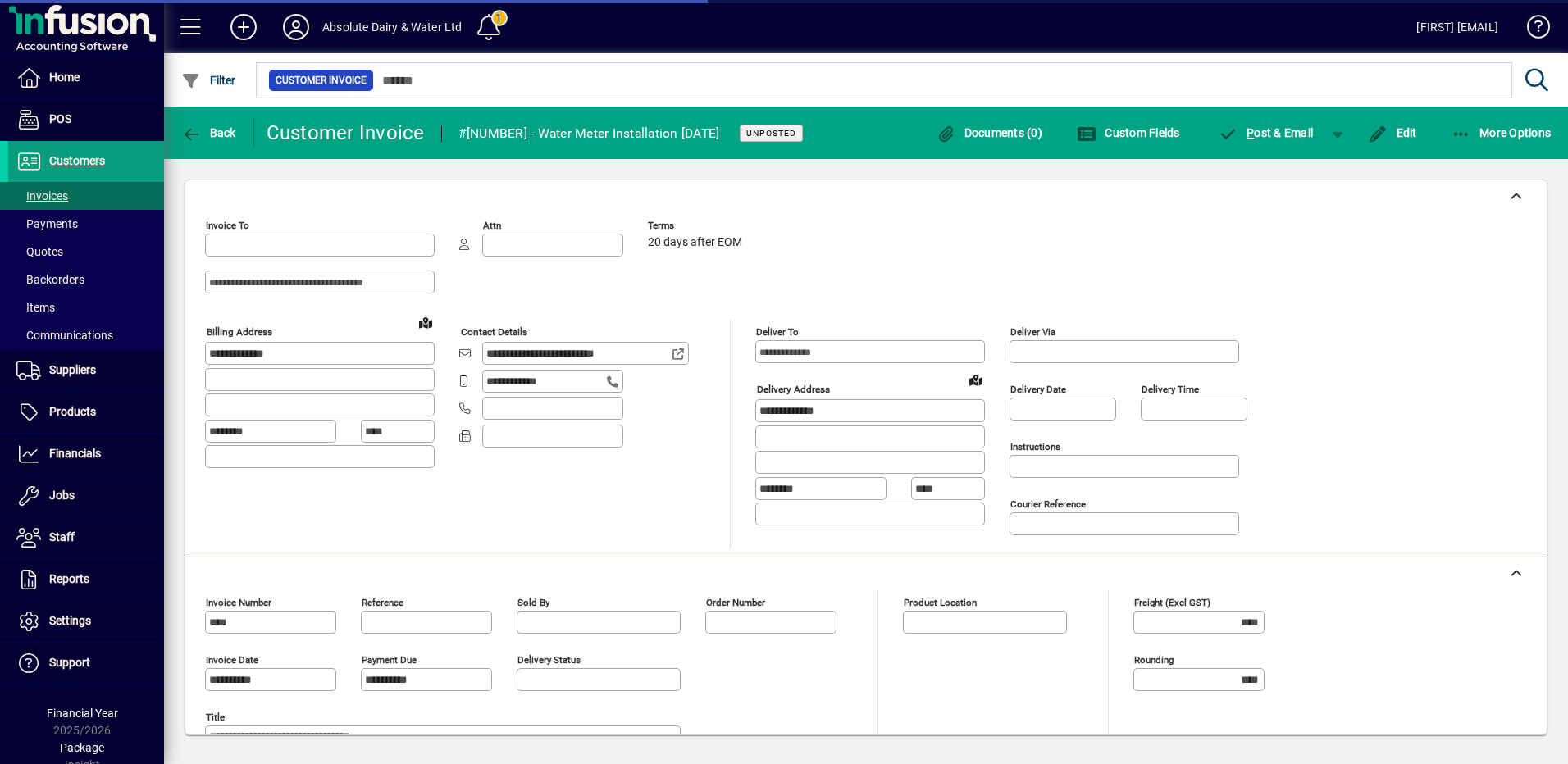 type on "**********" 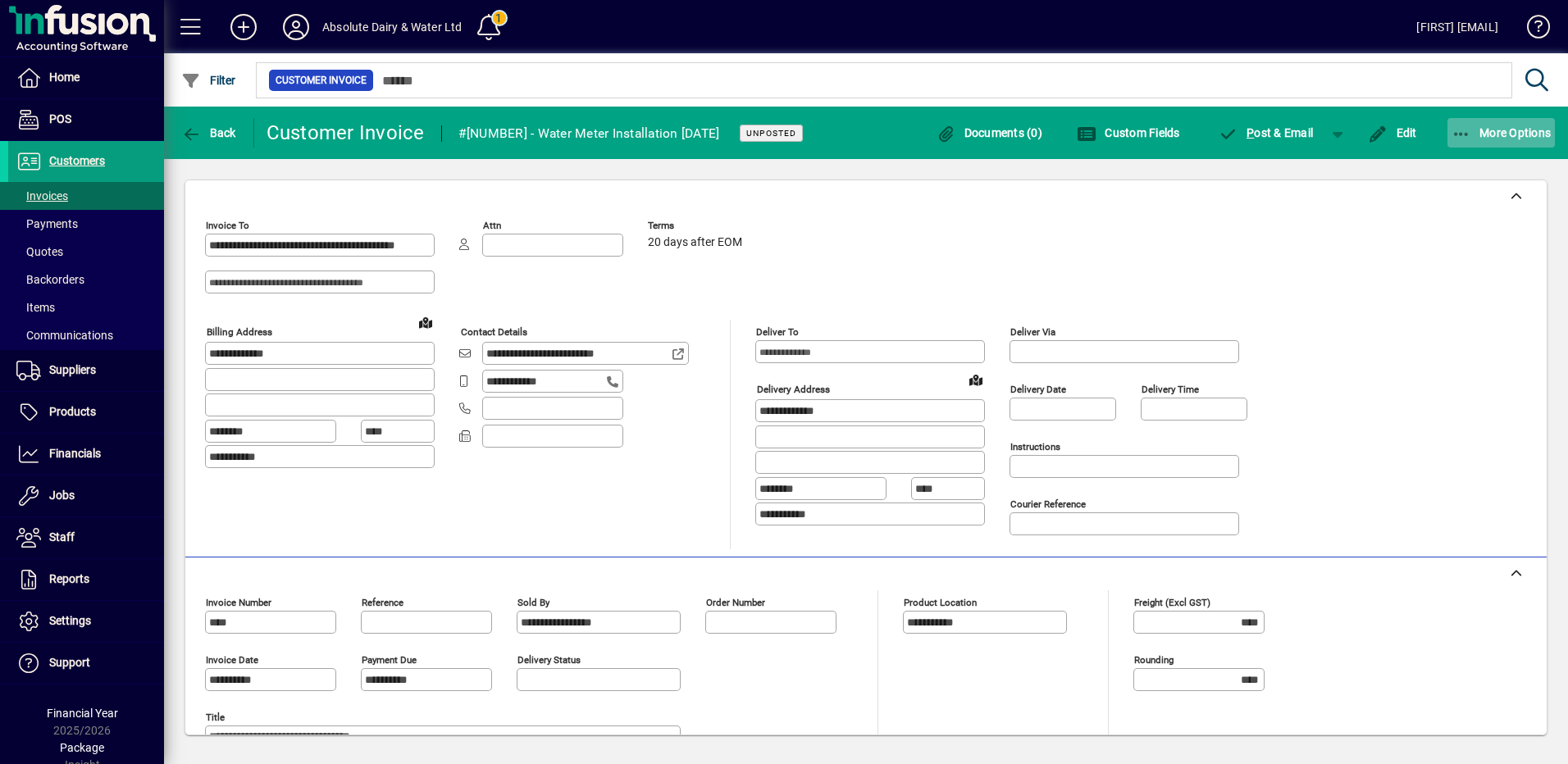 click 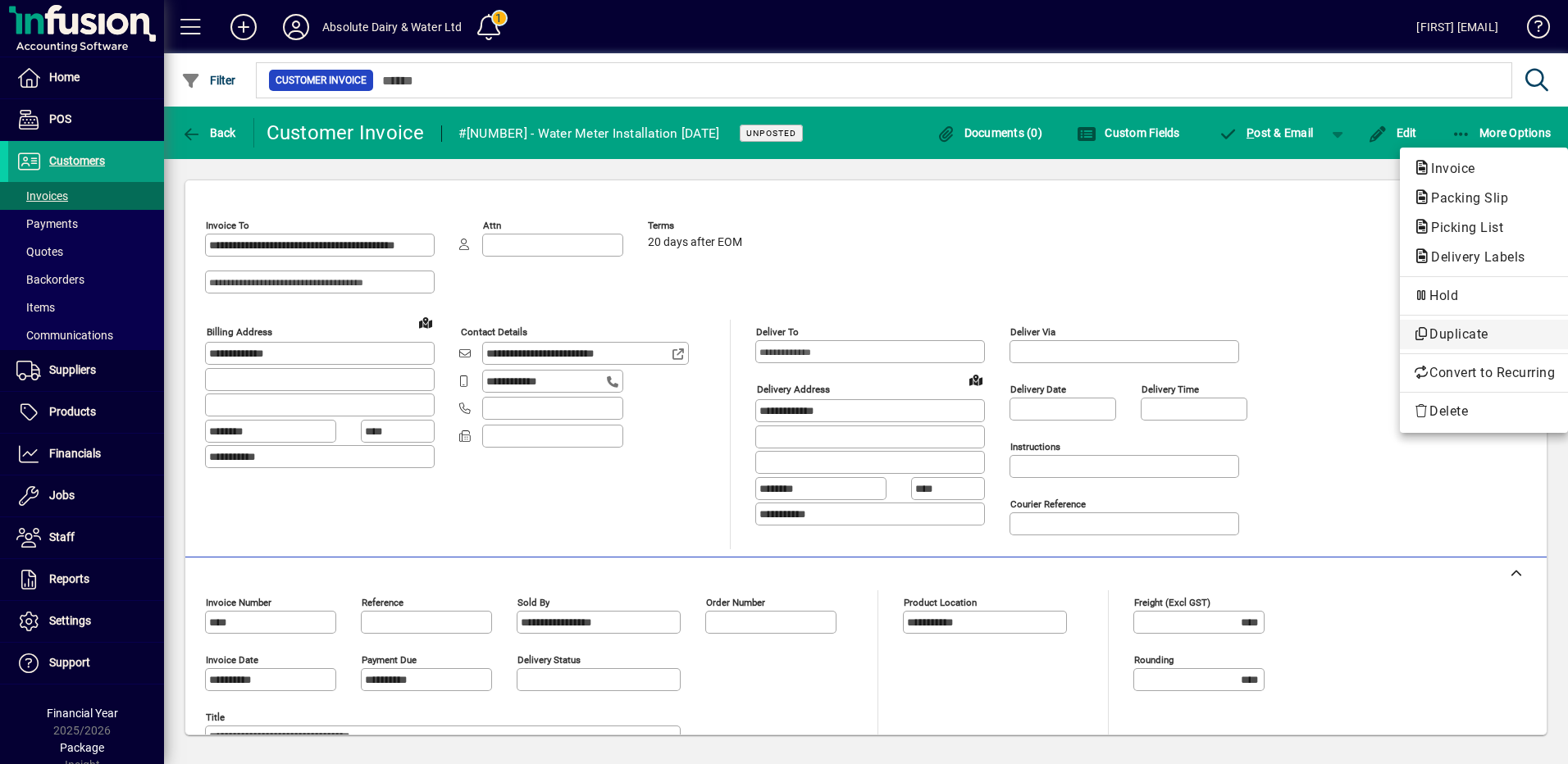 click on "Duplicate" at bounding box center (1484, 334) 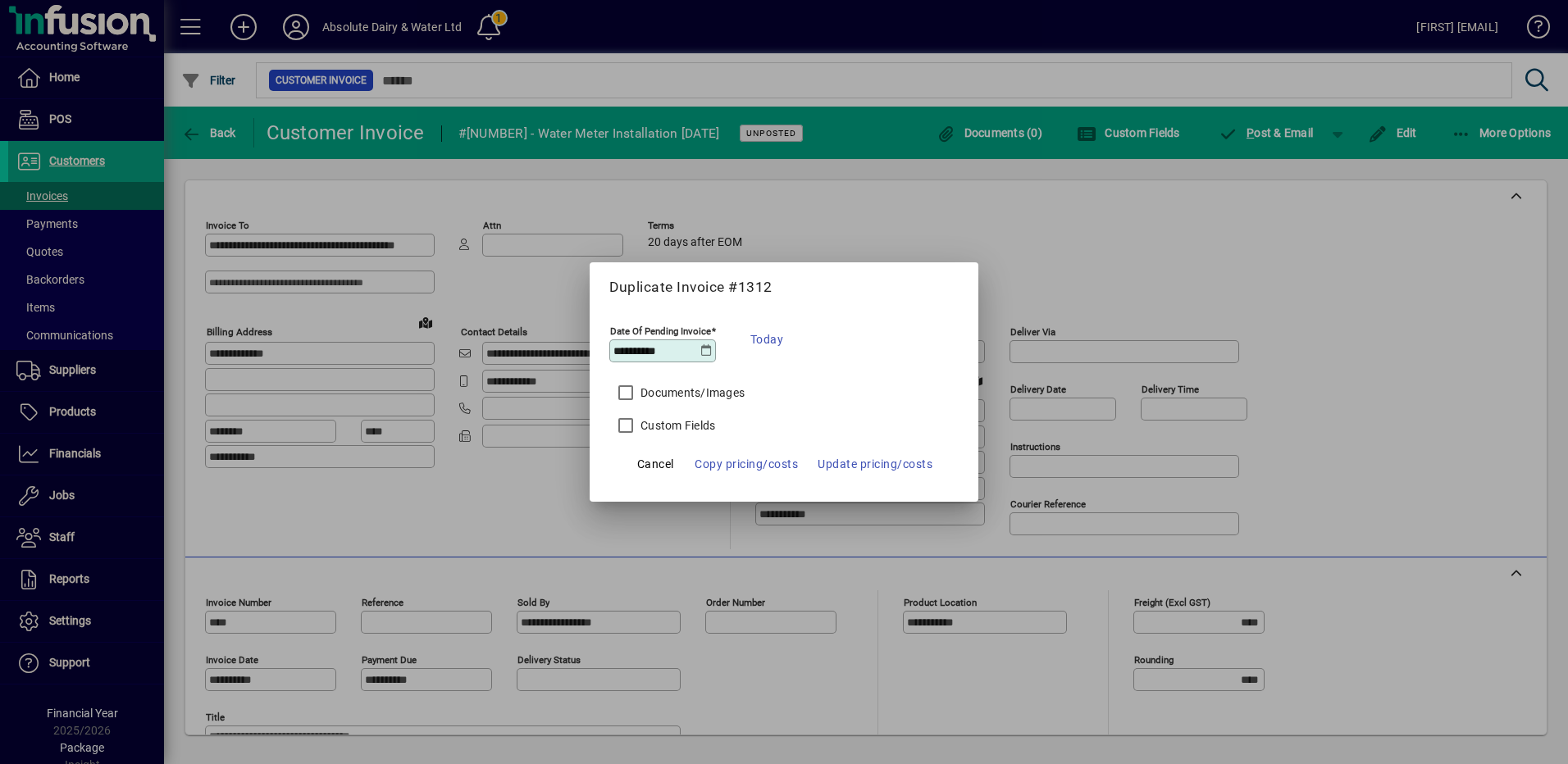 click at bounding box center [706, 351] 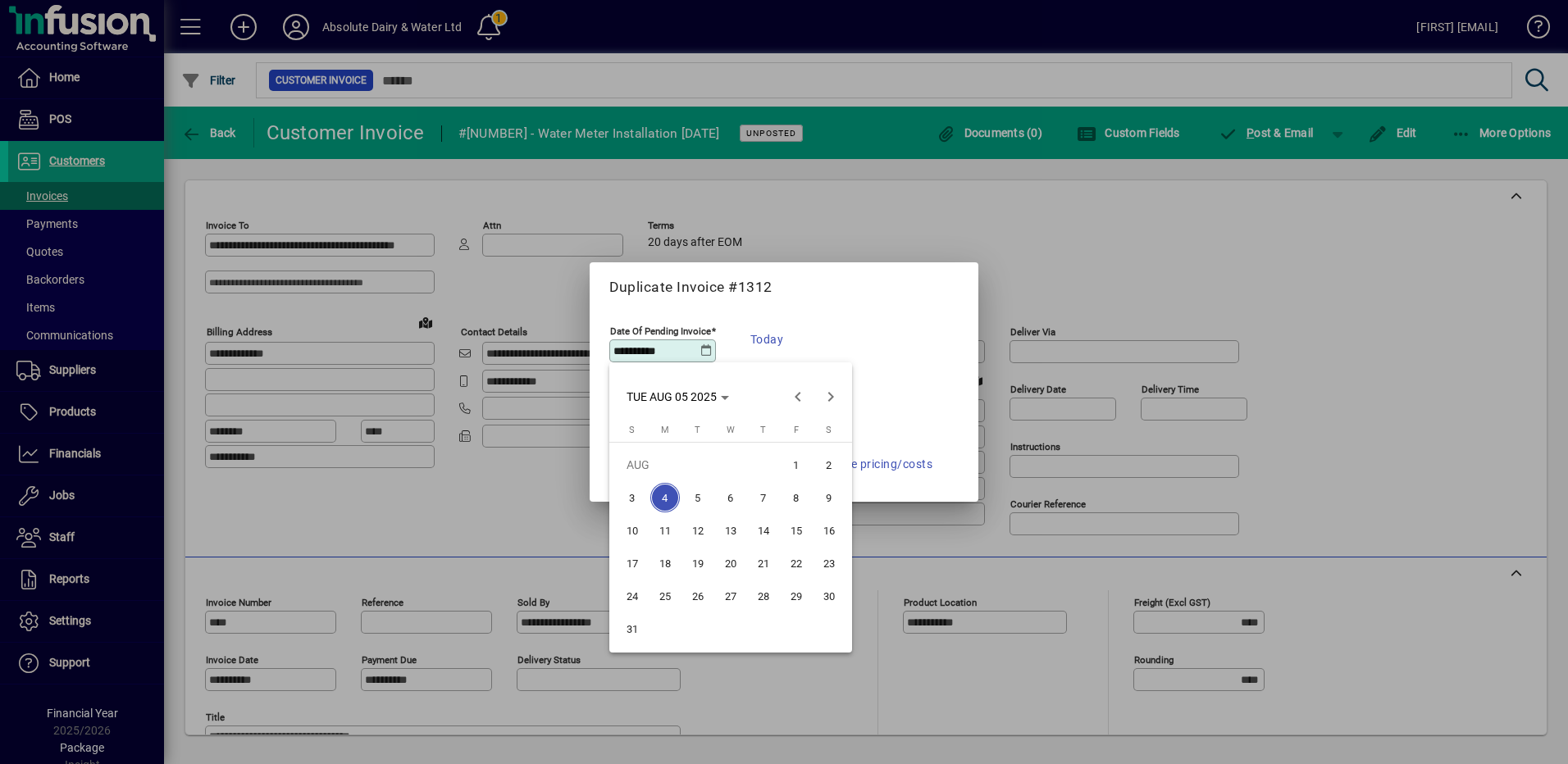 click on "5" at bounding box center (698, 498) 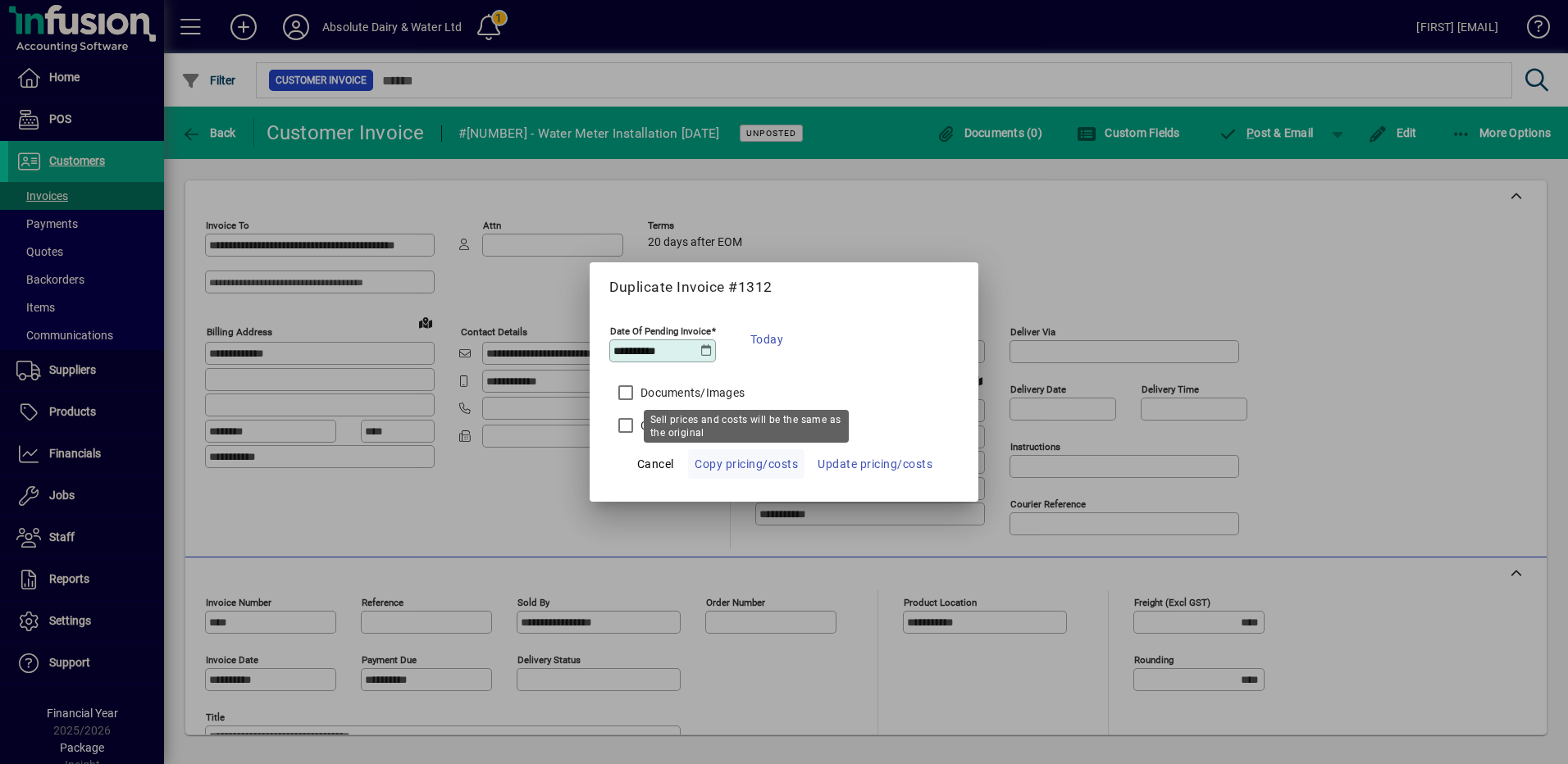 click at bounding box center (746, 464) 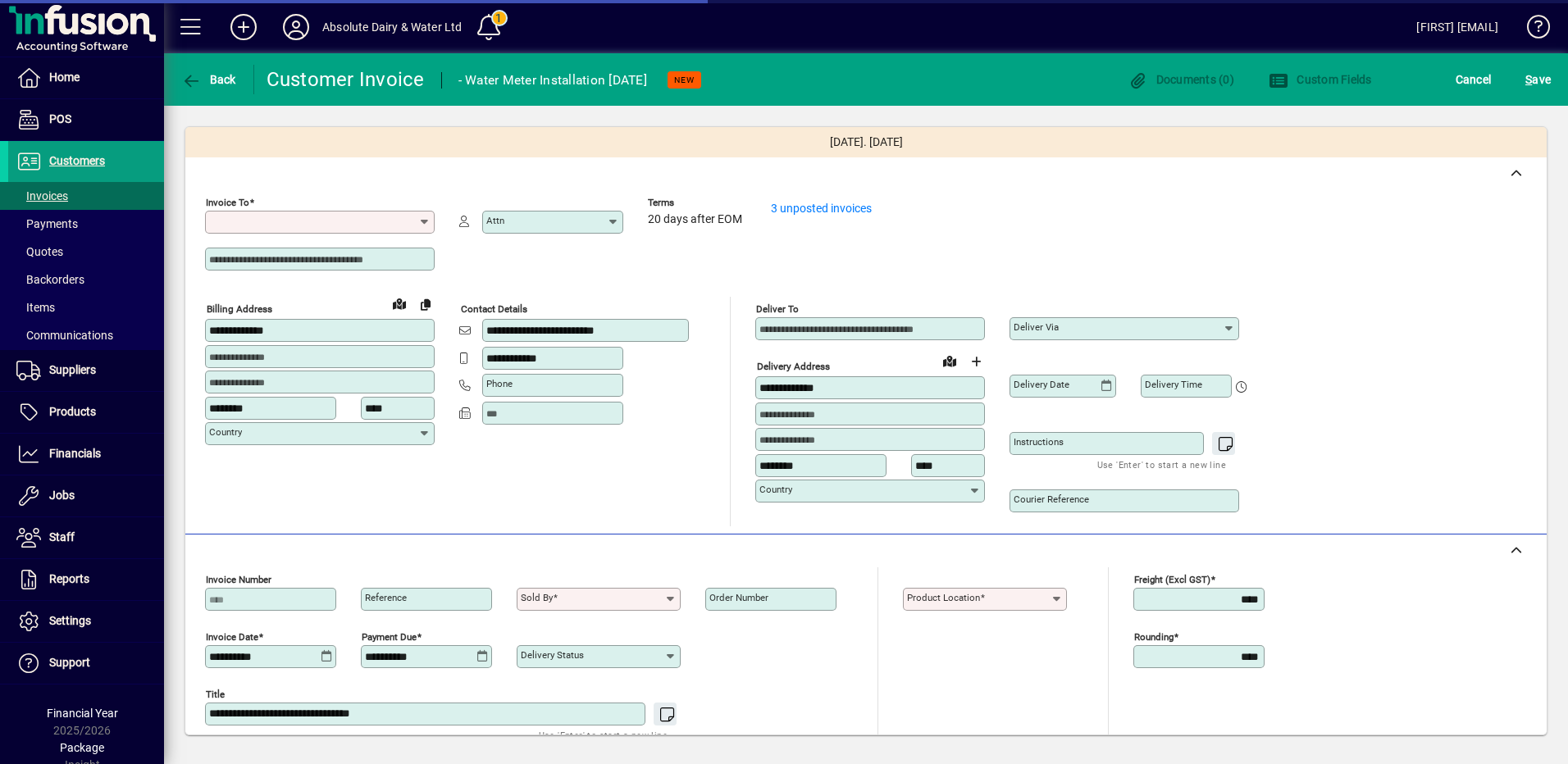 type on "**********" 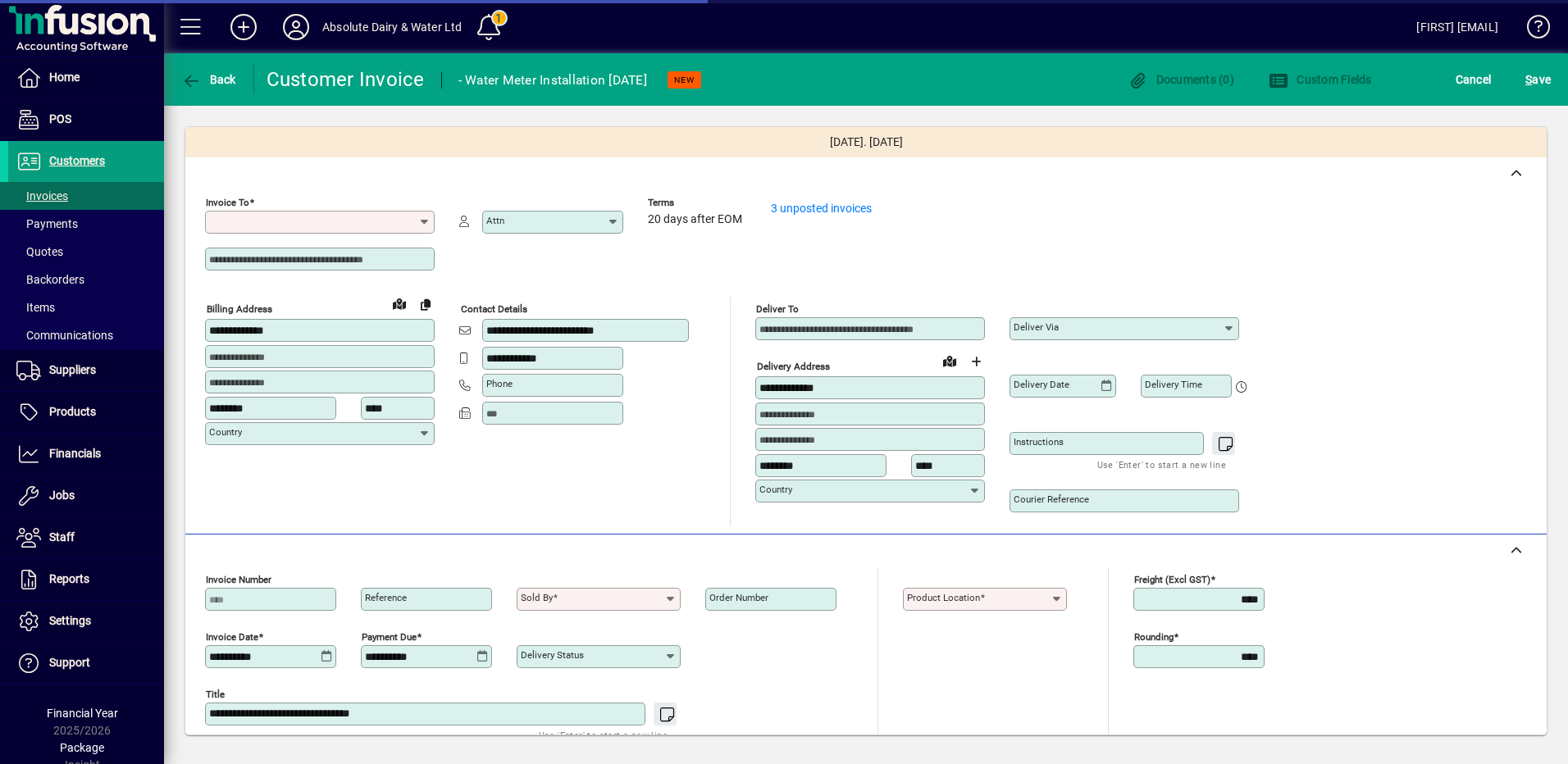 type on "**********" 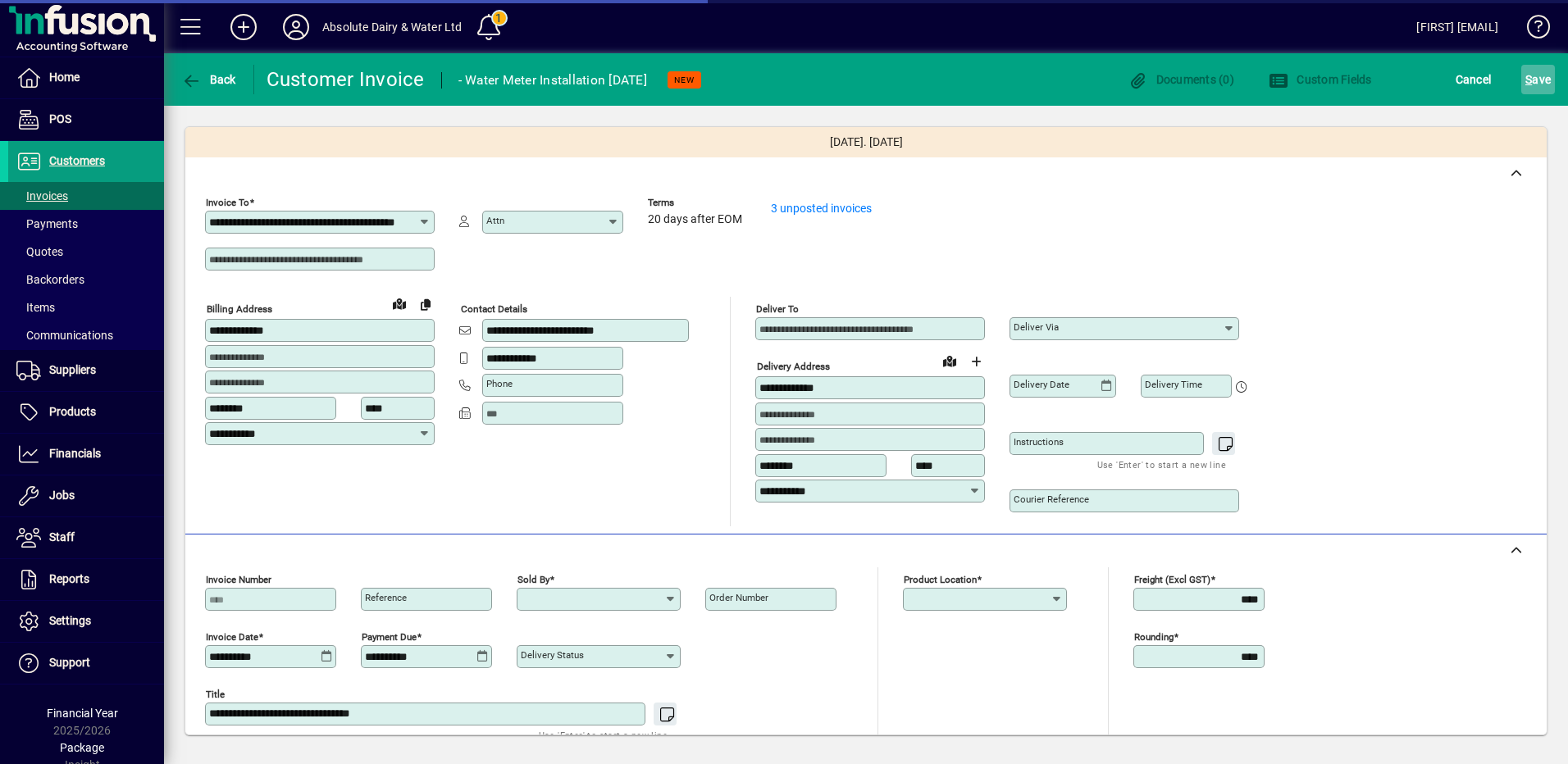 type on "**********" 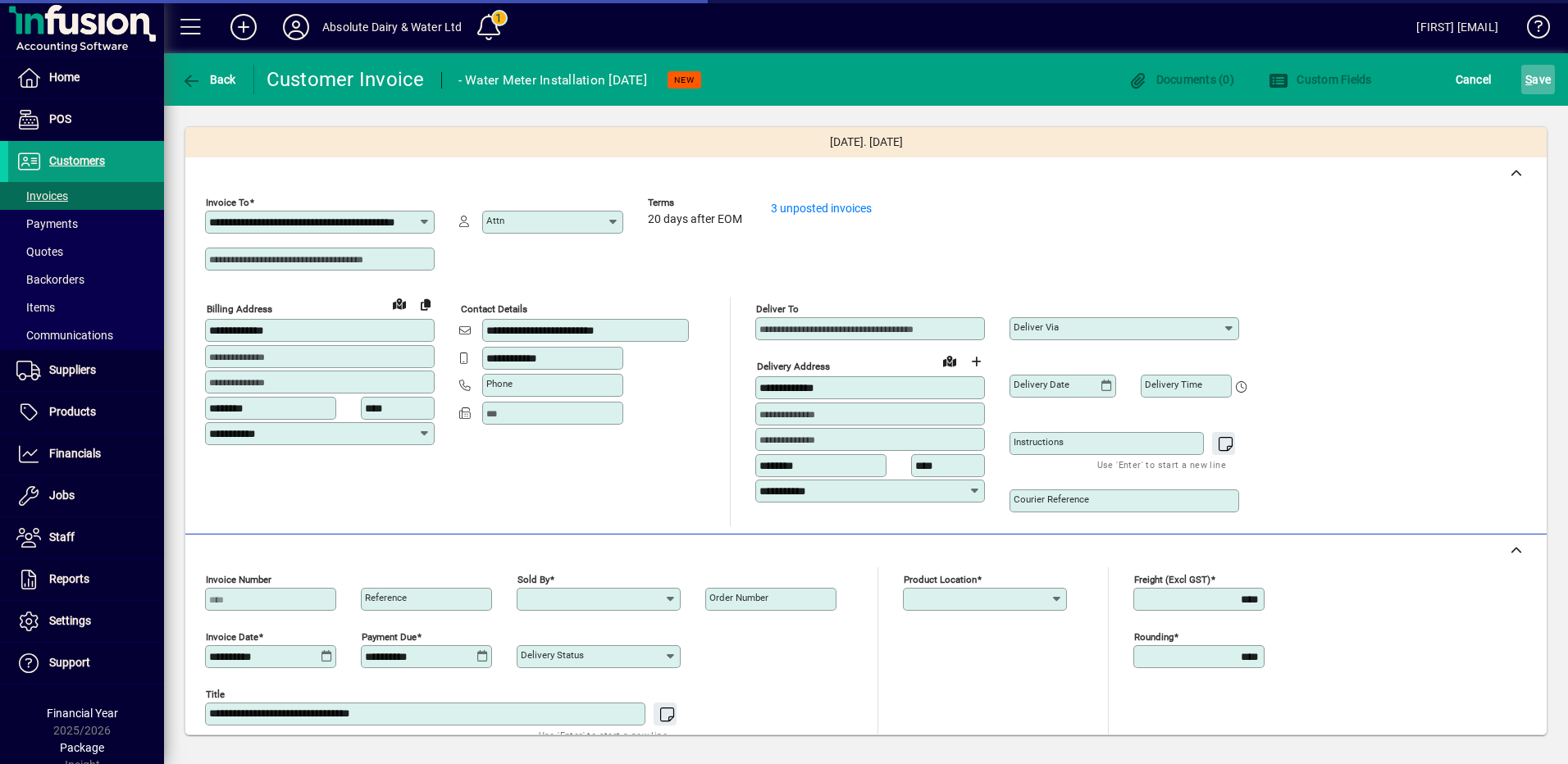 type on "**********" 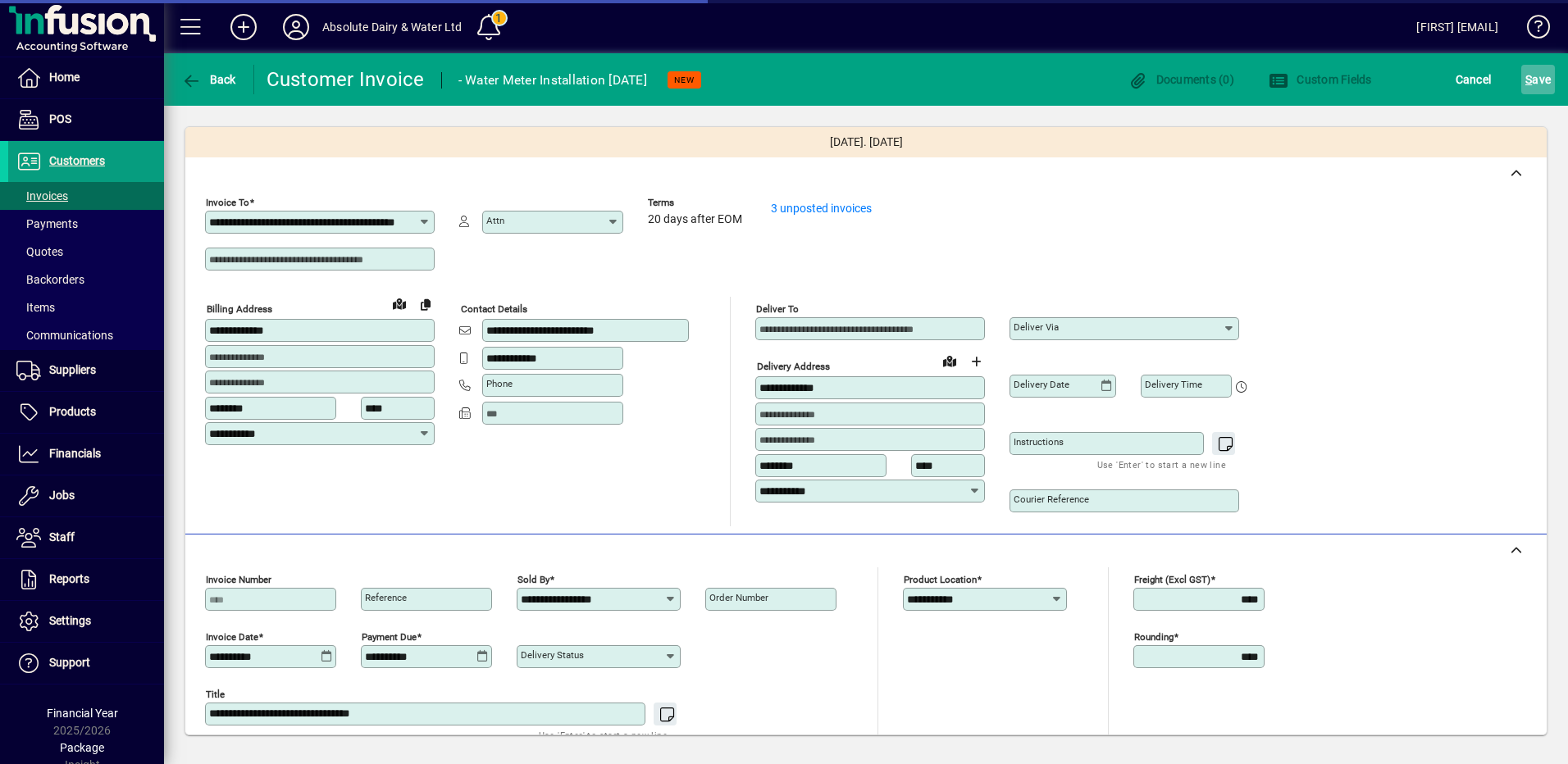 click on "S" 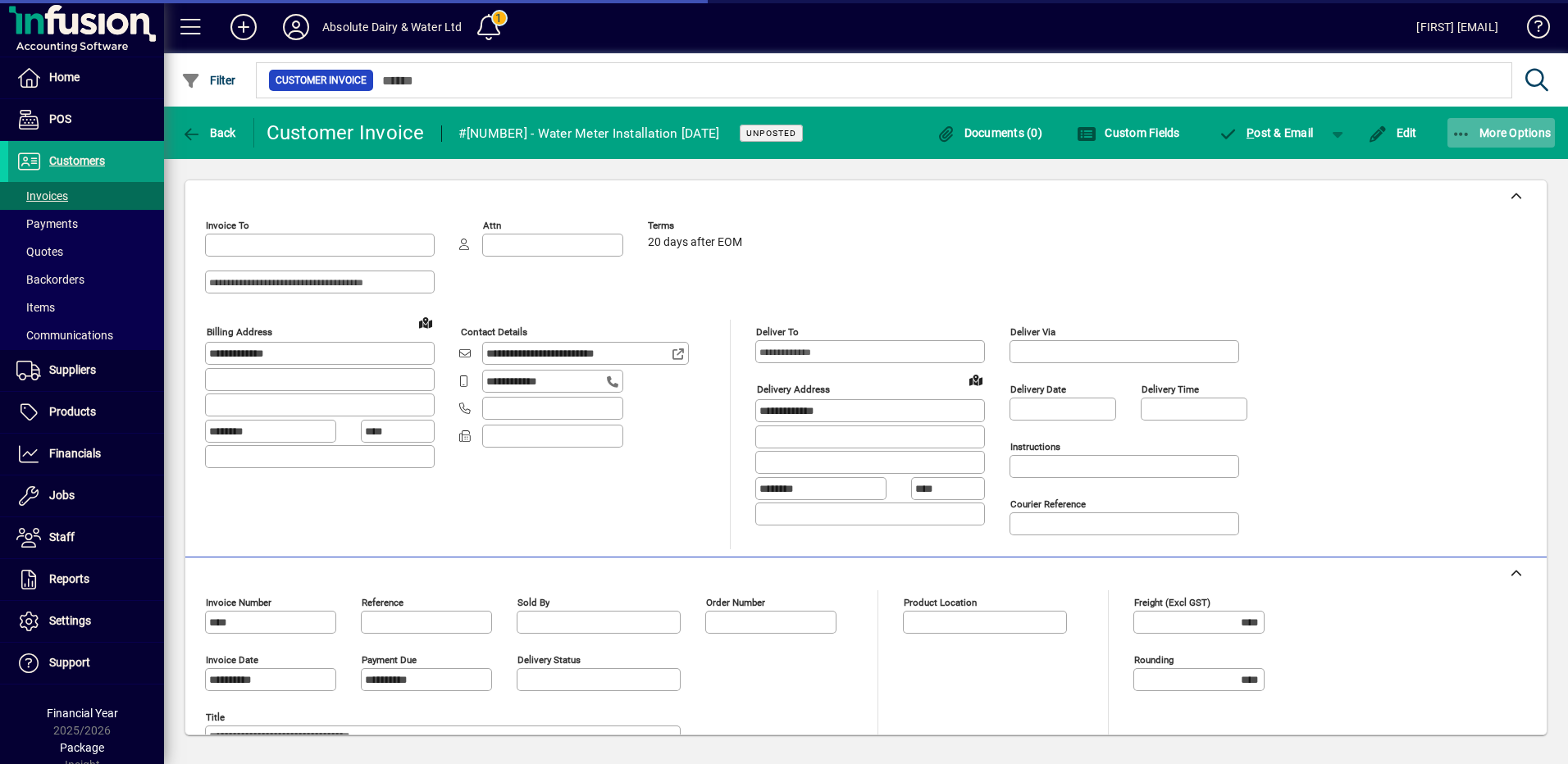 type on "**********" 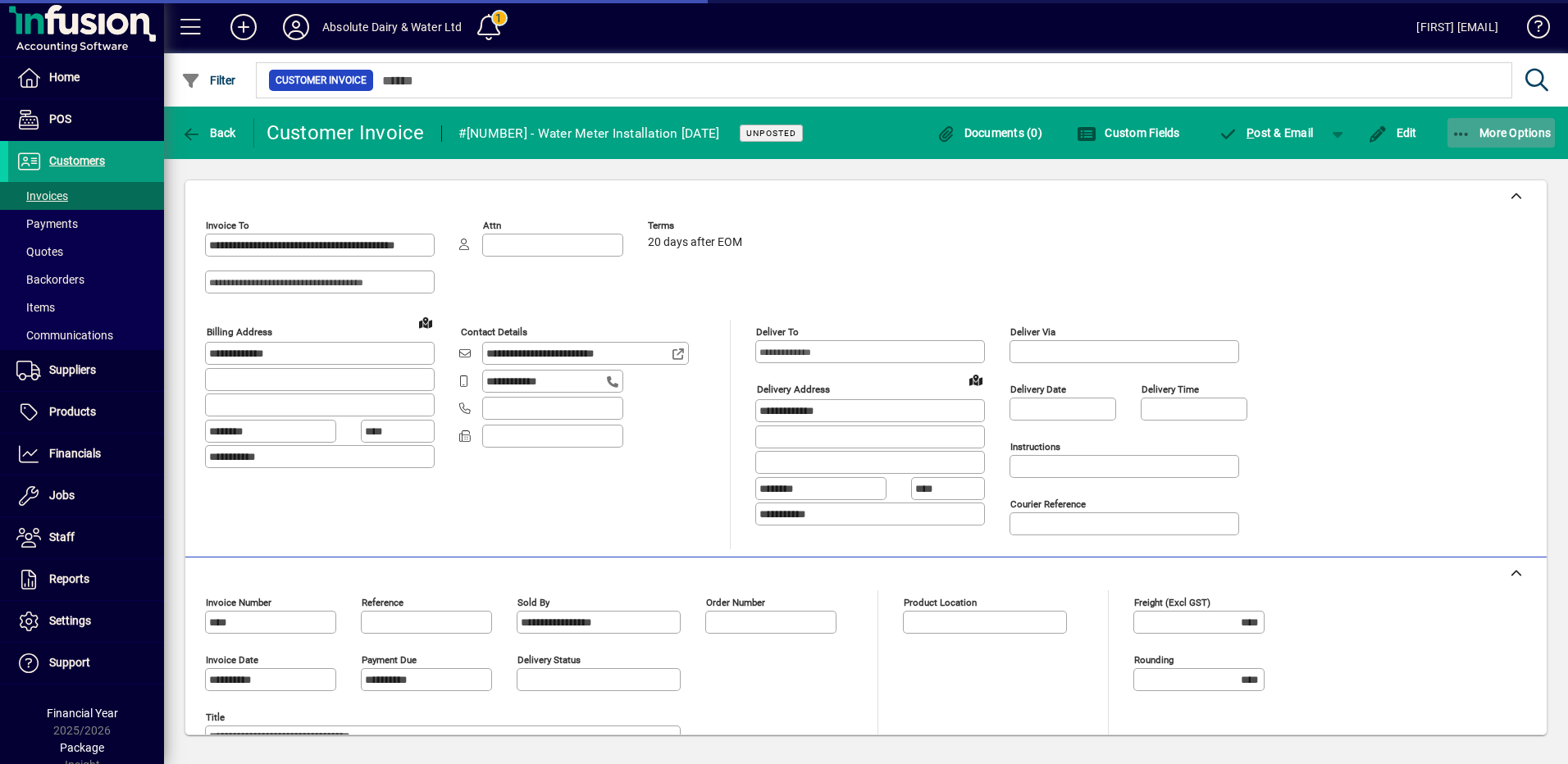 click 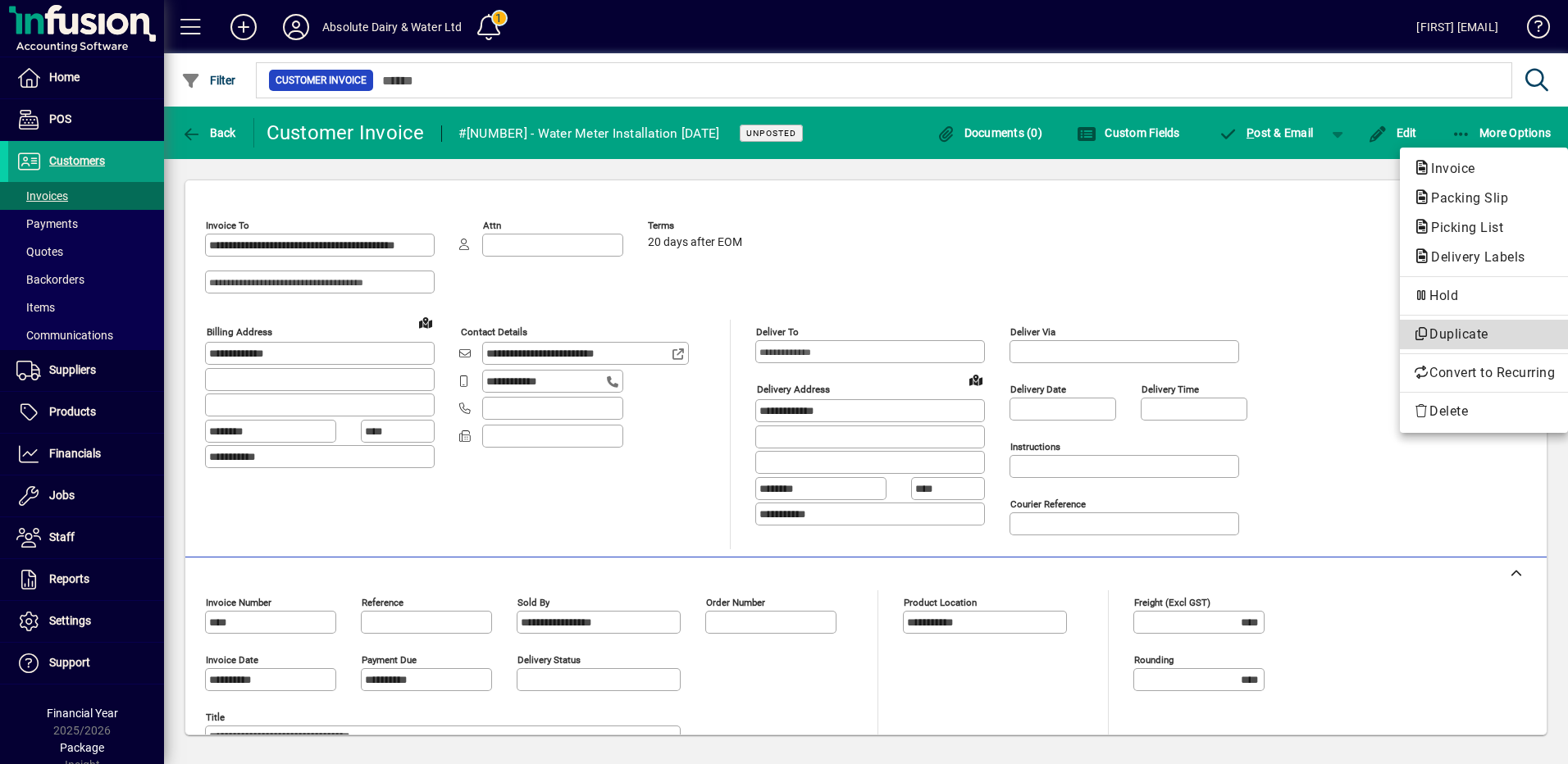 click on "Duplicate" at bounding box center (1484, 334) 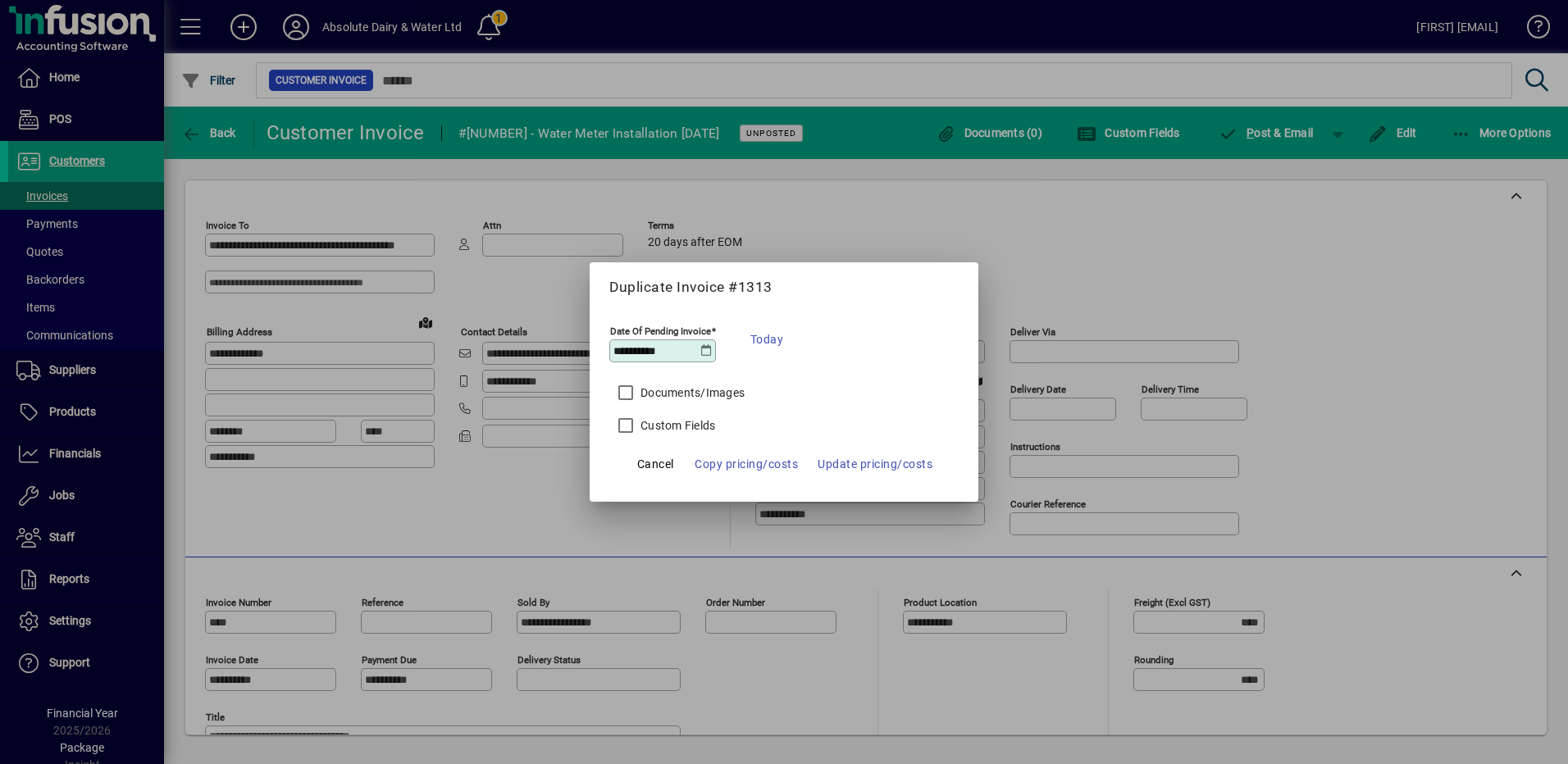 click at bounding box center [706, 351] 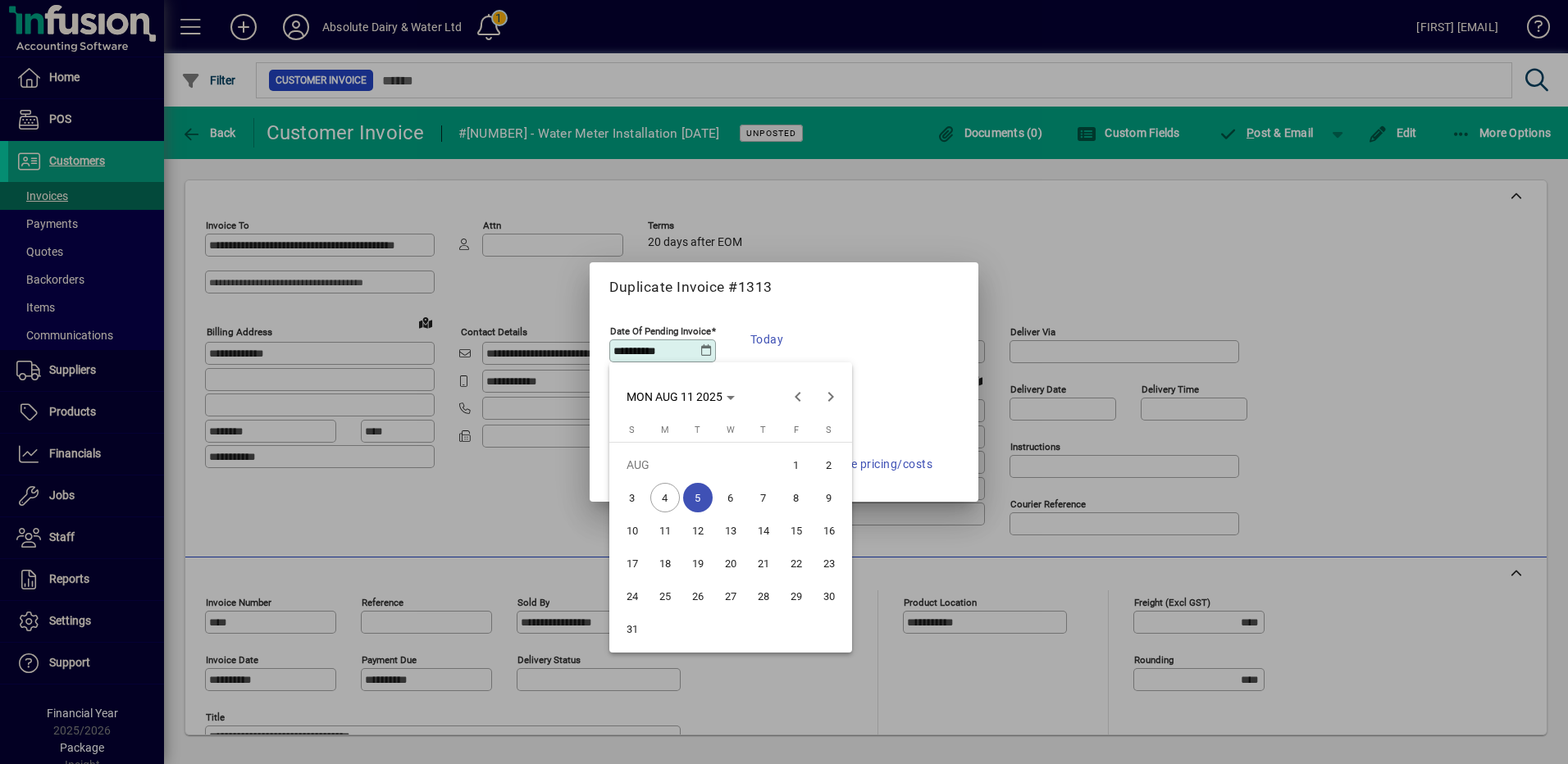 click on "11" at bounding box center [665, 530] 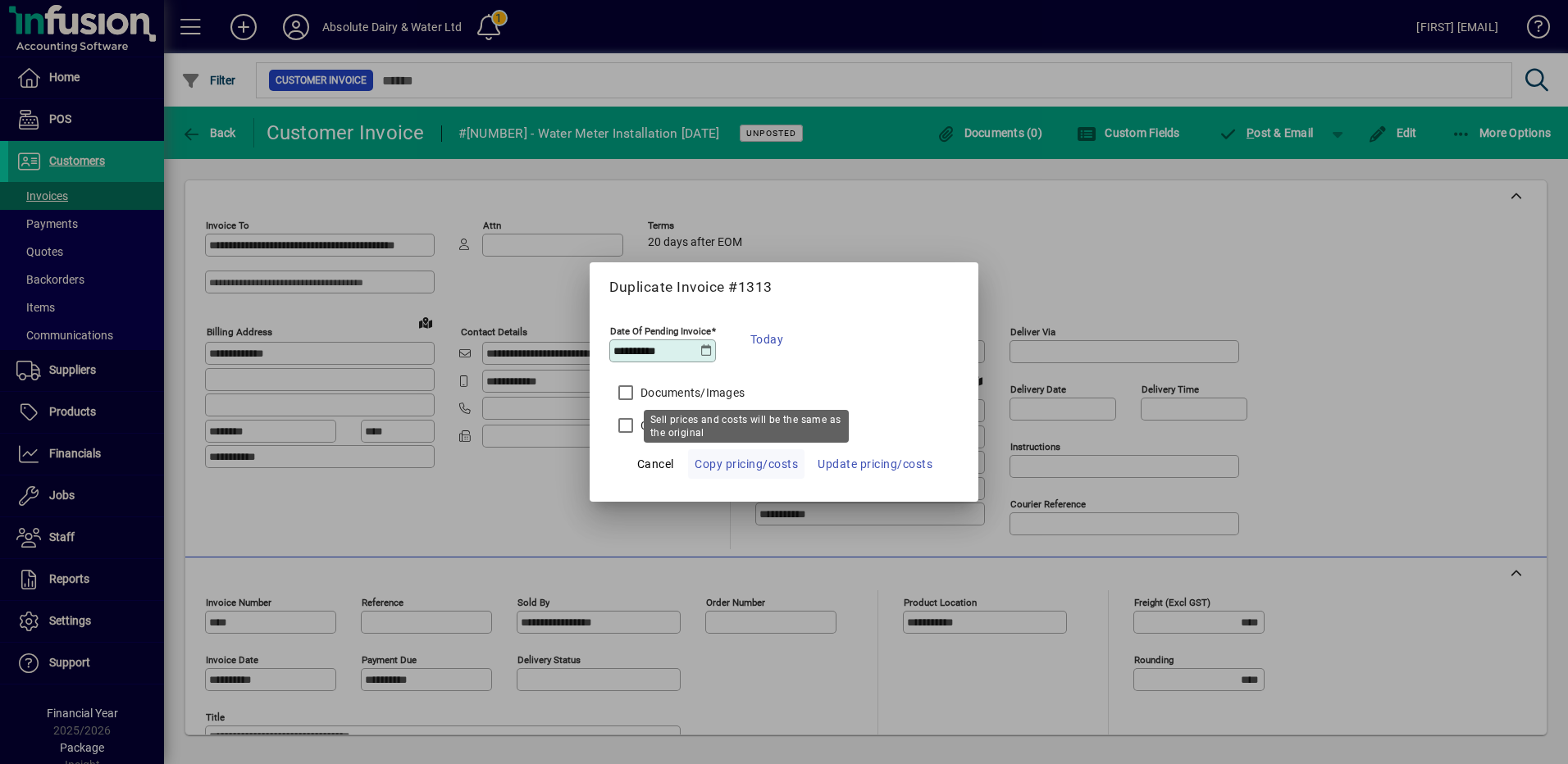 click on "Copy pricing/costs" at bounding box center [746, 464] 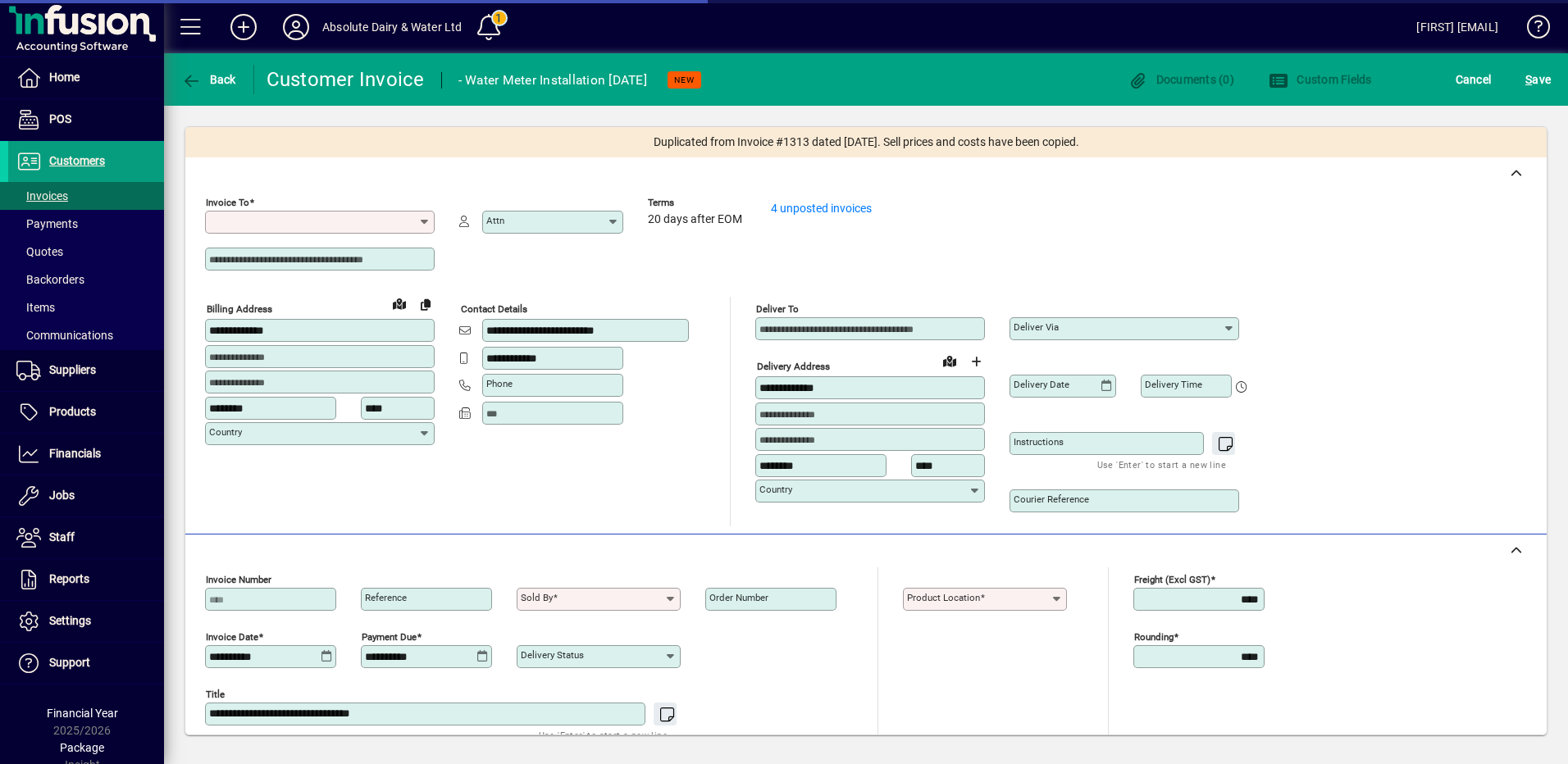 type on "**********" 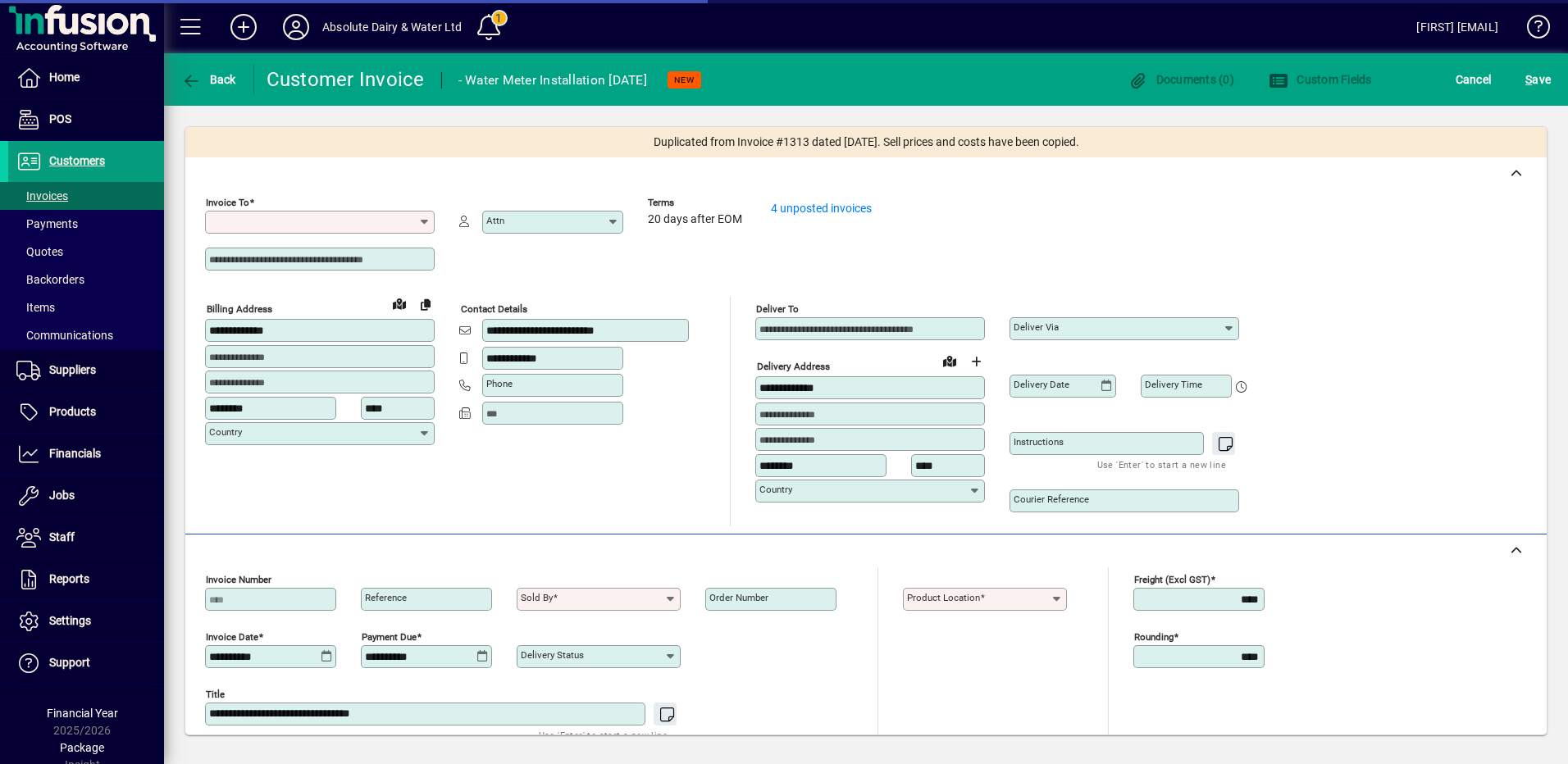 type on "**********" 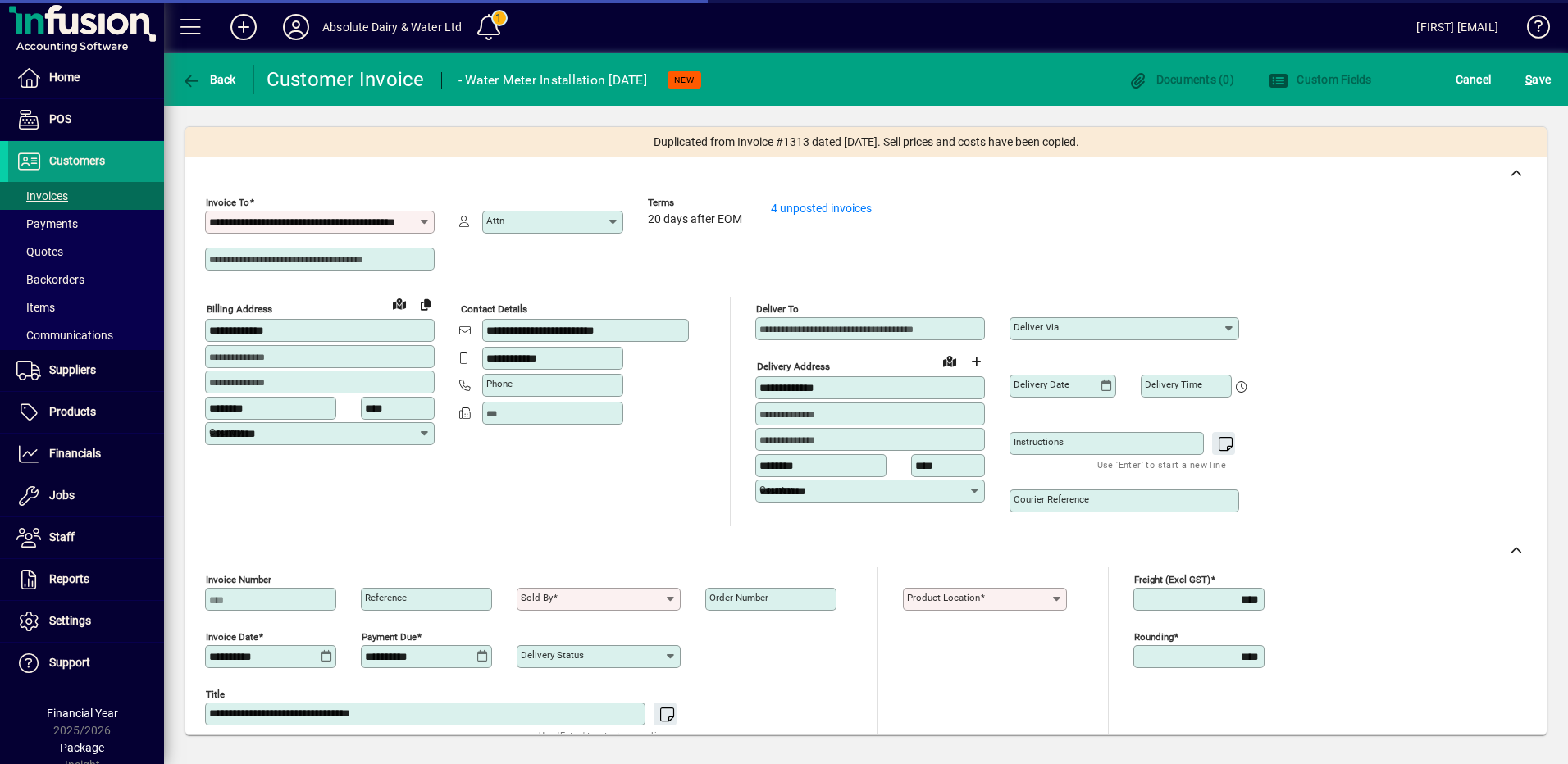 type on "**********" 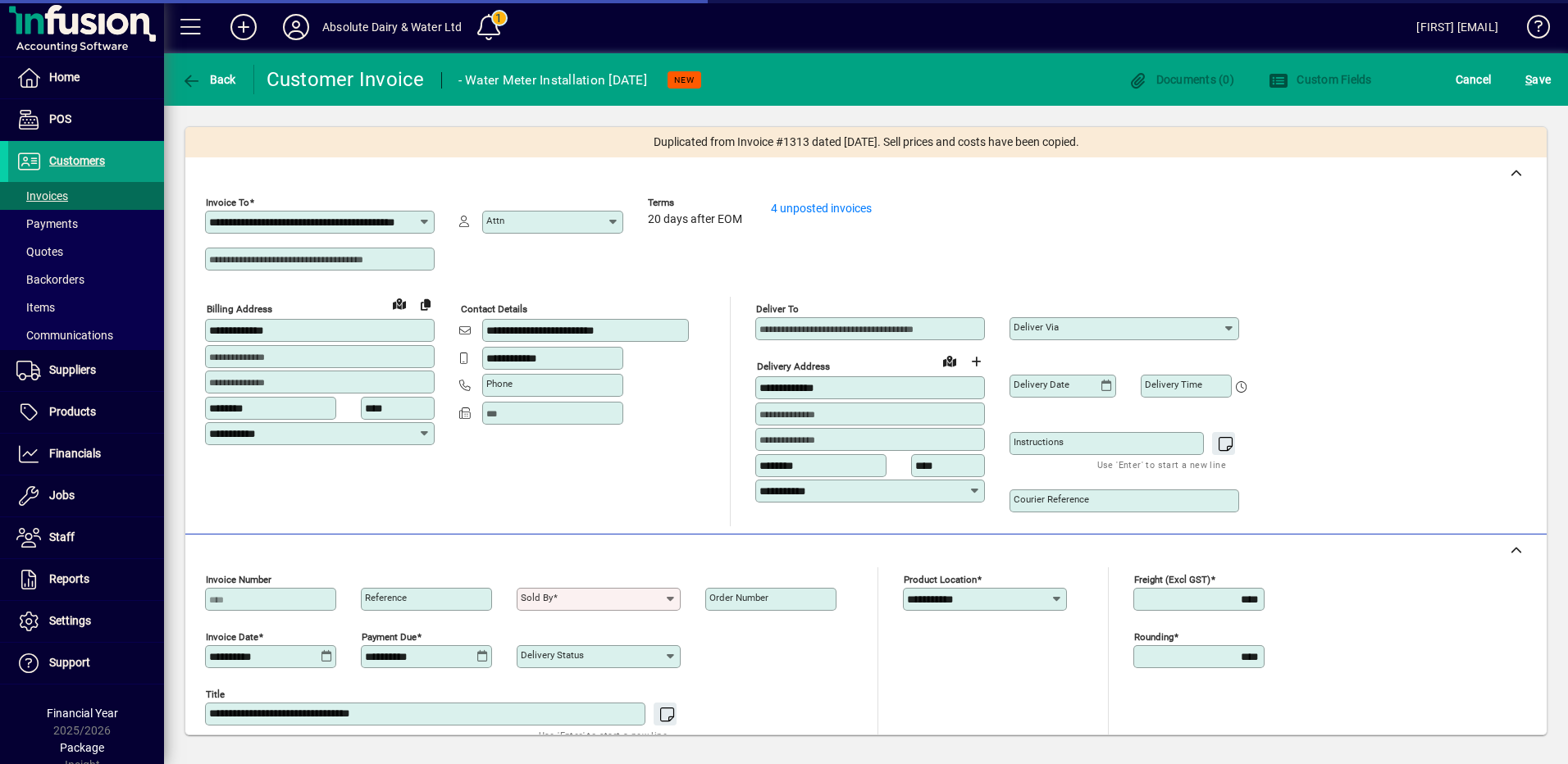 type on "**********" 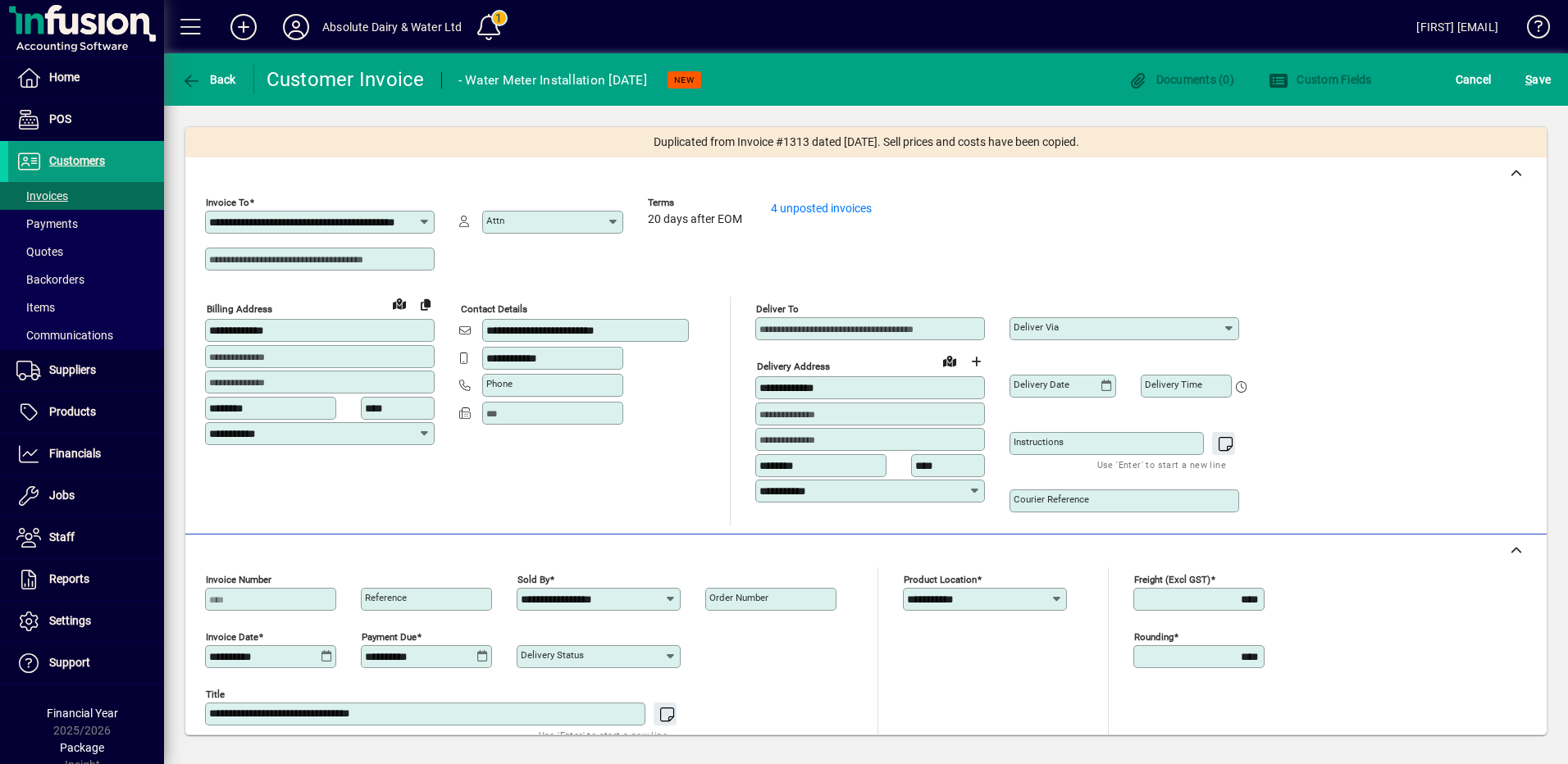 click on "S ave" 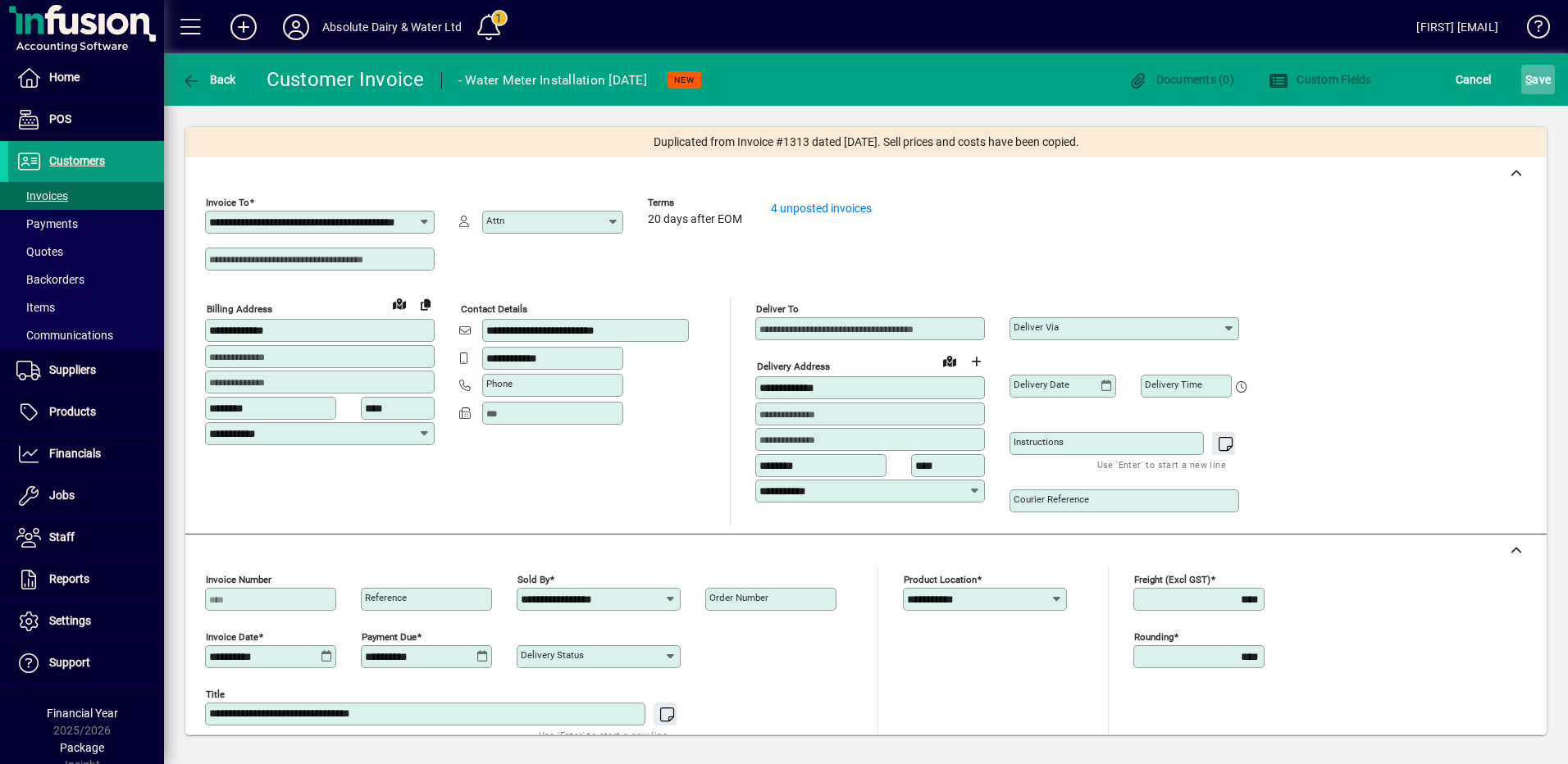 click on "S ave" 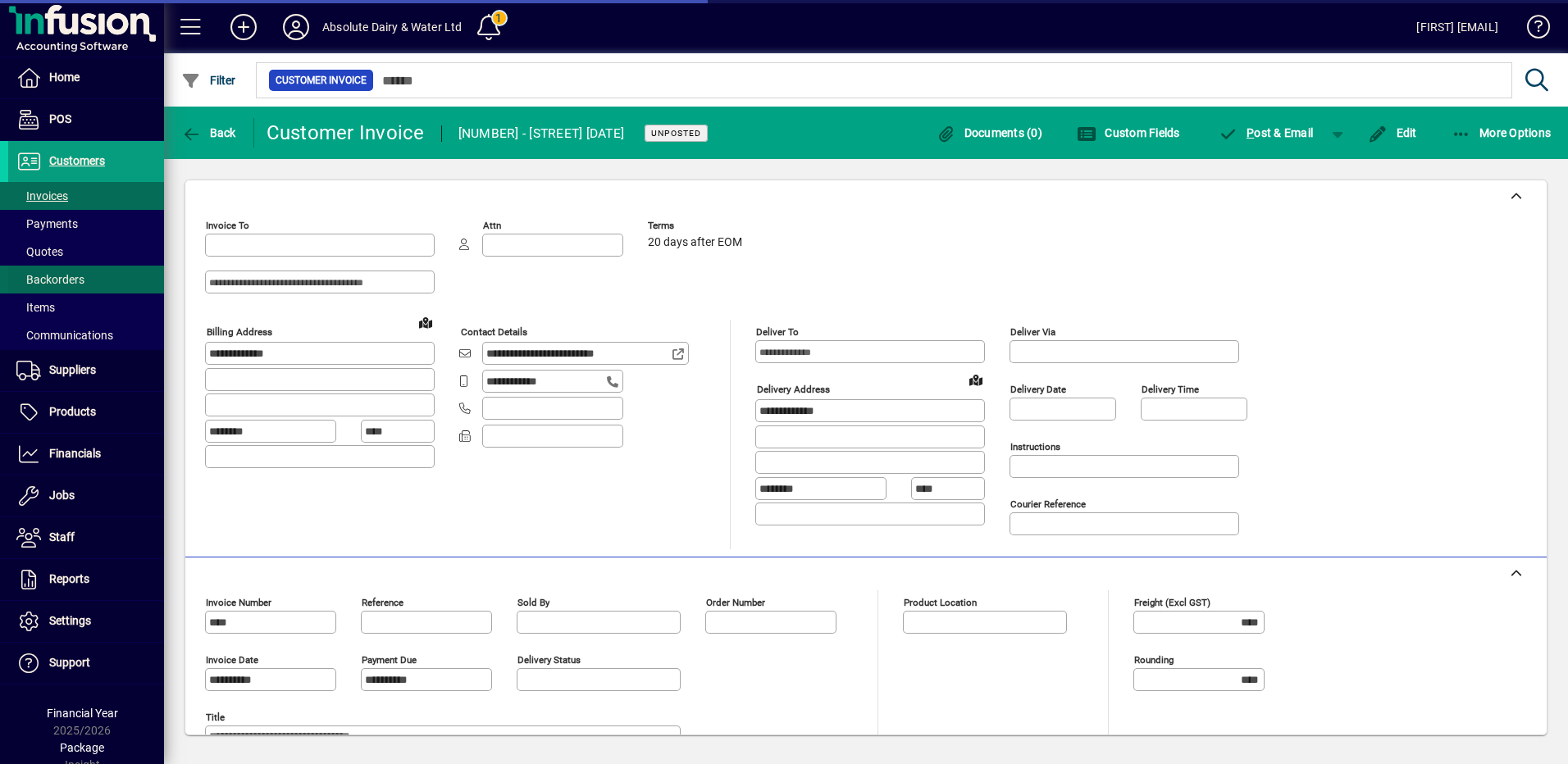 type on "**********" 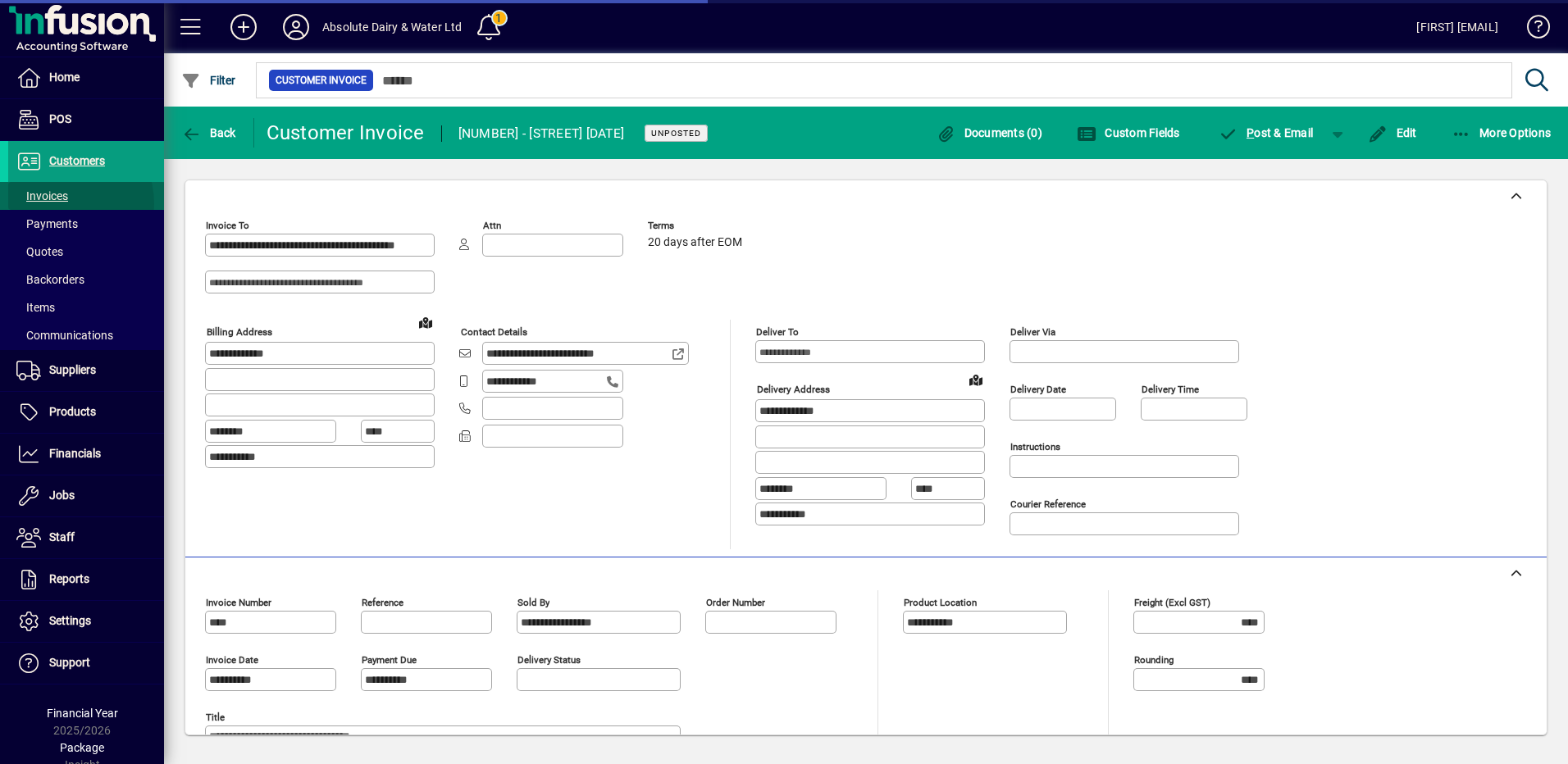 click on "Invoices" at bounding box center [38, 196] 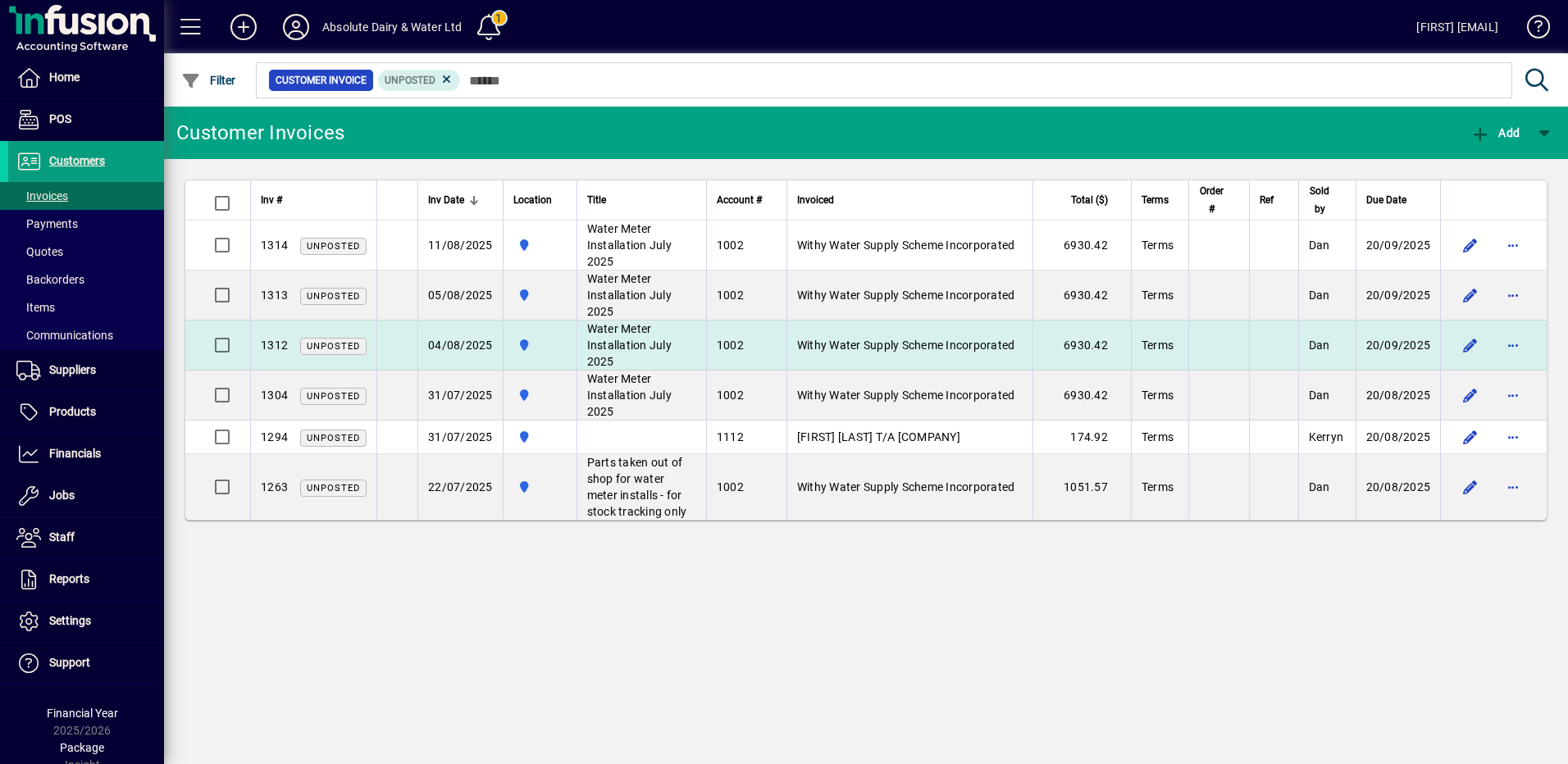 click on "Withy Water Supply Scheme Incorporated" at bounding box center (909, 345) 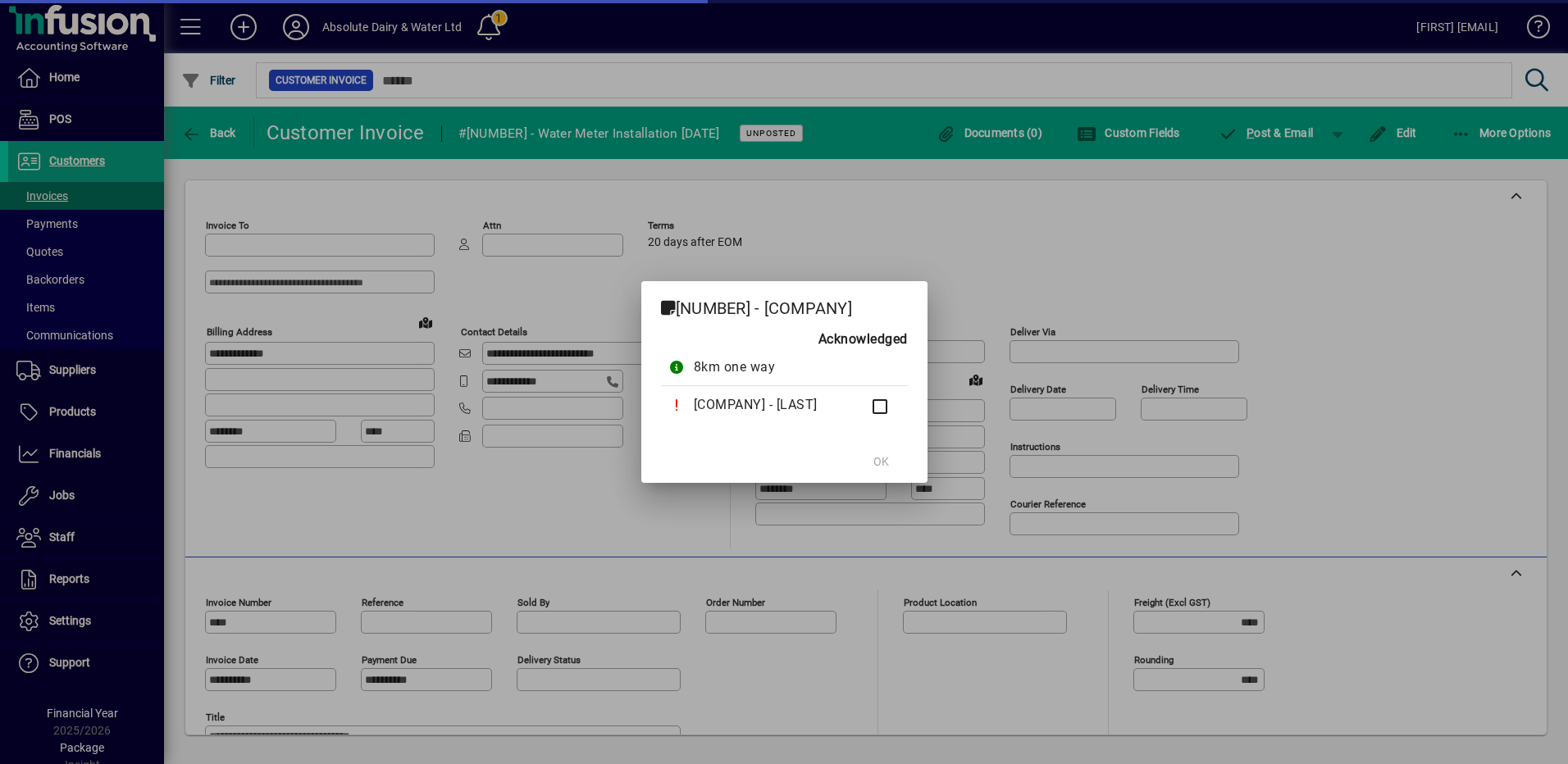 type on "**********" 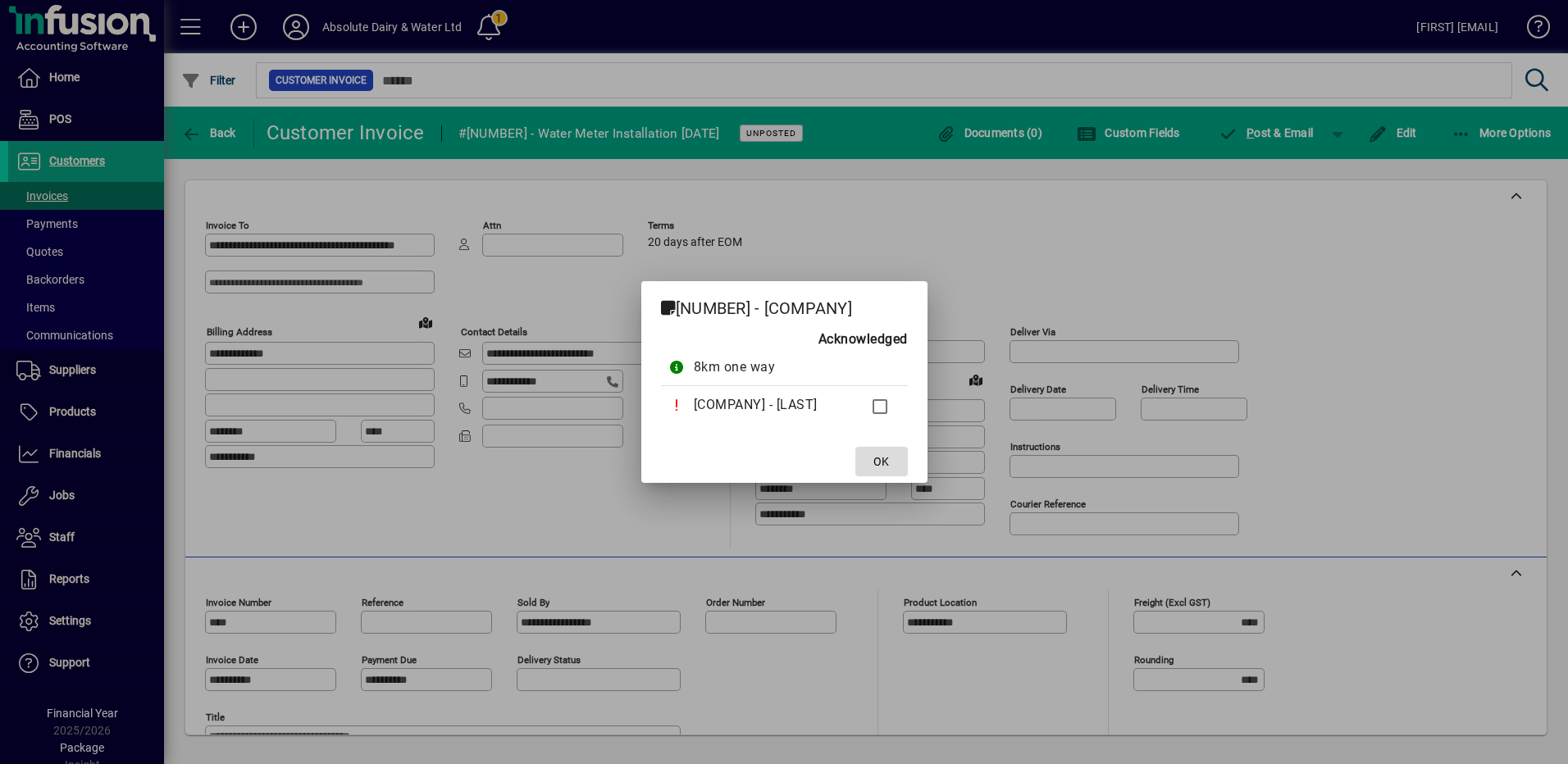 click 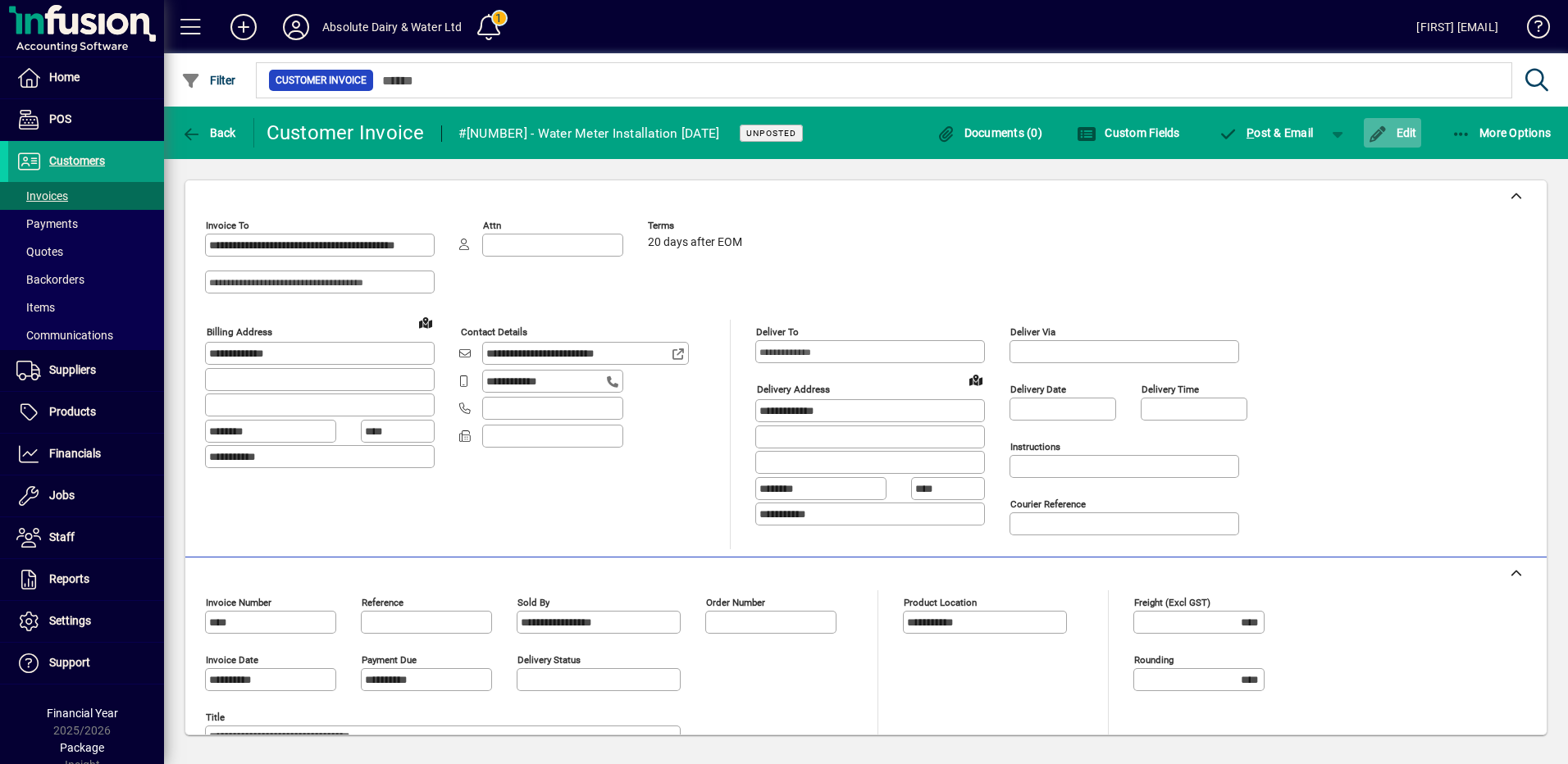 click on "Edit" 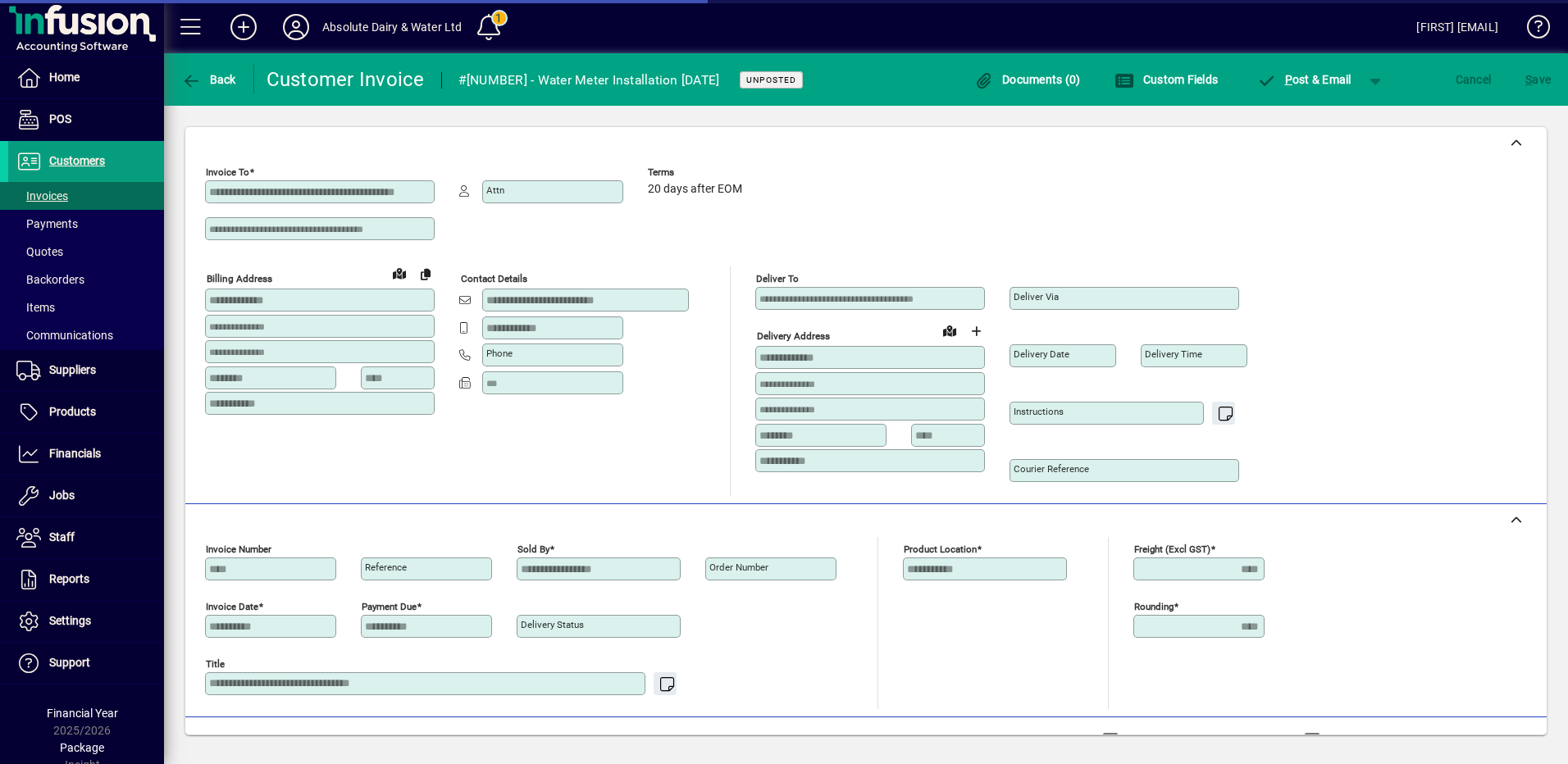 scroll, scrollTop: 492, scrollLeft: 0, axis: vertical 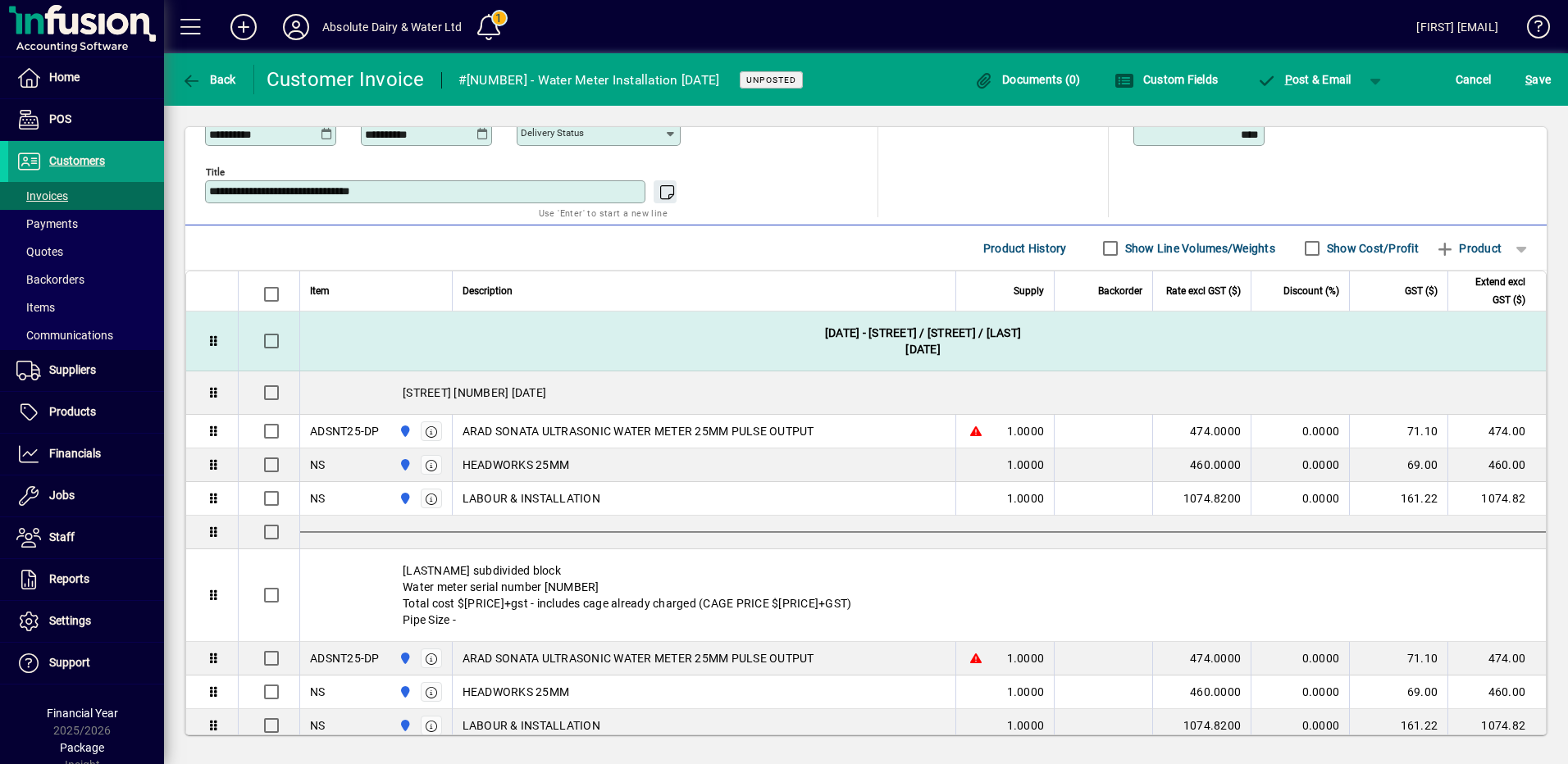 click on "Water Meter Installation July 2025 - Le Lievre farm cottage / Le Lievre subdivided block / Moody
Meters installed 31/07/2025" at bounding box center [923, 341] 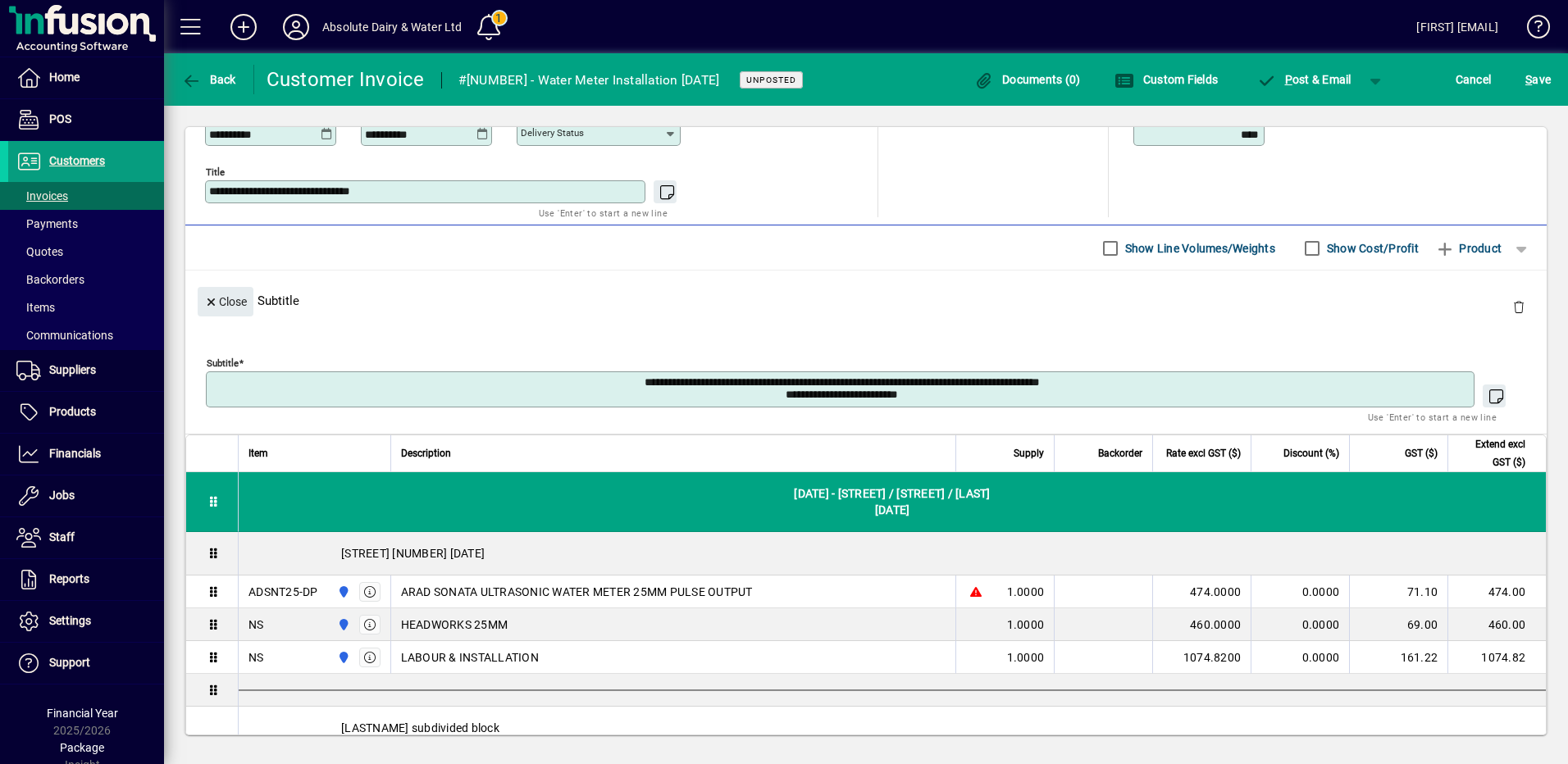 drag, startPoint x: 1100, startPoint y: 381, endPoint x: 711, endPoint y: 380, distance: 389.0013 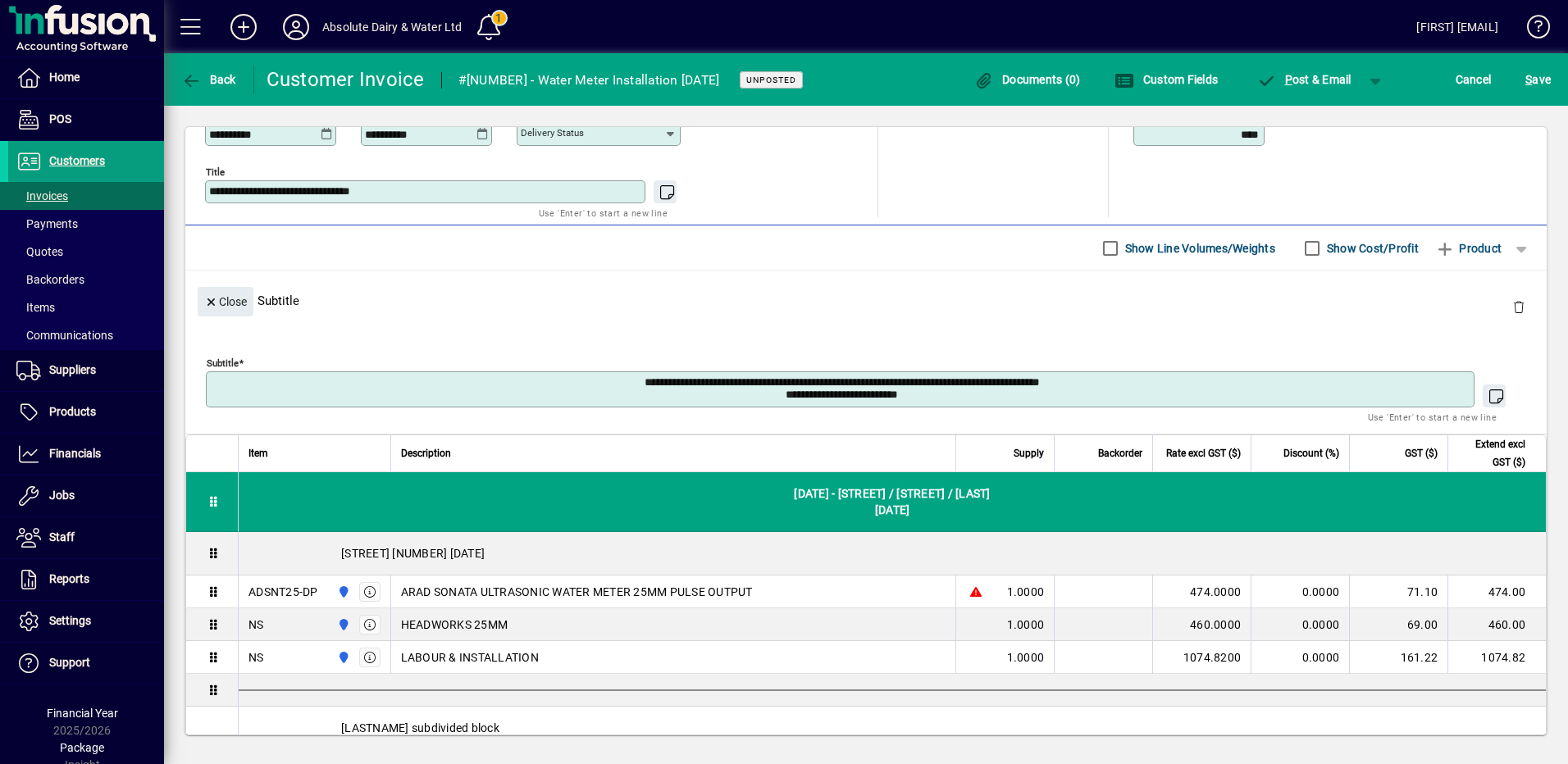 click on "**********" at bounding box center (841, 389) 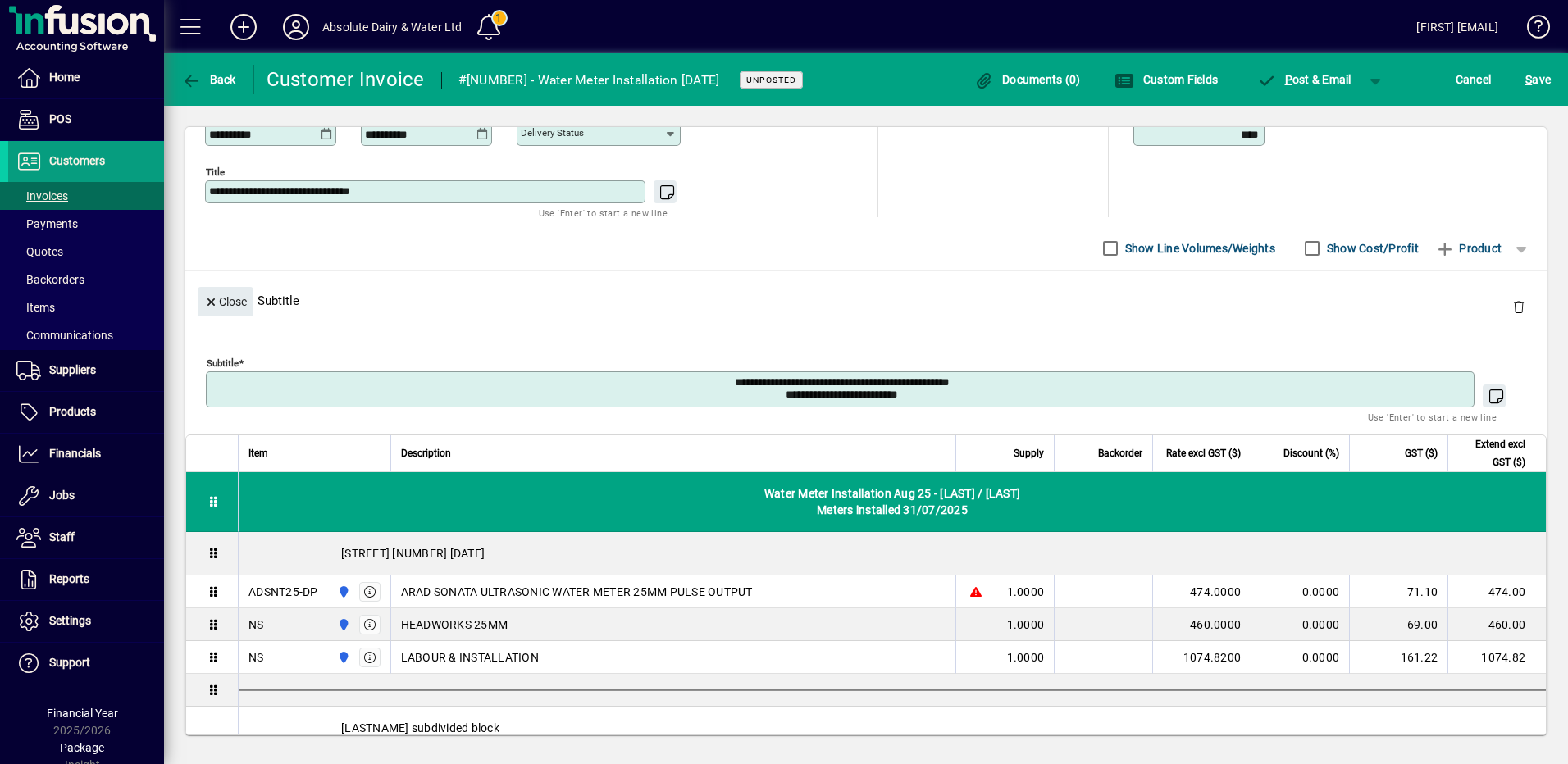 type on "**********" 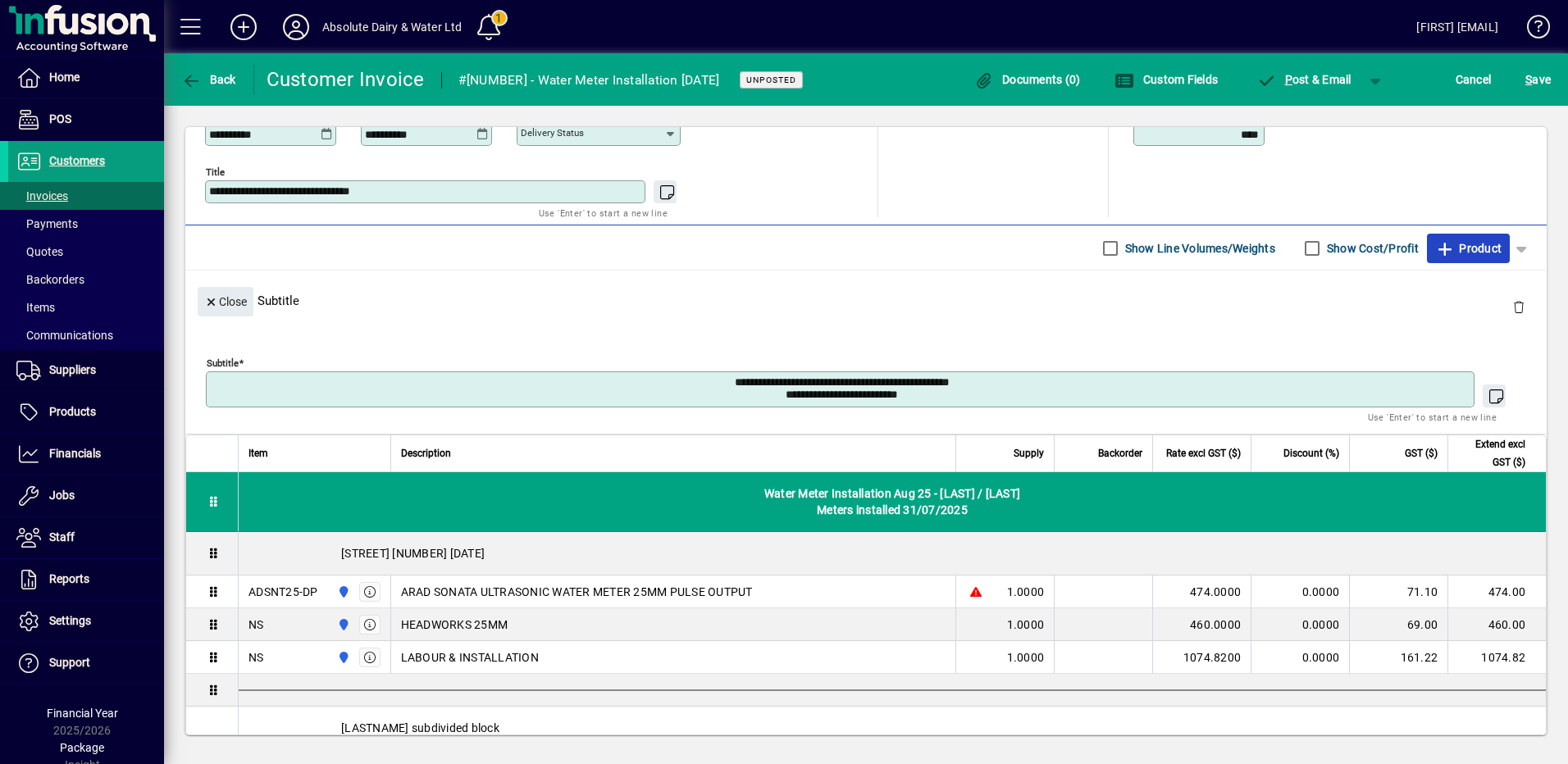 type 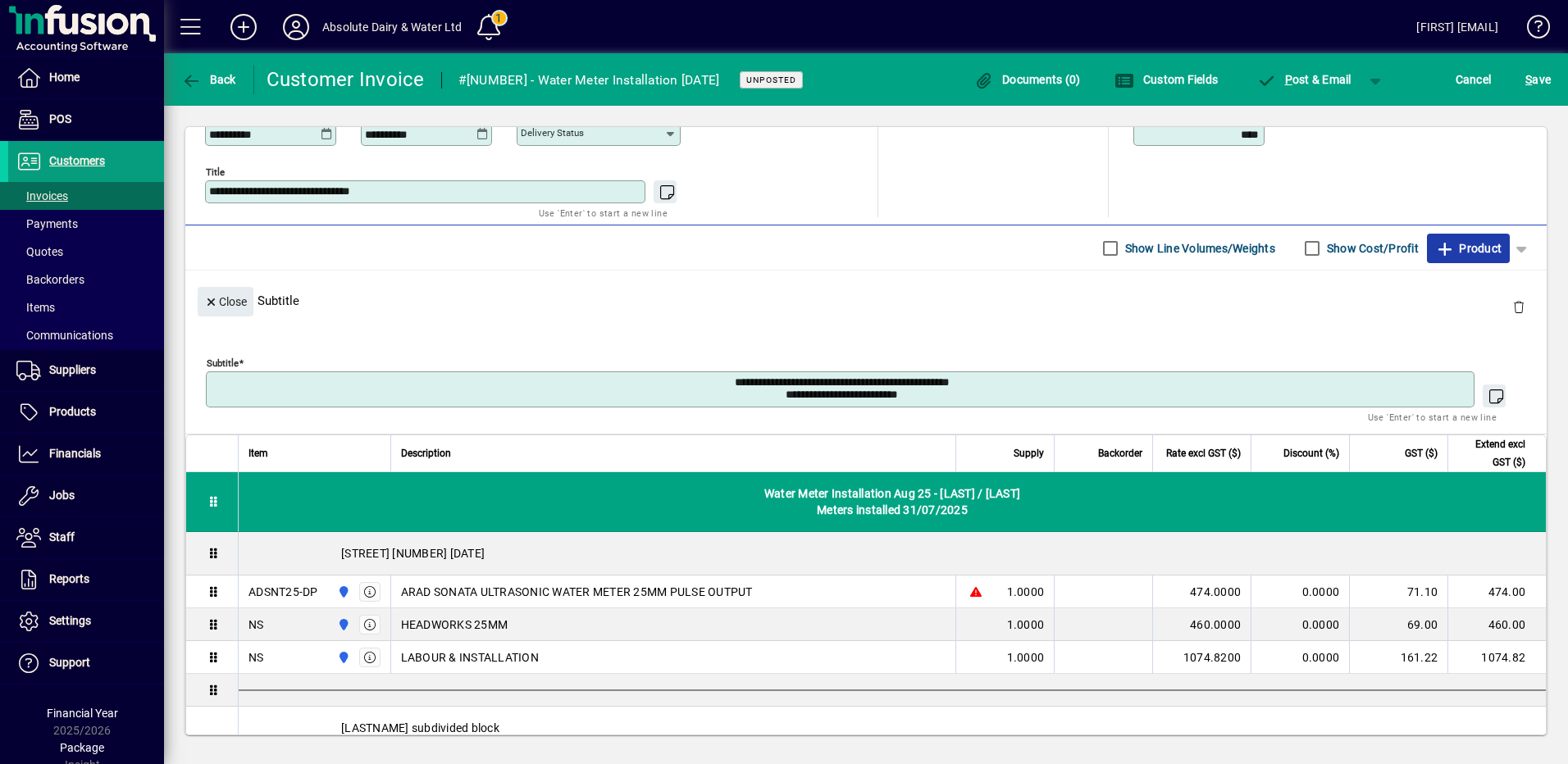 scroll, scrollTop: 525, scrollLeft: 0, axis: vertical 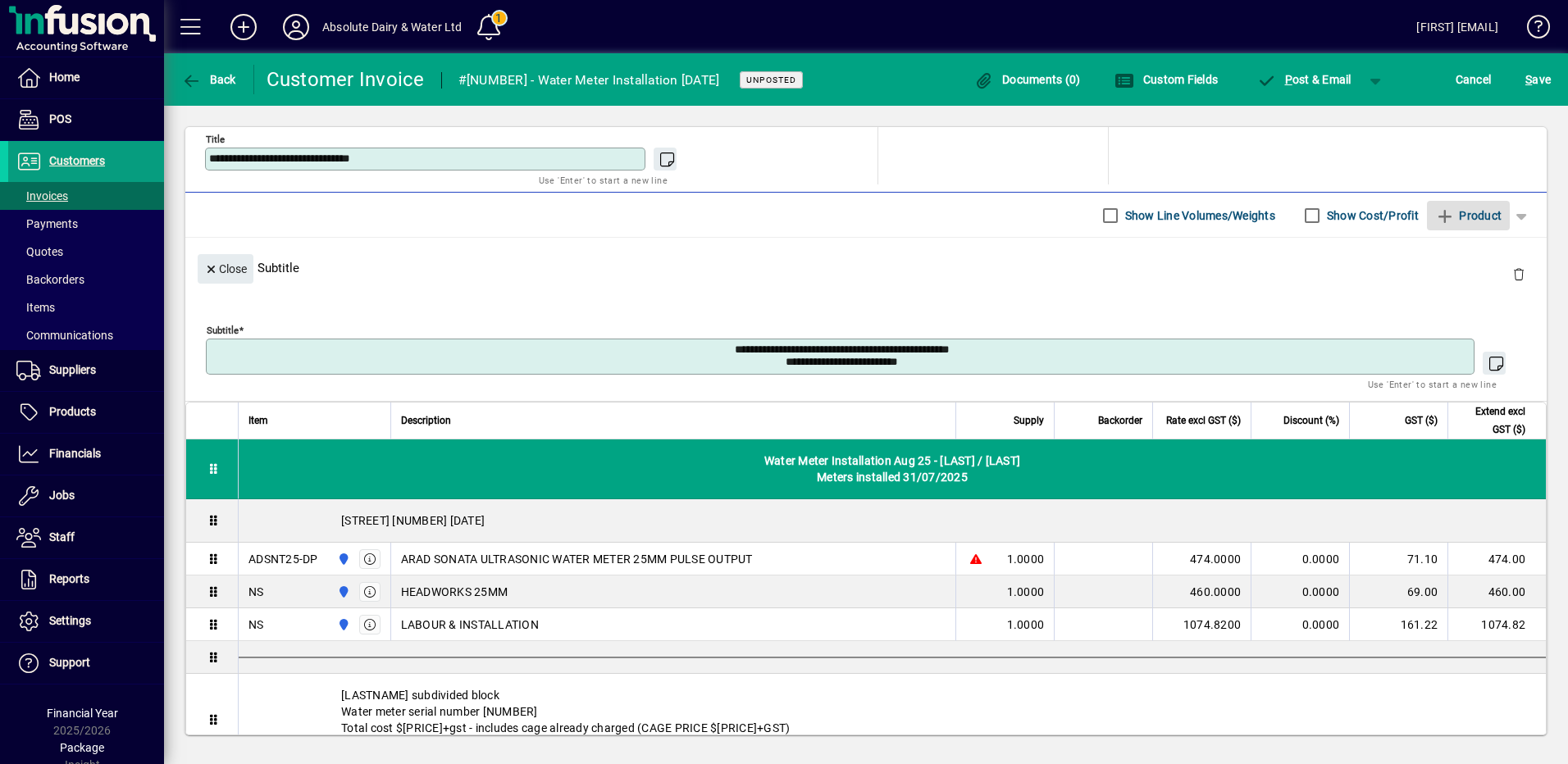 click on "**********" at bounding box center (841, 357) 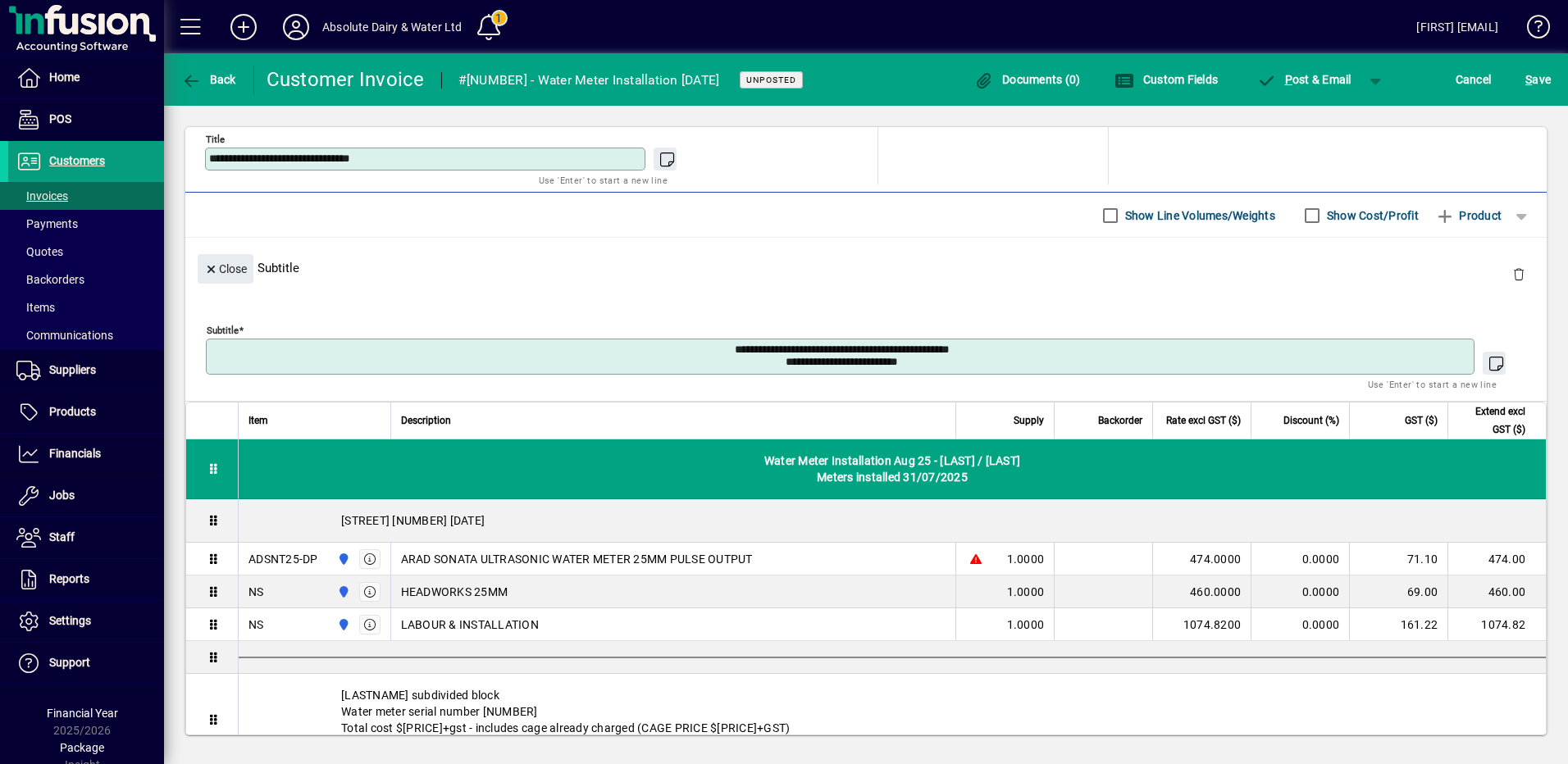 drag, startPoint x: 930, startPoint y: 360, endPoint x: 850, endPoint y: 369, distance: 80.50466 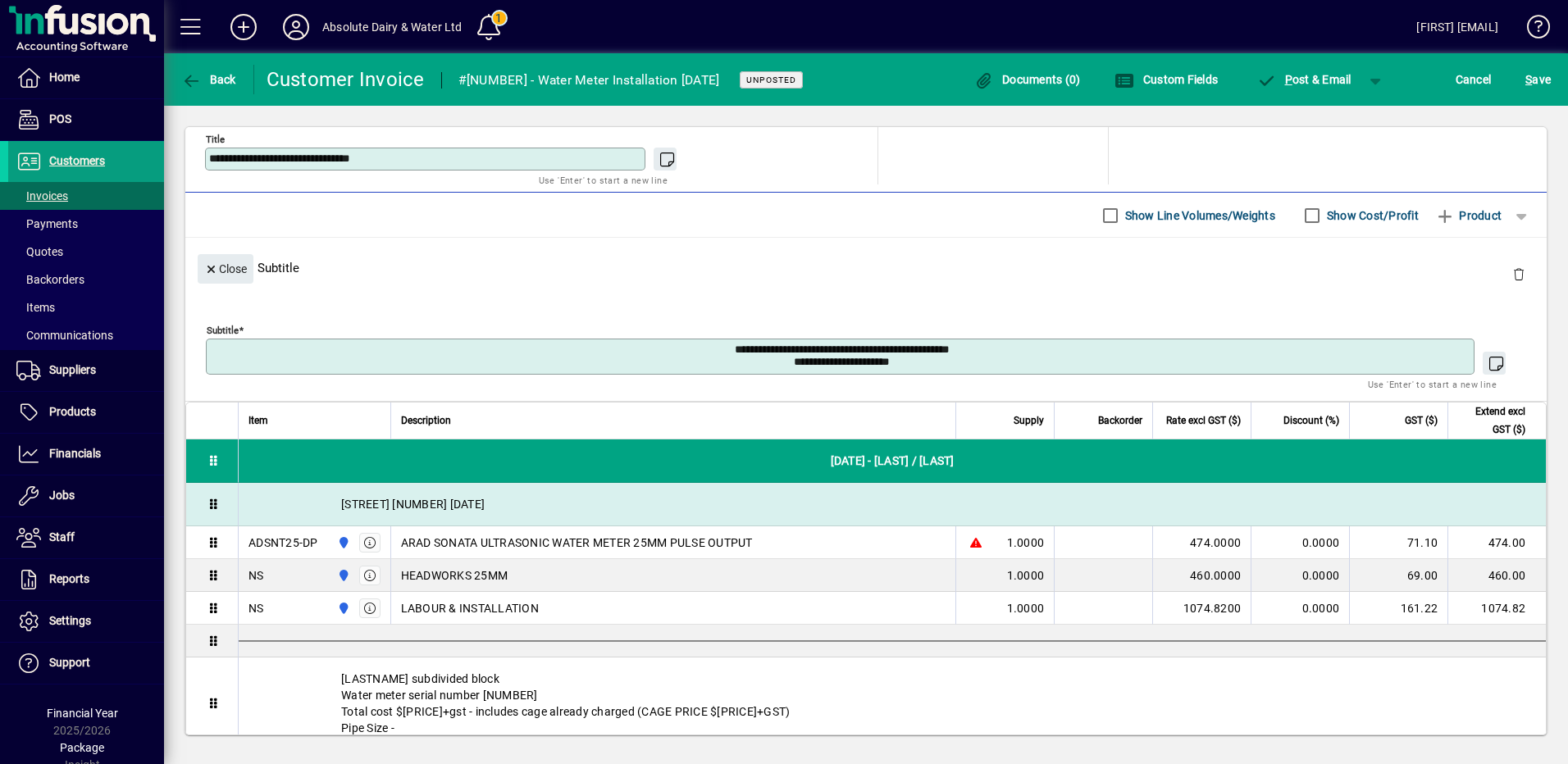 click on "Le Lievre - farm cottage
Water meter serial number 25L000045
Total cost $3030.82+gst - includes cage already charged (CAGE PRICE $1022.00+GST)
Pipe Size" at bounding box center [892, 504] 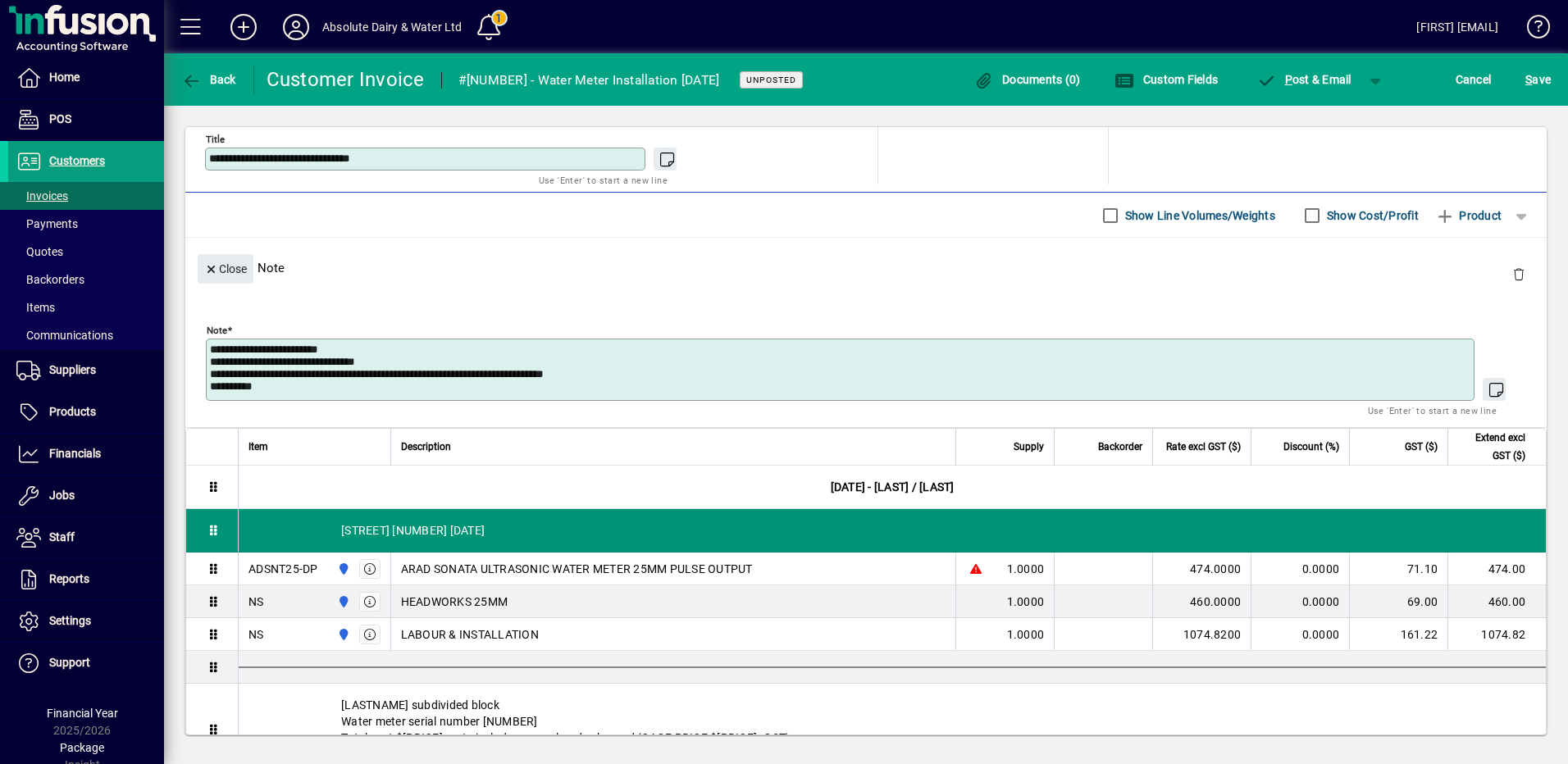 click on "Le Lievre - farm cottage
Water meter serial number 25L000045
Total cost $3030.82+gst - includes cage already charged (CAGE PRICE $1022.00+GST)
Pipe Size" at bounding box center (892, 530) 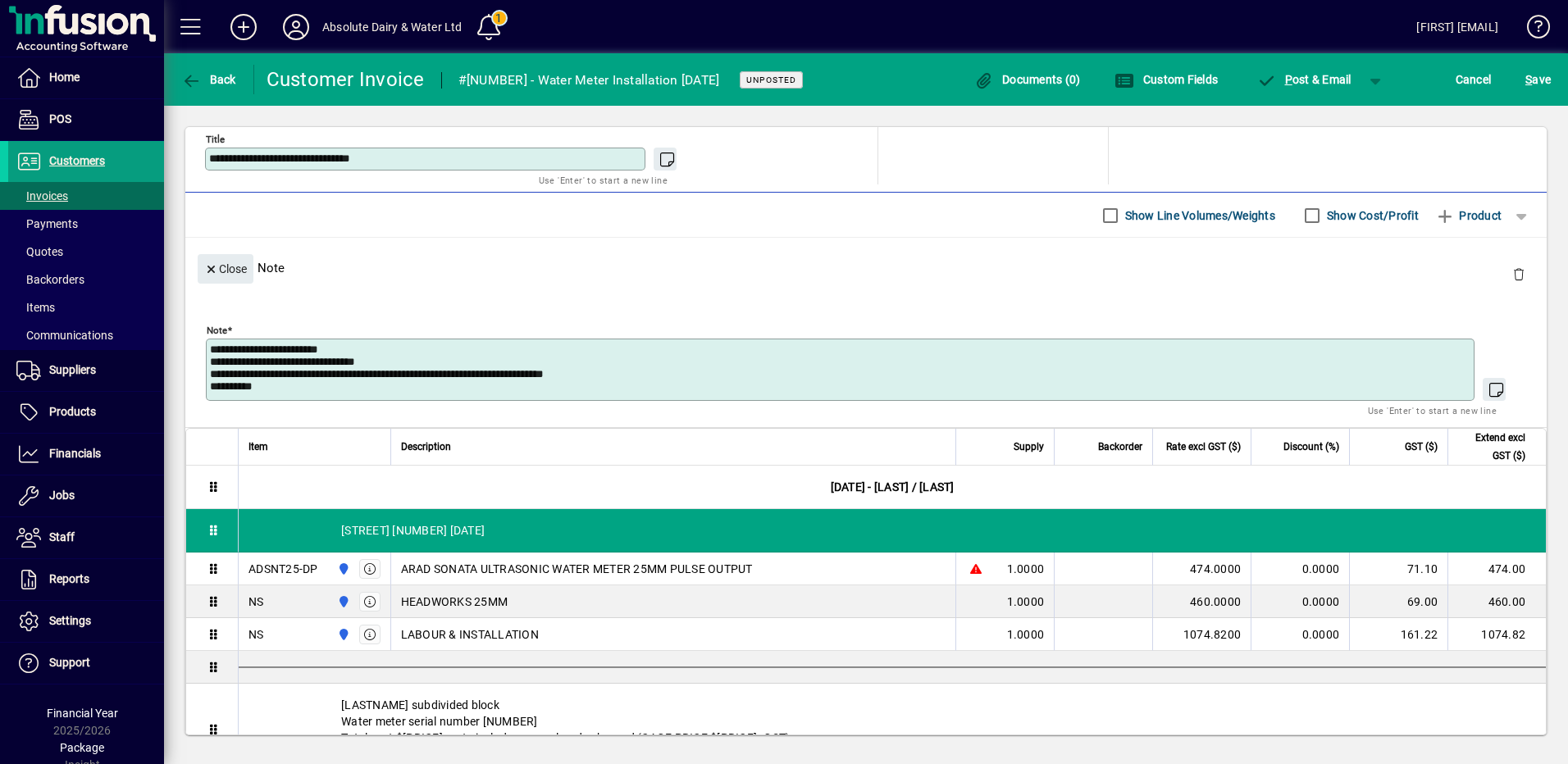 drag, startPoint x: 349, startPoint y: 347, endPoint x: 201, endPoint y: 341, distance: 148.12157 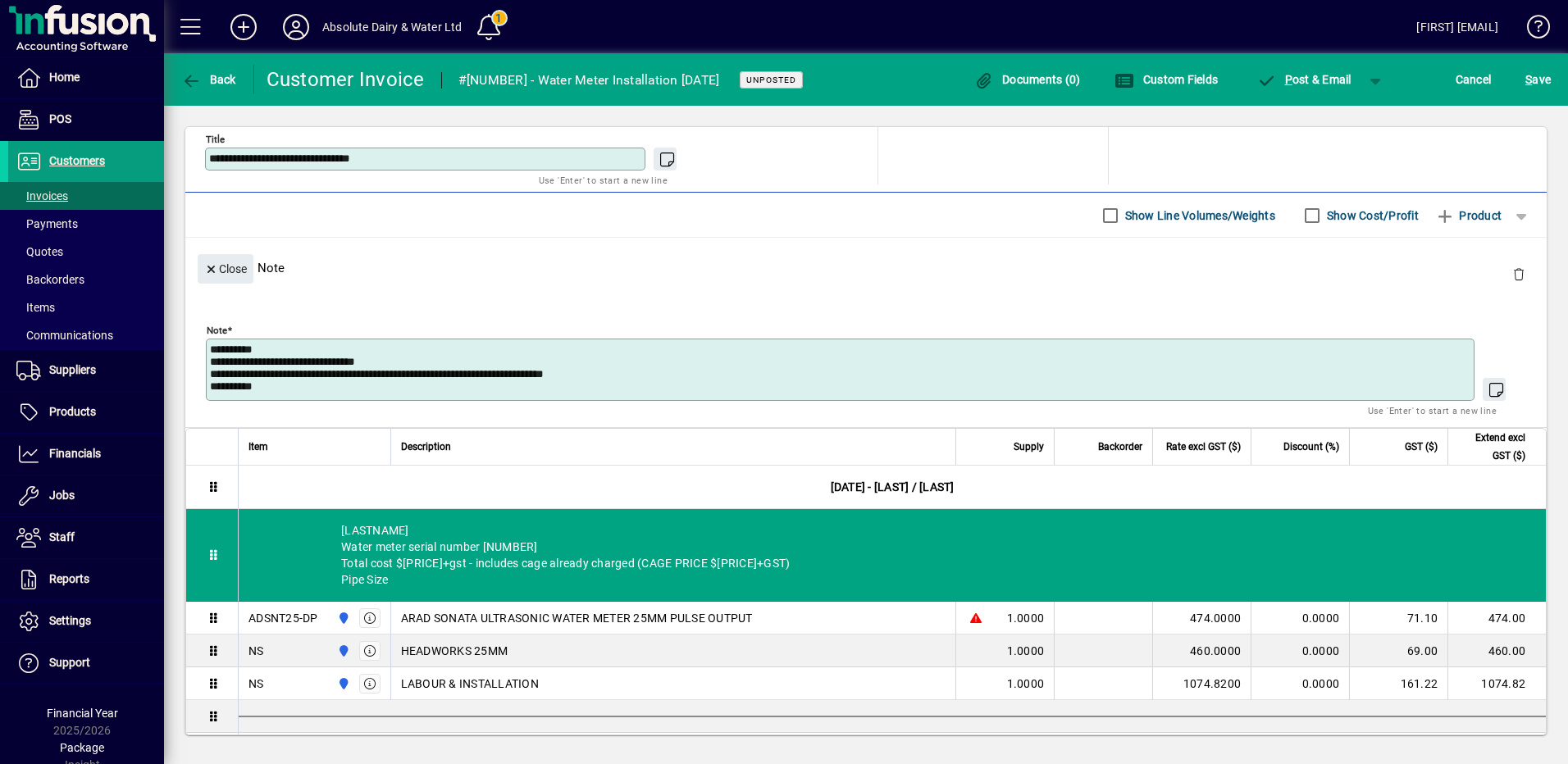 drag, startPoint x: 410, startPoint y: 376, endPoint x: 423, endPoint y: 362, distance: 19.104973 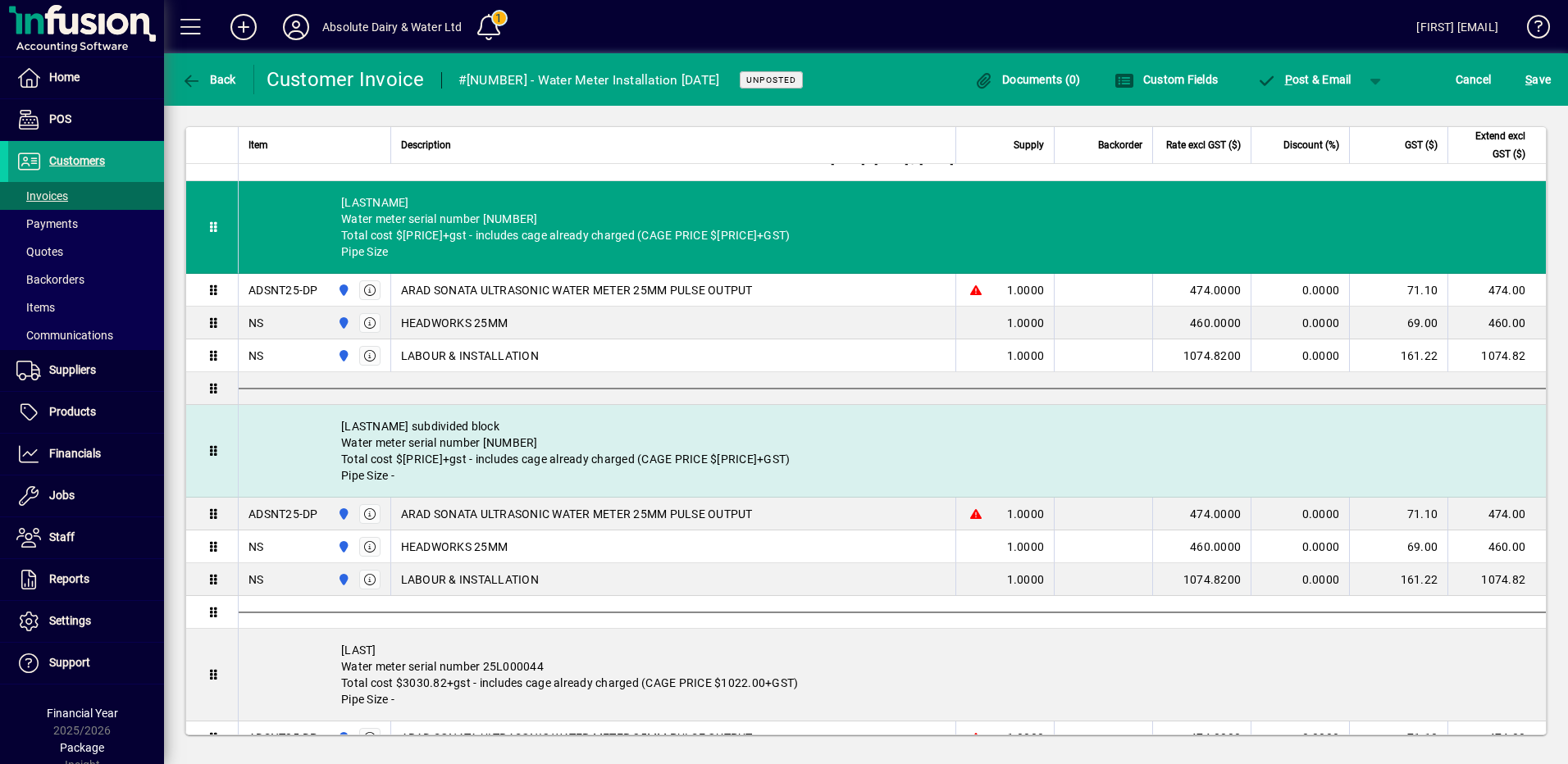click on "Le Lievere subdivided block
Water meter serial number 25L000036
Total cost $3030.82+gst - includes cage already charged (CAGE PRICE $1022.00+GST)
Pipe Size -" at bounding box center [892, 451] 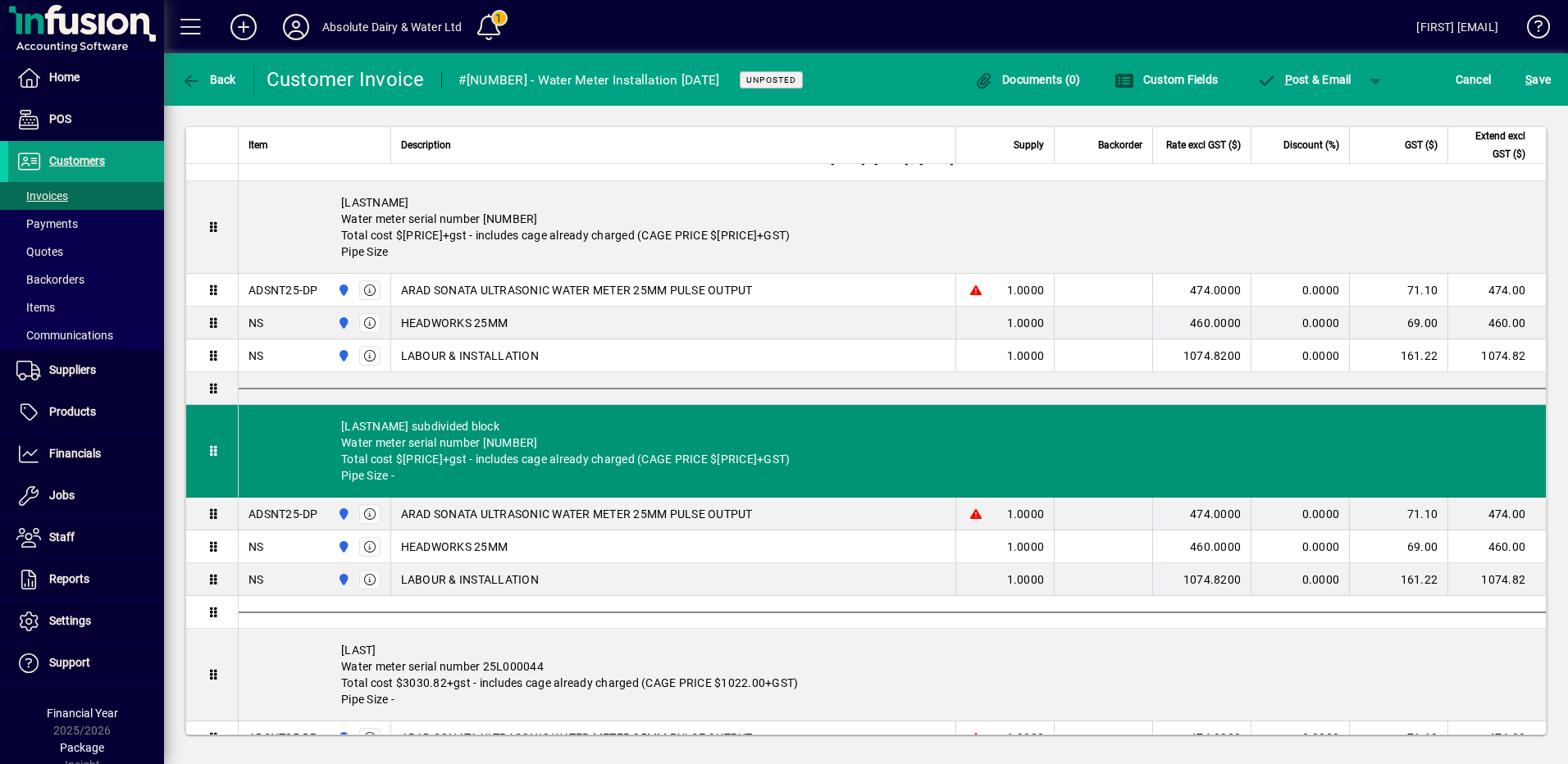 scroll, scrollTop: 444, scrollLeft: 0, axis: vertical 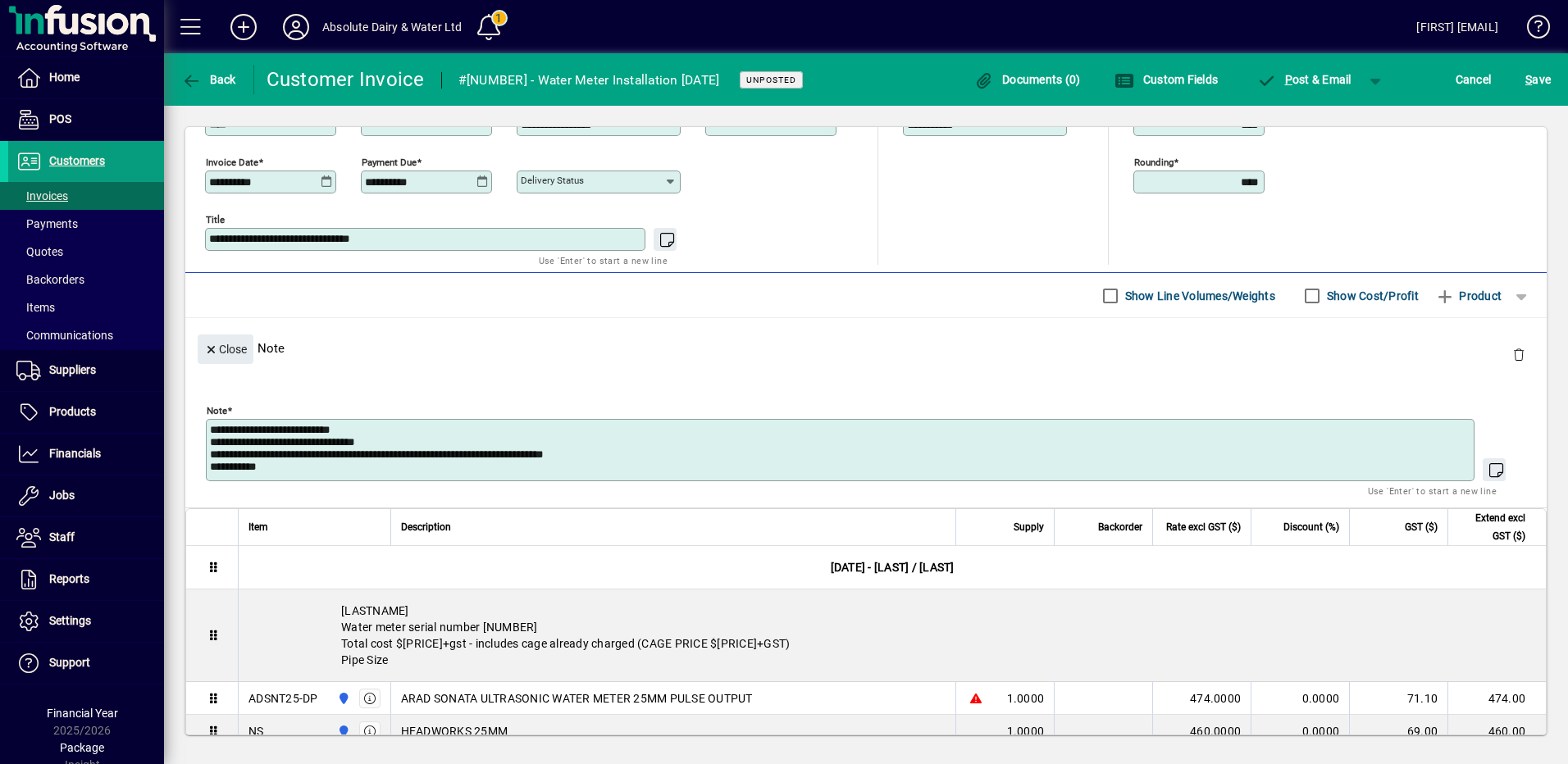 click on "**********" at bounding box center (841, 450) 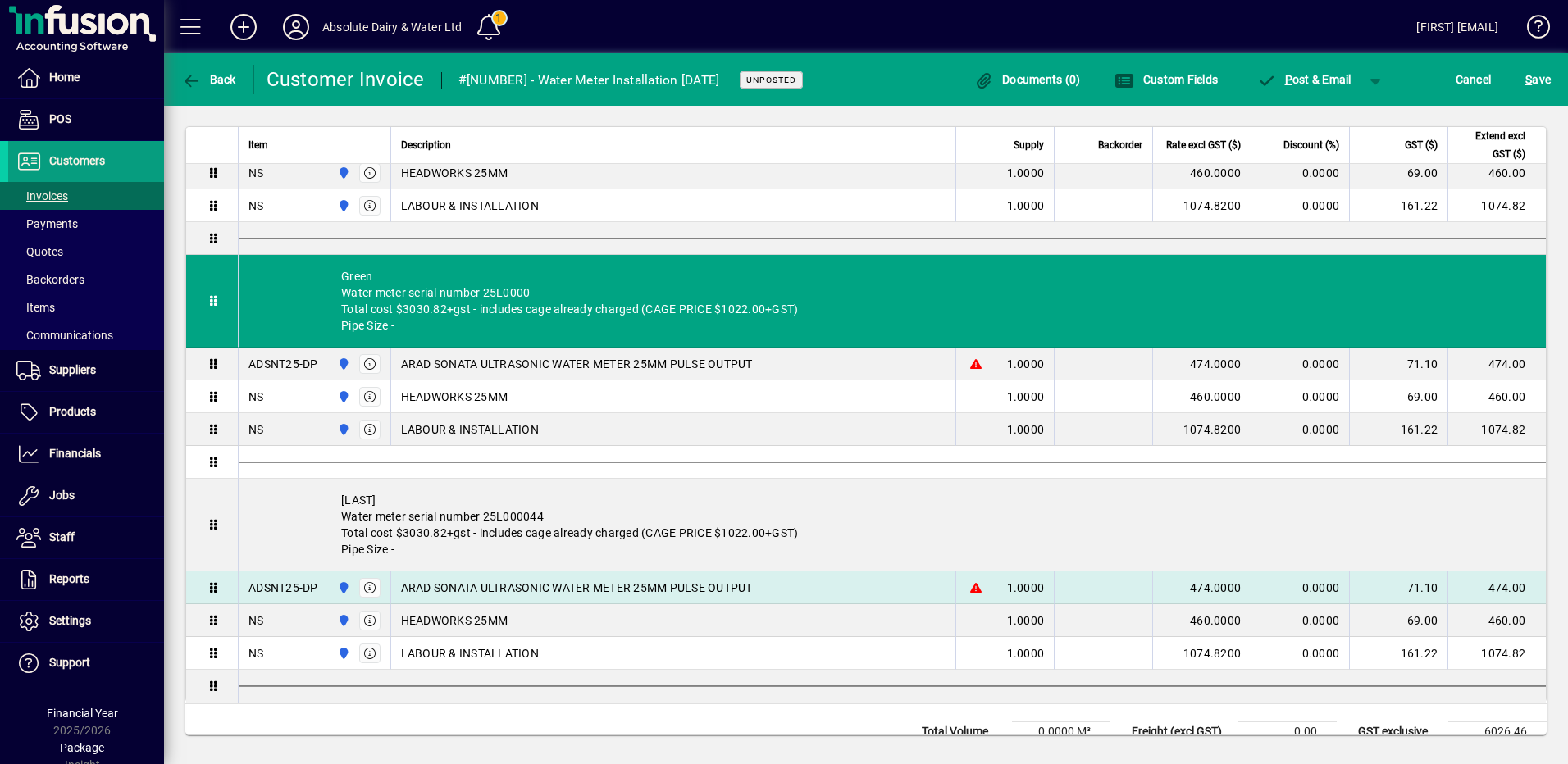 scroll, scrollTop: 1080, scrollLeft: 0, axis: vertical 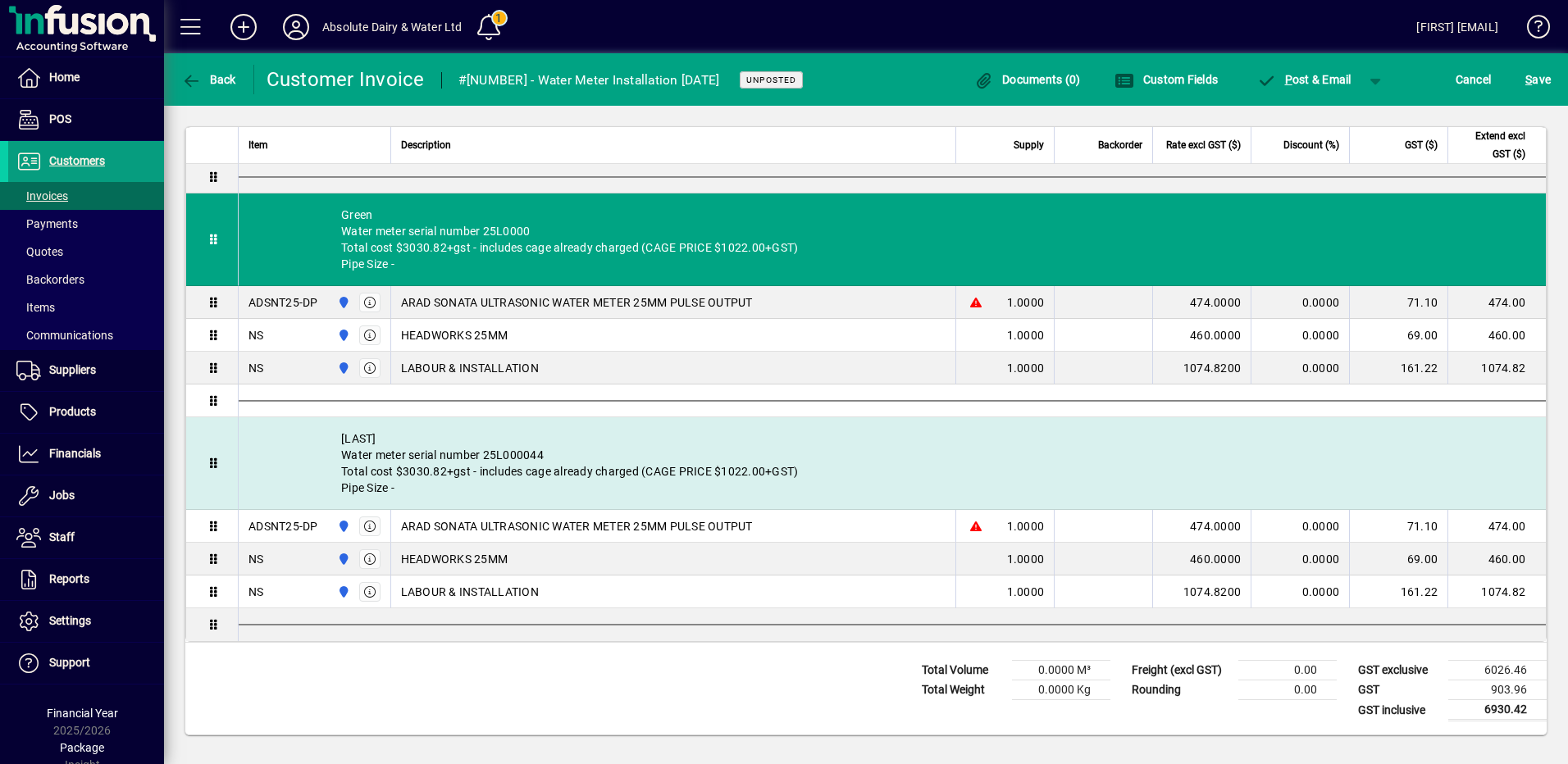 click on "Moody
Water meter serial number 25L000044
Total cost $3030.82+gst - includes cage already charged (CAGE PRICE $1022.00+GST)
Pipe Size -" at bounding box center [892, 463] 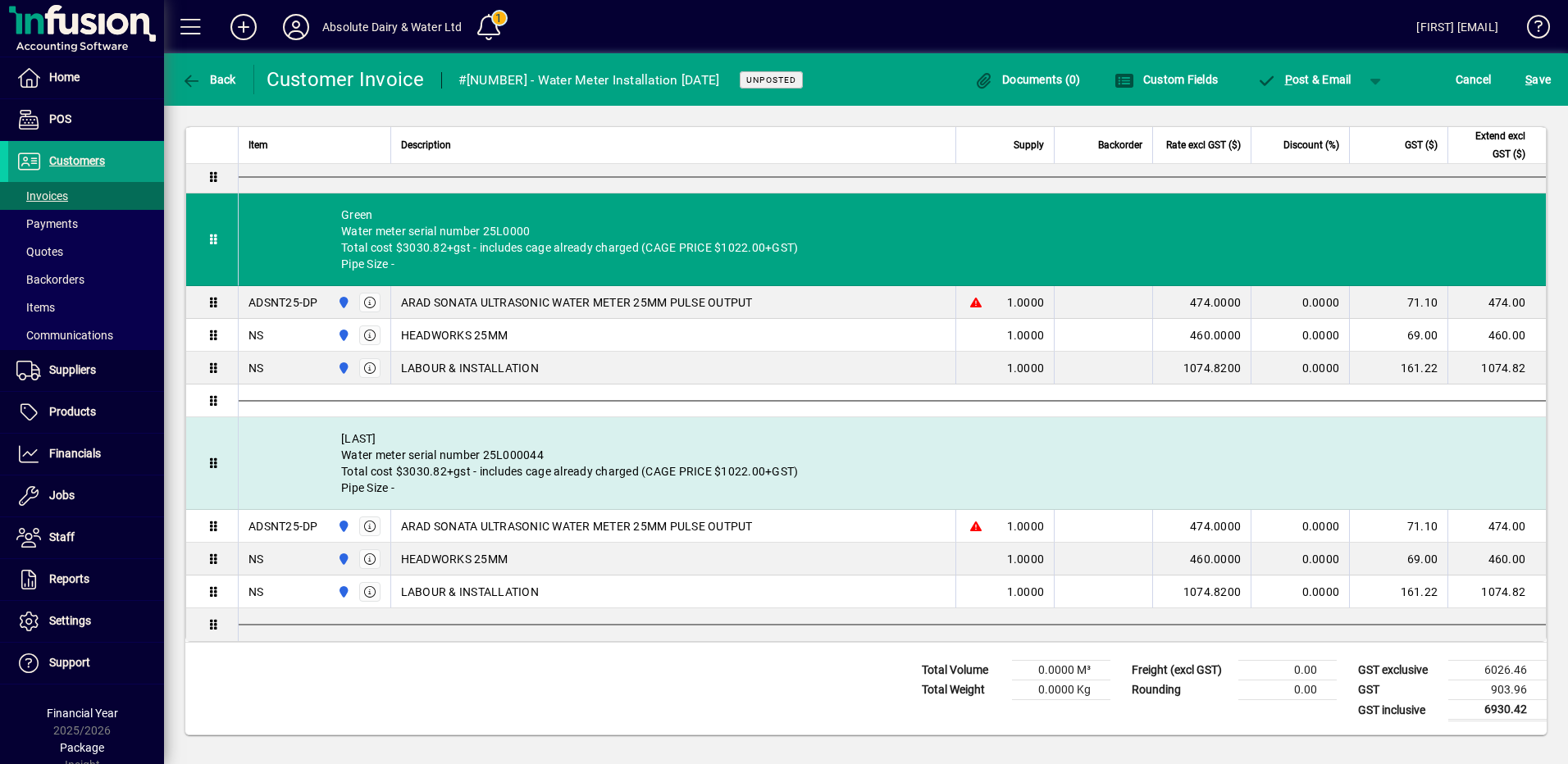 scroll, scrollTop: 444, scrollLeft: 0, axis: vertical 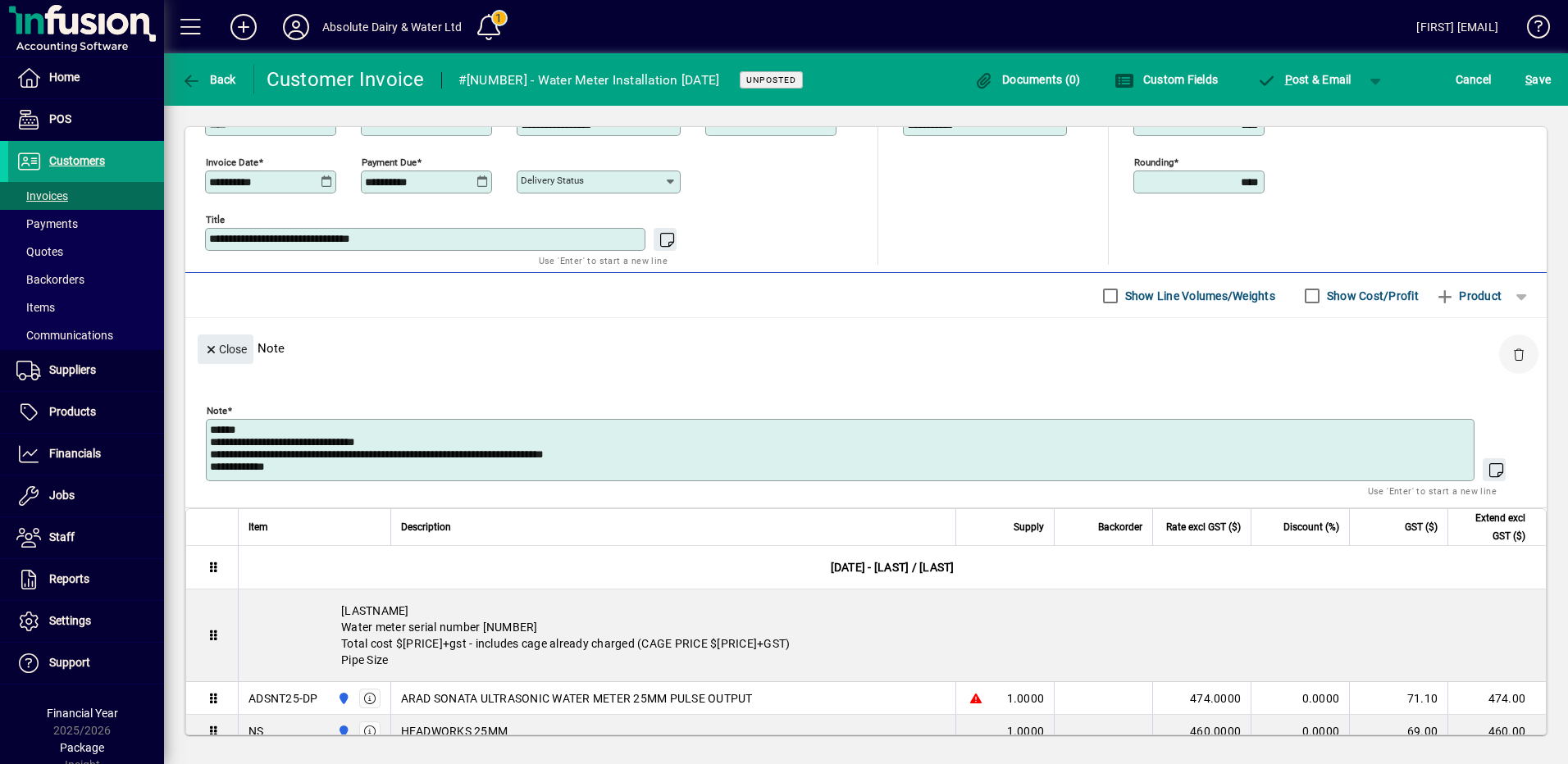 click 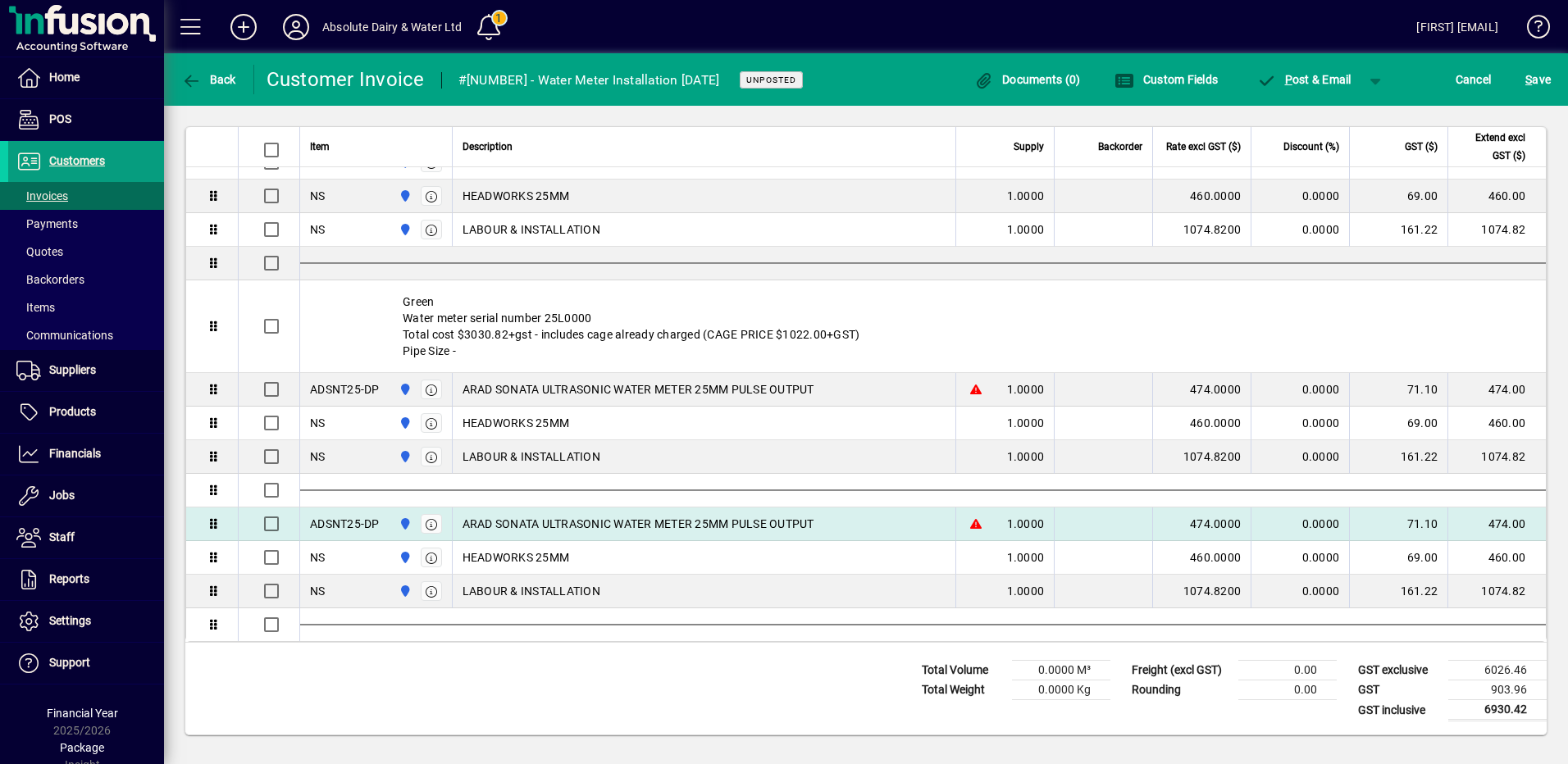 click on "ARAD SONATA ULTRASONIC WATER METER 25MM PULSE OUTPUT" at bounding box center (704, 524) 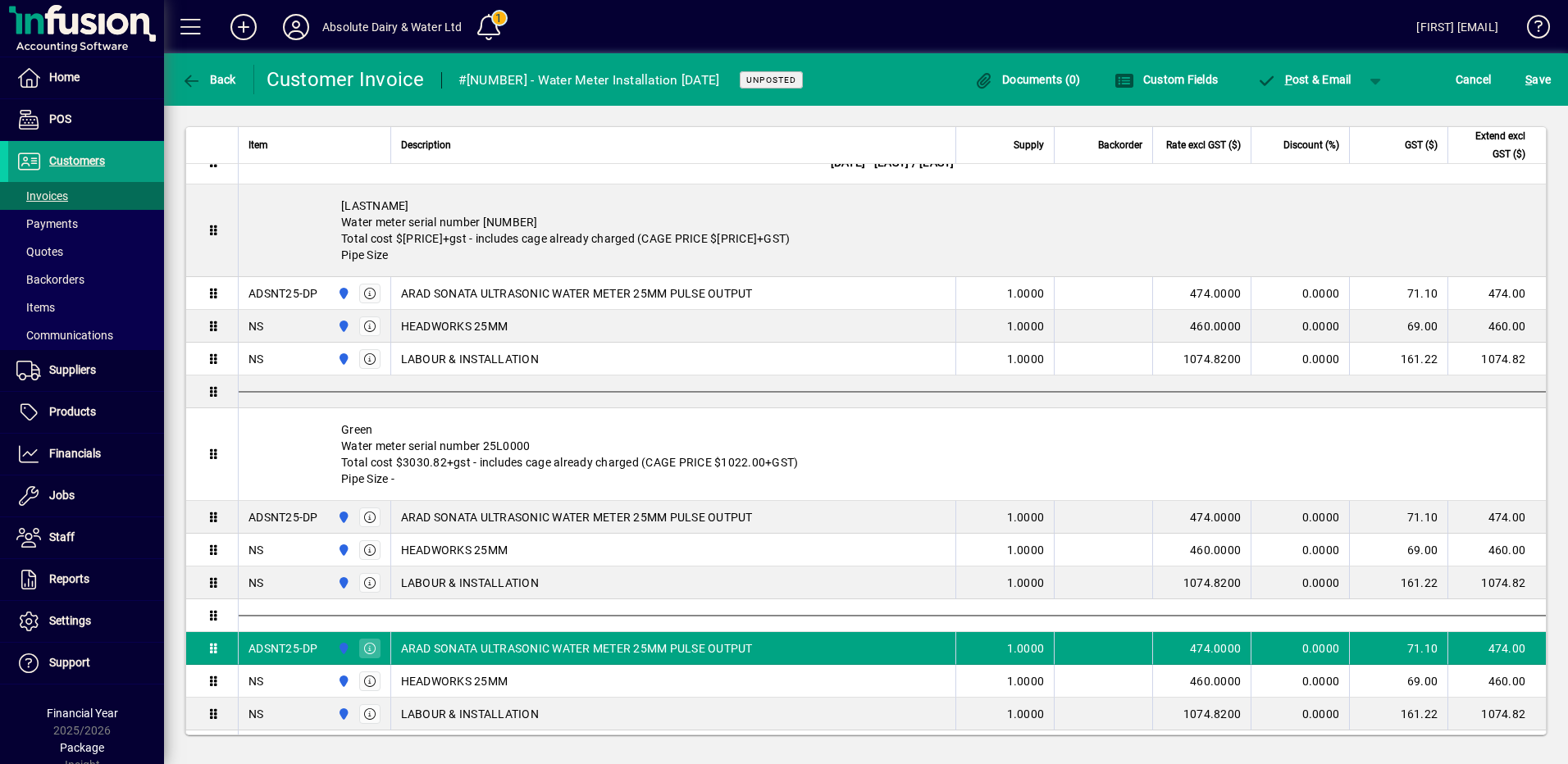 scroll, scrollTop: 444, scrollLeft: 0, axis: vertical 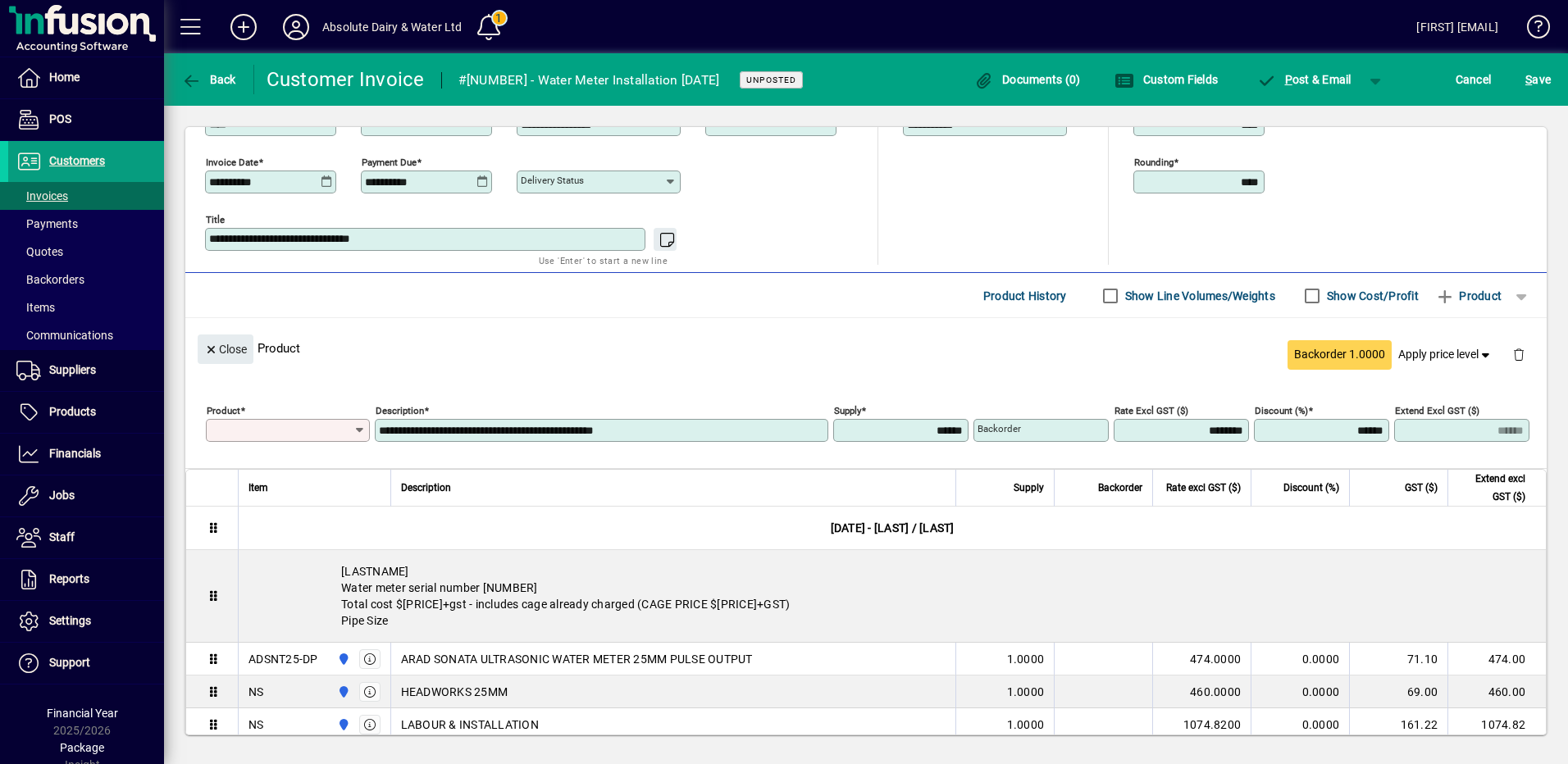 type on "**********" 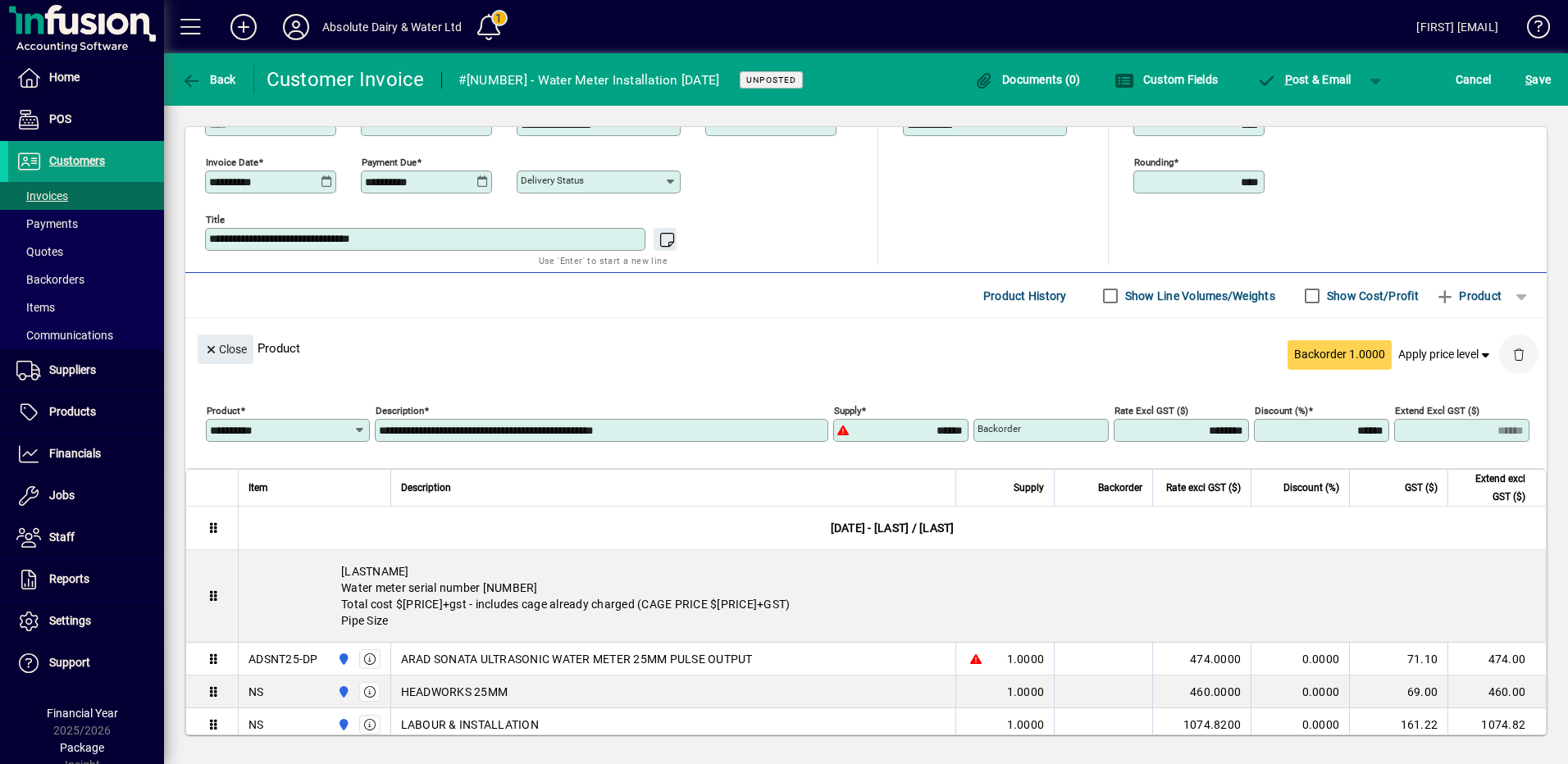 click 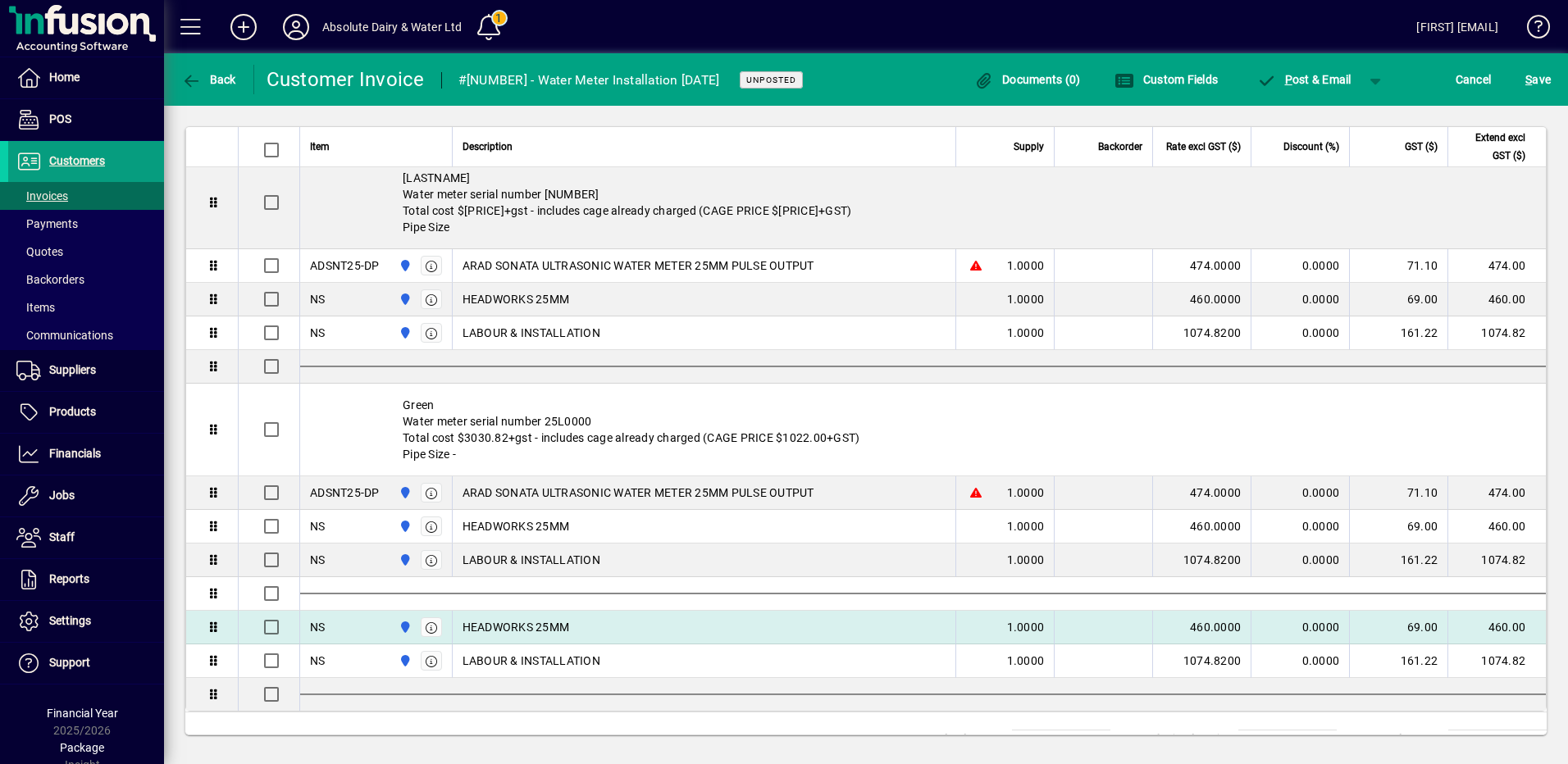 click on "HEADWORKS 25MM" at bounding box center (516, 627) 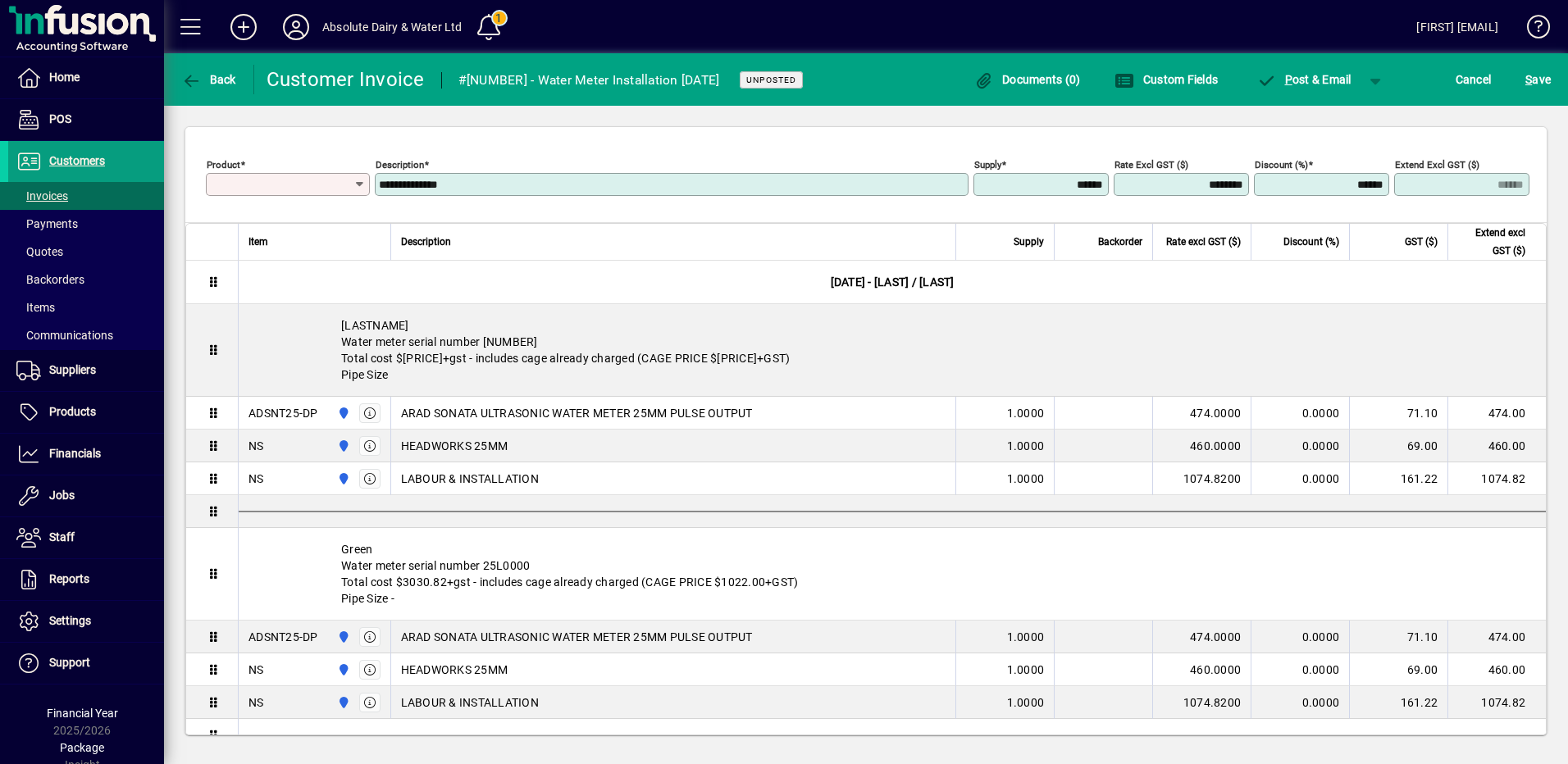 scroll, scrollTop: 444, scrollLeft: 0, axis: vertical 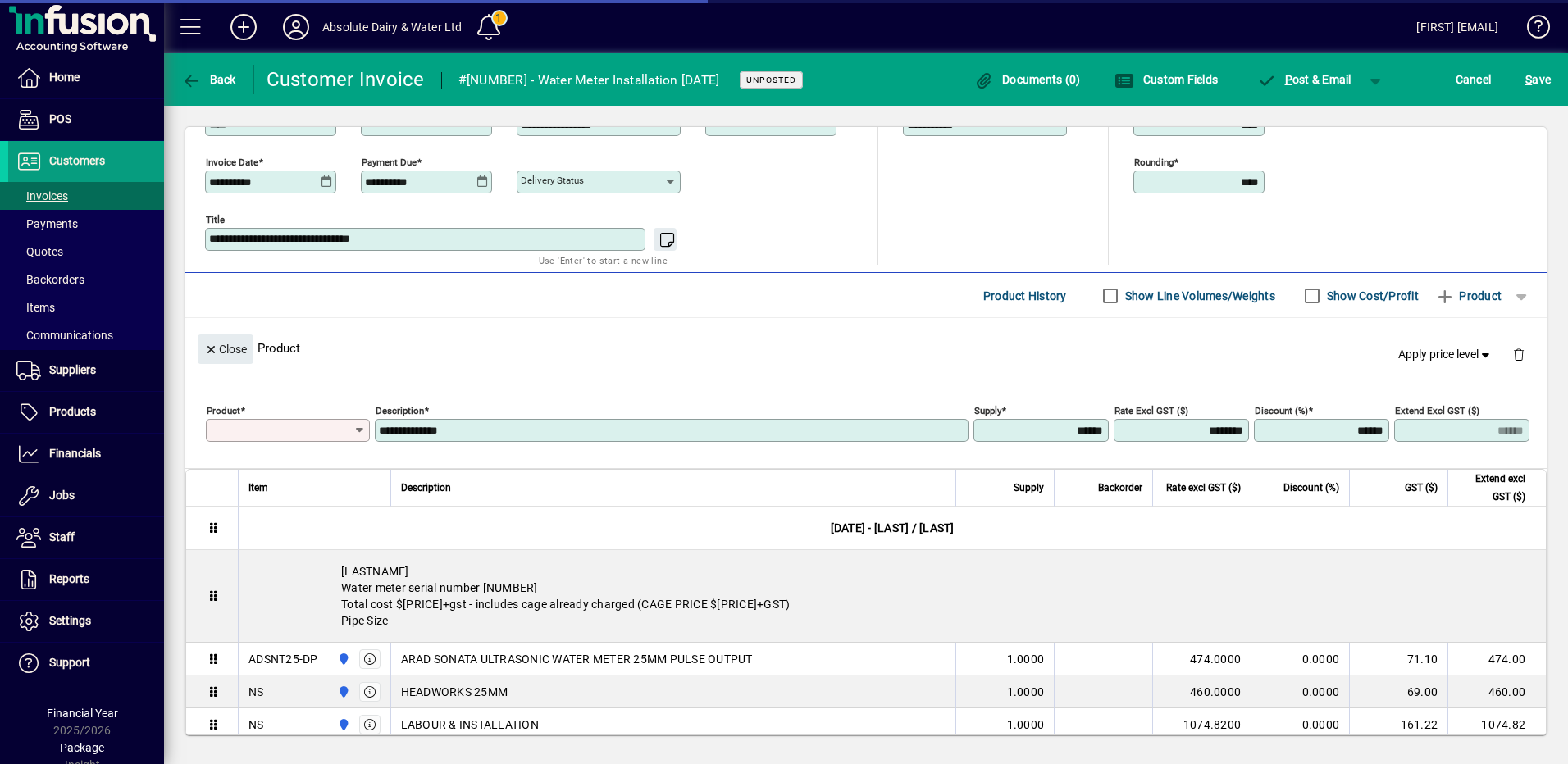 type on "**" 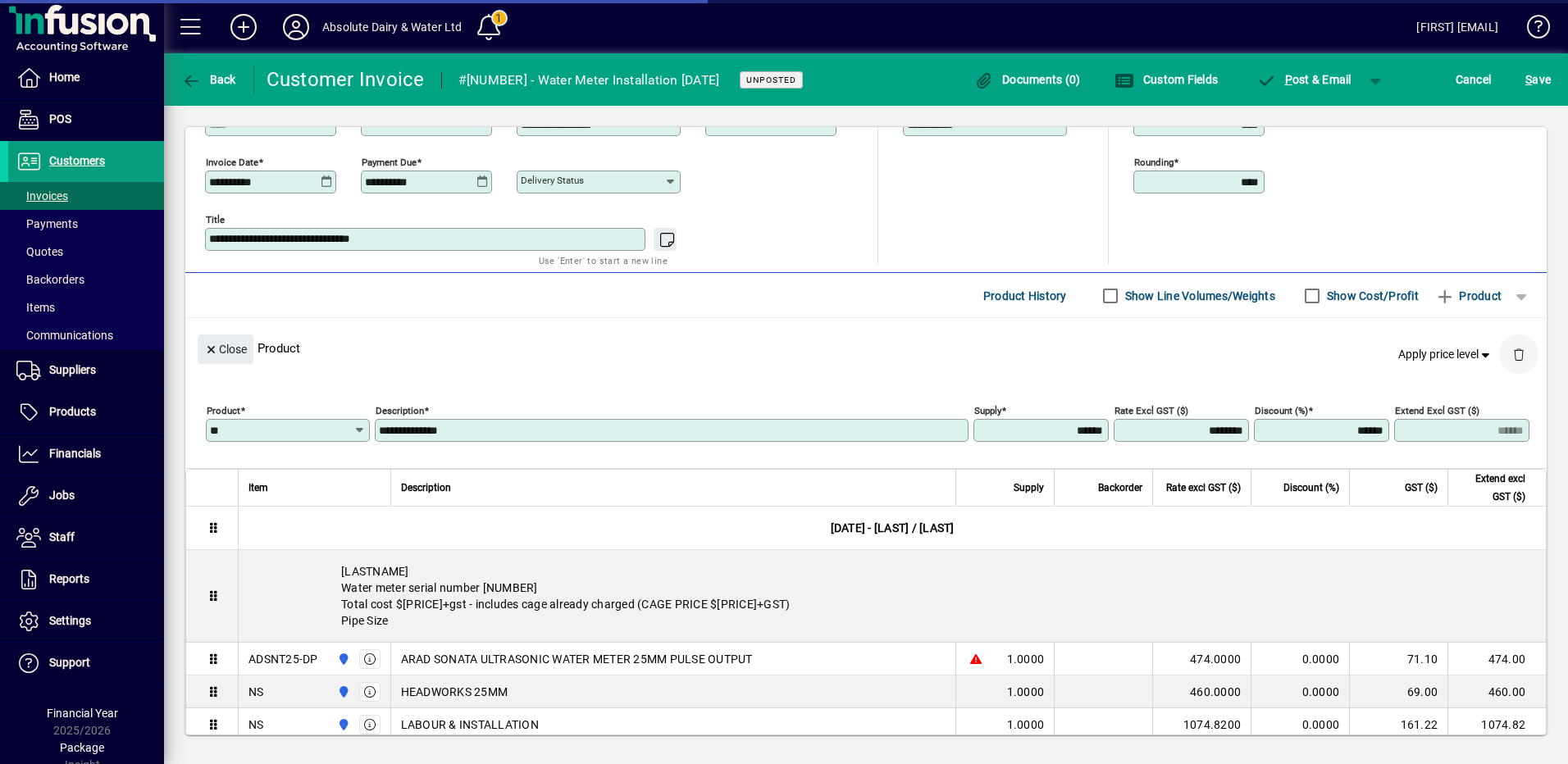 click 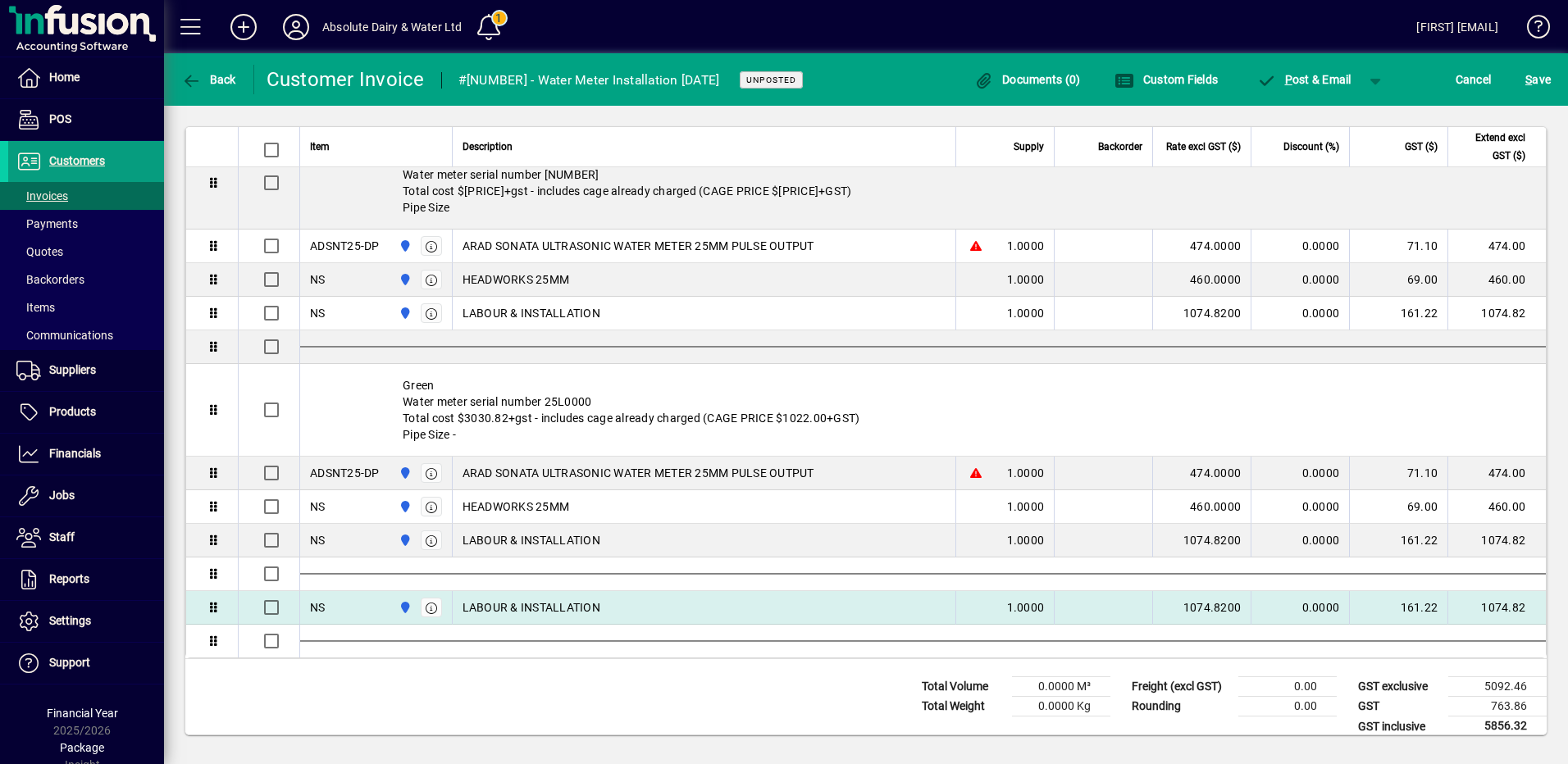 scroll, scrollTop: 743, scrollLeft: 0, axis: vertical 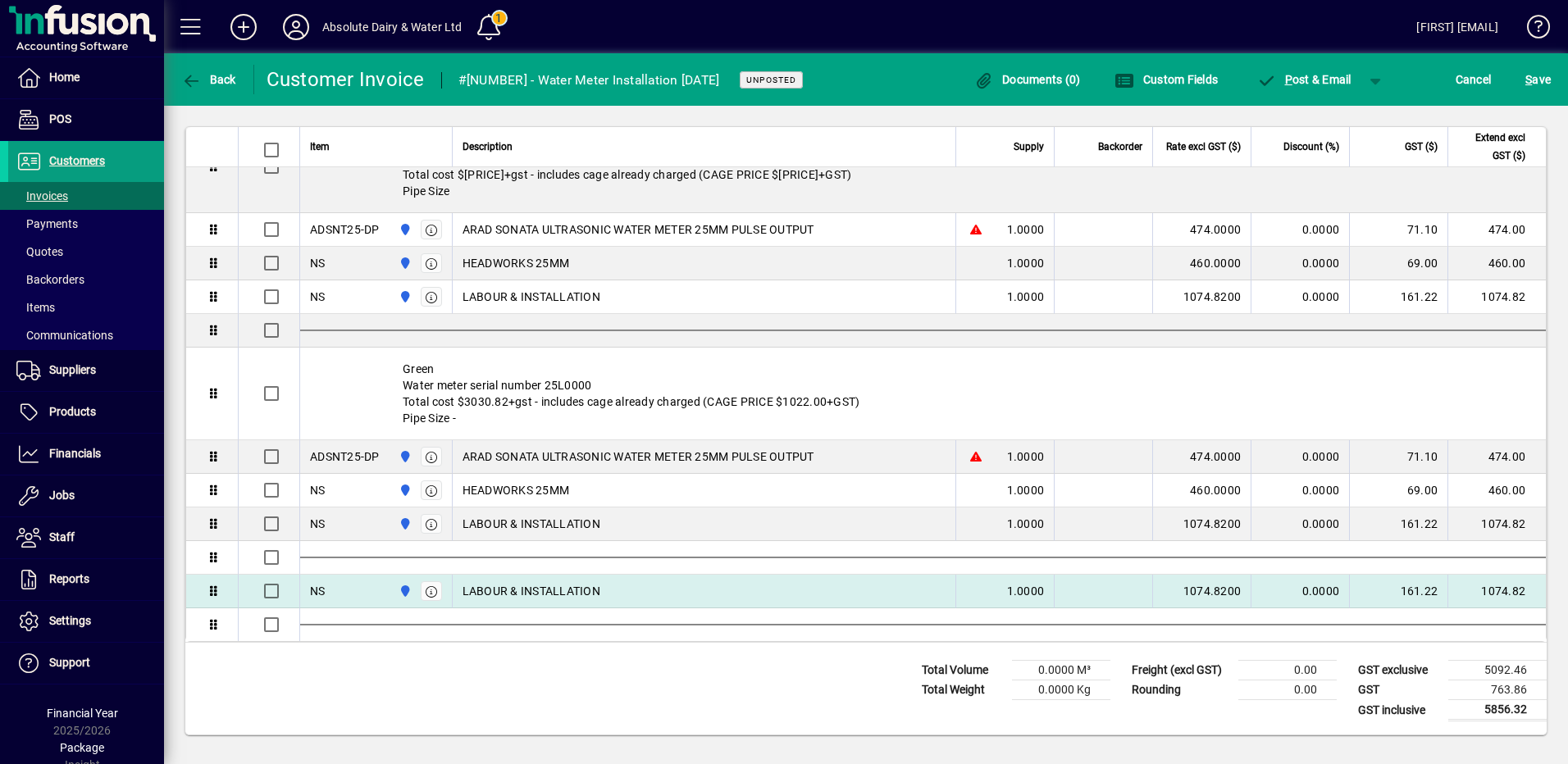click on "LABOUR & INSTALLATION" at bounding box center (531, 591) 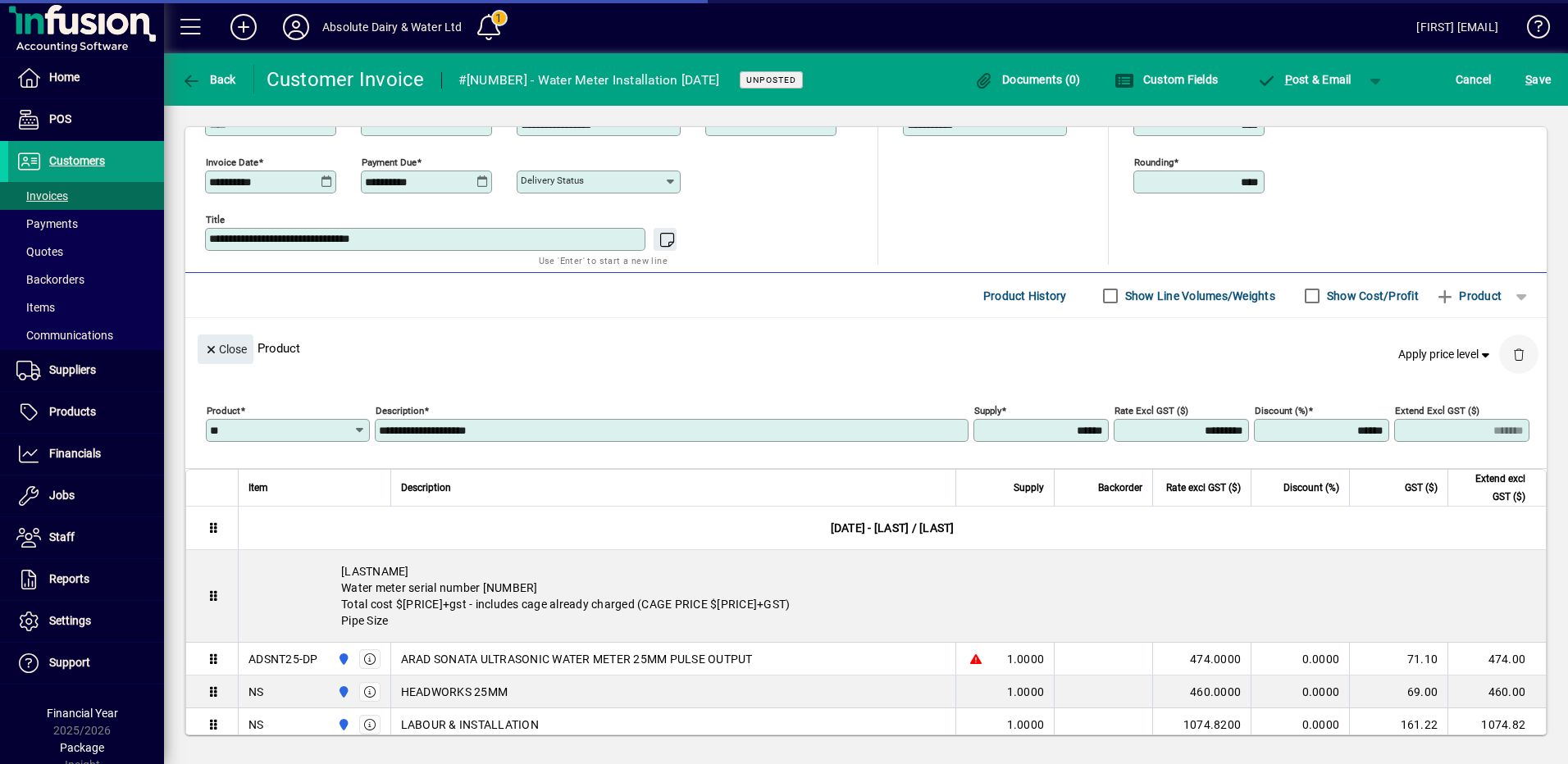 click 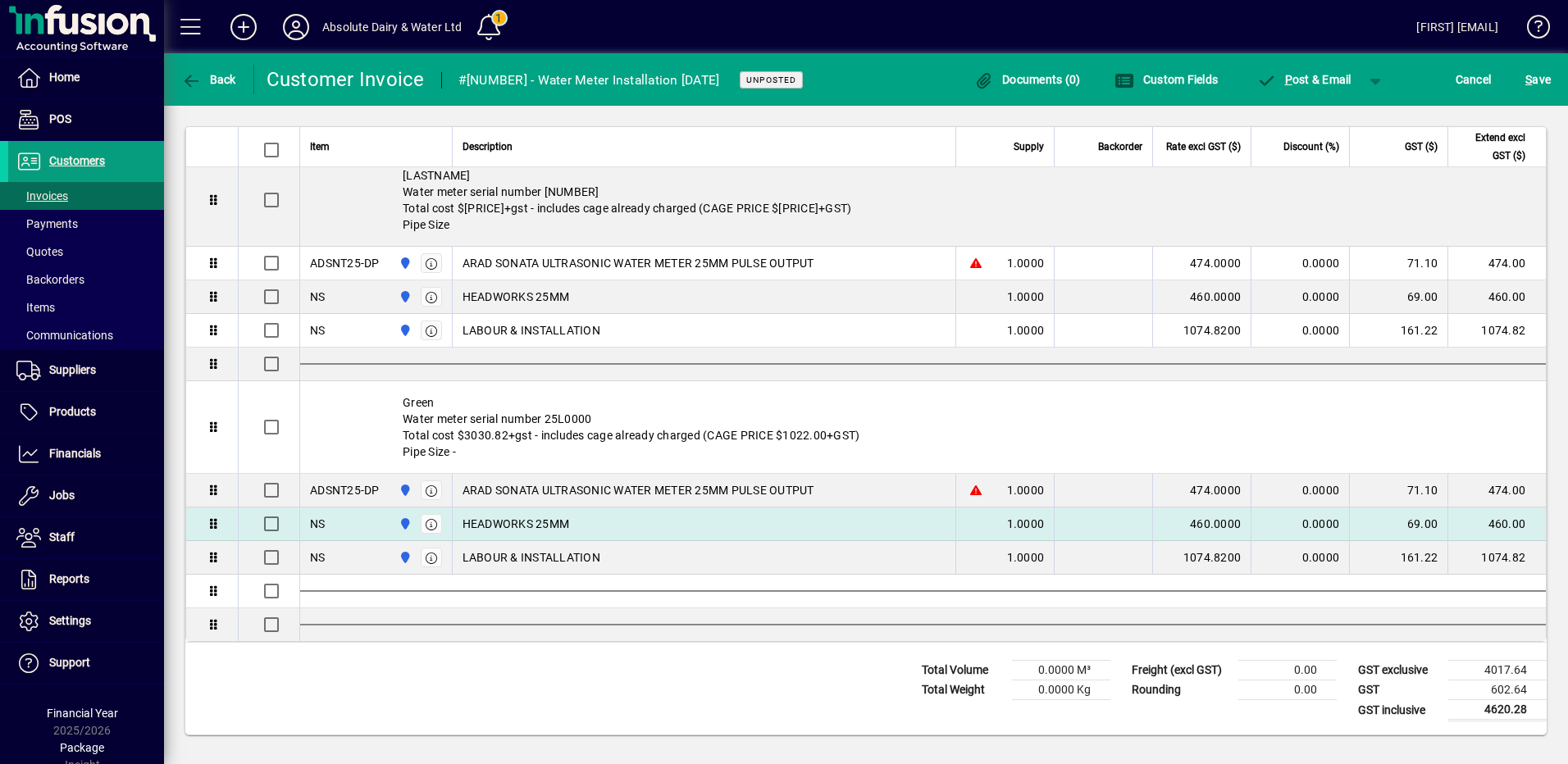 scroll, scrollTop: 709, scrollLeft: 0, axis: vertical 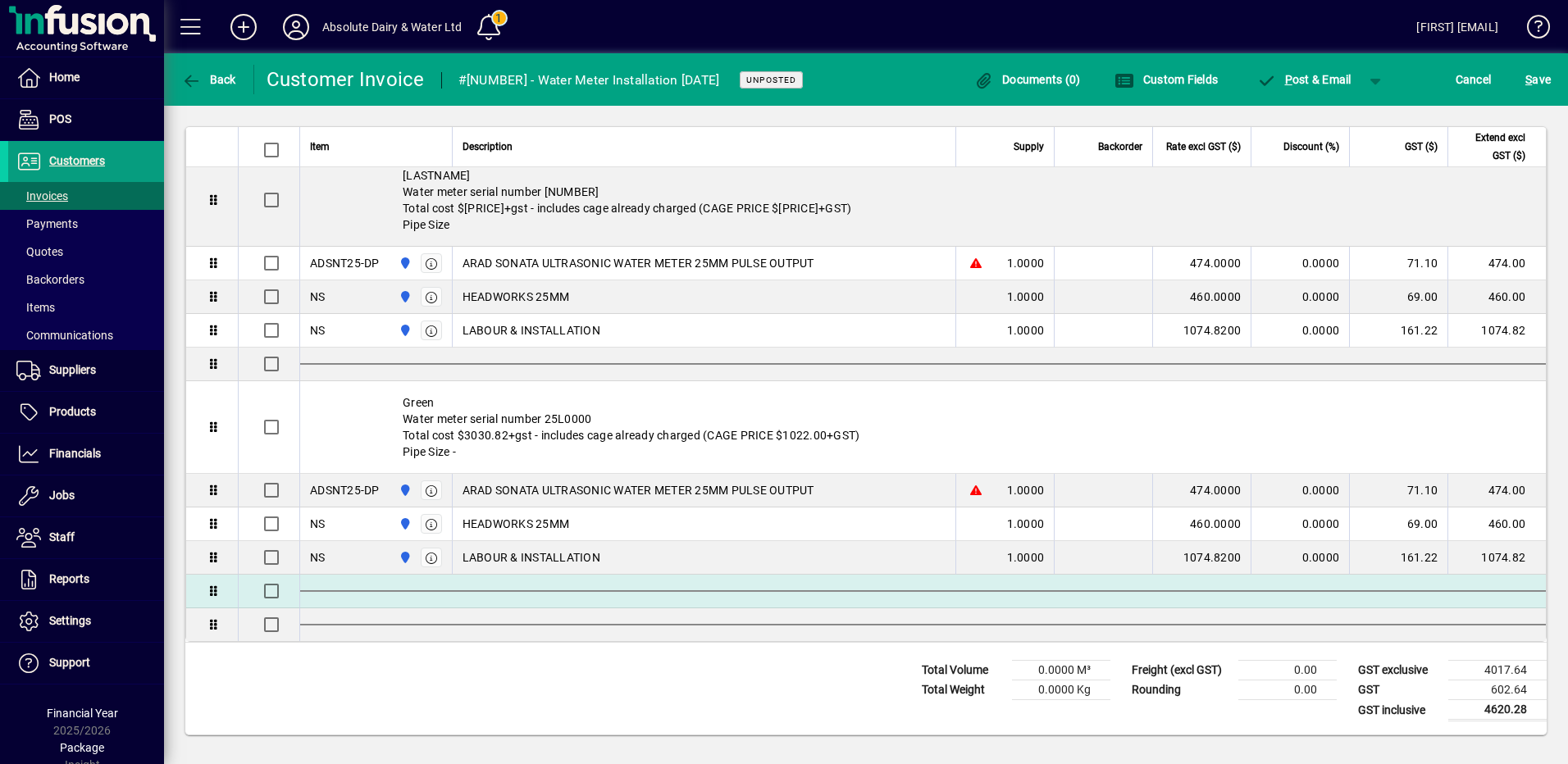 click at bounding box center [923, 591] 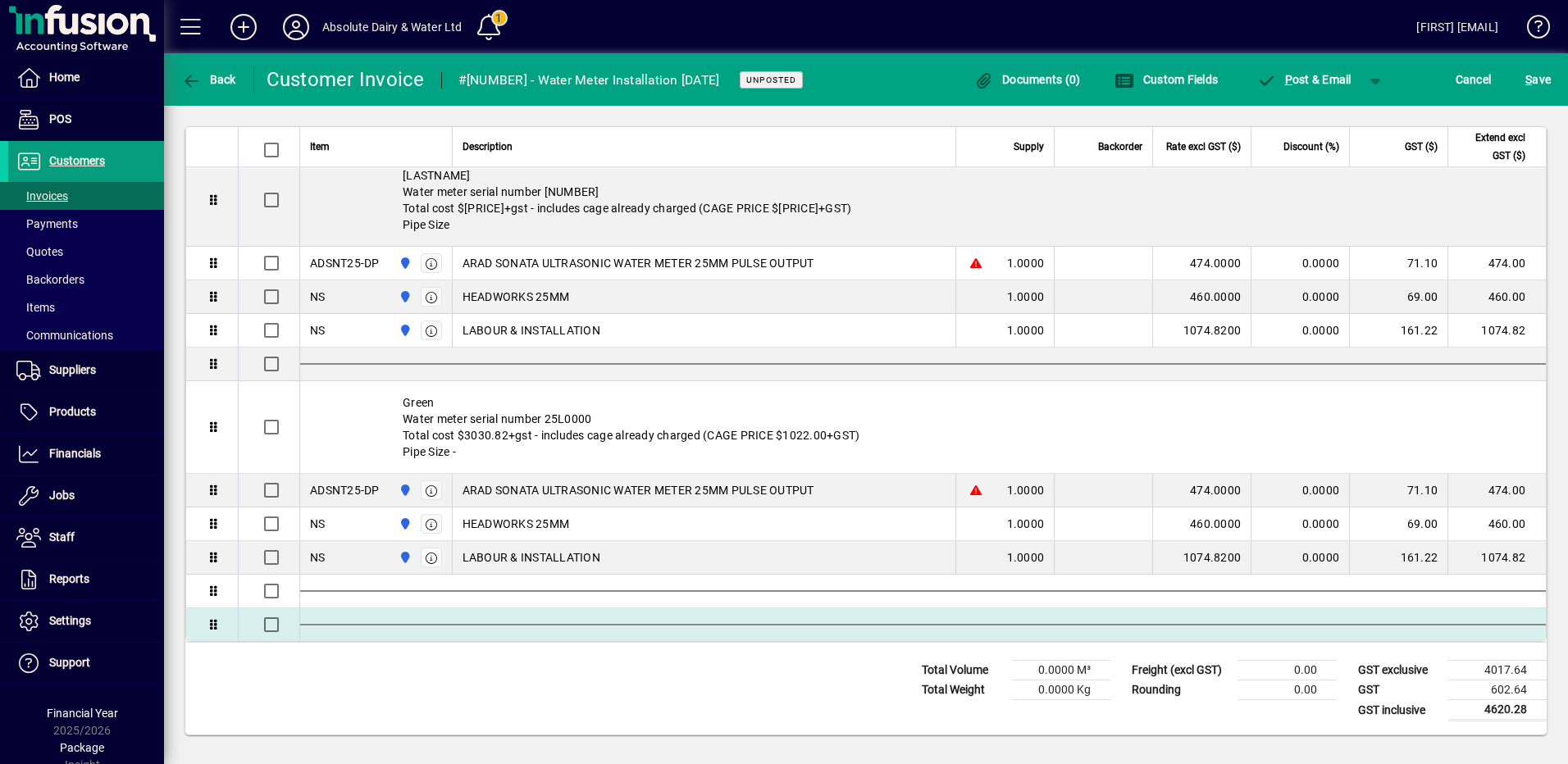 click at bounding box center [923, 625] 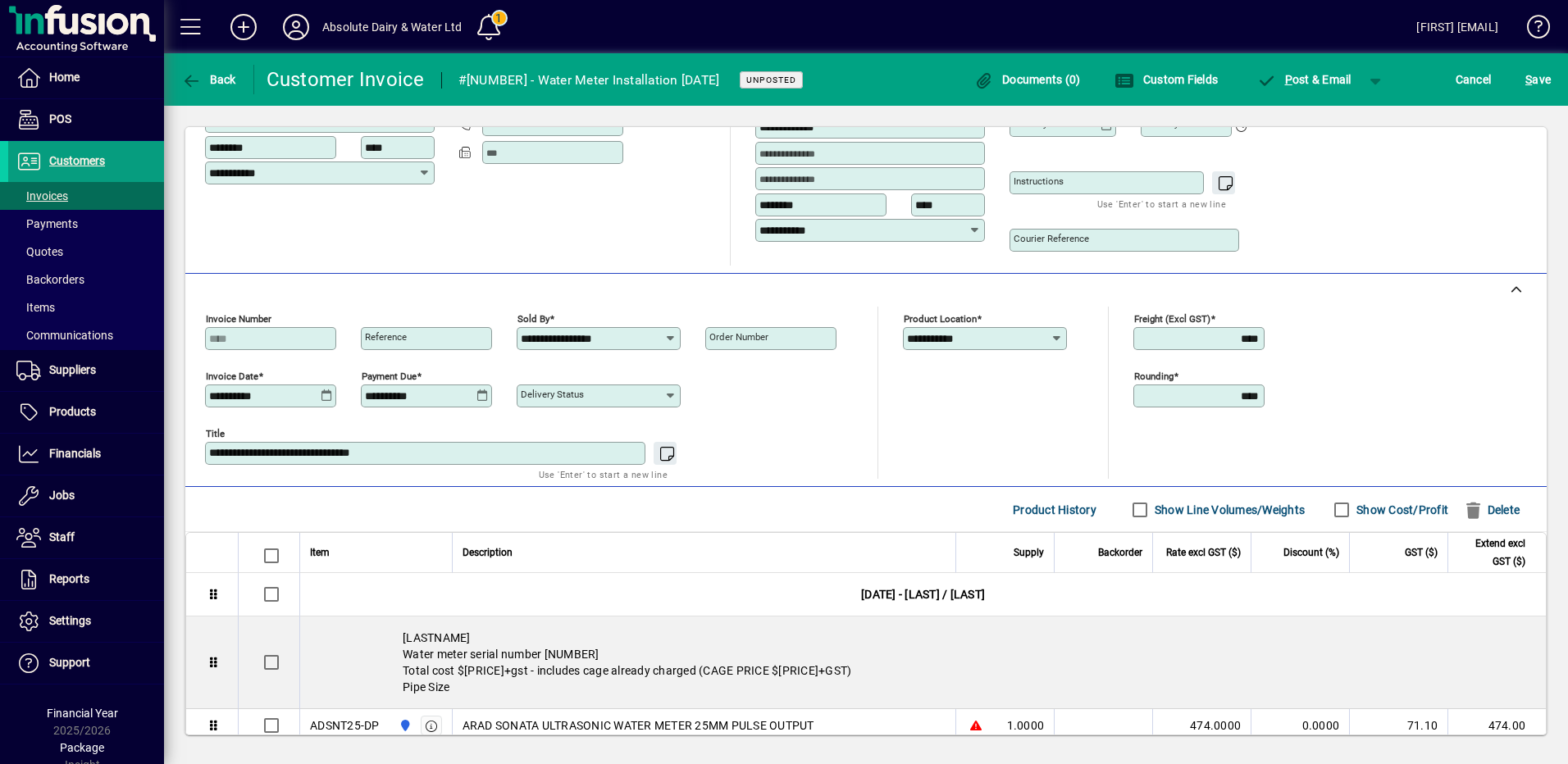 scroll, scrollTop: 217, scrollLeft: 0, axis: vertical 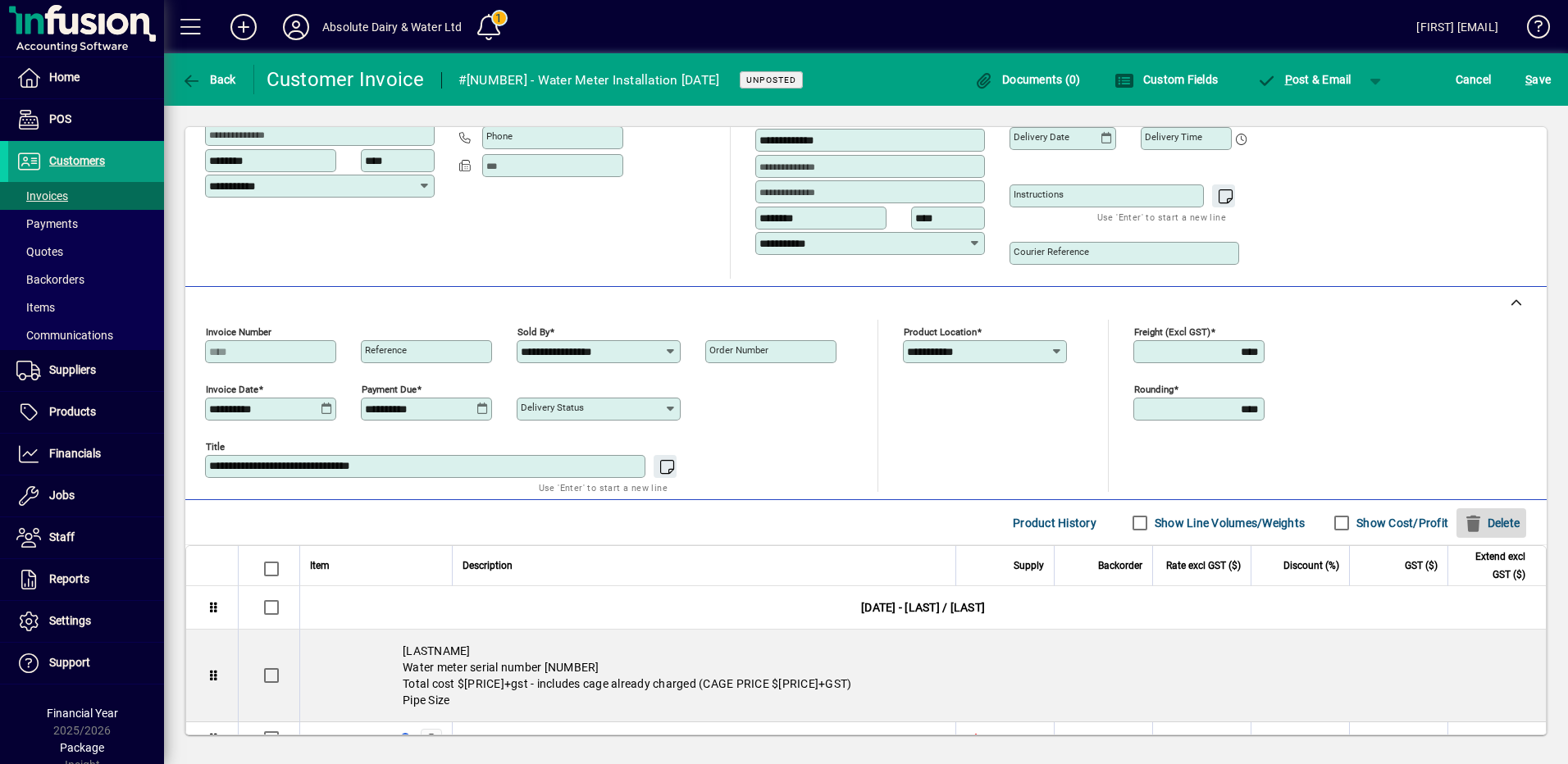 click on "Delete" 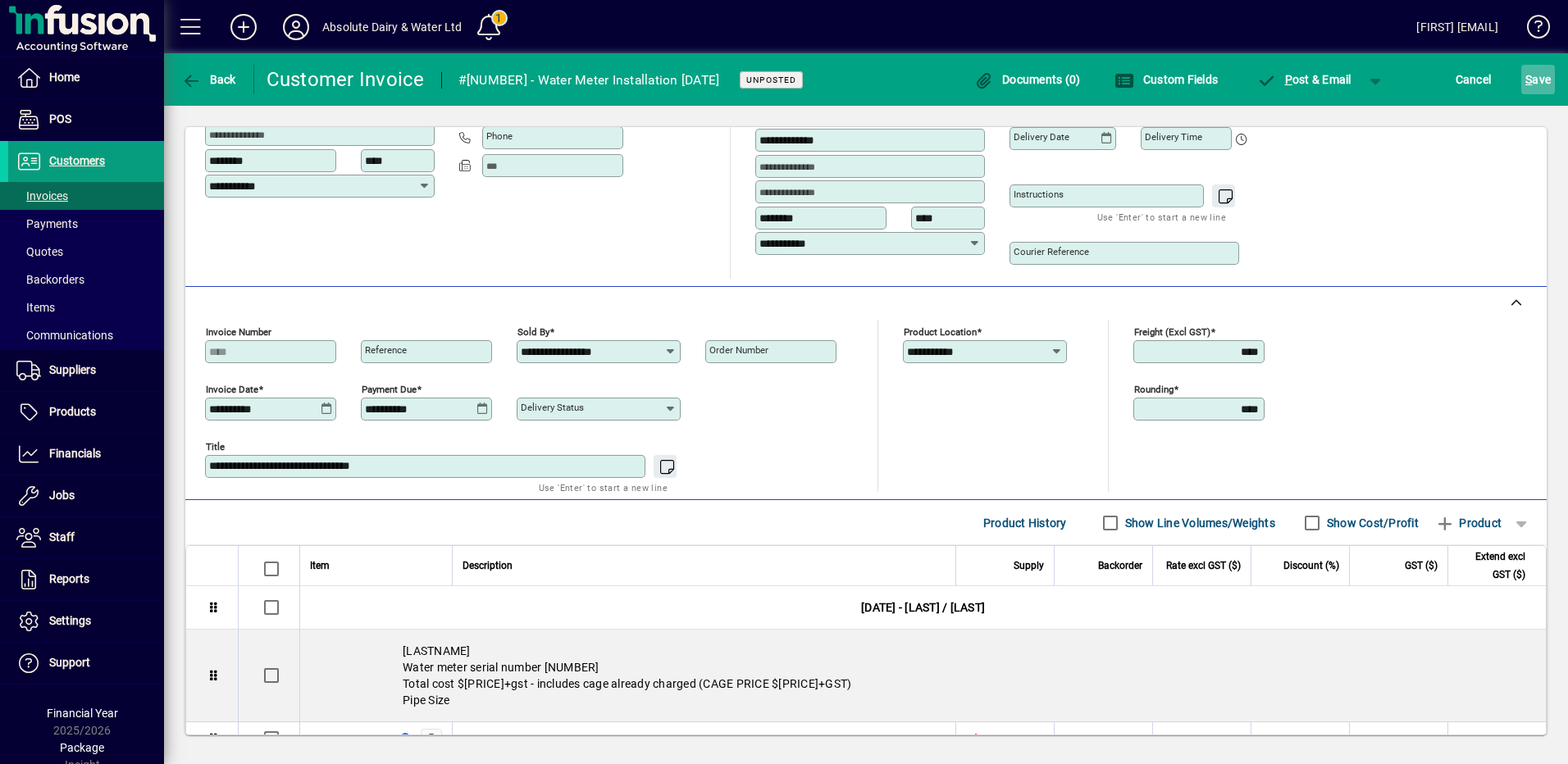 click 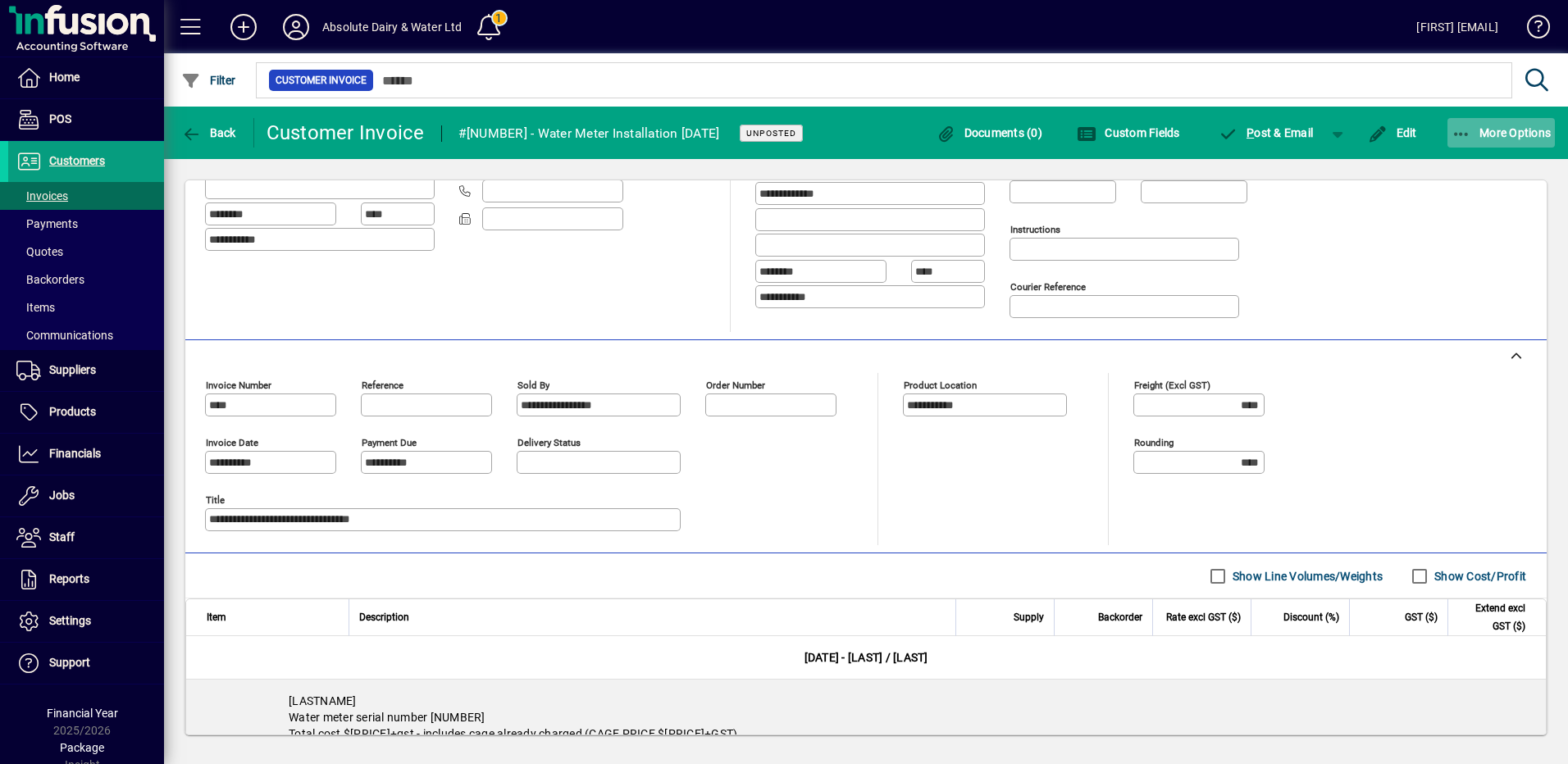 click 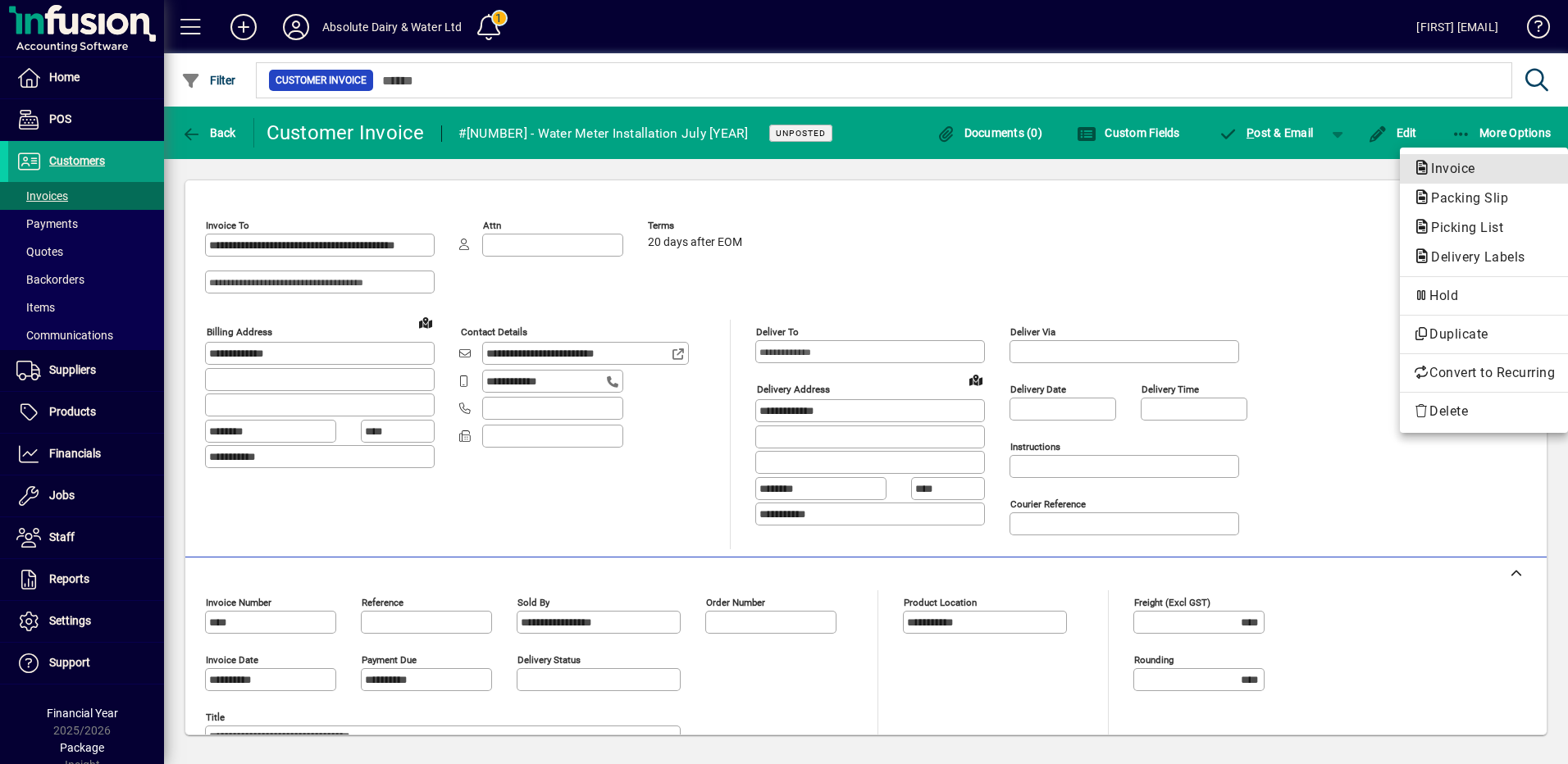 click on "Invoice" 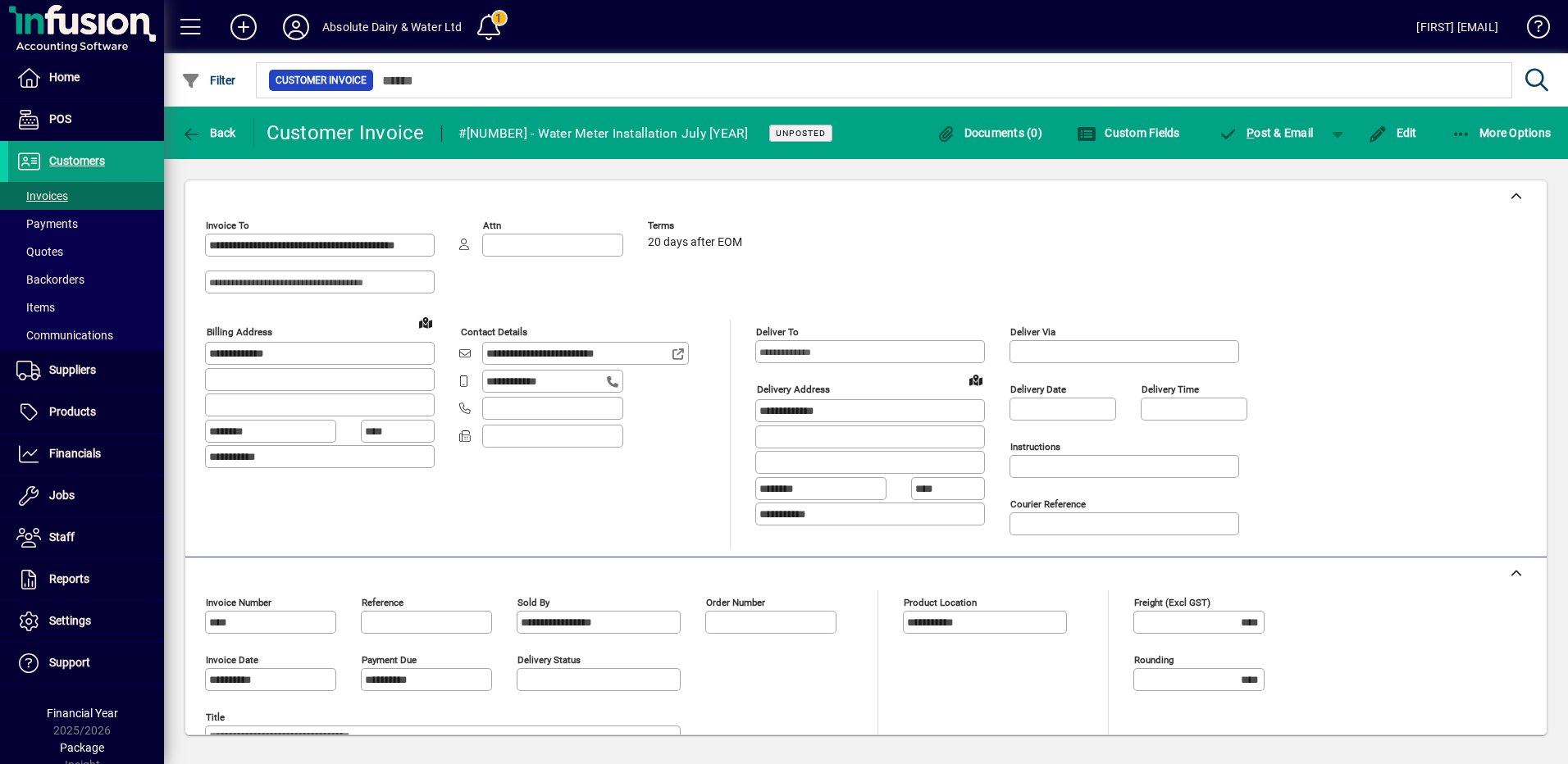 scroll, scrollTop: 0, scrollLeft: 0, axis: both 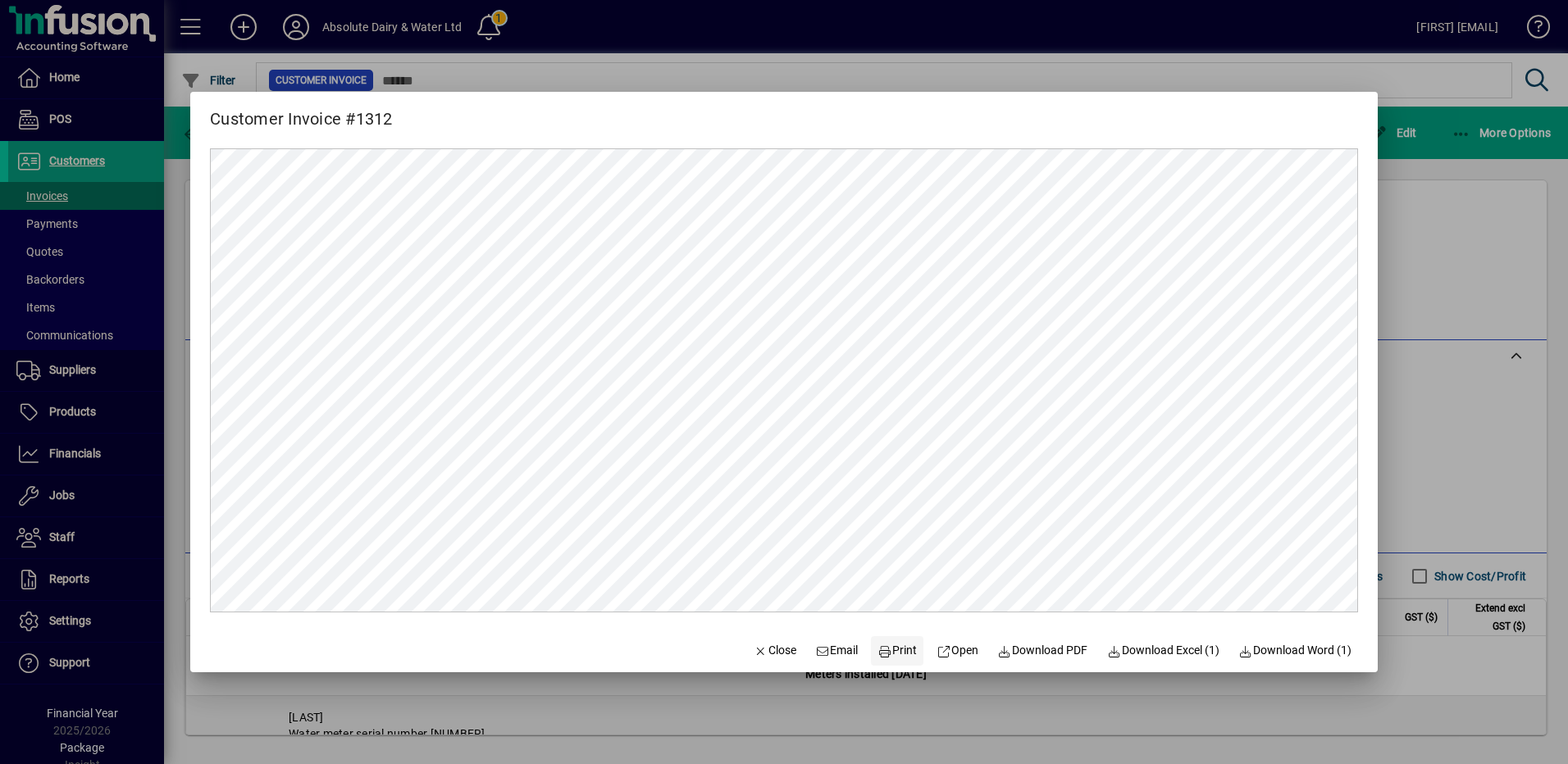 click on "Print" 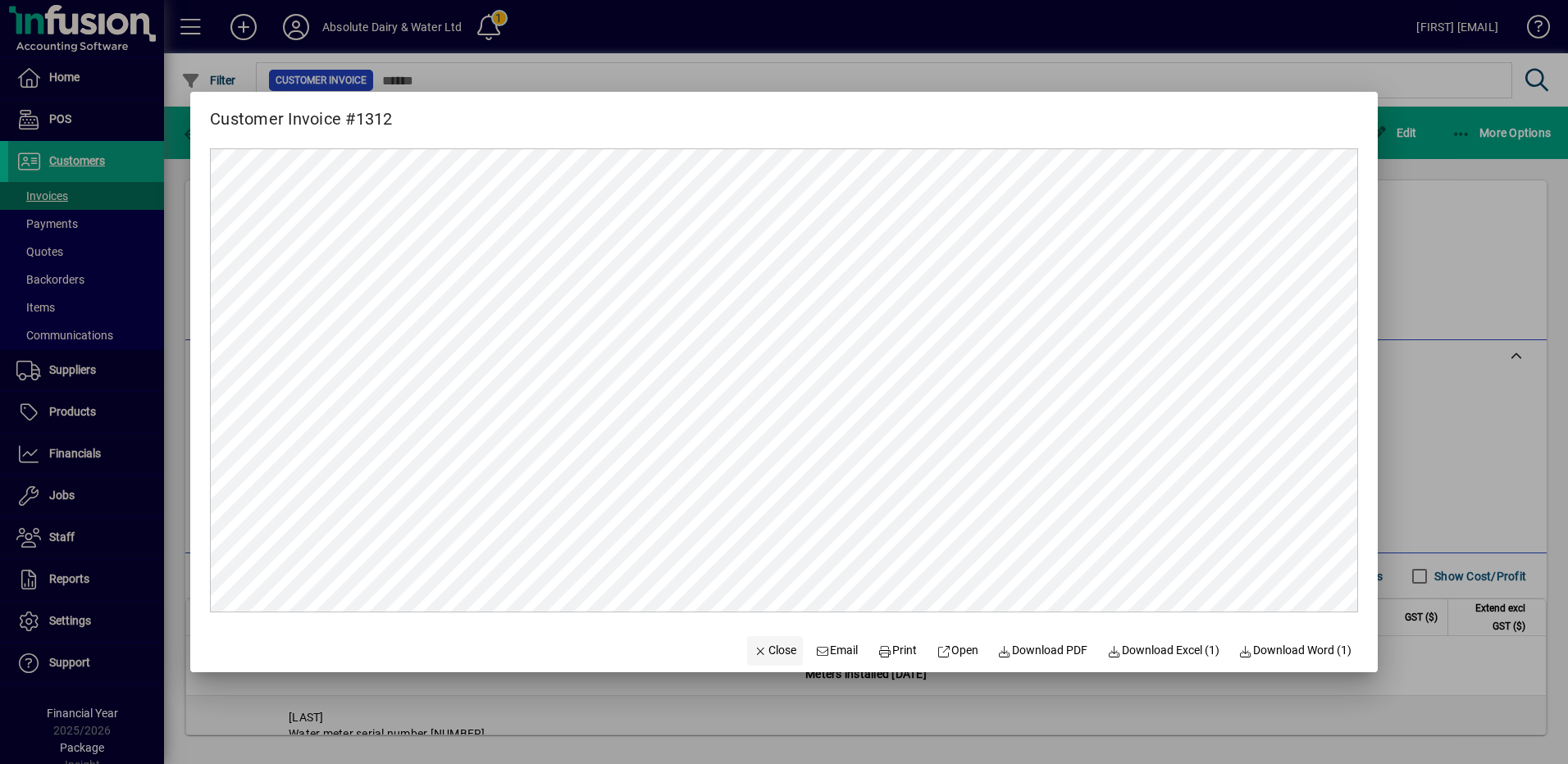 click on "Close" 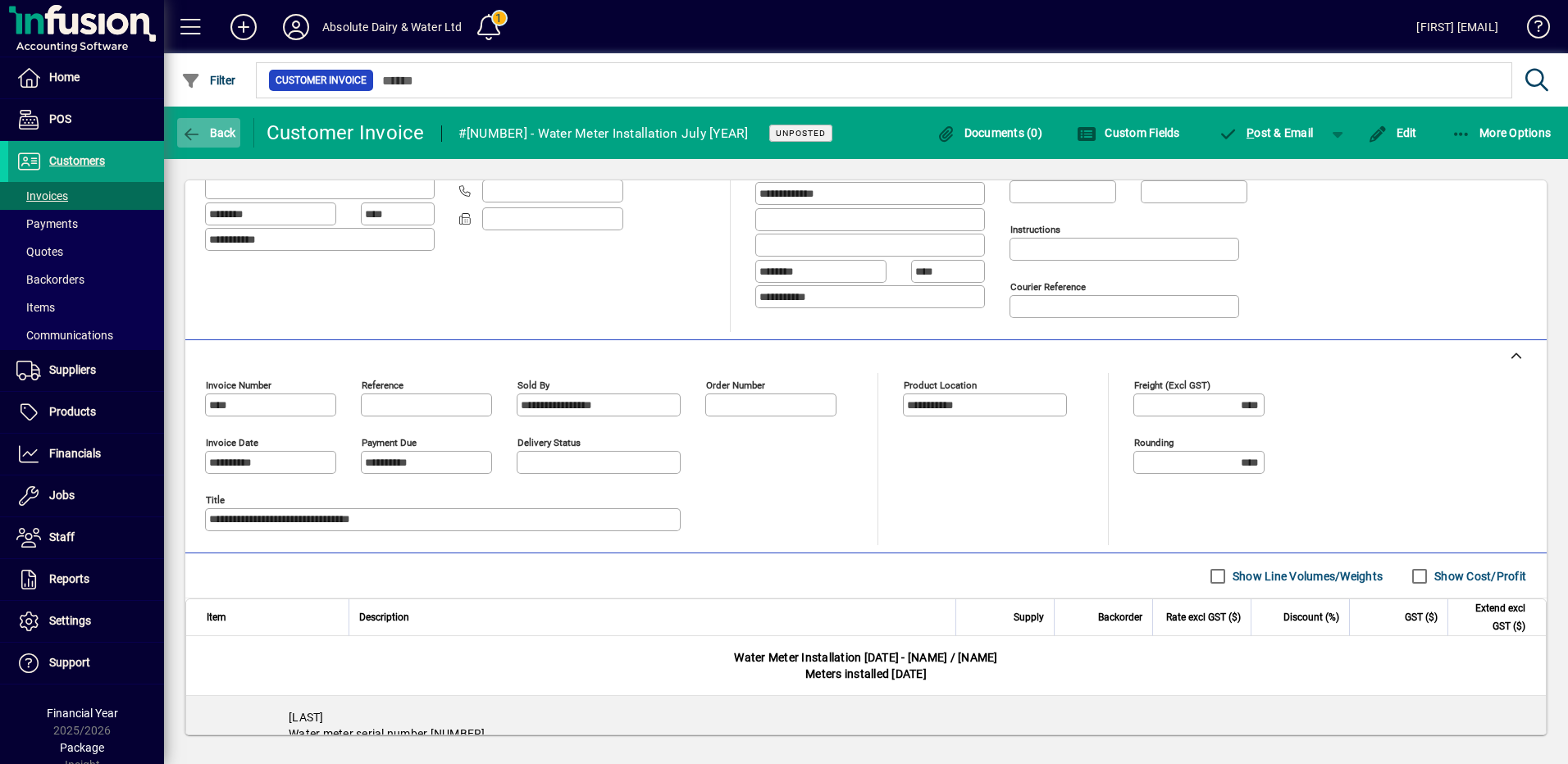 click 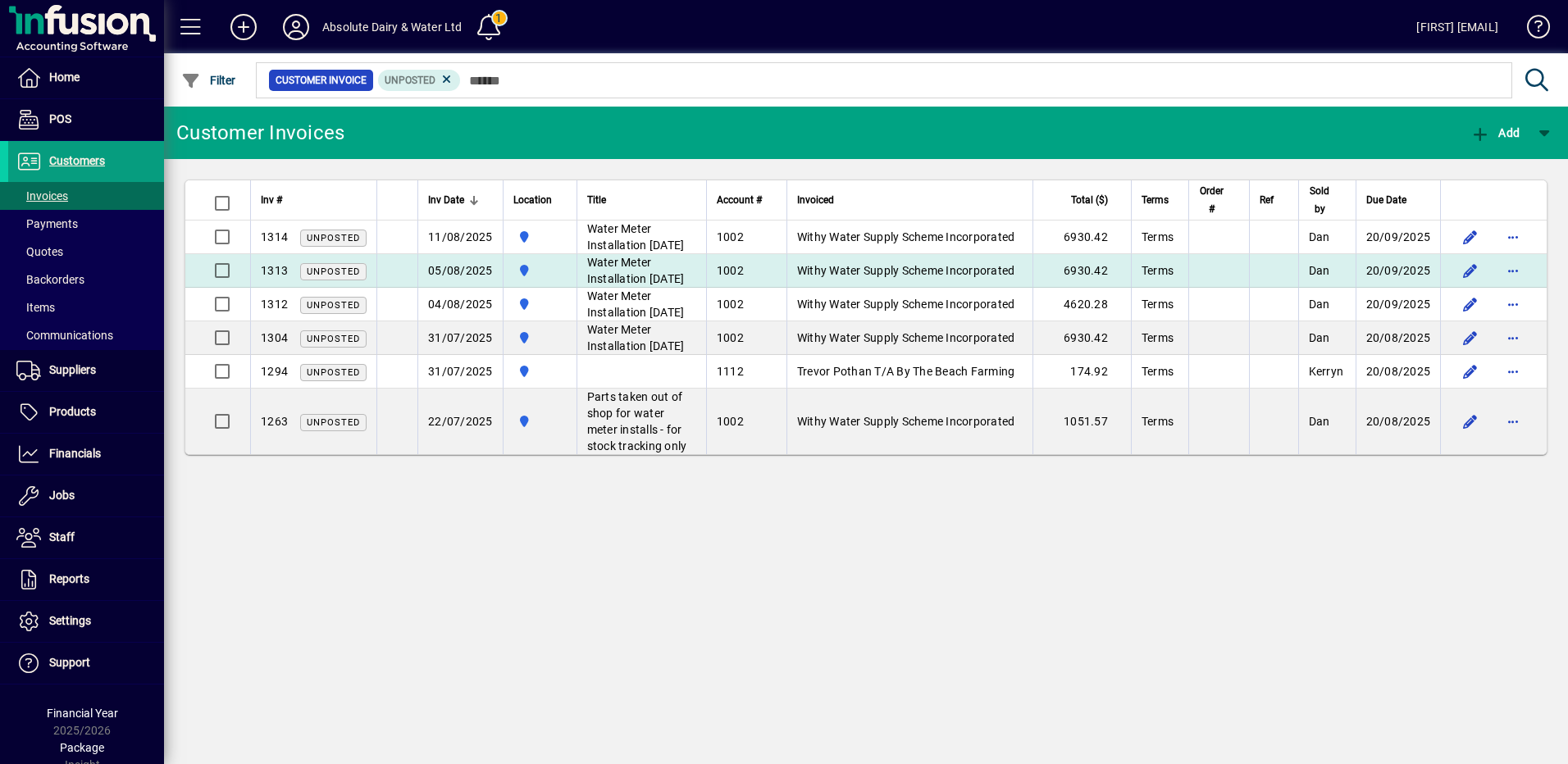 click on "05/08/2025" at bounding box center [460, 271] 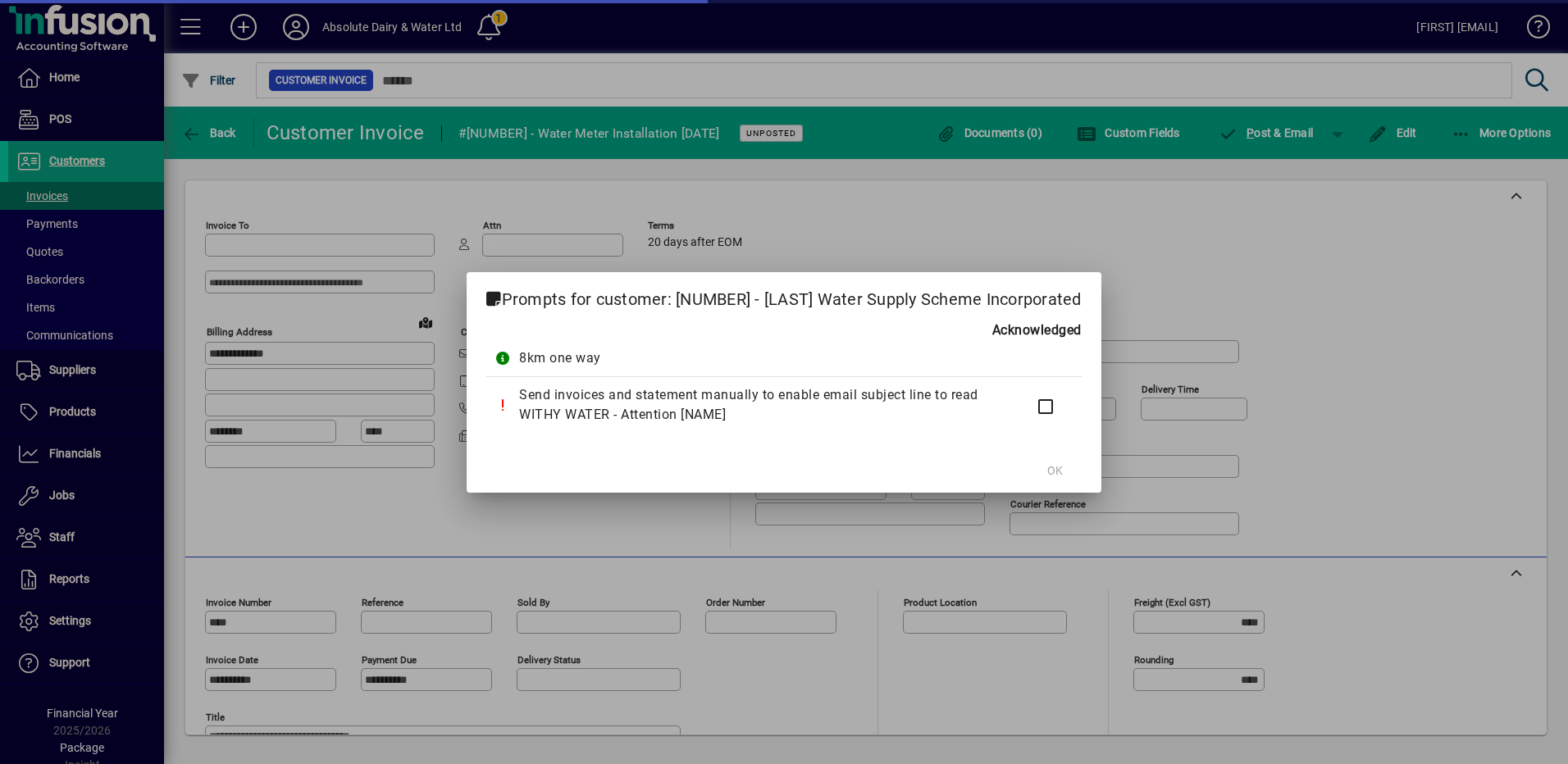 type on "**********" 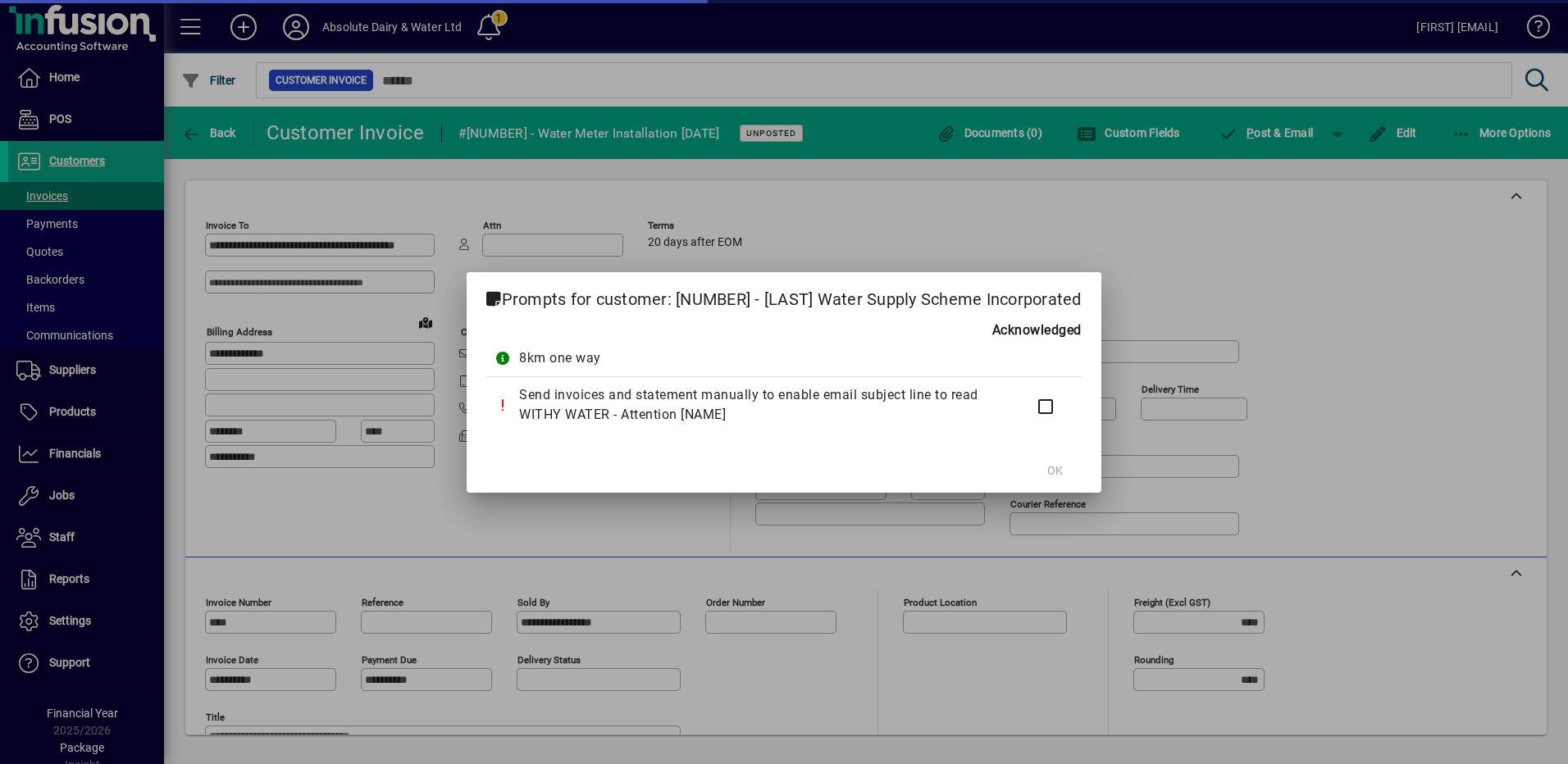 type on "**********" 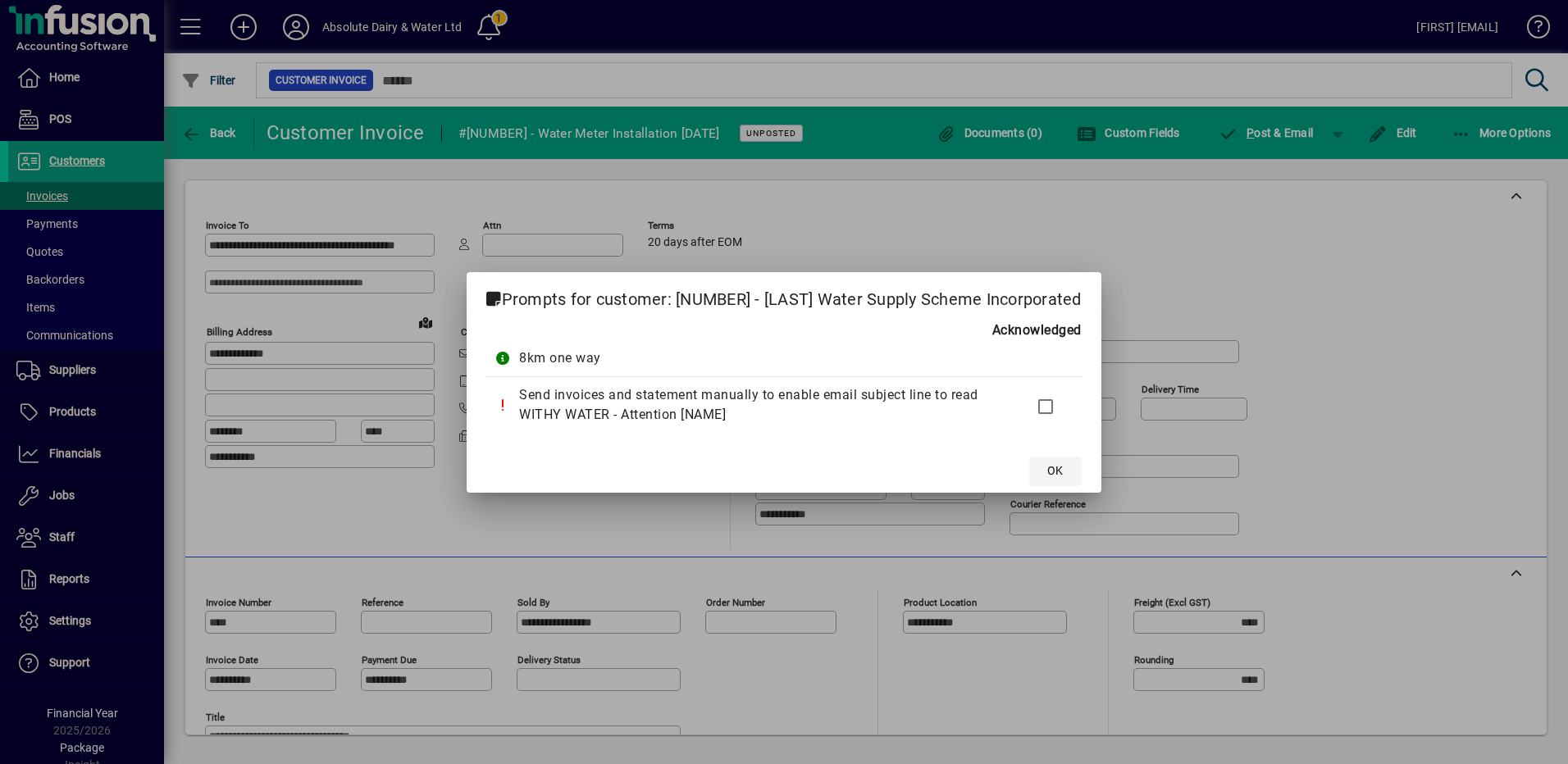 click 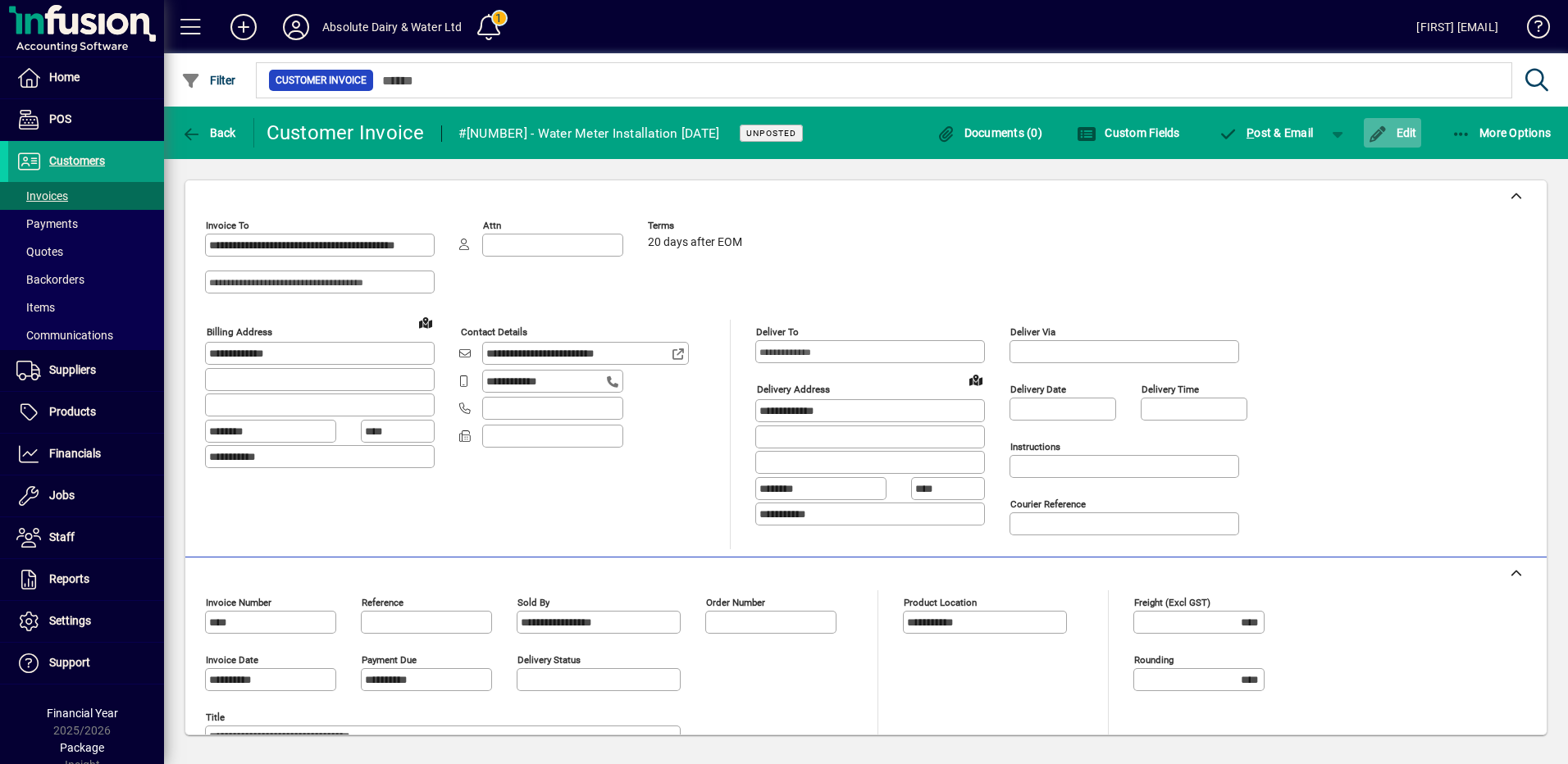 click on "Edit" 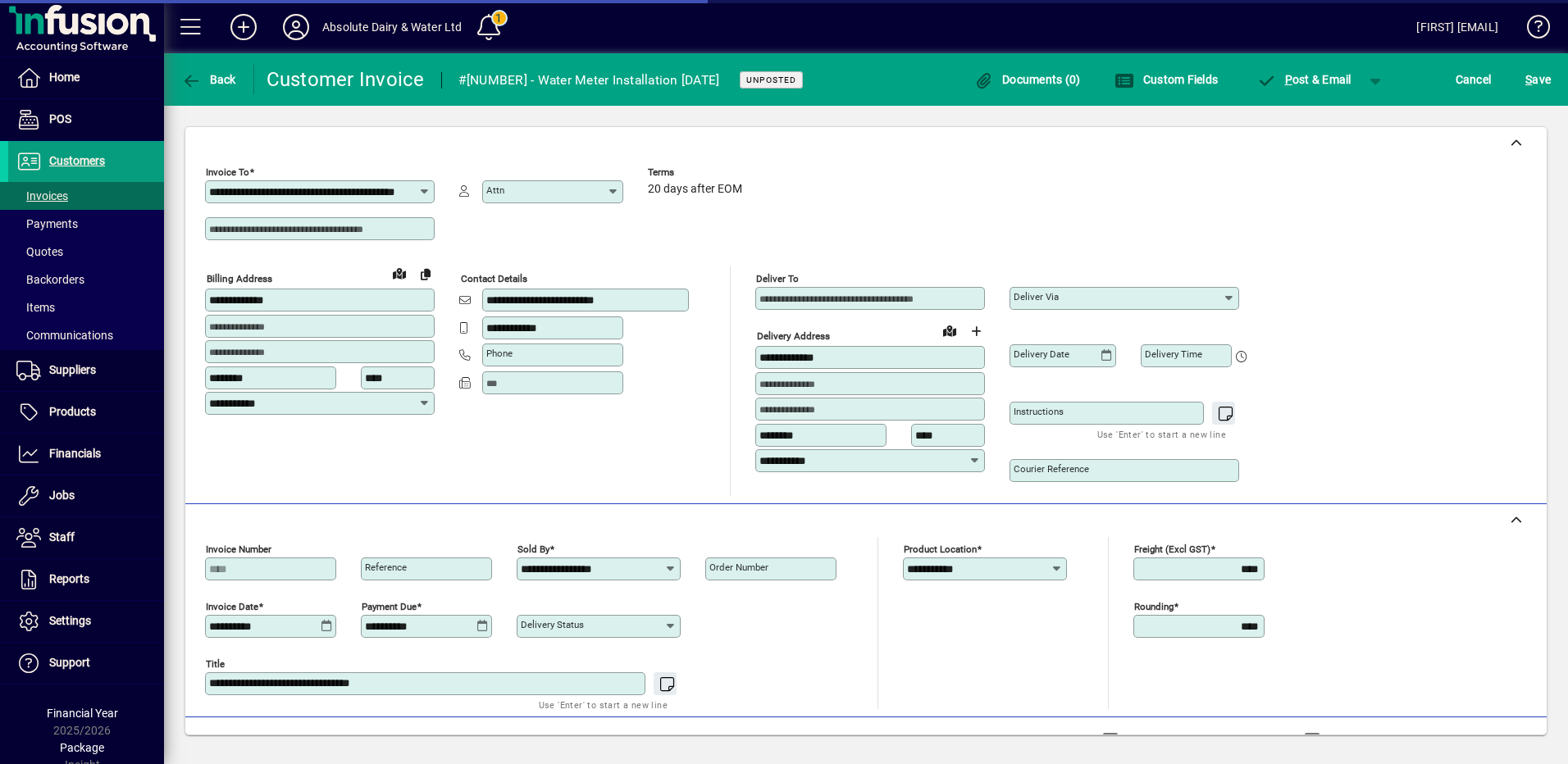 scroll, scrollTop: 492, scrollLeft: 0, axis: vertical 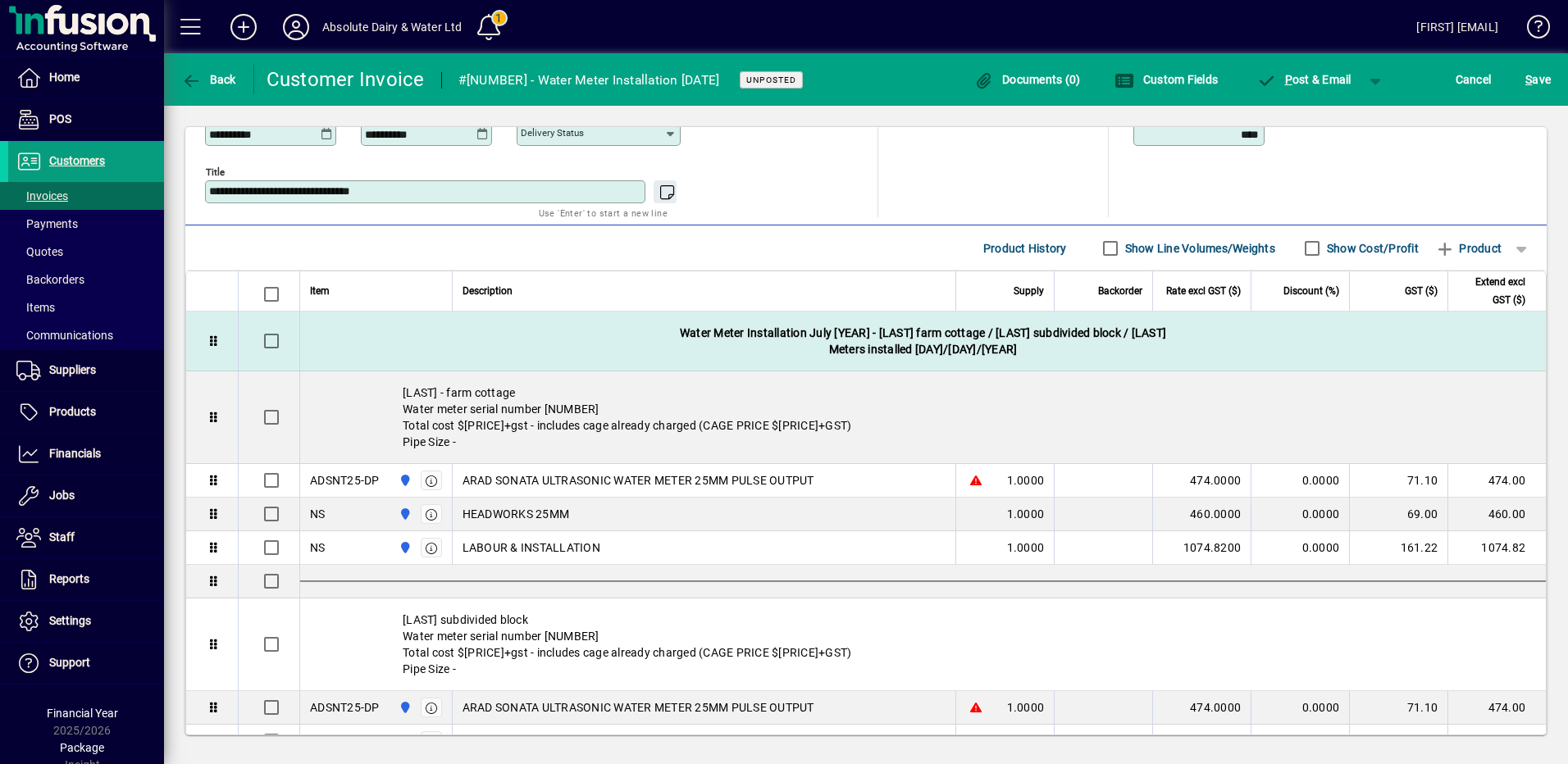 click on "Water Meter Installation July 2025 - Le Lievre farm cottage / Le Lievre subdivided block / Moody
Meters installed 31/07/2025" at bounding box center [923, 341] 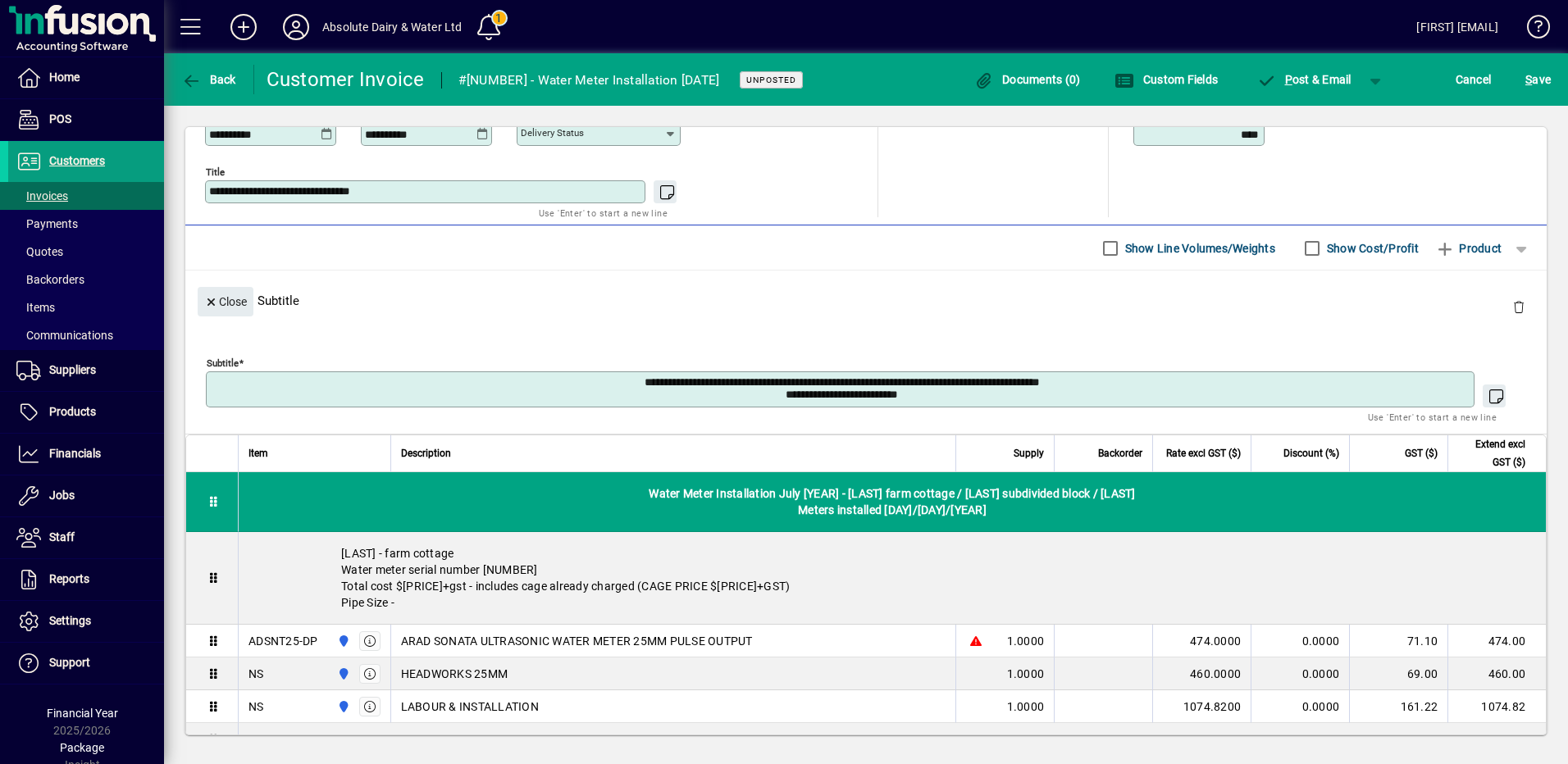 drag, startPoint x: 921, startPoint y: 395, endPoint x: 850, endPoint y: 397, distance: 71.02816 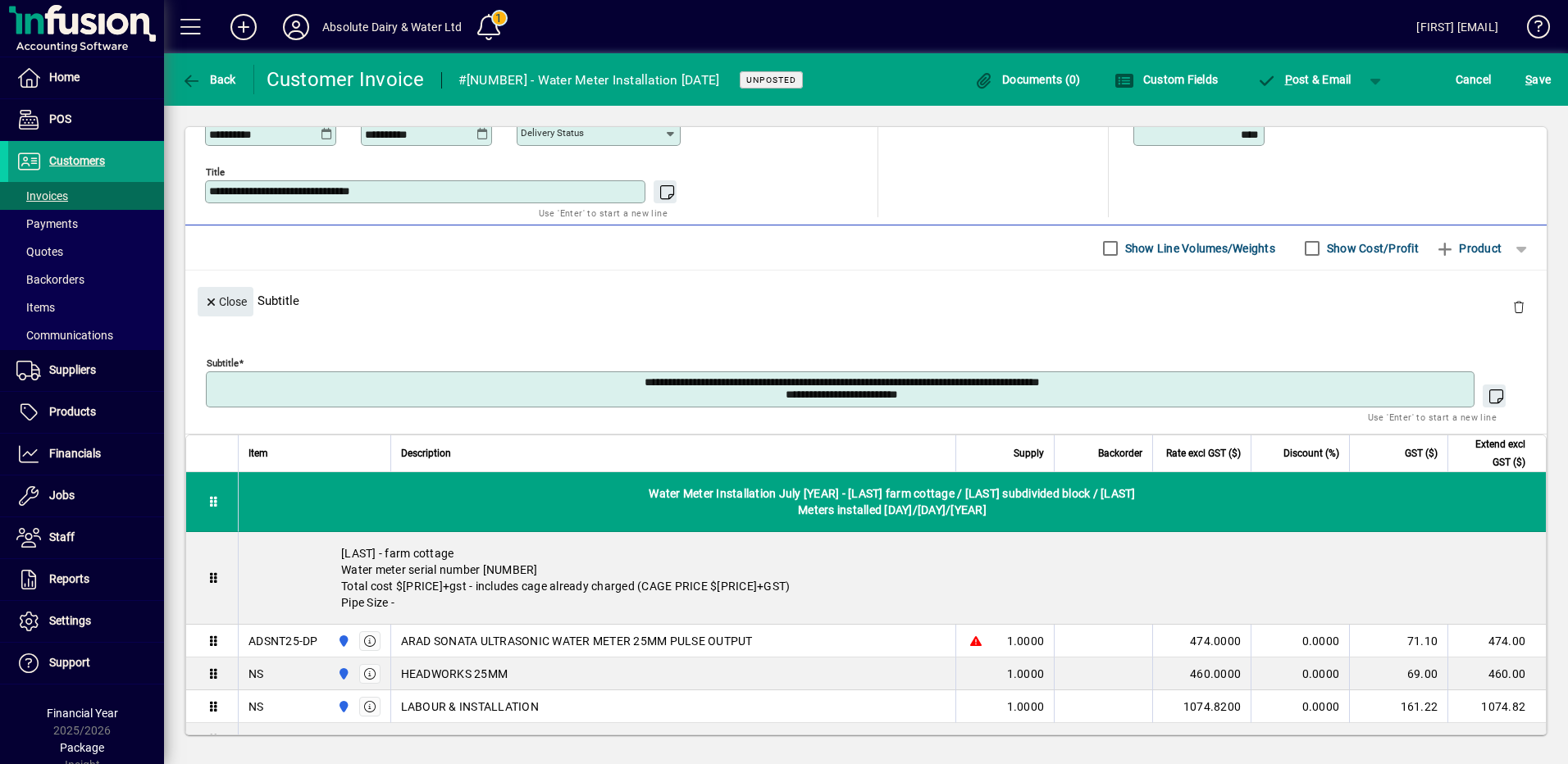 click on "**********" at bounding box center (841, 389) 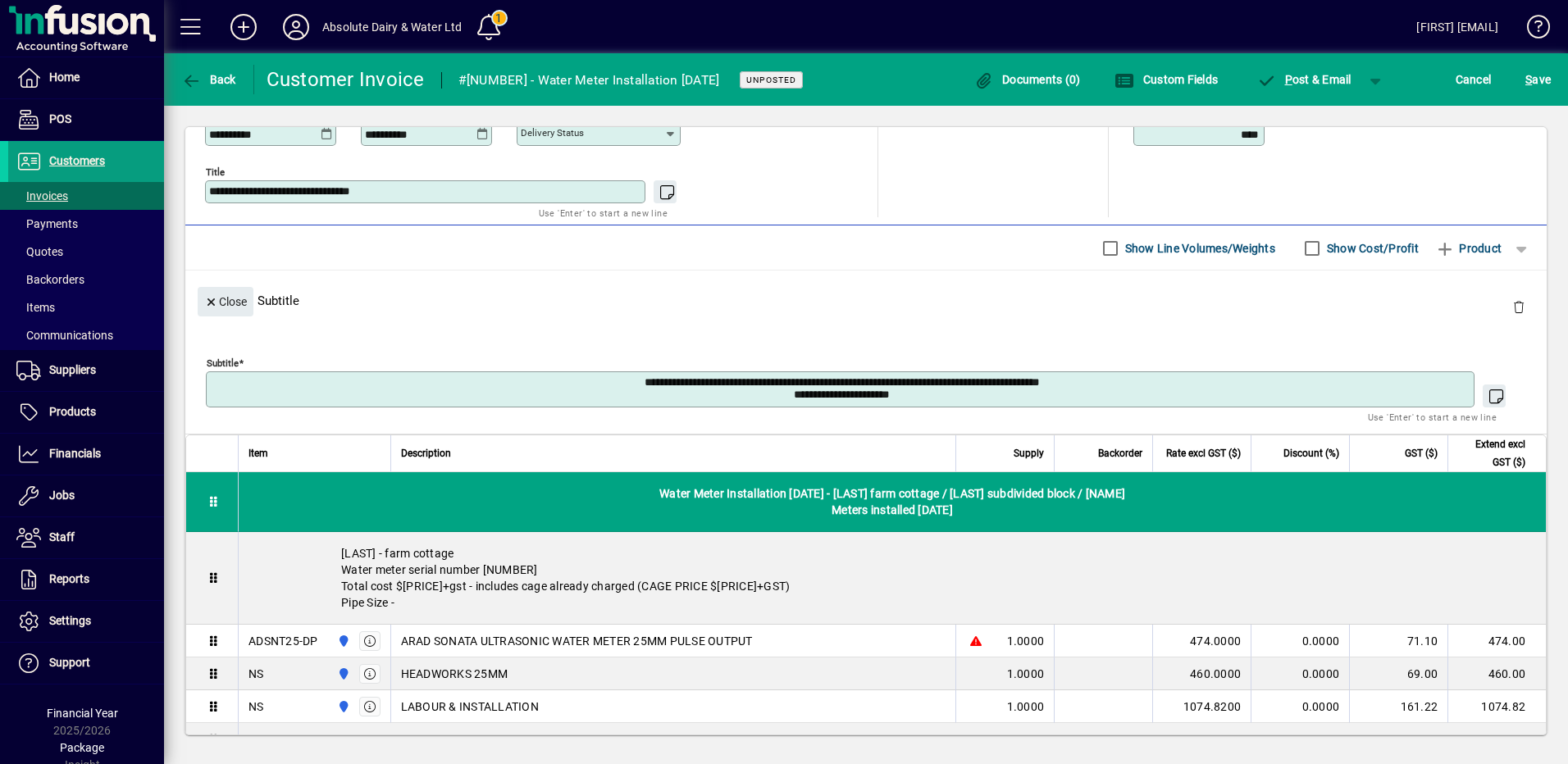 click on "**********" at bounding box center (841, 389) 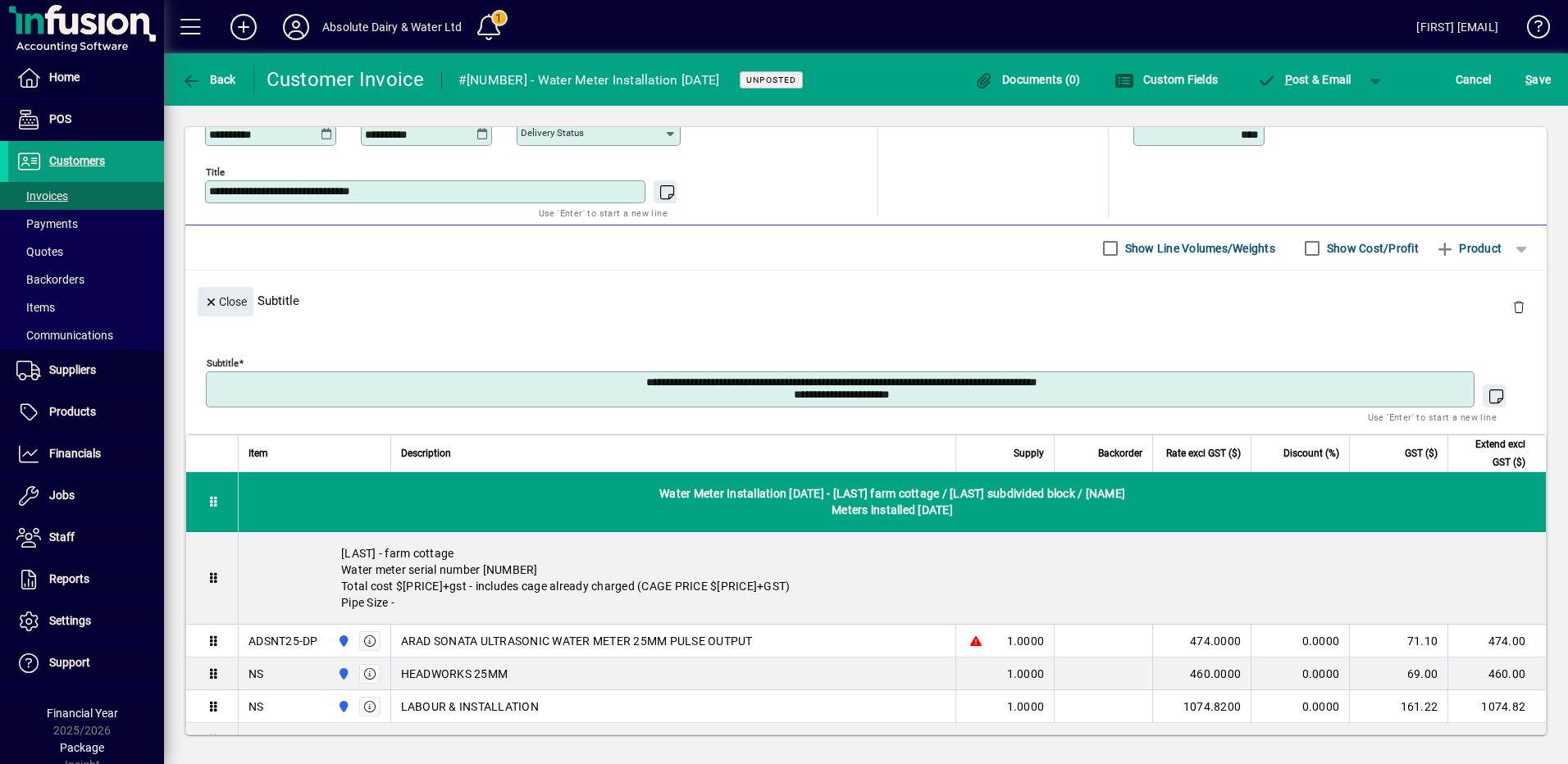 click on "**********" at bounding box center [841, 389] 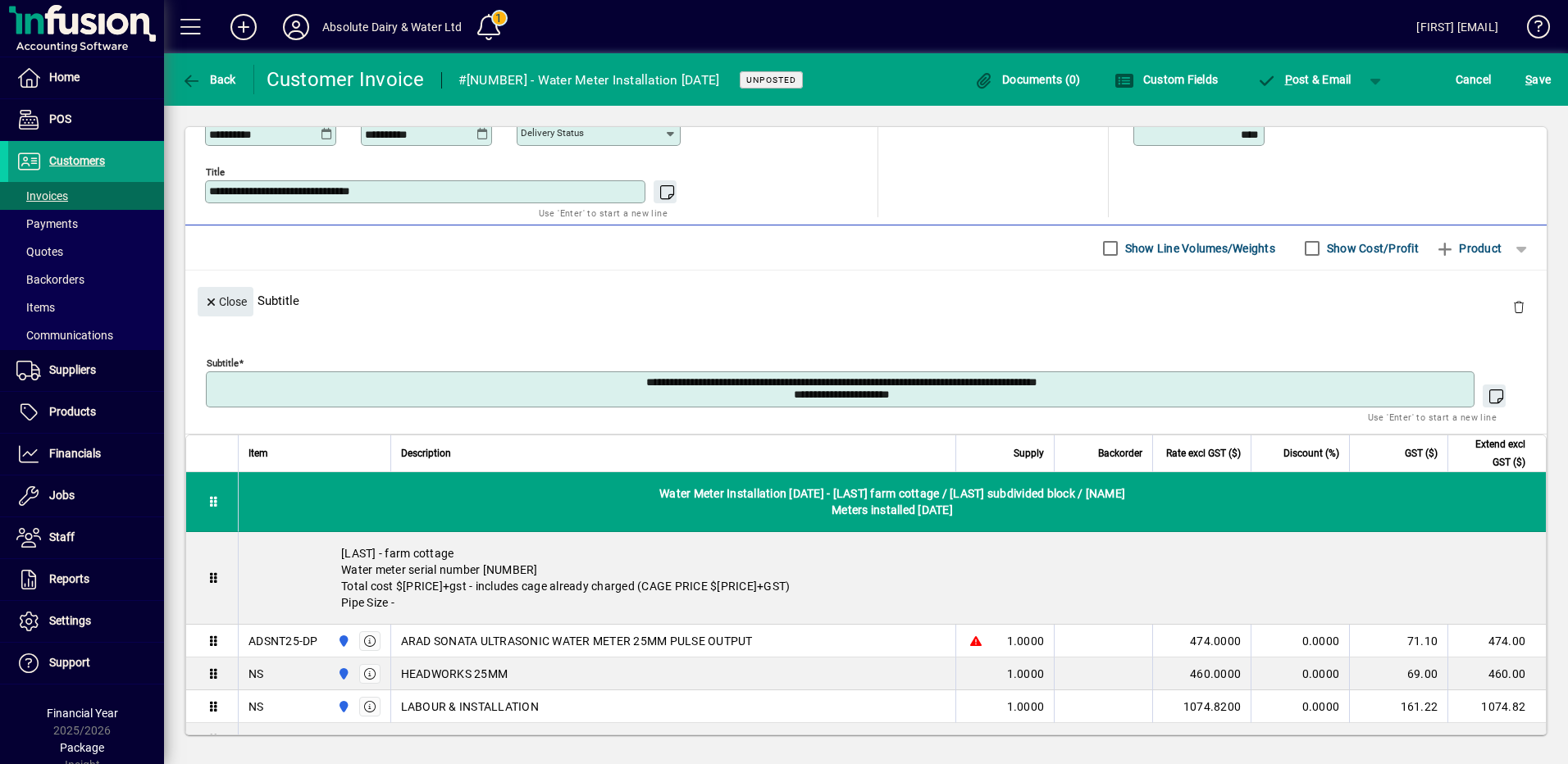drag, startPoint x: 1107, startPoint y: 371, endPoint x: 1096, endPoint y: 376, distance: 12.083046 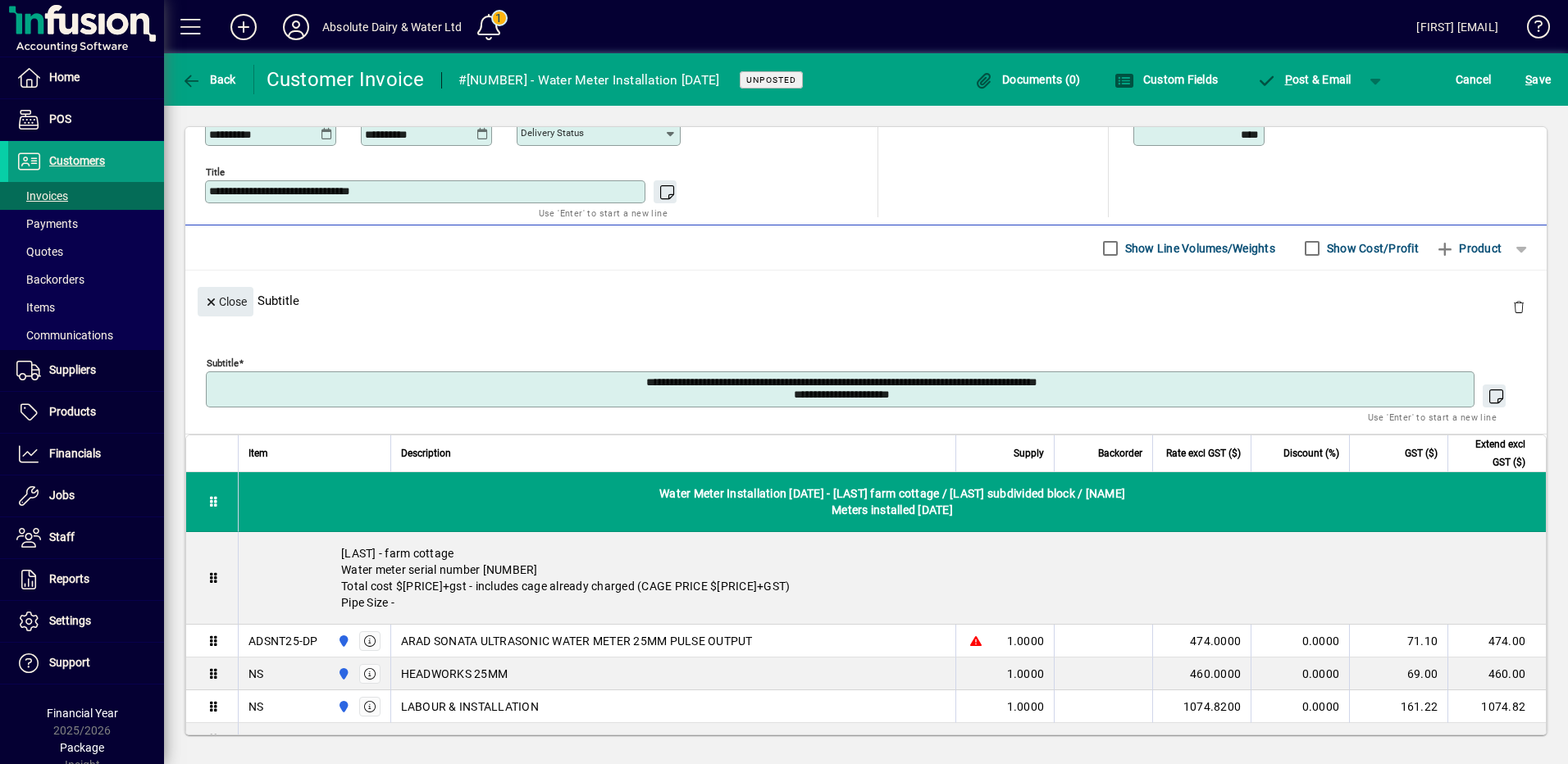 click on "**********" 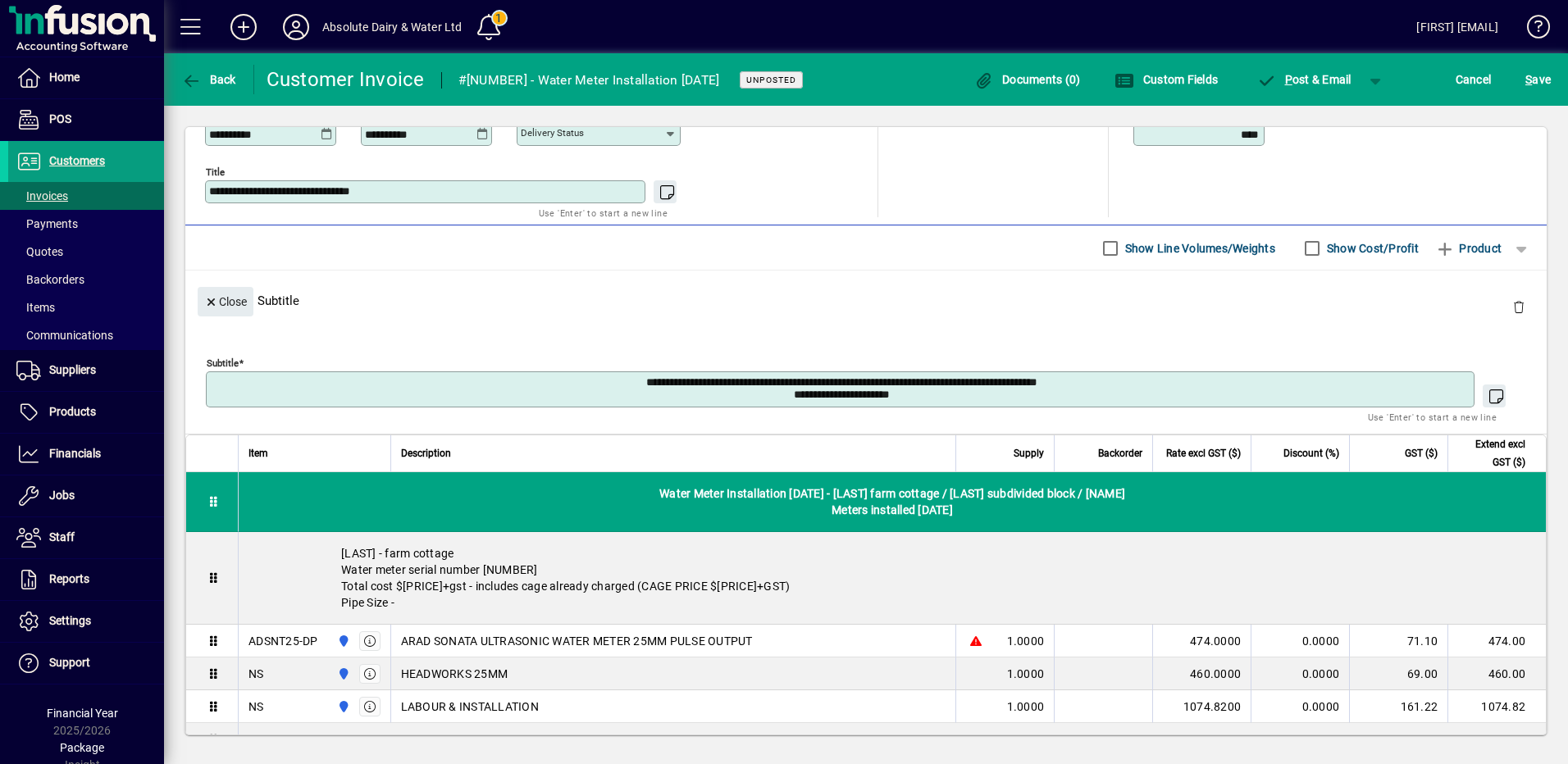 drag, startPoint x: 1101, startPoint y: 385, endPoint x: 774, endPoint y: 367, distance: 327.49504 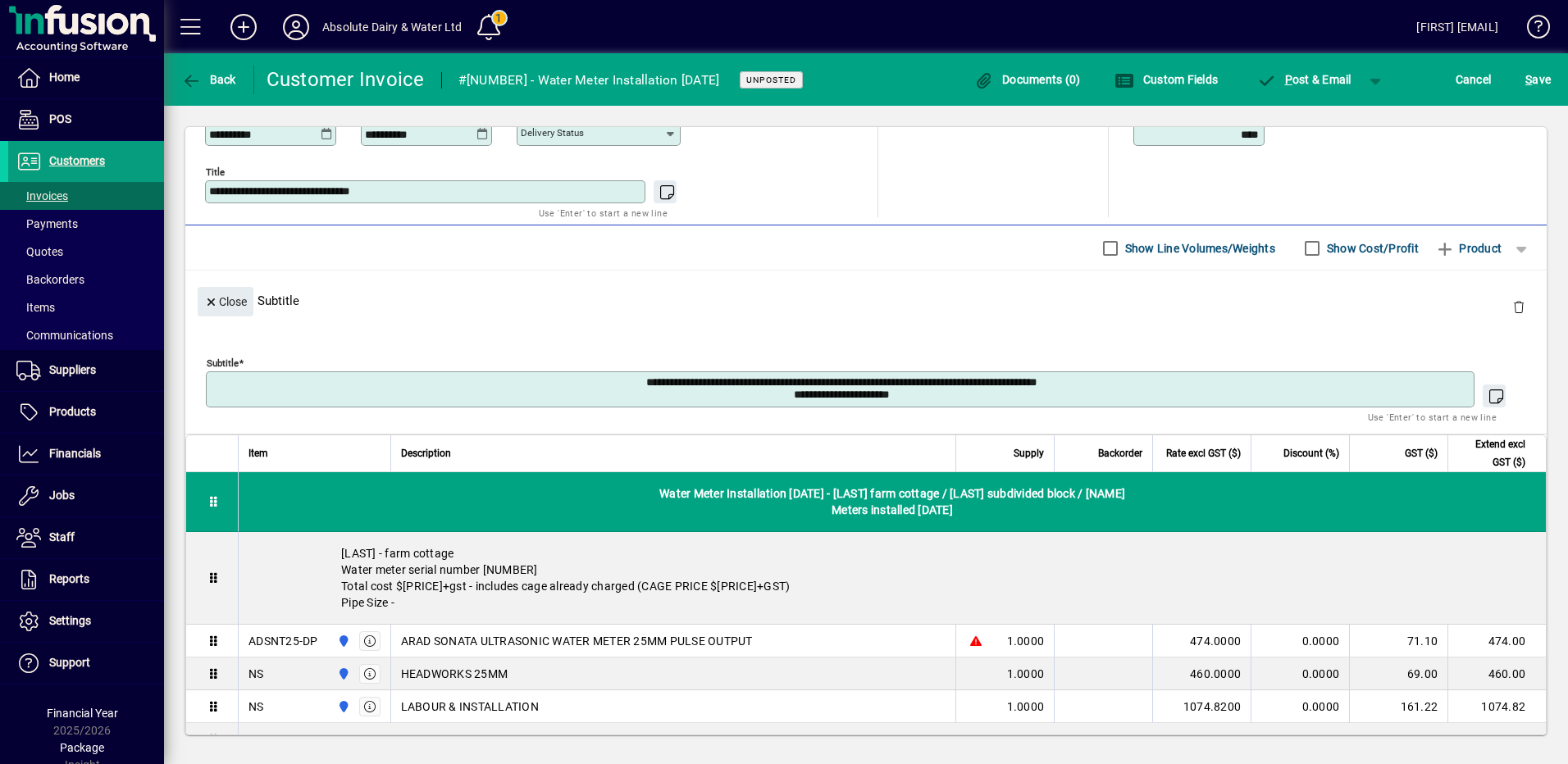 click on "**********" 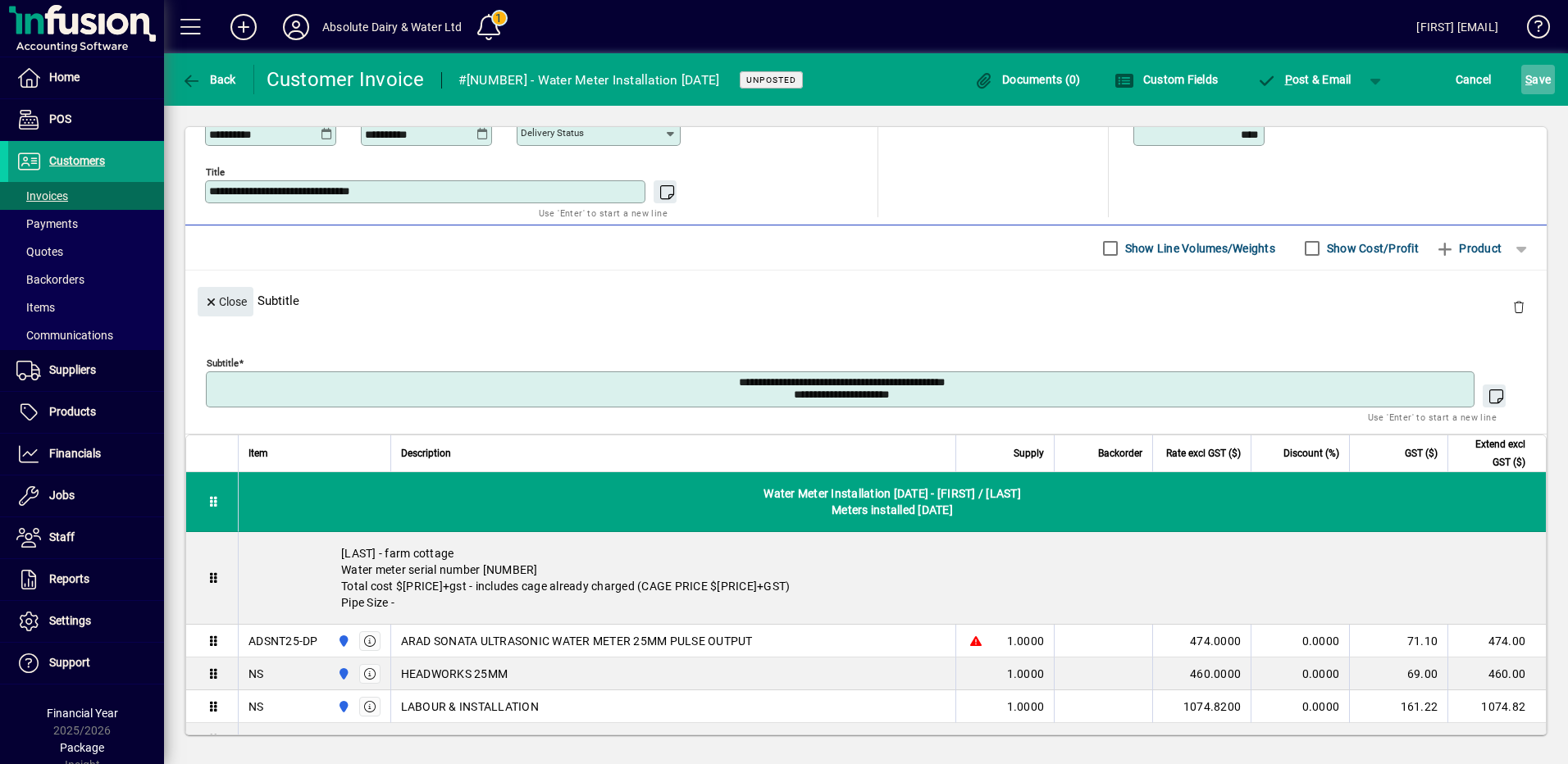 type on "**********" 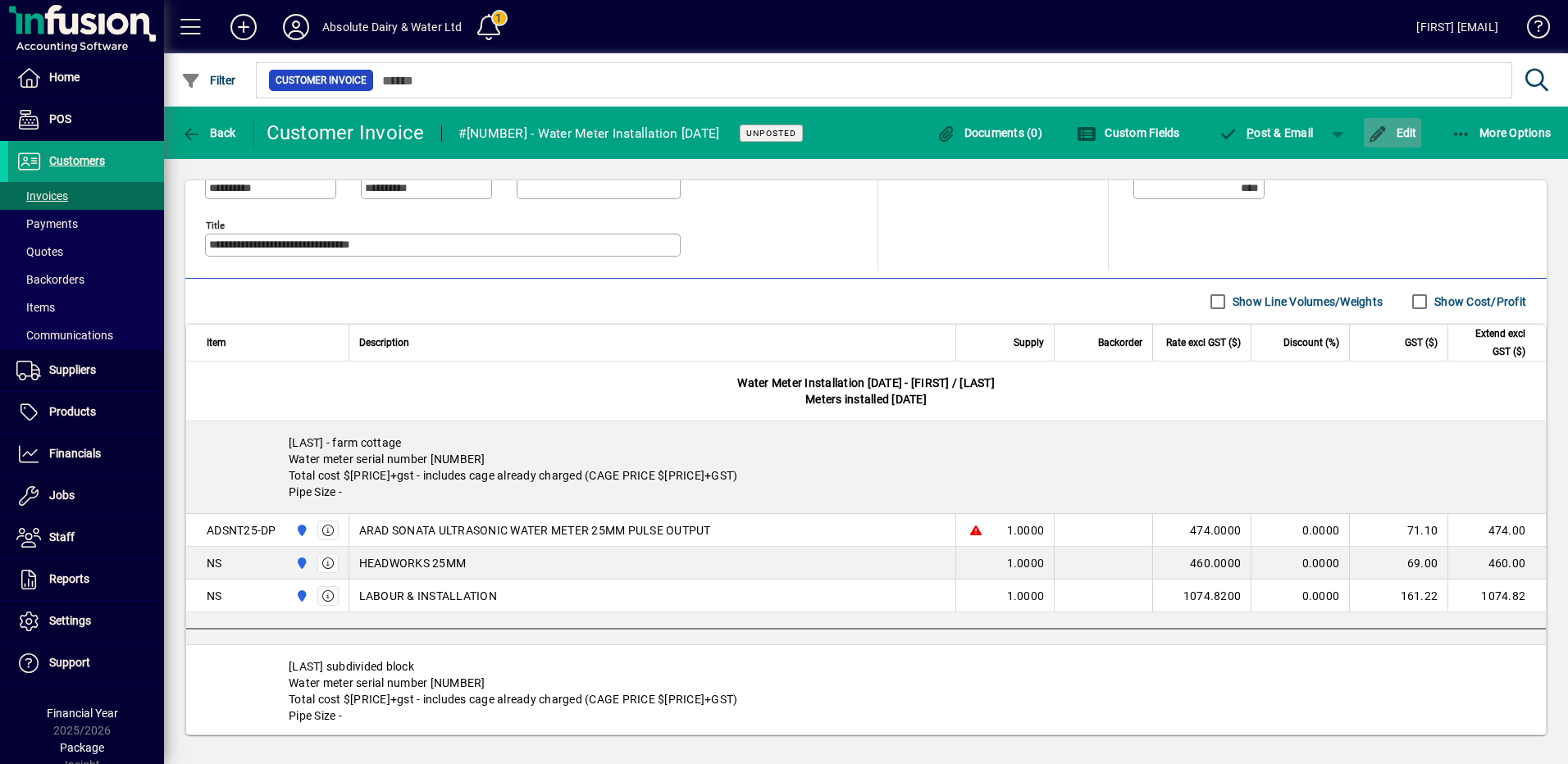 click 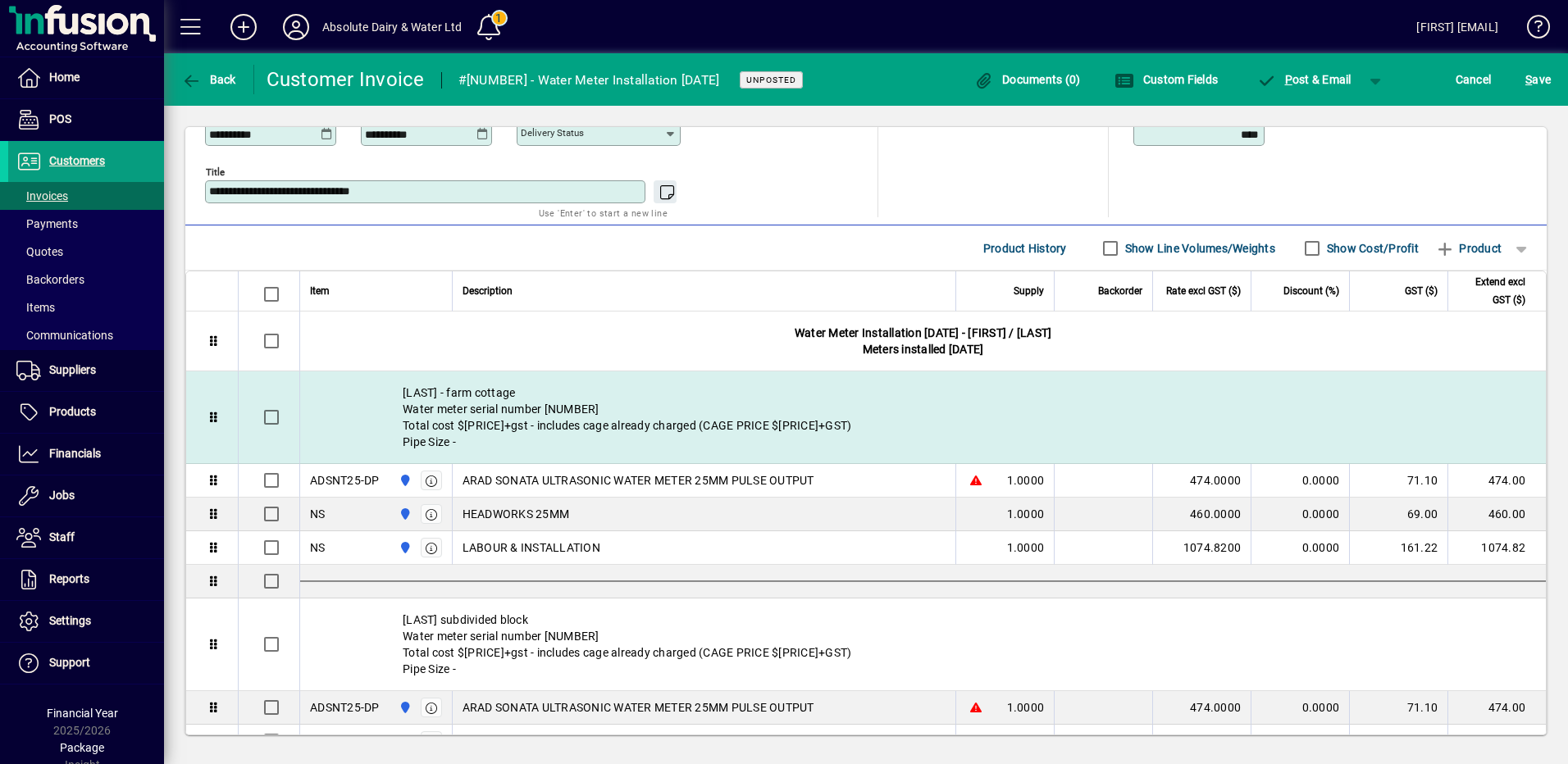 click on "Le Lievre - farm cottage
Water meter serial number 25L000045
Total cost $3030.82+gst - includes cage already charged (CAGE PRICE $1022.00+GST)
Pipe Size" at bounding box center [923, 417] 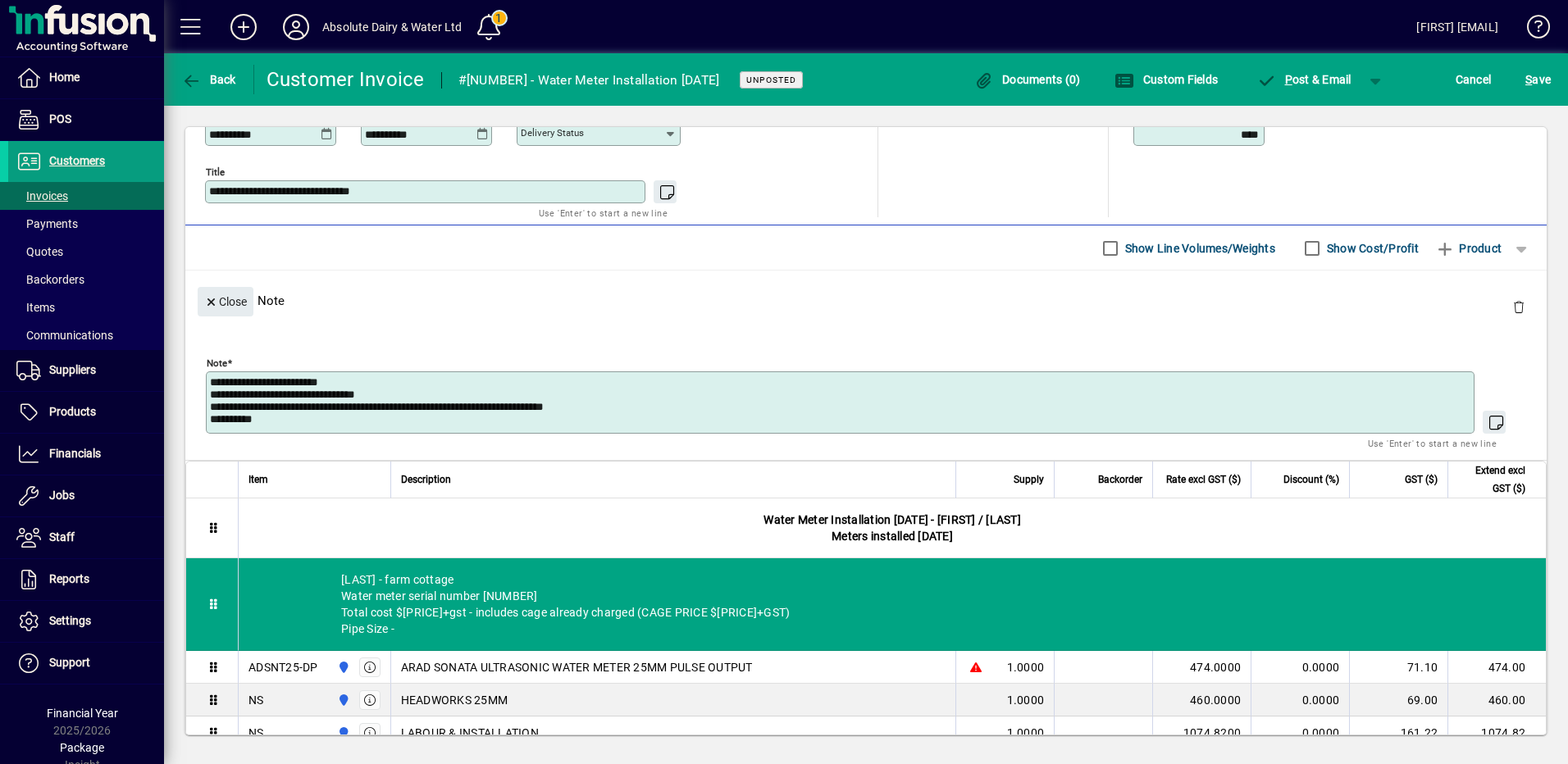 drag, startPoint x: 351, startPoint y: 383, endPoint x: 198, endPoint y: 380, distance: 153.02941 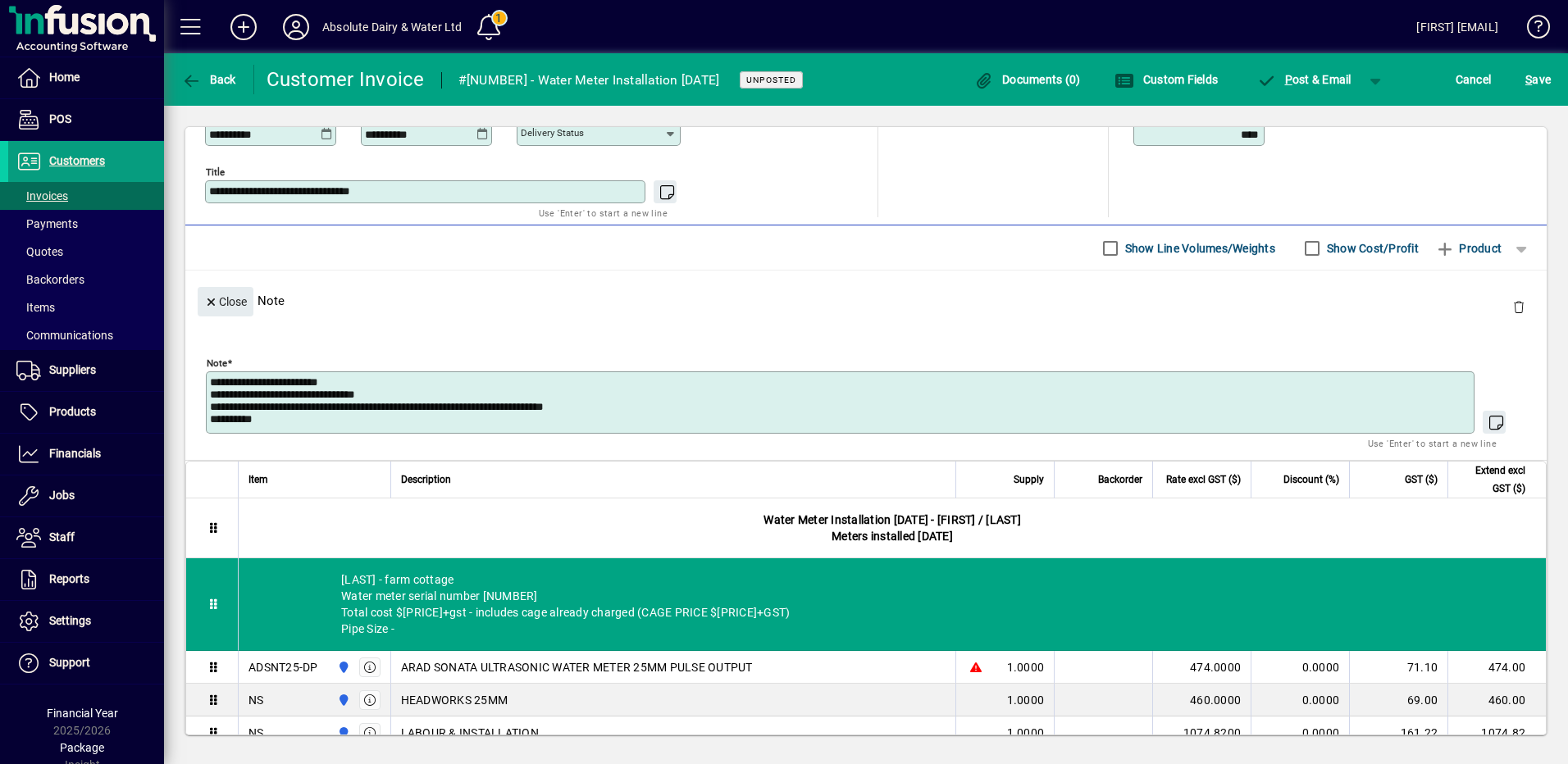 click on "**********" 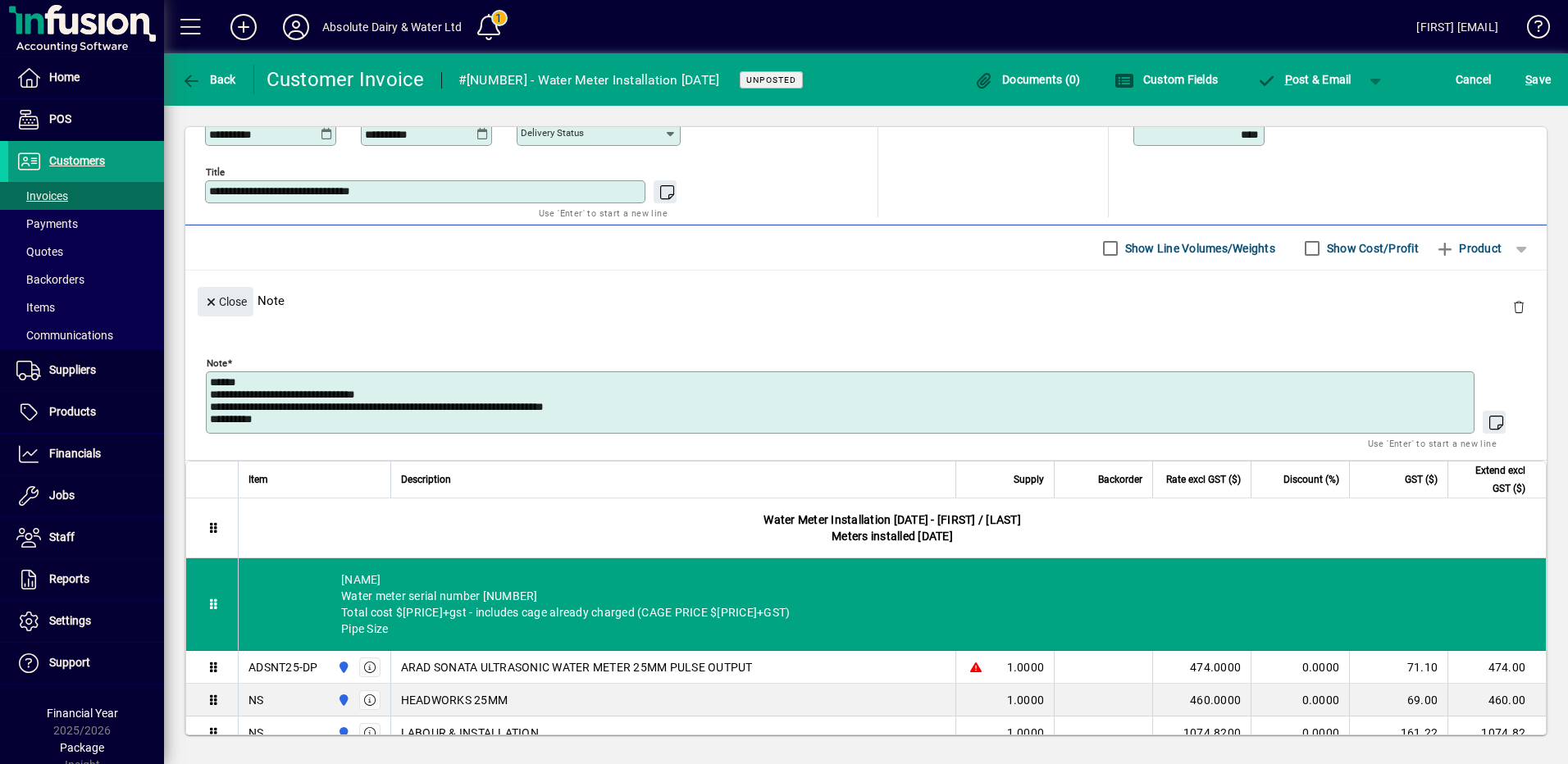 click on "**********" at bounding box center (841, 402) 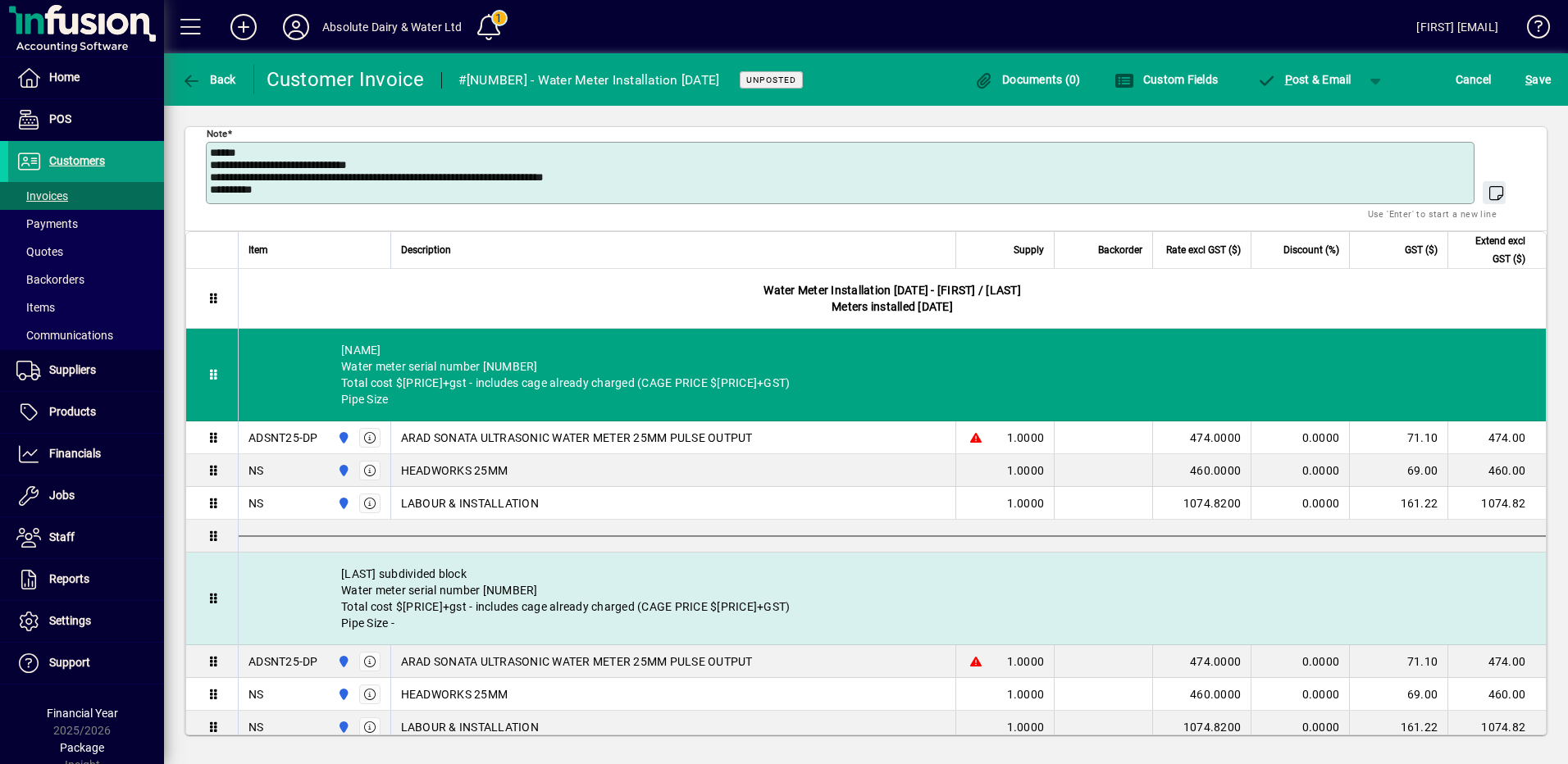 scroll, scrollTop: 738, scrollLeft: 0, axis: vertical 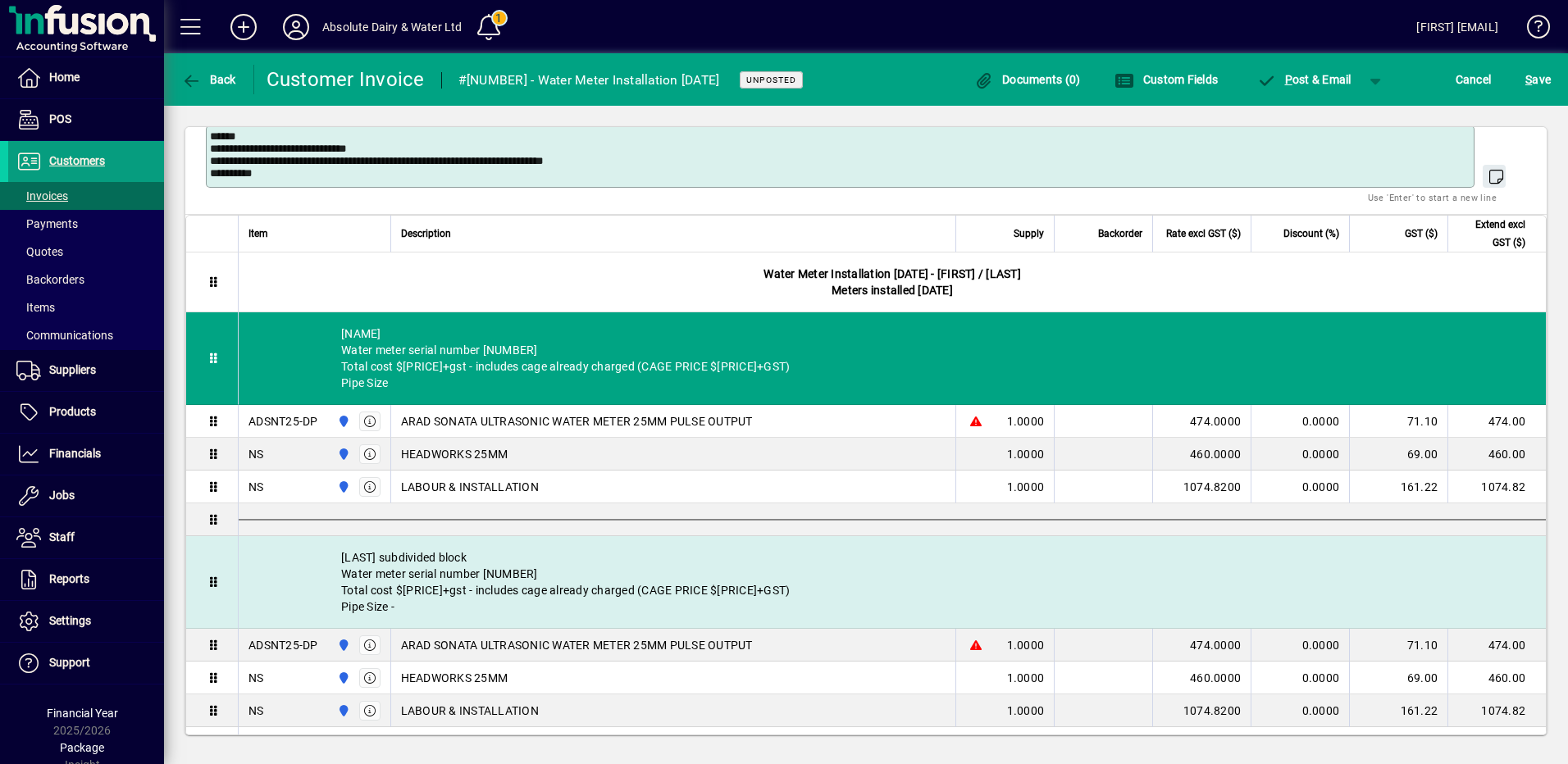 click on "Le Lievere subdivided block
Water meter serial number 25L000036
Total cost $3030.82+gst - includes cage already charged (CAGE PRICE $1022.00+GST)
Pipe Size -" at bounding box center [892, 582] 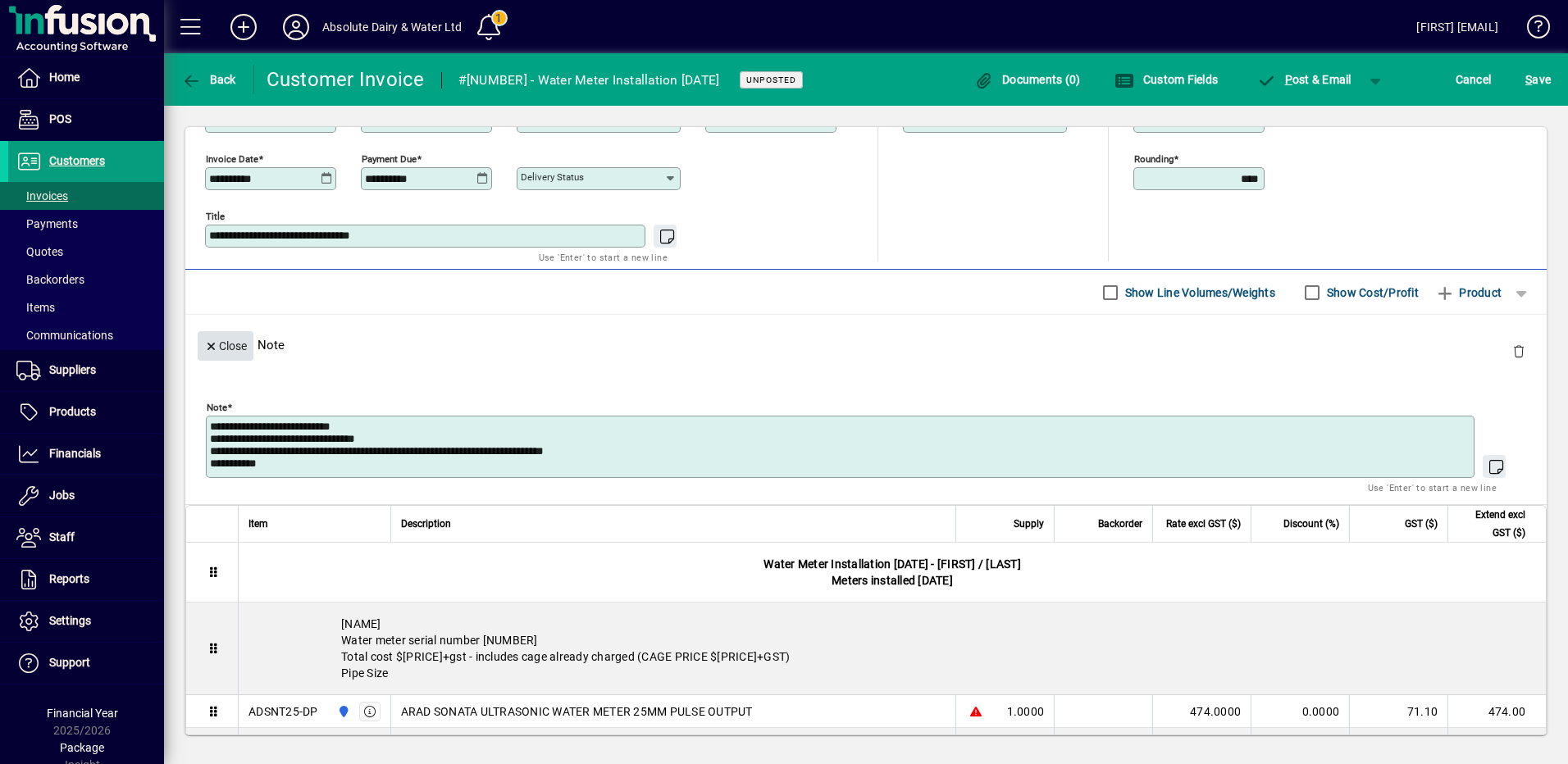 scroll, scrollTop: 369, scrollLeft: 0, axis: vertical 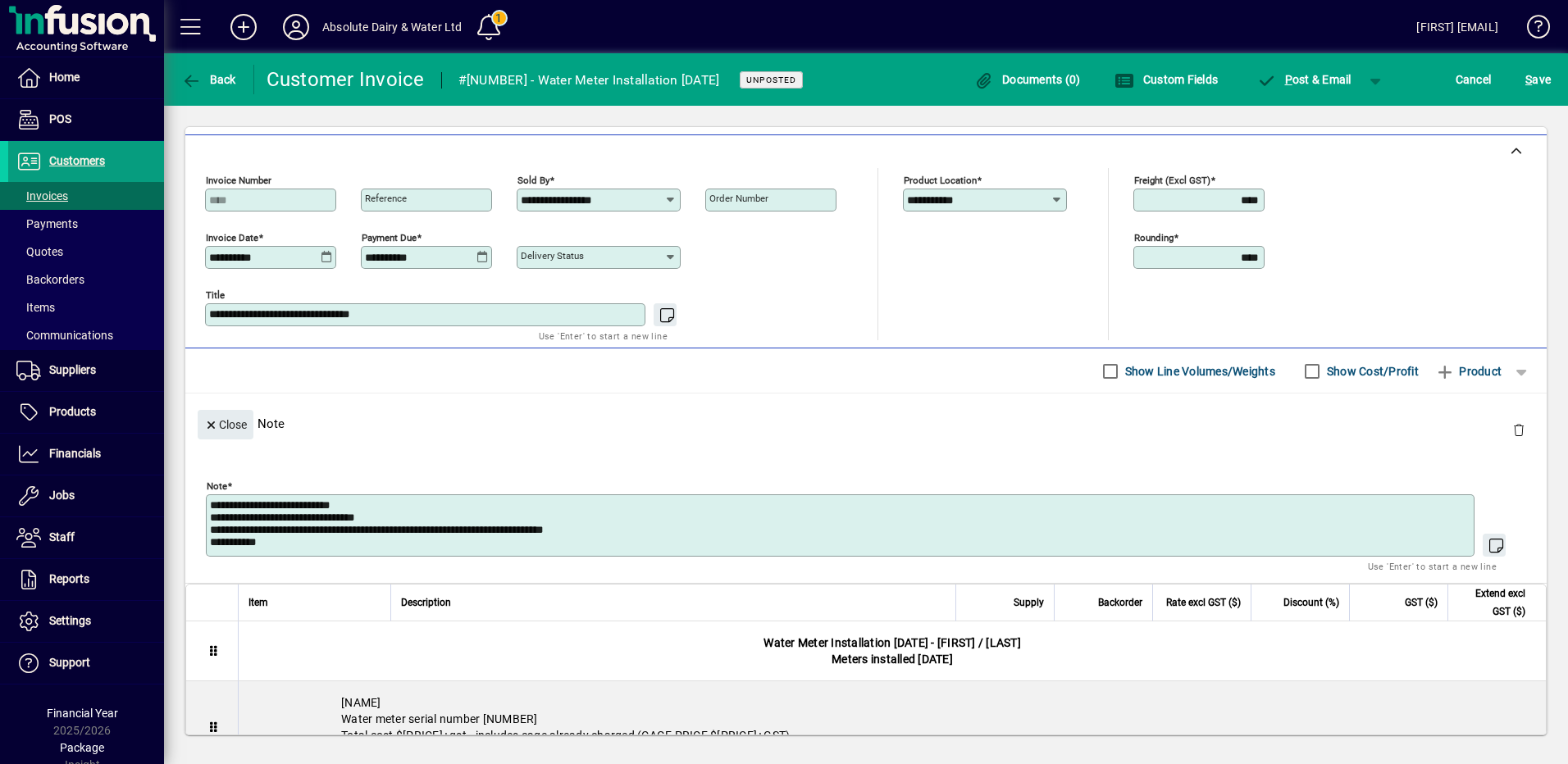 drag, startPoint x: 376, startPoint y: 136, endPoint x: 153, endPoint y: 466, distance: 398.2826 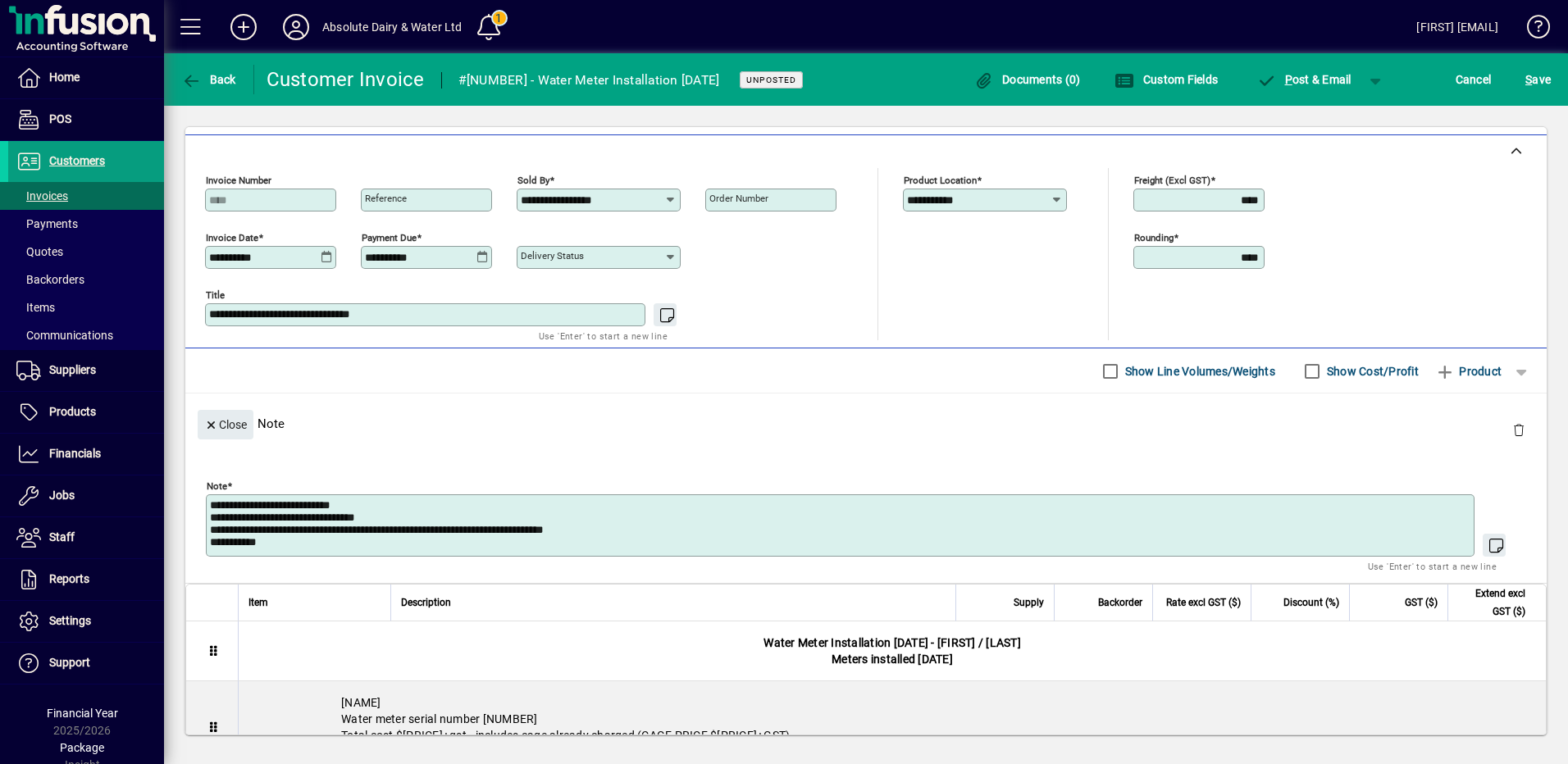 click on "**********" 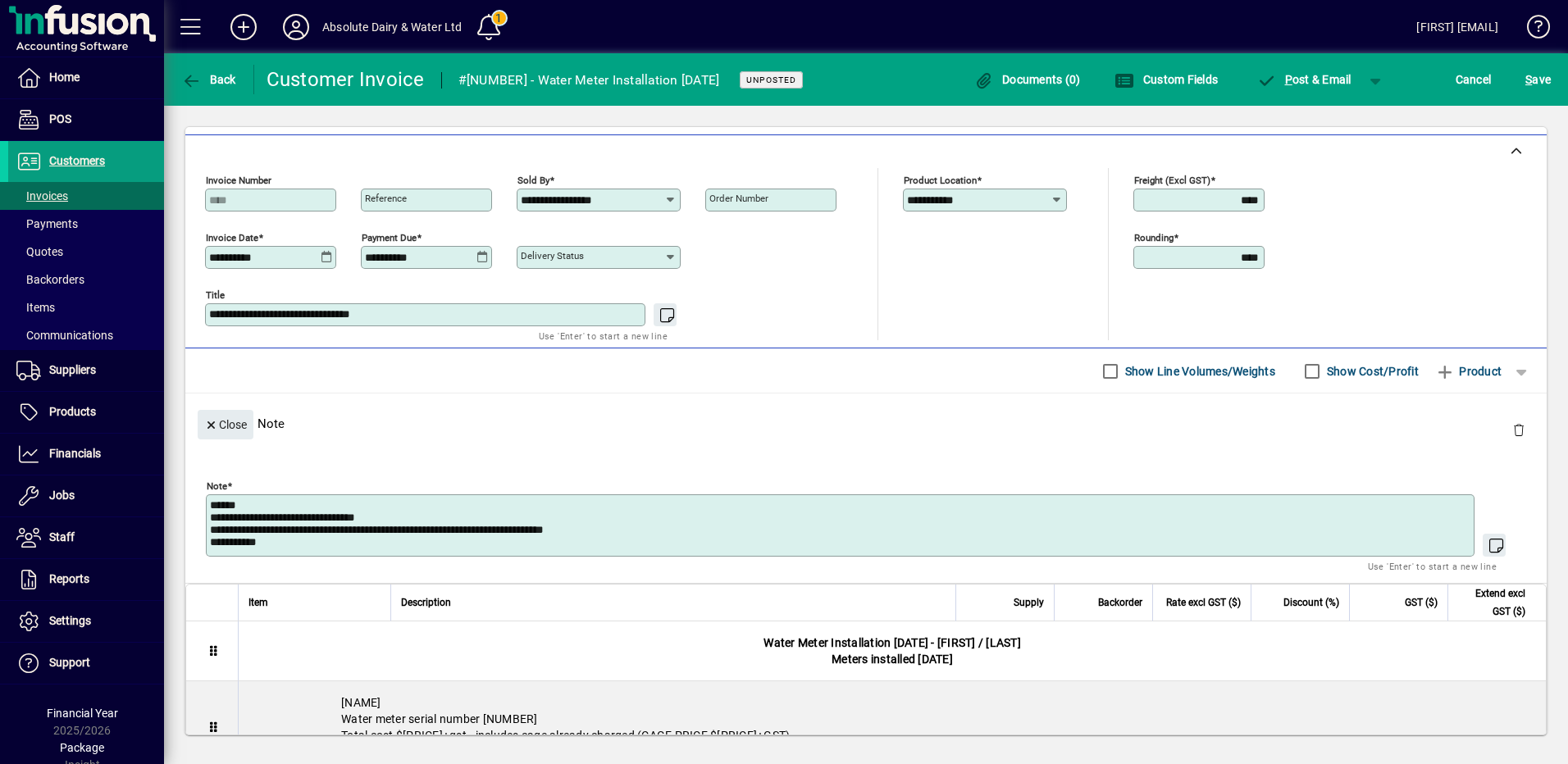 click on "**********" at bounding box center (841, 525) 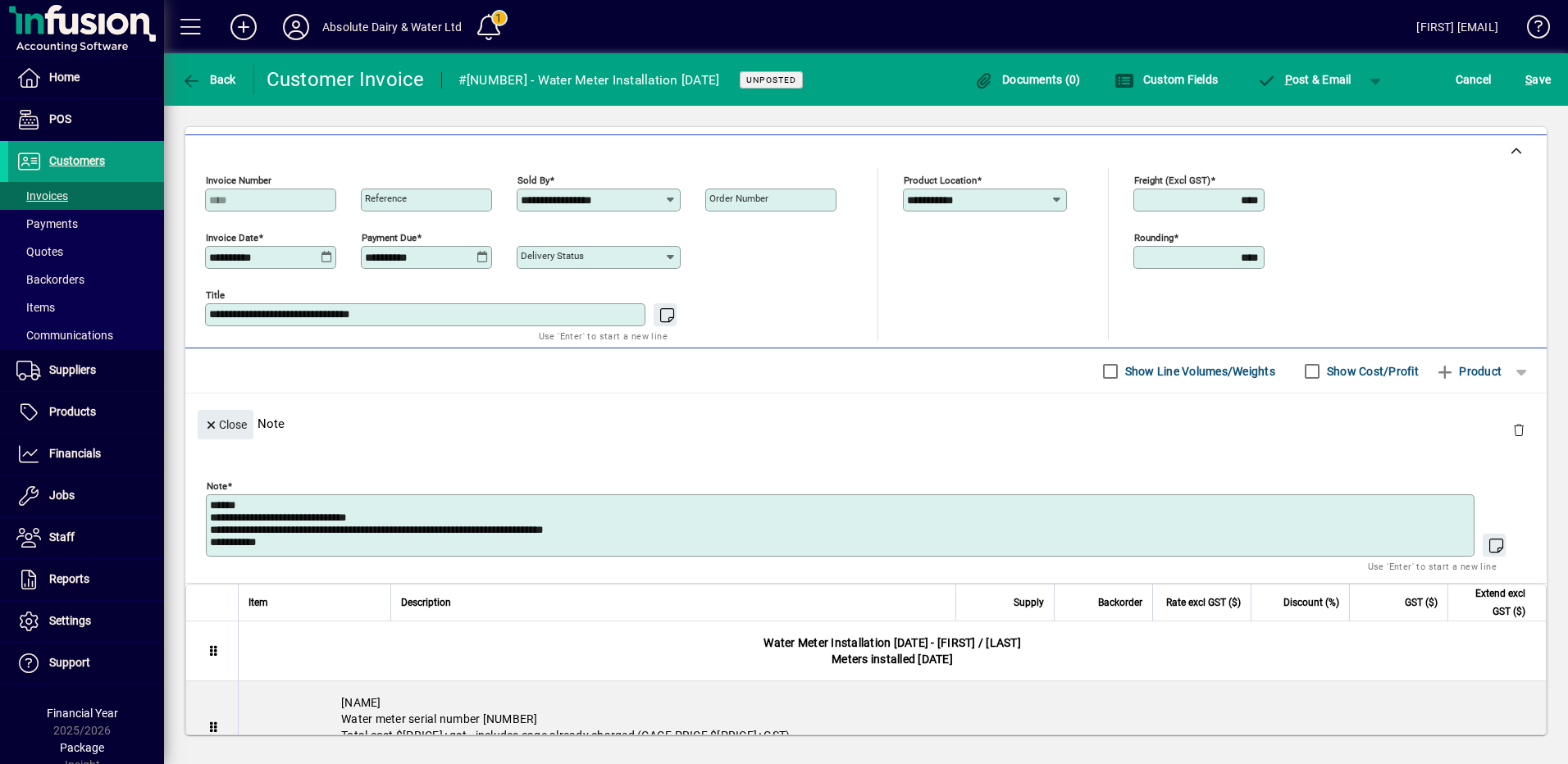 type on "**********" 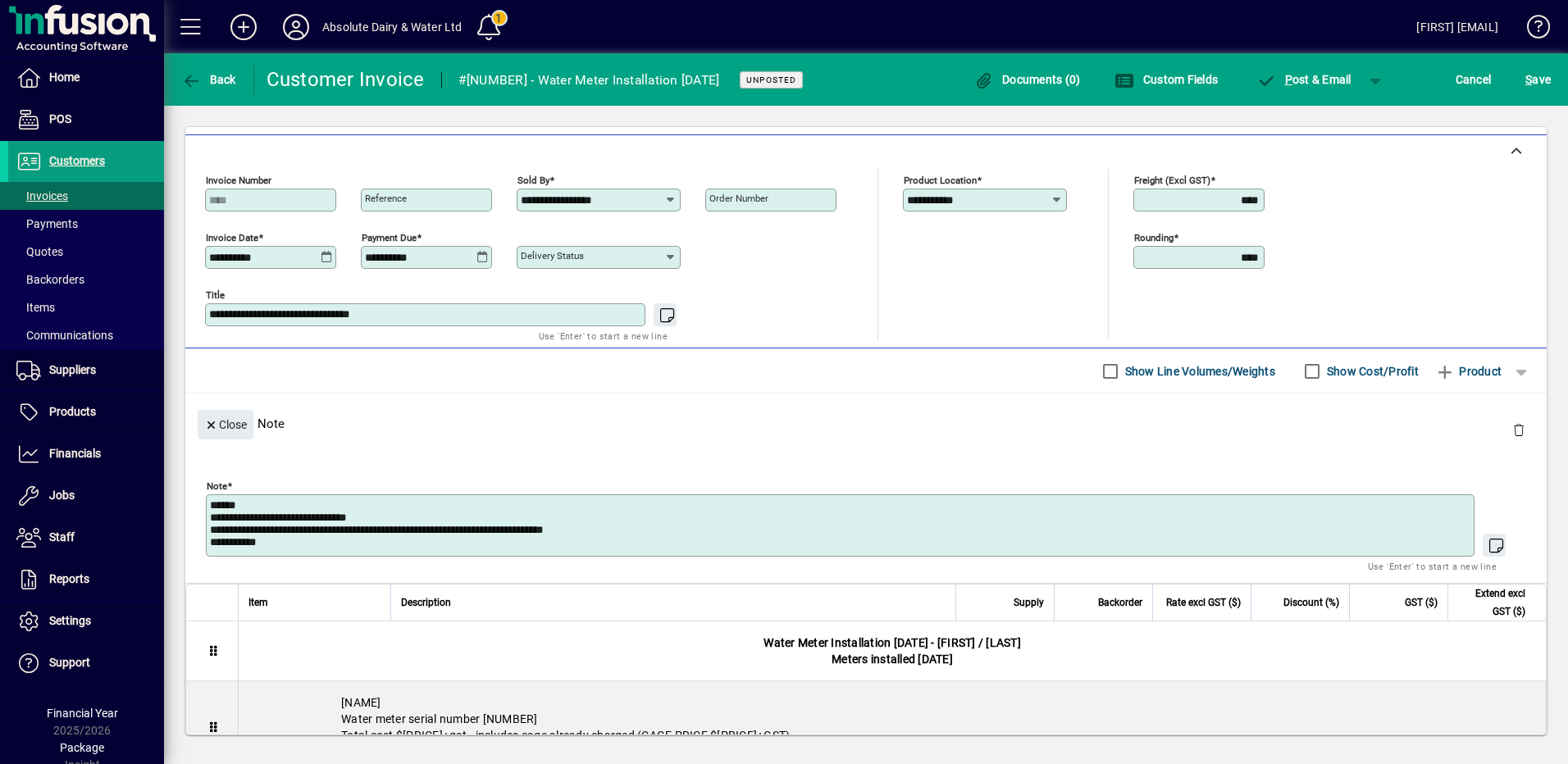 click on "Back  Customer Invoice  #1313 - Water Meter Installation July 2025  Unposted Documents (0) Custom Fields P ost & Email Cancel S ave" 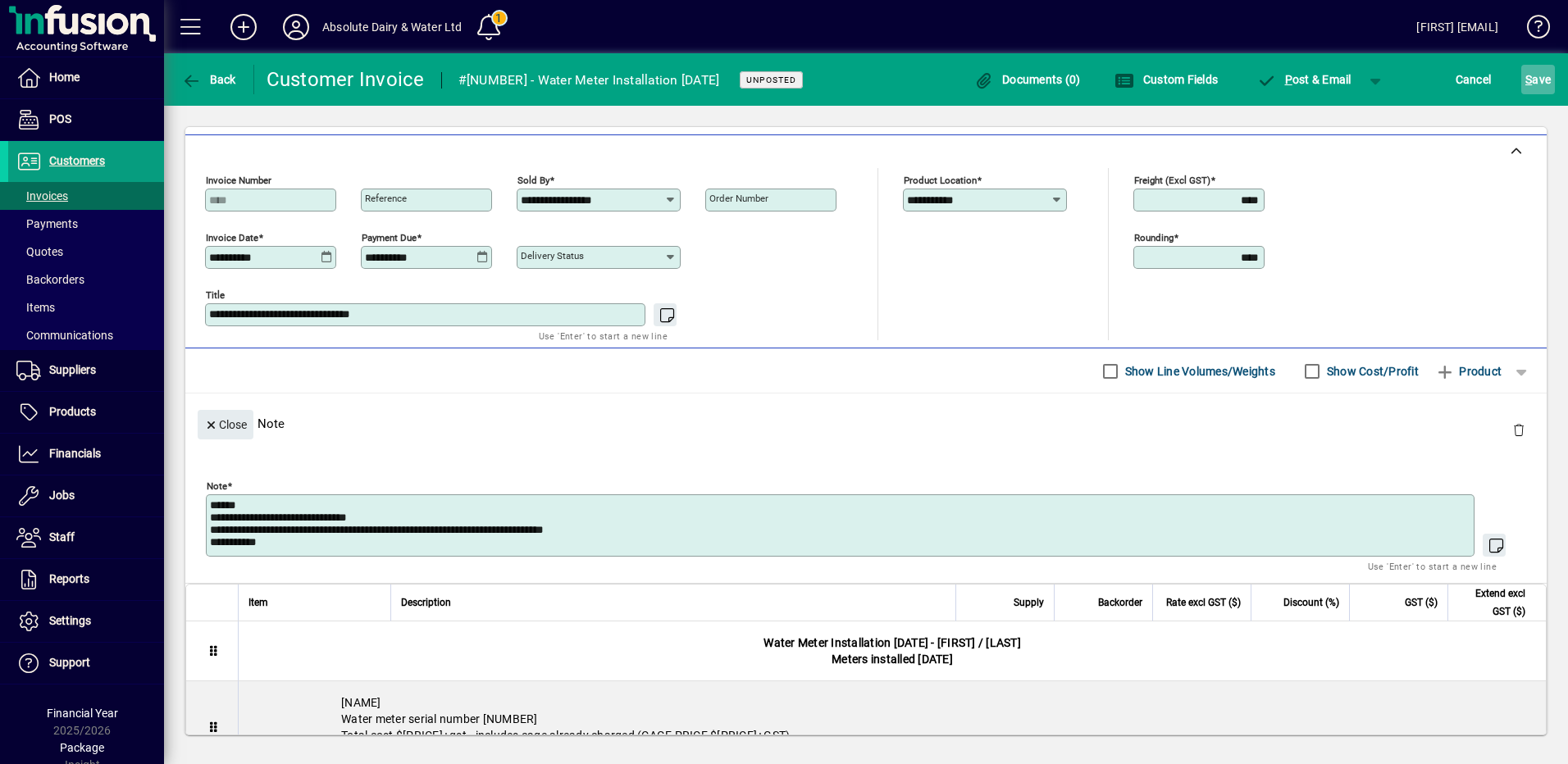 click 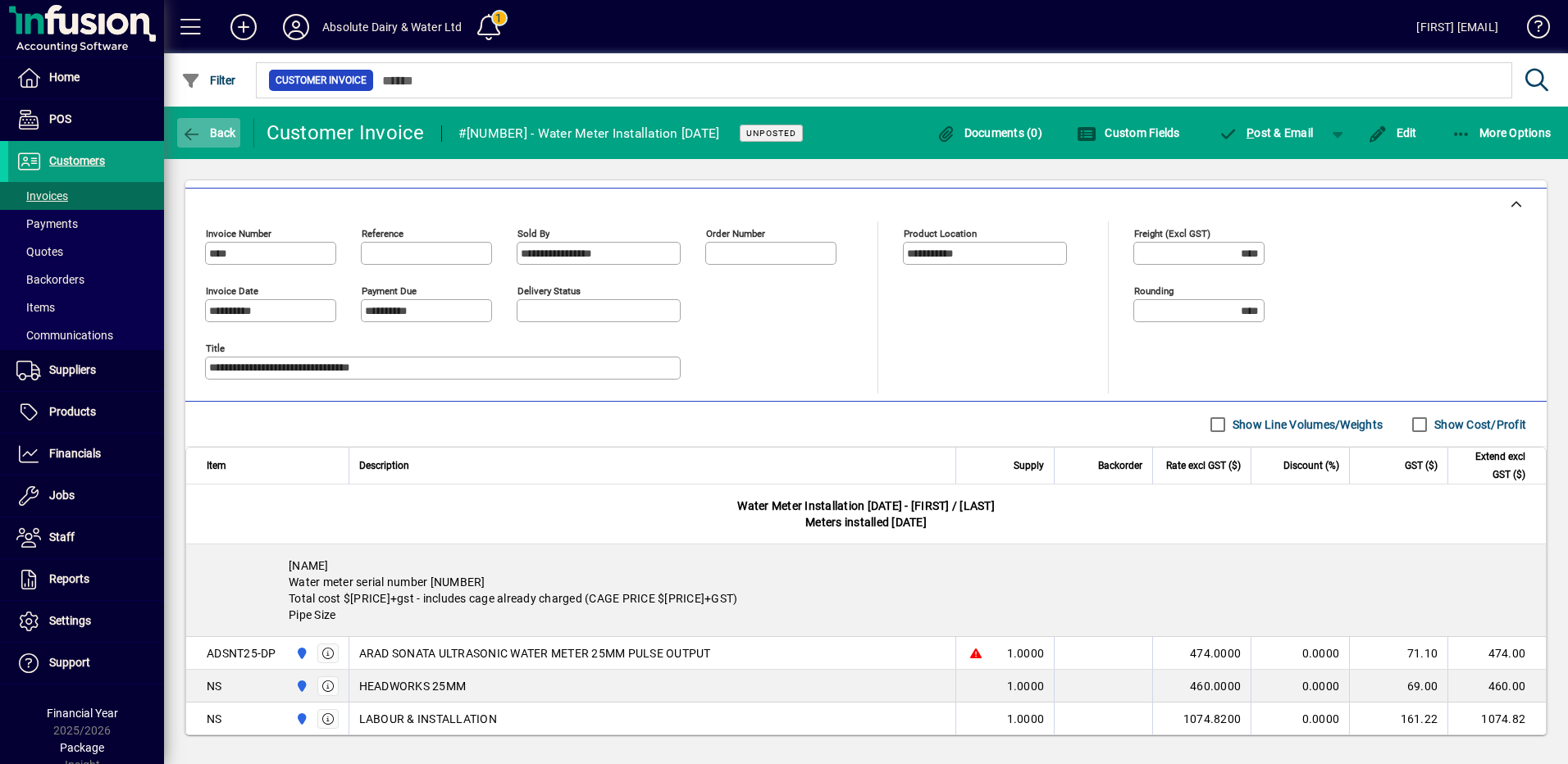 click 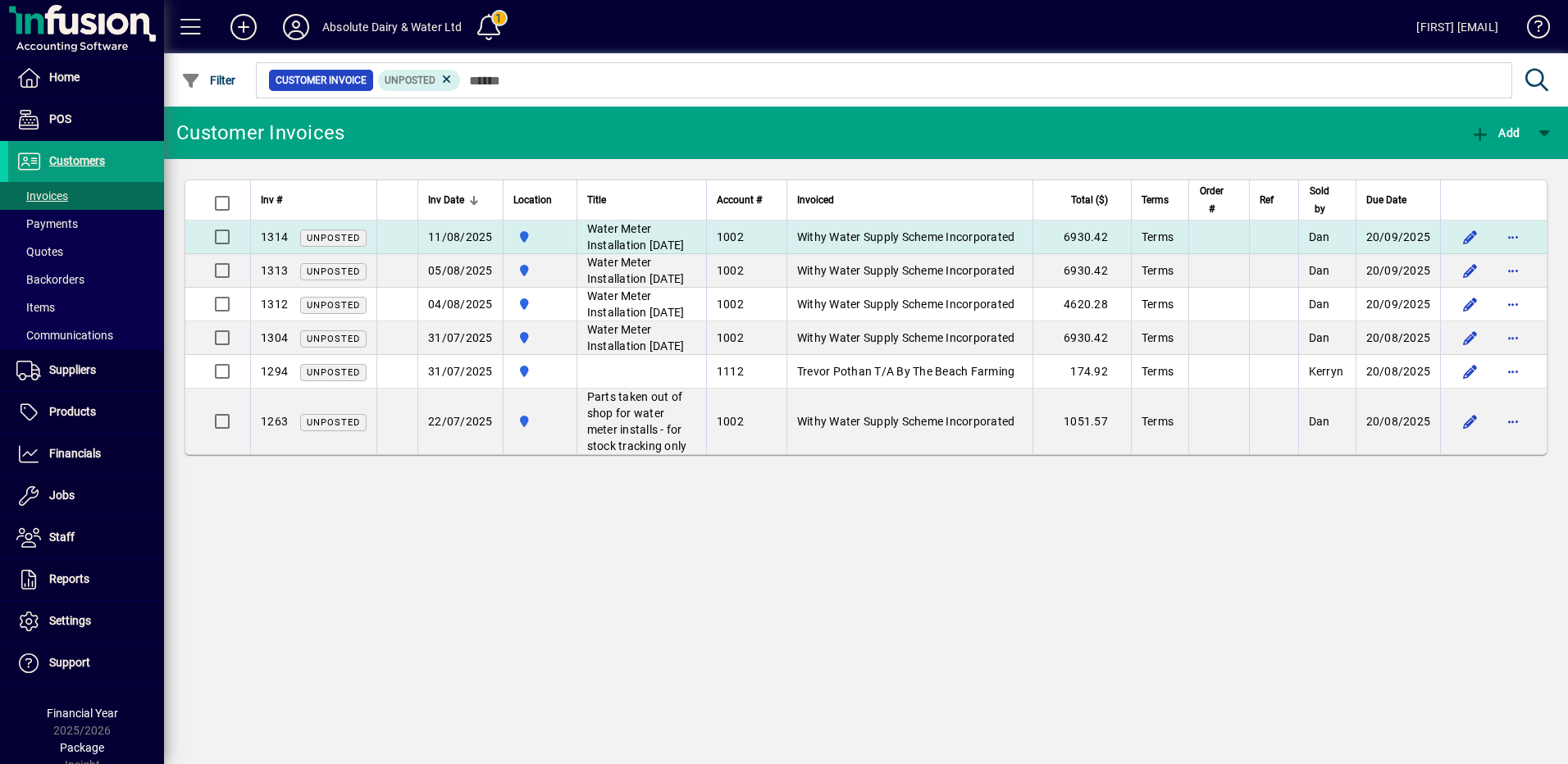 click on "Water Meter Installation July 2025" at bounding box center (636, 237) 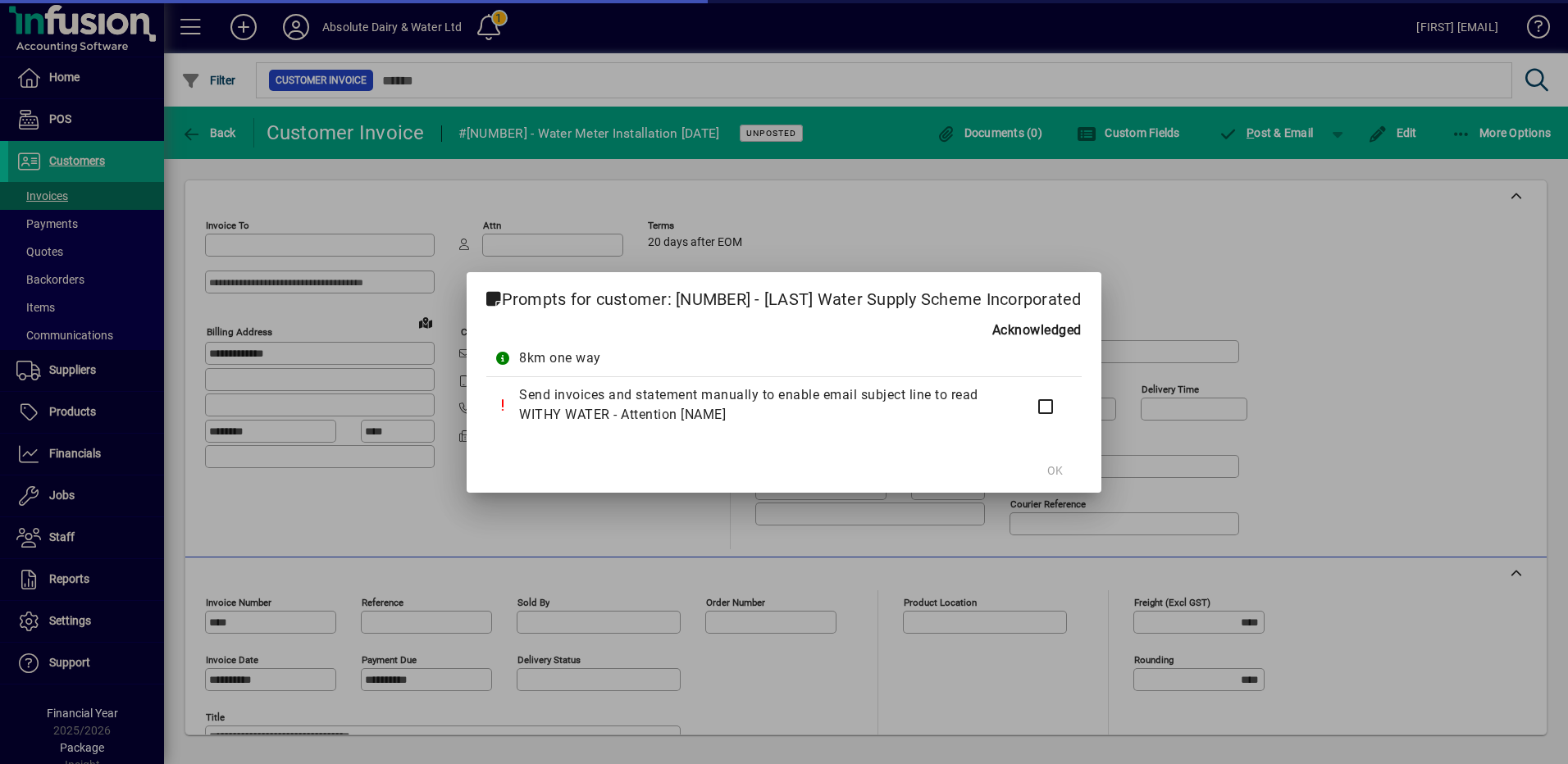 type on "**********" 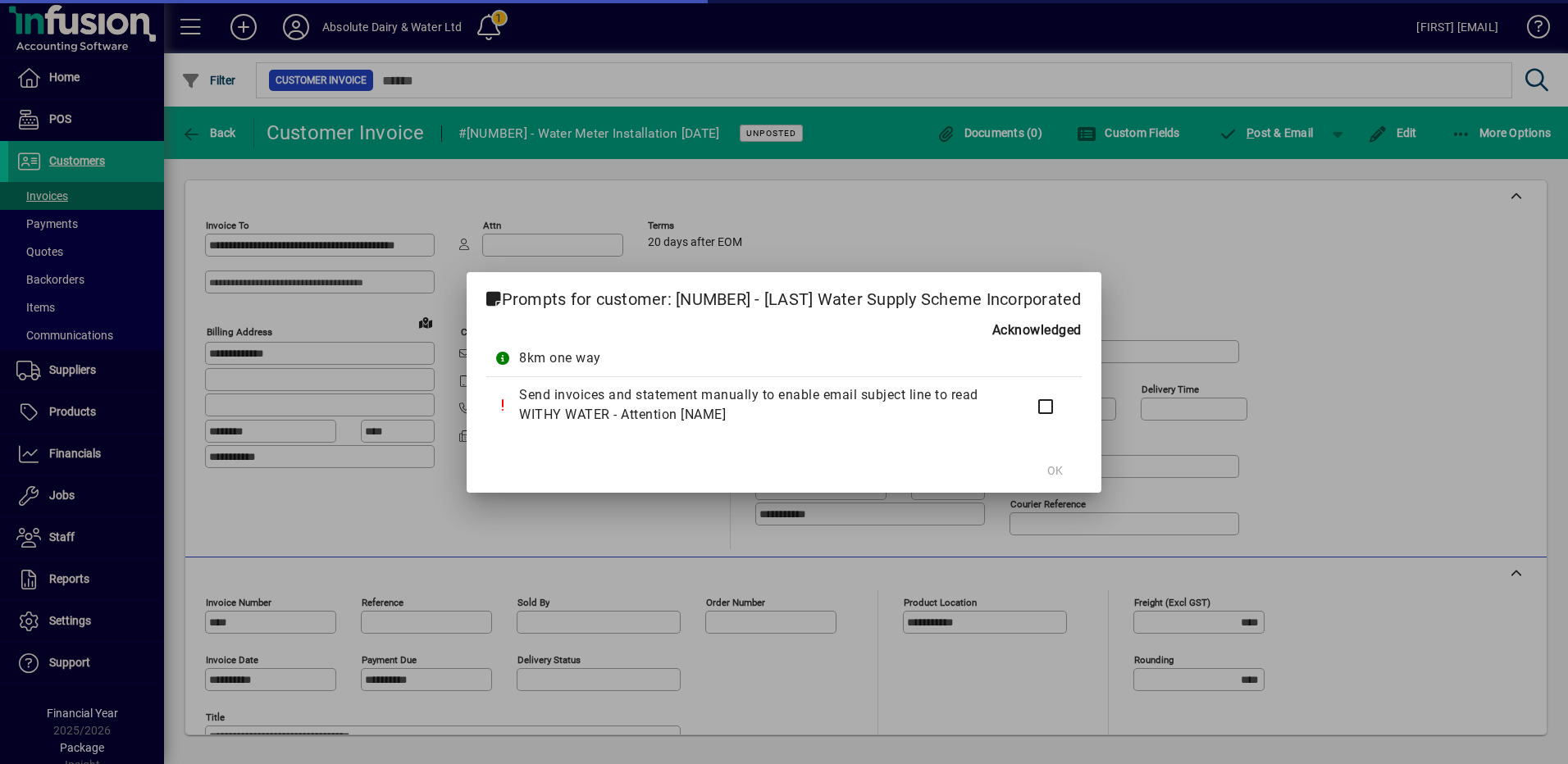 type on "**********" 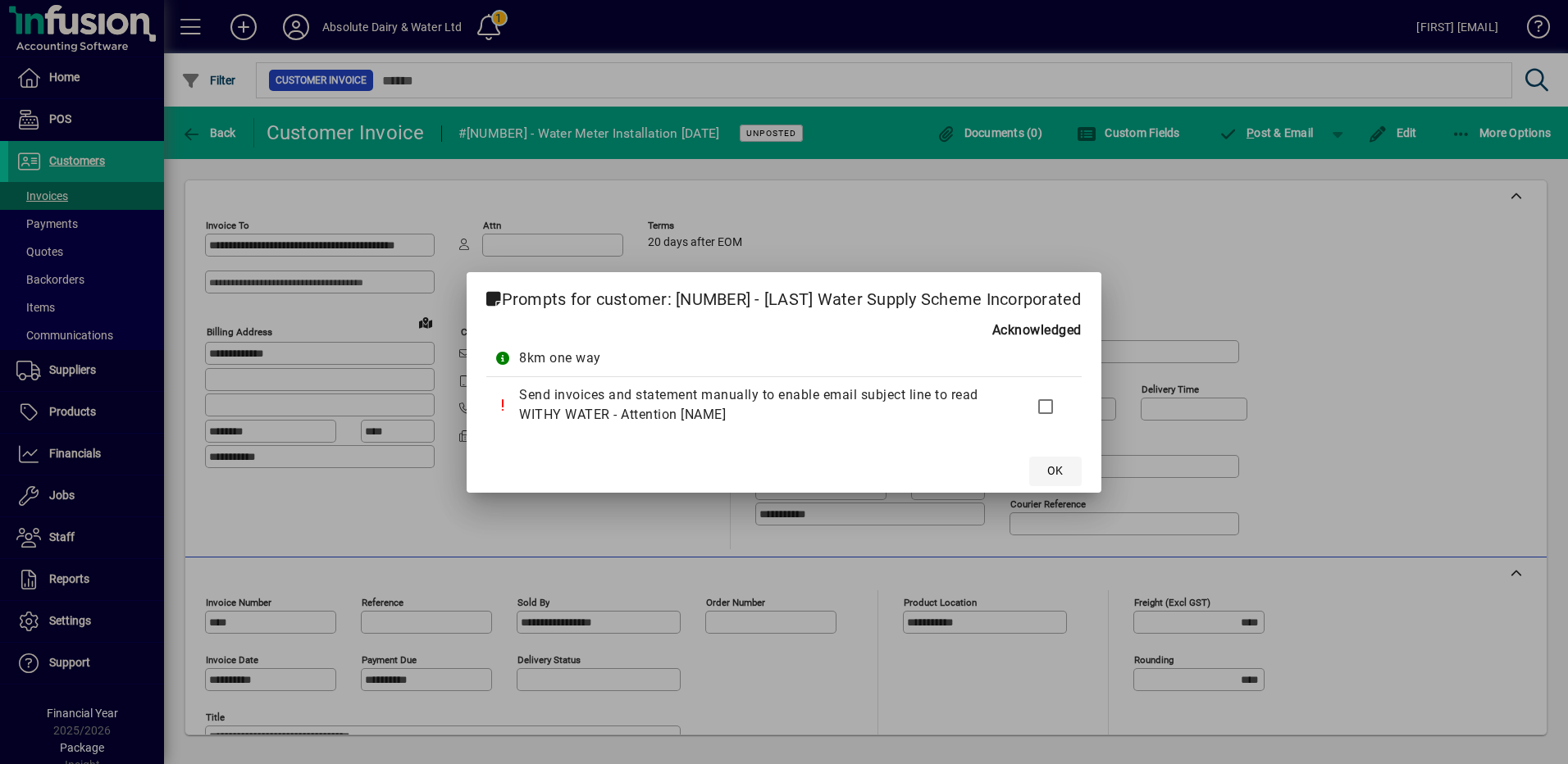 click on "OK" 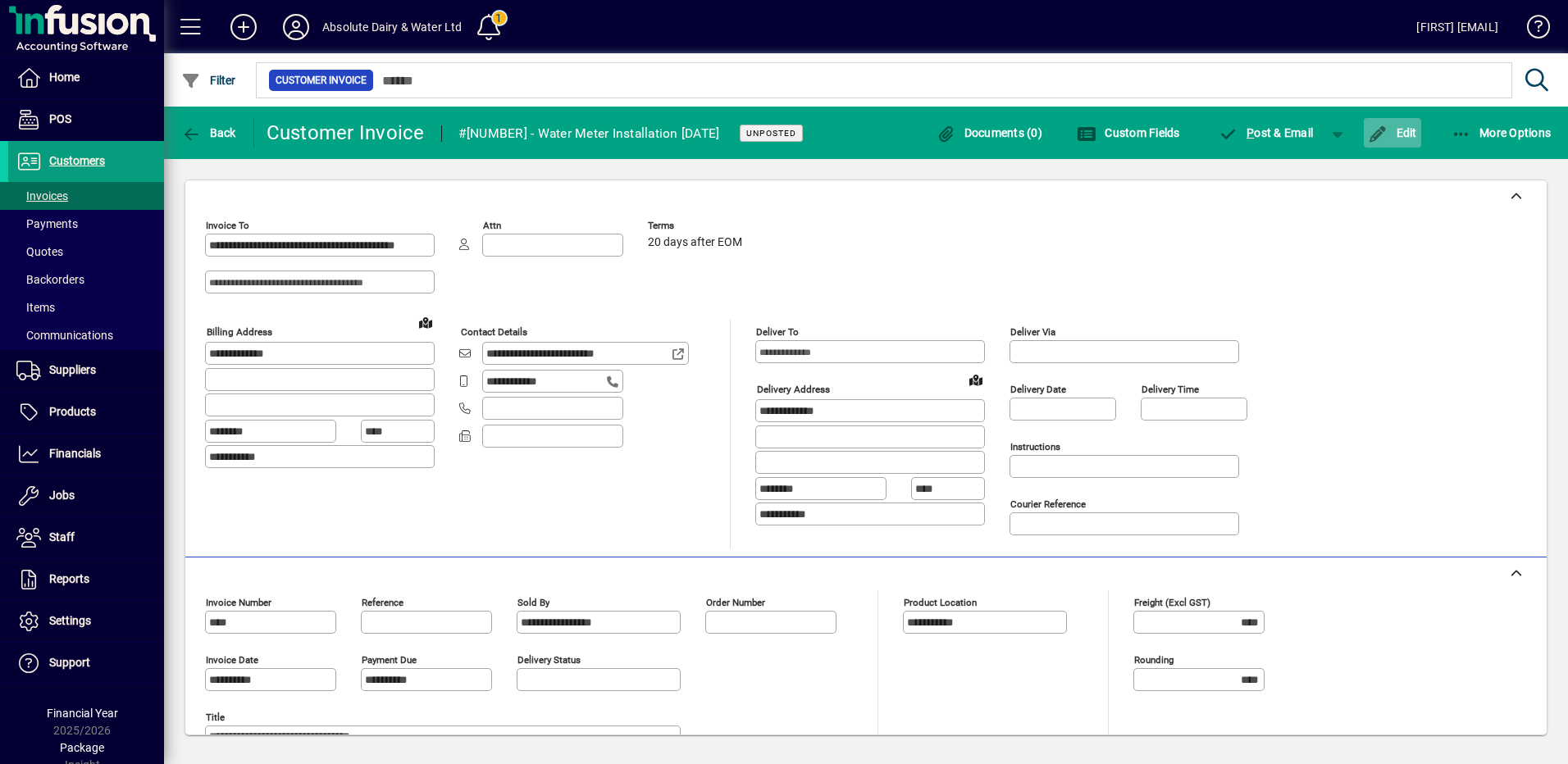 click on "Edit" 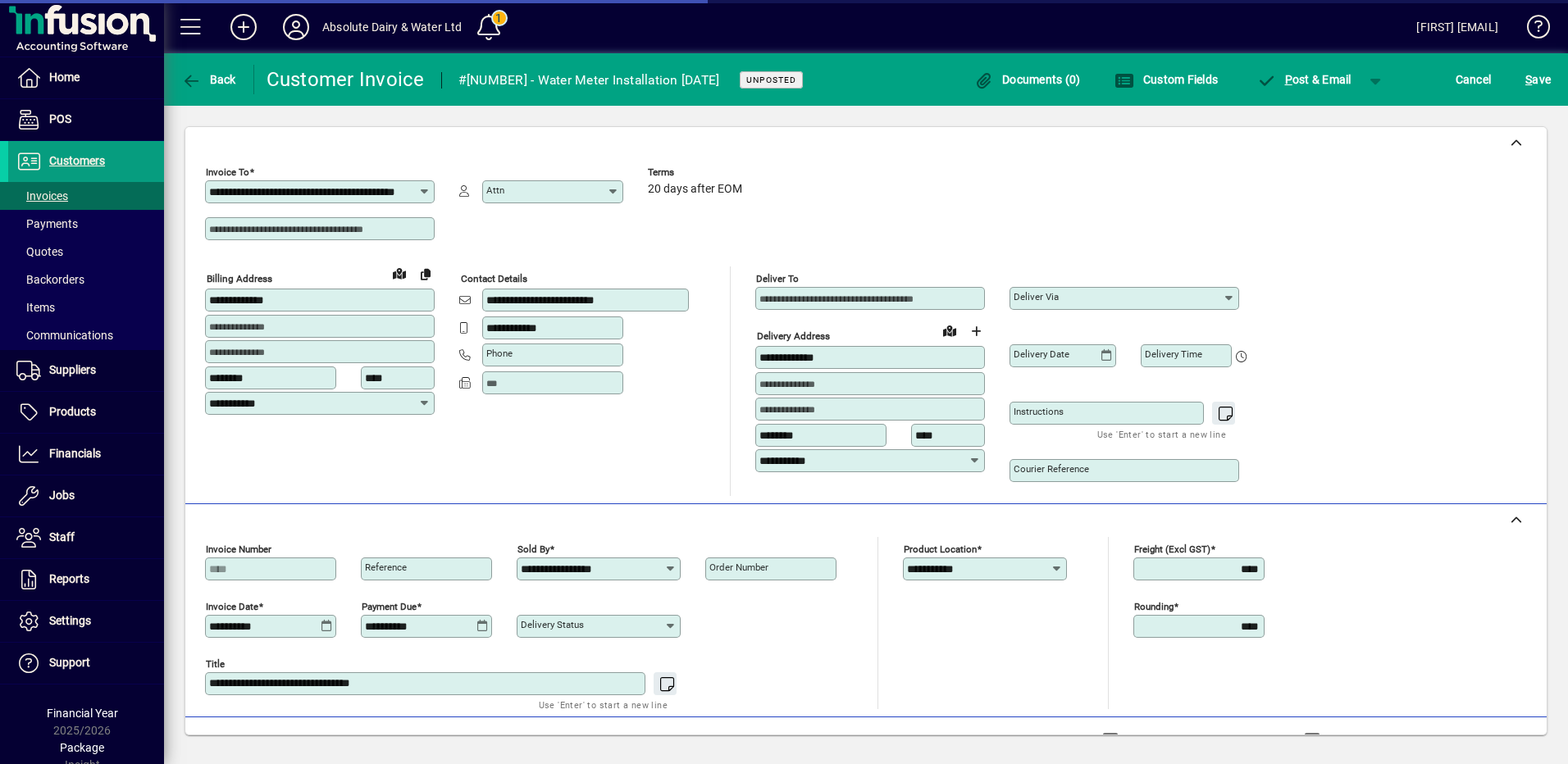 scroll, scrollTop: 328, scrollLeft: 0, axis: vertical 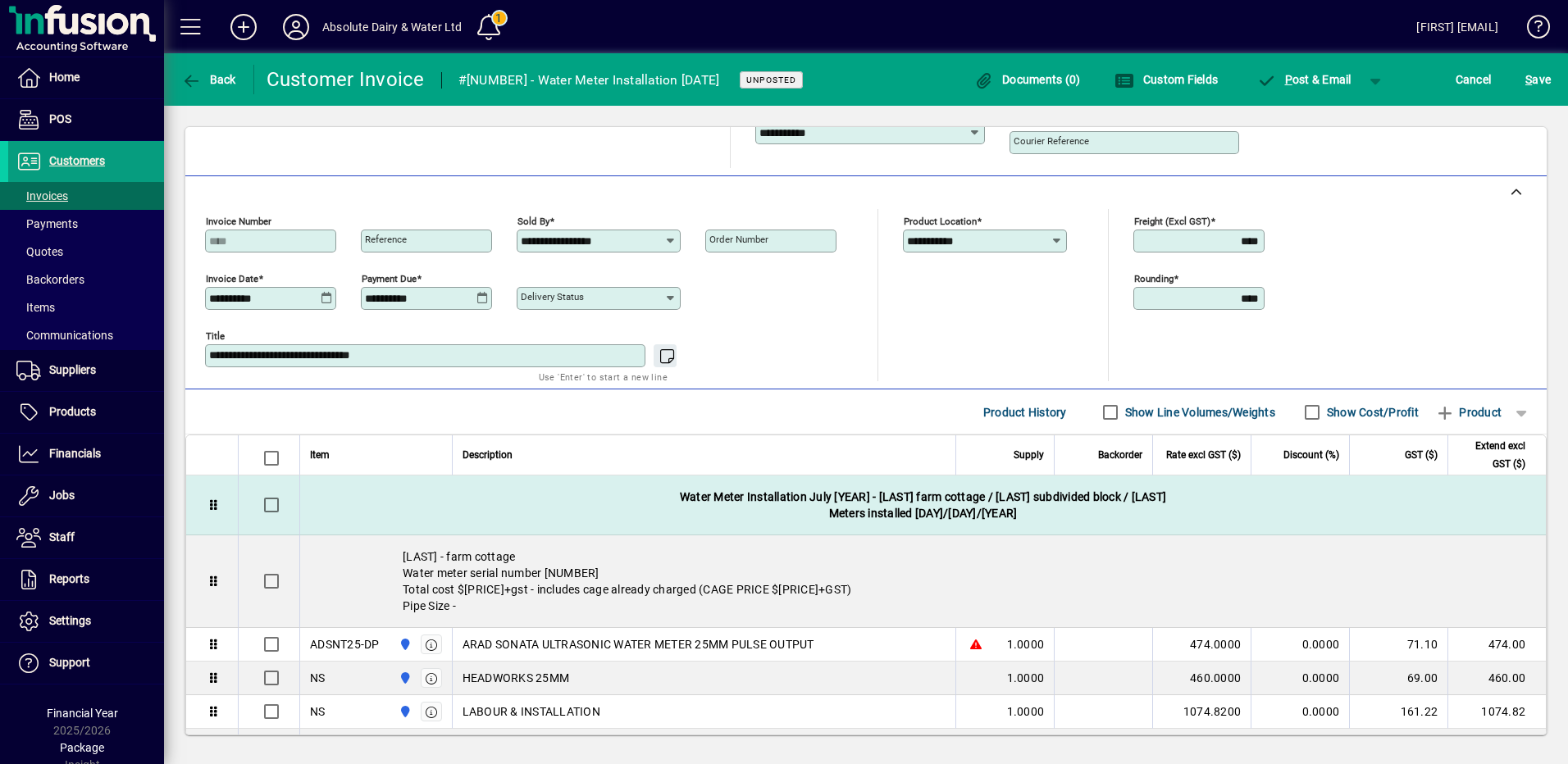 click on "Water Meter Installation July 2025 - Le Lievre farm cottage / Le Lievre subdivided block / Moody
Meters installed 31/07/2025" at bounding box center (923, 505) 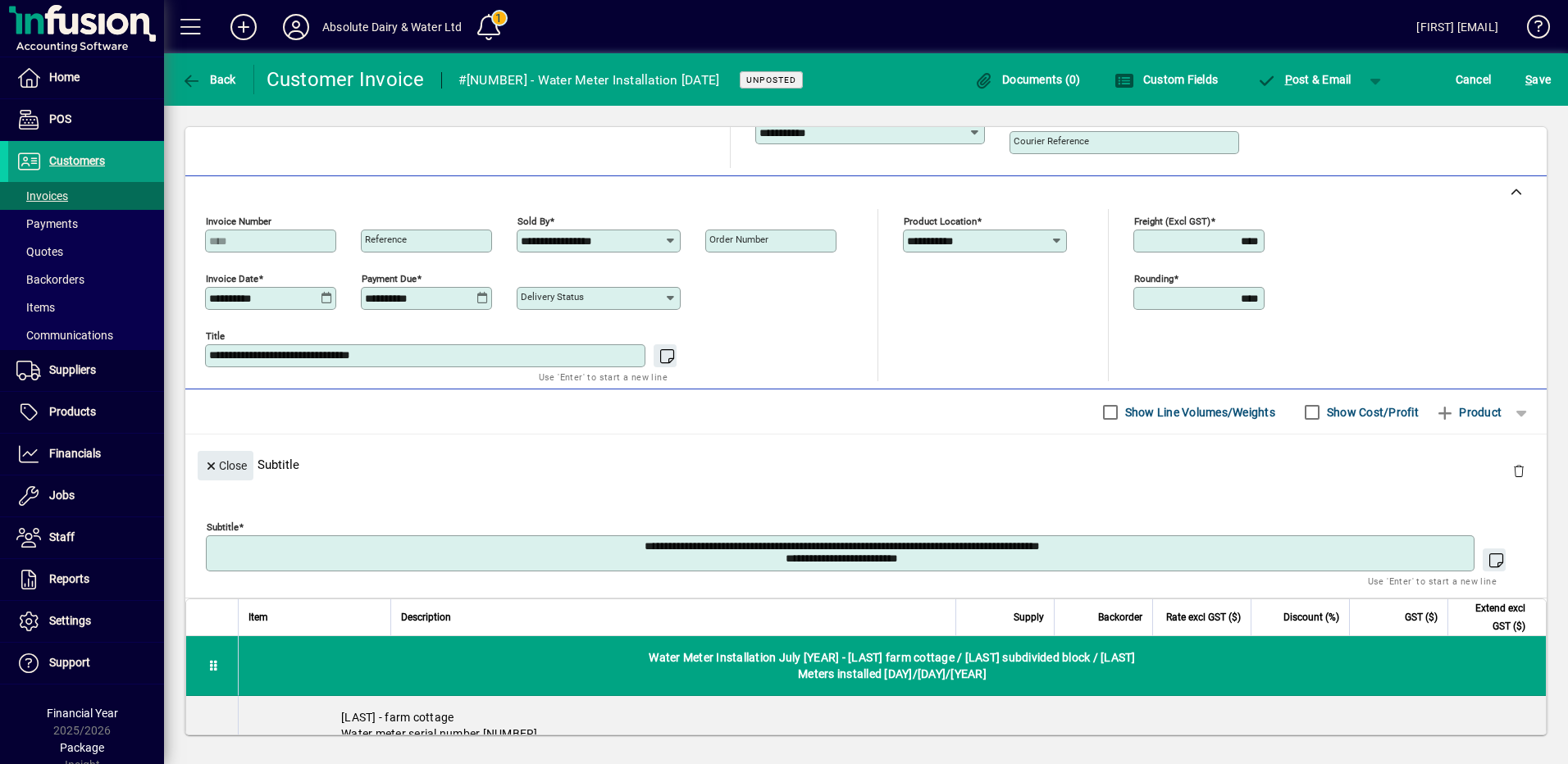 drag, startPoint x: 1106, startPoint y: 541, endPoint x: 715, endPoint y: 544, distance: 391.01151 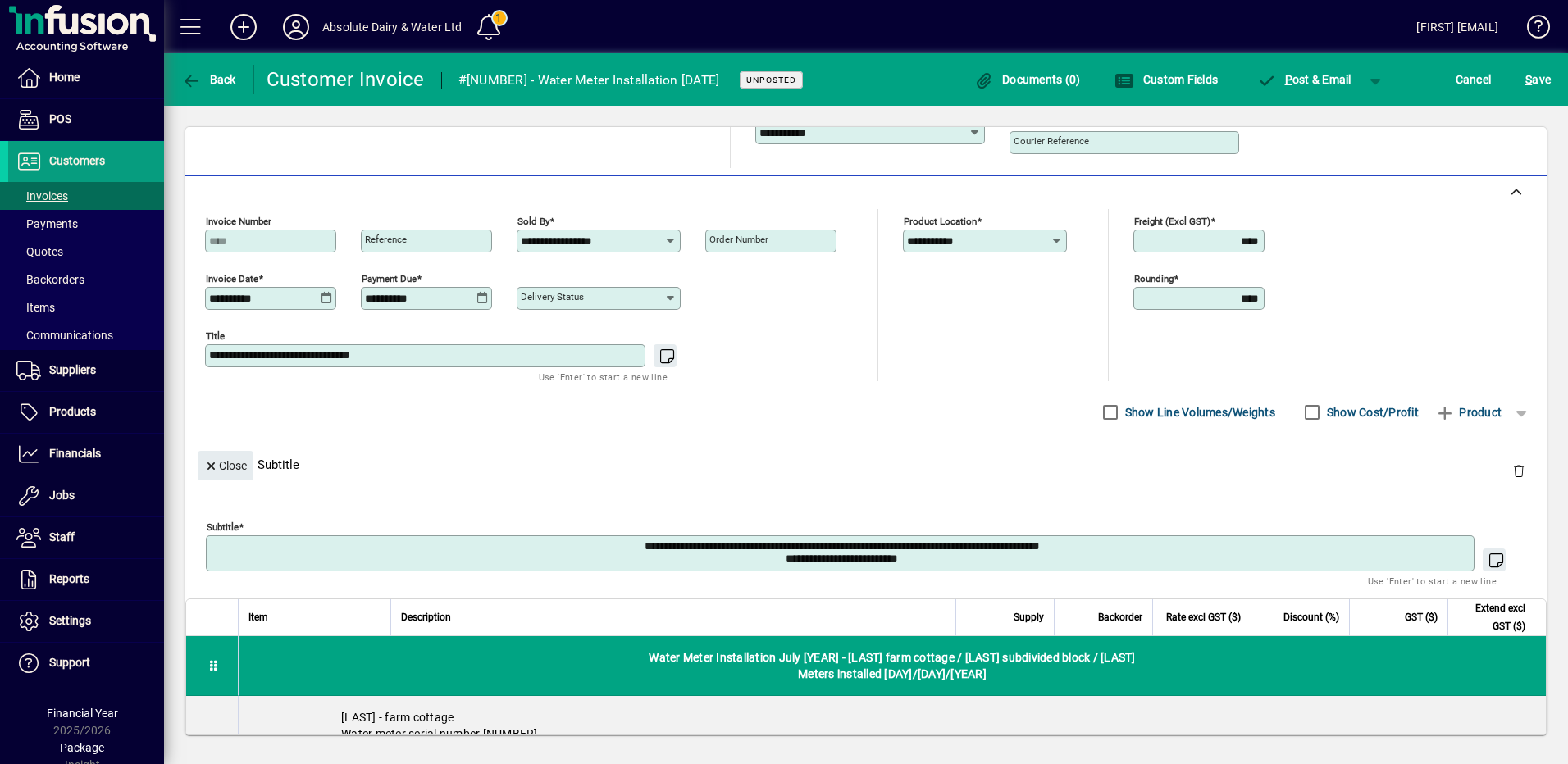 click on "**********" at bounding box center (841, 553) 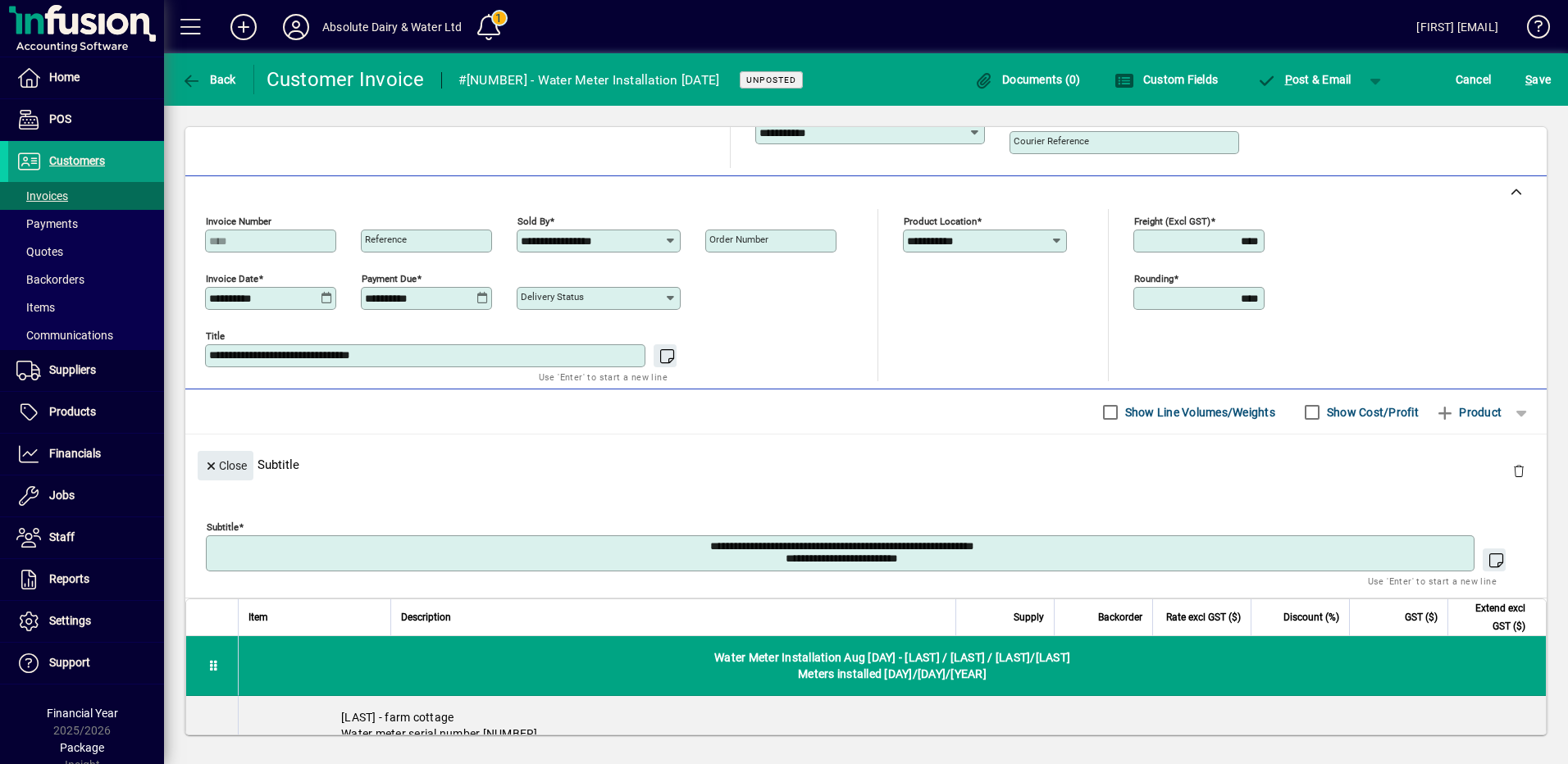 drag, startPoint x: 913, startPoint y: 557, endPoint x: 850, endPoint y: 562, distance: 63.1981 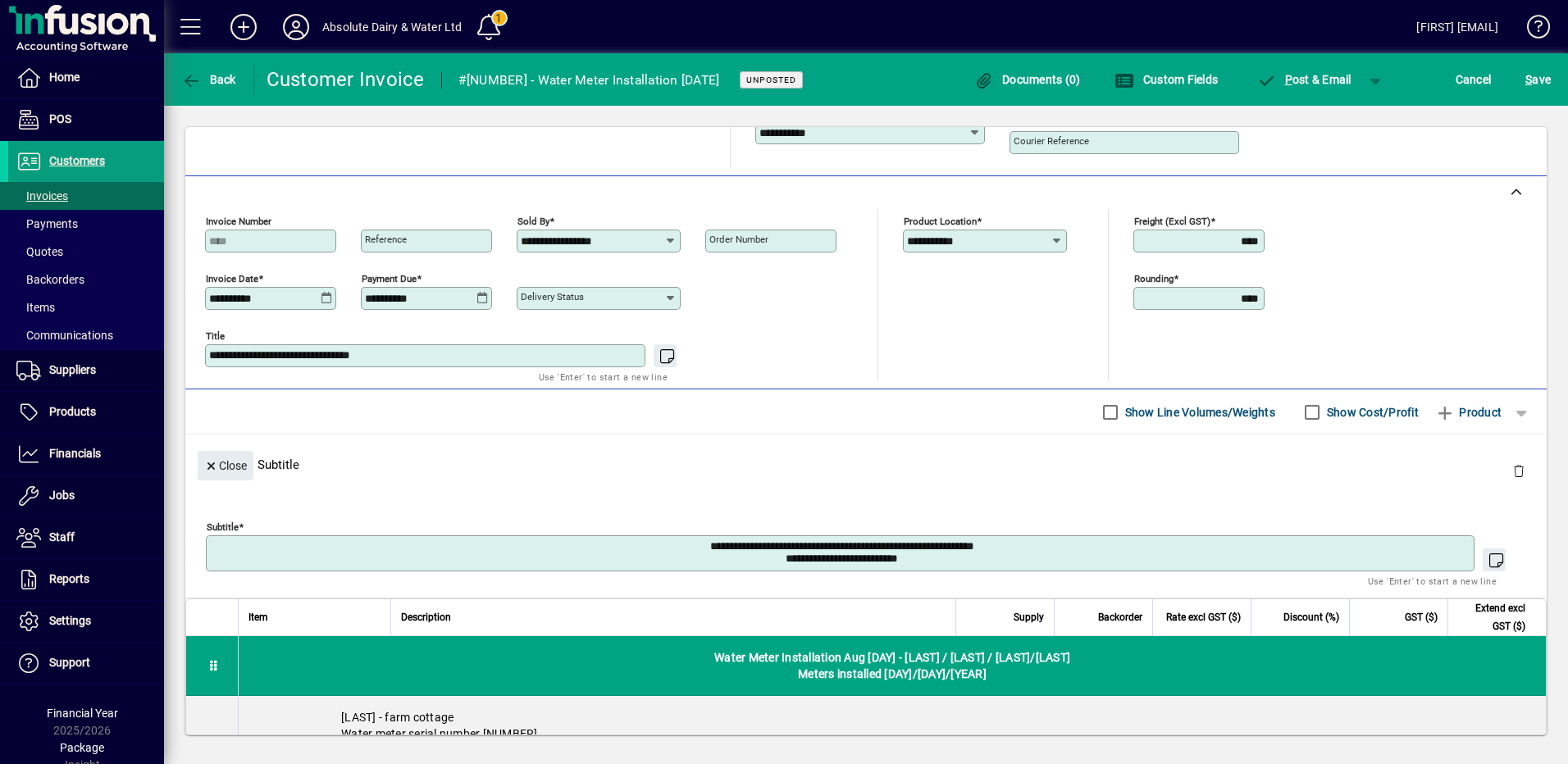 click on "**********" at bounding box center [841, 553] 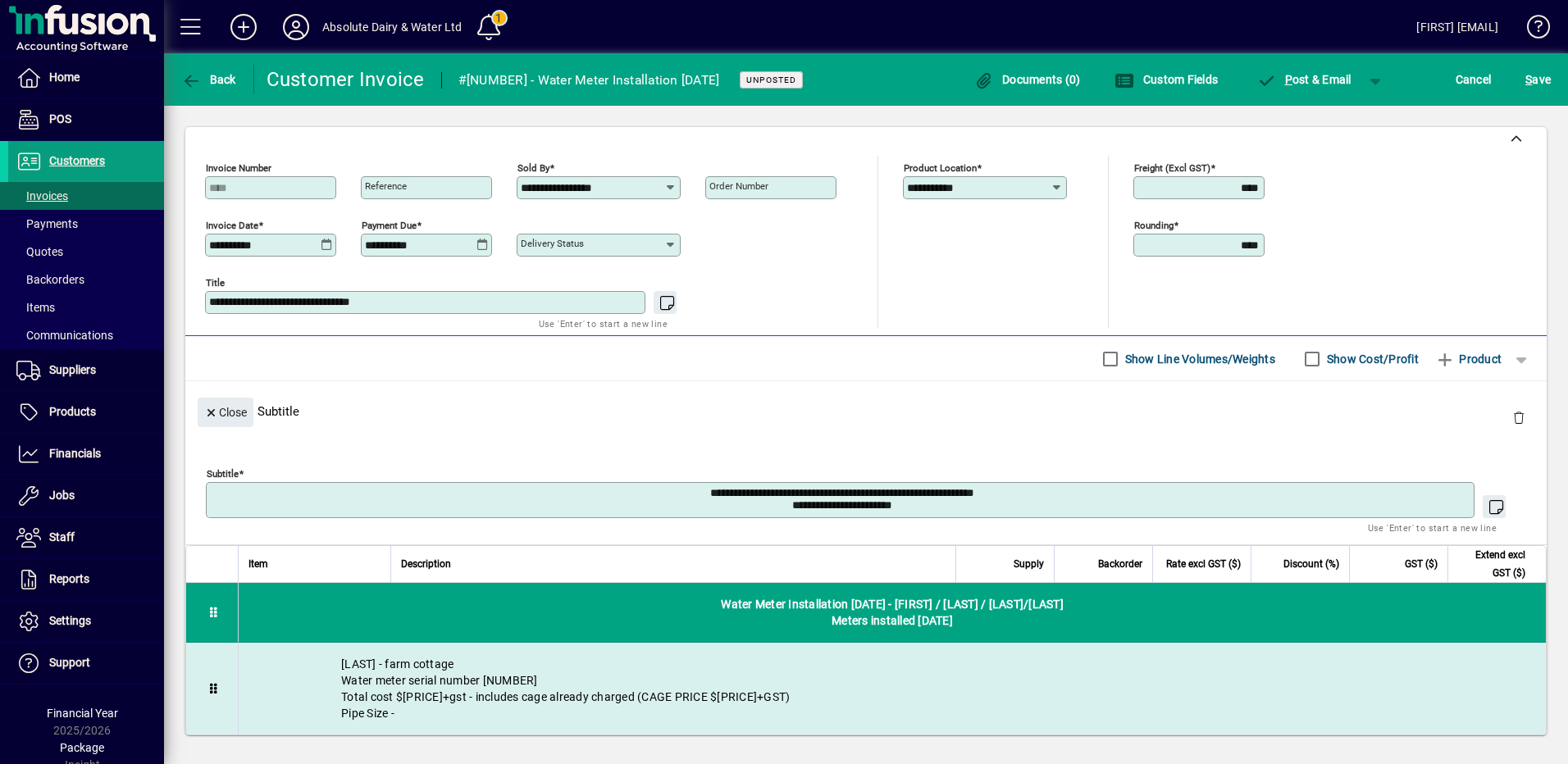 scroll, scrollTop: 410, scrollLeft: 0, axis: vertical 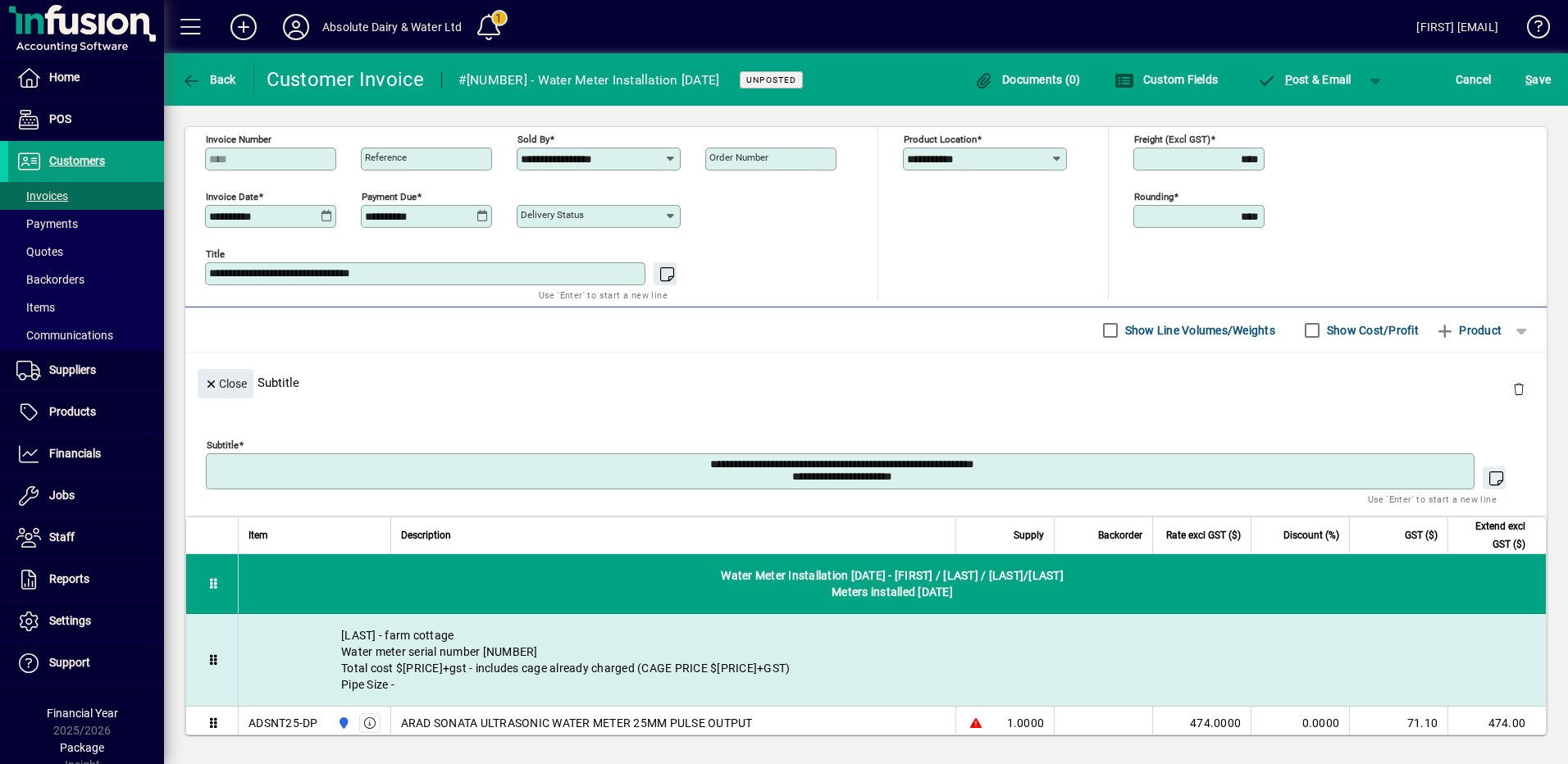 click on "Le Lievre - farm cottage
Water meter serial number 25L000045
Total cost $3030.82+gst - includes cage already charged (CAGE PRICE $1022.00+GST)
Pipe Size" at bounding box center [892, 660] 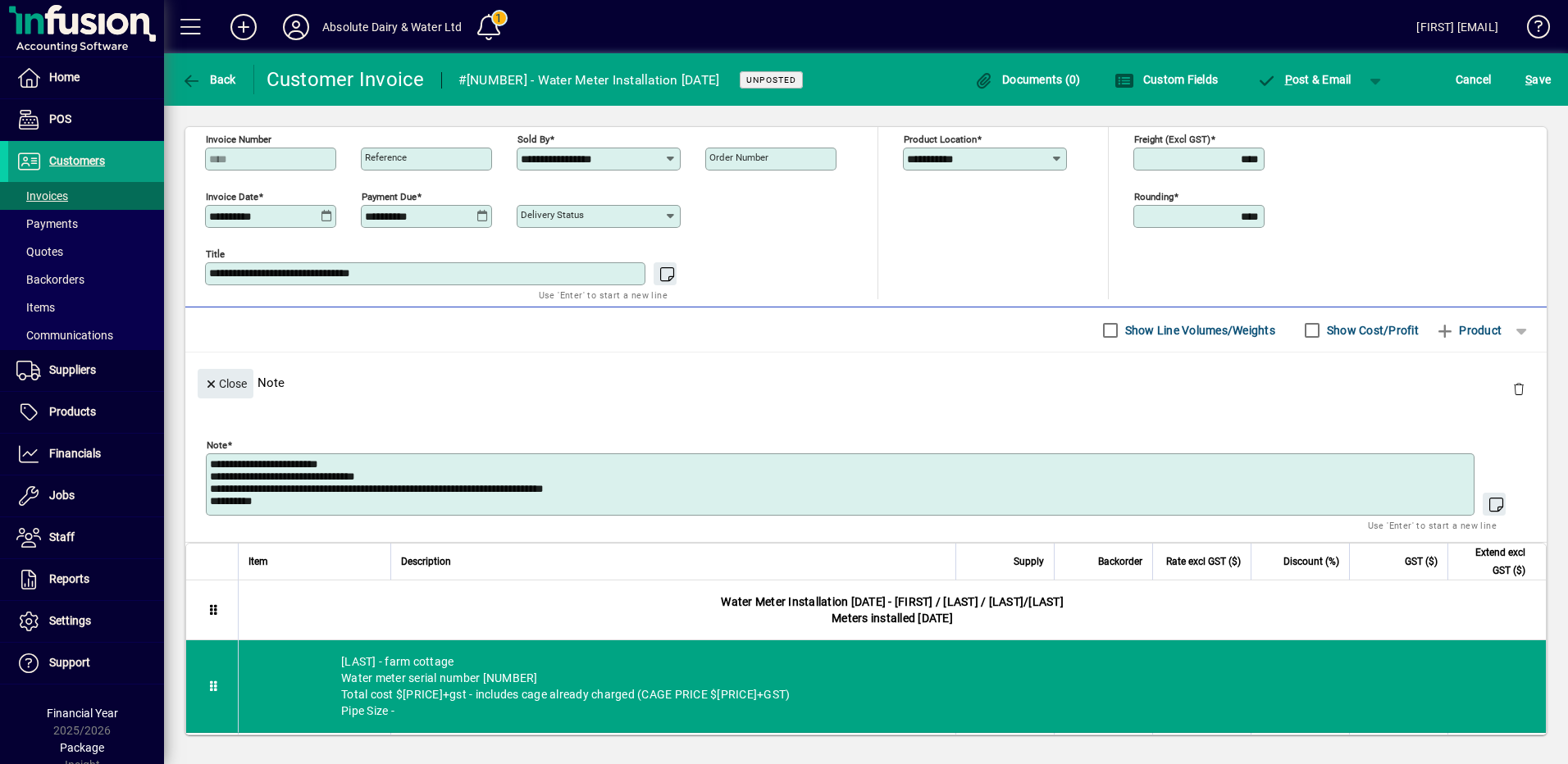 drag, startPoint x: 356, startPoint y: 465, endPoint x: 204, endPoint y: 455, distance: 152.32859 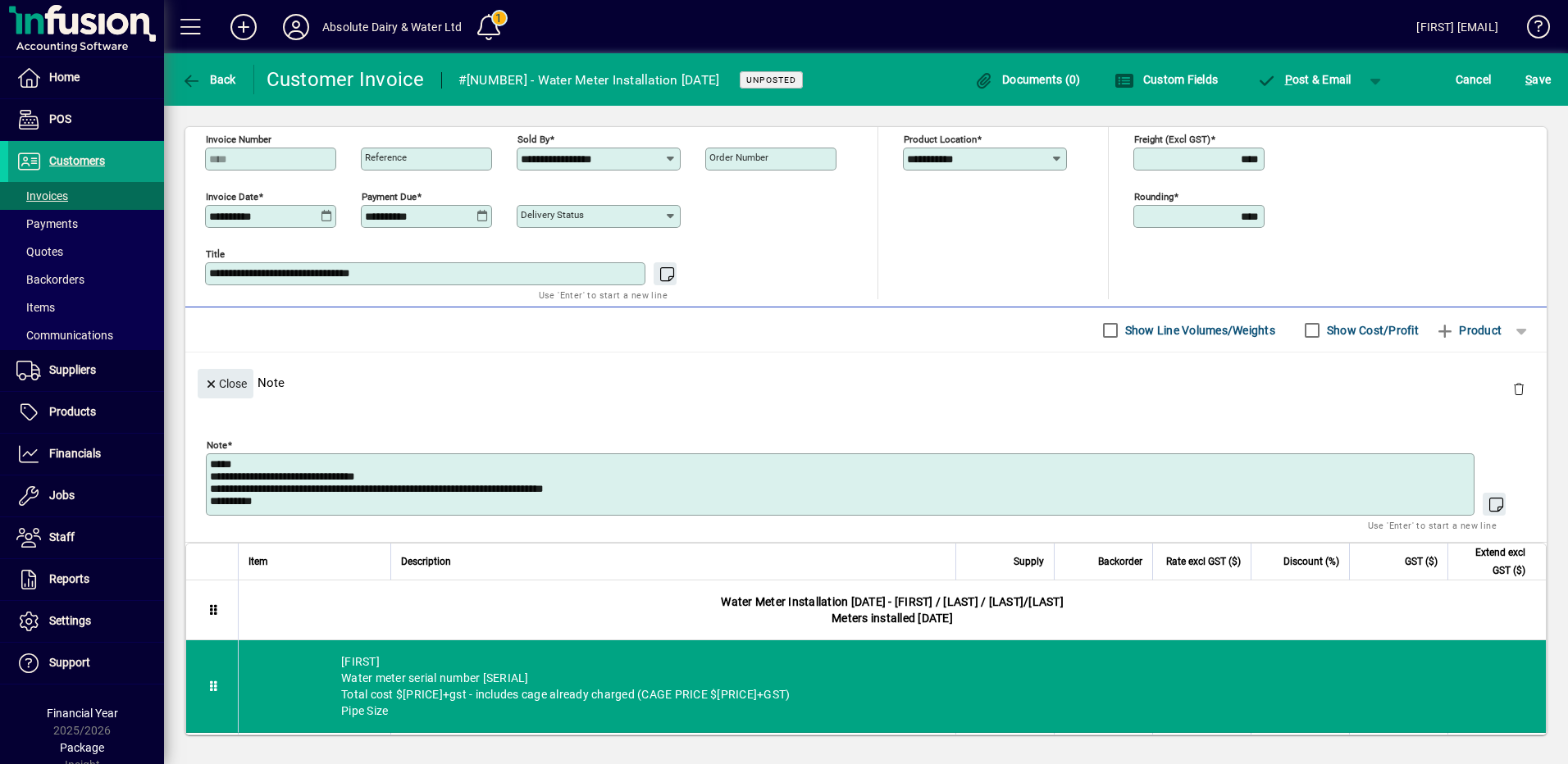 click on "**********" at bounding box center (841, 484) 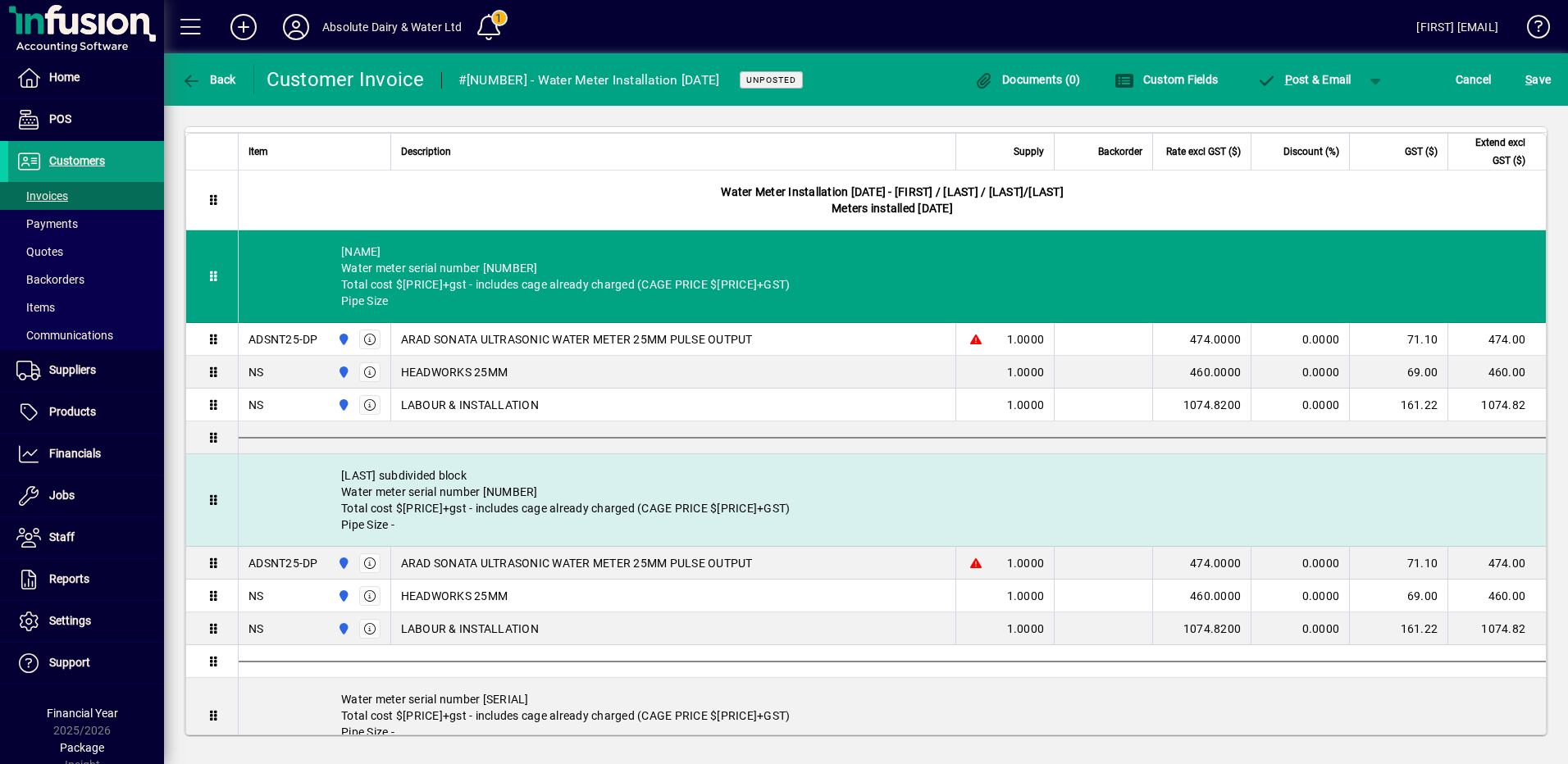 click on "Le Lievere subdivided block
Water meter serial number 25L000036
Total cost $3030.82+gst - includes cage already charged (CAGE PRICE $1022.00+GST)
Pipe Size -" at bounding box center (892, 500) 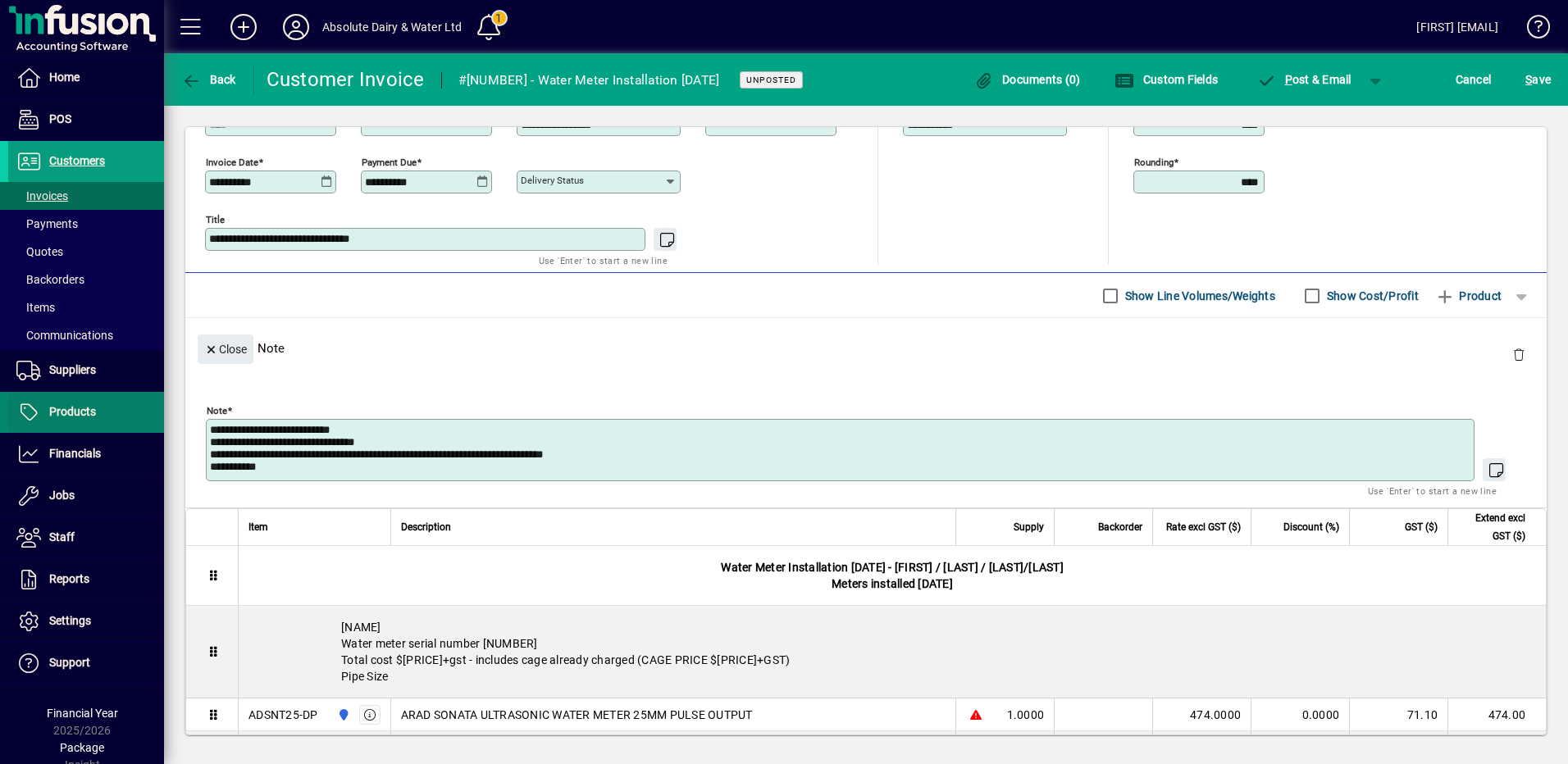 drag, startPoint x: 367, startPoint y: 426, endPoint x: 148, endPoint y: 407, distance: 219.8227 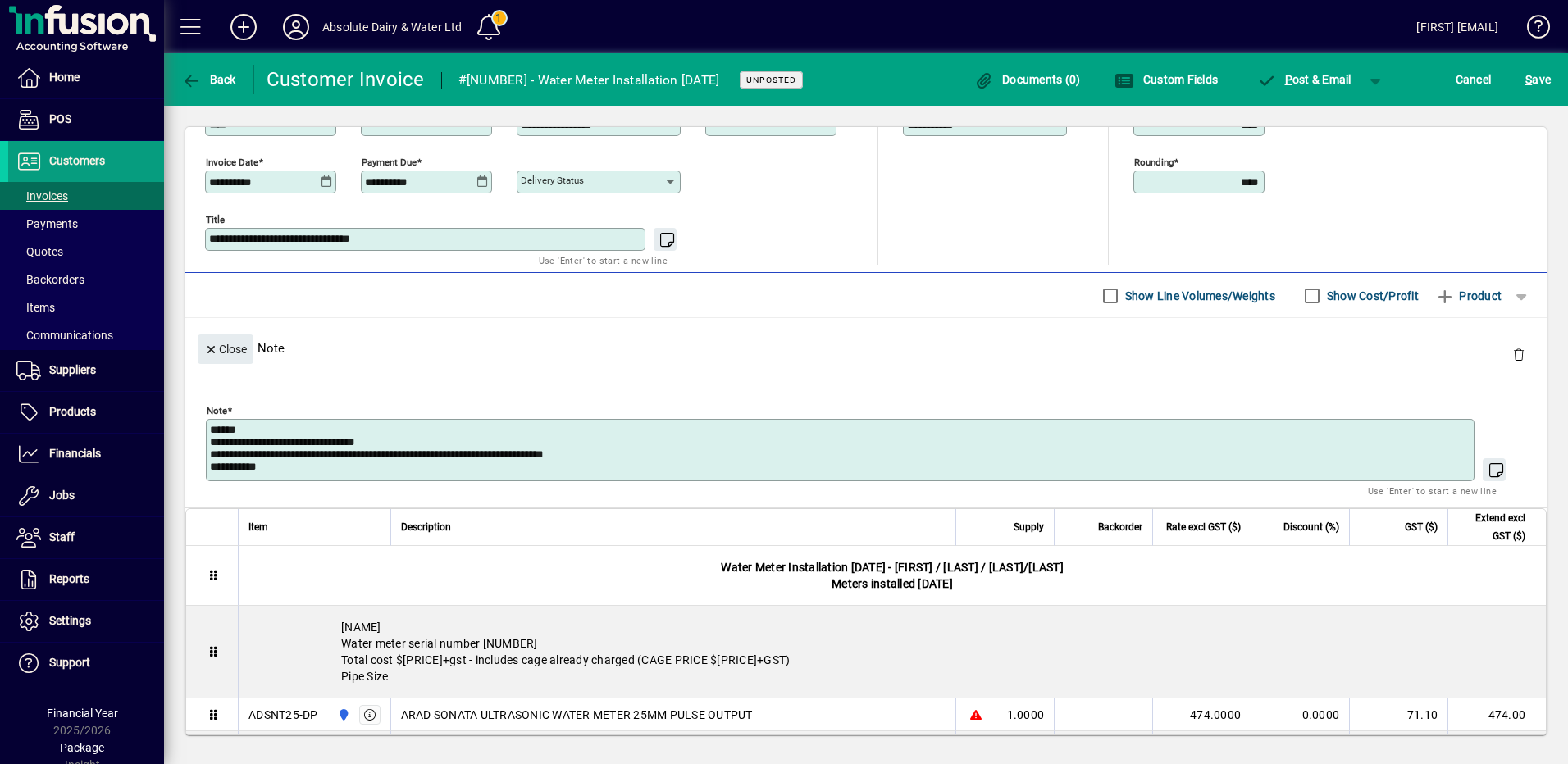 click on "**********" at bounding box center [841, 450] 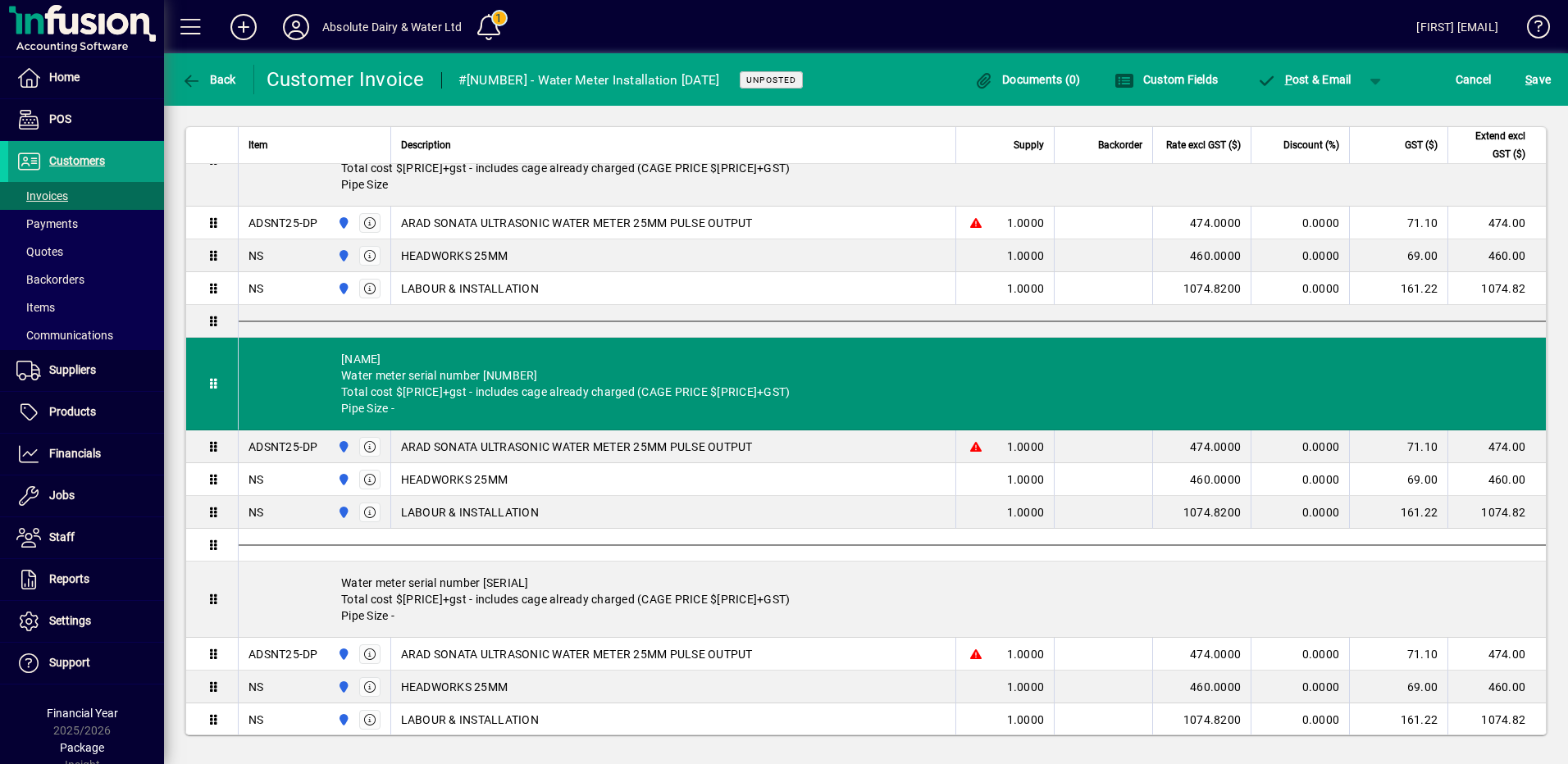 click on "Moody
Water meter serial number 25L000044
Total cost $3030.82+gst - includes cage already charged (CAGE PRICE $1022.00+GST)
Pipe Size -" at bounding box center (892, 599) 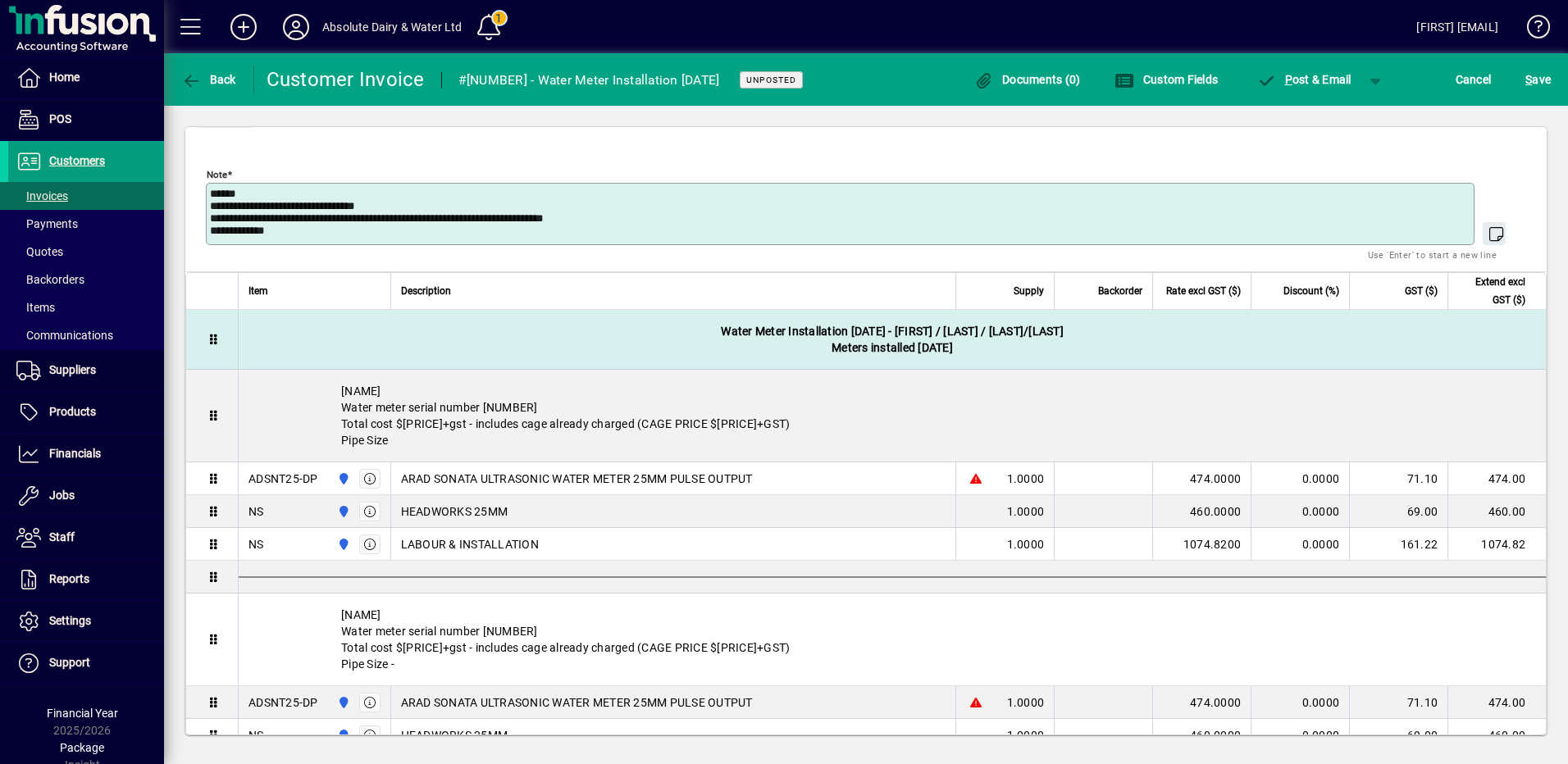 scroll, scrollTop: 690, scrollLeft: 0, axis: vertical 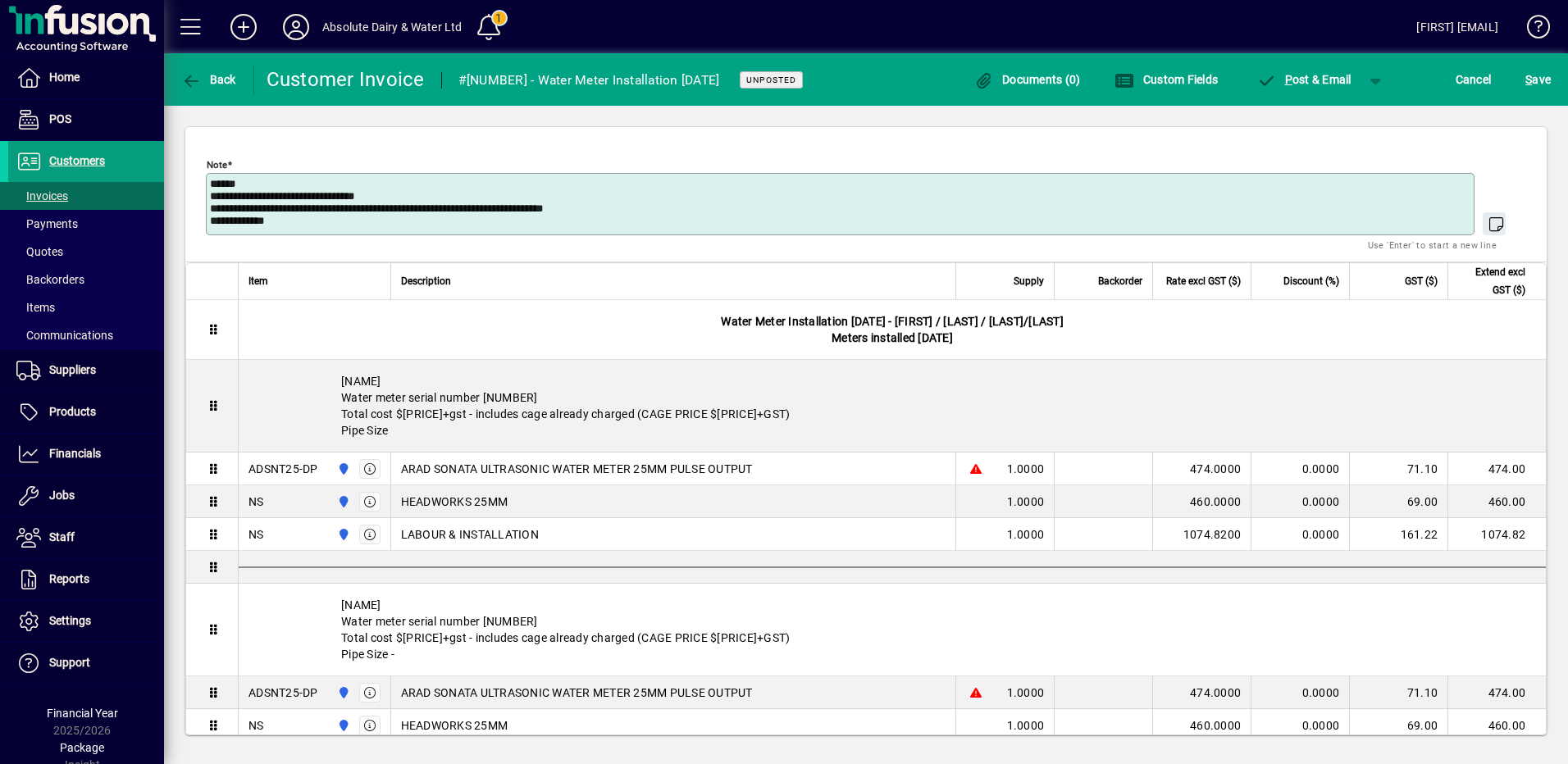 drag, startPoint x: 247, startPoint y: 184, endPoint x: 189, endPoint y: 184, distance: 58 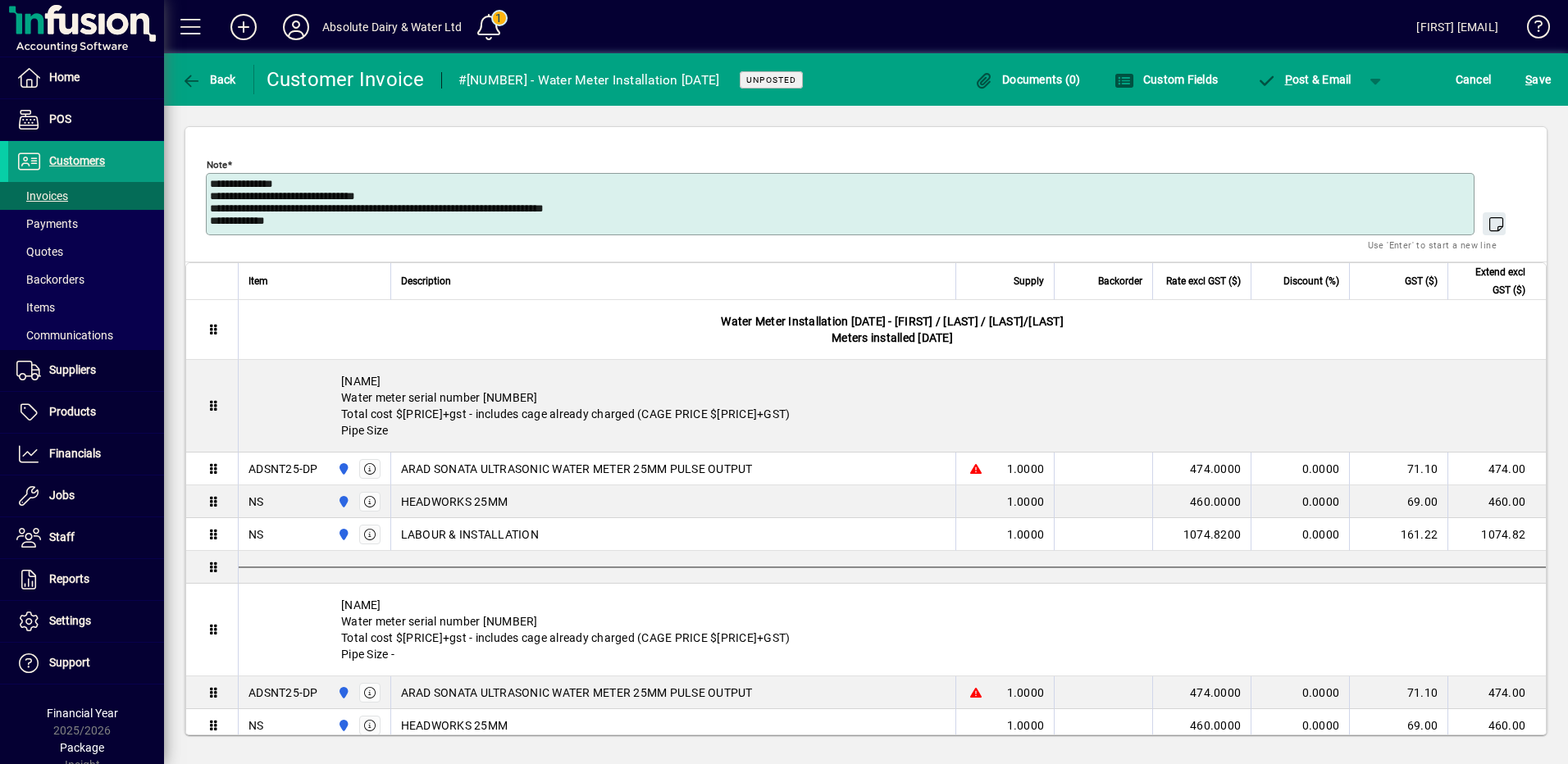 type on "**********" 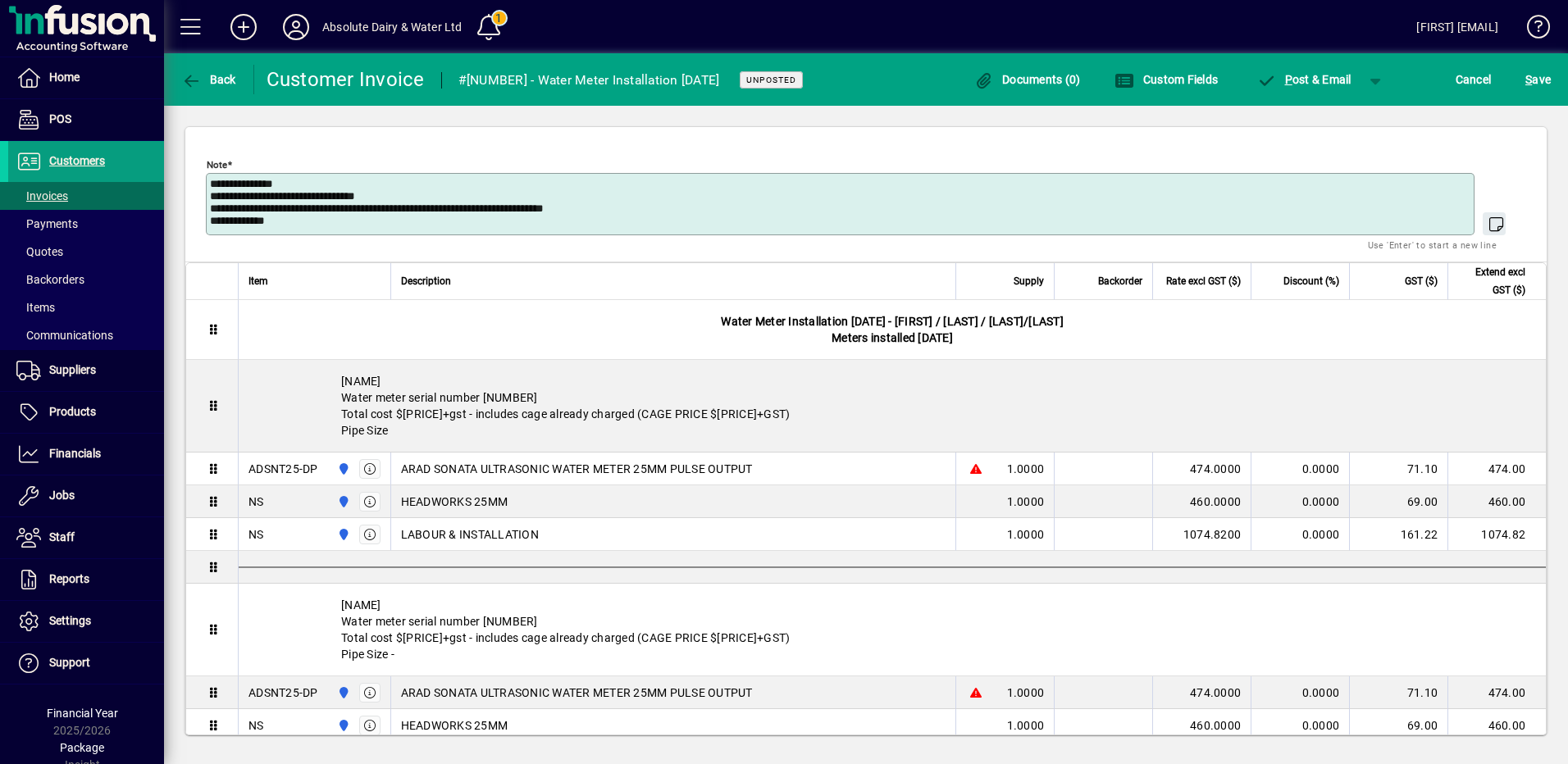 type 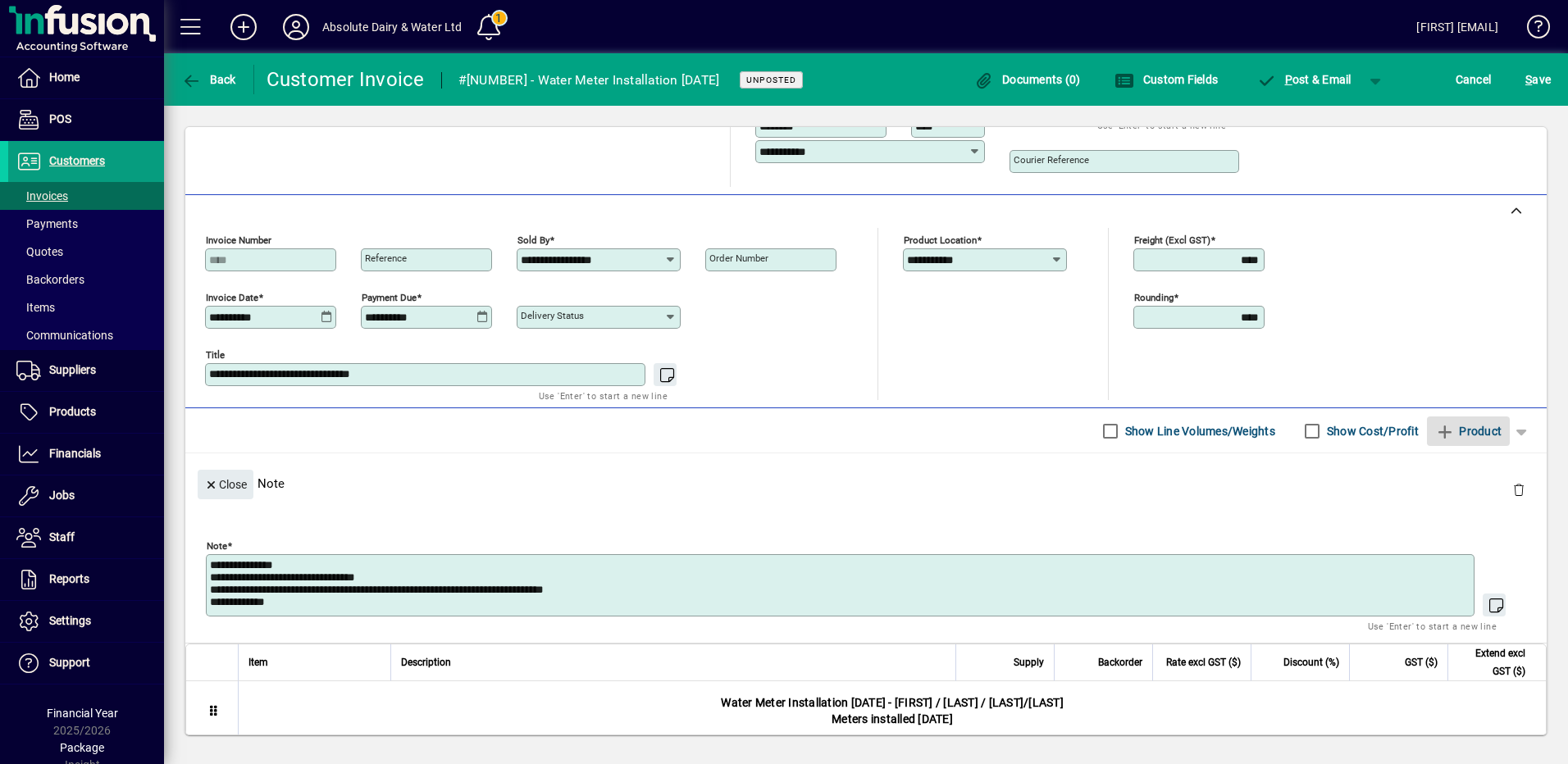 click on "**********" at bounding box center (841, 585) 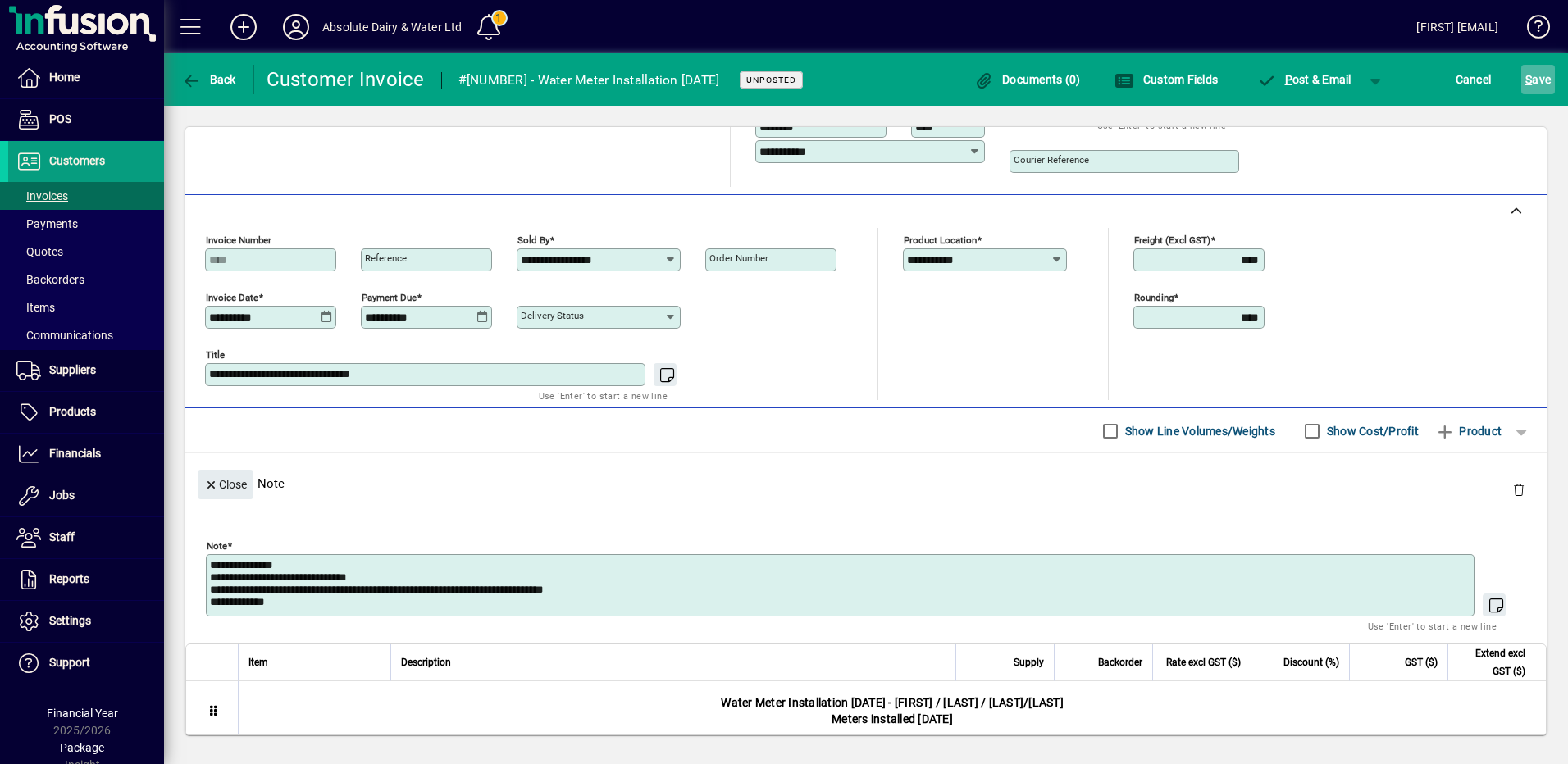 type on "**********" 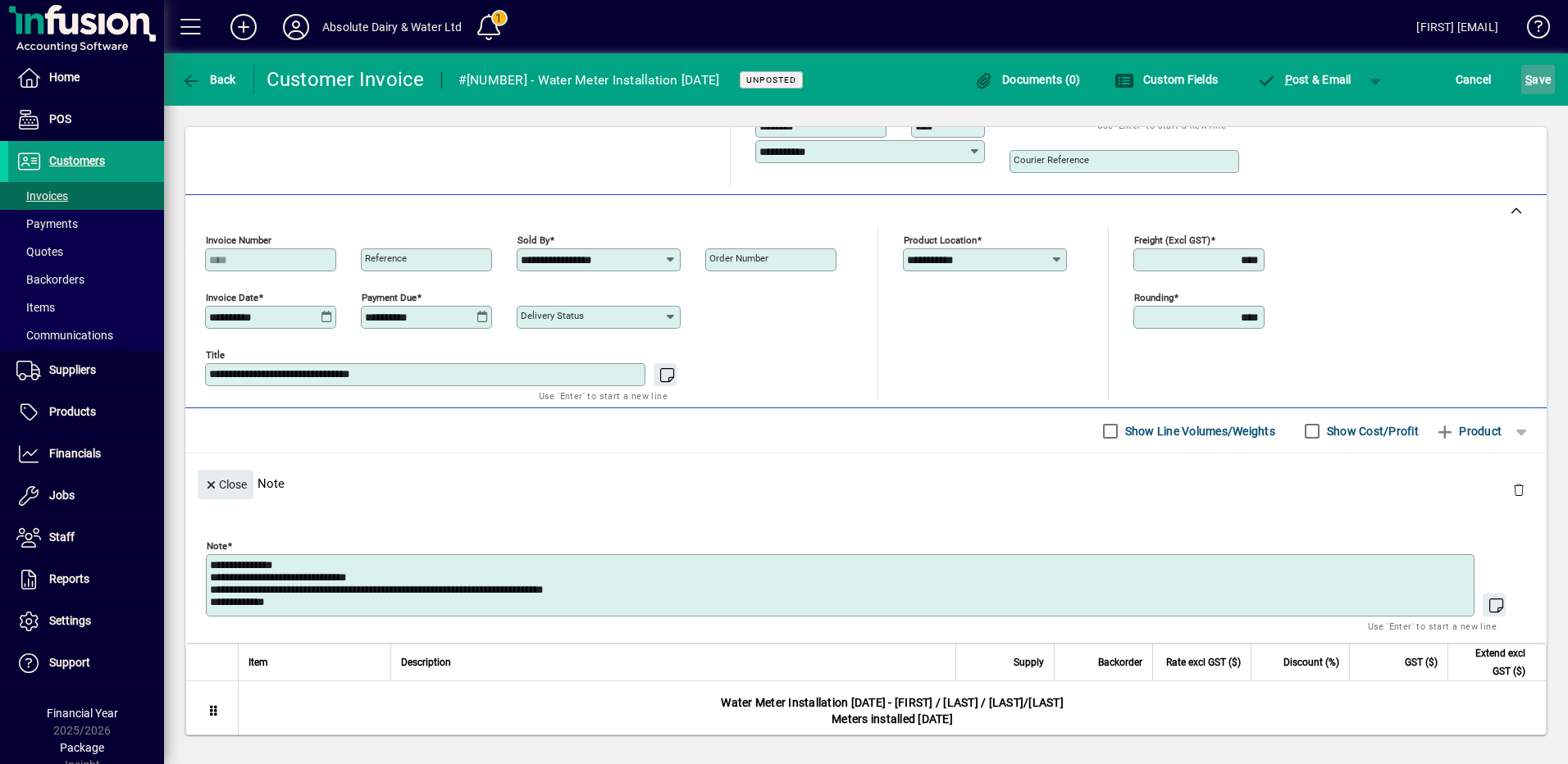 click on "S ave" 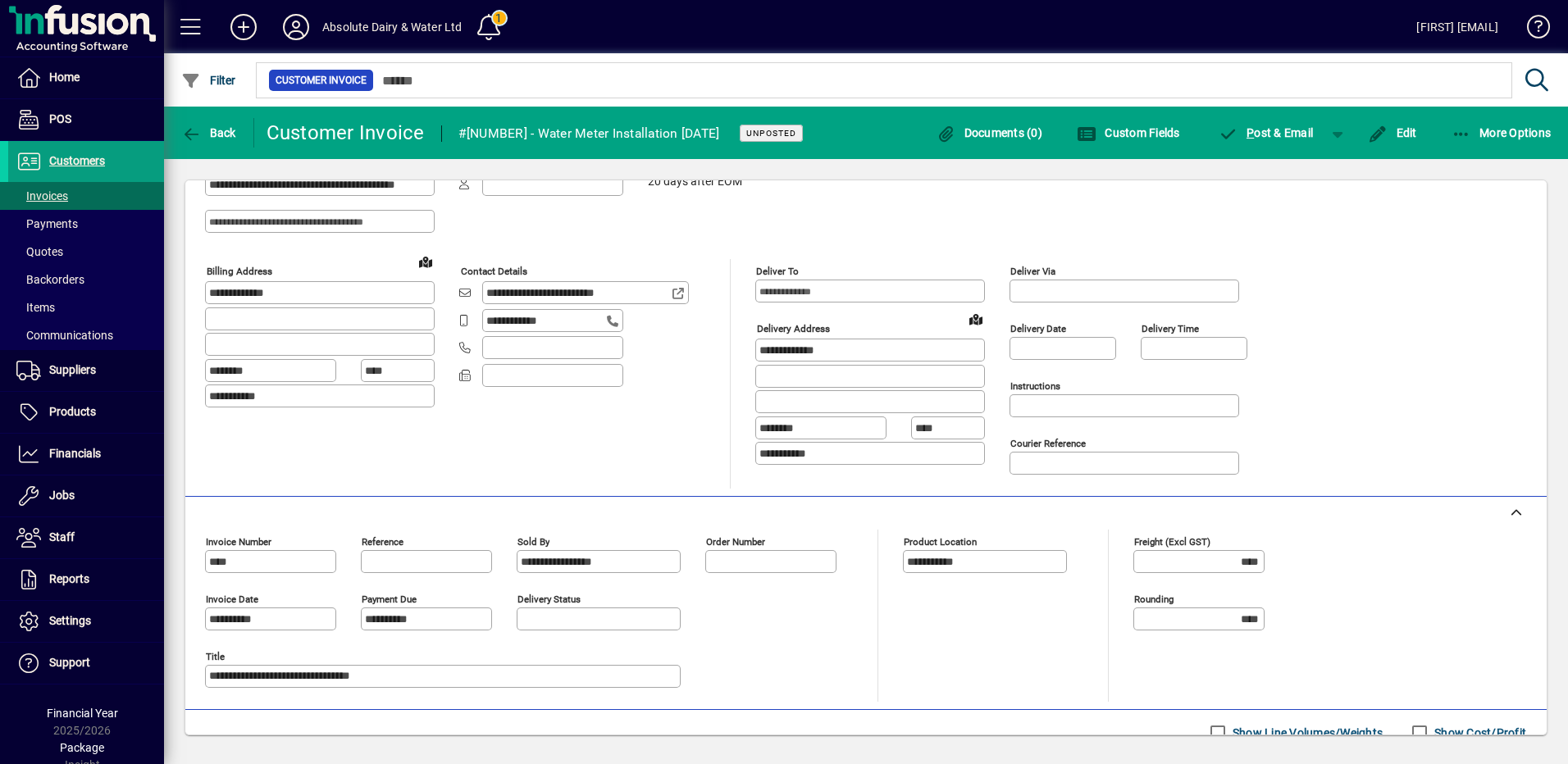 scroll, scrollTop: 0, scrollLeft: 0, axis: both 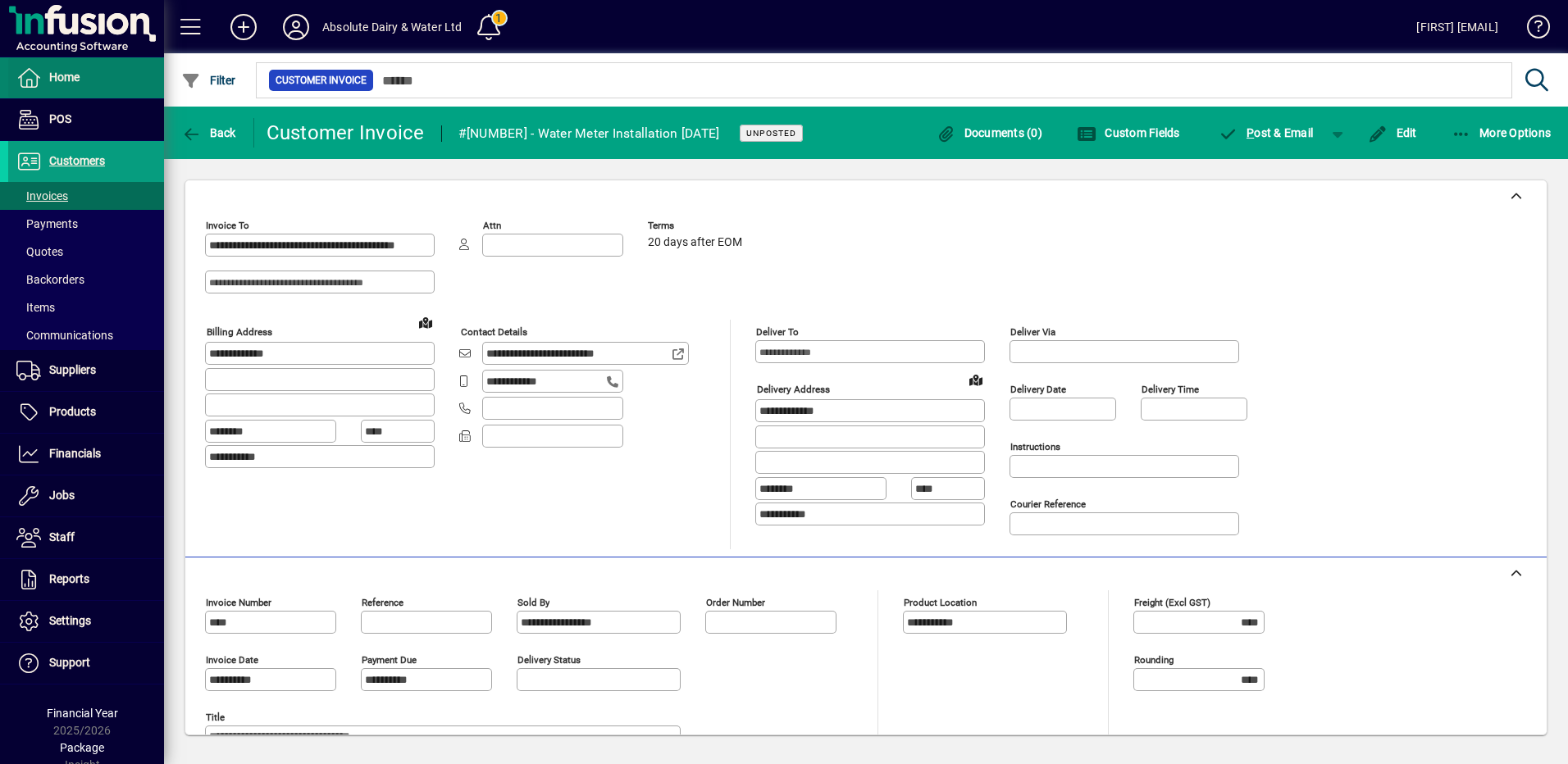click on "Home" at bounding box center [64, 77] 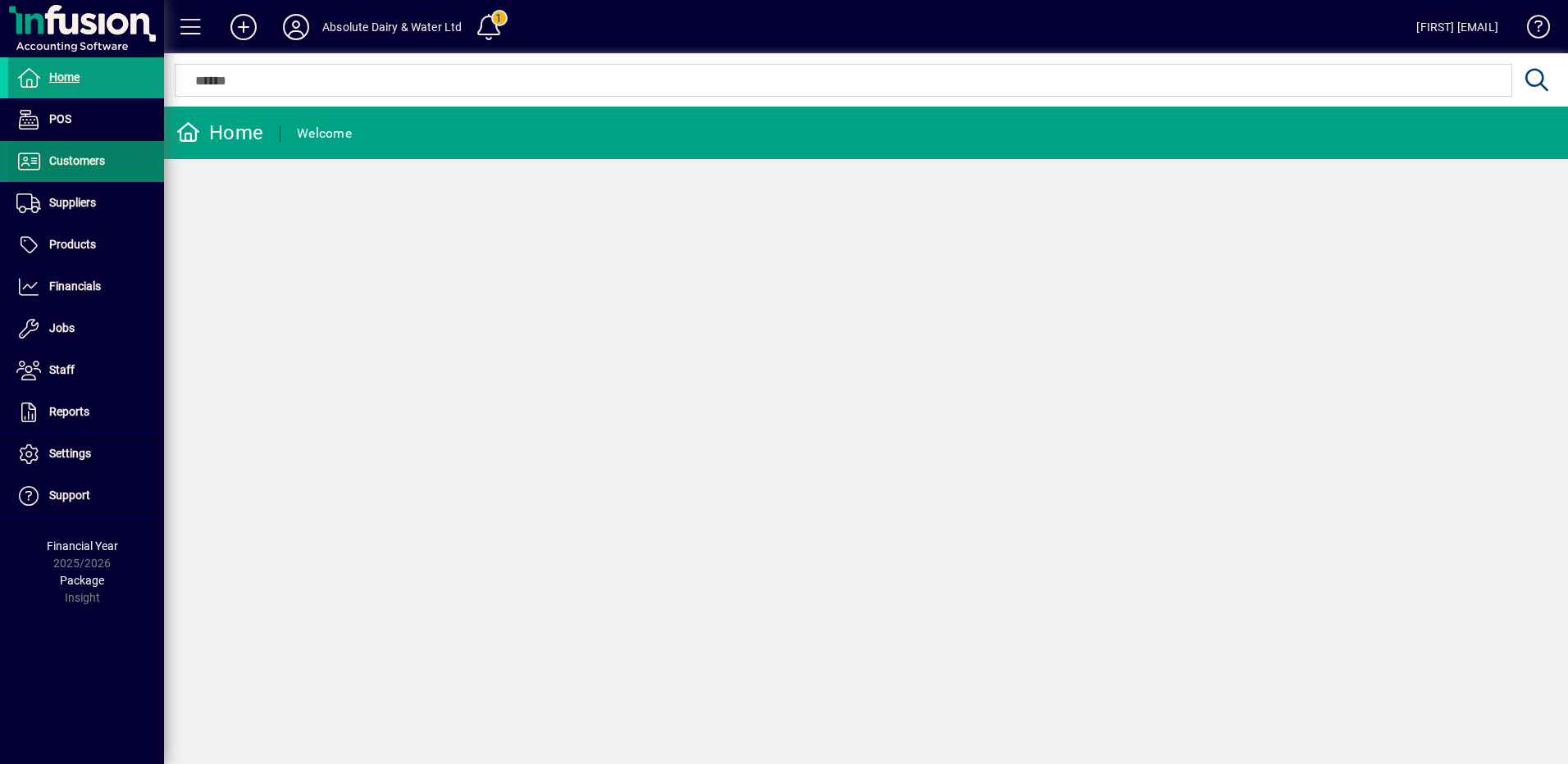 click on "Customers" at bounding box center [57, 161] 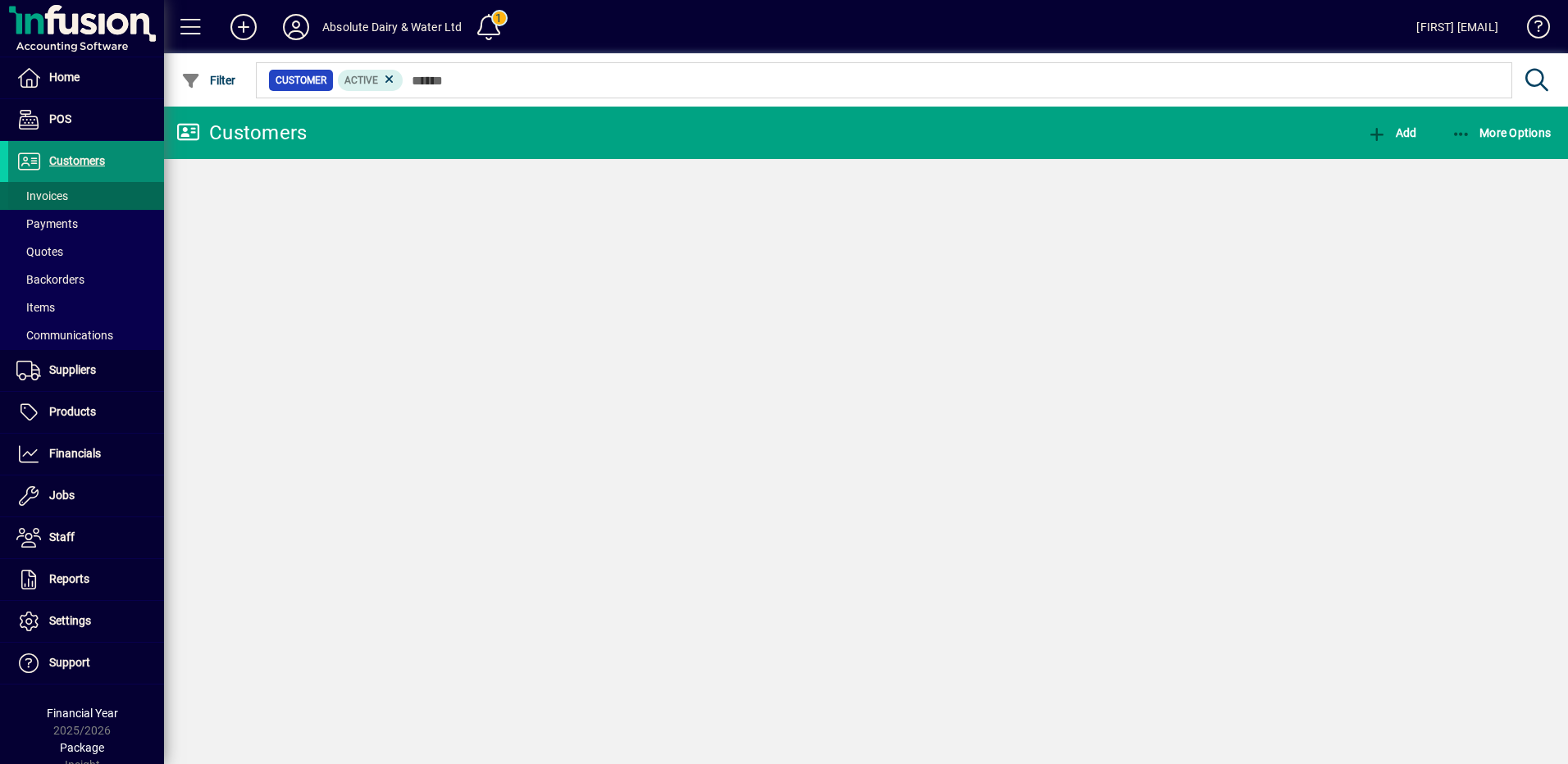 click on "Invoices" at bounding box center [42, 196] 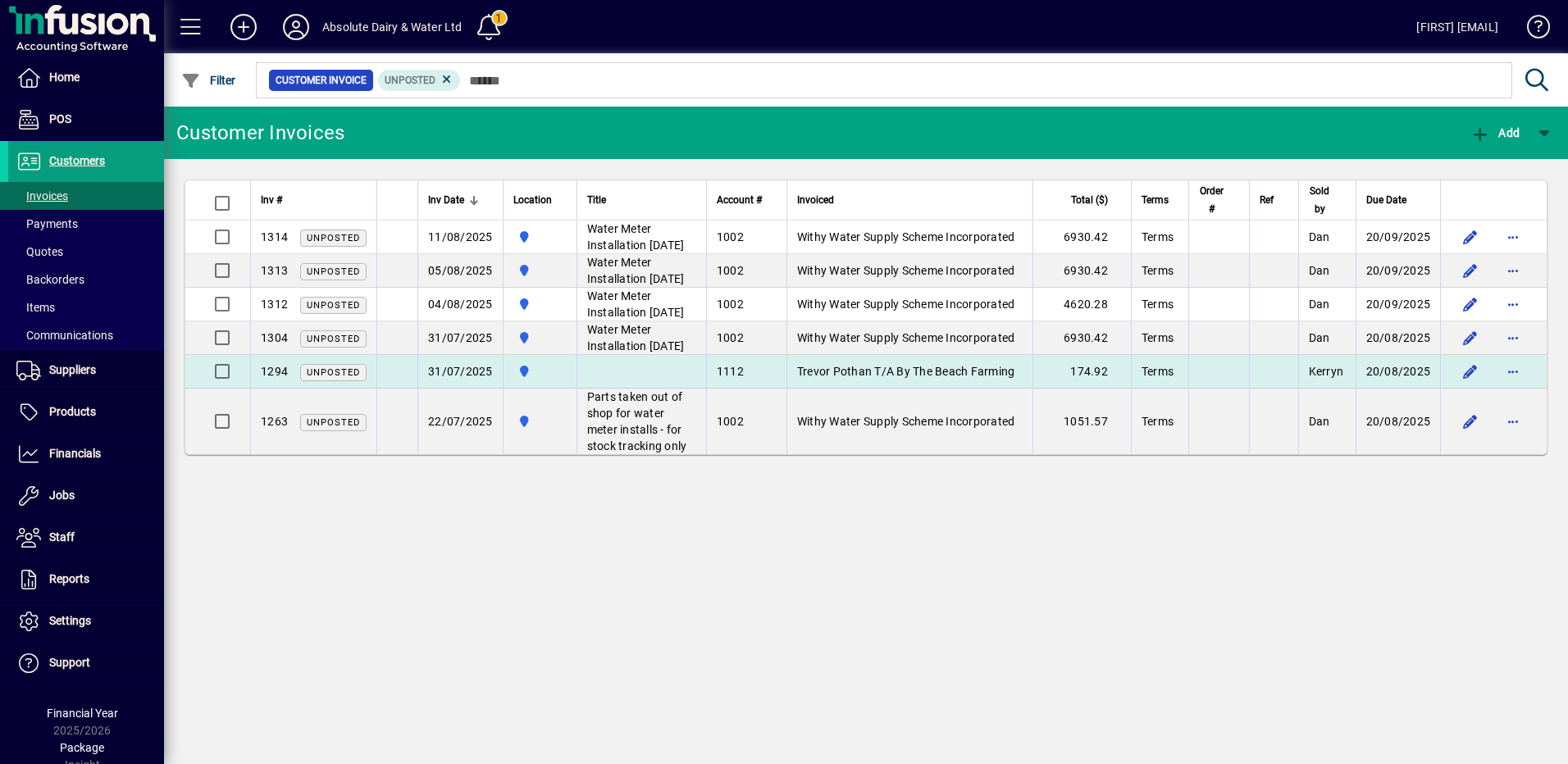 click on "174.92" at bounding box center [1082, 371] 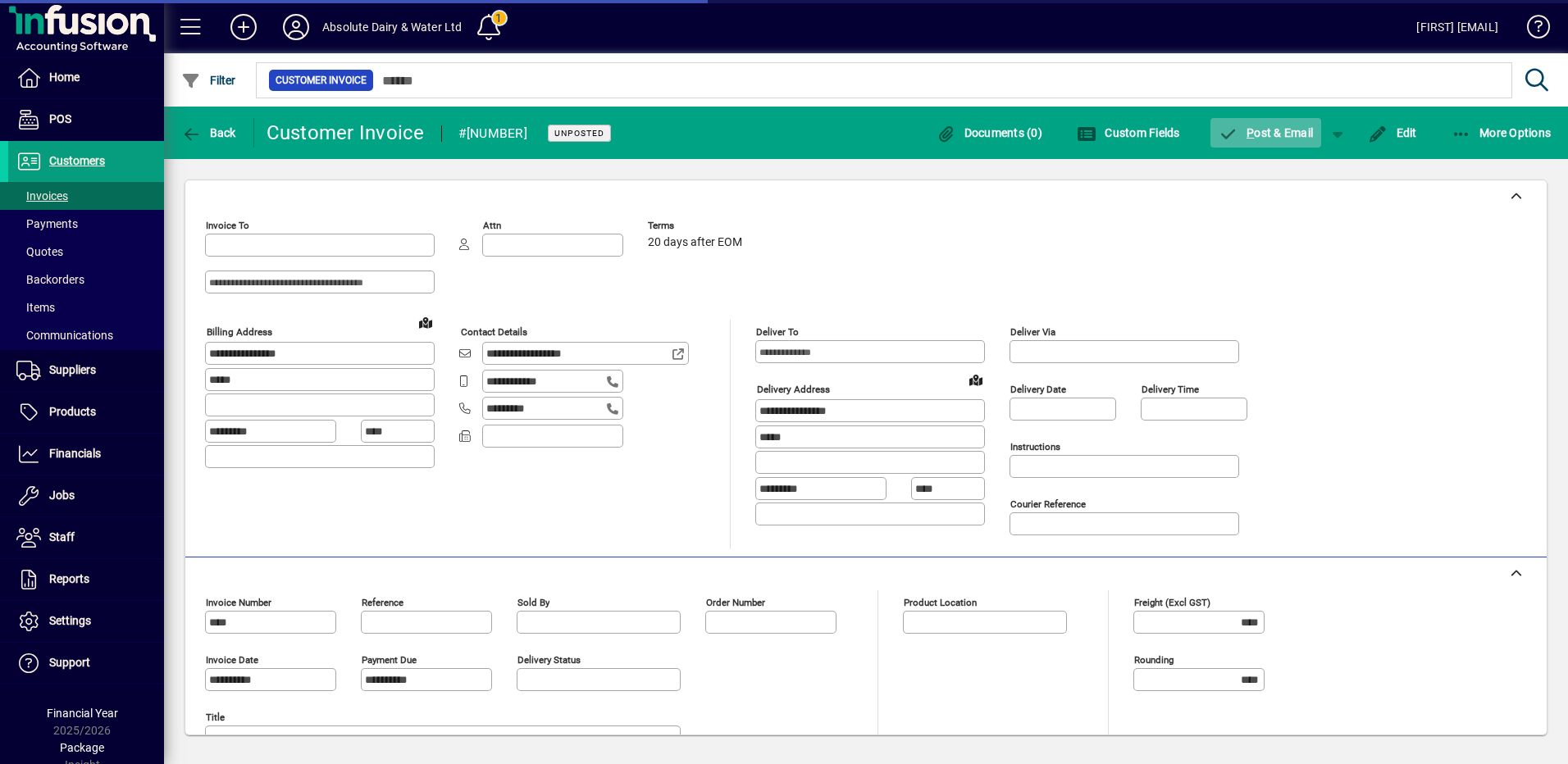 type on "**********" 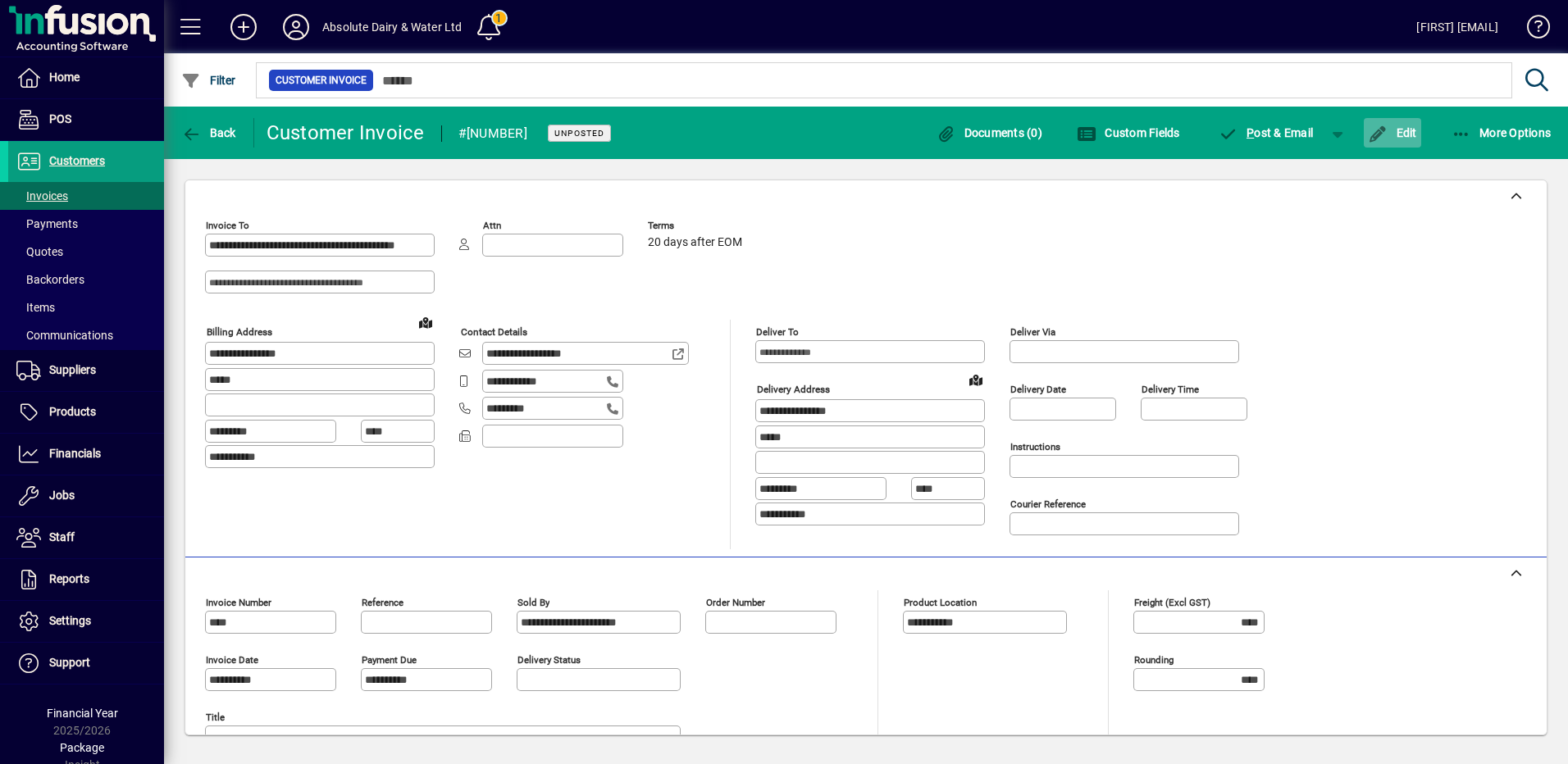 click 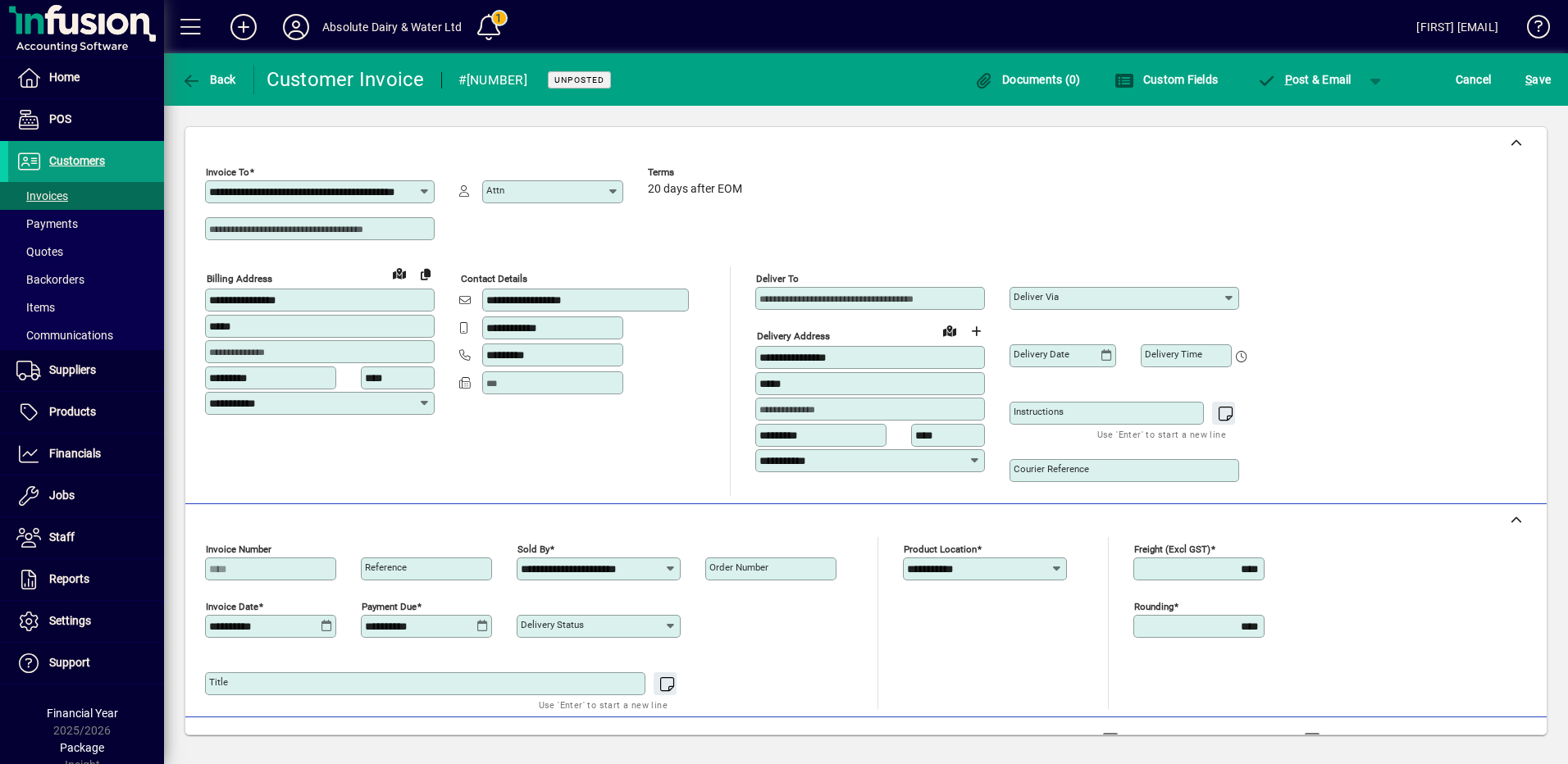 click 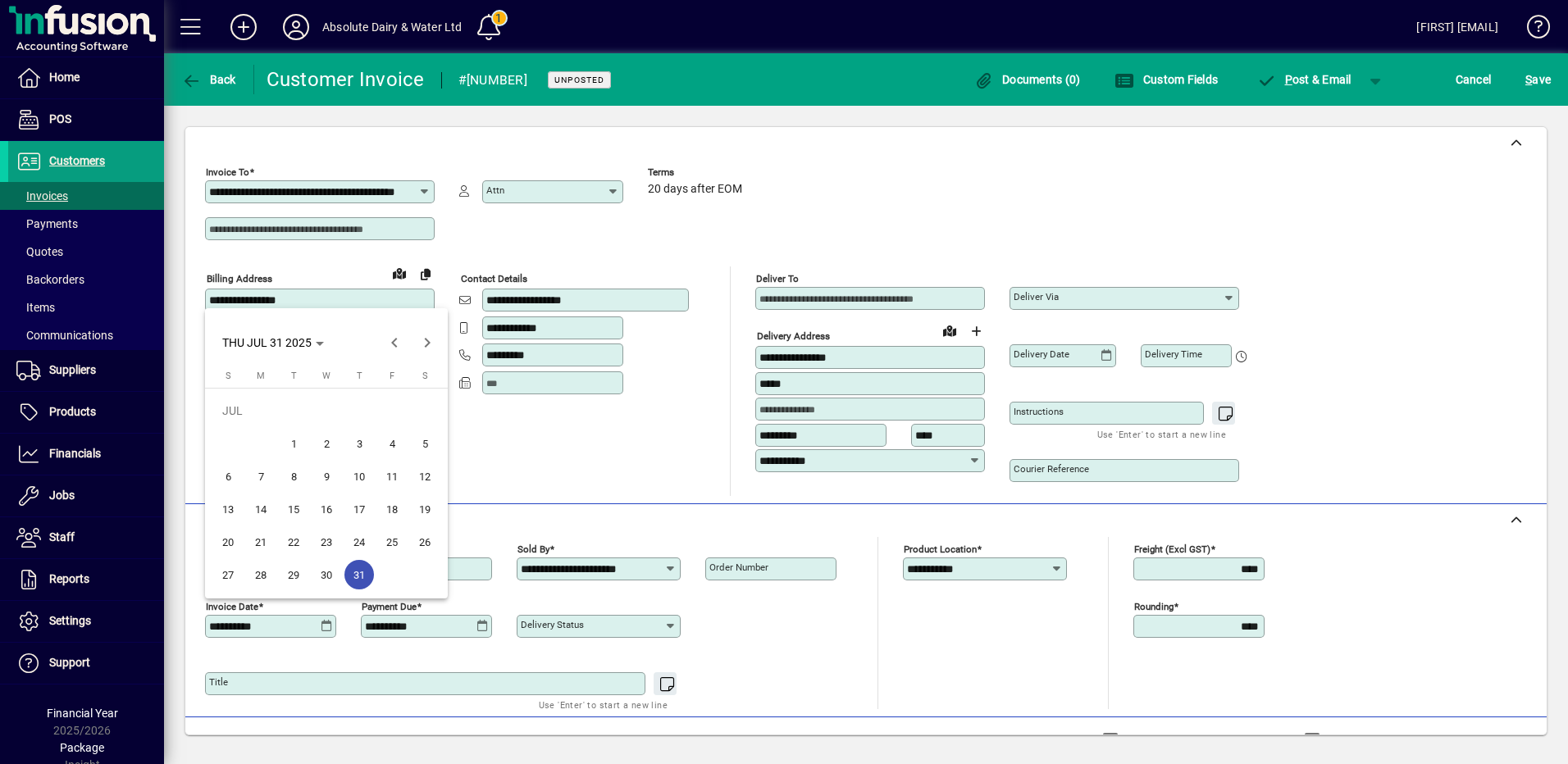 click on "31" at bounding box center (359, 575) 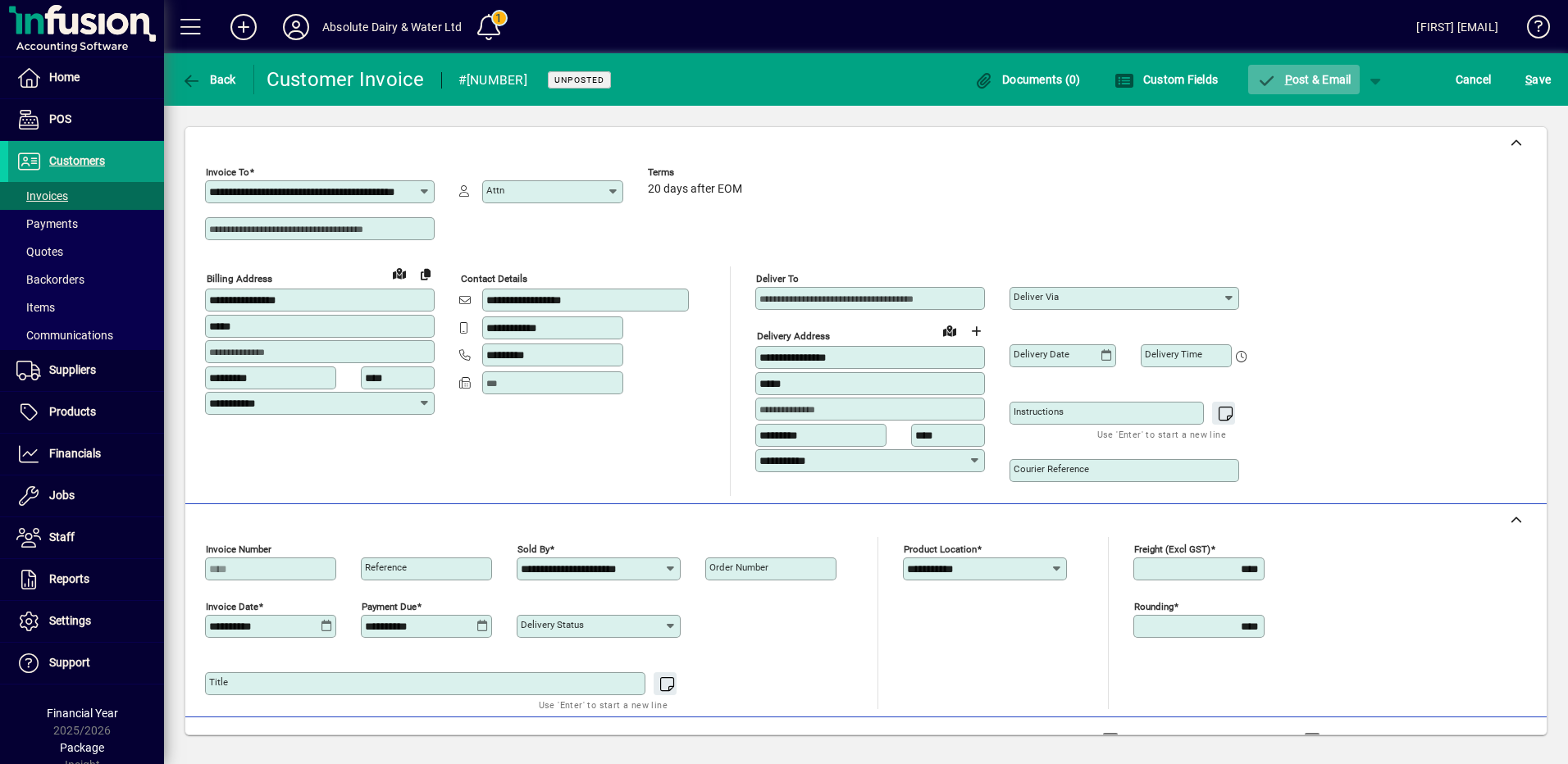 click on "P ost & Email" 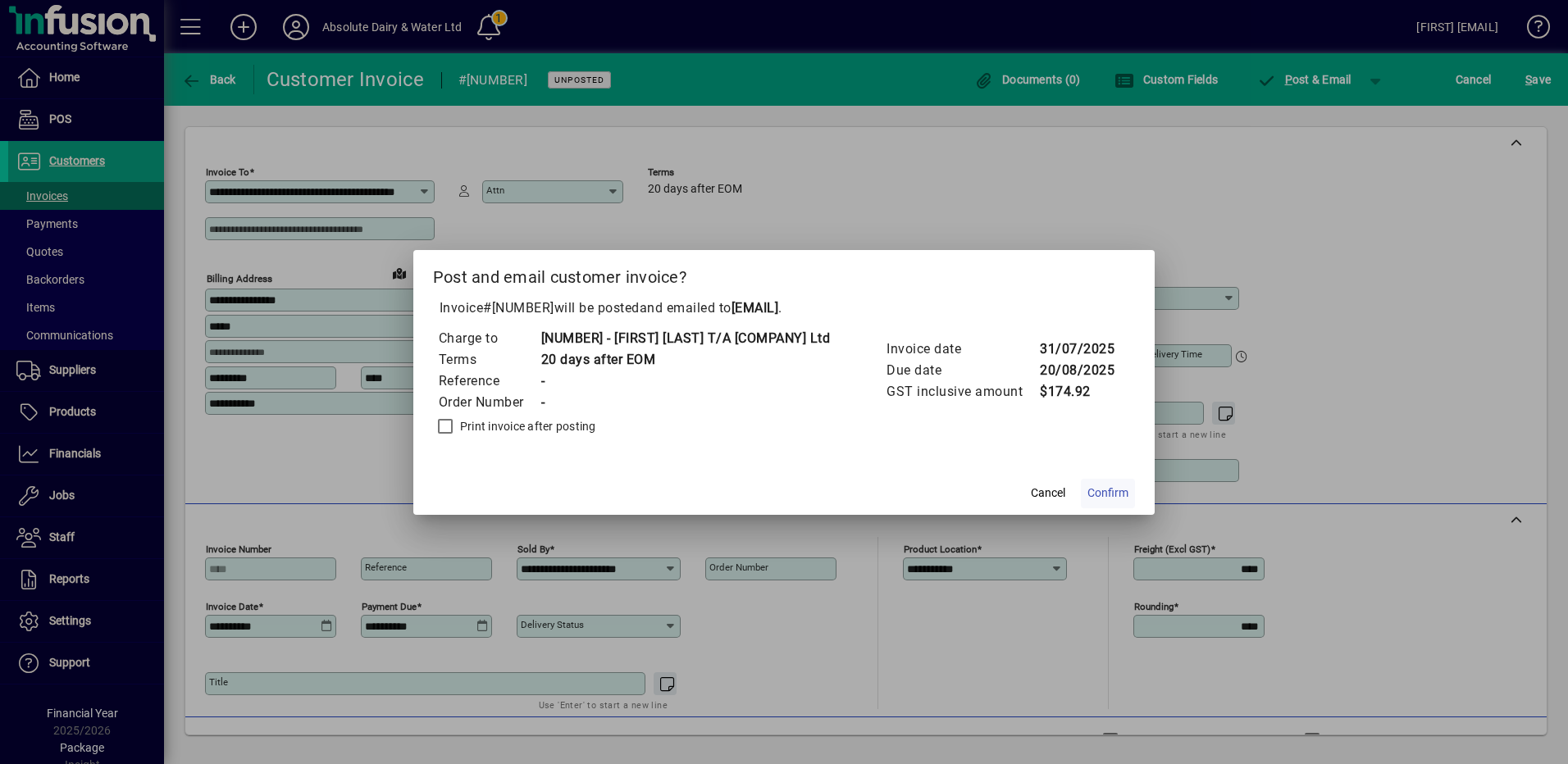 click on "Confirm" 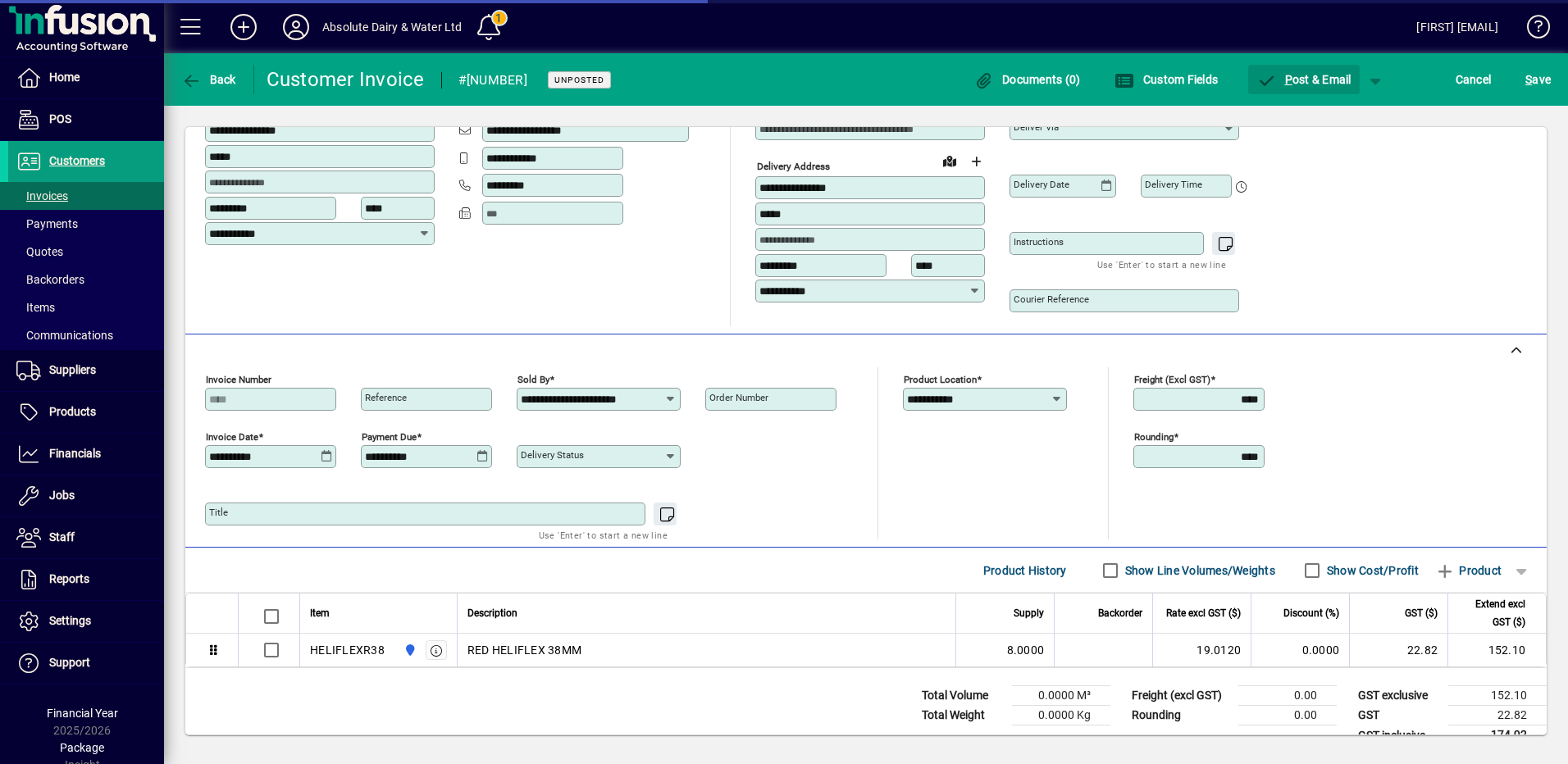 scroll, scrollTop: 195, scrollLeft: 0, axis: vertical 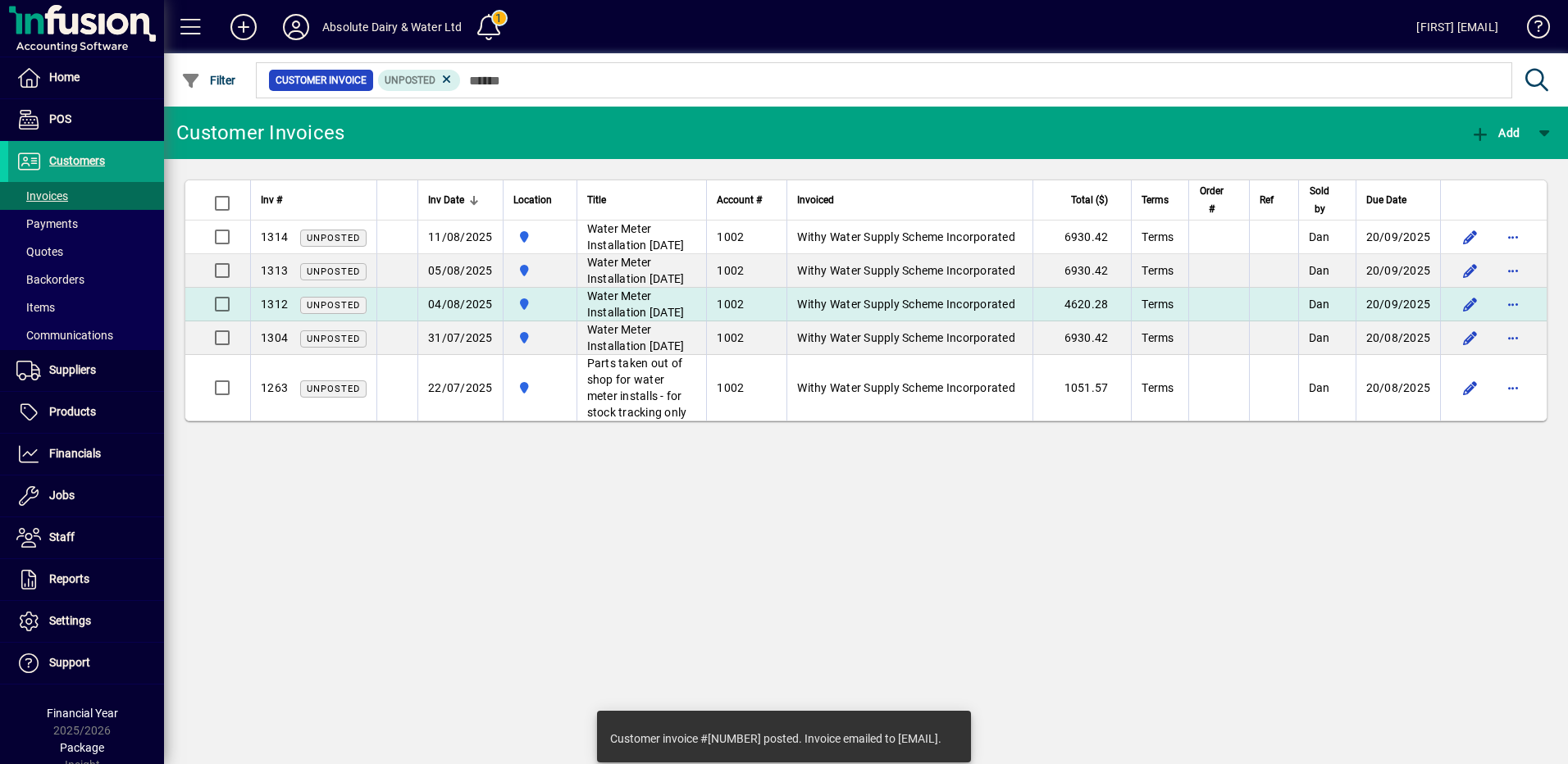 click on "Withy Water Supply Scheme Incorporated" at bounding box center [906, 304] 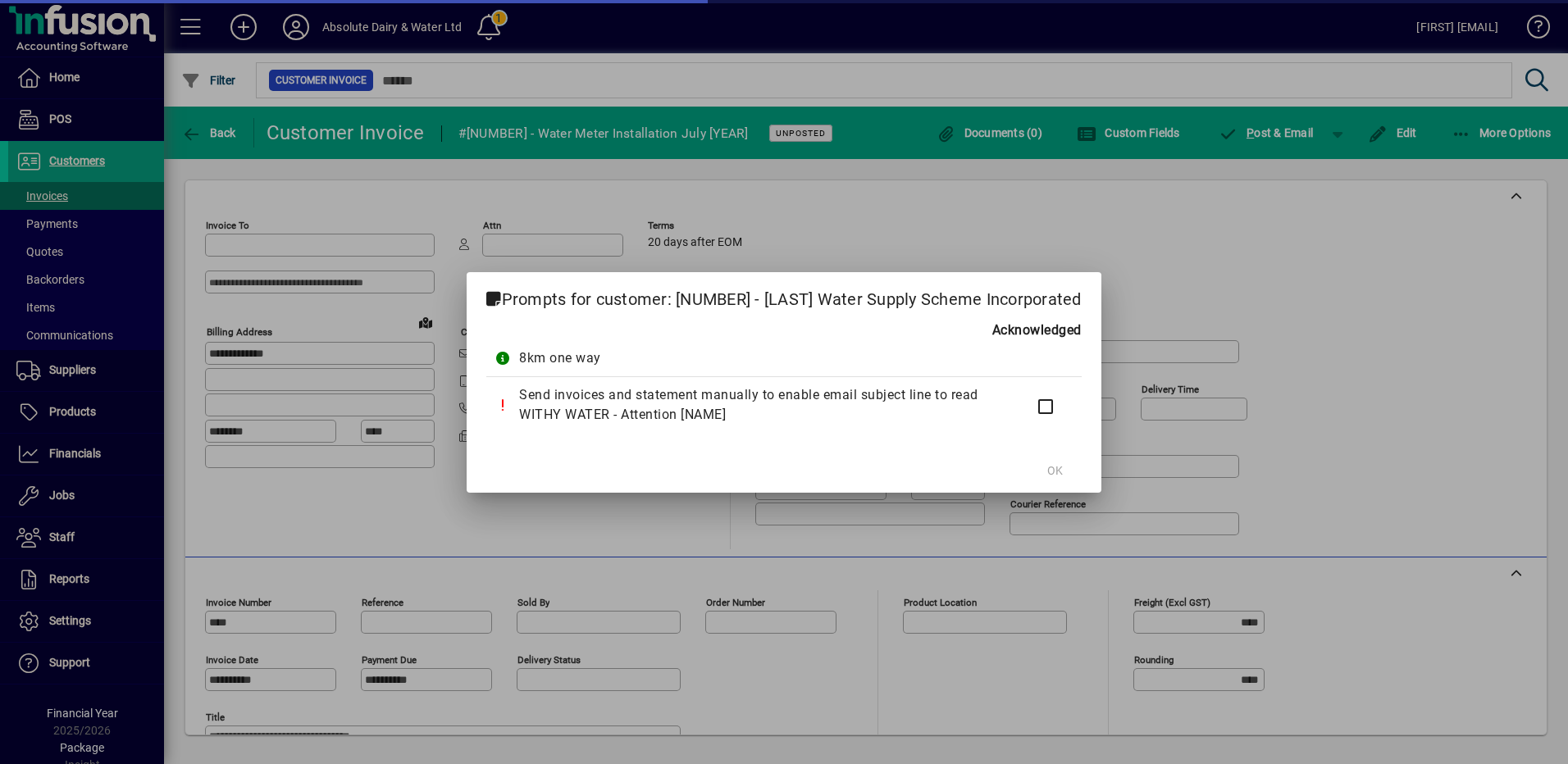 type on "**********" 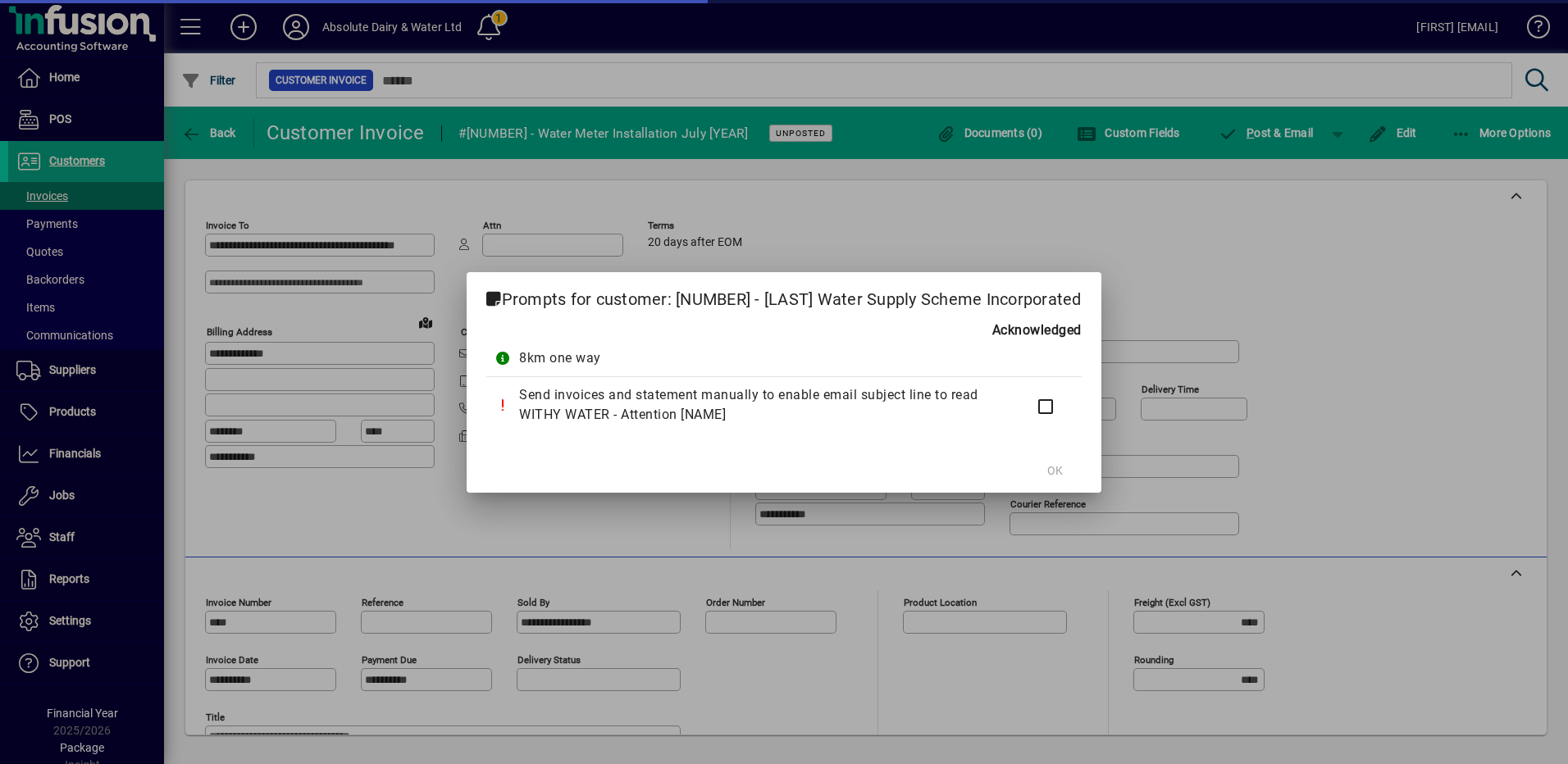 type on "**********" 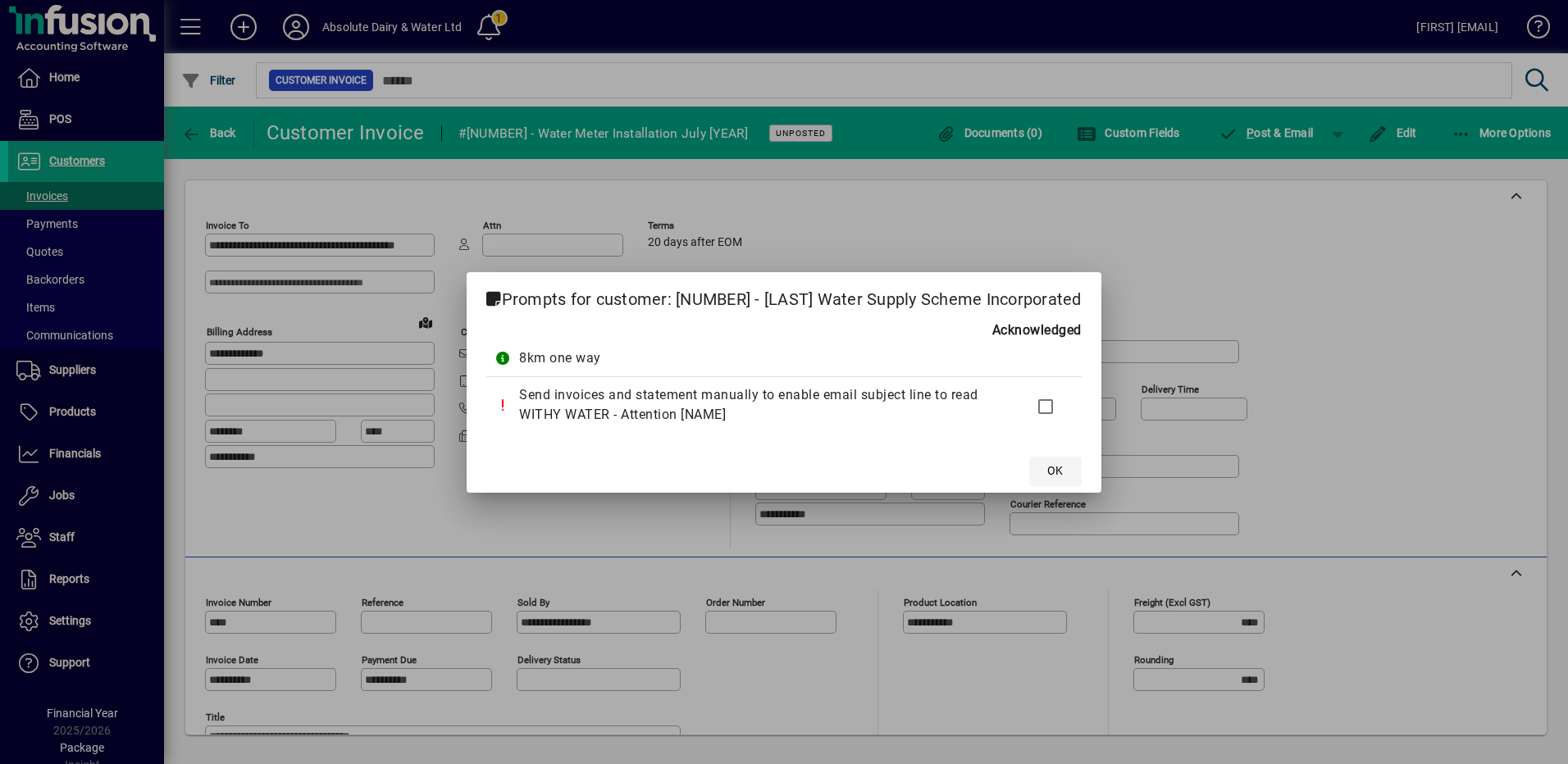 click 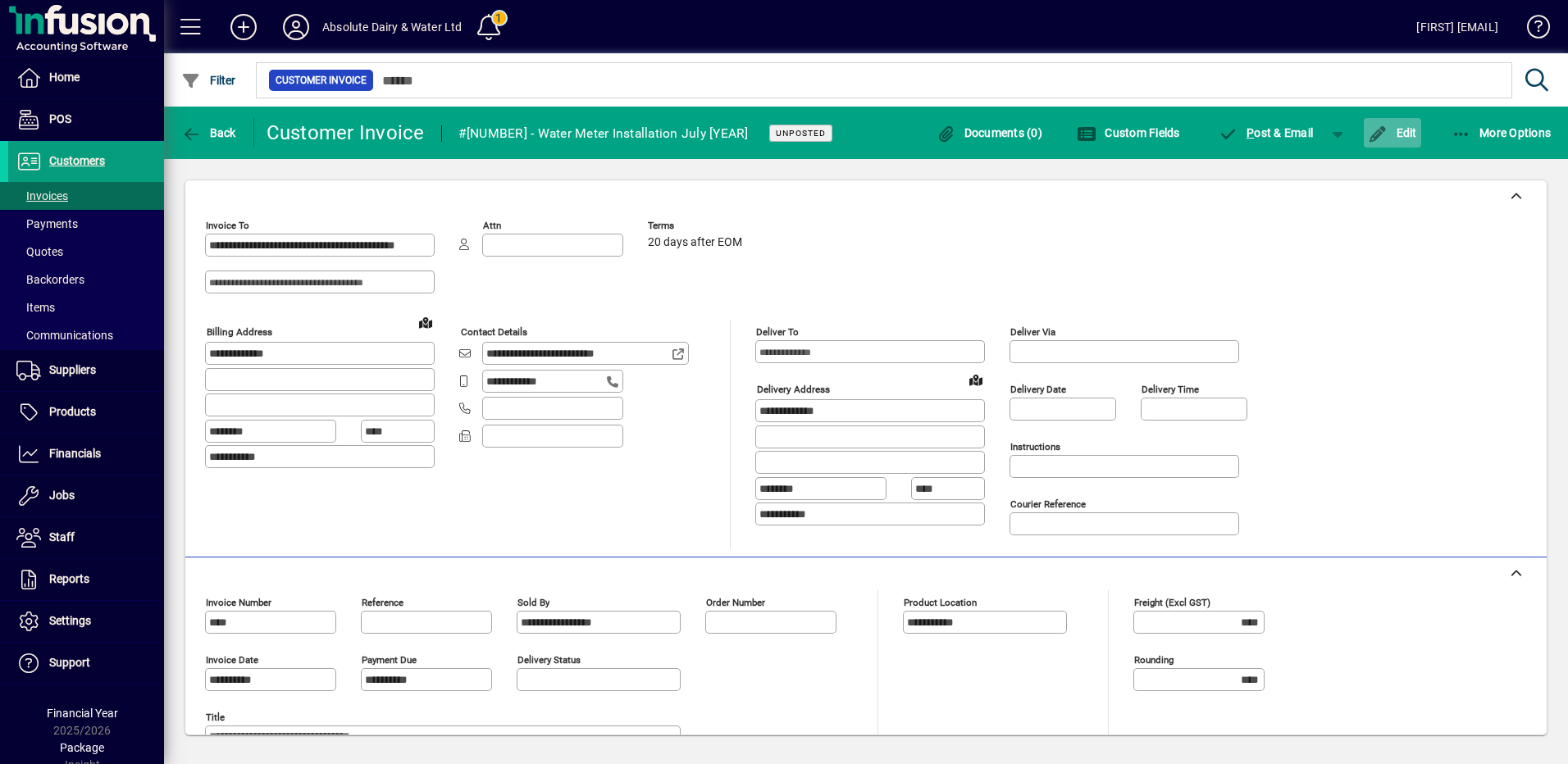 click 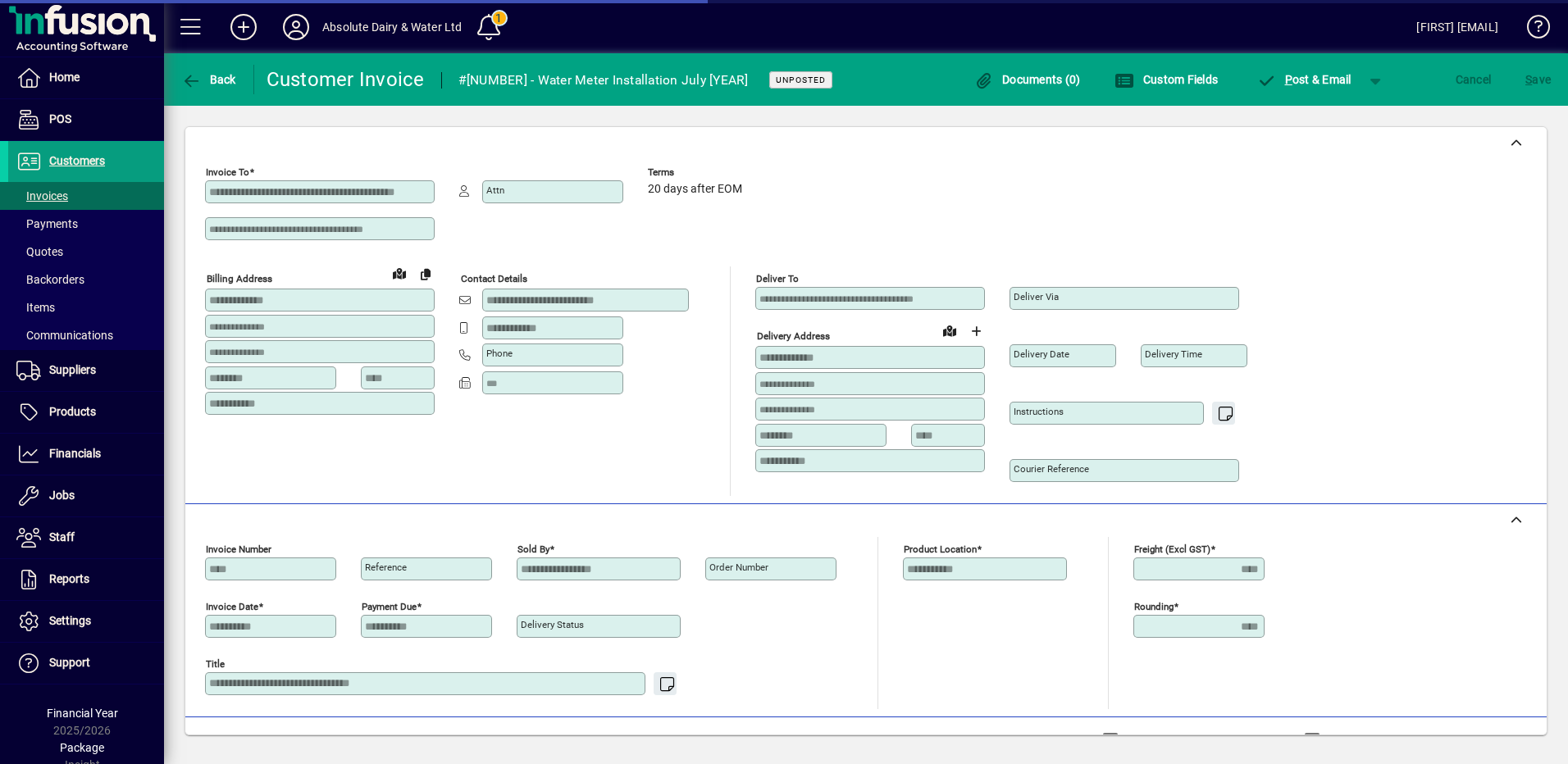 scroll, scrollTop: 574, scrollLeft: 0, axis: vertical 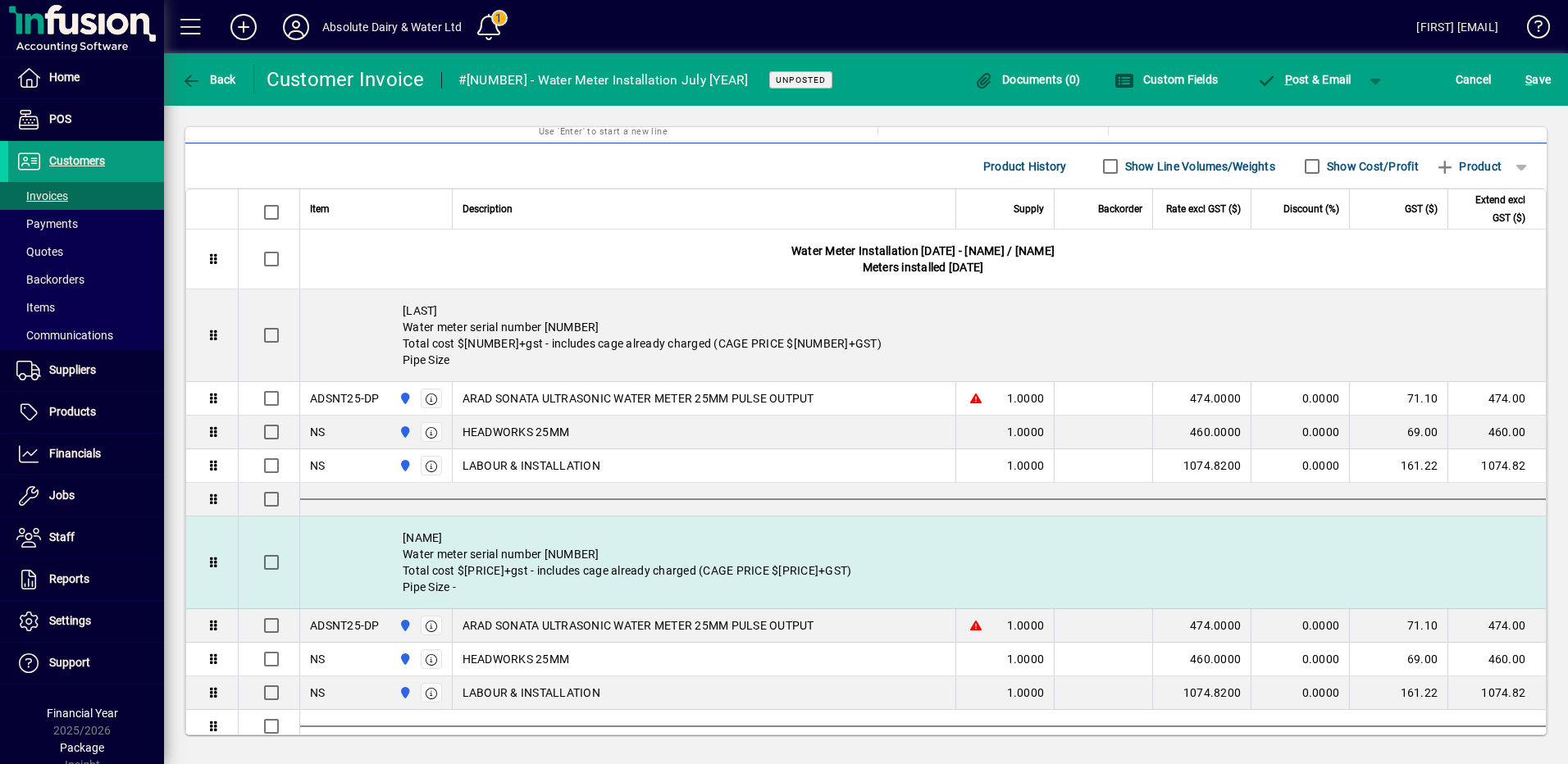 click on "Green
Water meter serial number 25L0000
Total cost $3030.82+gst - includes cage already charged (CAGE PRICE $1022.00+GST)
Pipe Size -" at bounding box center (923, 562) 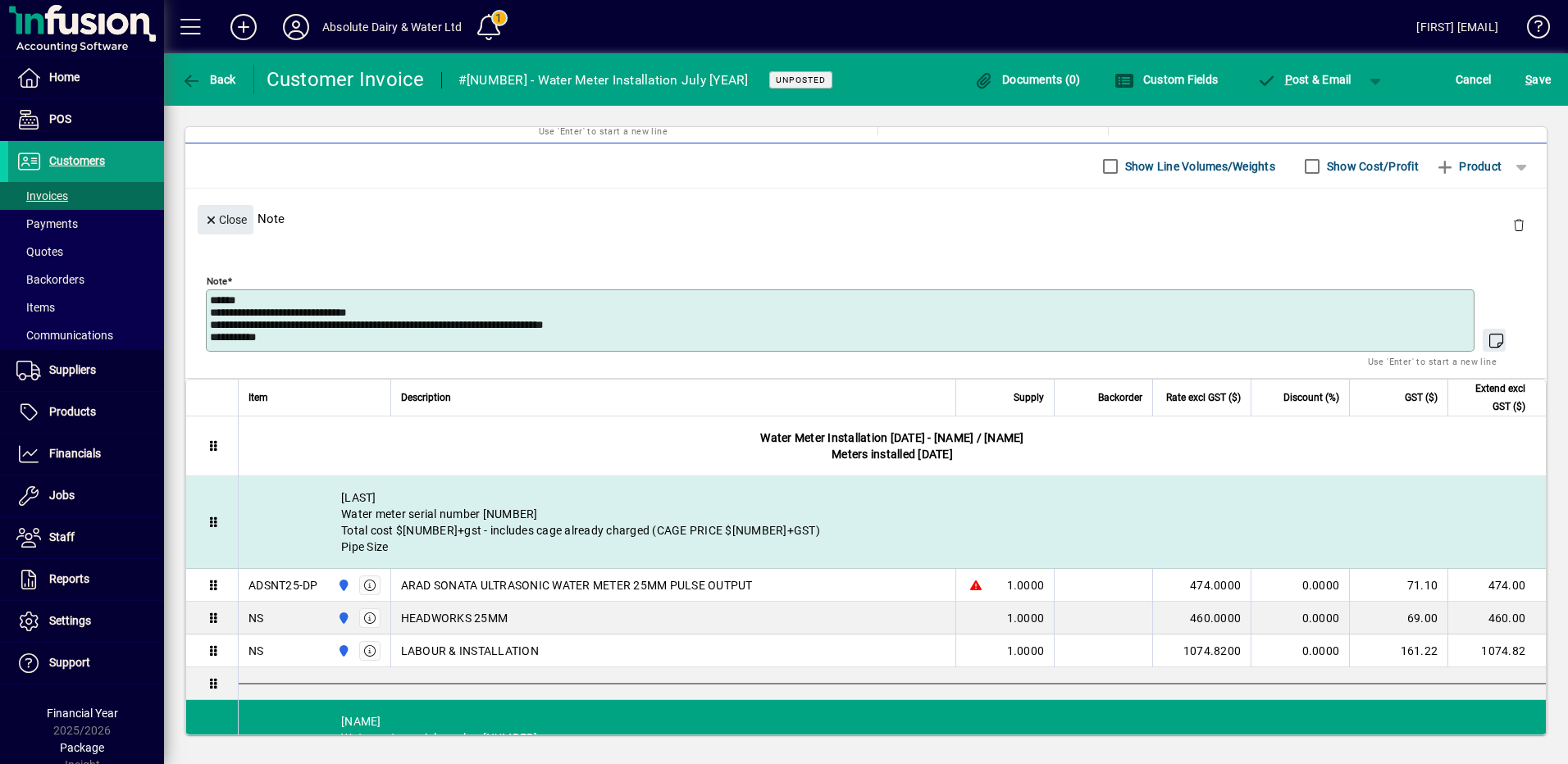 click on "Brownless
Water meter serial number 25L000040
Total cost $3030.82+gst - includes cage already charged (CAGE PRICE $1022.00+GST)
Pipe Size" at bounding box center (892, 522) 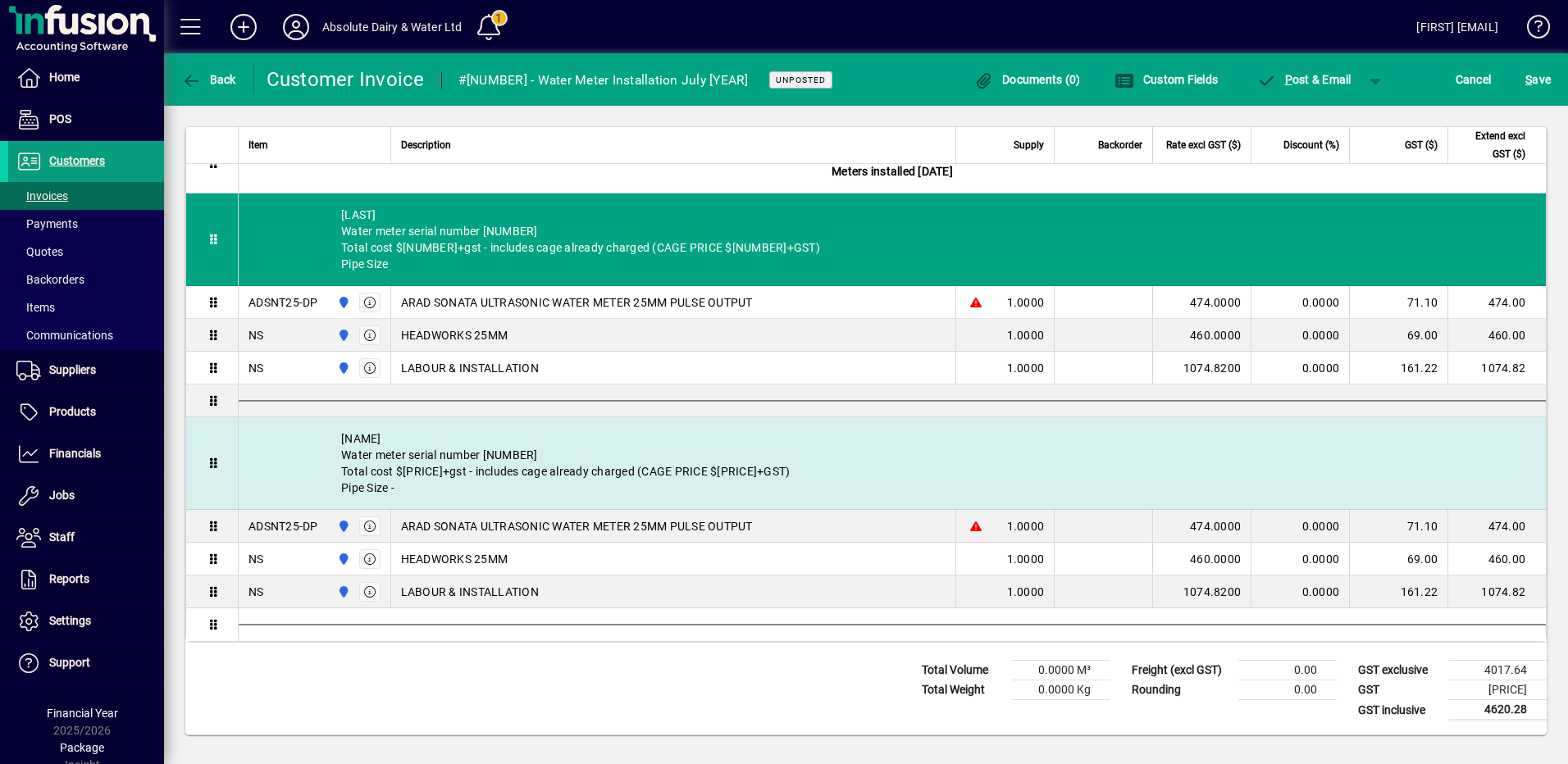 click on "Green
Water meter serial number 25L0000
Total cost $3030.82+gst - includes cage already charged (CAGE PRICE $1022.00+GST)
Pipe Size -" at bounding box center (892, 463) 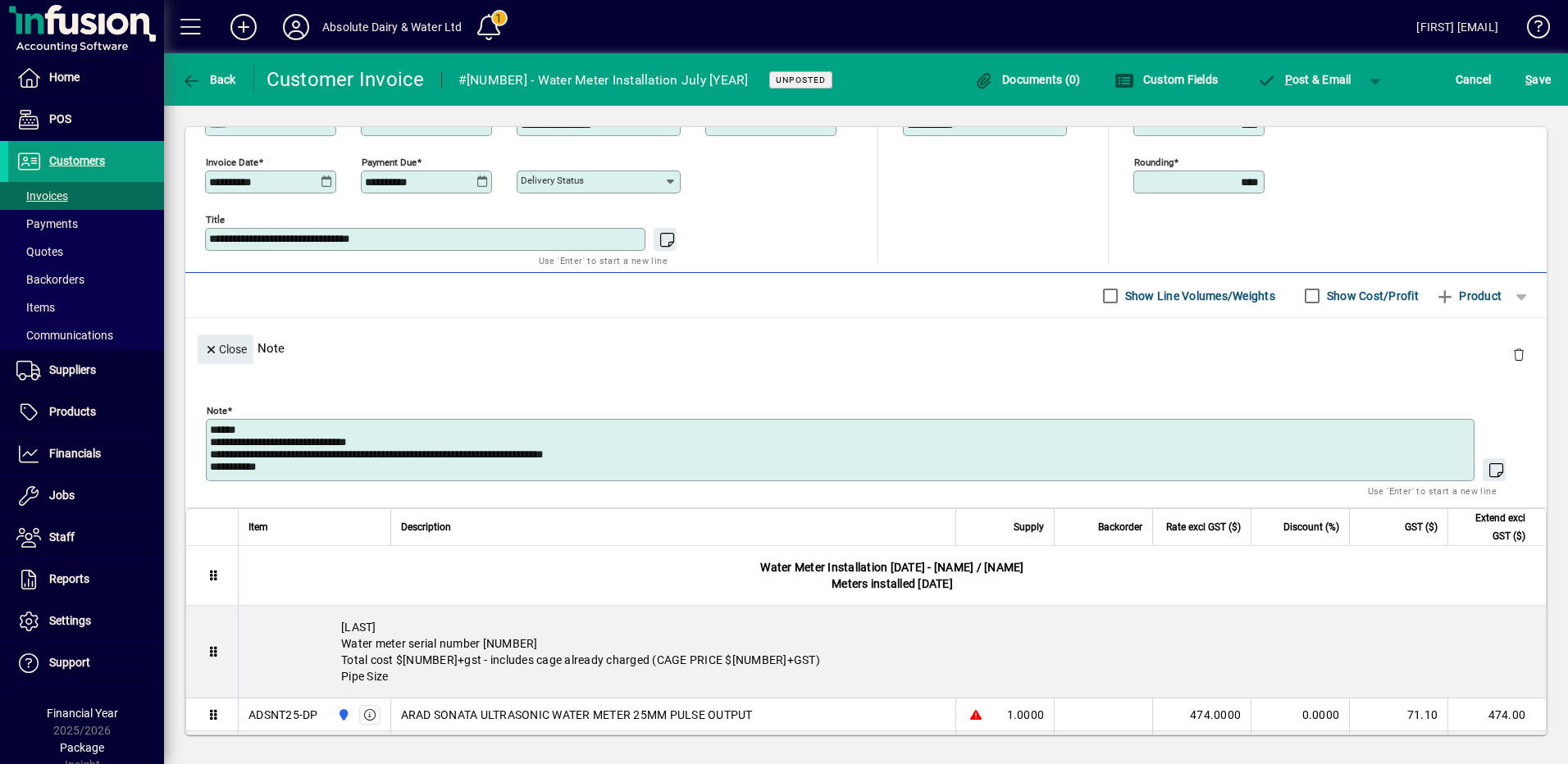 click on "**********" at bounding box center (841, 450) 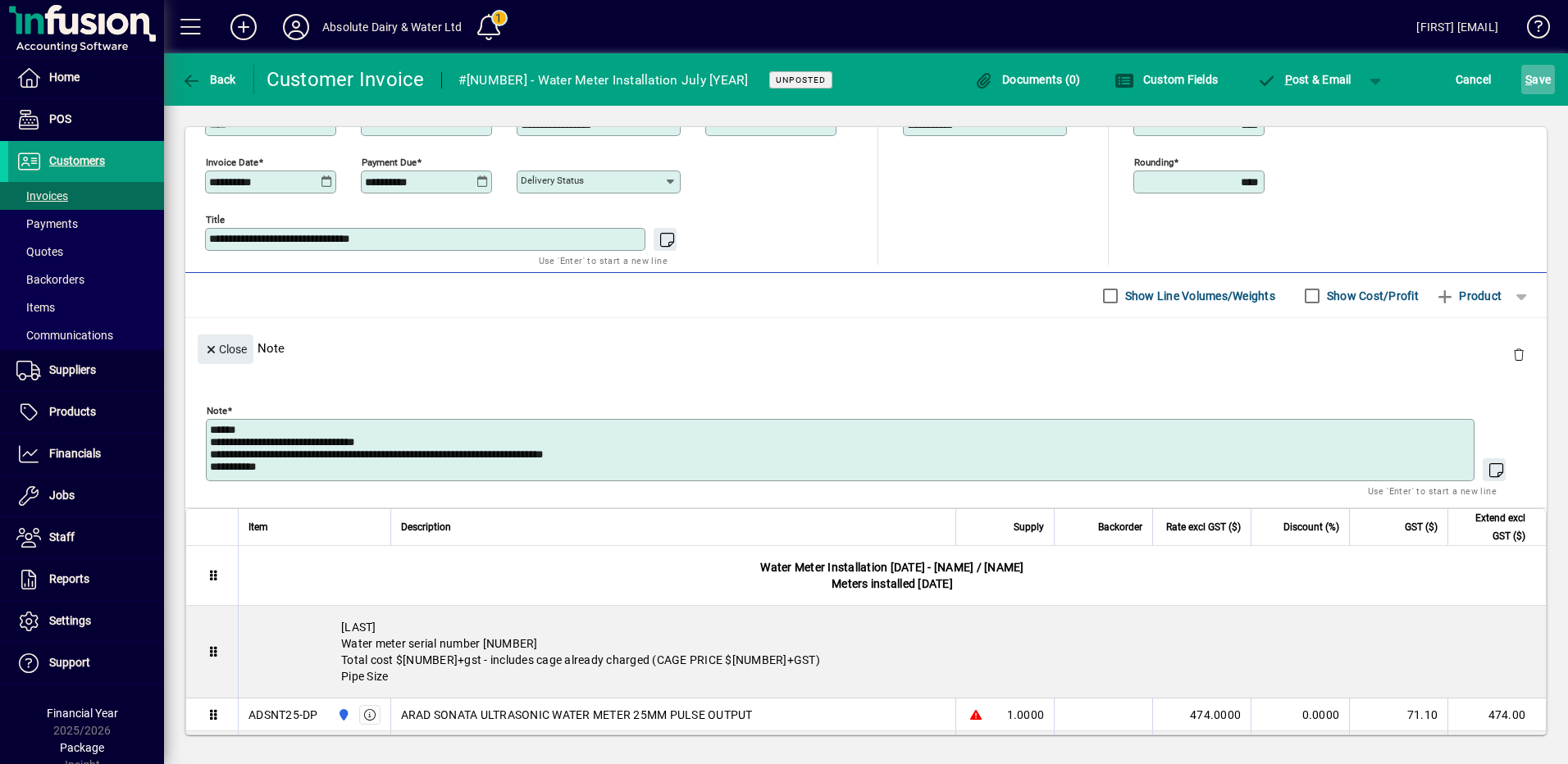 type on "**********" 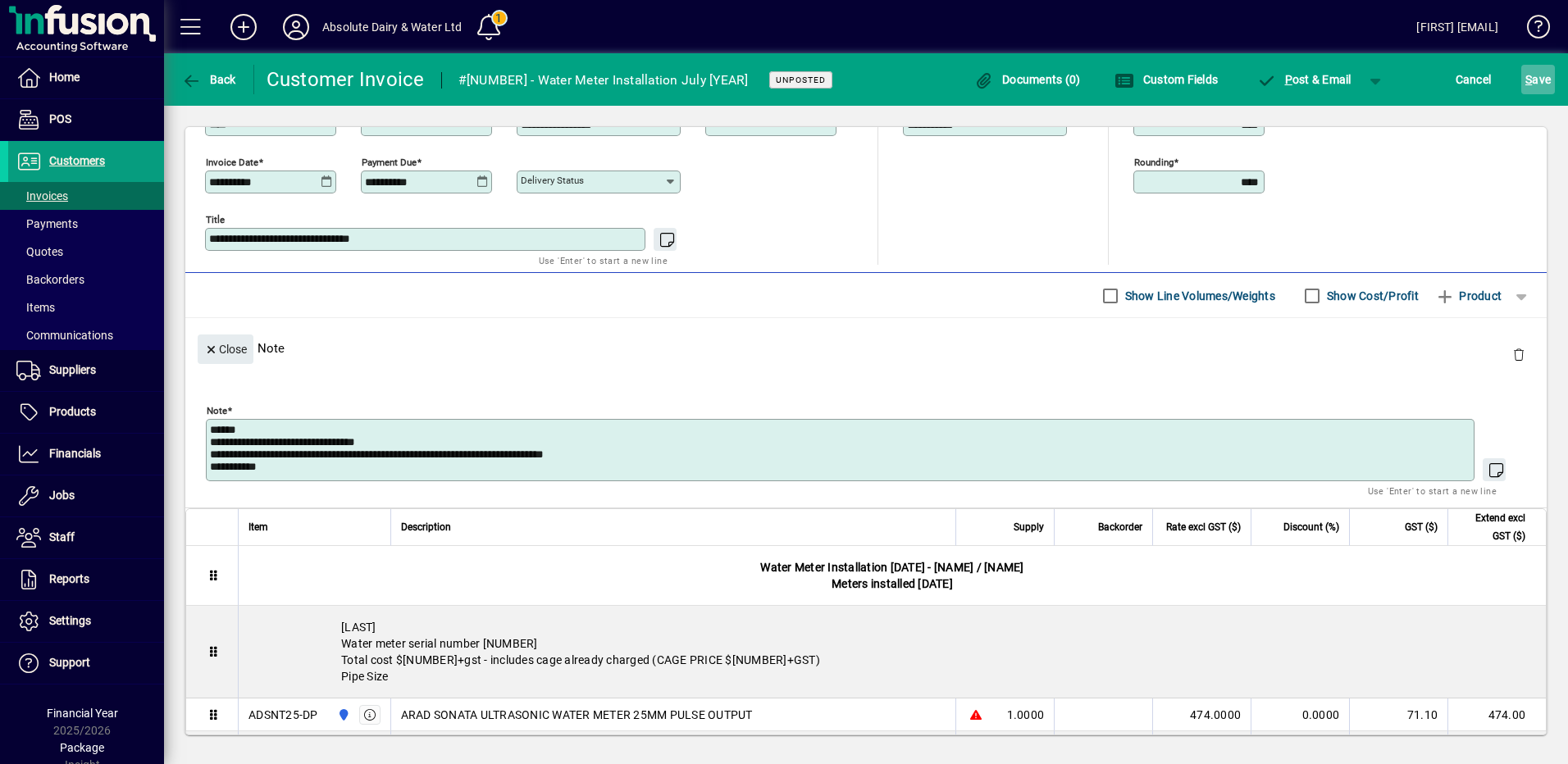 click on "S ave" 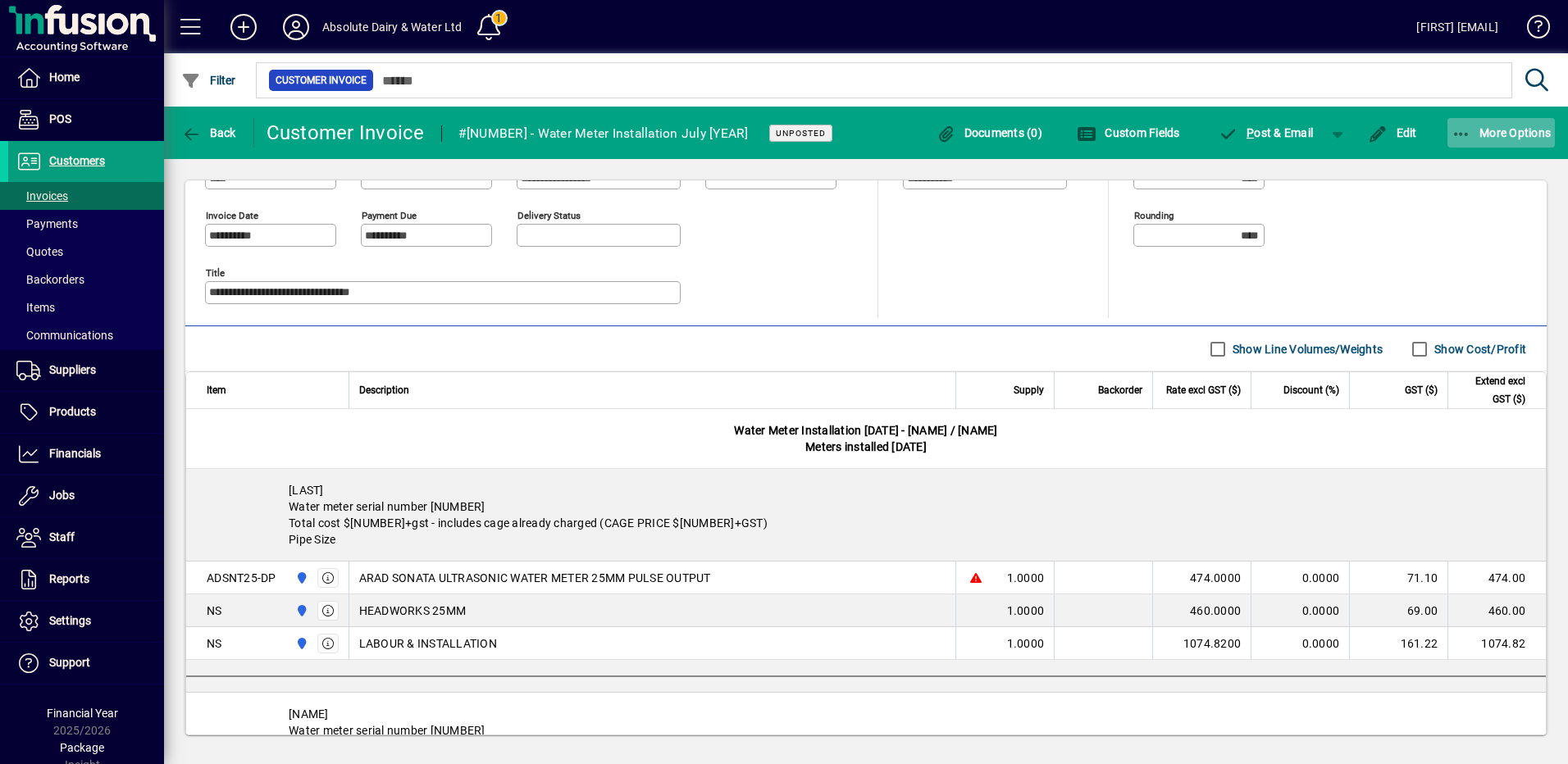 click 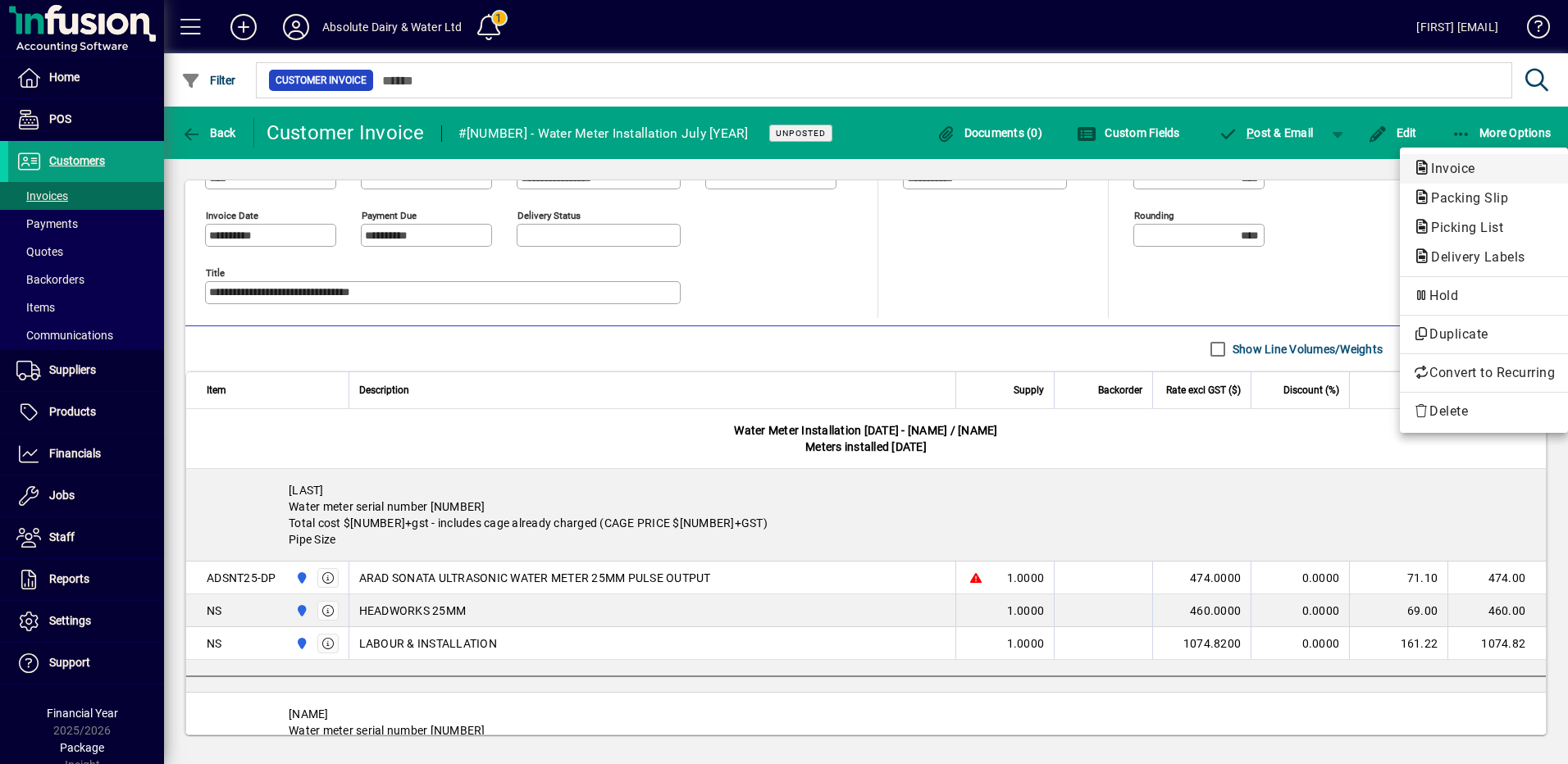 click on "Invoice" at bounding box center (1465, 198) 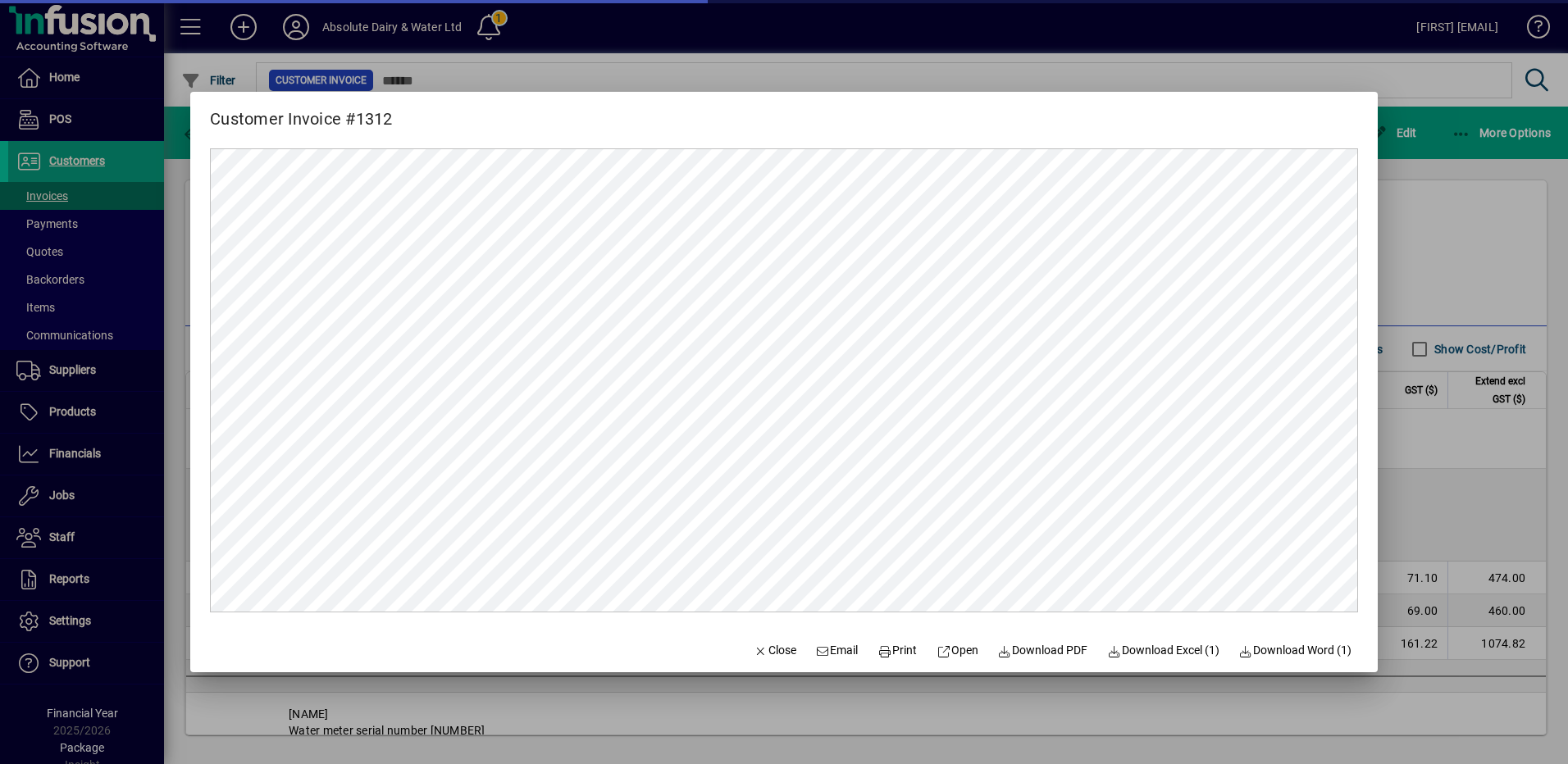 scroll, scrollTop: 0, scrollLeft: 0, axis: both 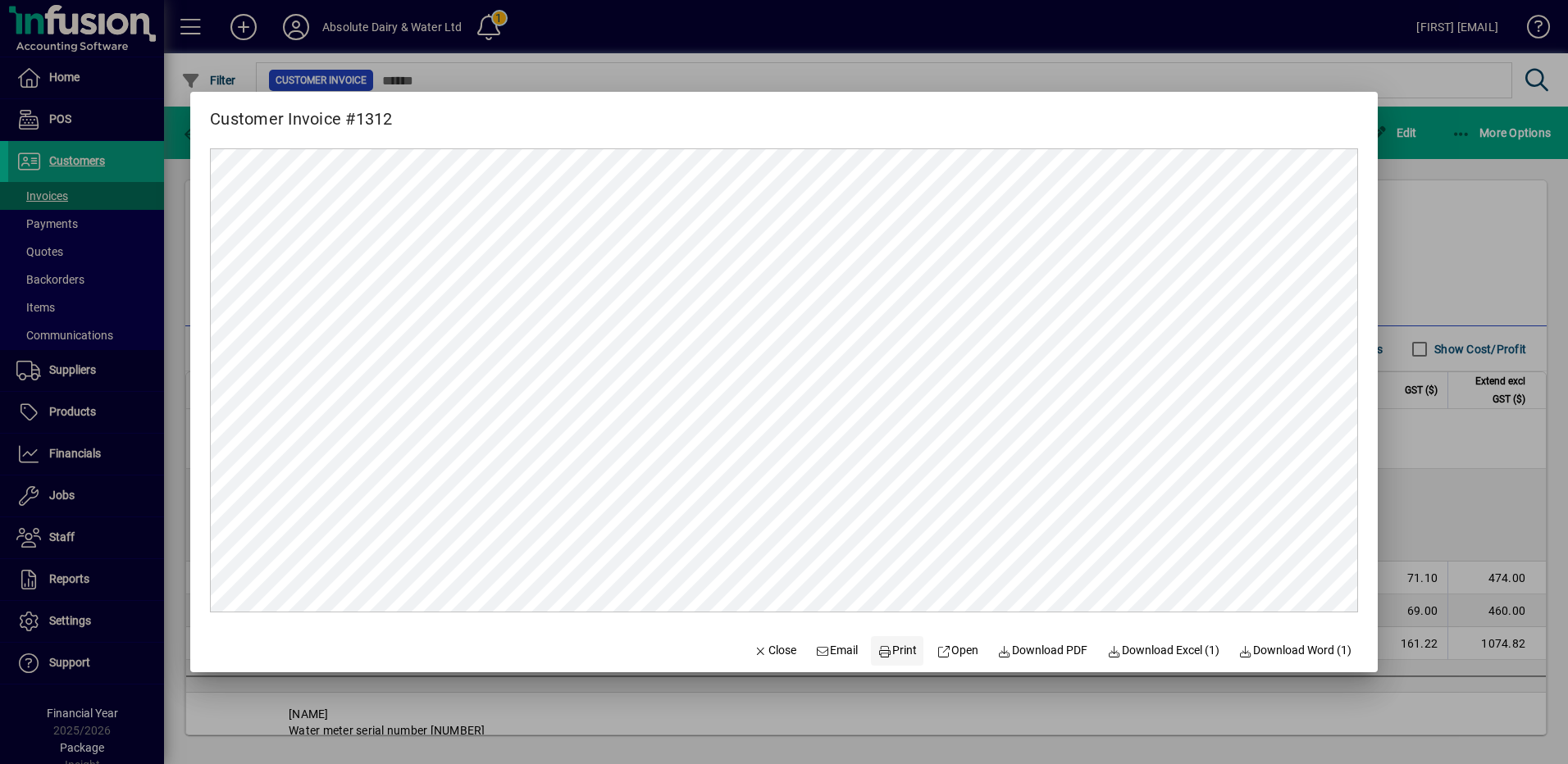 click on "Print" 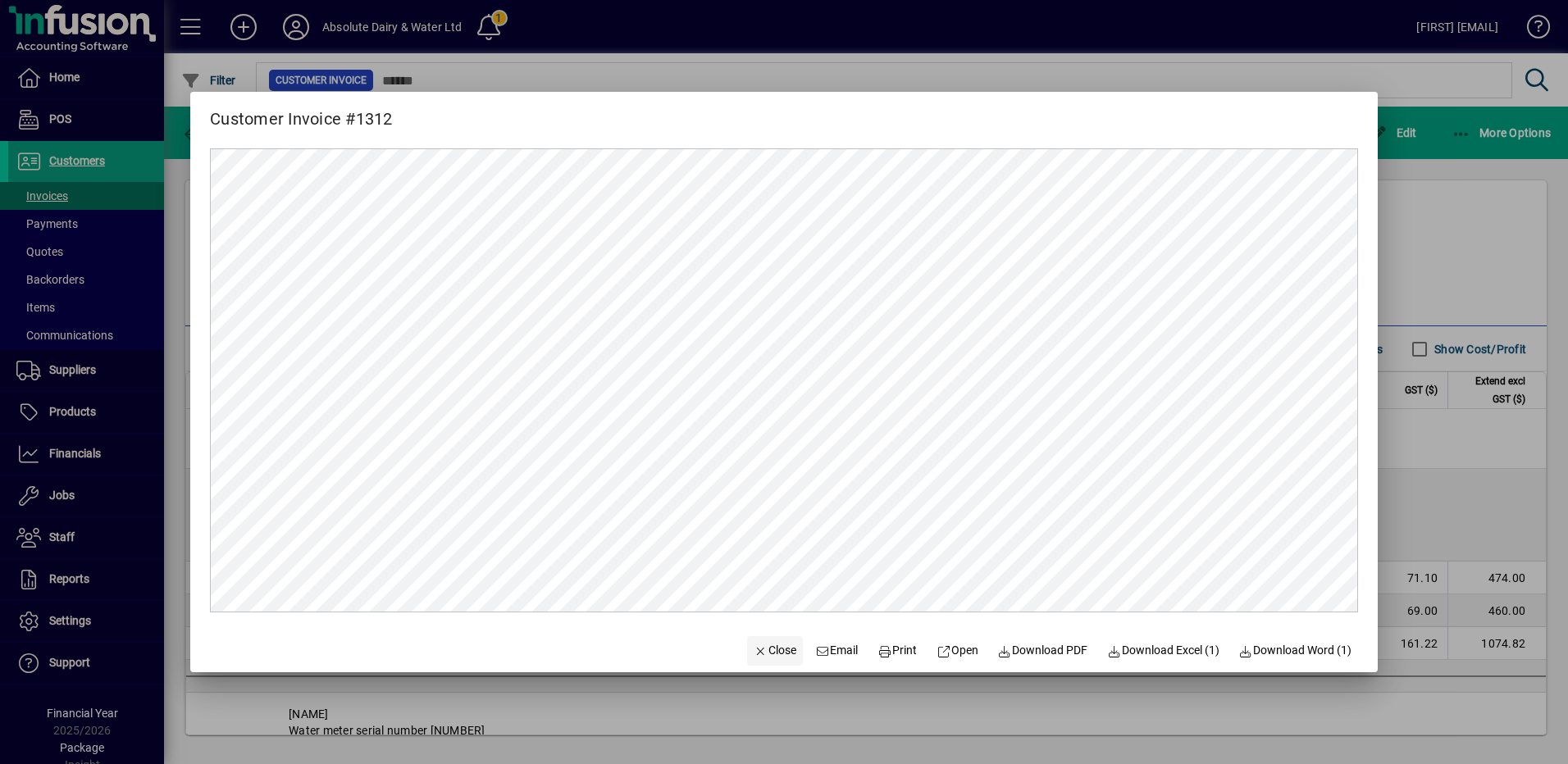 click 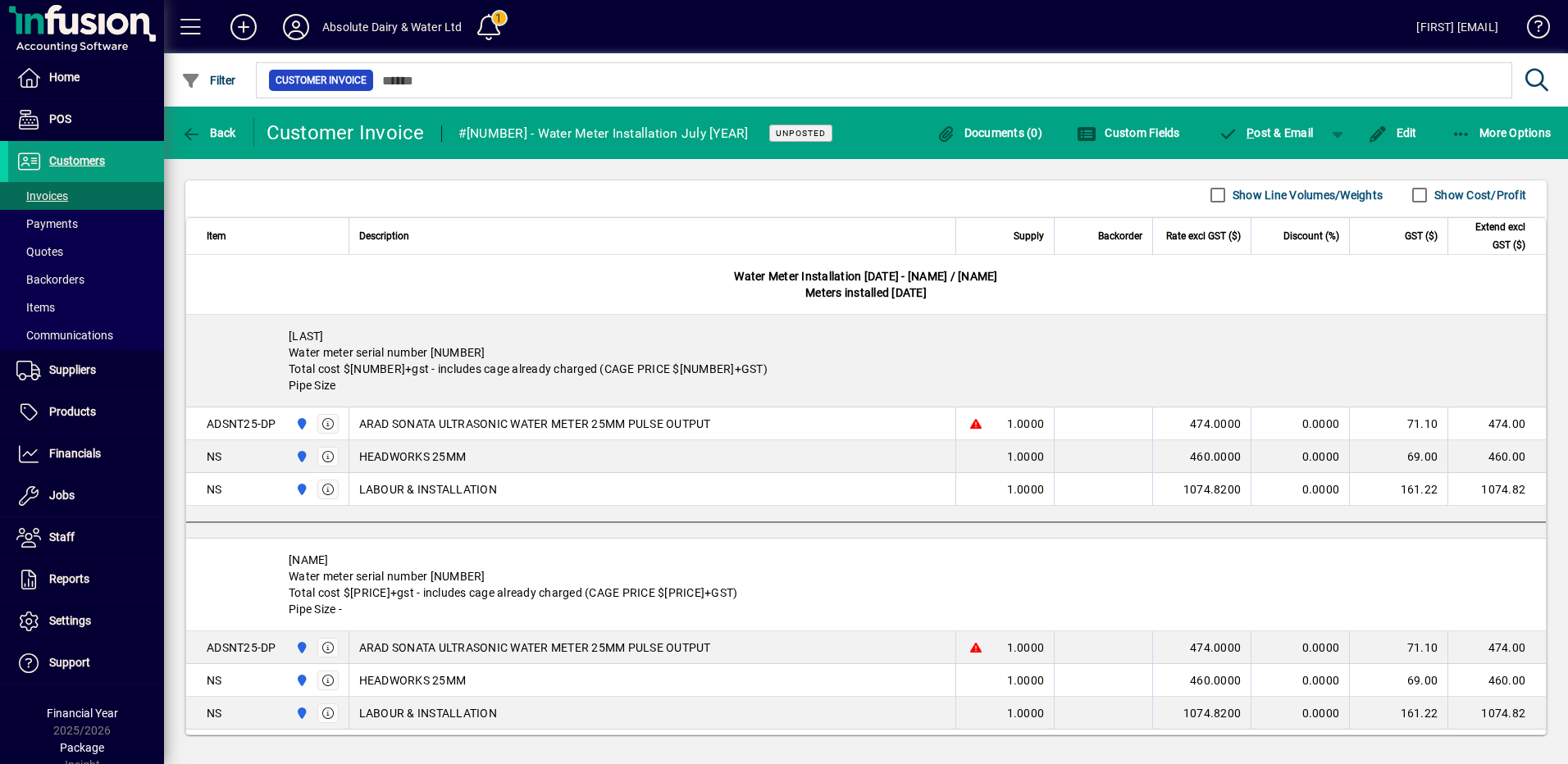 scroll, scrollTop: 720, scrollLeft: 0, axis: vertical 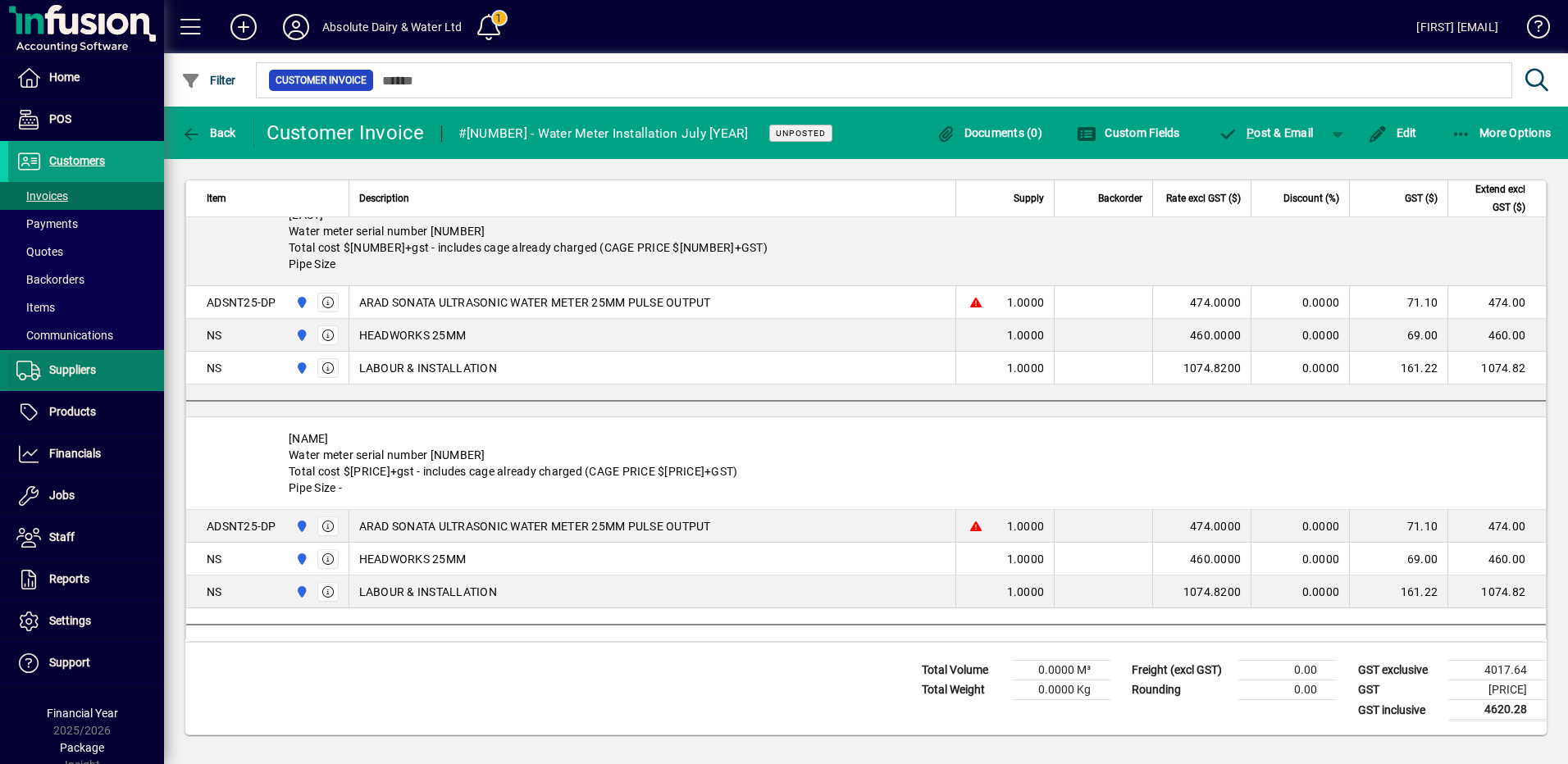 click at bounding box center [86, 371] 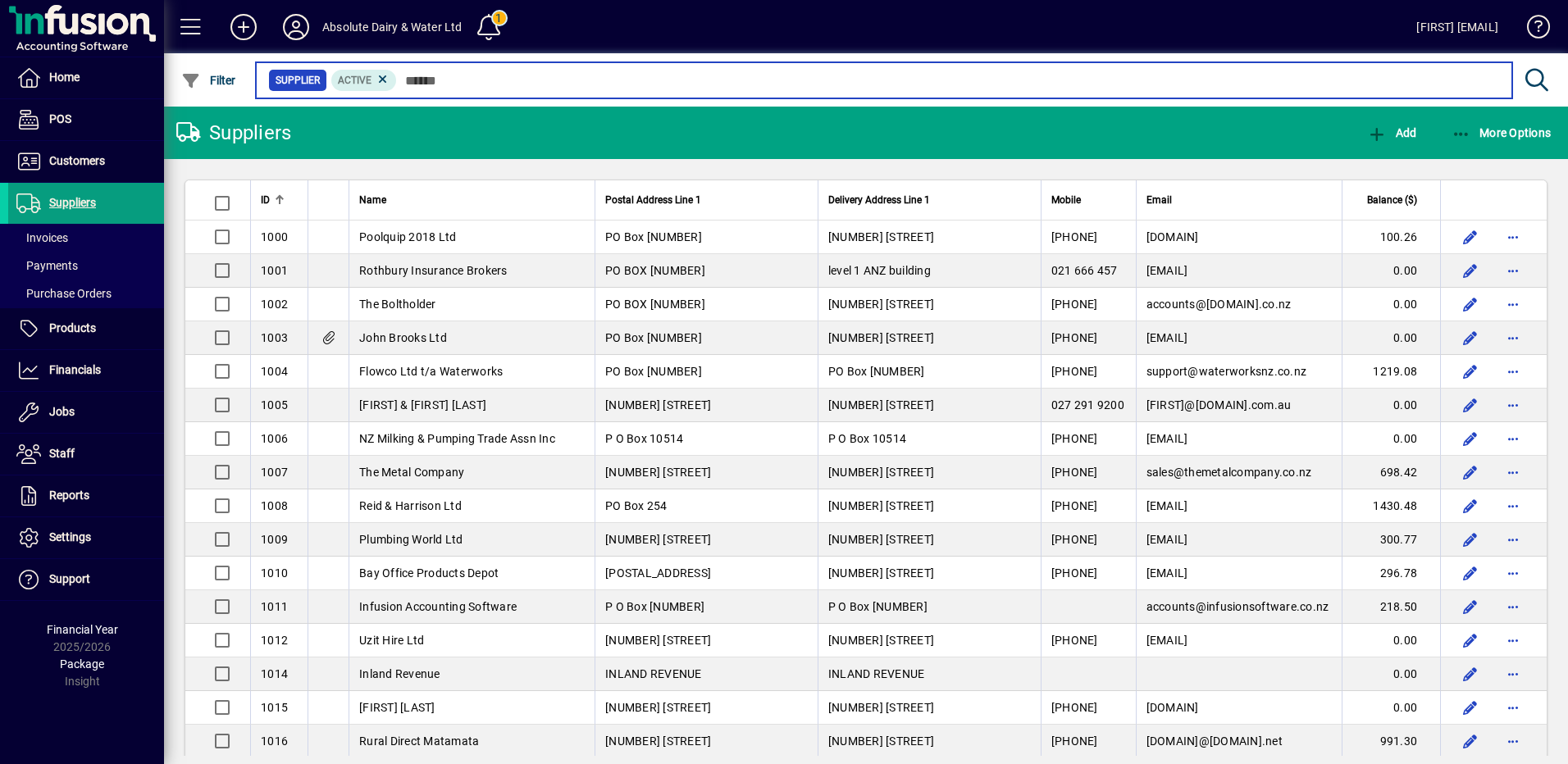 click at bounding box center [948, 80] 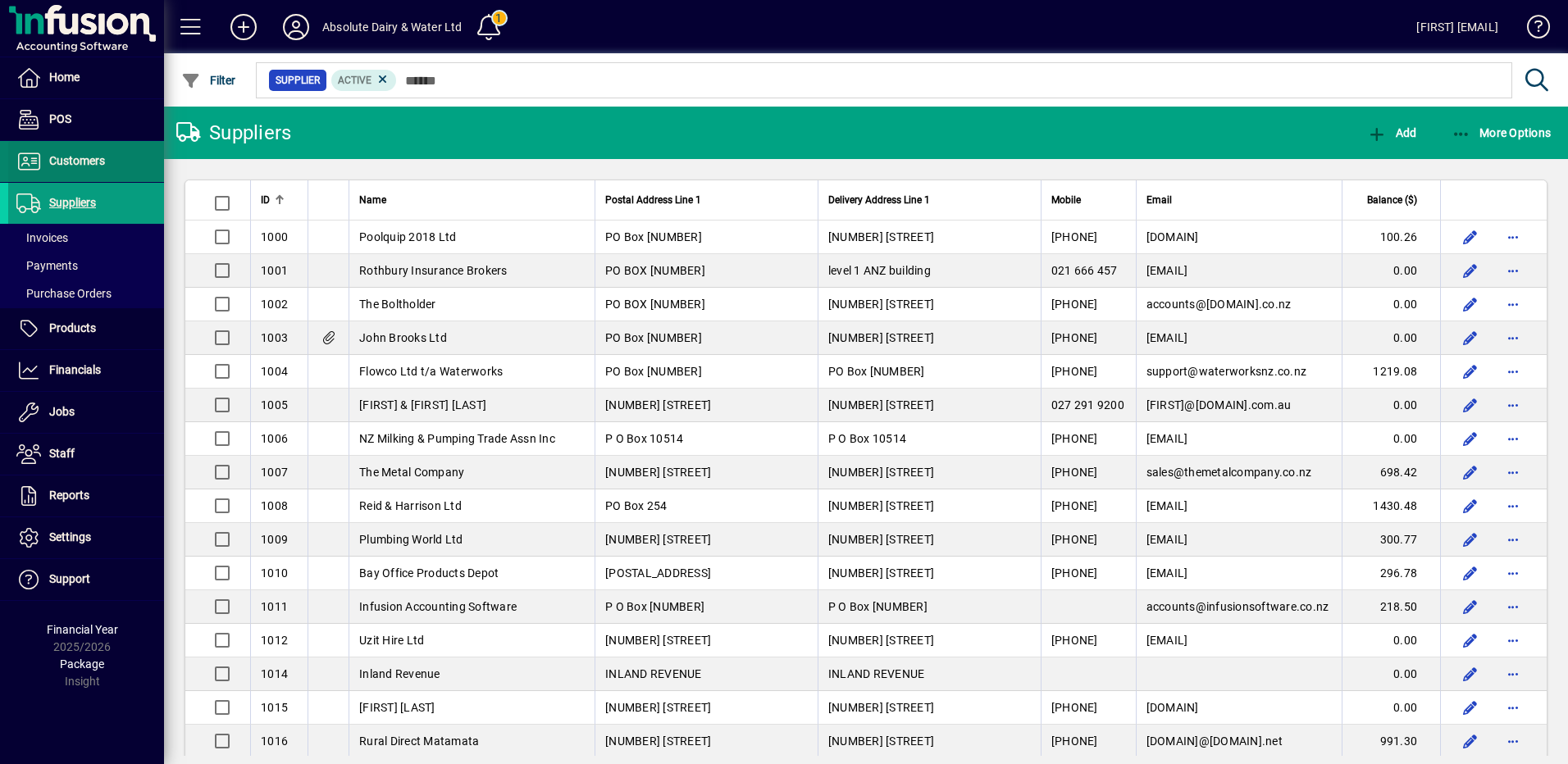 click on "Customers" at bounding box center [77, 161] 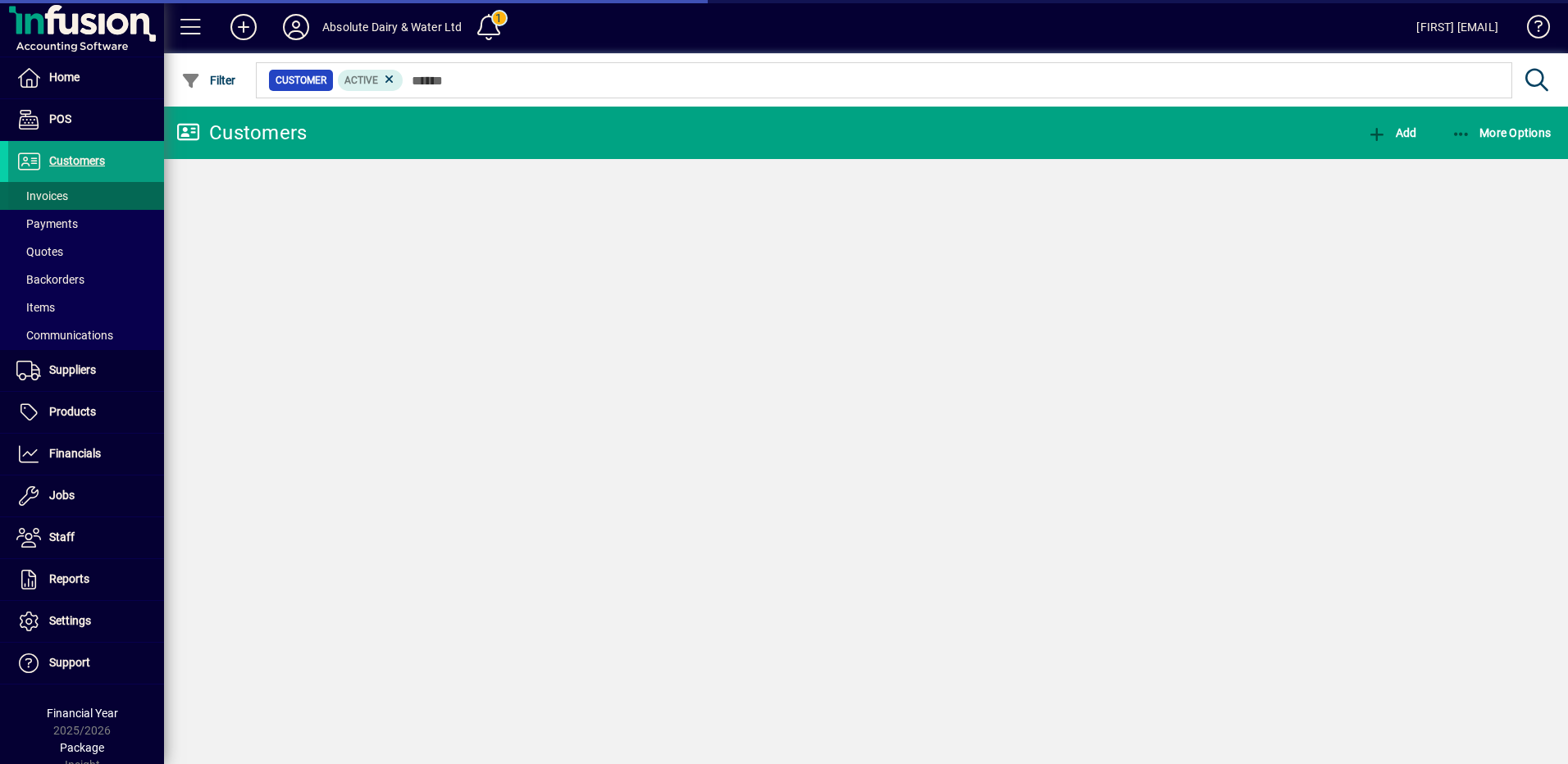 click on "Invoices" at bounding box center (42, 196) 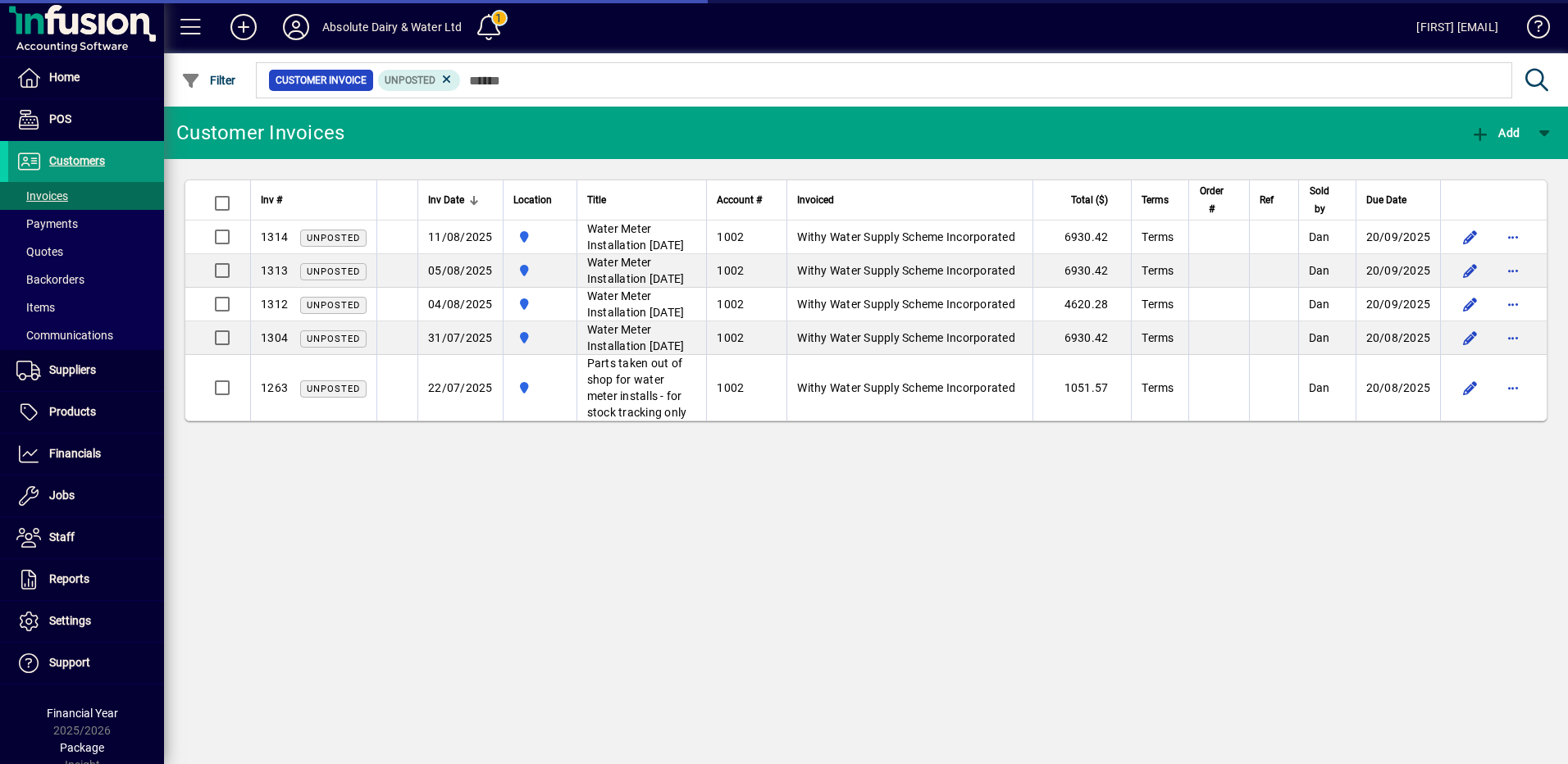 click on "Customers" at bounding box center (77, 161) 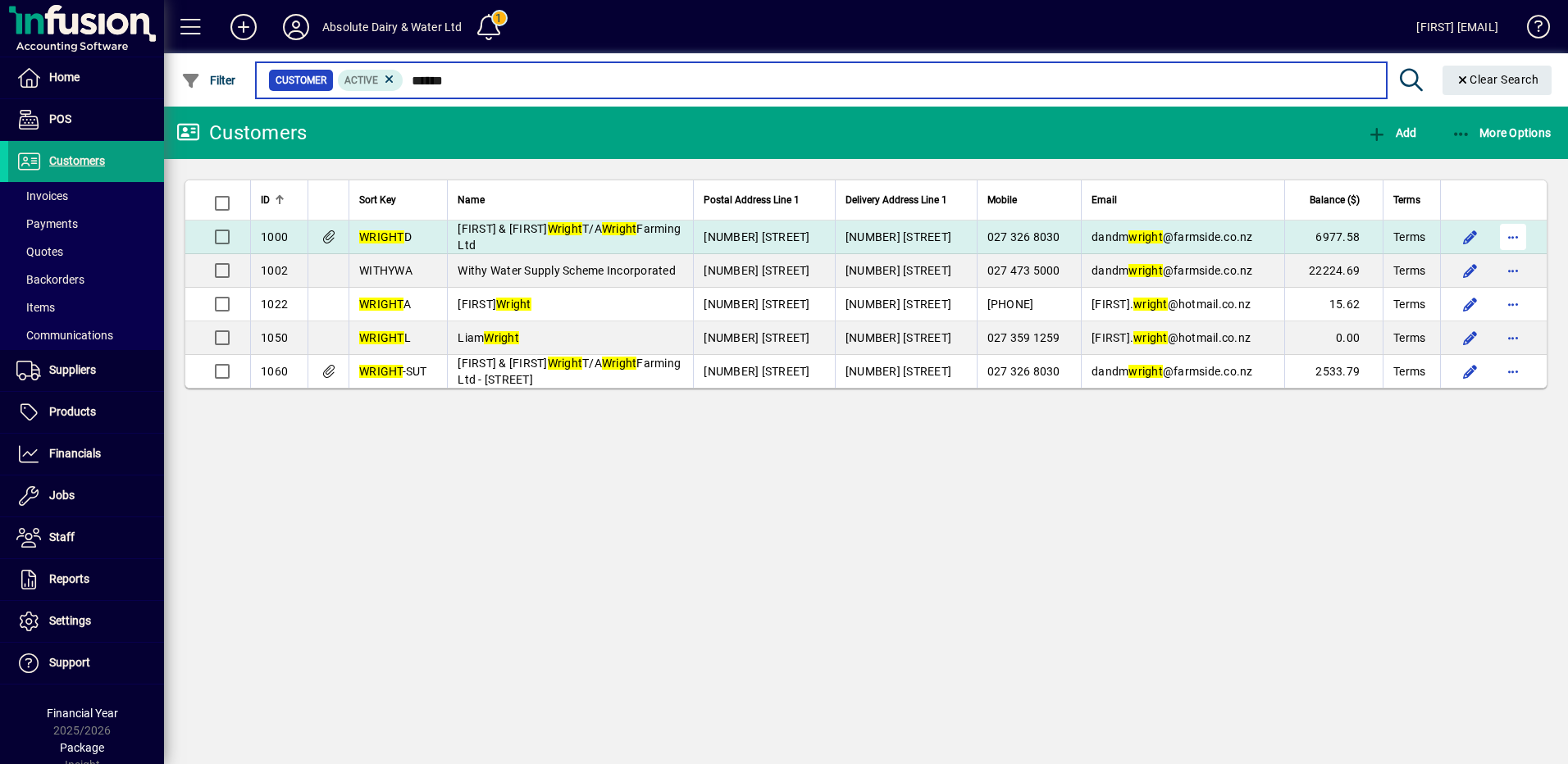 type on "******" 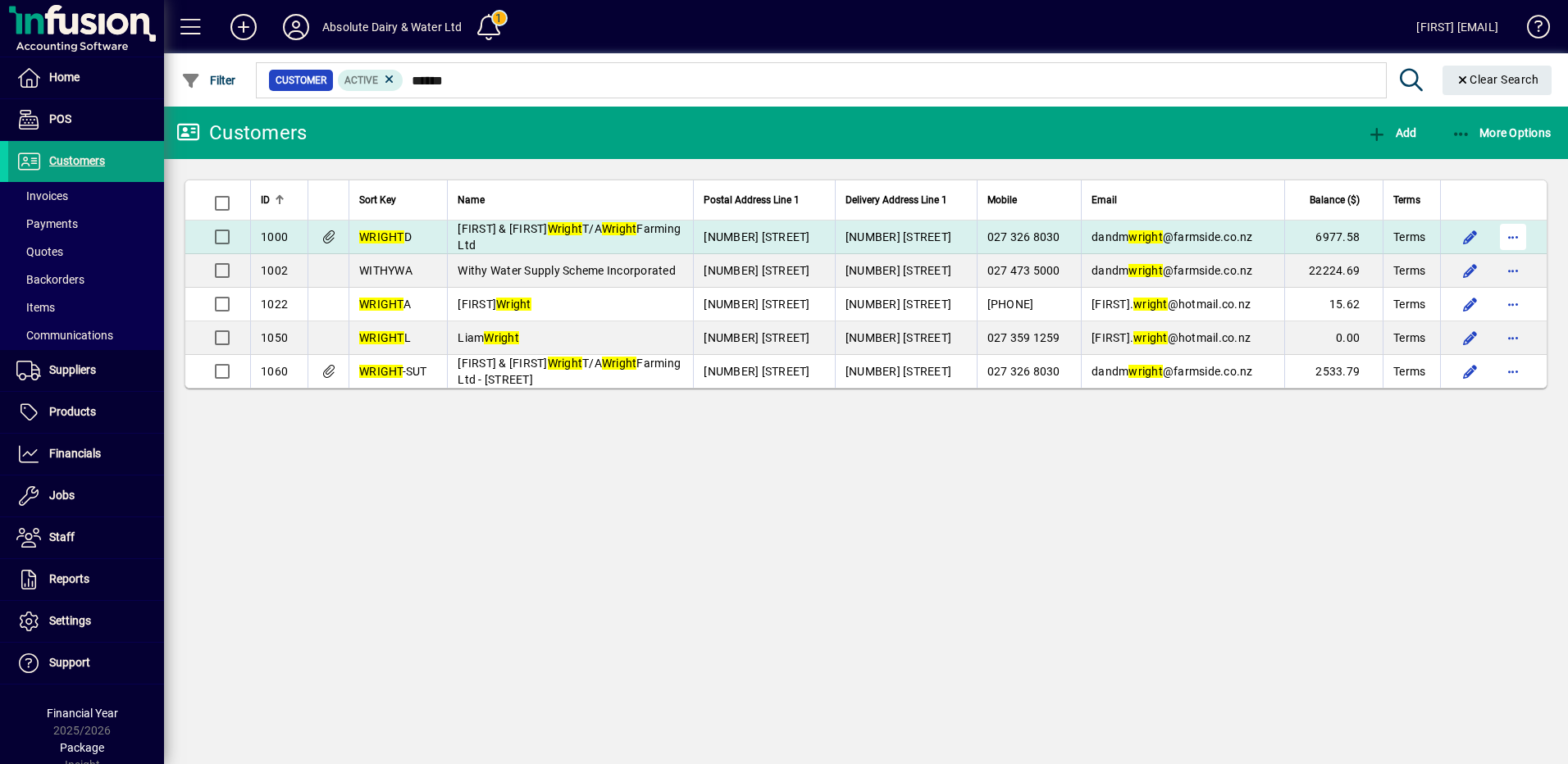 click at bounding box center (1513, 237) 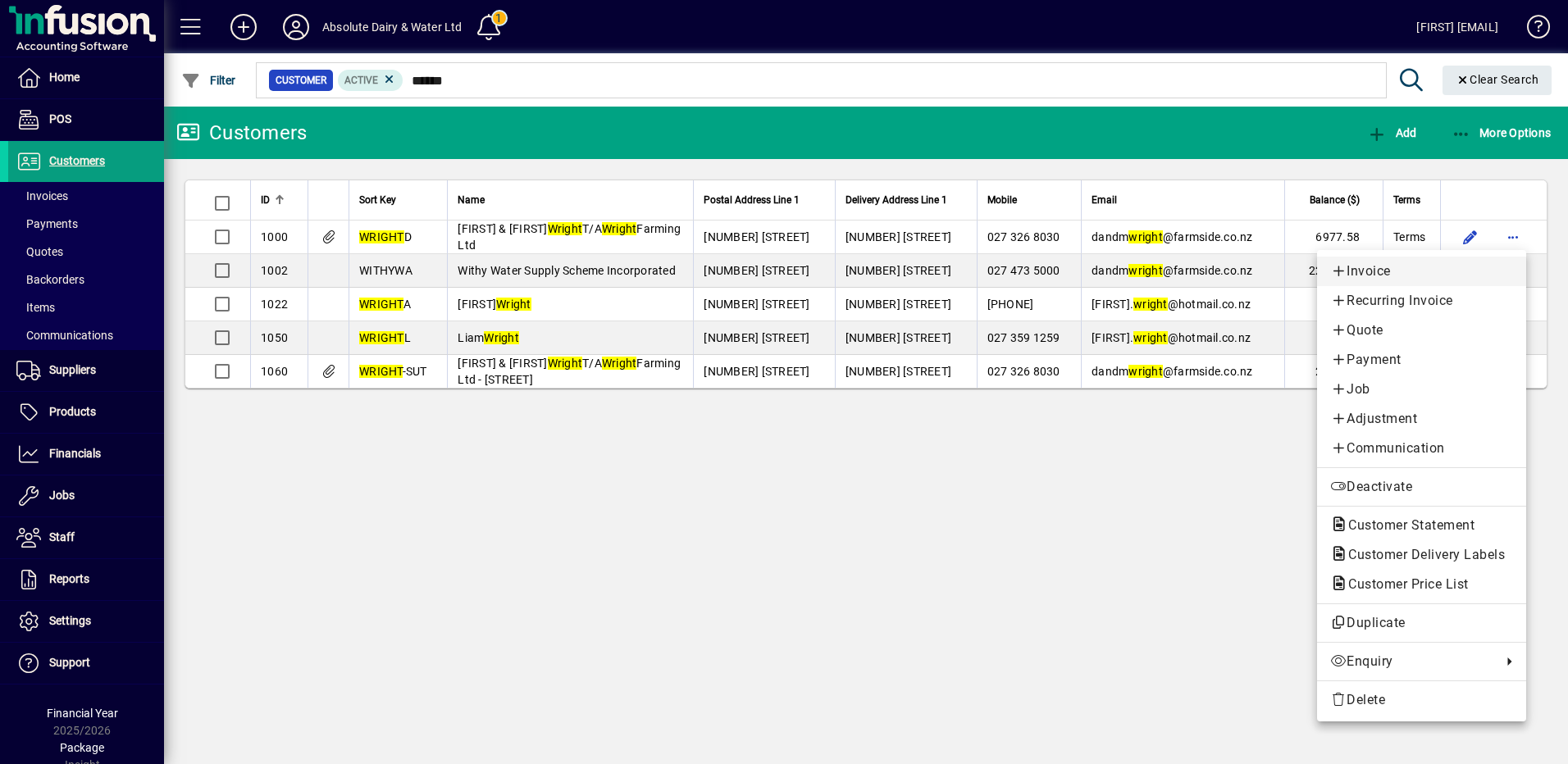click on "Invoice" at bounding box center (1421, 271) 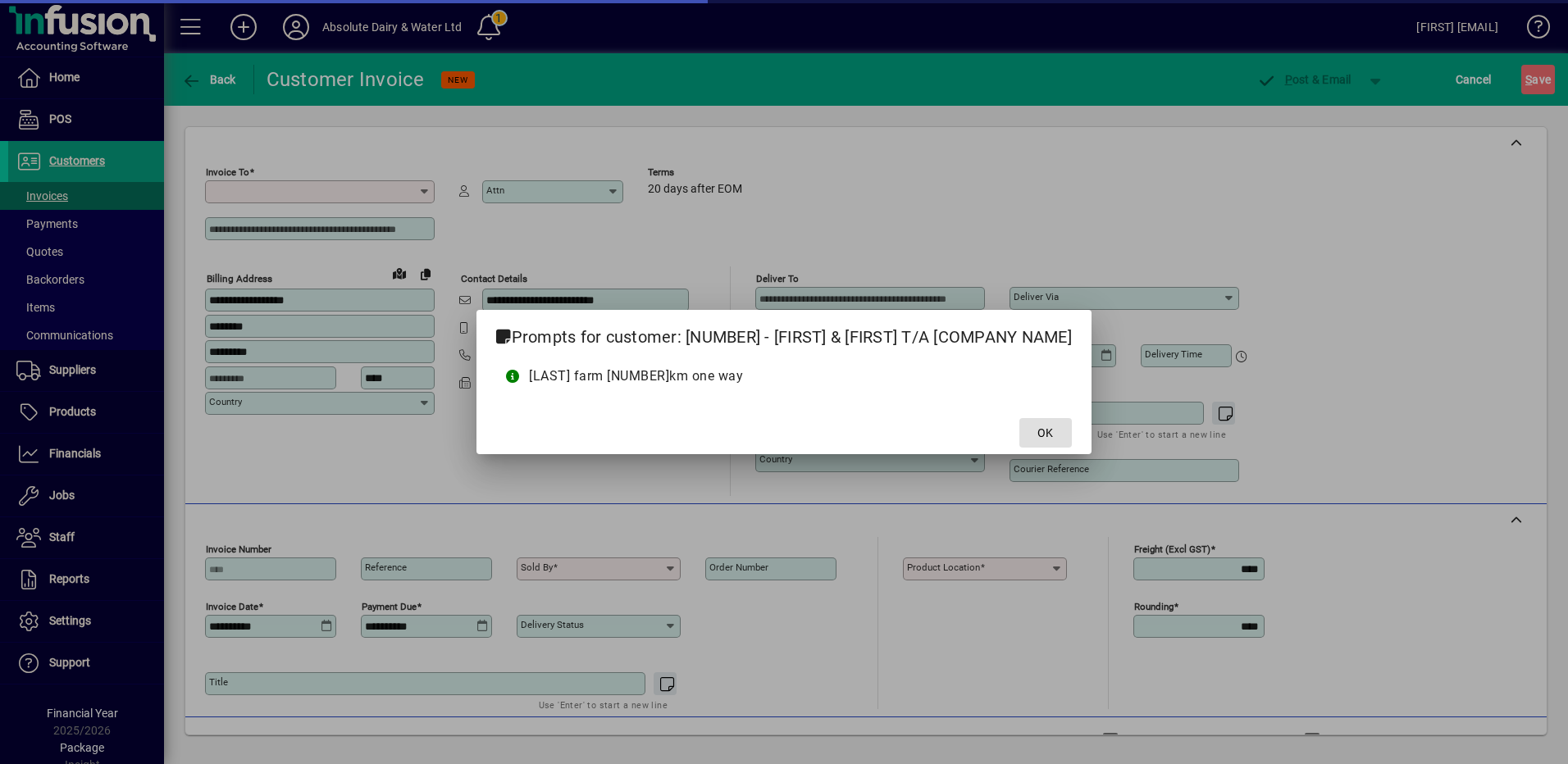 type on "**********" 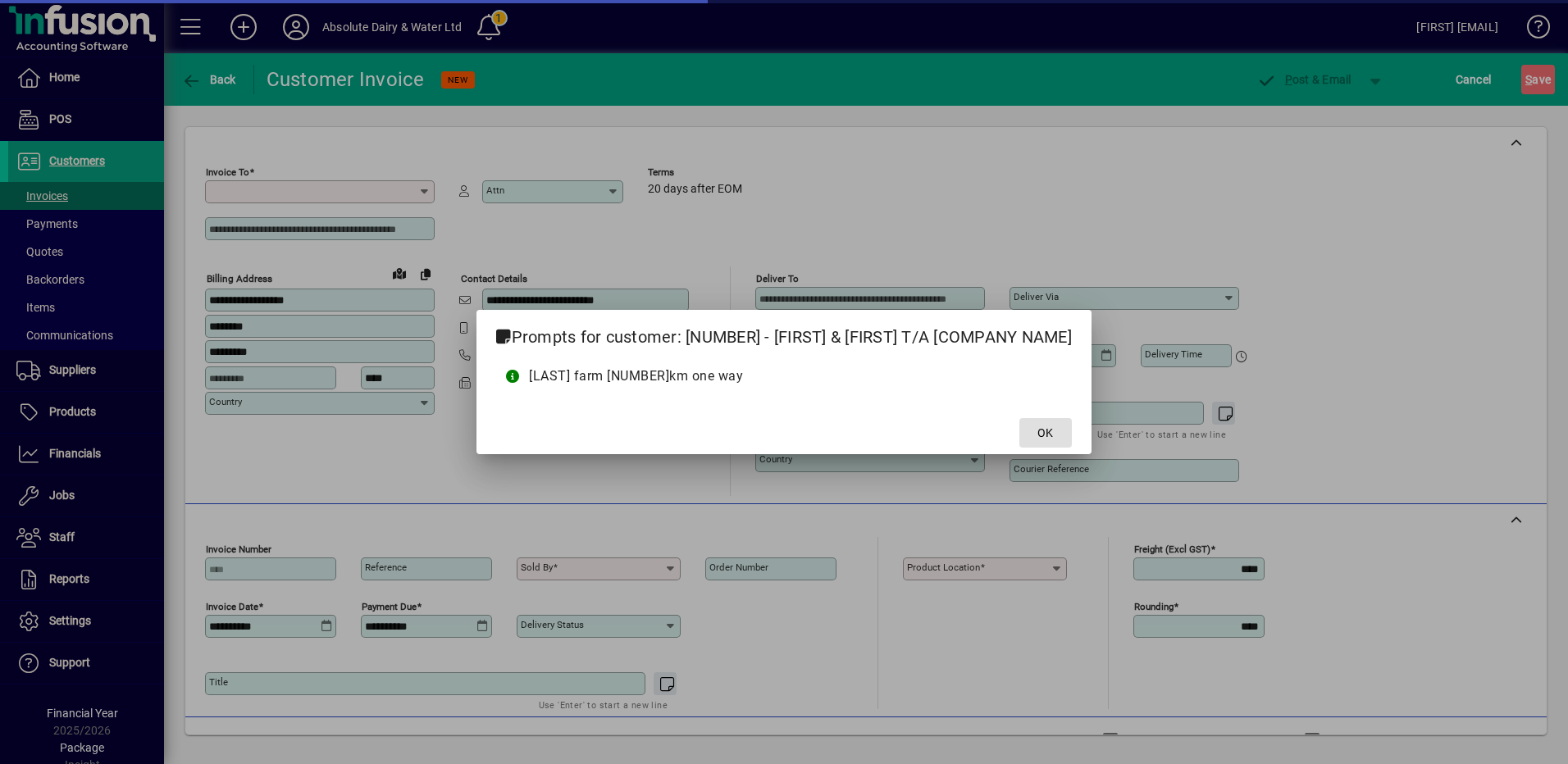 type on "**********" 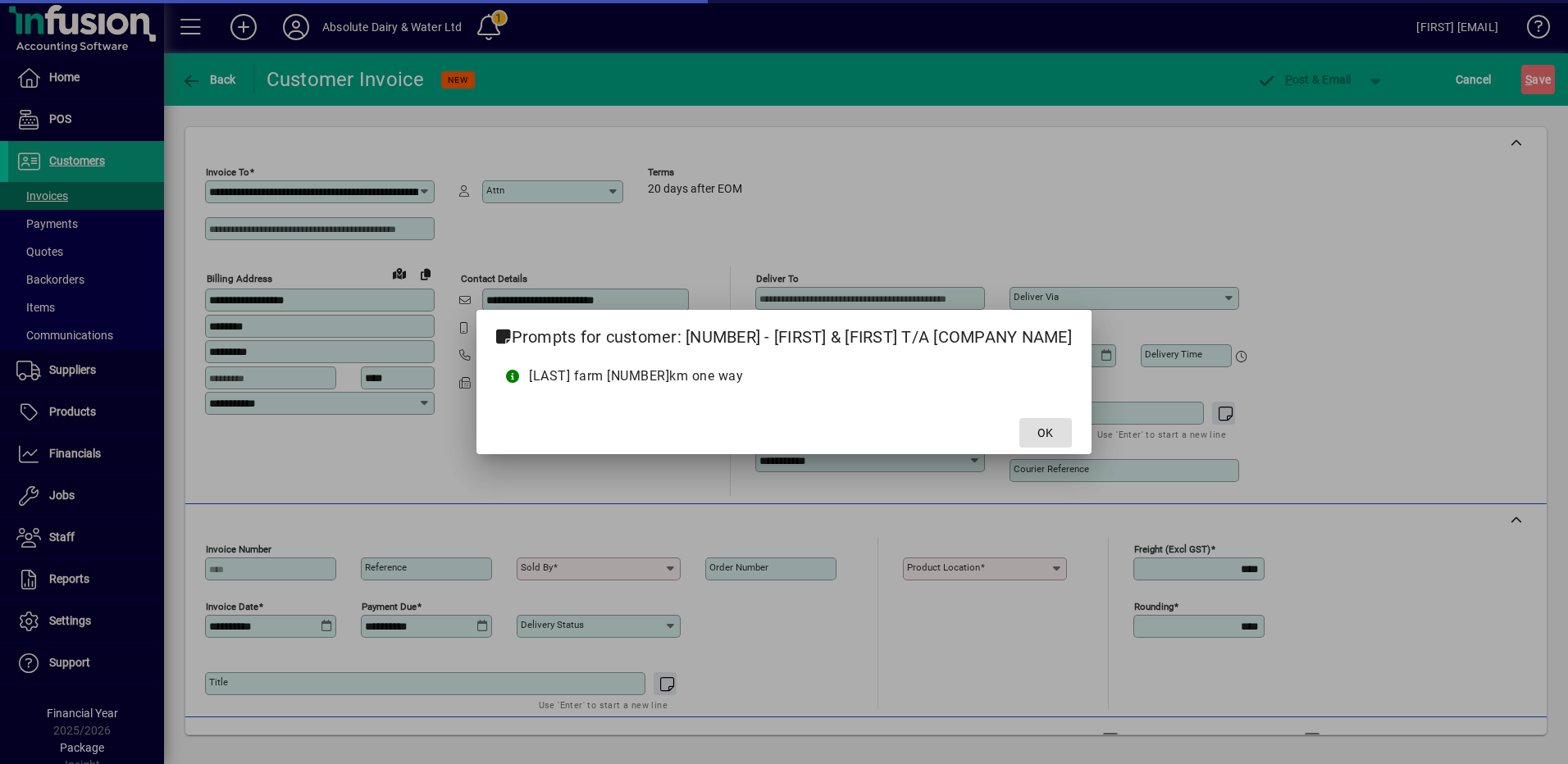 click 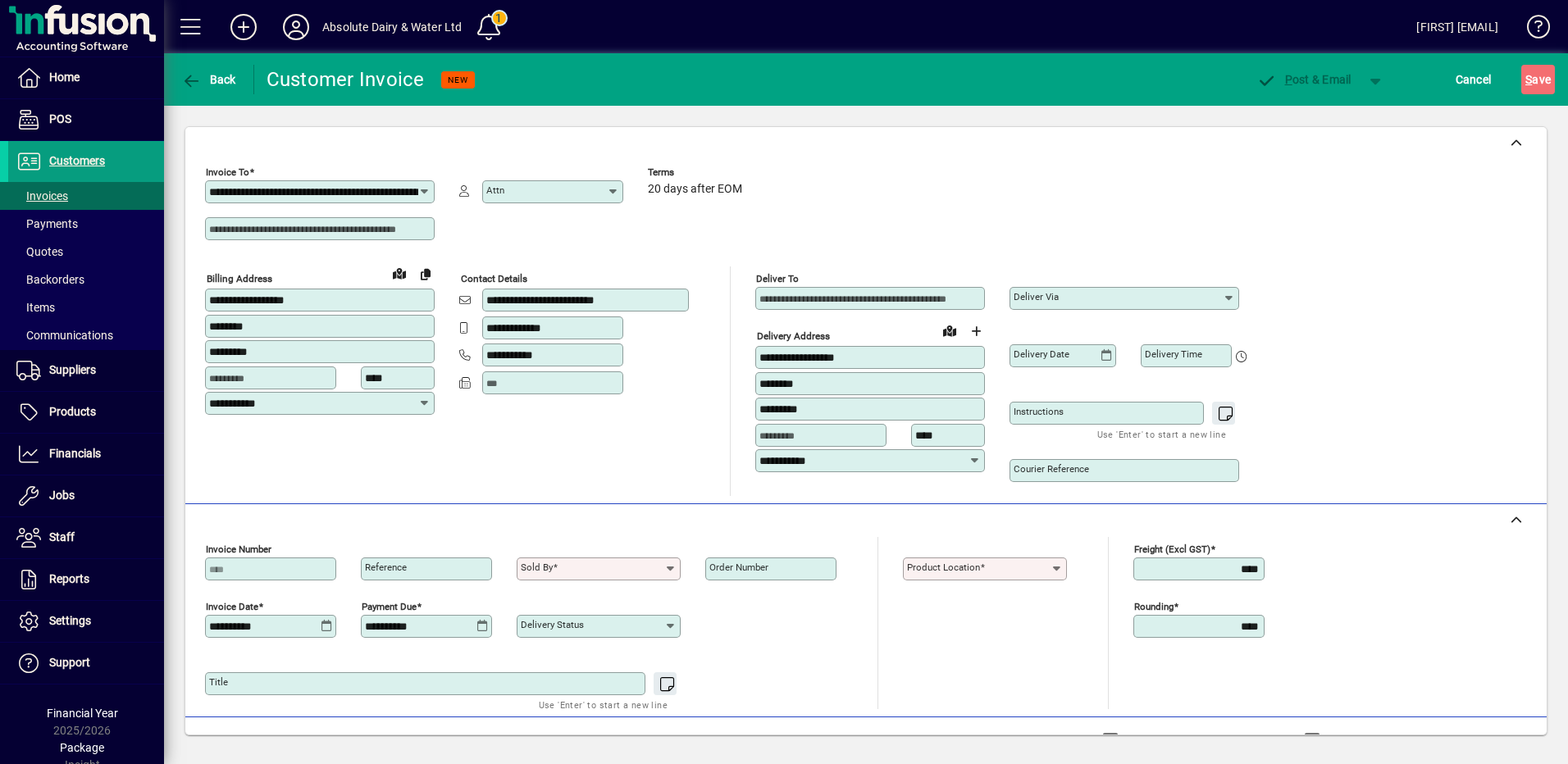 click on "Sold by" at bounding box center [592, 569] 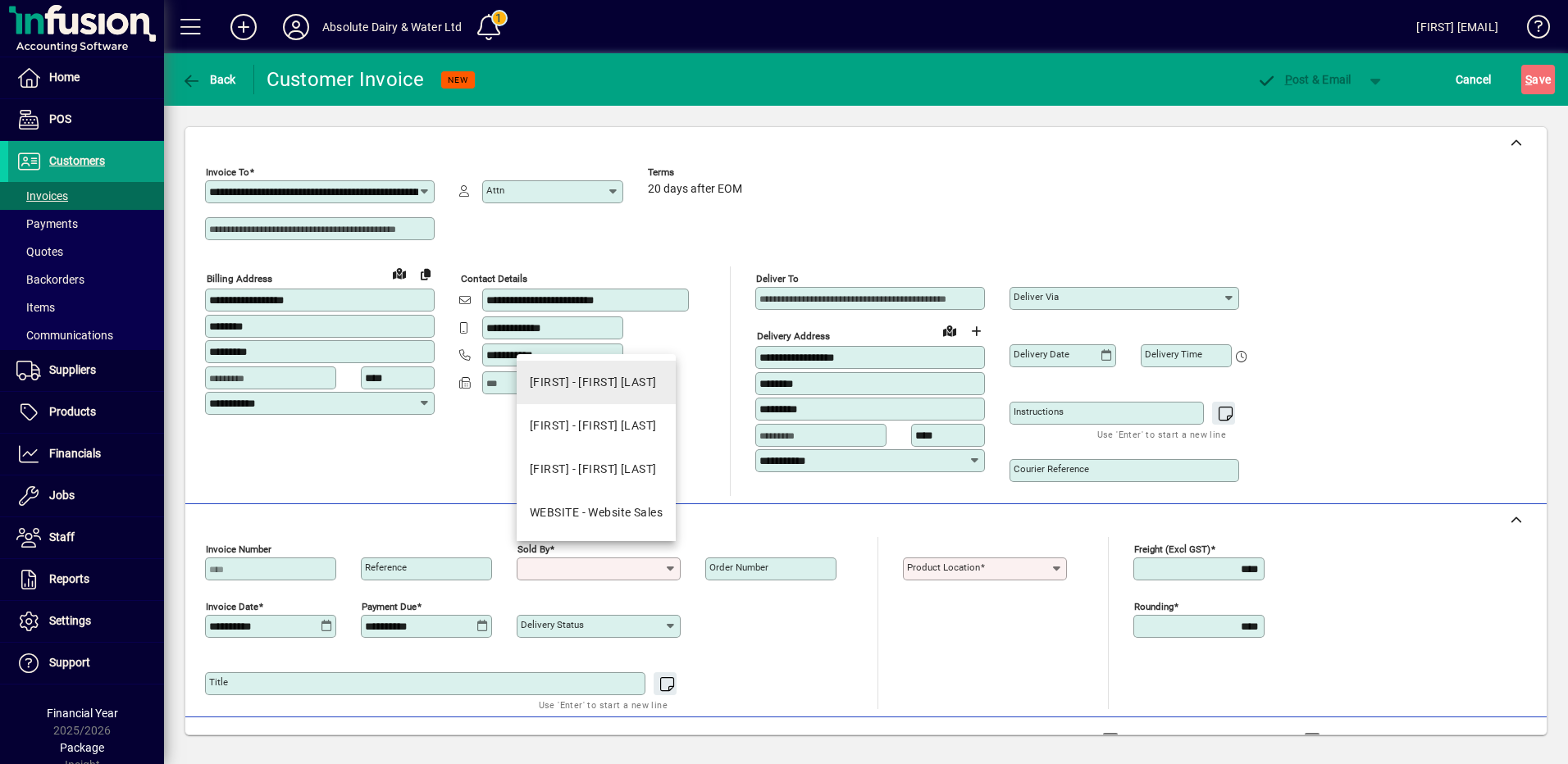 click on "Aidan - Aidan Wright" at bounding box center (593, 382) 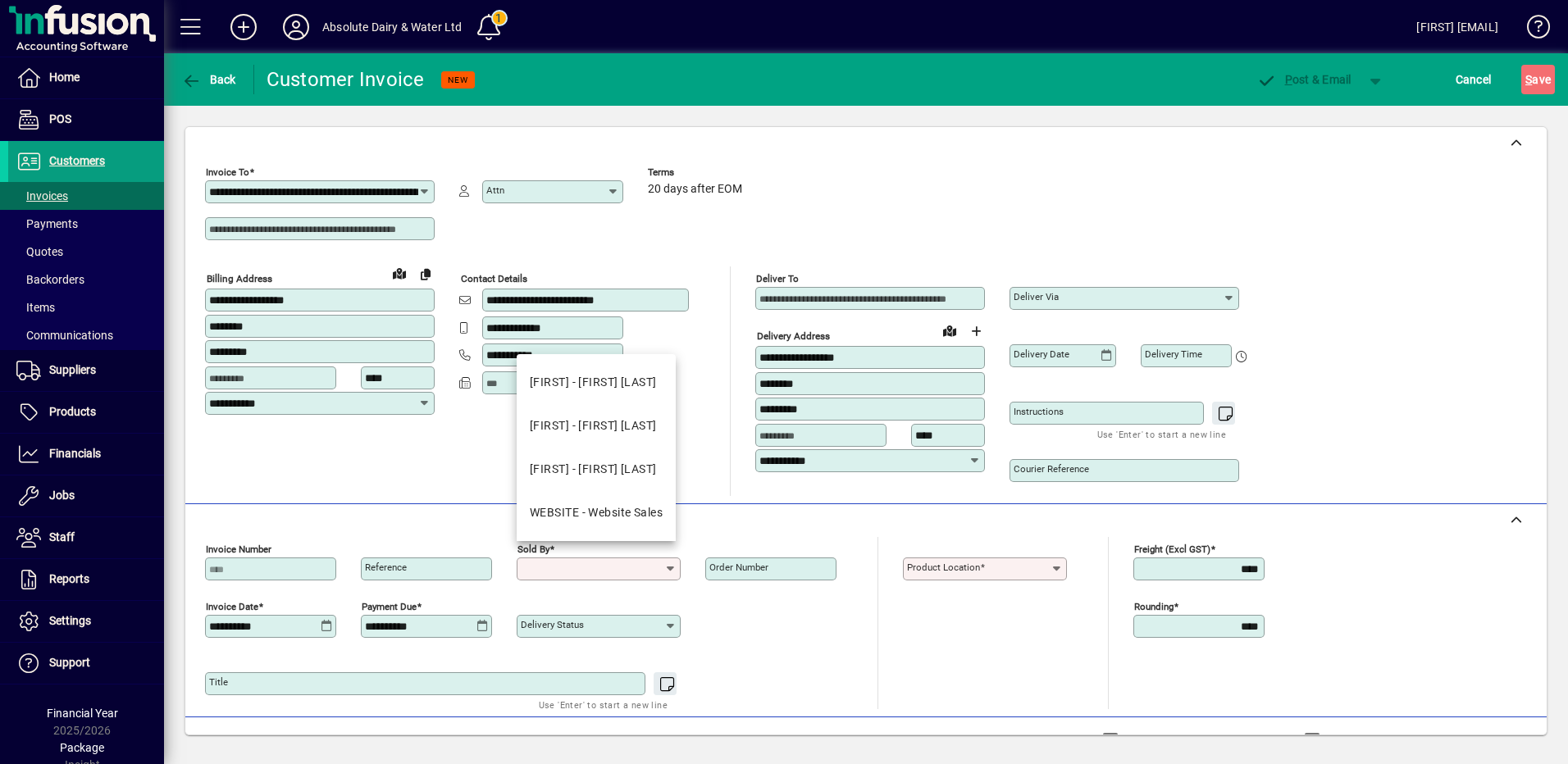 type on "**********" 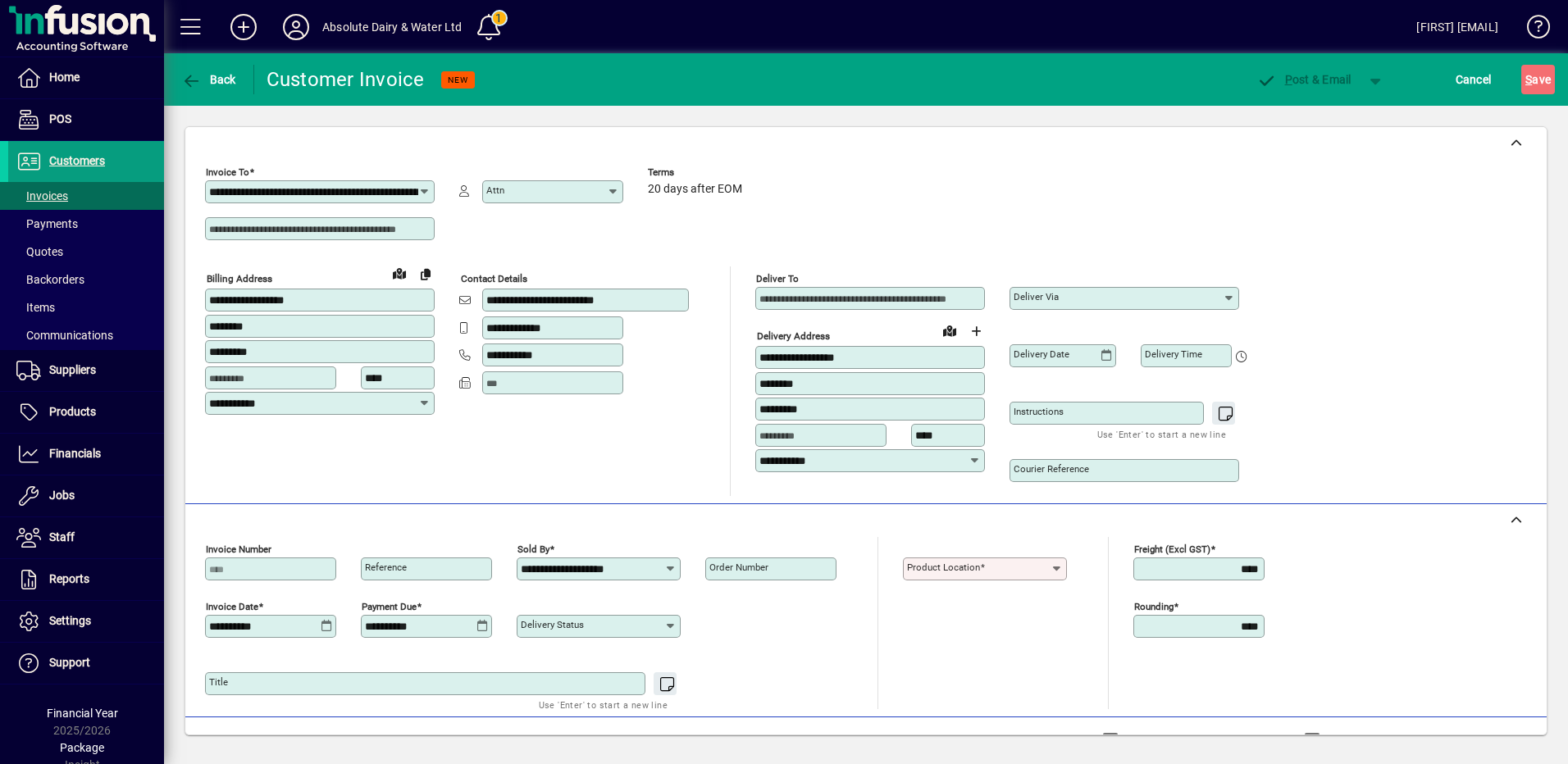 click on "Product location" at bounding box center (978, 569) 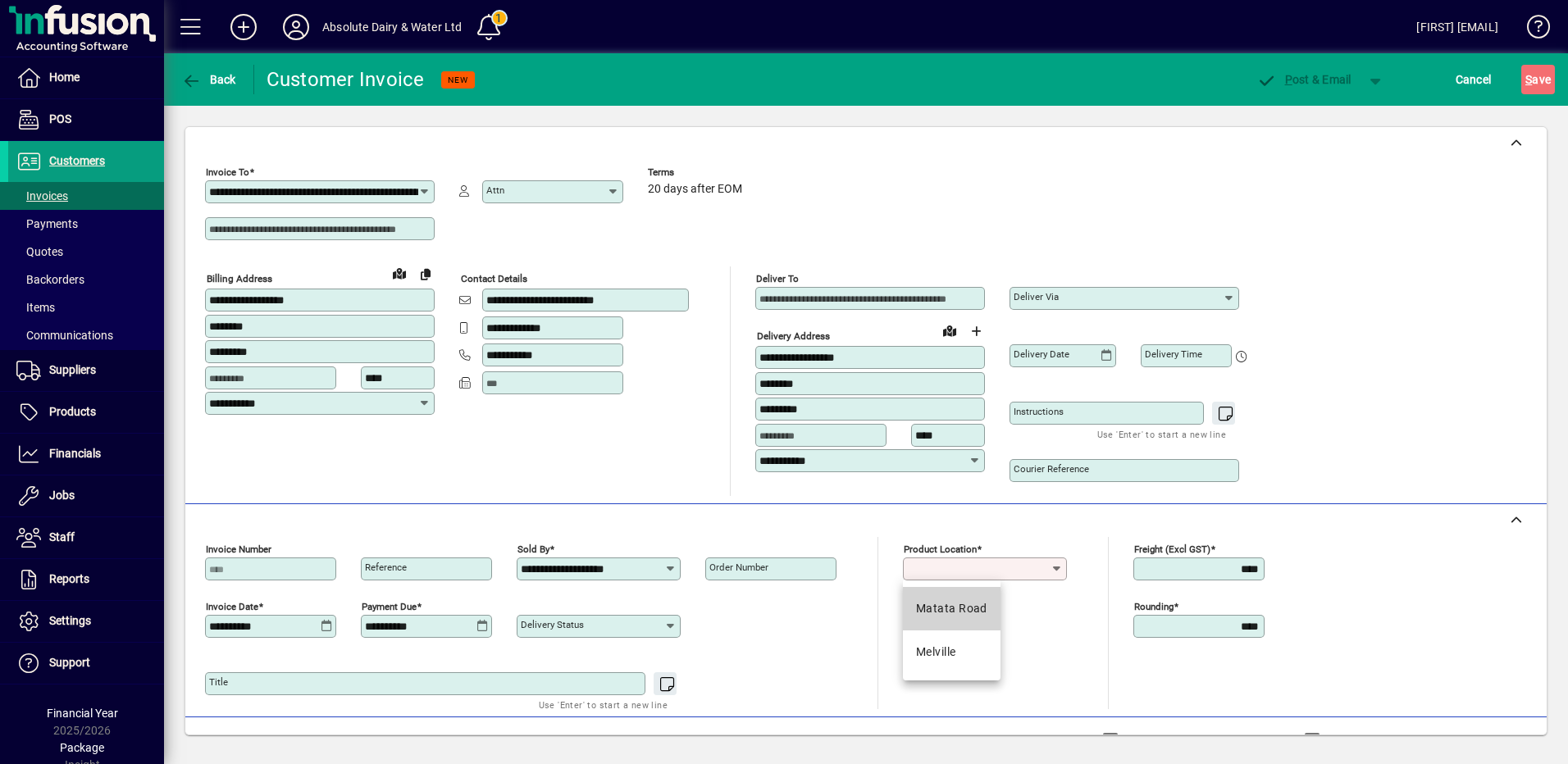 click on "Matata Road" at bounding box center (951, 608) 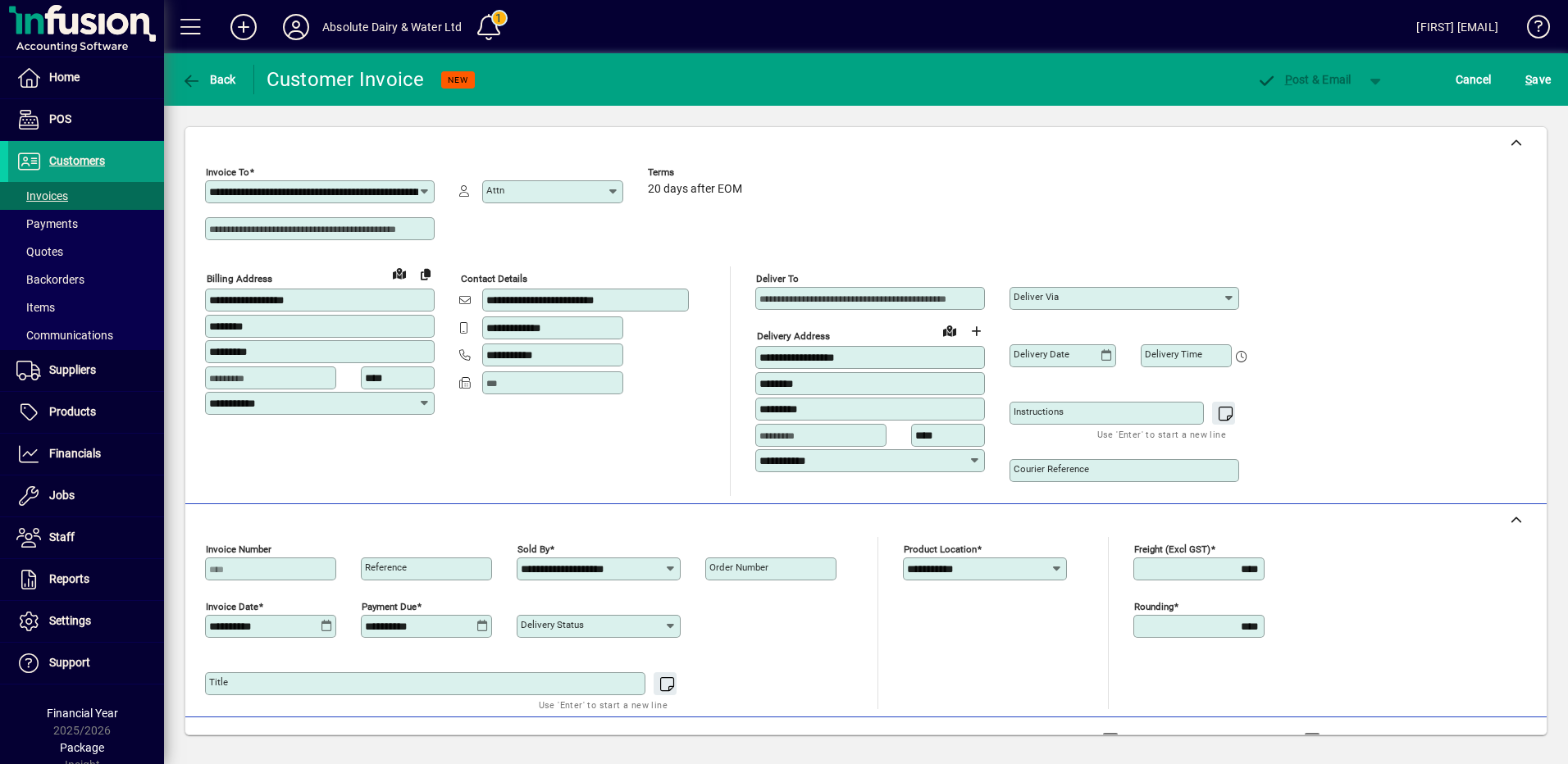 click on "Title" at bounding box center [426, 684] 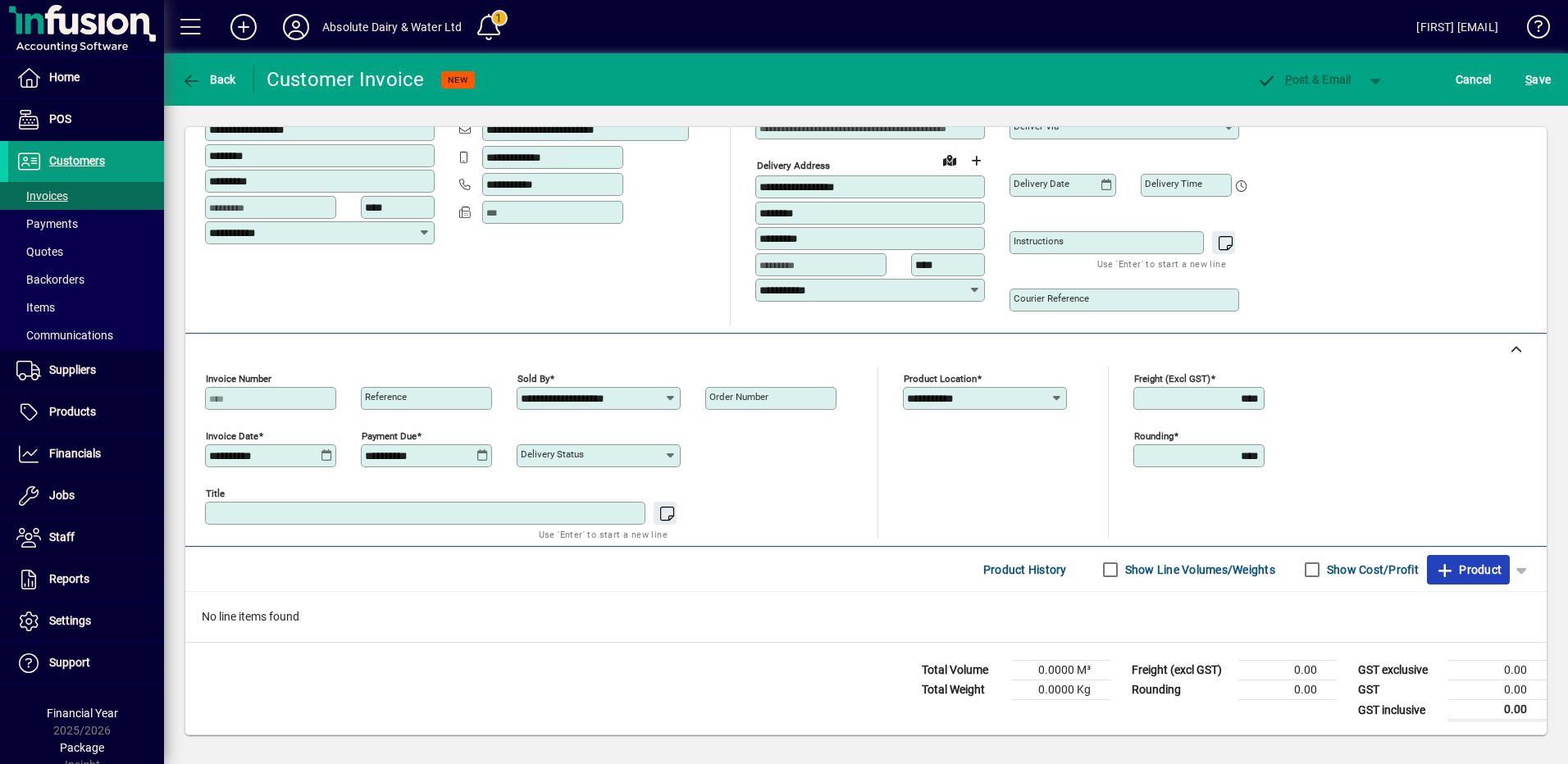 click on "Product" 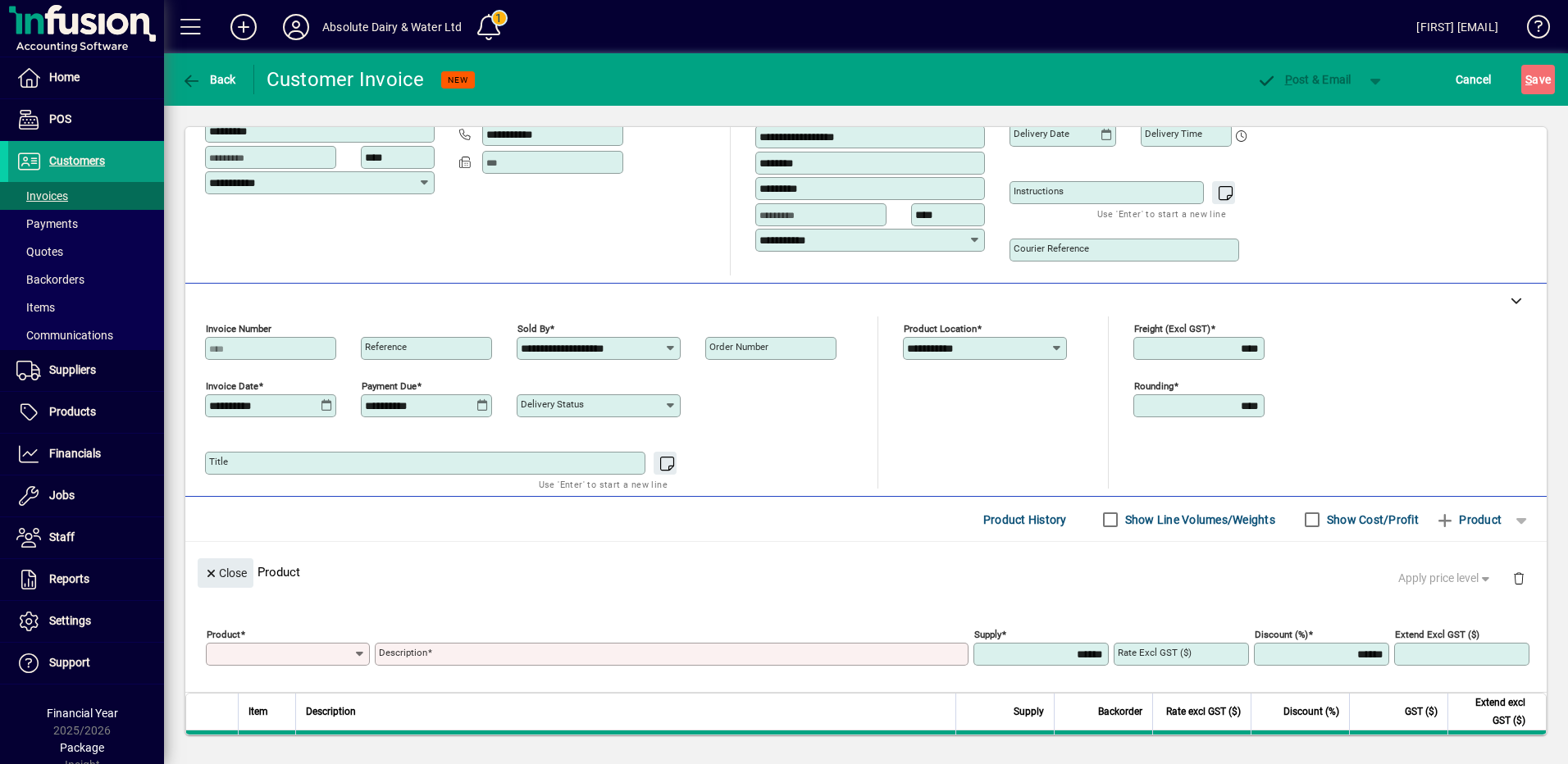 scroll, scrollTop: 0, scrollLeft: 0, axis: both 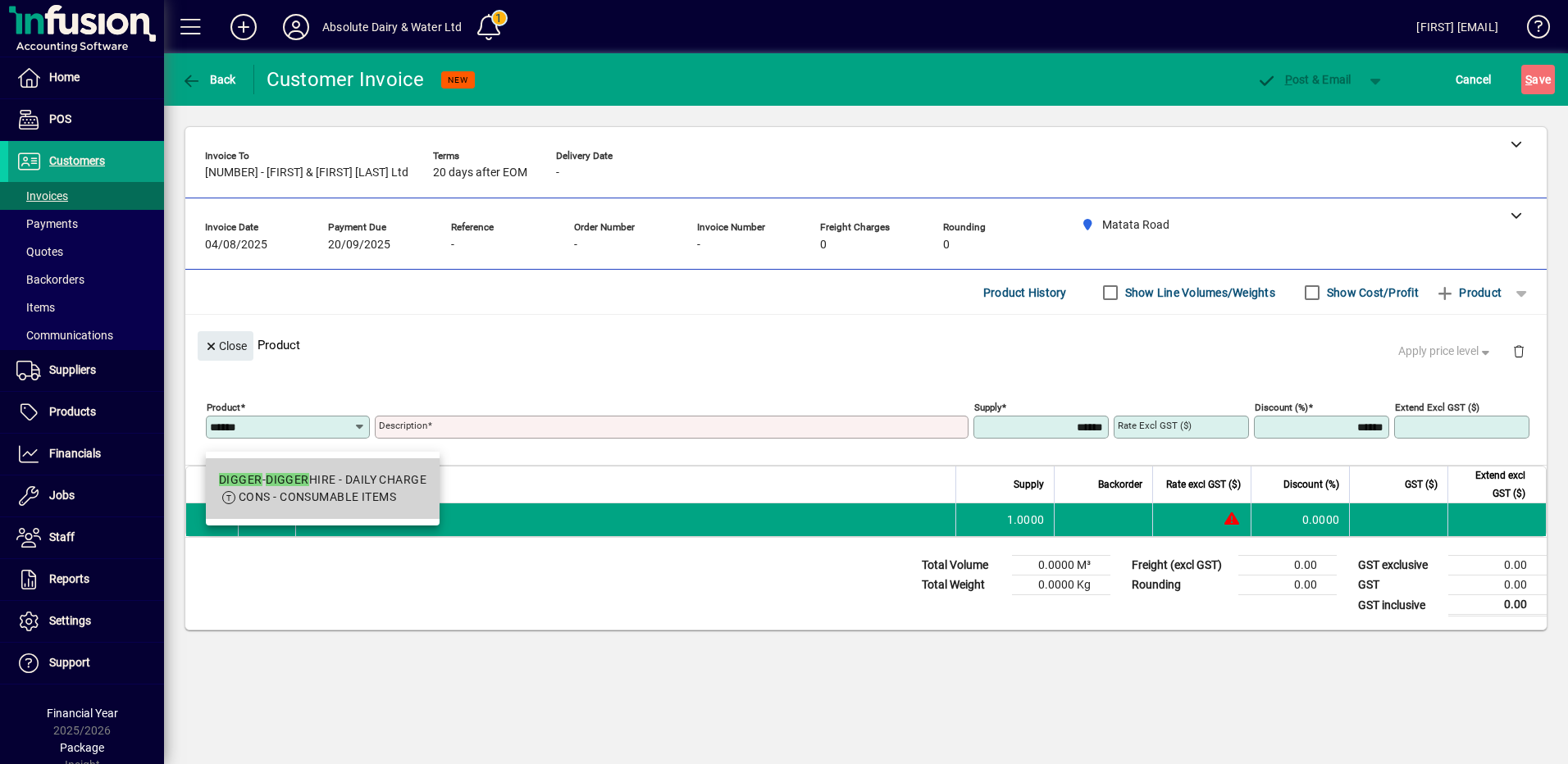 click on "CONS - CONSUMABLE ITEMS" at bounding box center (317, 497) 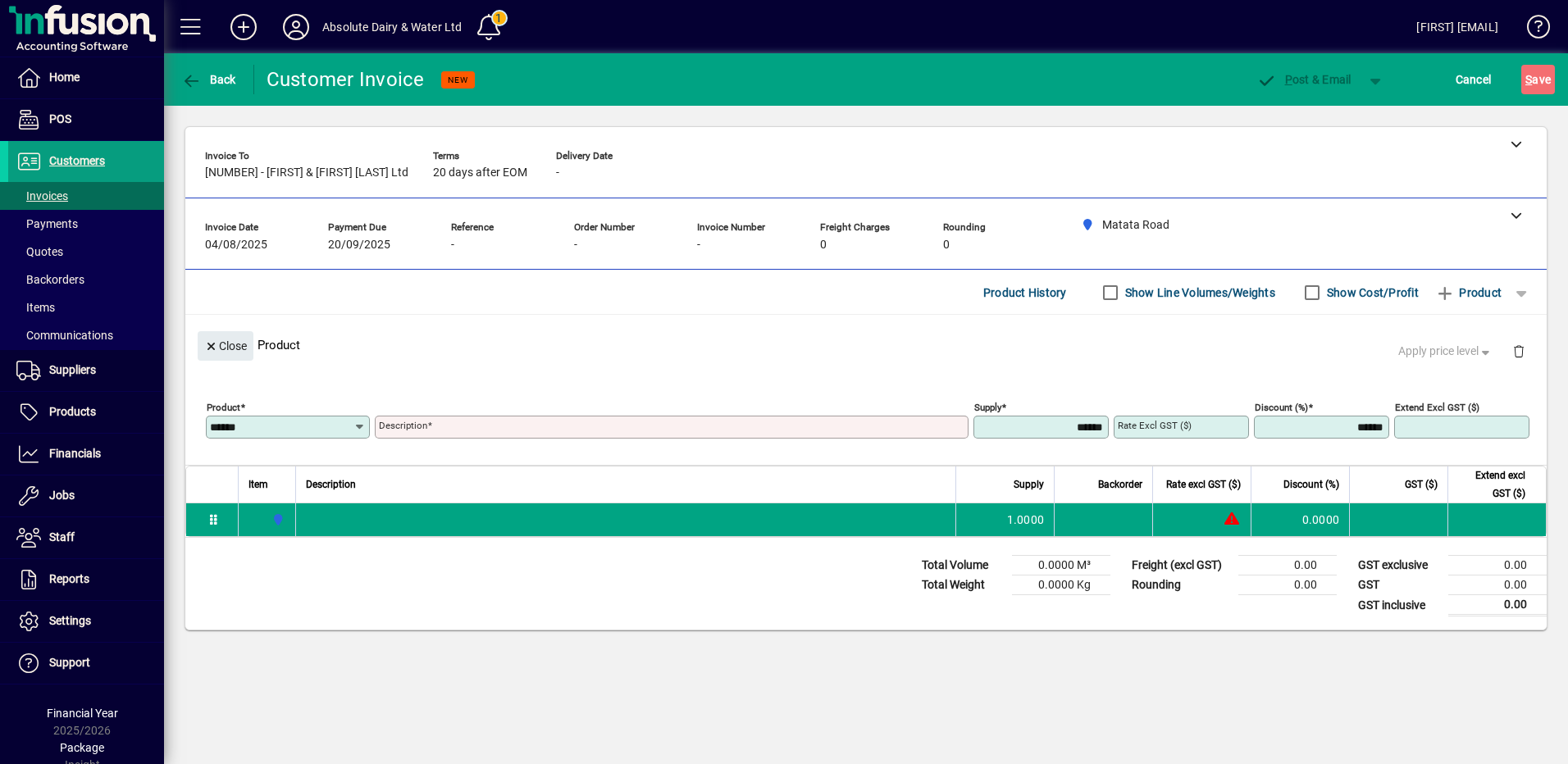 type on "**********" 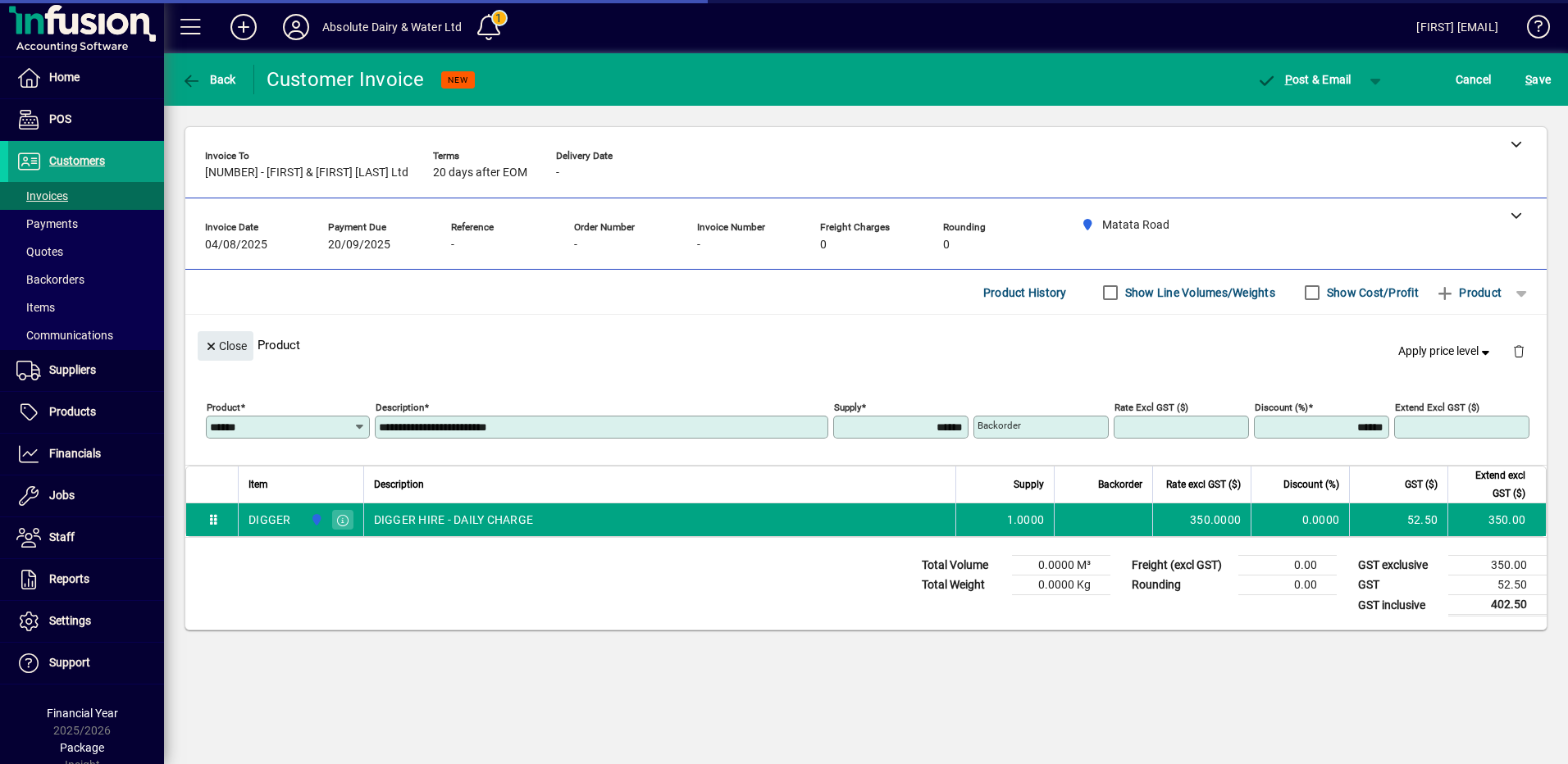 type on "********" 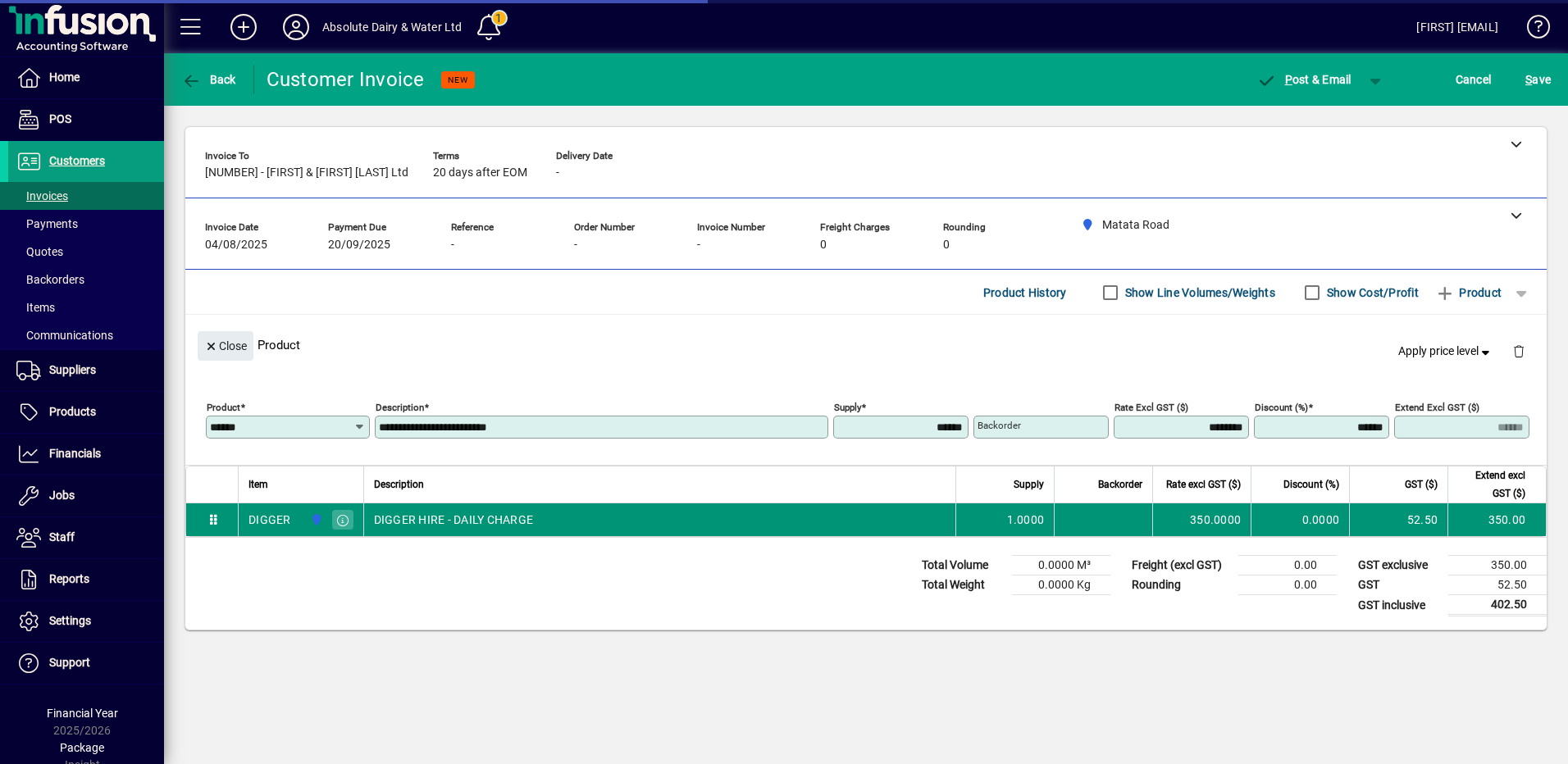type on "******" 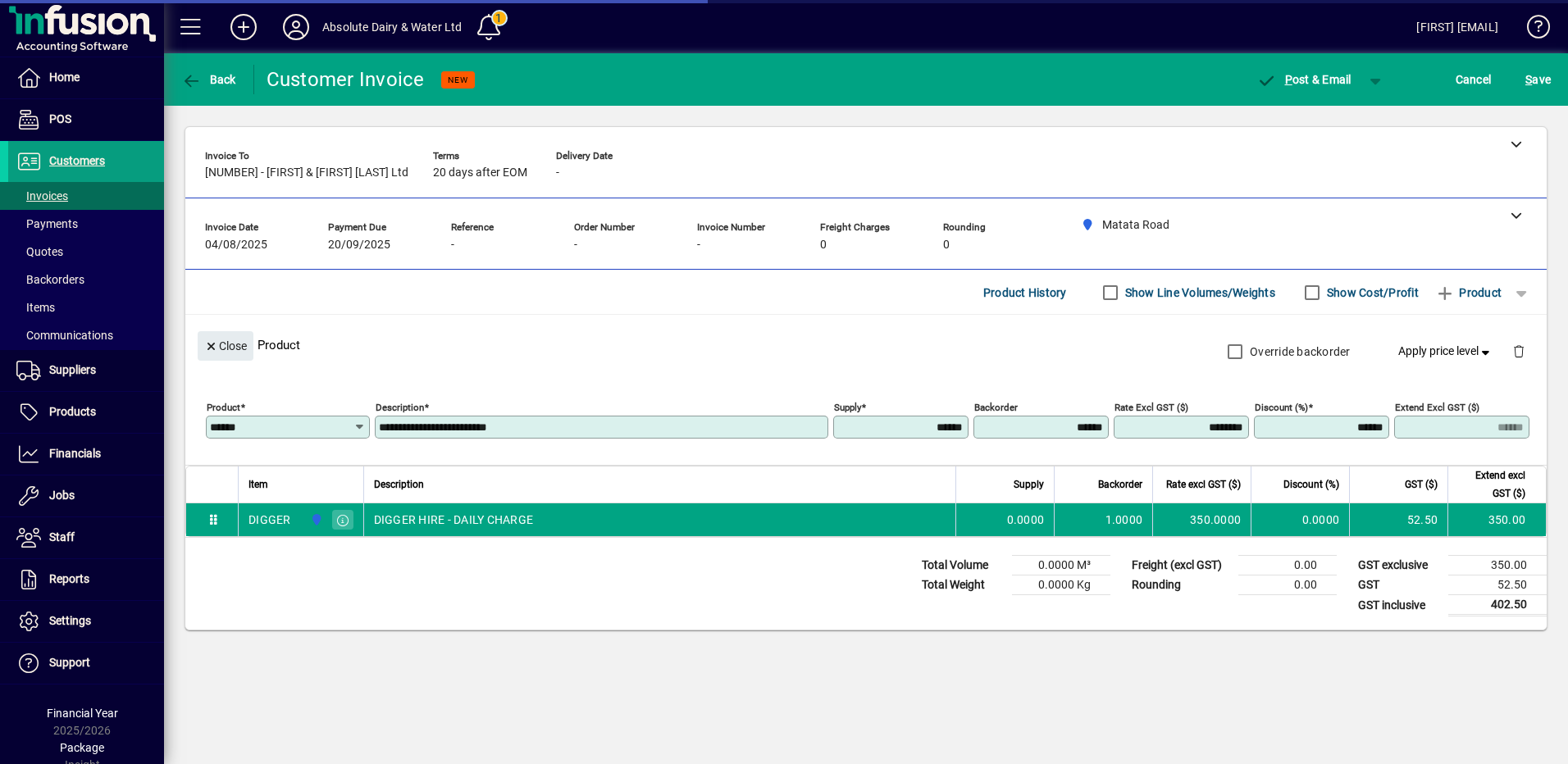 type on "****" 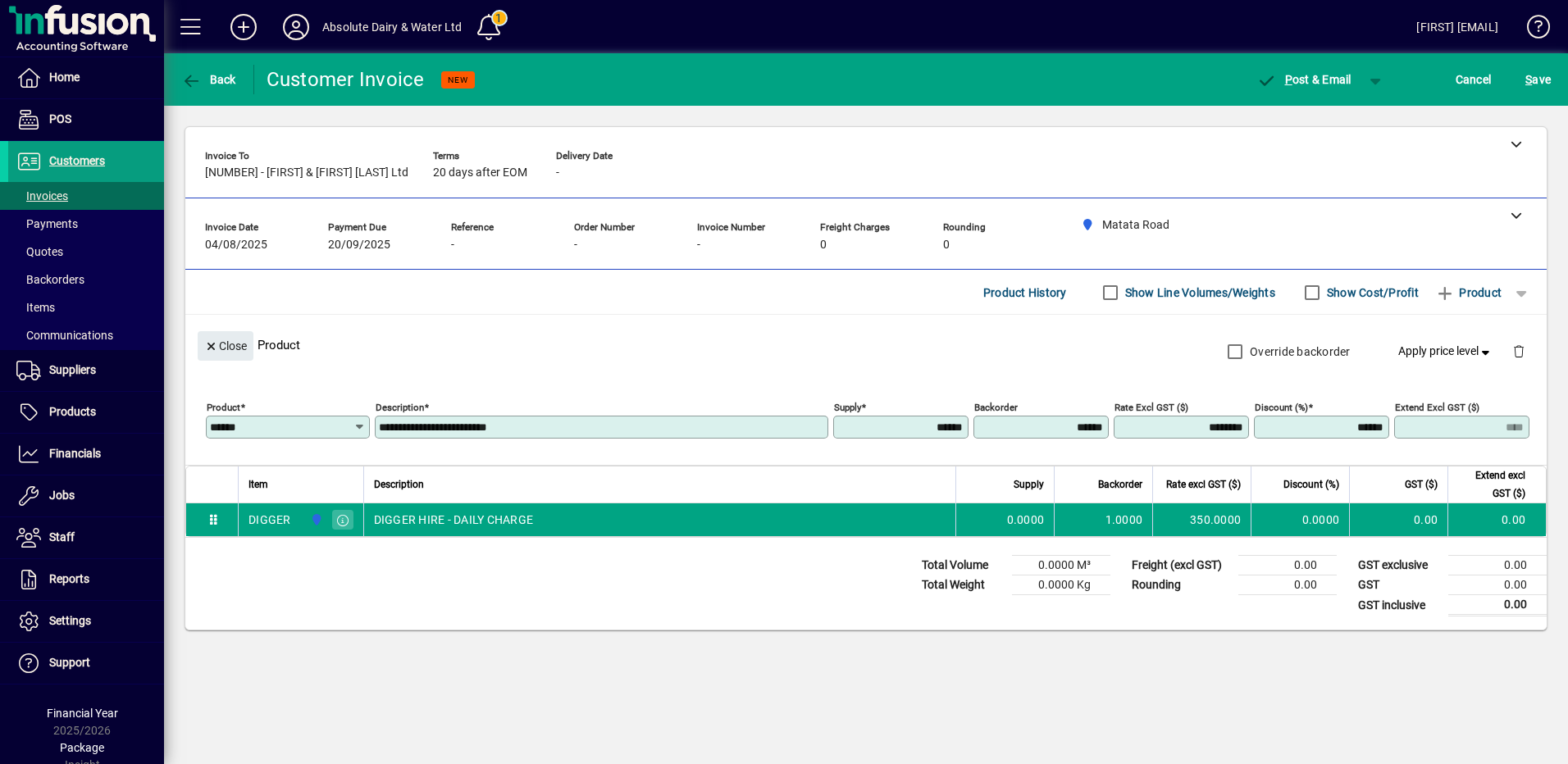 click on "Show Cost/Profit" at bounding box center (1371, 293) 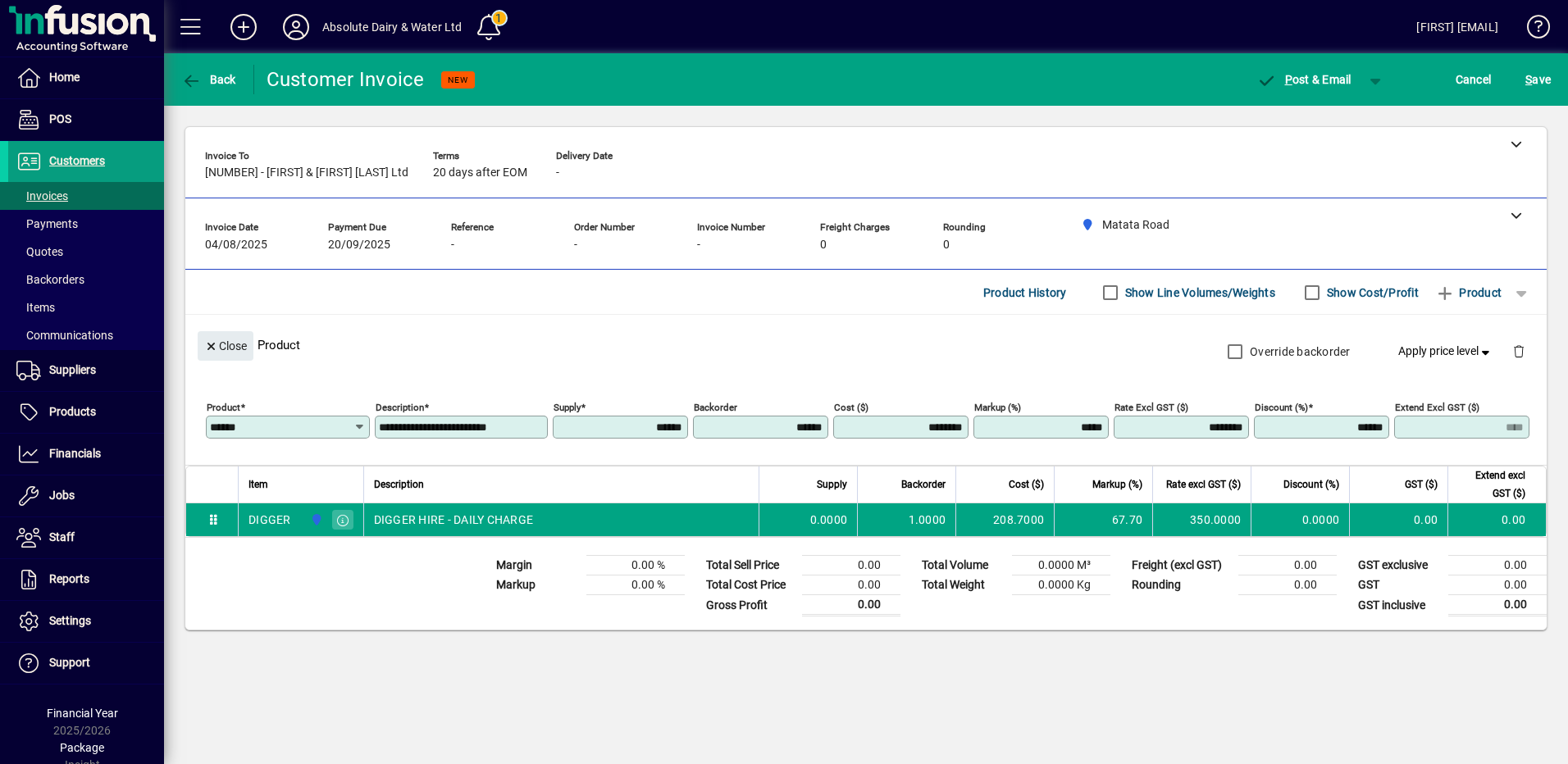click on "******" at bounding box center [762, 427] 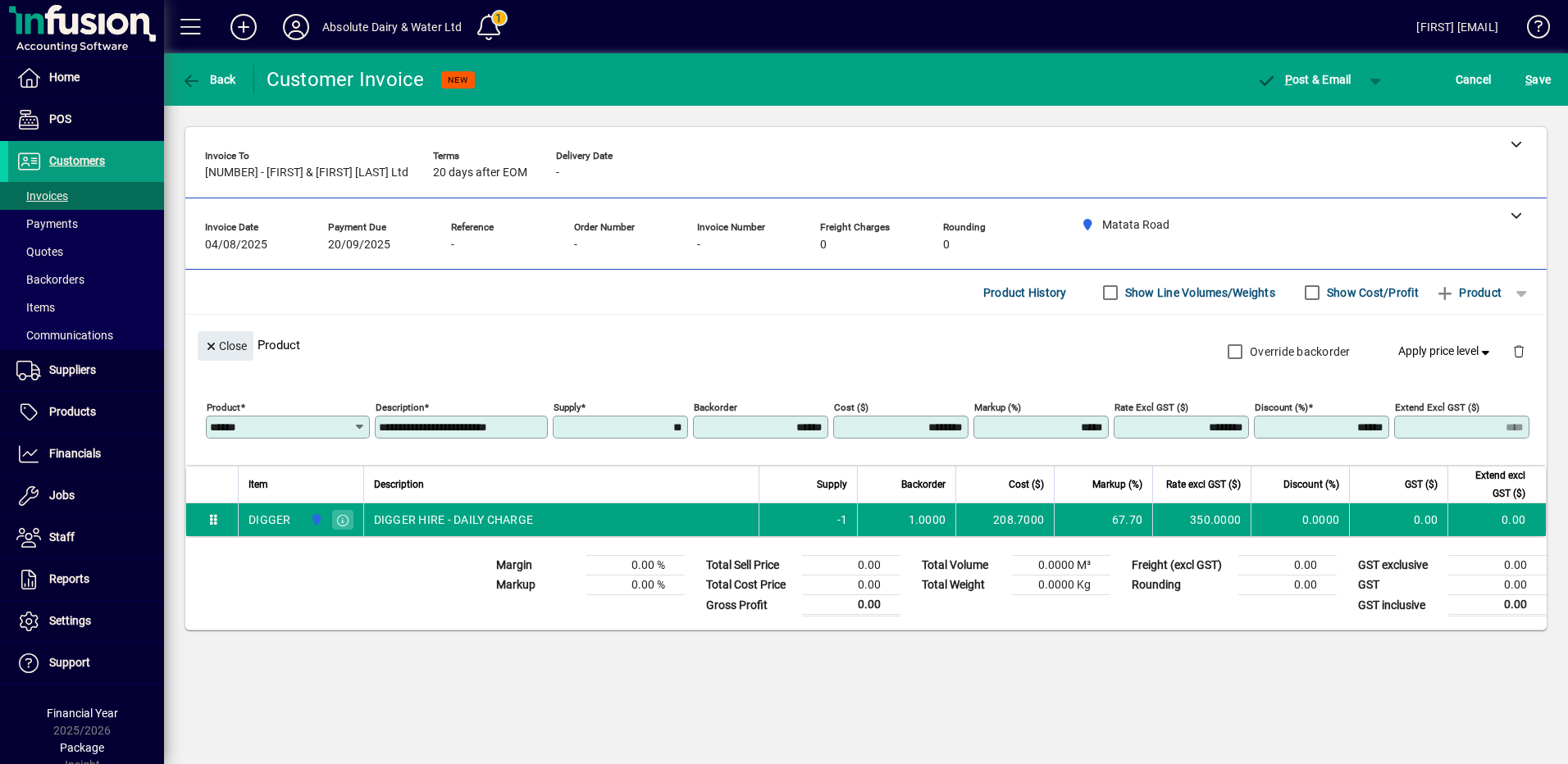 type on "*******" 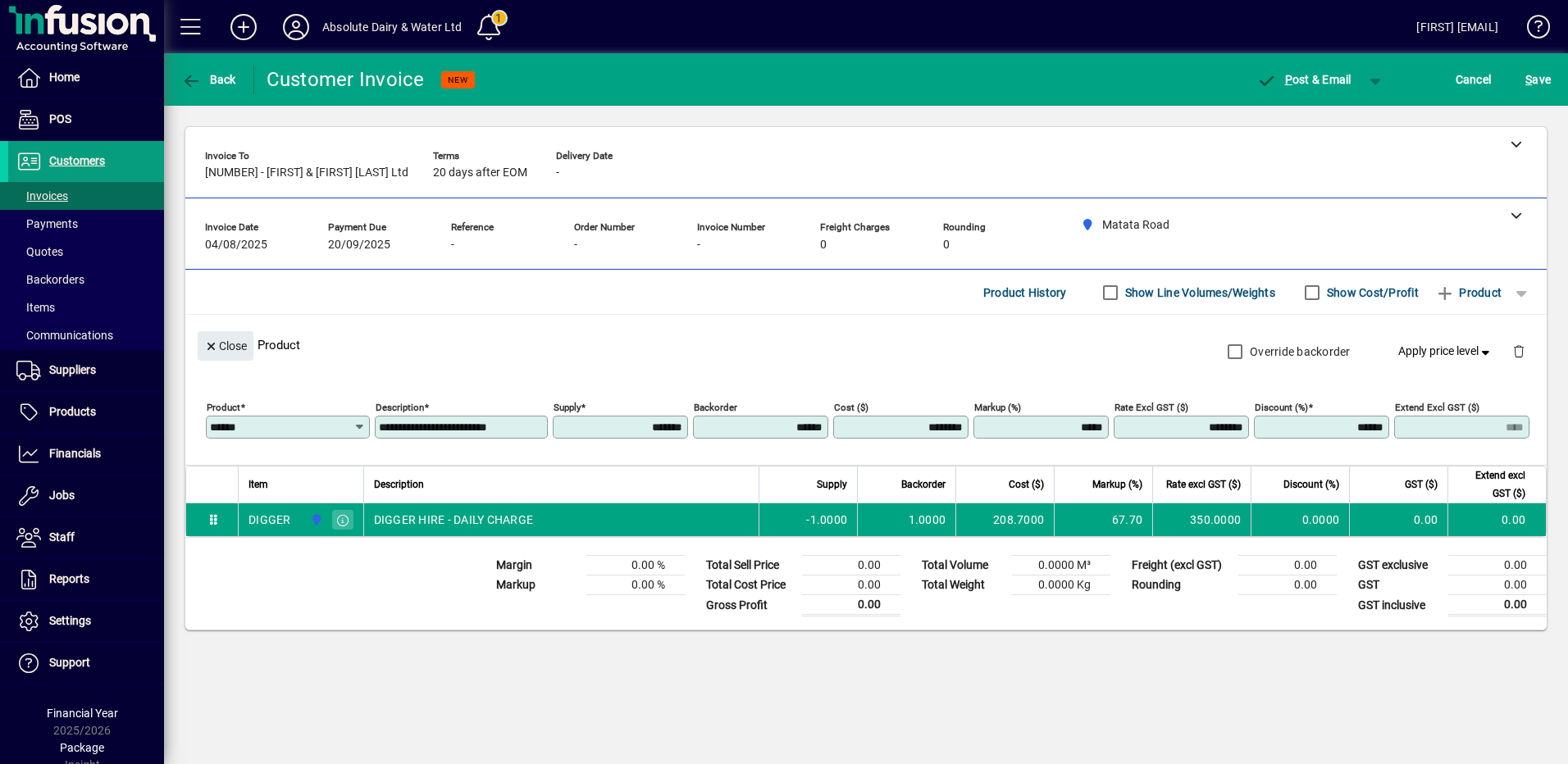 type on "*******" 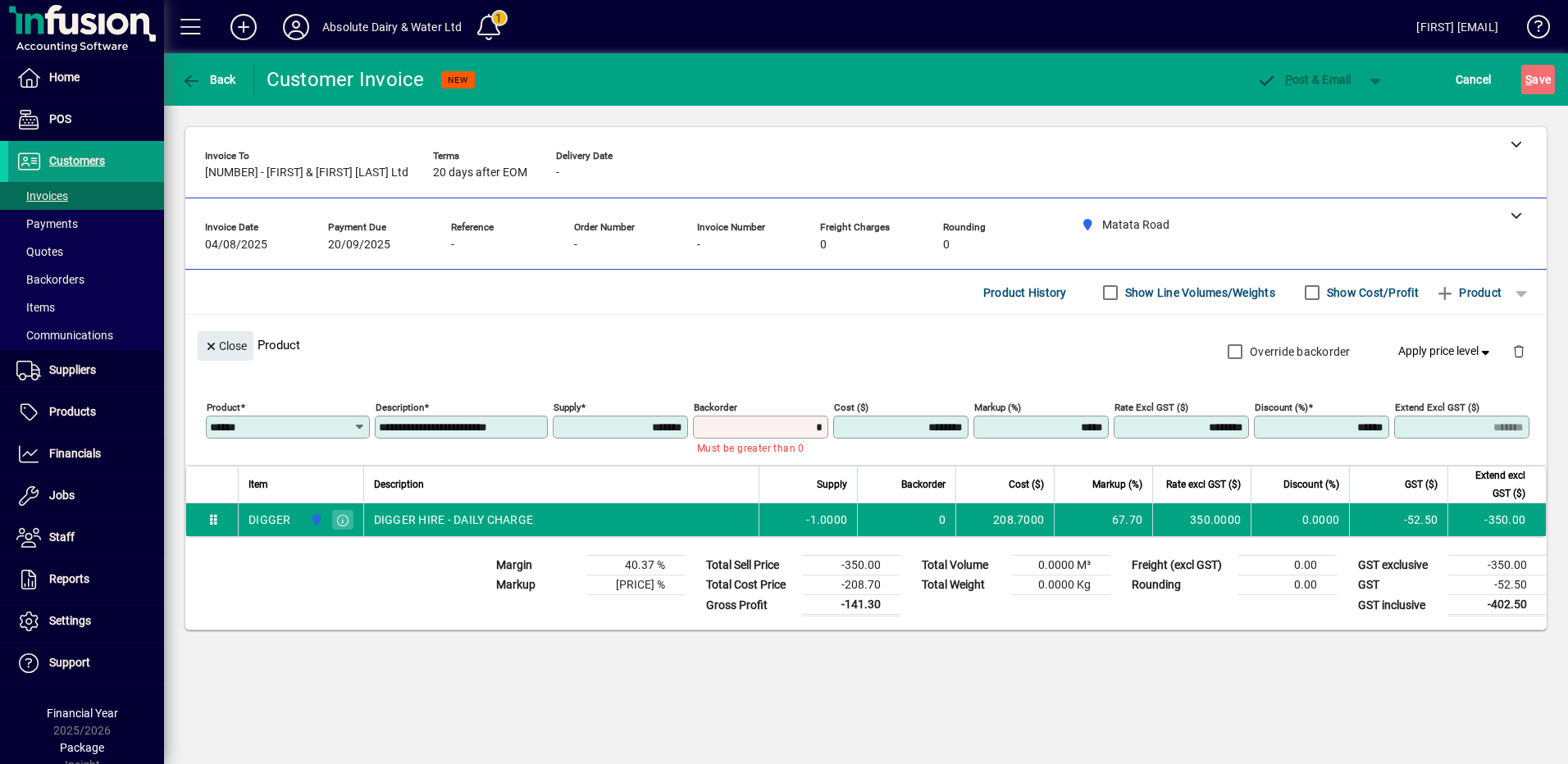 type on "*" 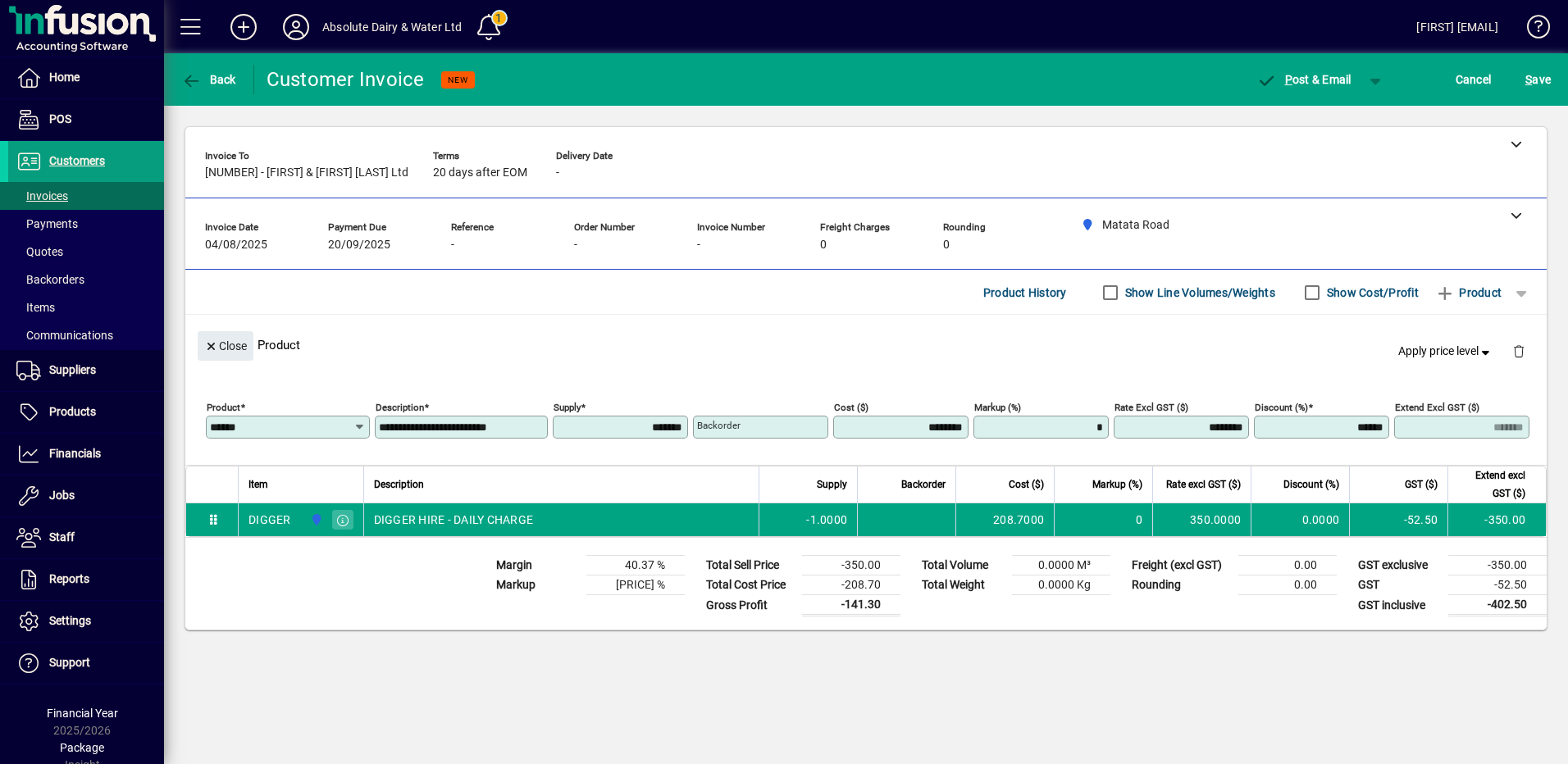 type on "*" 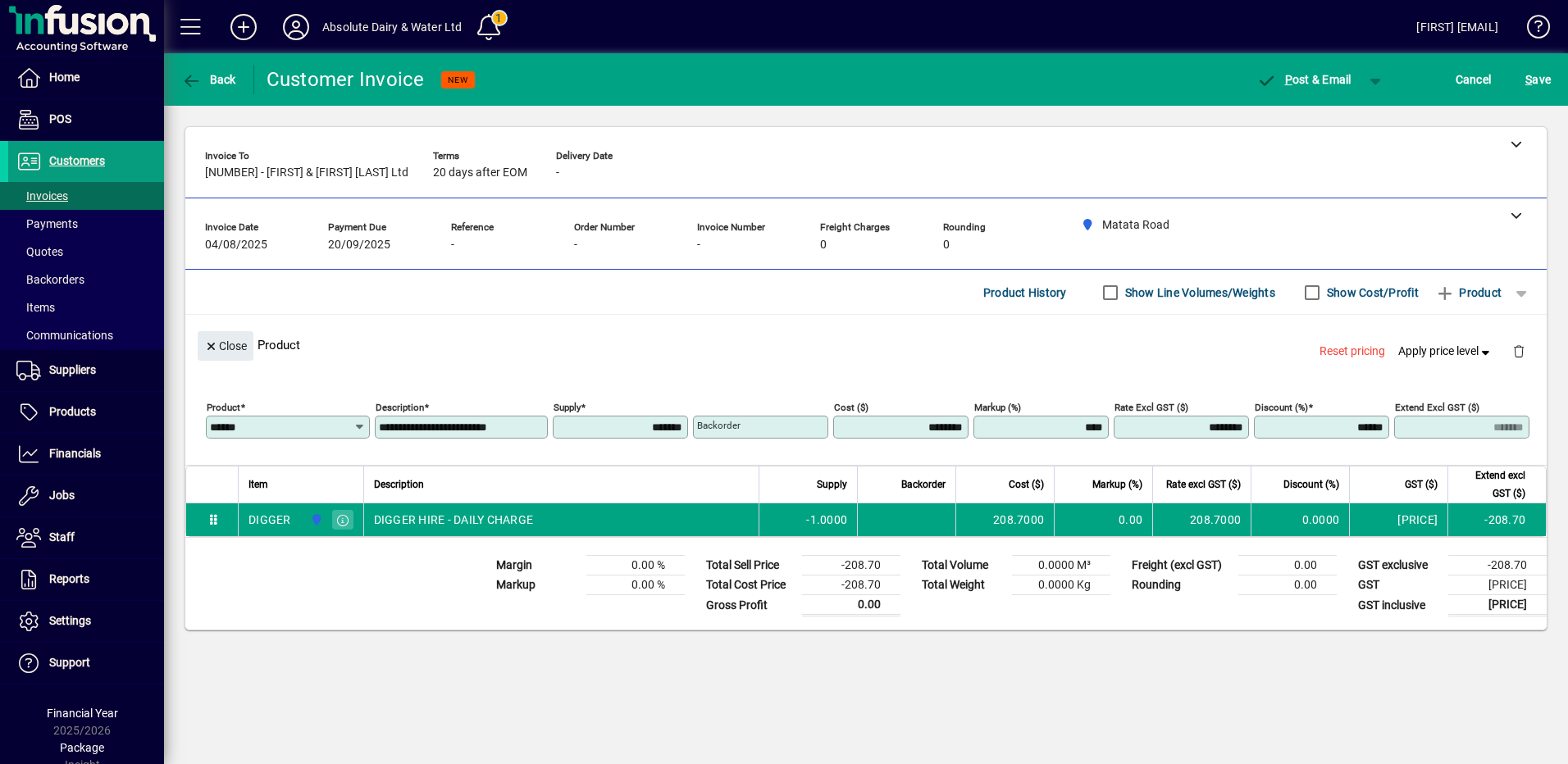 click on "Invoice date   04/08/2025  Payment due   20/09/2025  Reference   -  Order number   -  Invoice number   -  Freight Charges   0  Rounding   0" 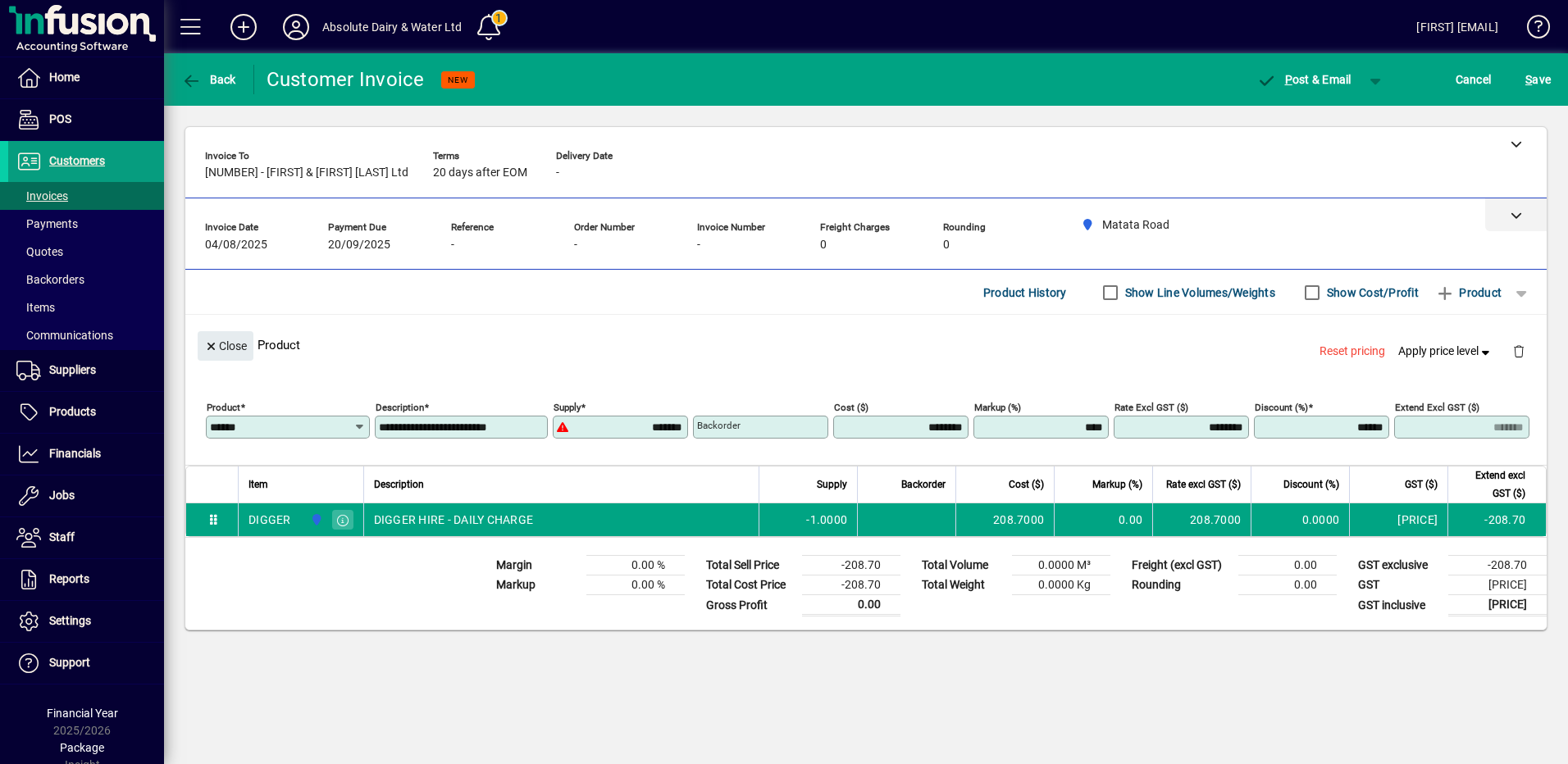 click 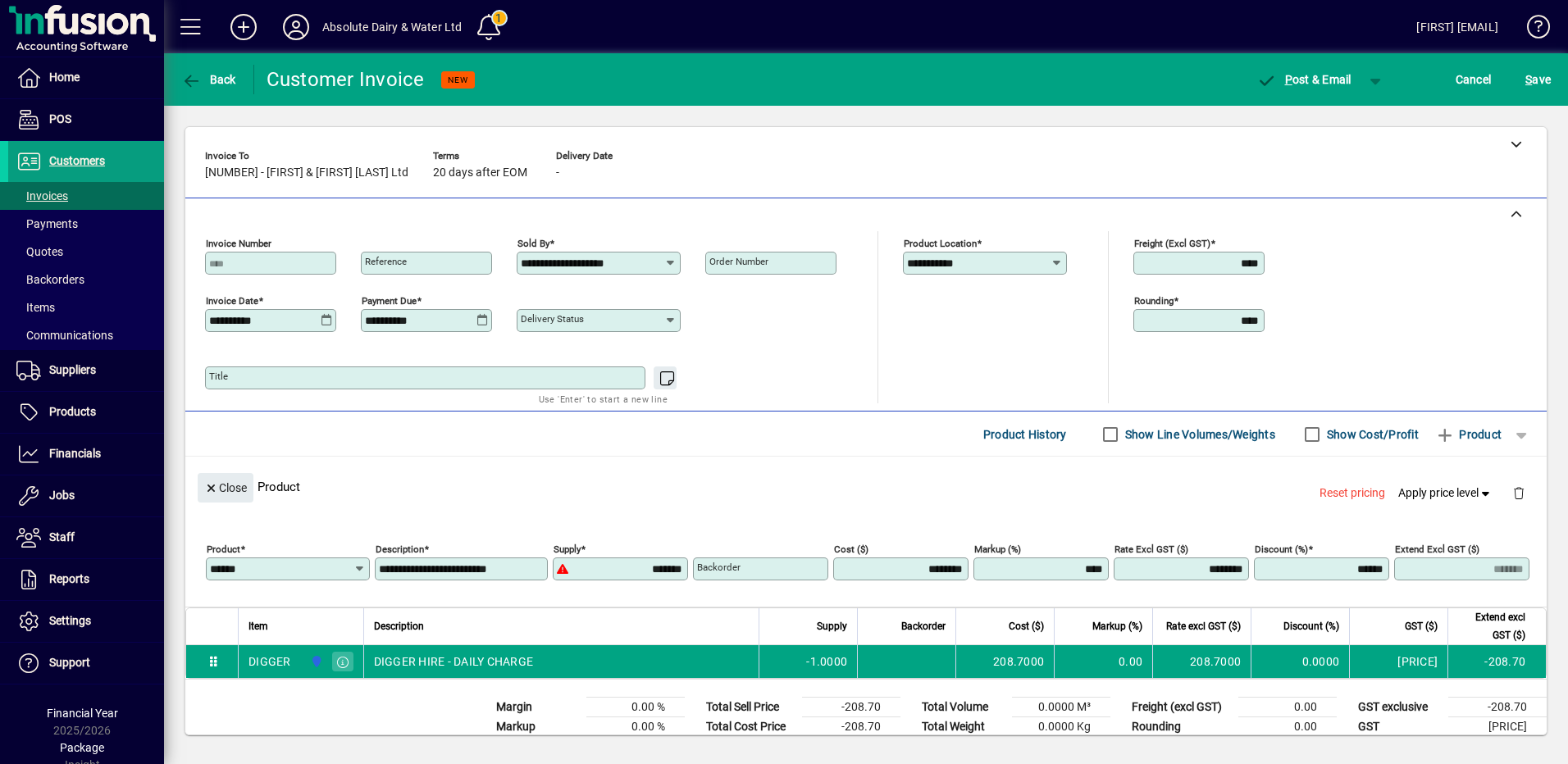 click 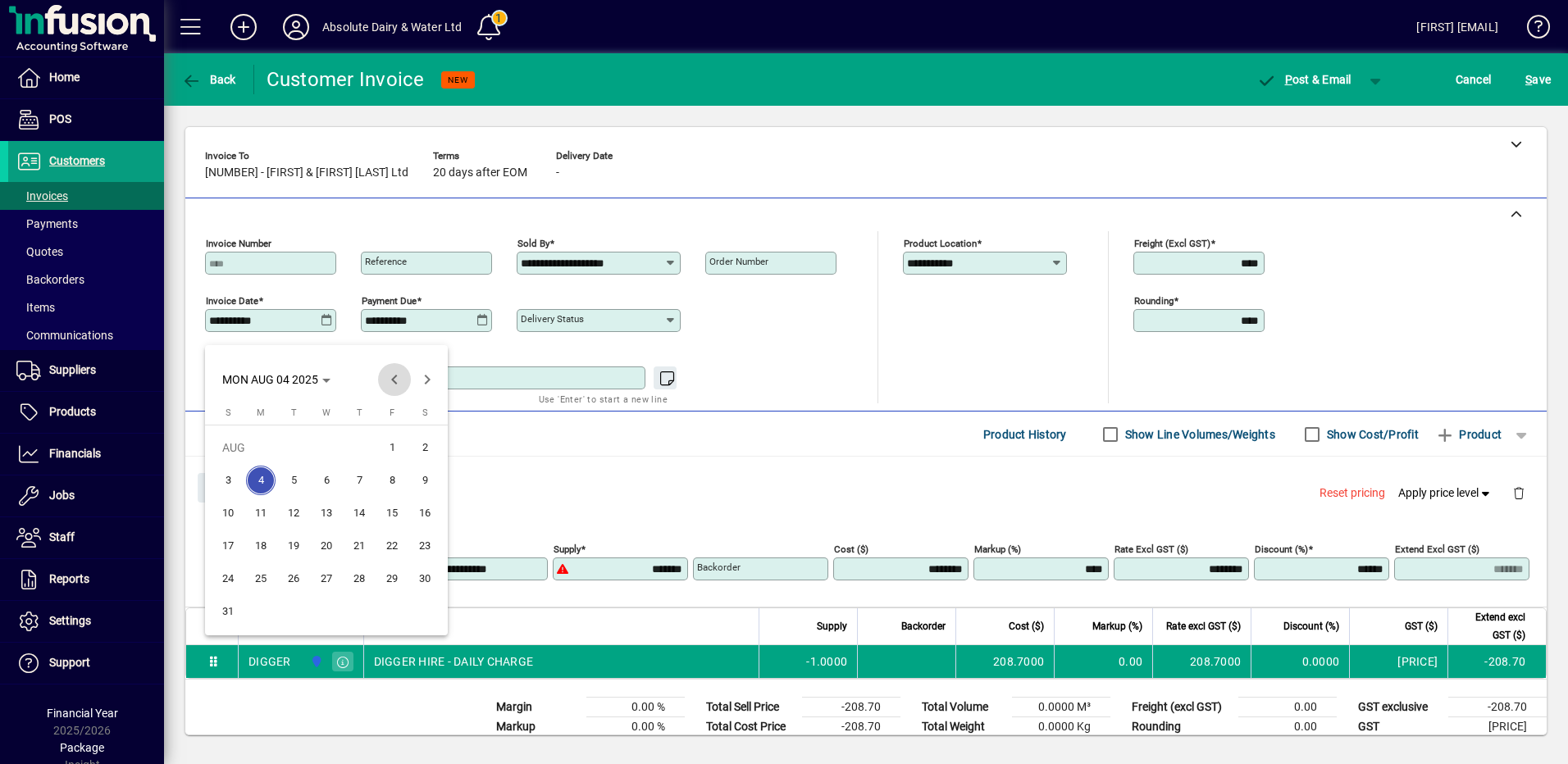 click at bounding box center (394, 380) 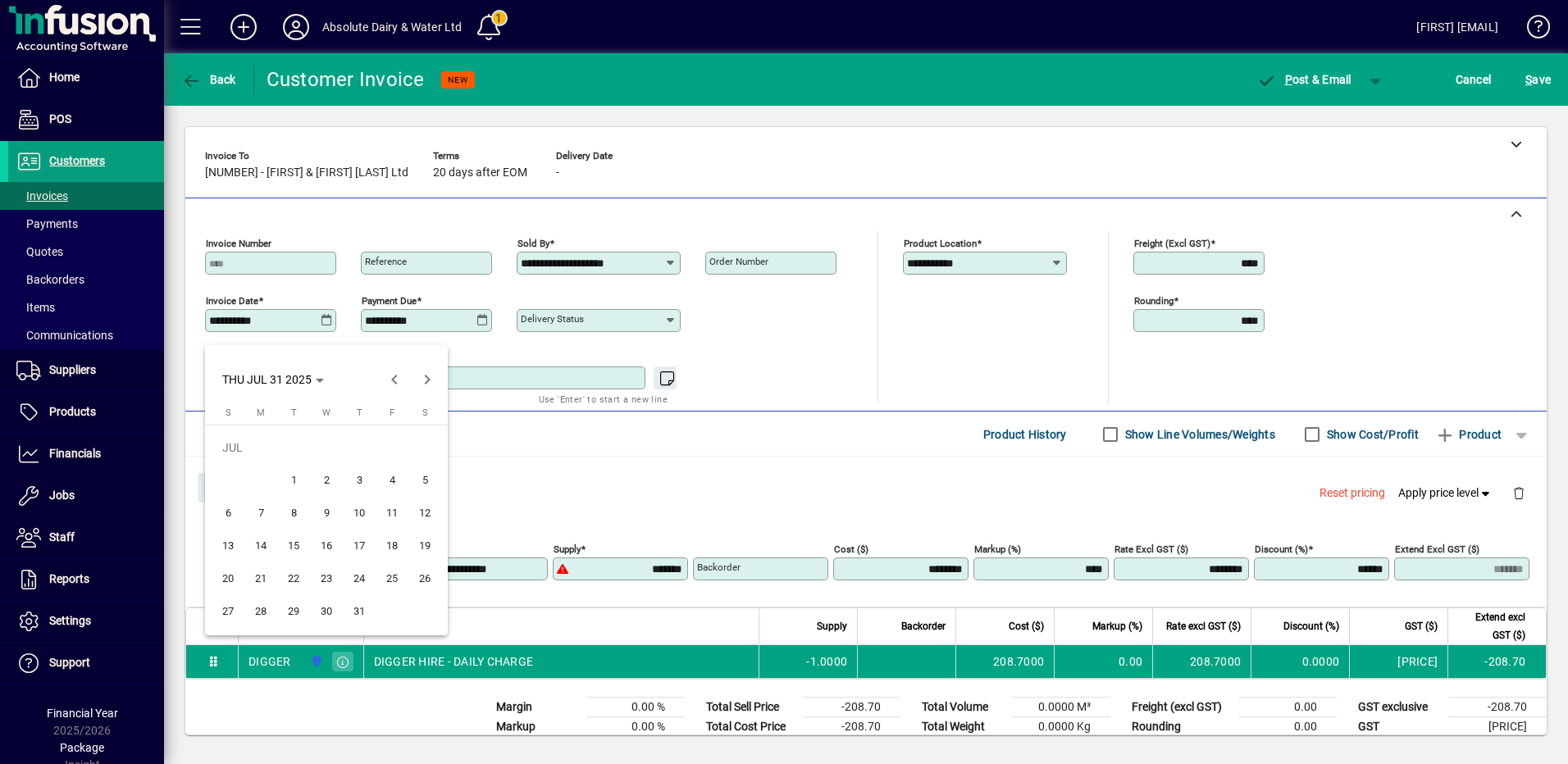 click on "31" at bounding box center (359, 612) 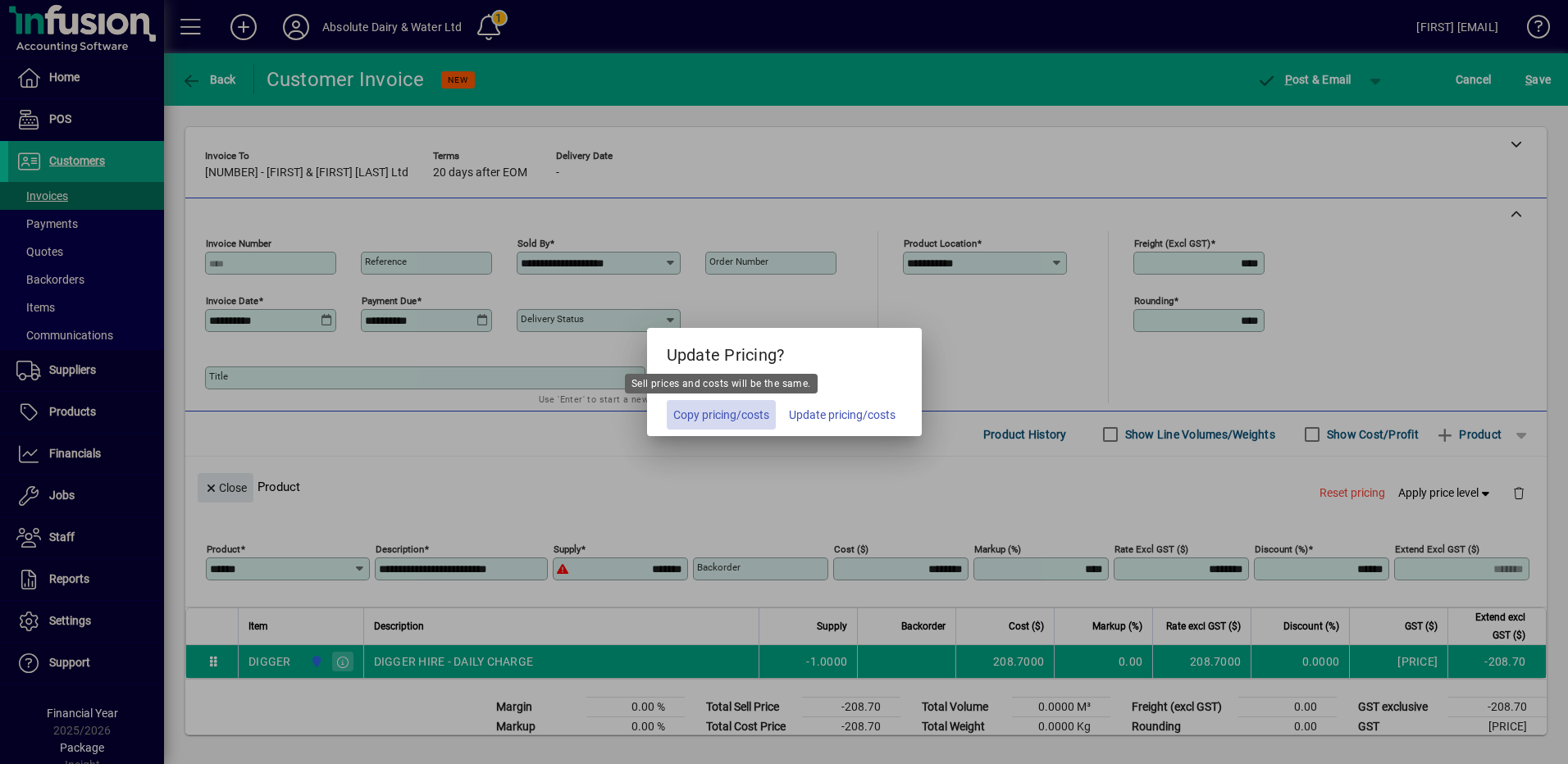 drag, startPoint x: 728, startPoint y: 415, endPoint x: 681, endPoint y: 487, distance: 85.9826 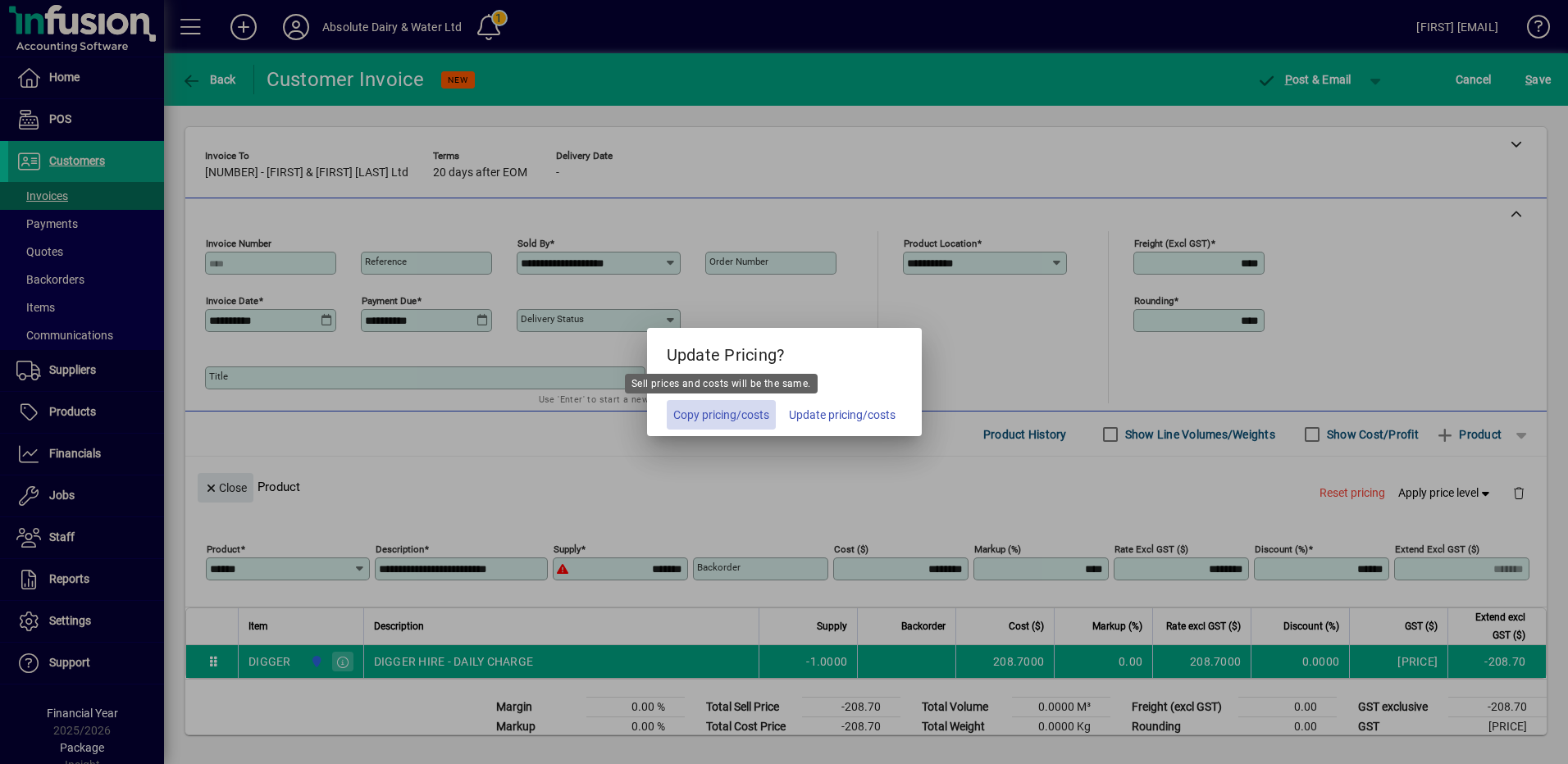 click on "Copy pricing/costs" 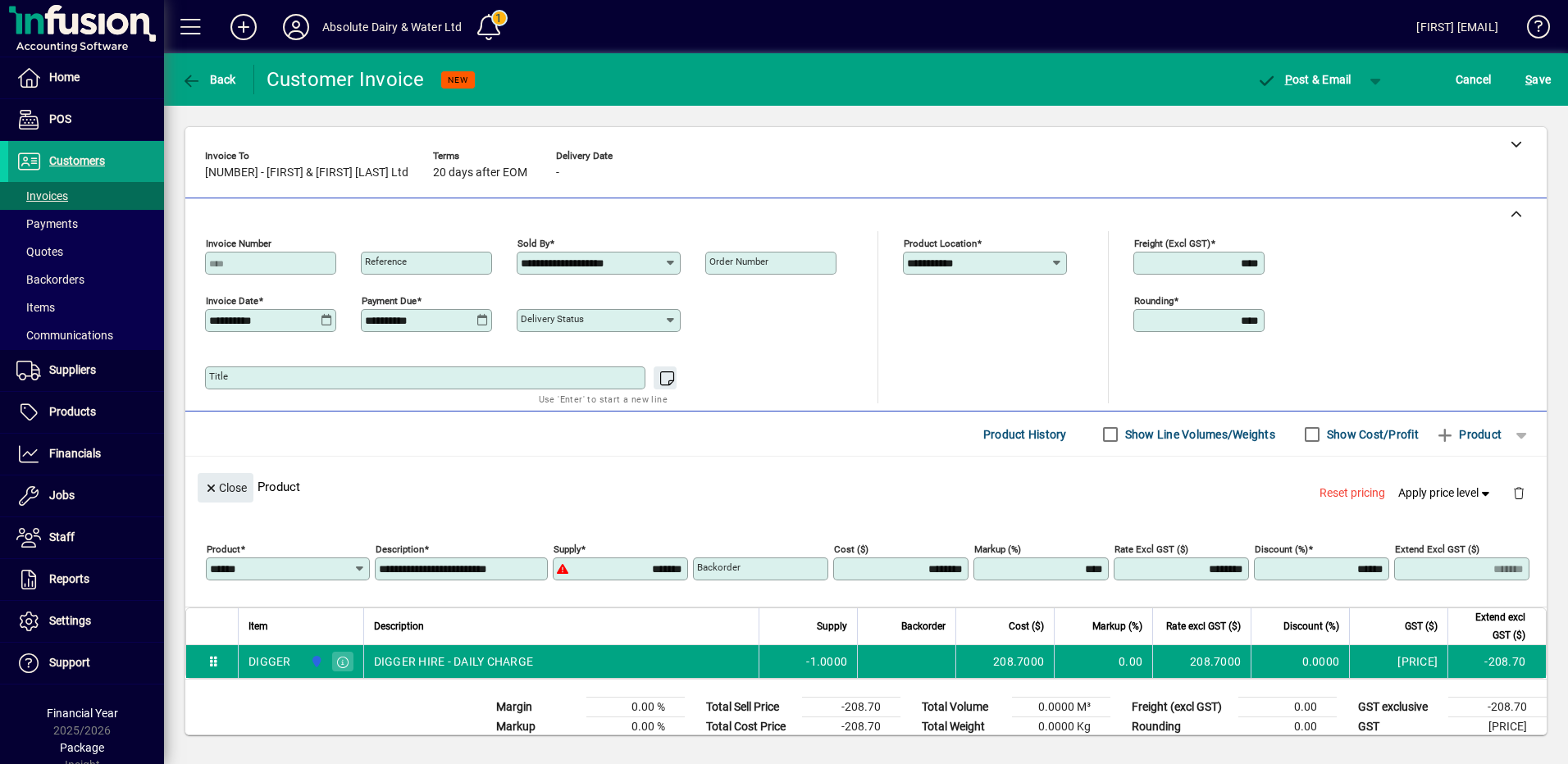 click on "Title" at bounding box center (426, 378) 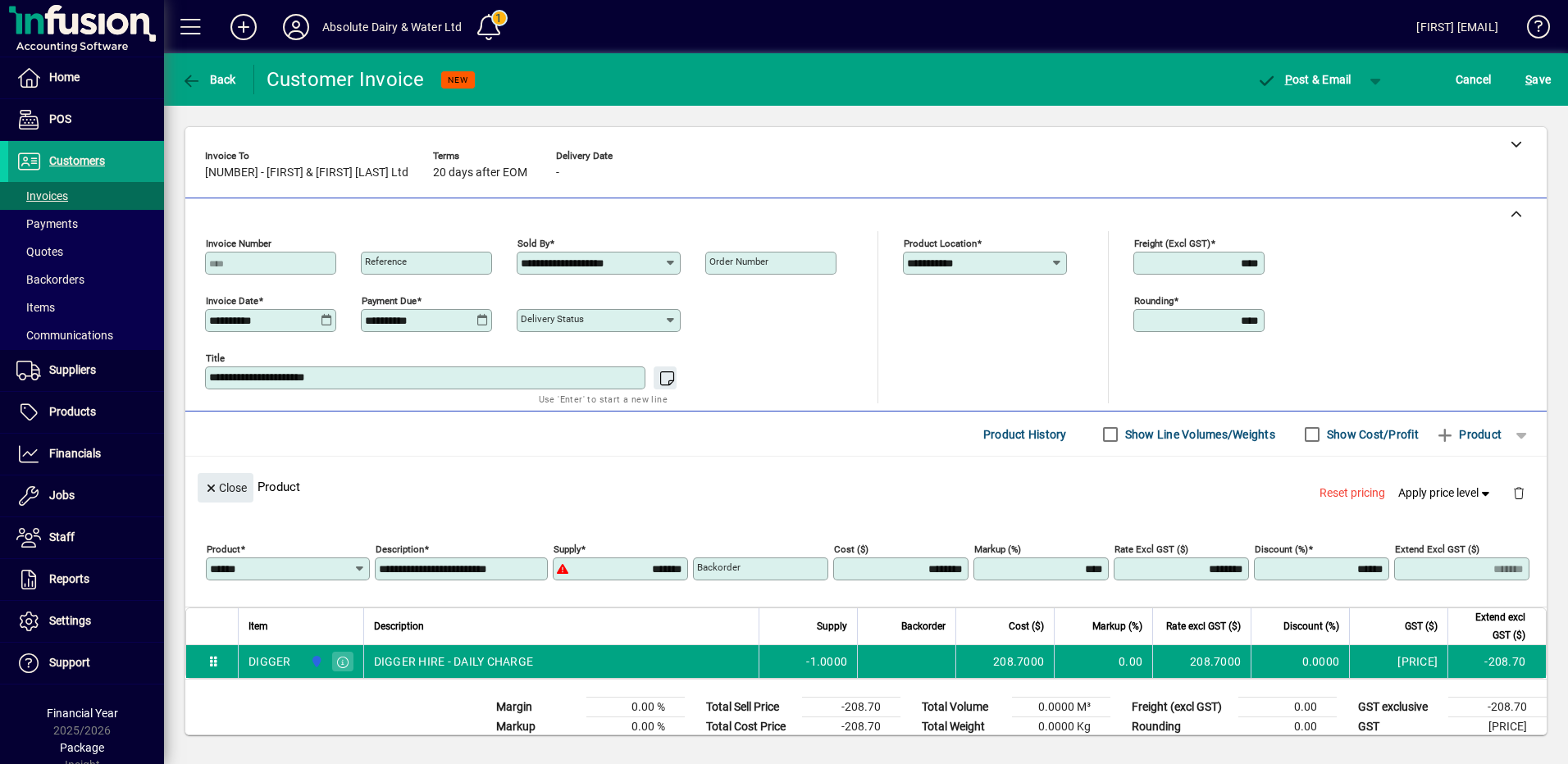 type on "**********" 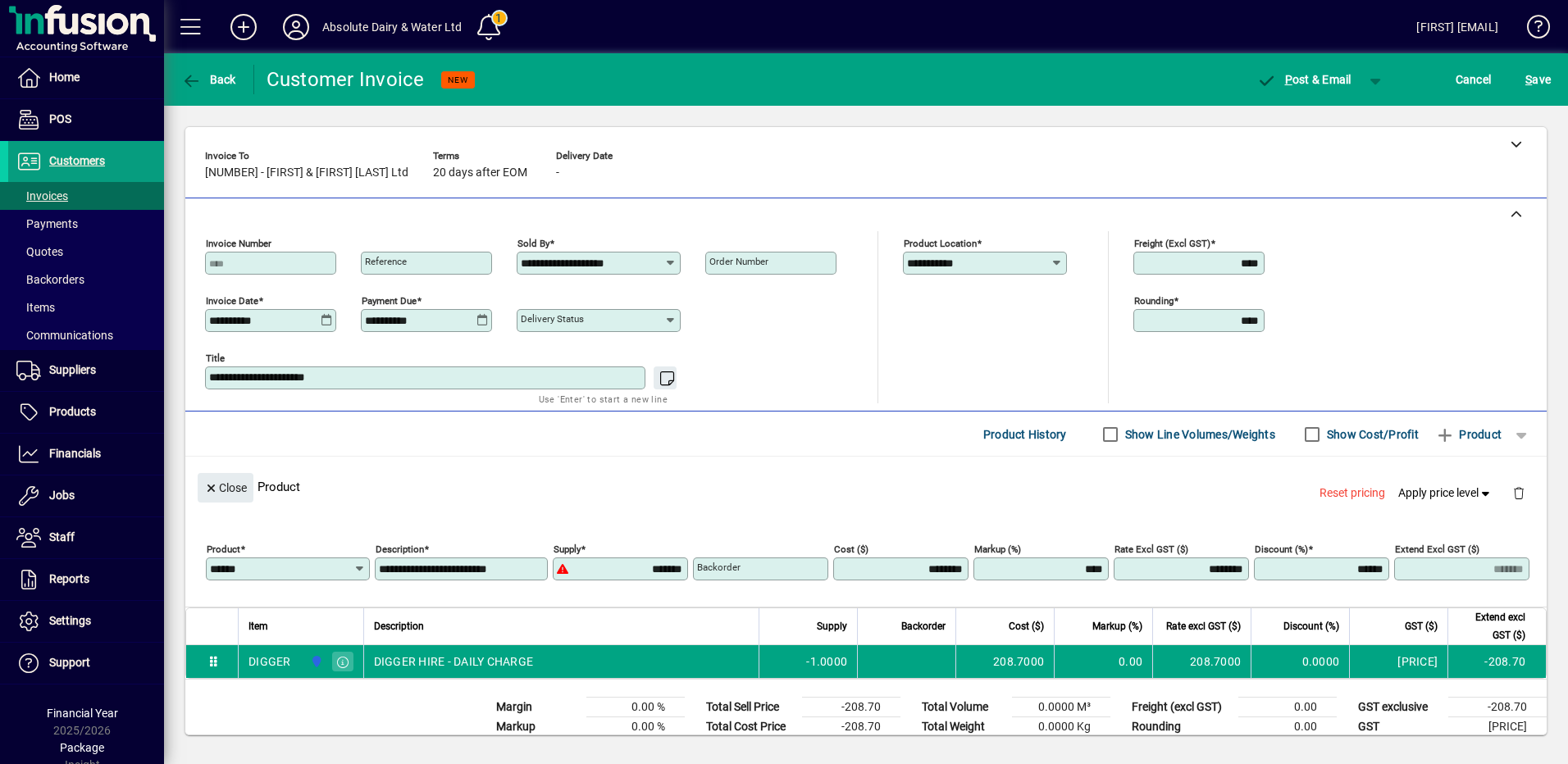 click on "Close  Product  Reset pricing   Apply price level" 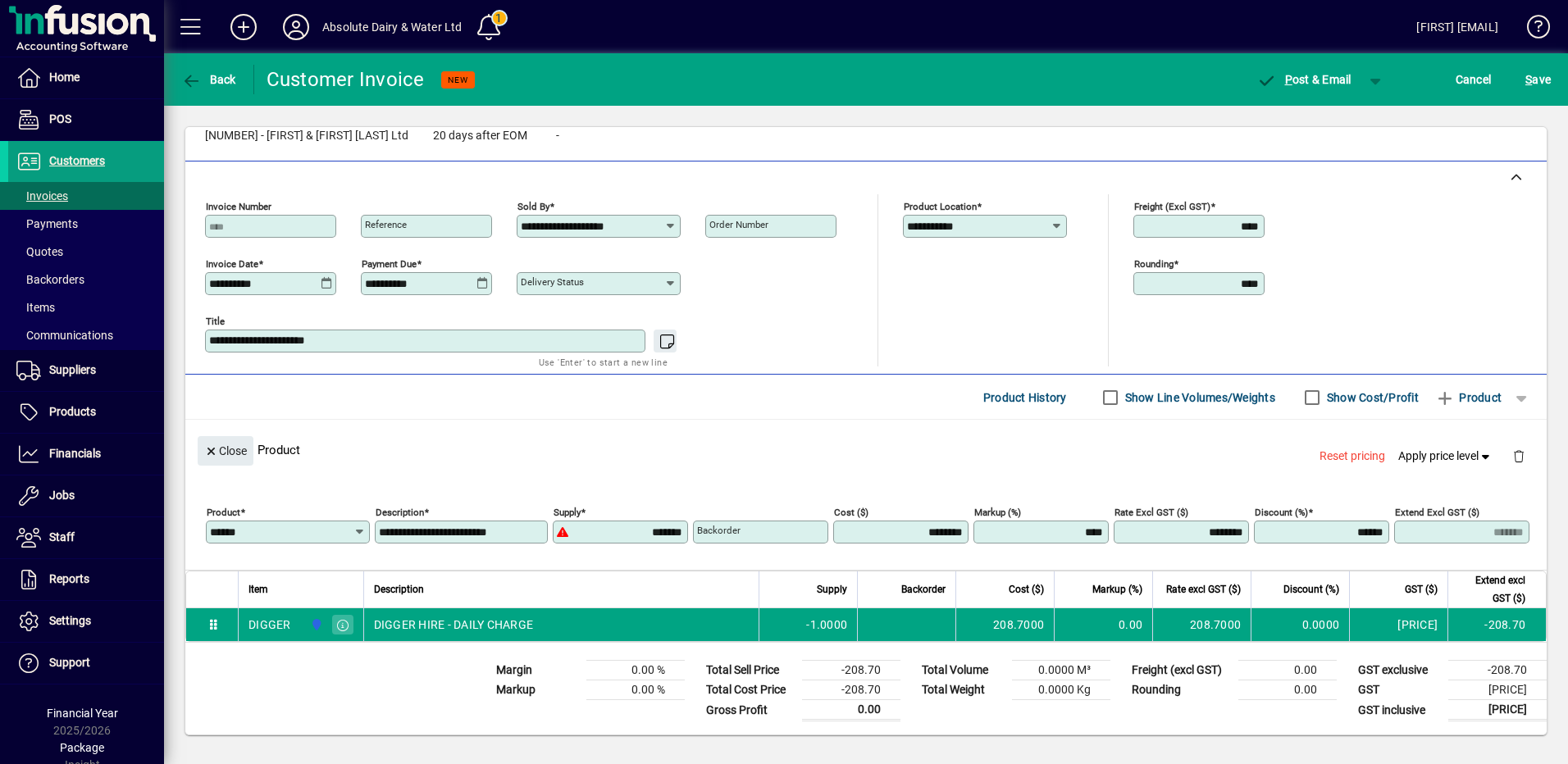 scroll, scrollTop: 50, scrollLeft: 0, axis: vertical 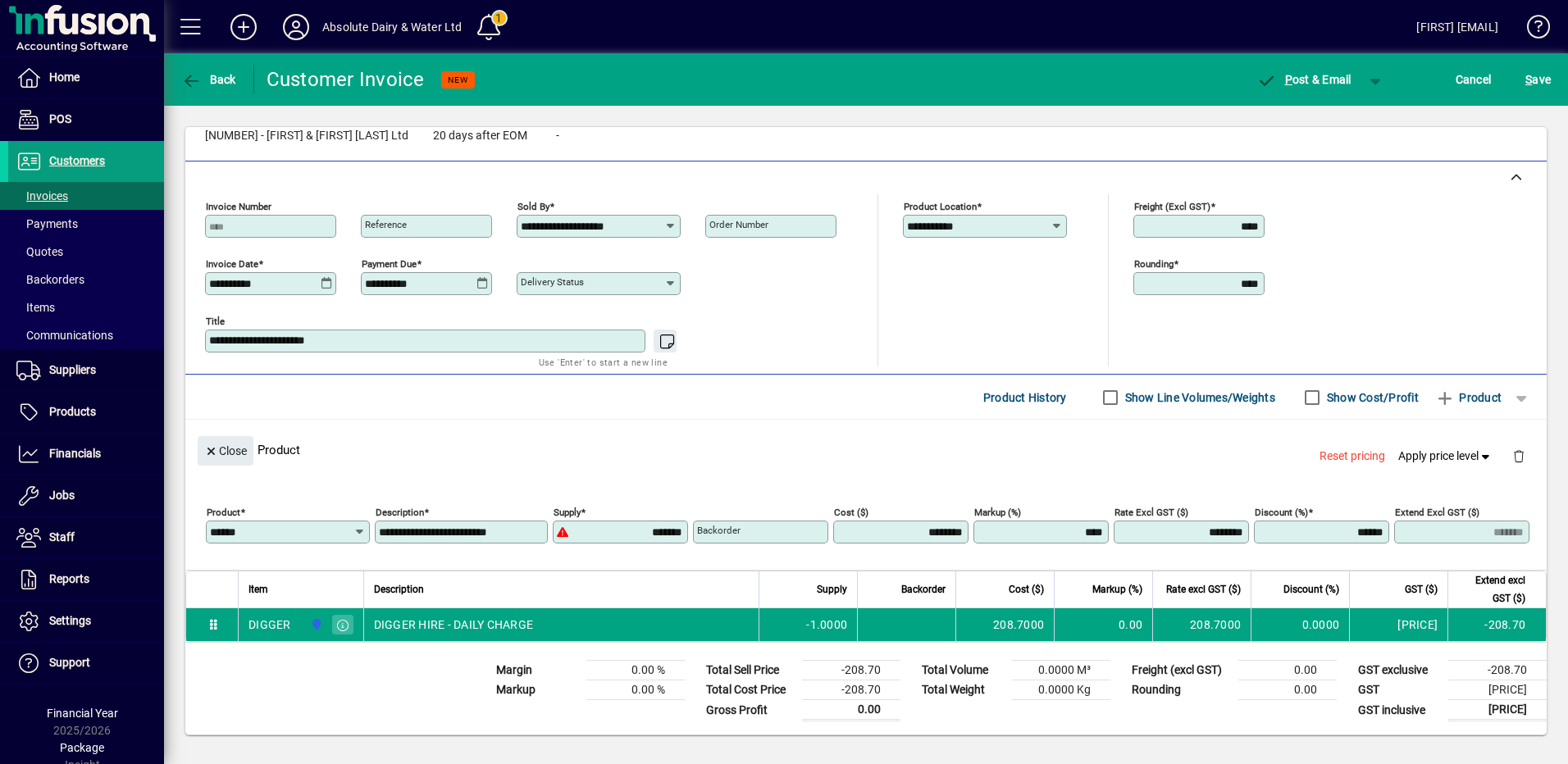 click on "Close  Product  Reset pricing   Apply price level" 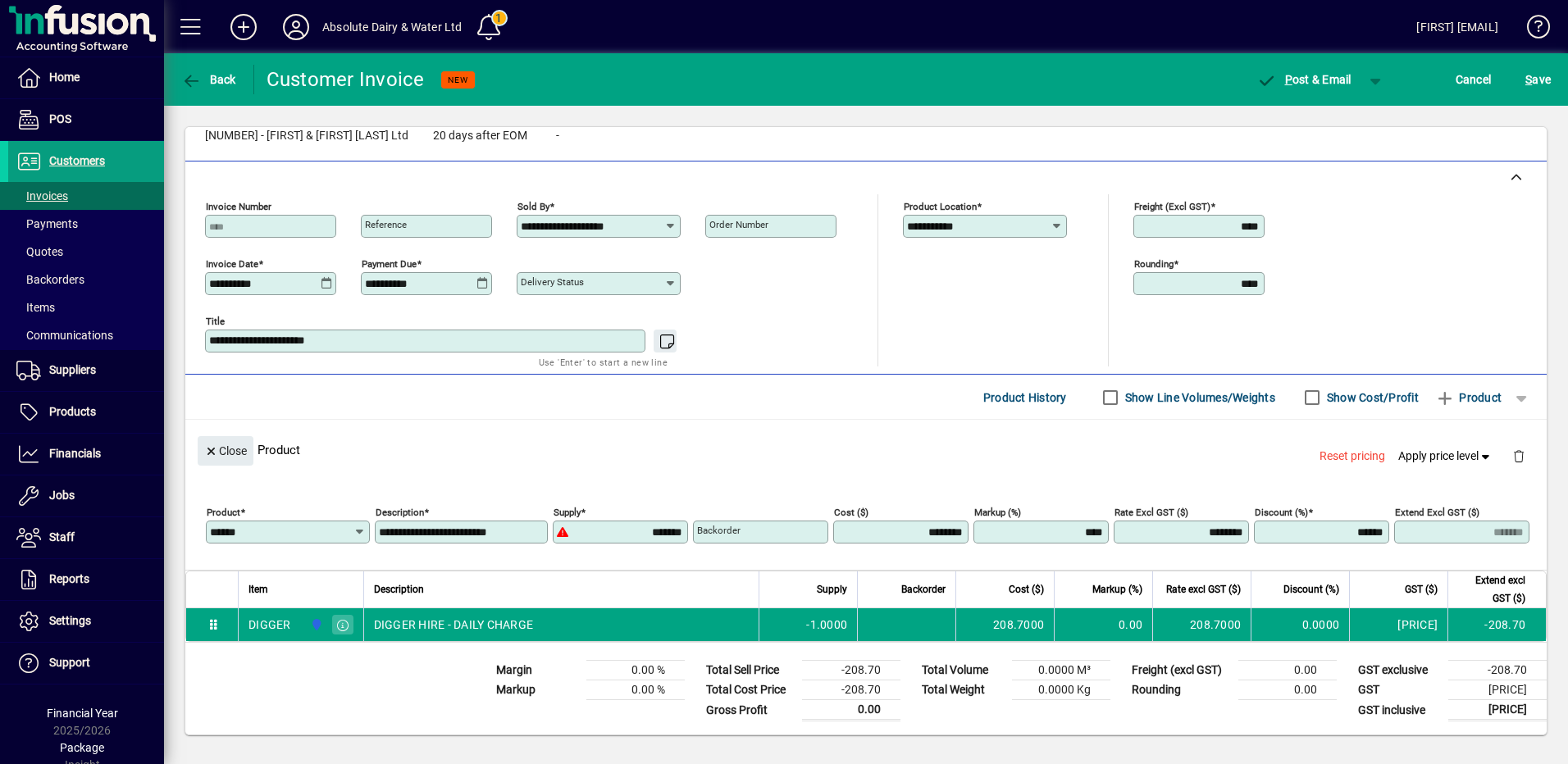 scroll, scrollTop: 0, scrollLeft: 1, axis: horizontal 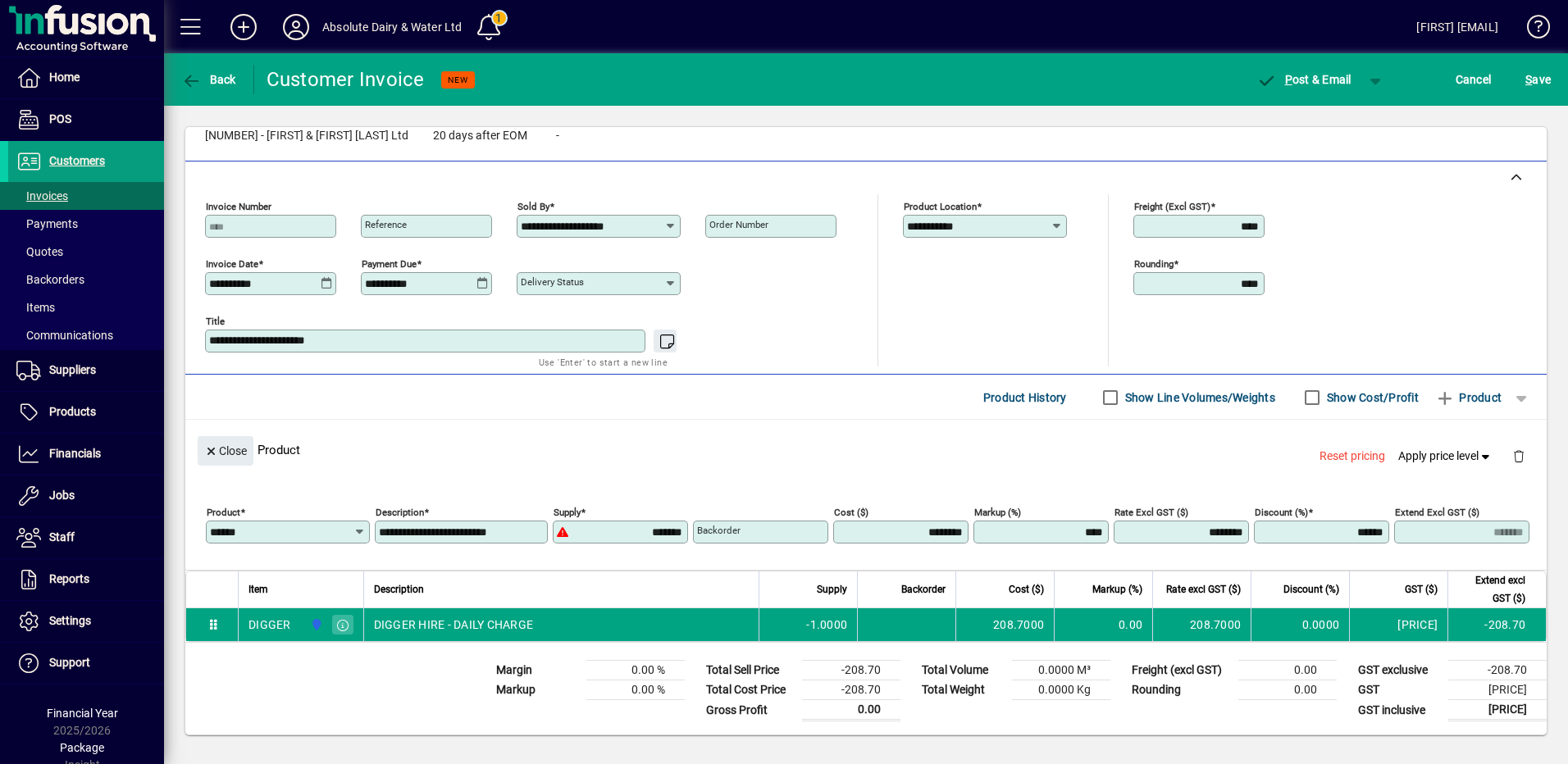 drag, startPoint x: 449, startPoint y: 532, endPoint x: 595, endPoint y: 532, distance: 146 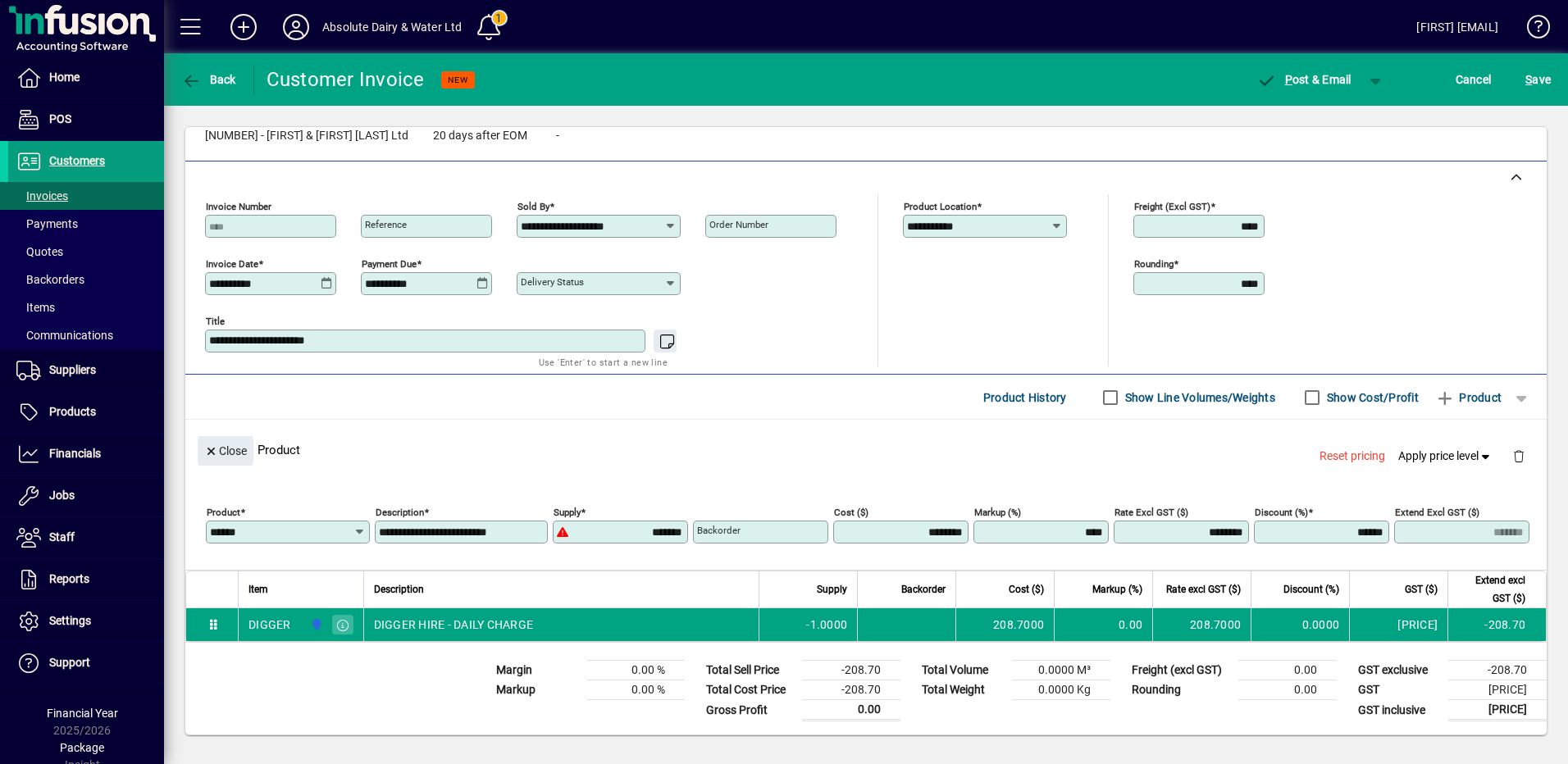 click on "**********" 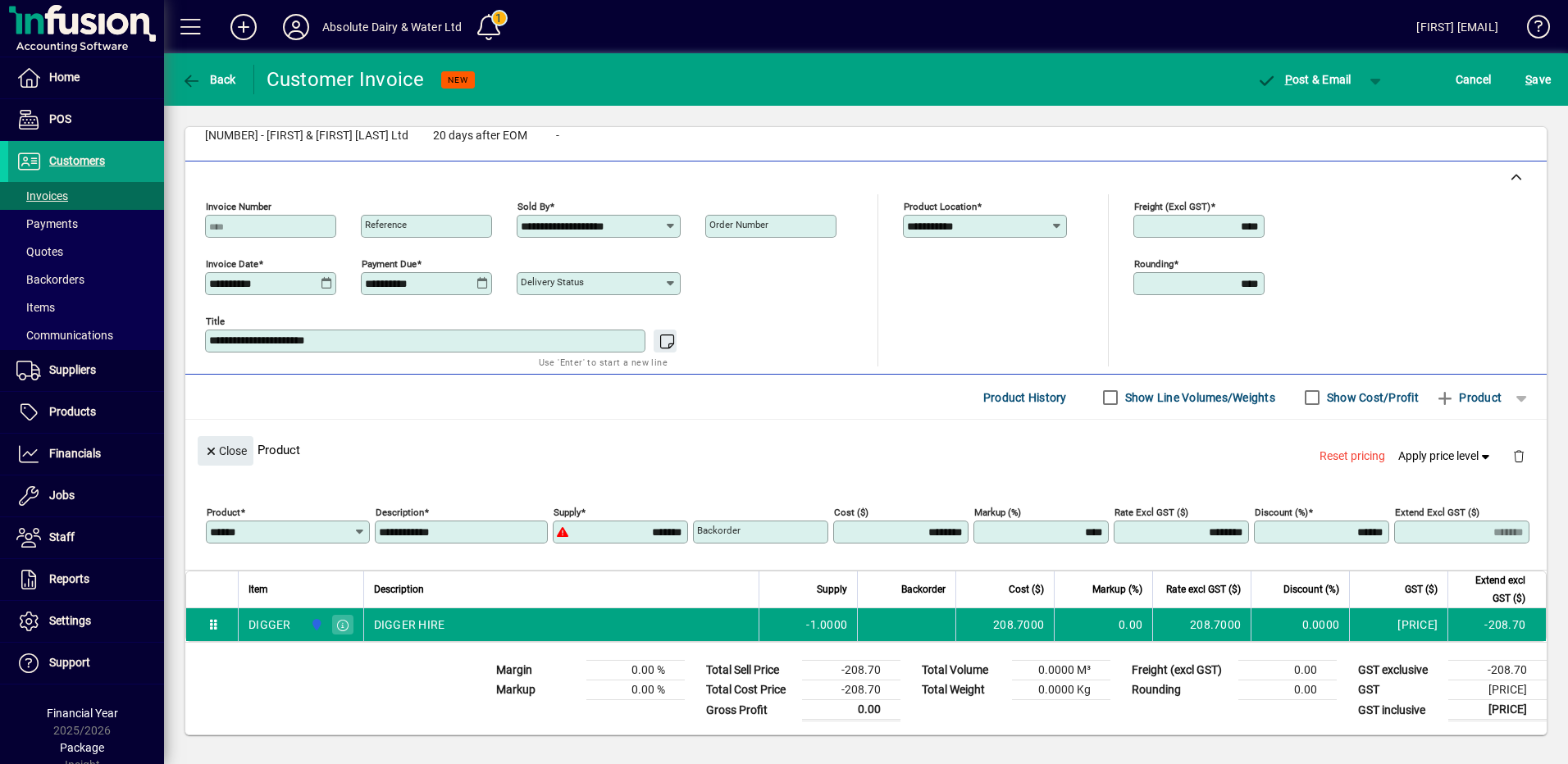 scroll, scrollTop: 0, scrollLeft: 0, axis: both 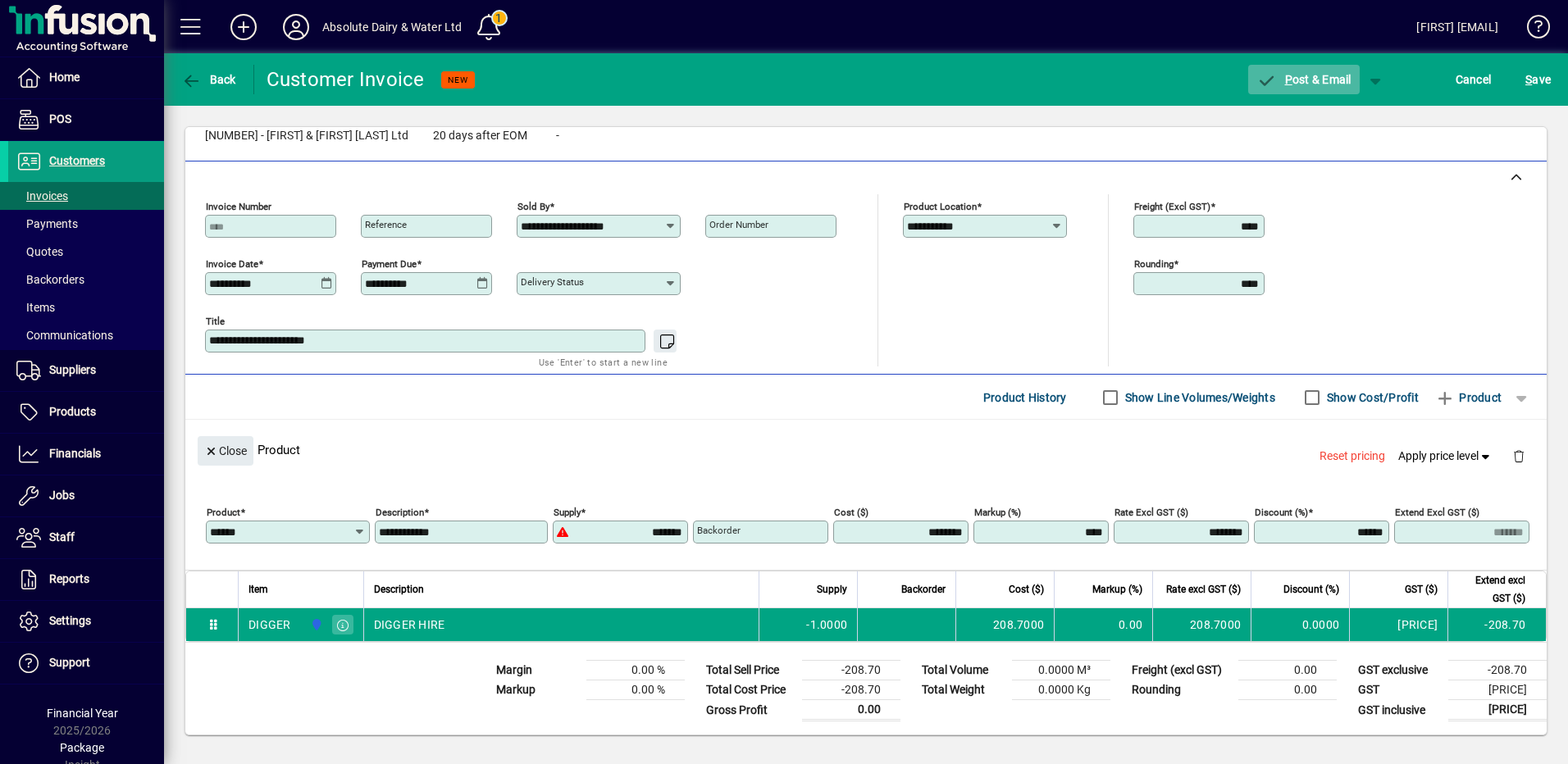 type on "**********" 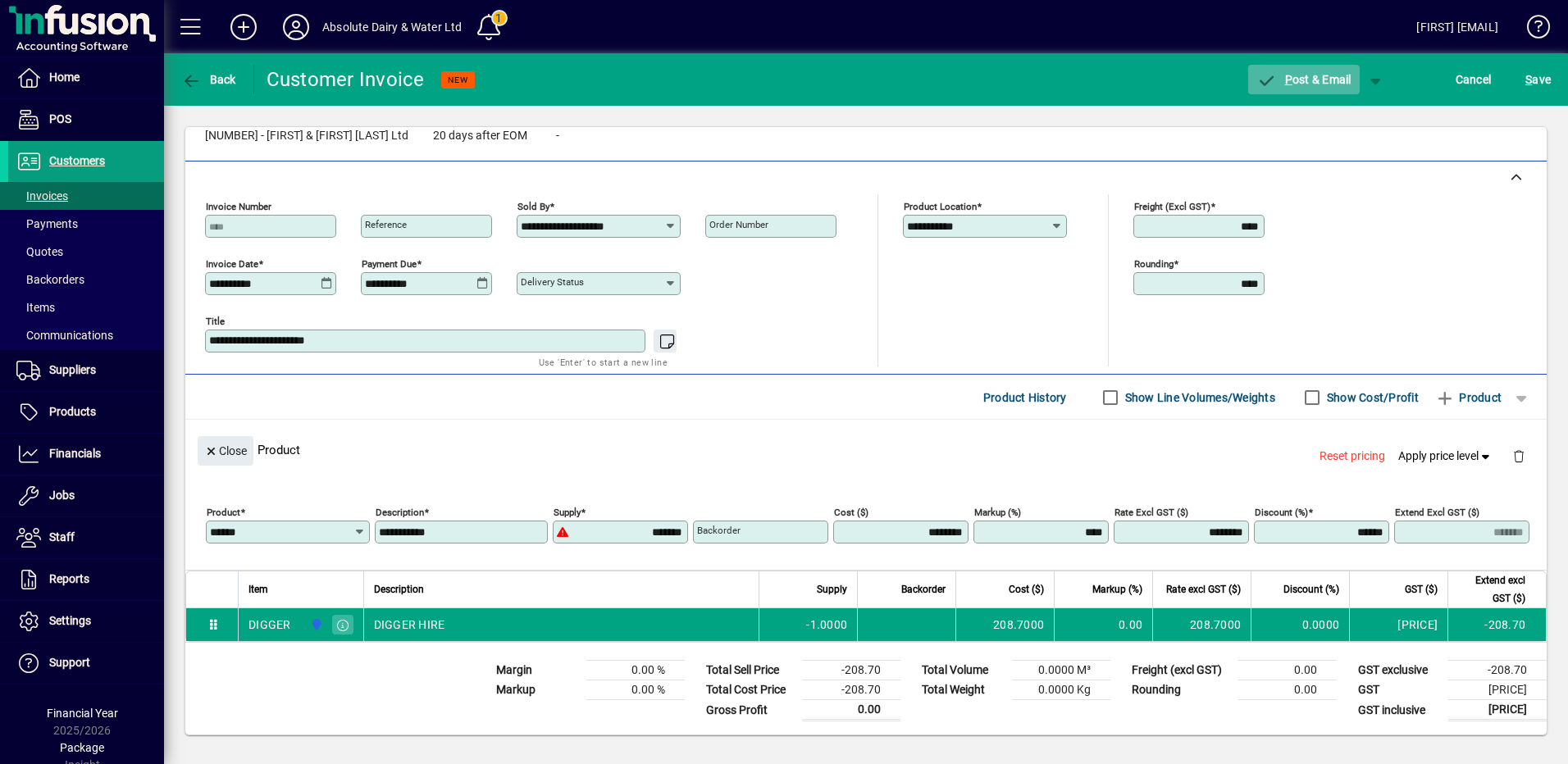 click 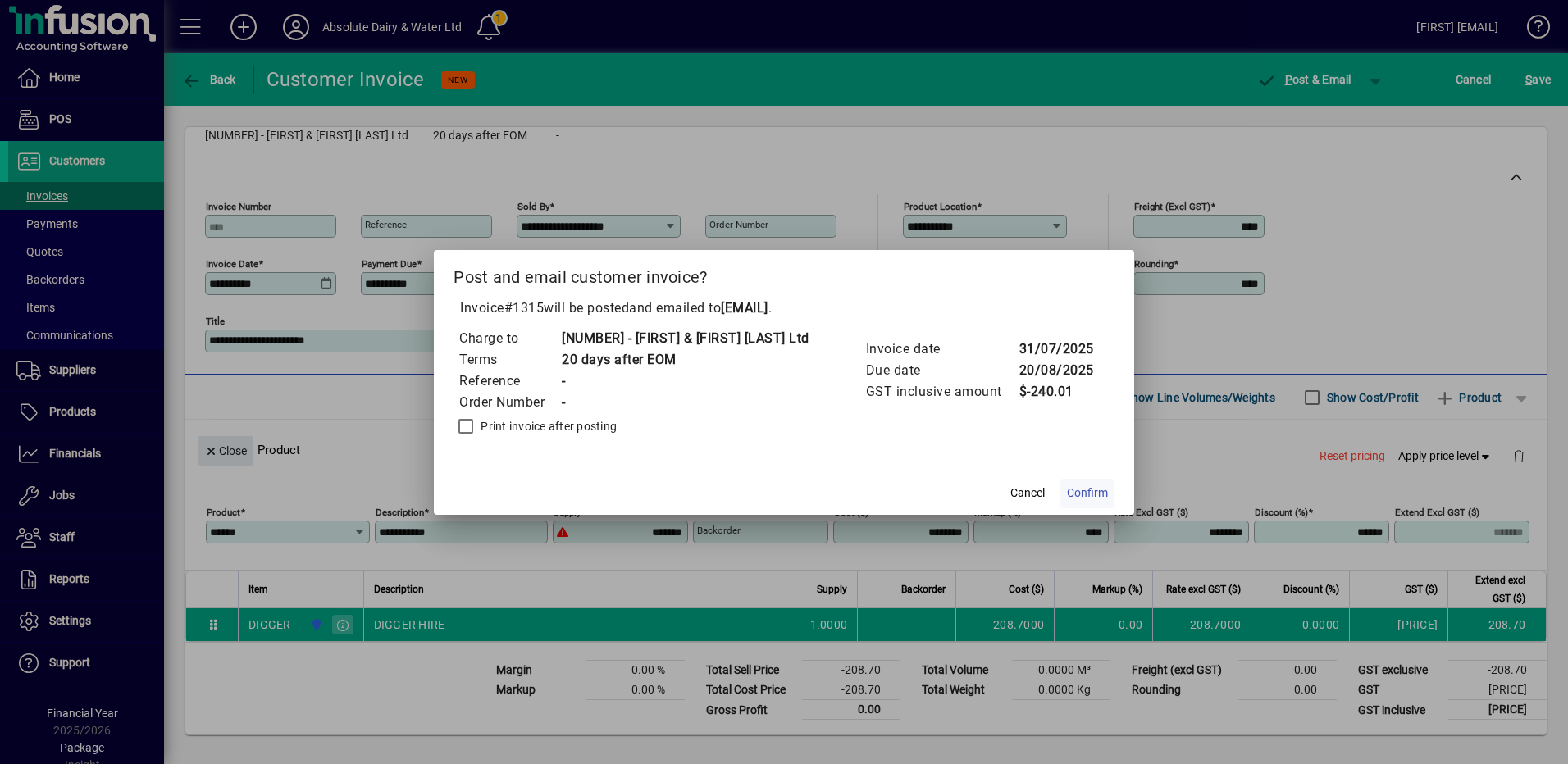 click on "Confirm" 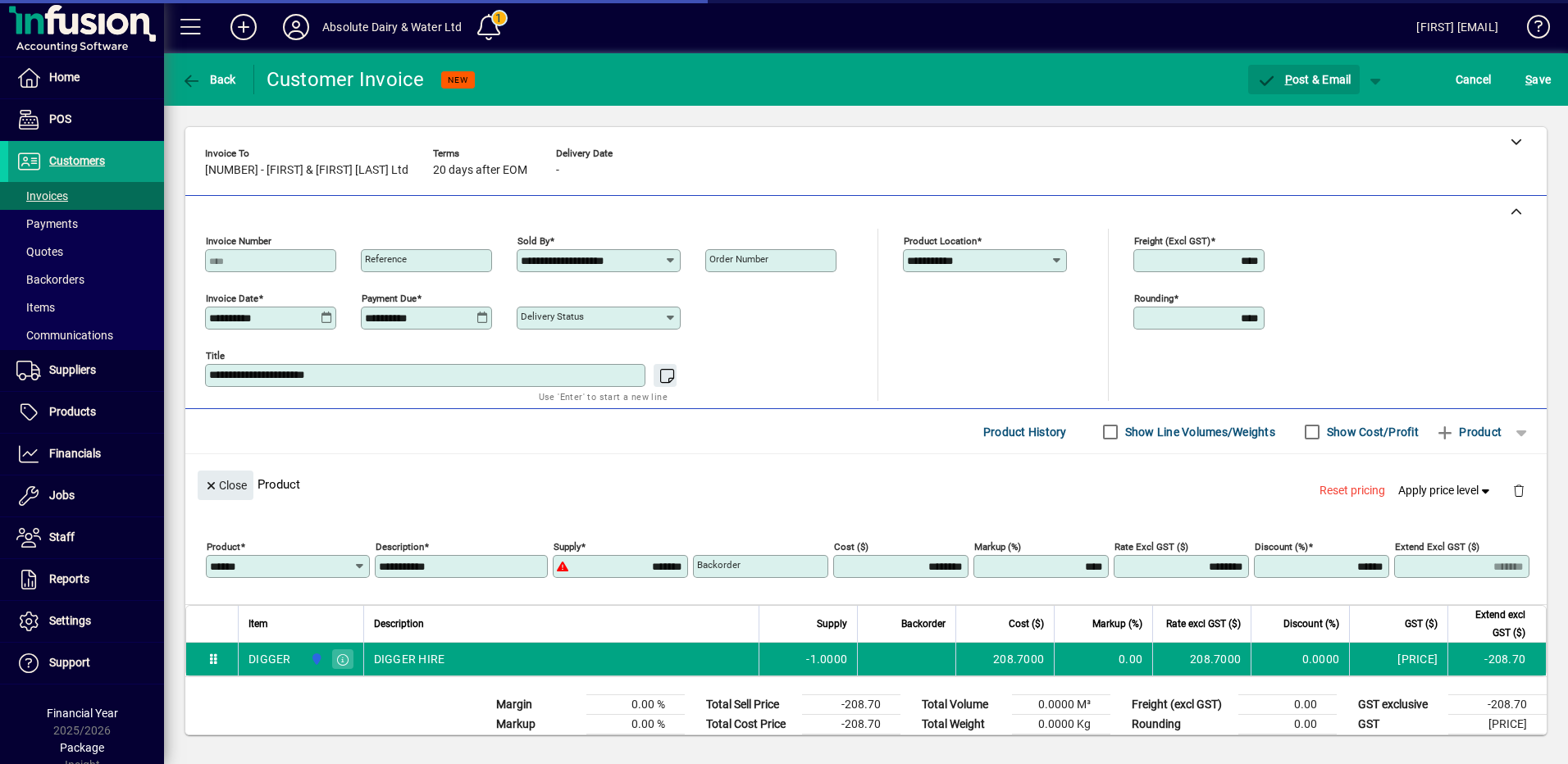 scroll, scrollTop: 0, scrollLeft: 0, axis: both 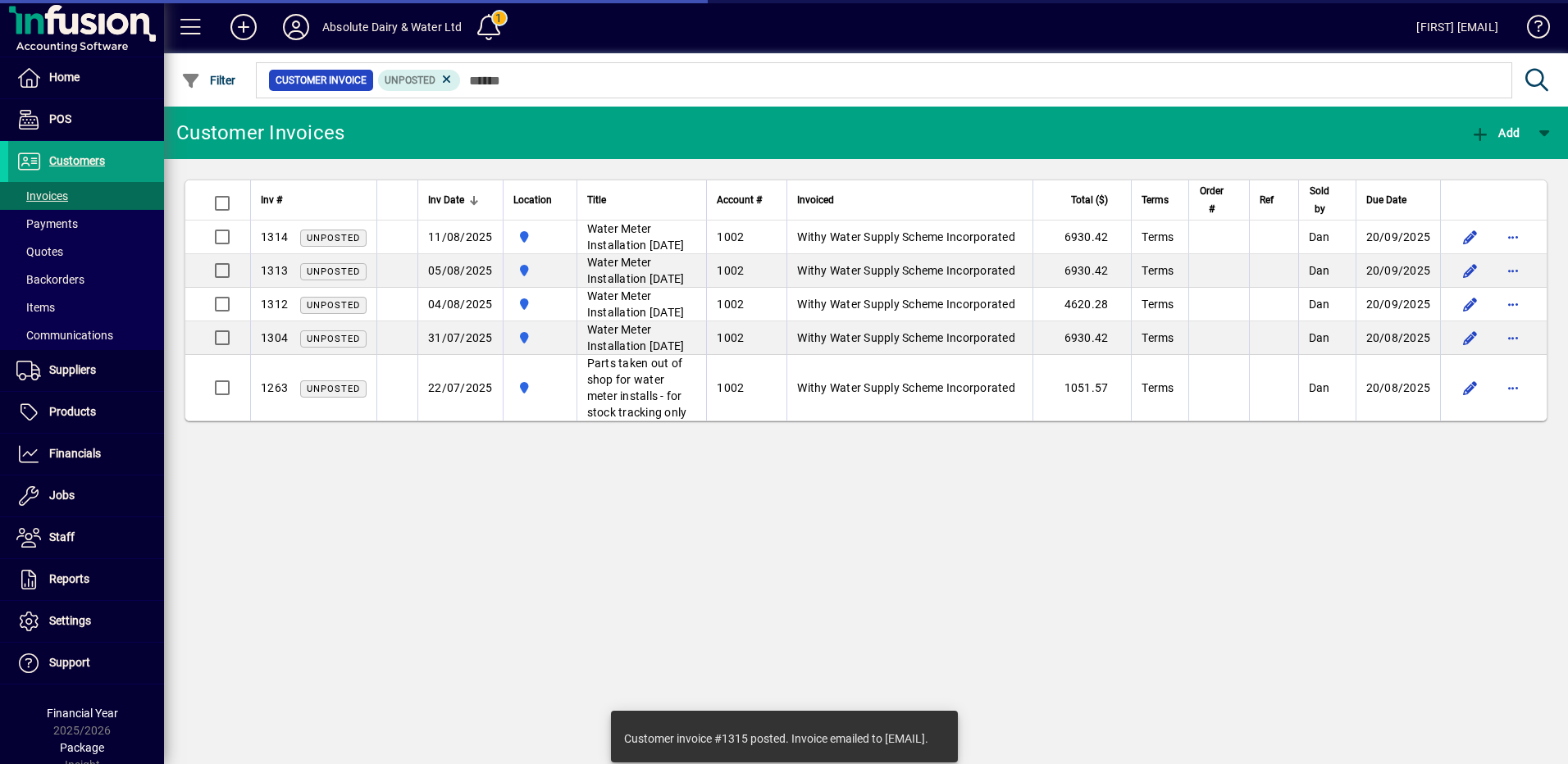 click on "Customer Invoices  Add  Inv #       Inv Date   Location   Title   Account #   Invoiced   Total ($)   Terms   Order #   Ref   Sold by   Due Date  1314  Unposted 11/08/2025  Matata Road  Water Meter Installation July 2025 1002 Withy Water Supply Scheme Incorporated  6930.42  Terms  Dan  20/09/2025  1313  Unposted 05/08/2025  Matata Road  Water Meter Installation July 2025 1002 Withy Water Supply Scheme Incorporated  6930.42  Terms  Dan  20/09/2025  1312  Unposted 04/08/2025  Matata Road  Water Meter Installation July 2025 1002 Withy Water Supply Scheme Incorporated  4620.28  Terms  Dan  20/09/2025  1304  Unposted 31/07/2025  Matata Road  Water Meter Installation July 2025 1002 Withy Water Supply Scheme Incorporated  6930.42  Terms  Dan  20/08/2025  1263  Unposted 22/07/2025  Matata Road  Parts taken out of shop for water meter installs - for stock tracking only  1002 Withy Water Supply Scheme Incorporated  1051.57  Terms  Dan  20/08/2025" 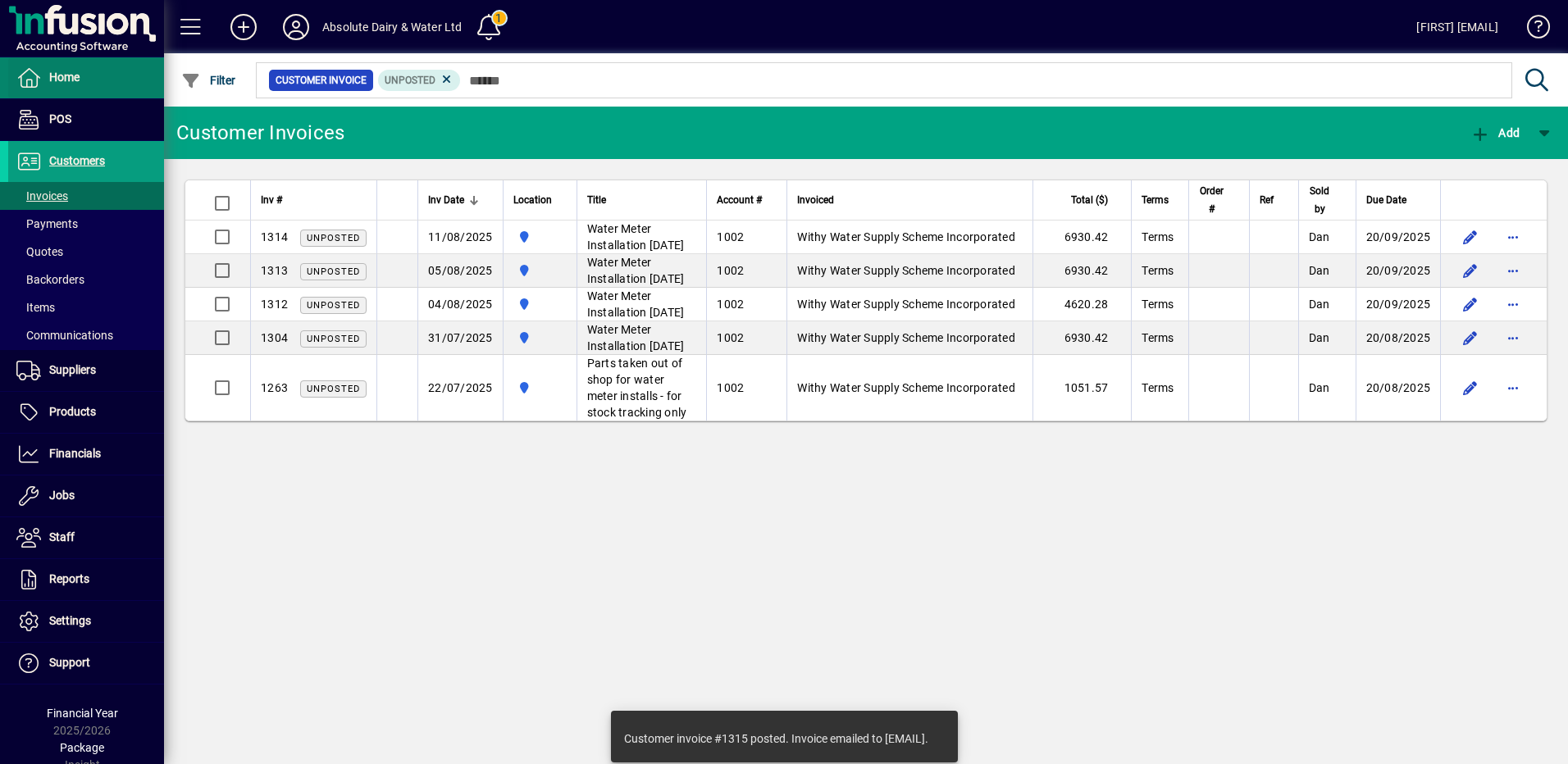 click on "Home" at bounding box center (64, 77) 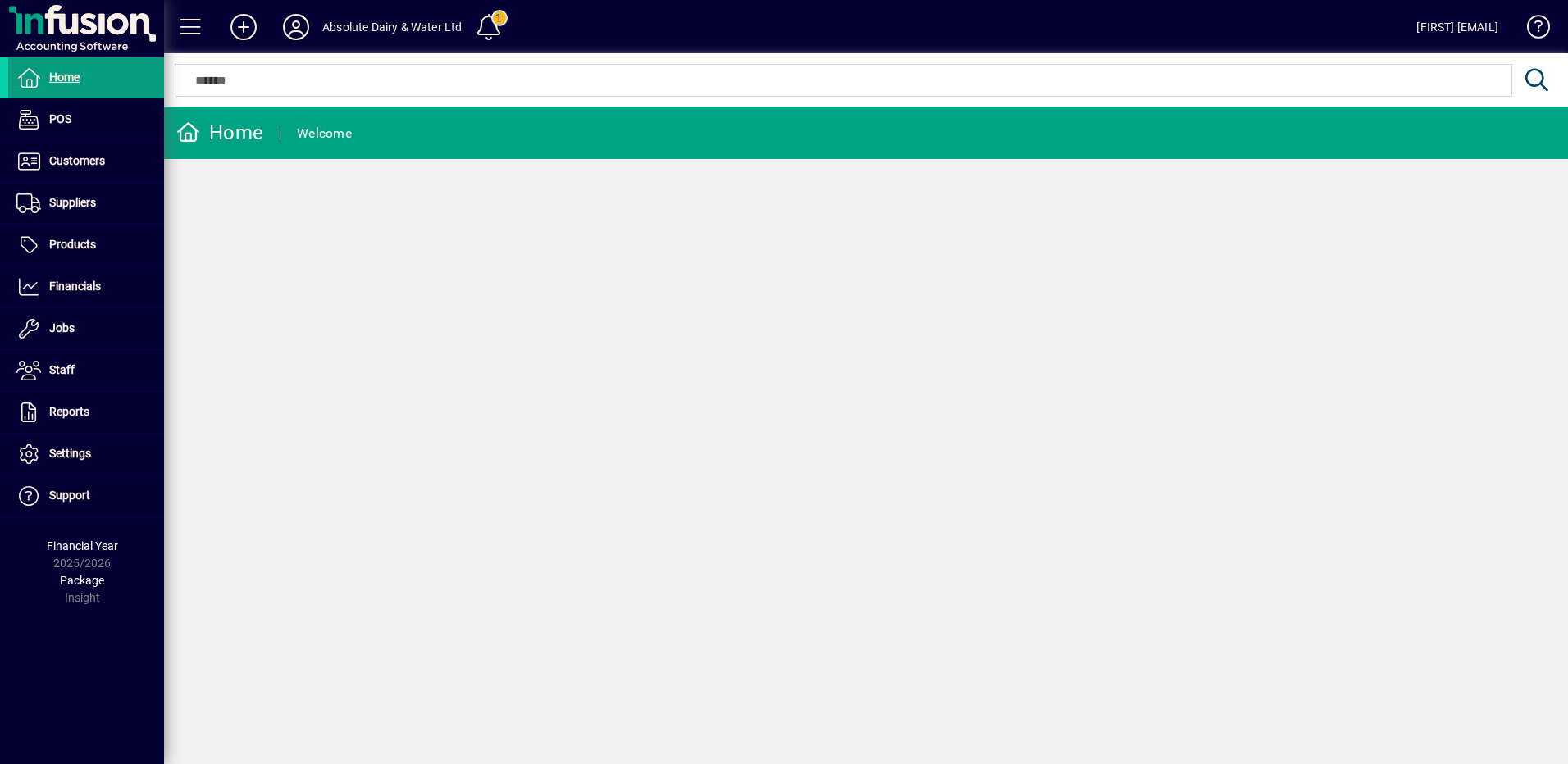 scroll, scrollTop: 0, scrollLeft: 0, axis: both 